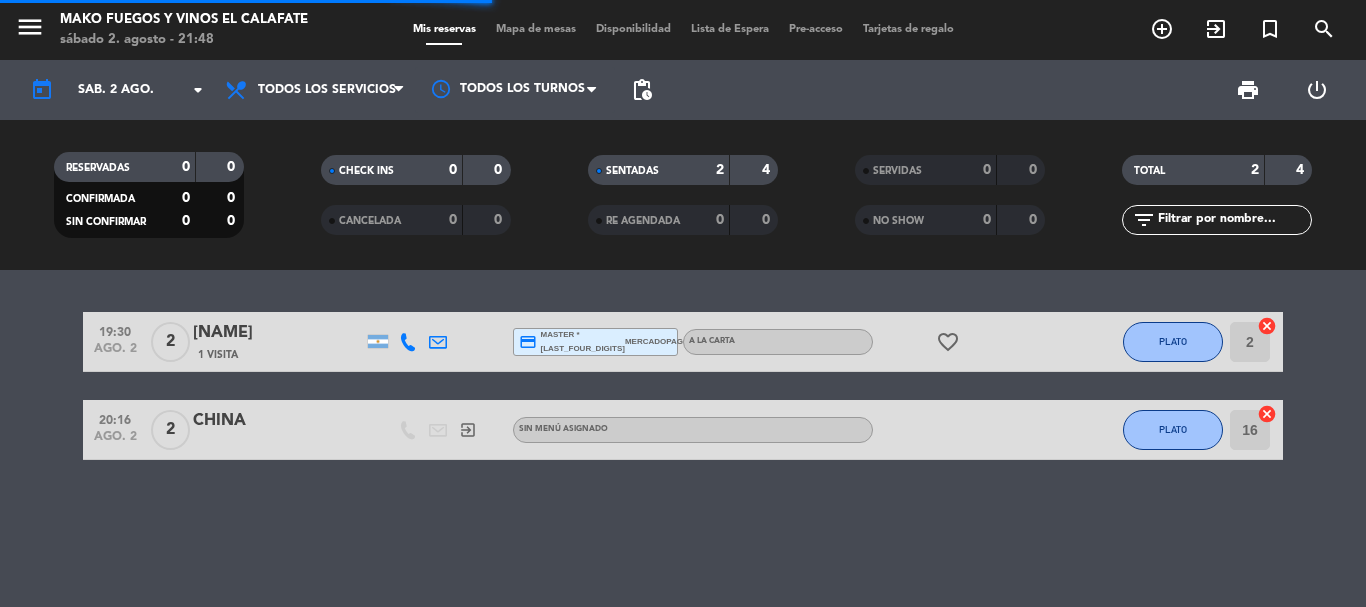 scroll, scrollTop: 0, scrollLeft: 0, axis: both 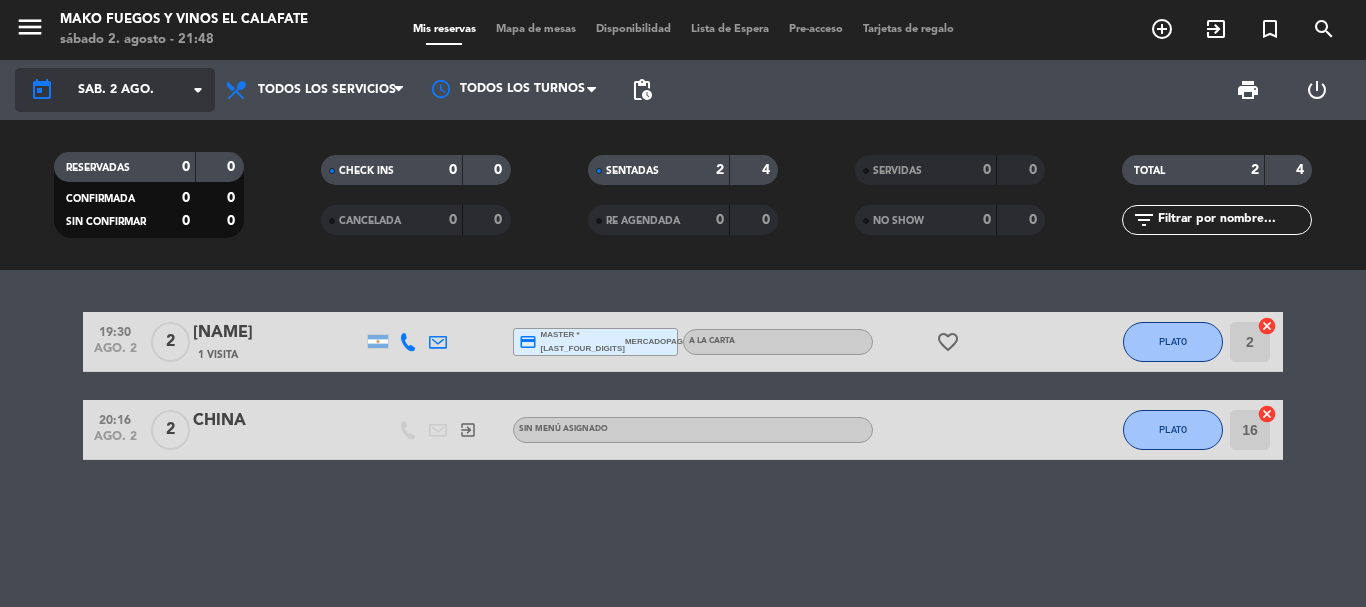 click on "sáb. 2 ago." 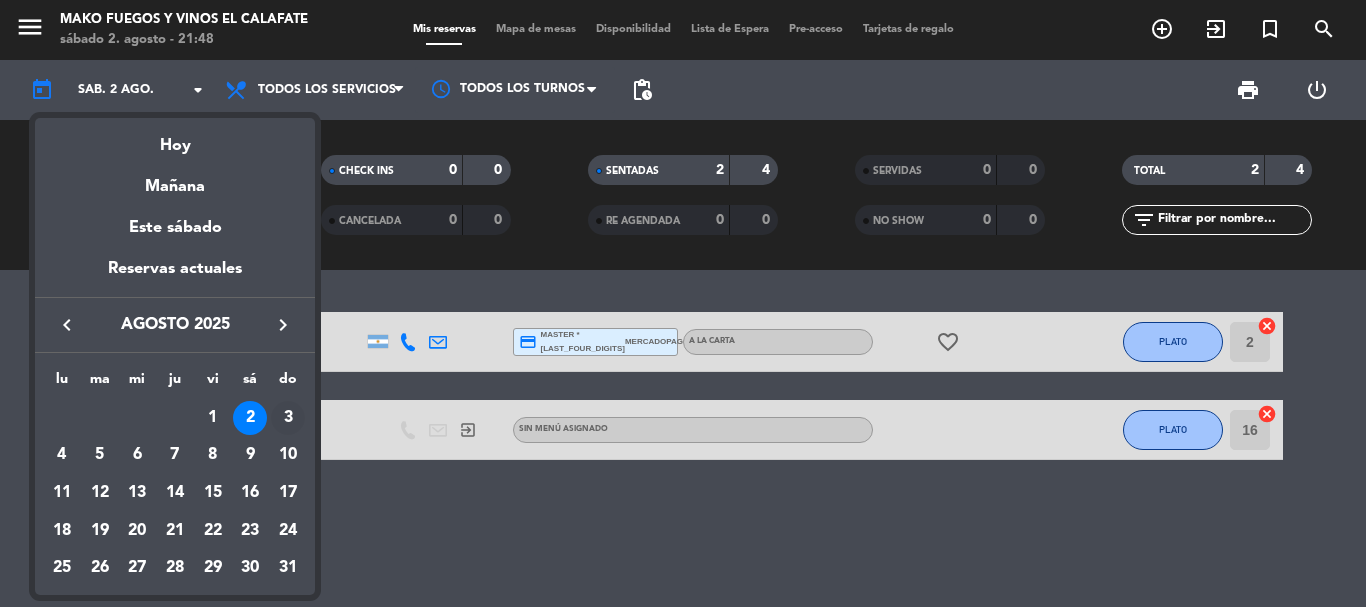 click on "3" at bounding box center [288, 418] 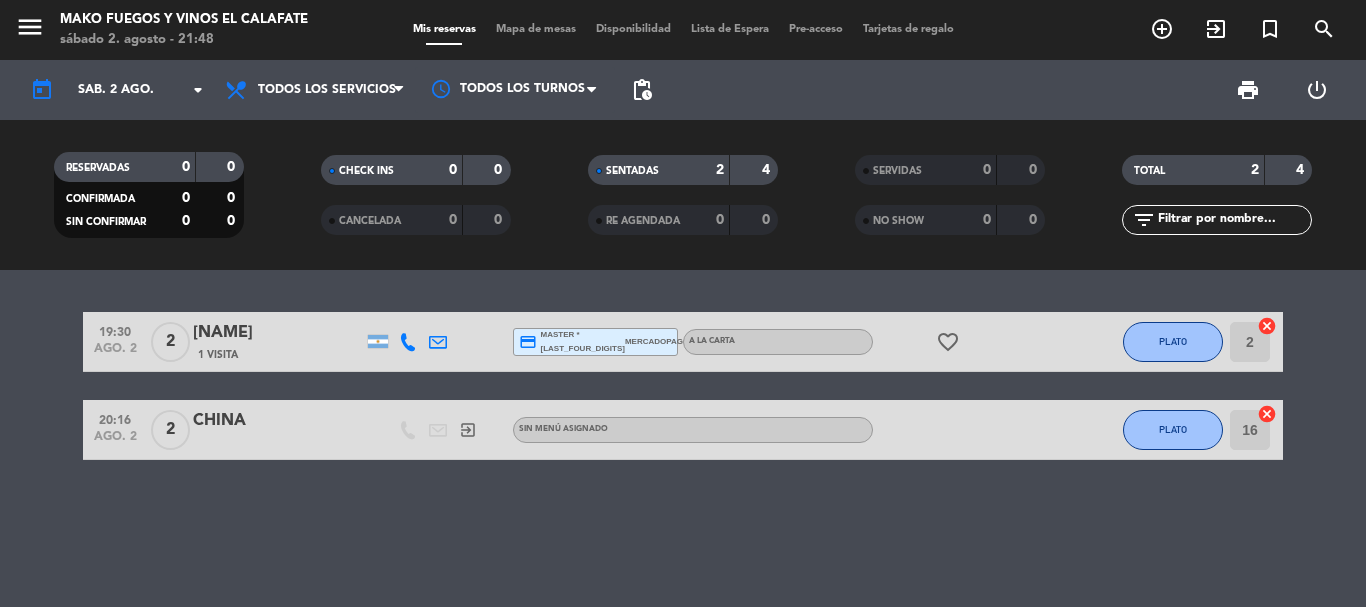 type on "dom. 3 ago." 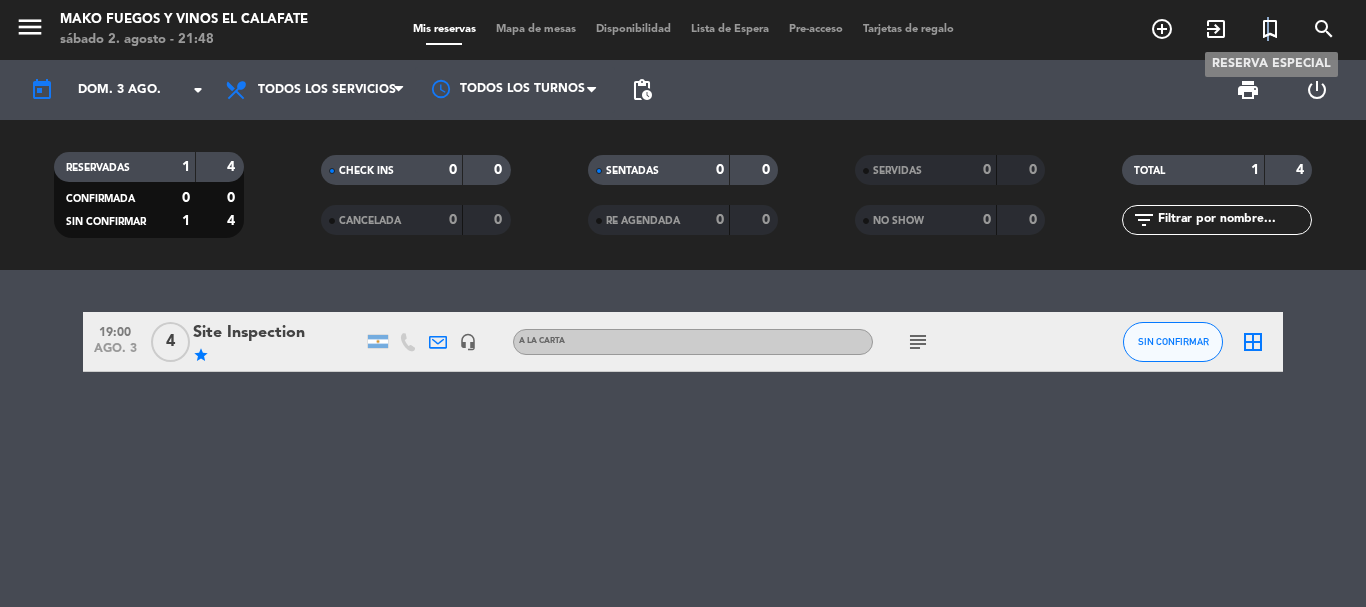 click on "turned_in_not" at bounding box center (1270, 29) 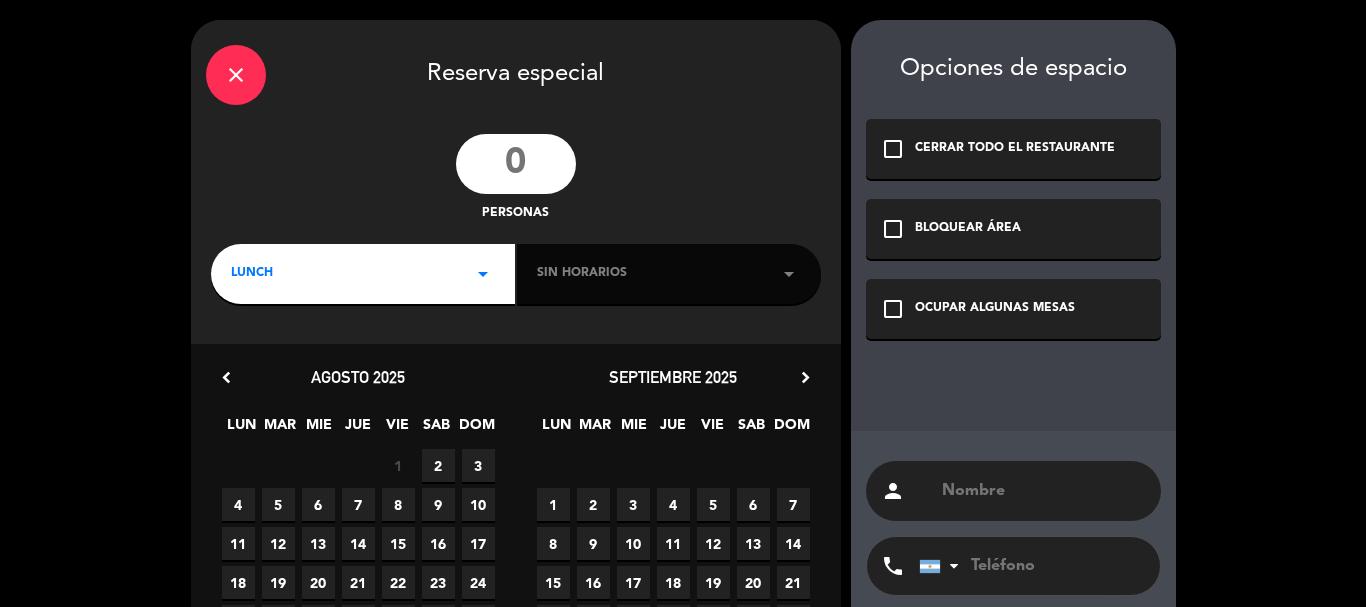 click 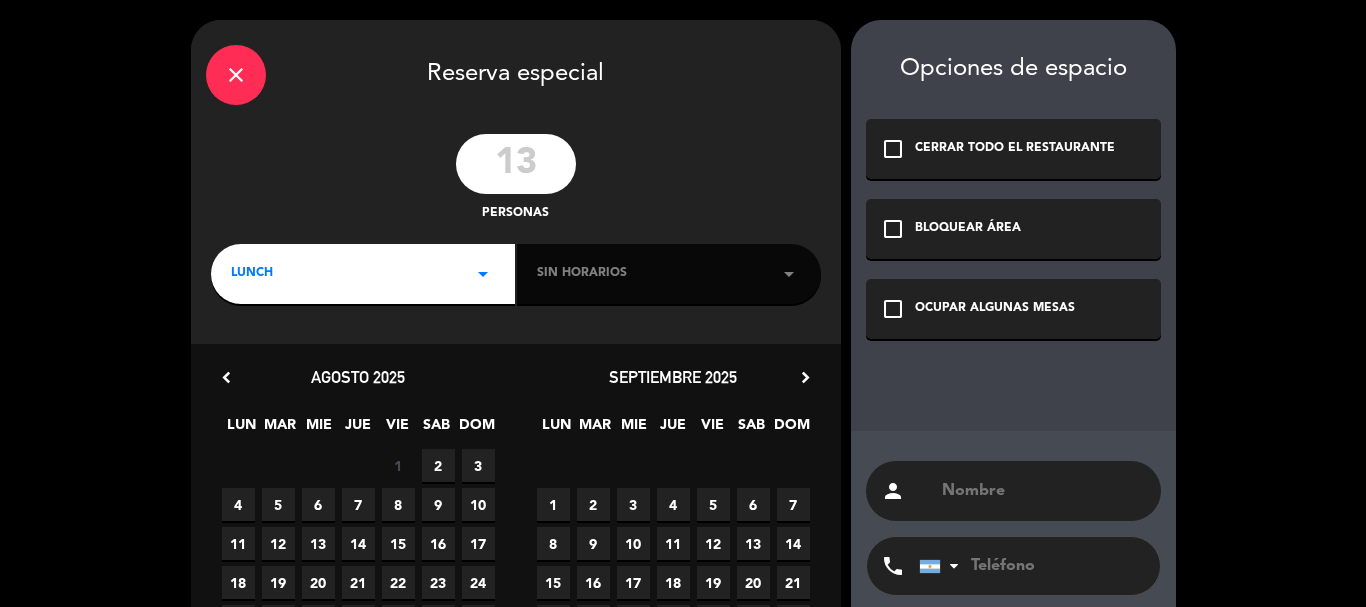 type on "13" 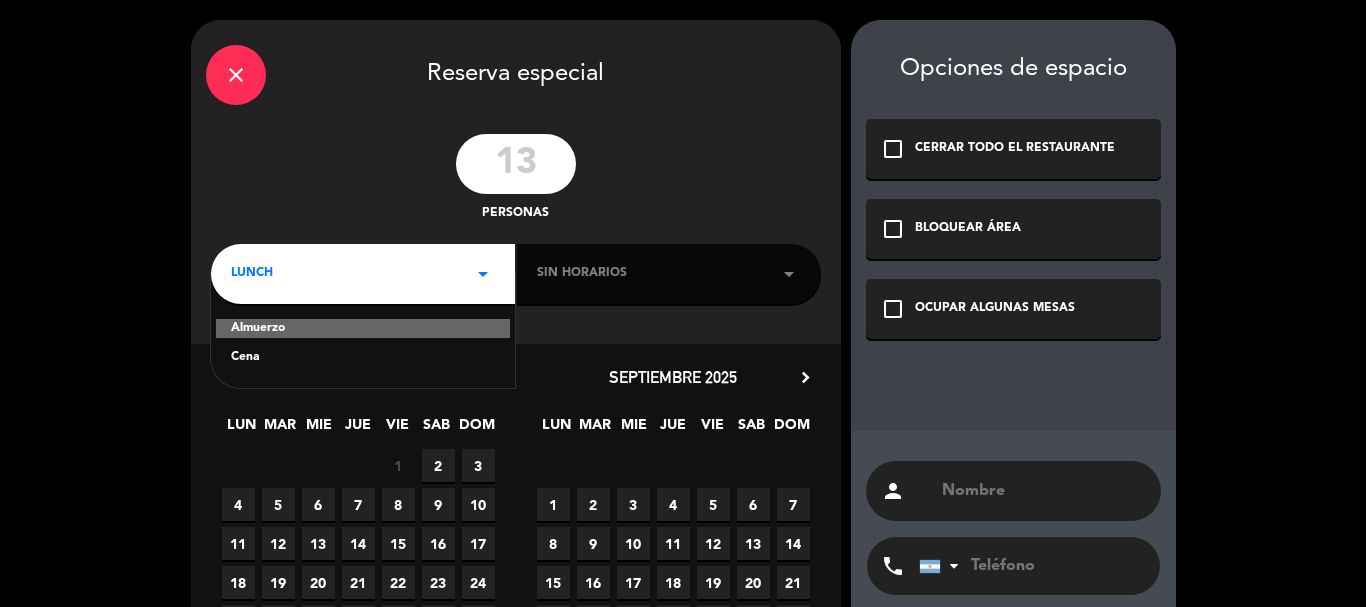 click on "Cena" 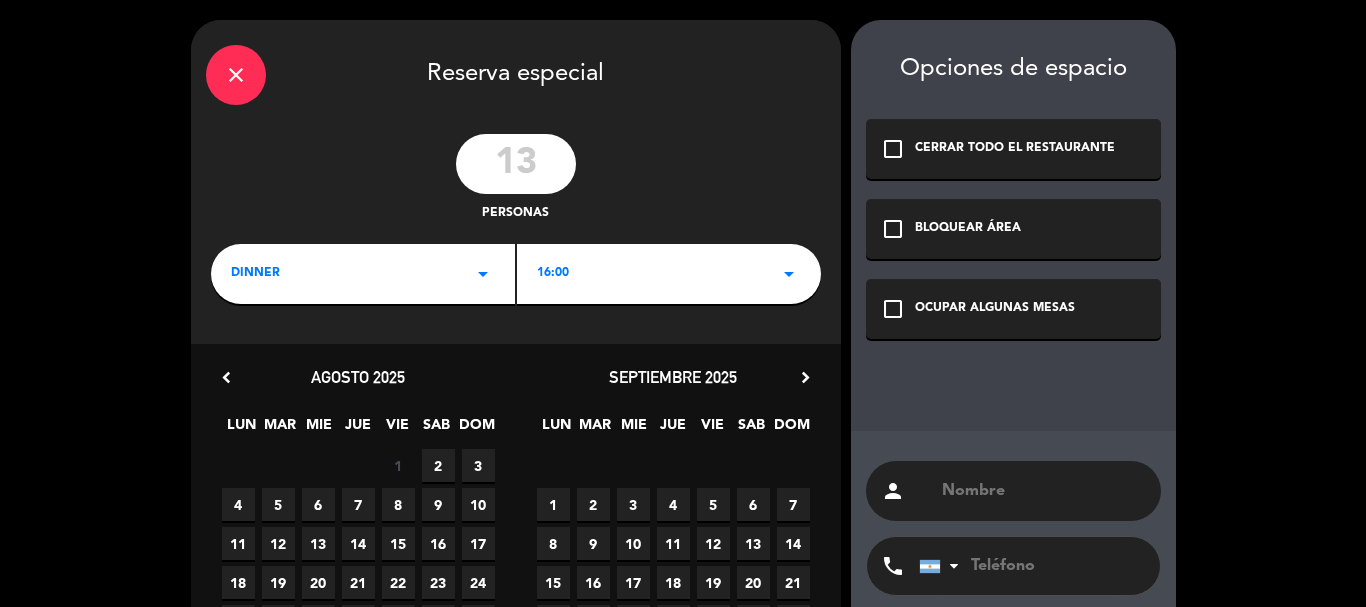 click on "[TIME]   arrow_drop_down" 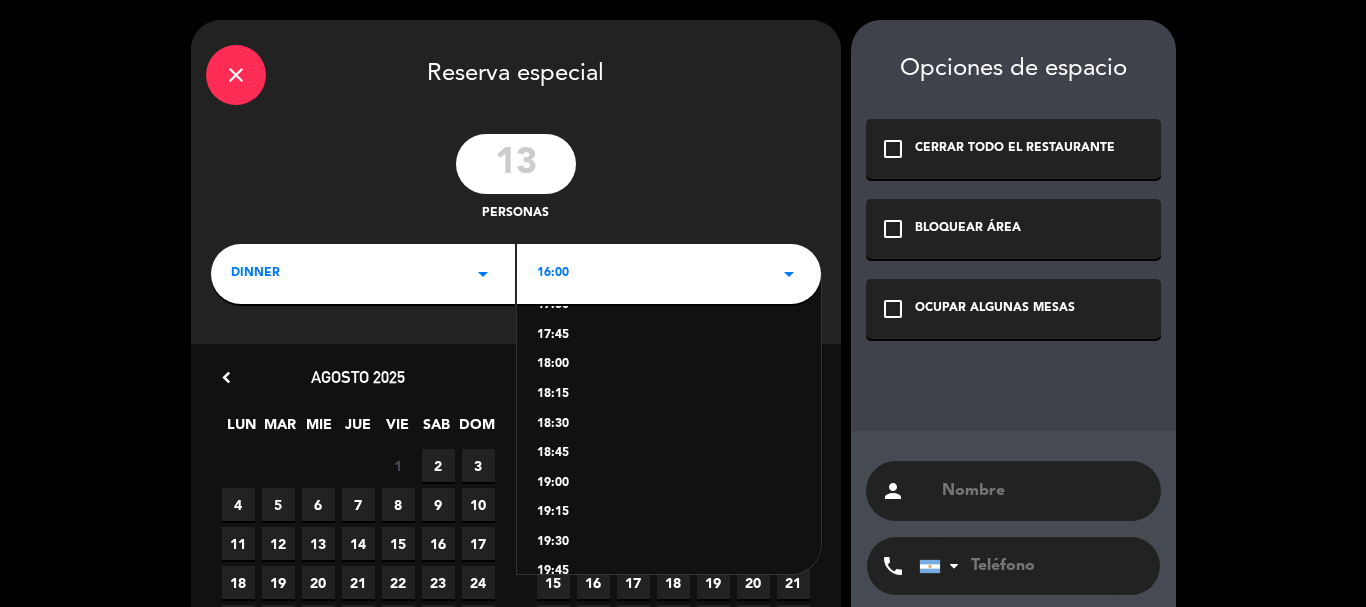 scroll, scrollTop: 300, scrollLeft: 0, axis: vertical 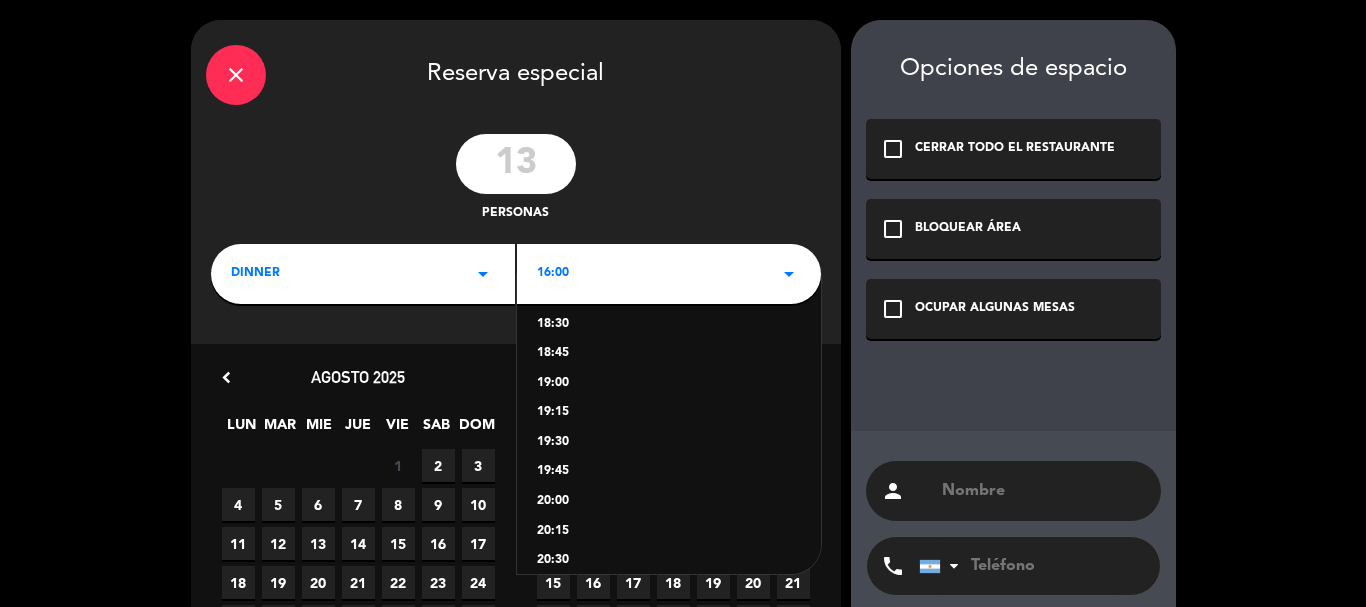 click on "20:00" 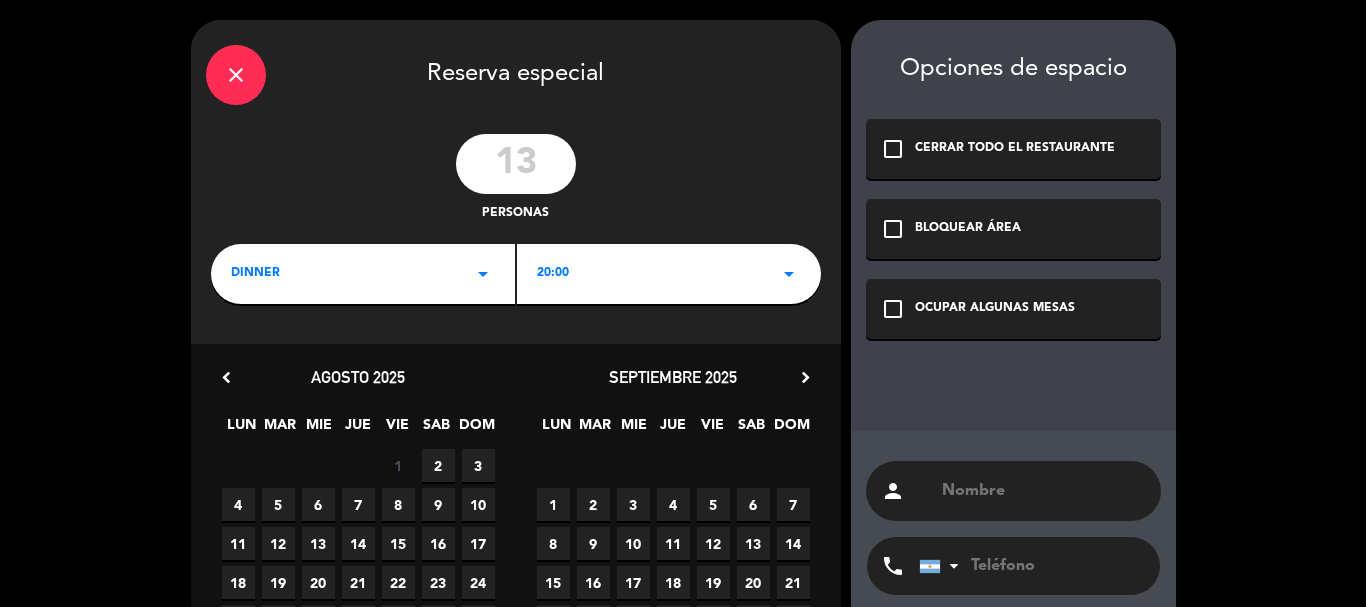 click on "3" at bounding box center [478, 465] 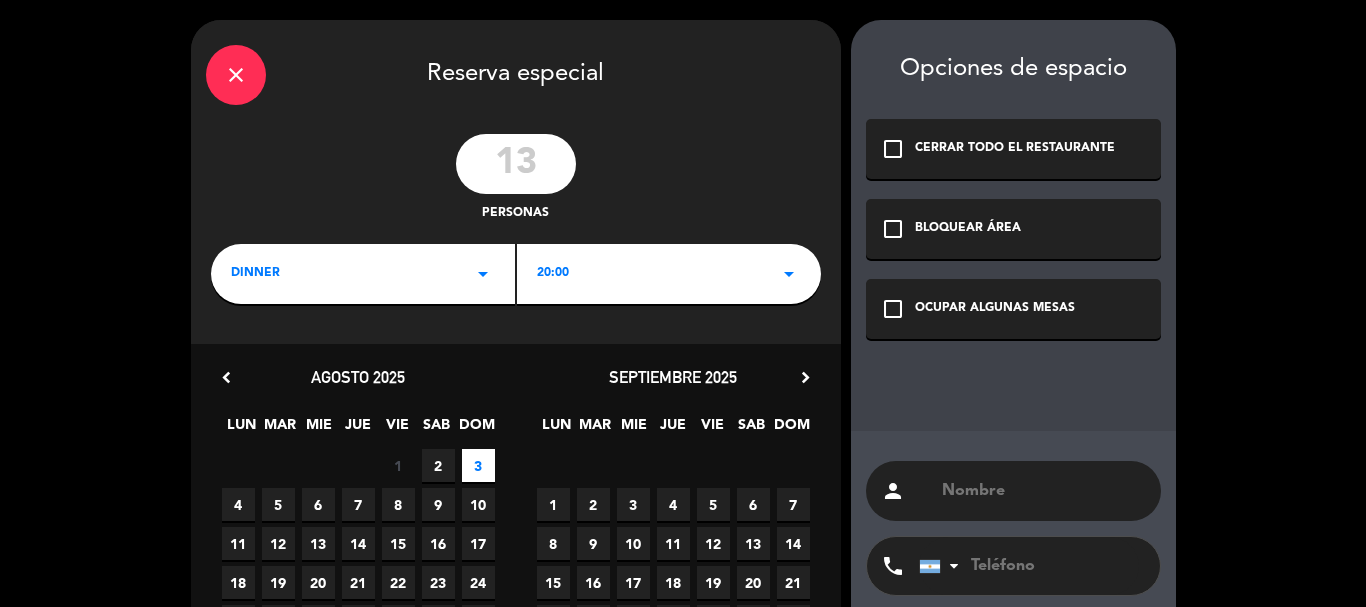 click on "OCUPAR ALGUNAS MESAS" 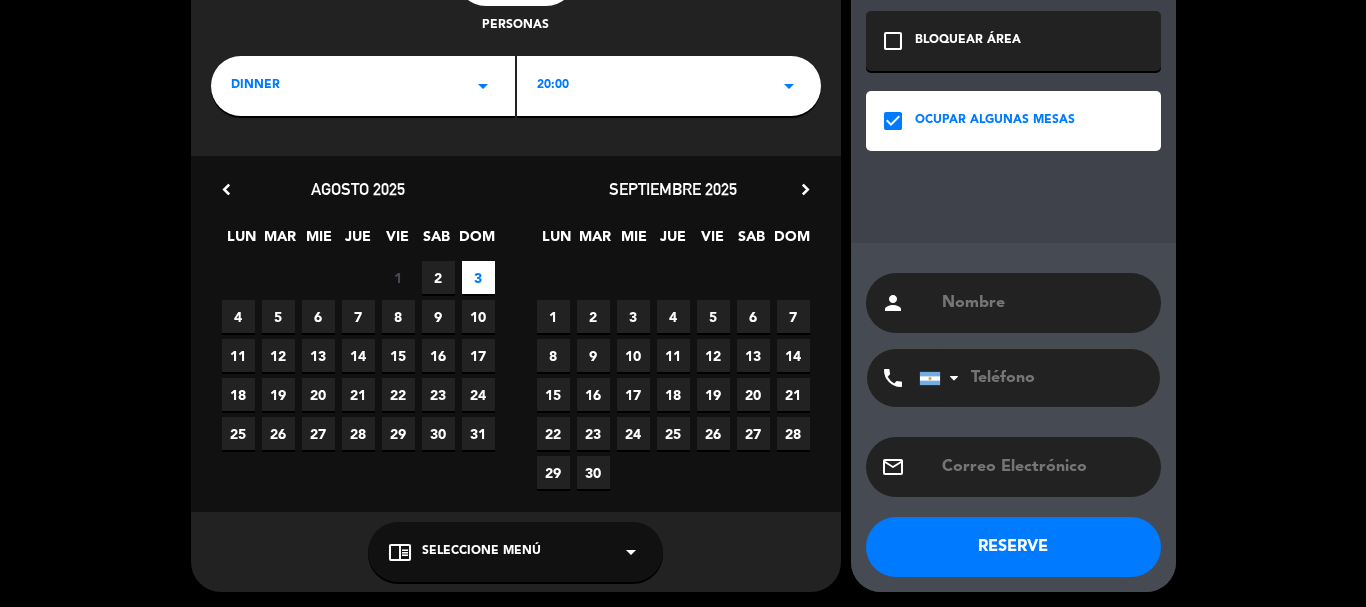 scroll, scrollTop: 192, scrollLeft: 0, axis: vertical 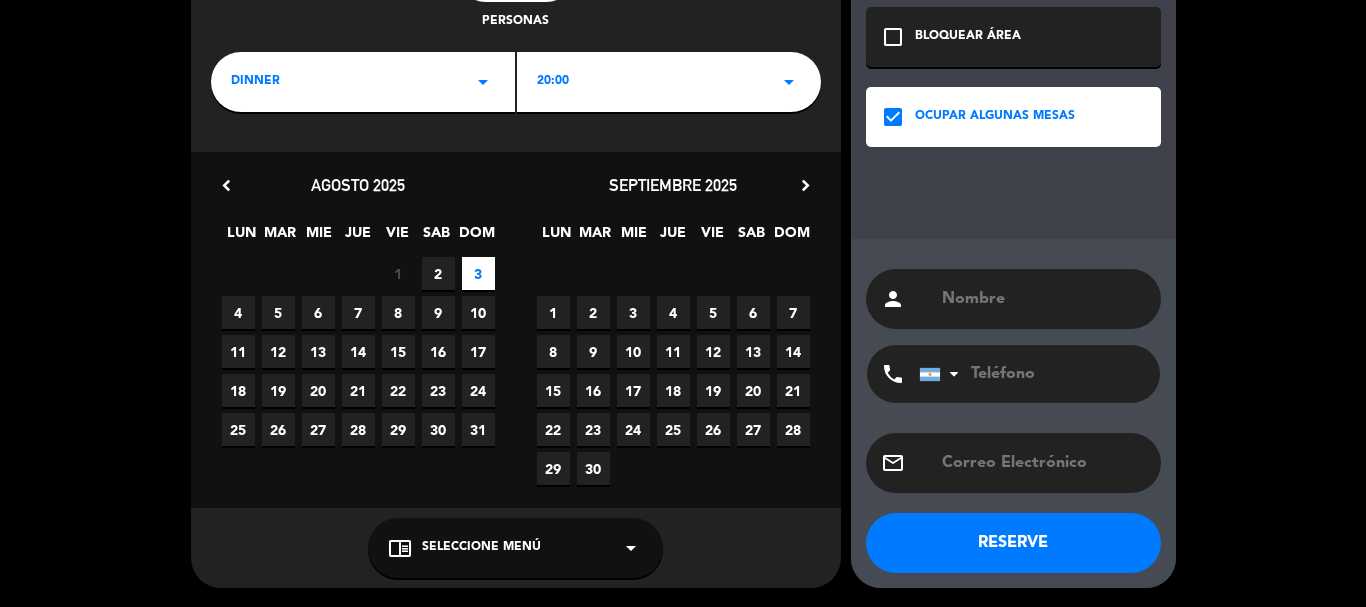 click at bounding box center [1043, 299] 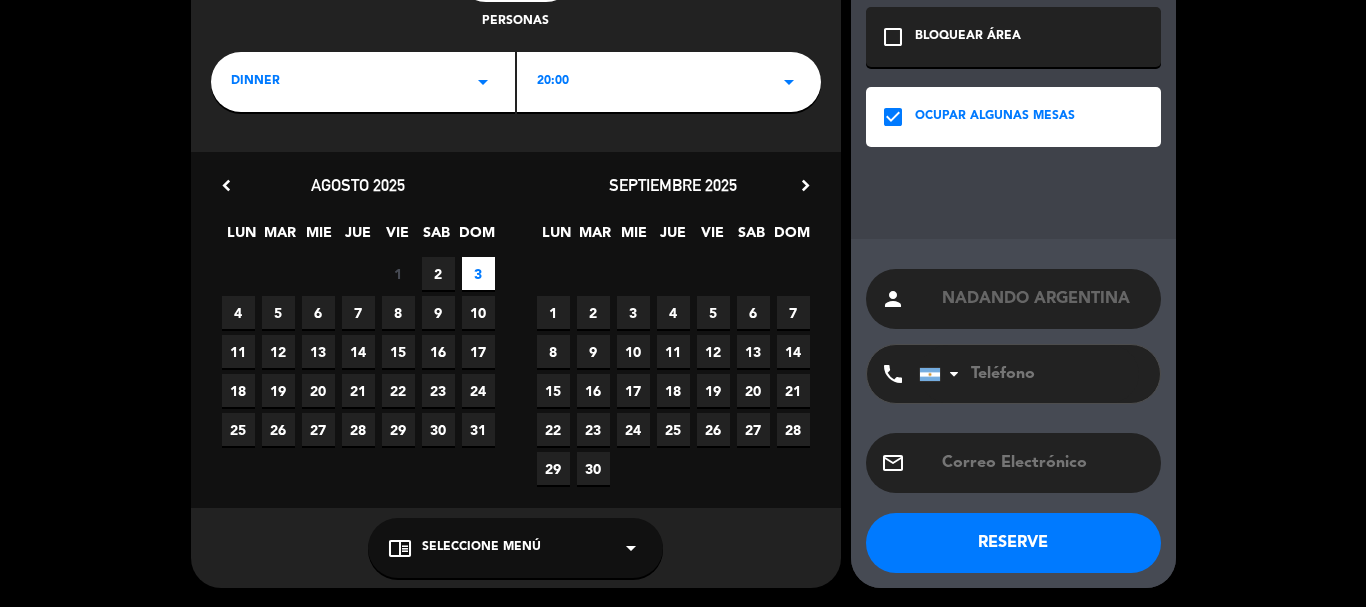 type on "NADANDO ARGENTINA" 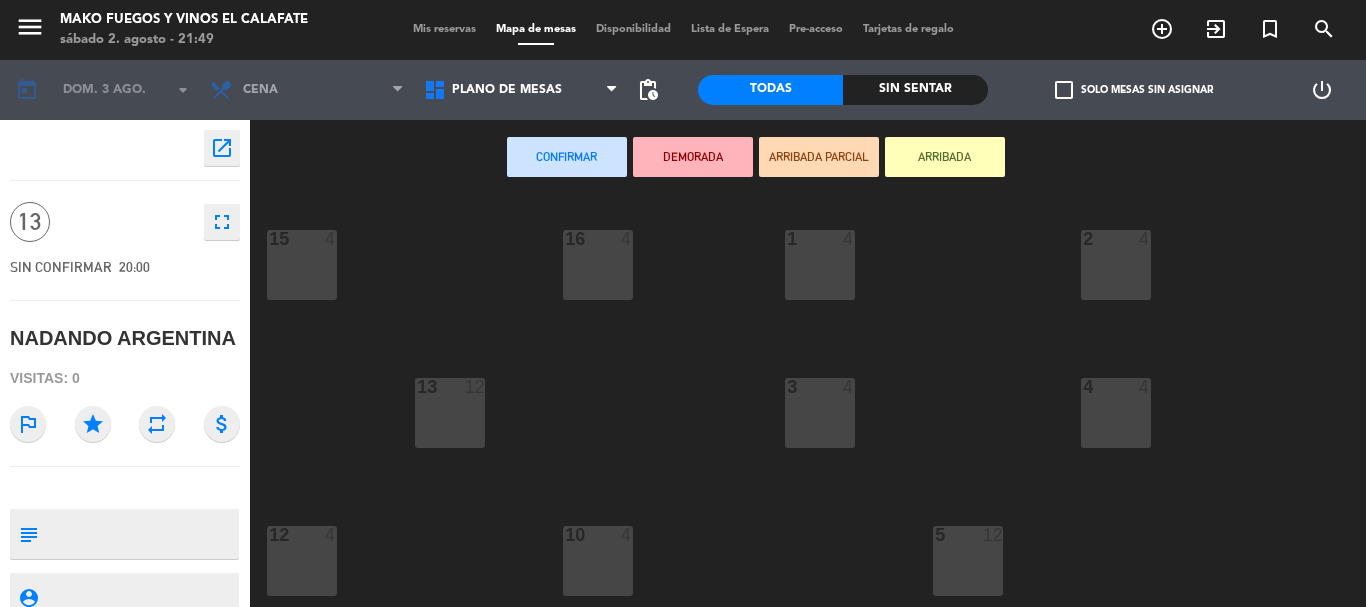 click at bounding box center (141, 534) 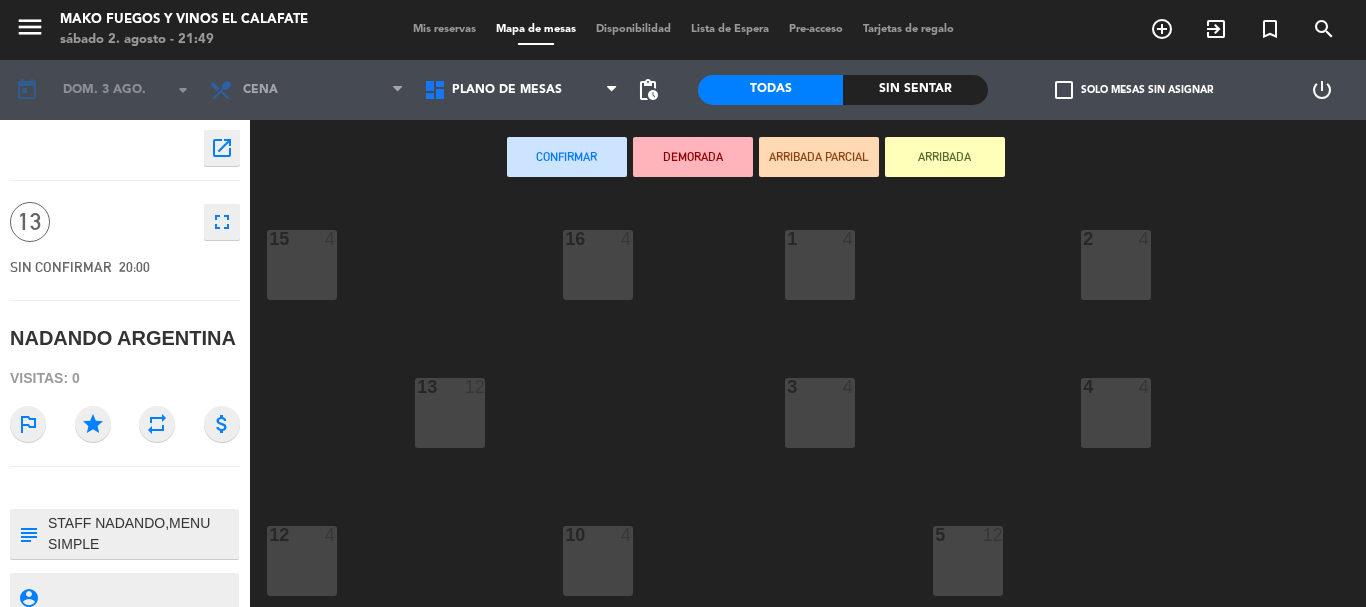 click at bounding box center (141, 534) 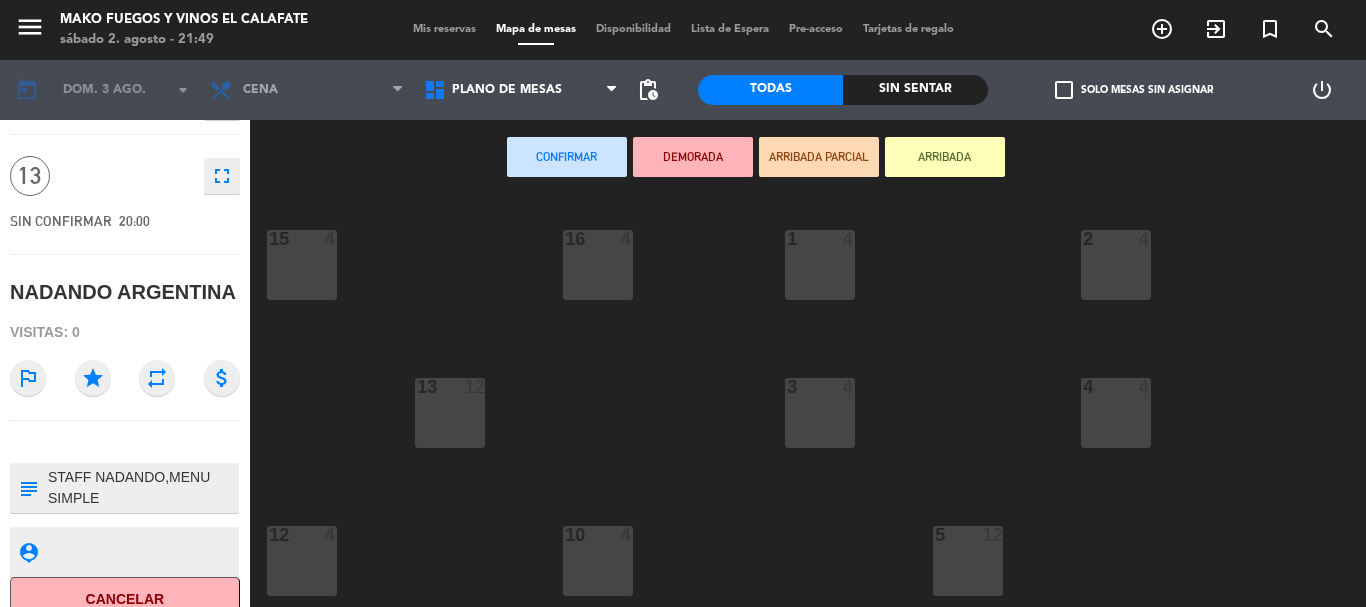 scroll, scrollTop: 71, scrollLeft: 0, axis: vertical 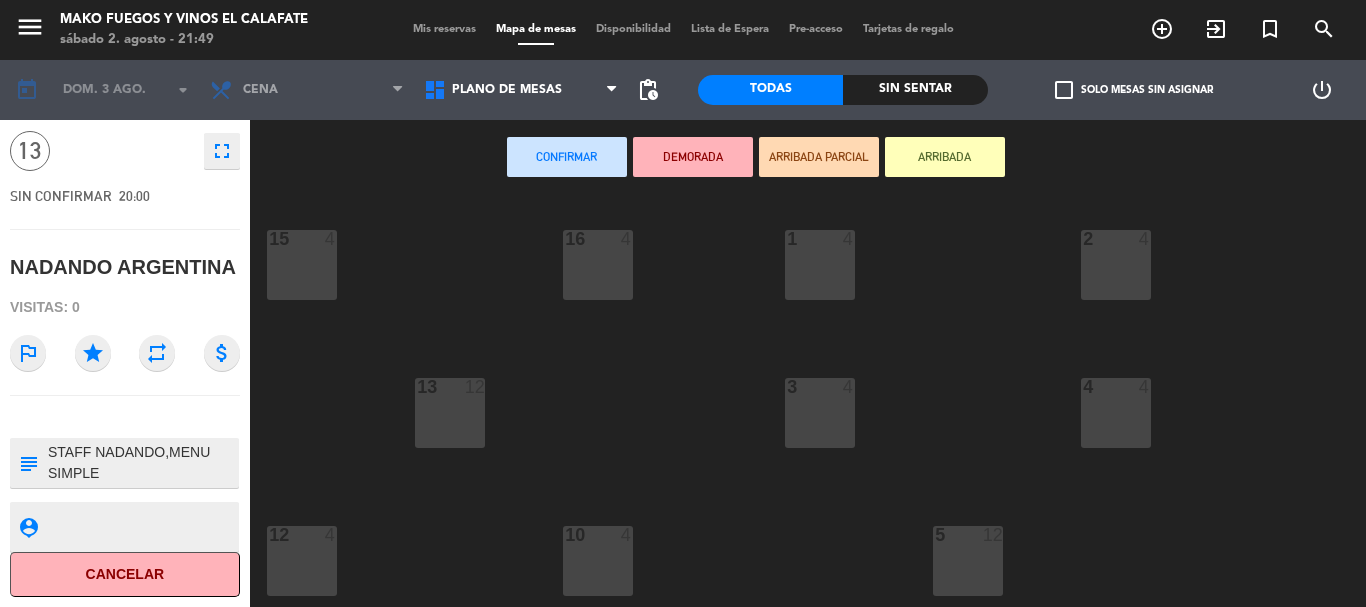 type on "STAFF NADANDO,MENU SIMPLE" 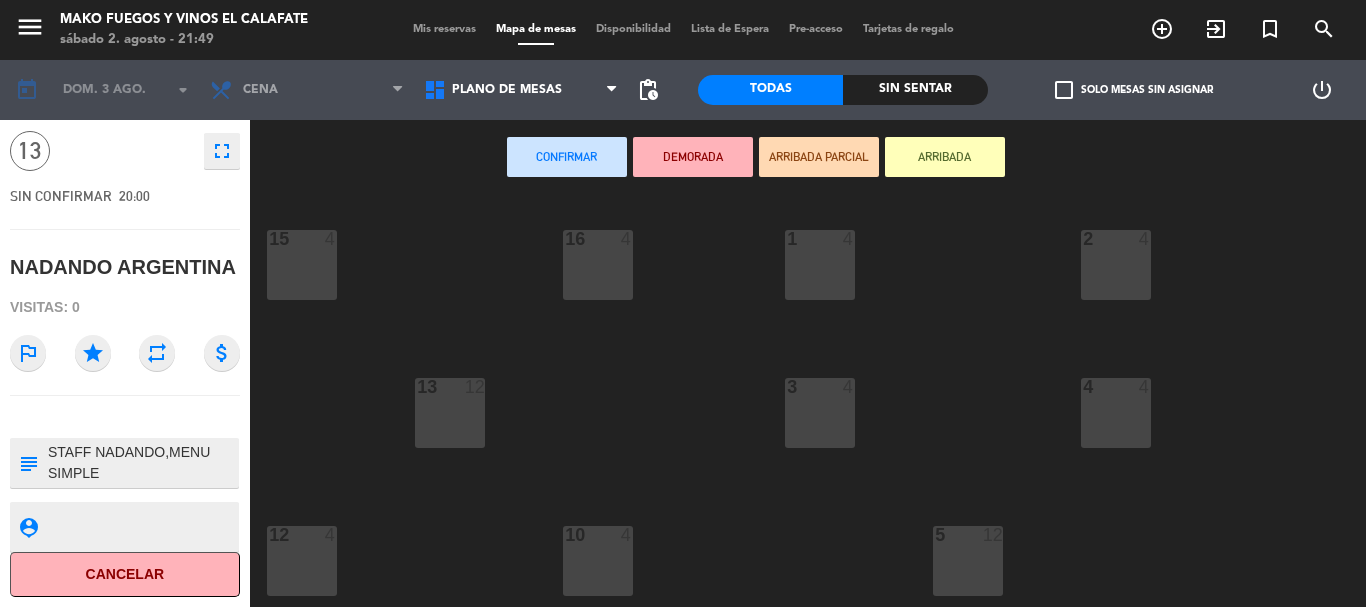 click on "13  12" at bounding box center (450, 413) 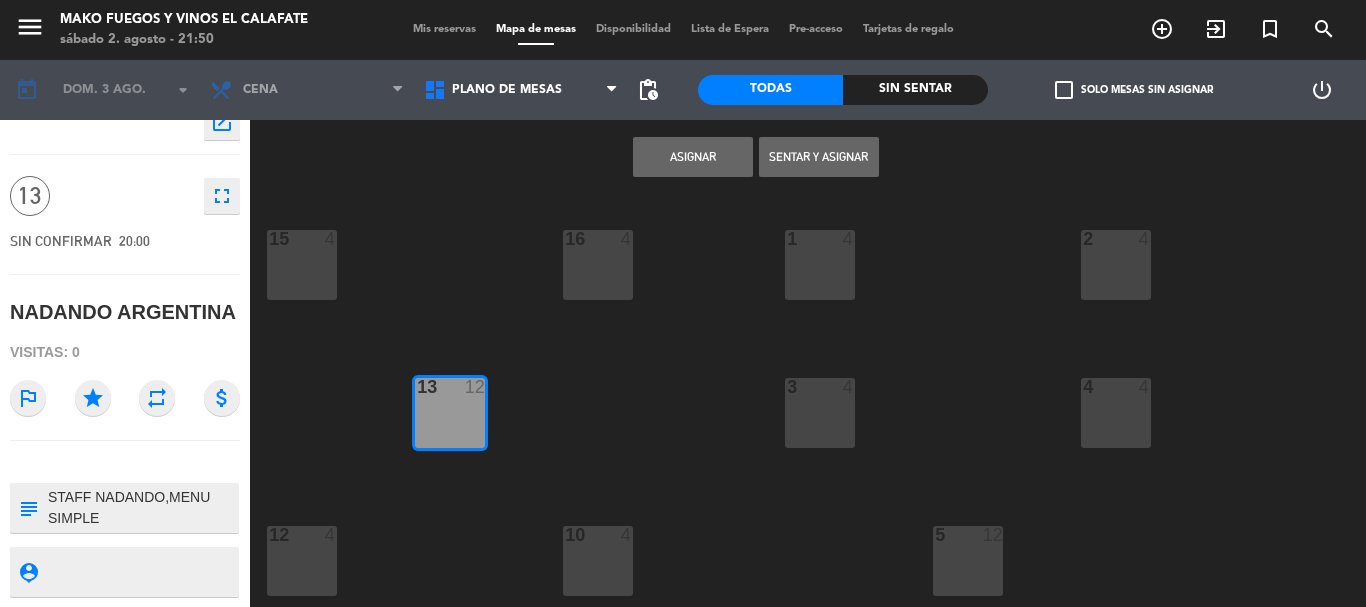 click on "12  4" at bounding box center (302, 536) 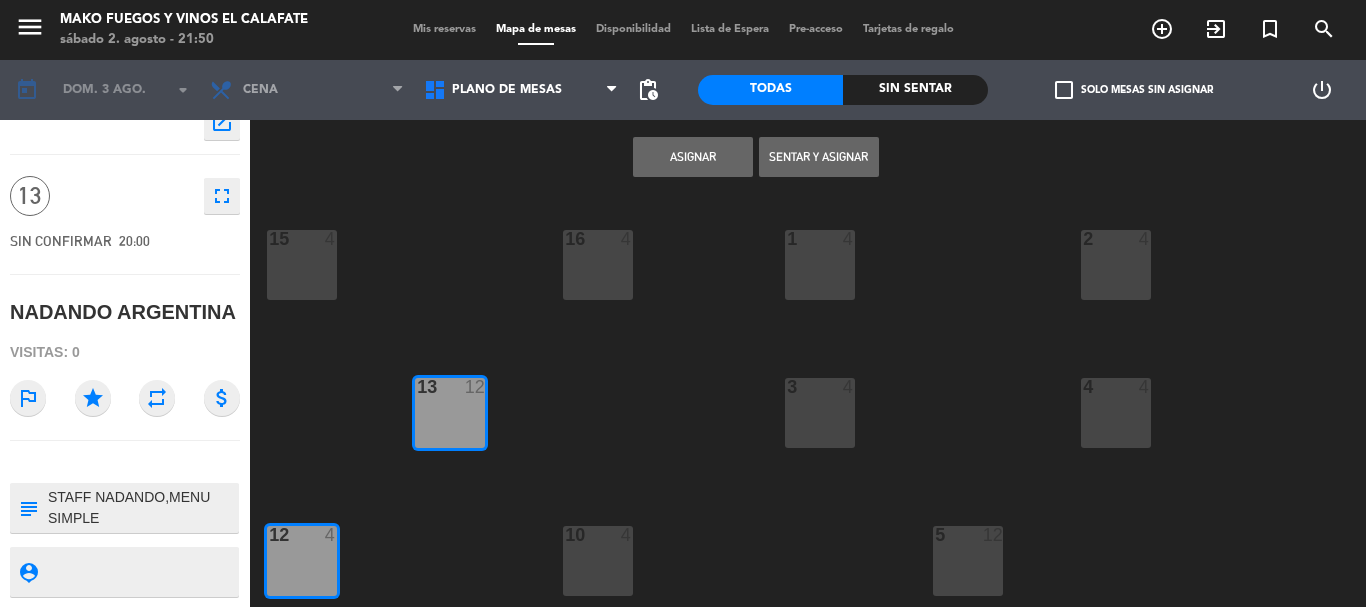 click on "Asignar" at bounding box center [693, 157] 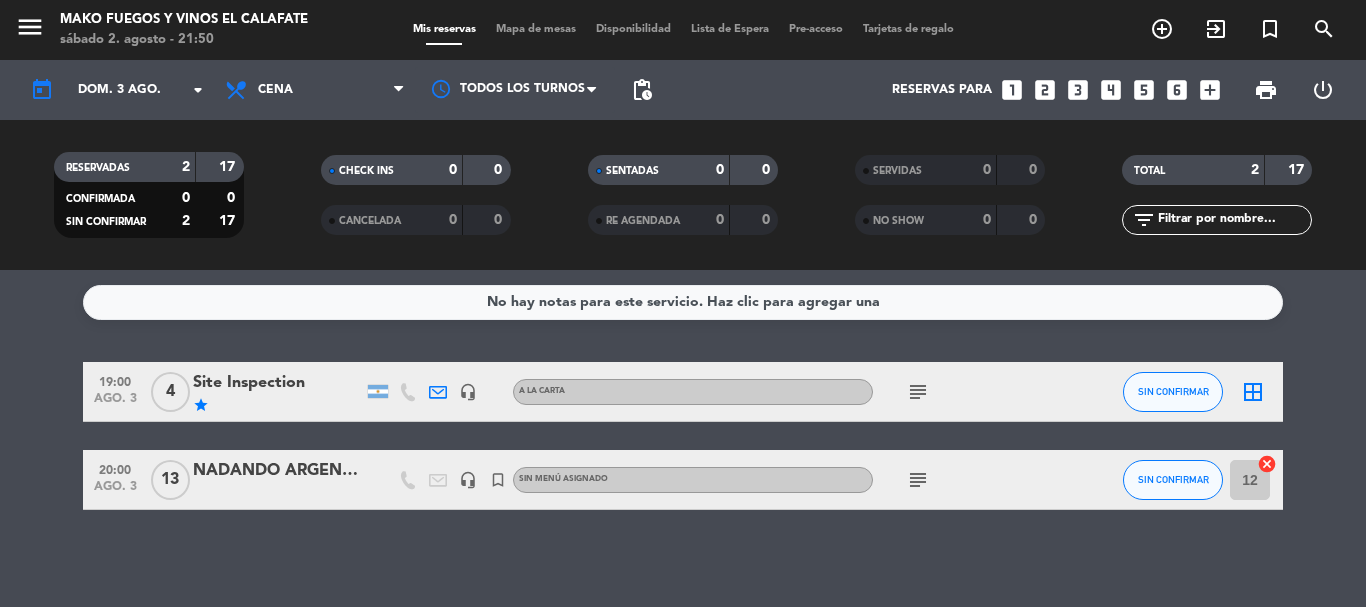click on "Site Inspection" 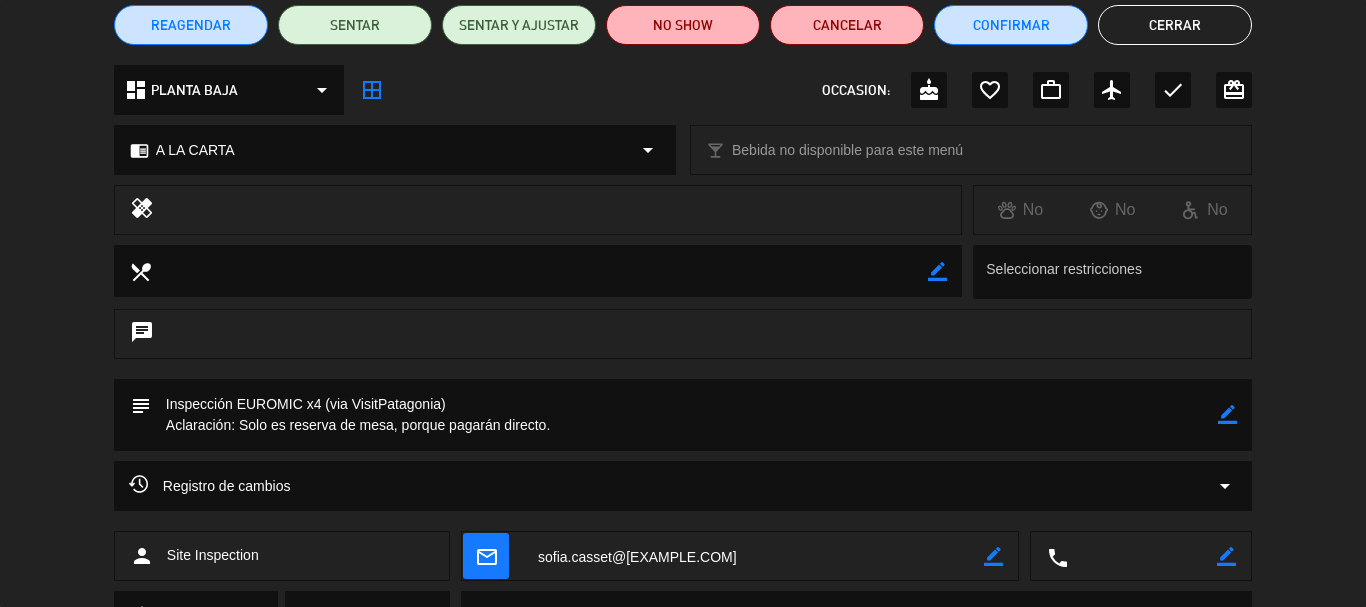 scroll, scrollTop: 200, scrollLeft: 0, axis: vertical 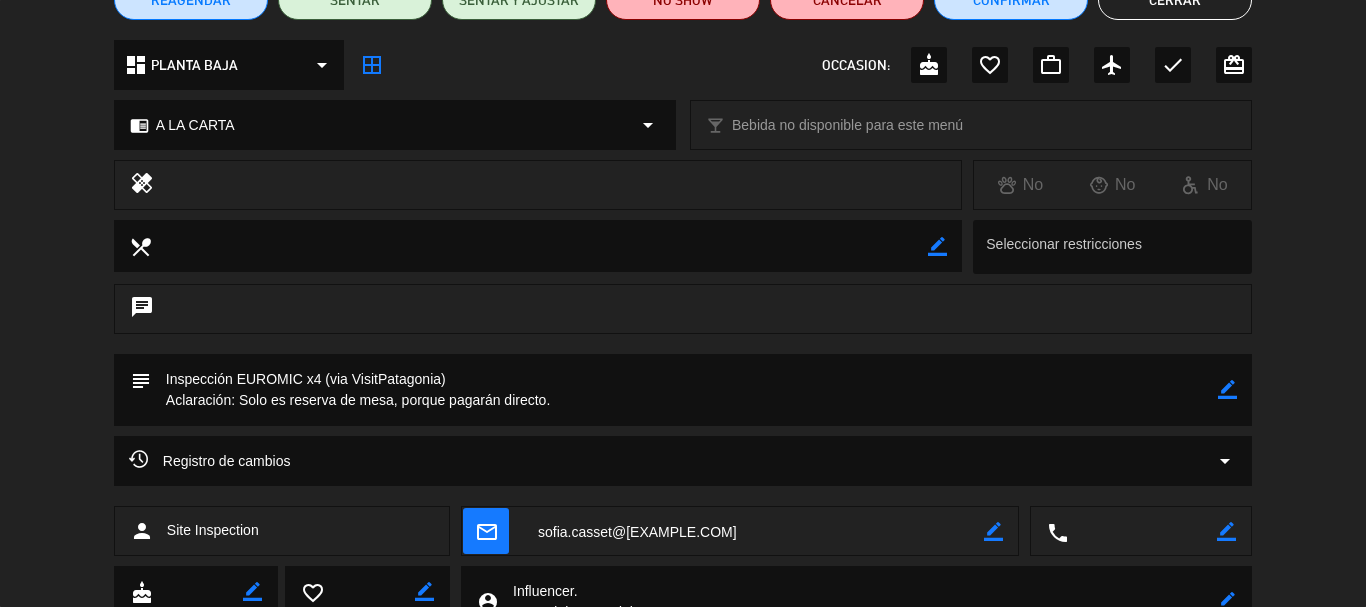click 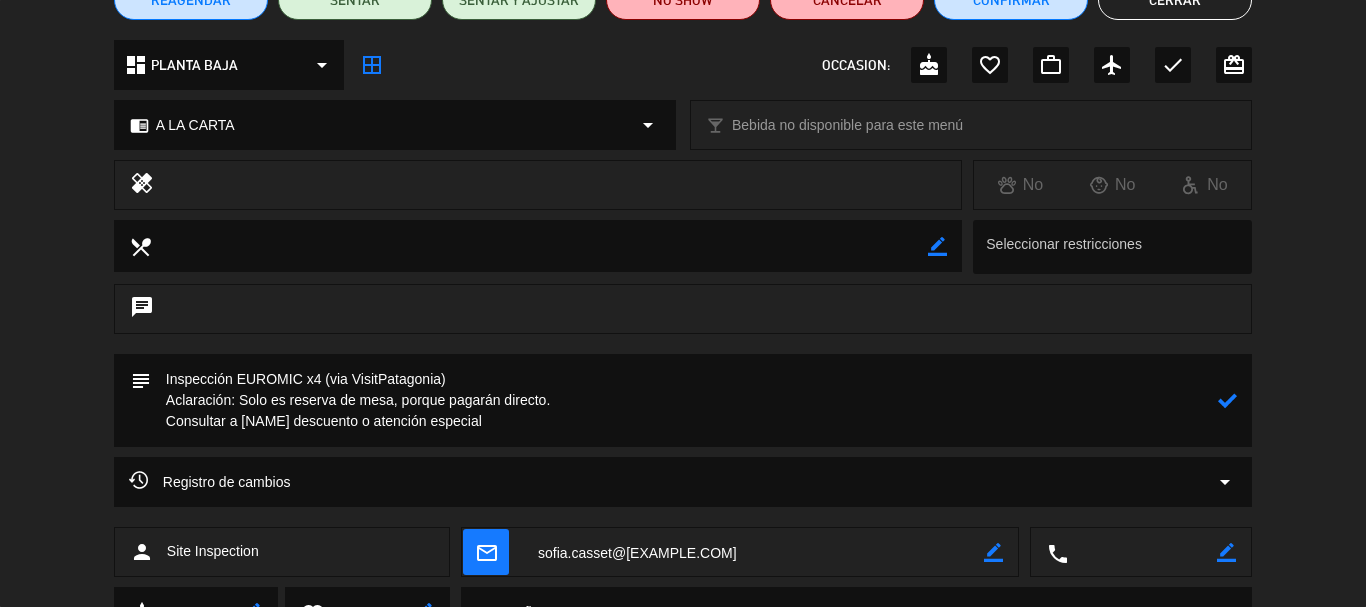 type on "Inspección EUROMIC x4 (via VisitPatagonia)
Aclaración: Solo es reserva de mesa, porque pagarán directo.
Consultar a [NAME] descuento o atención especial" 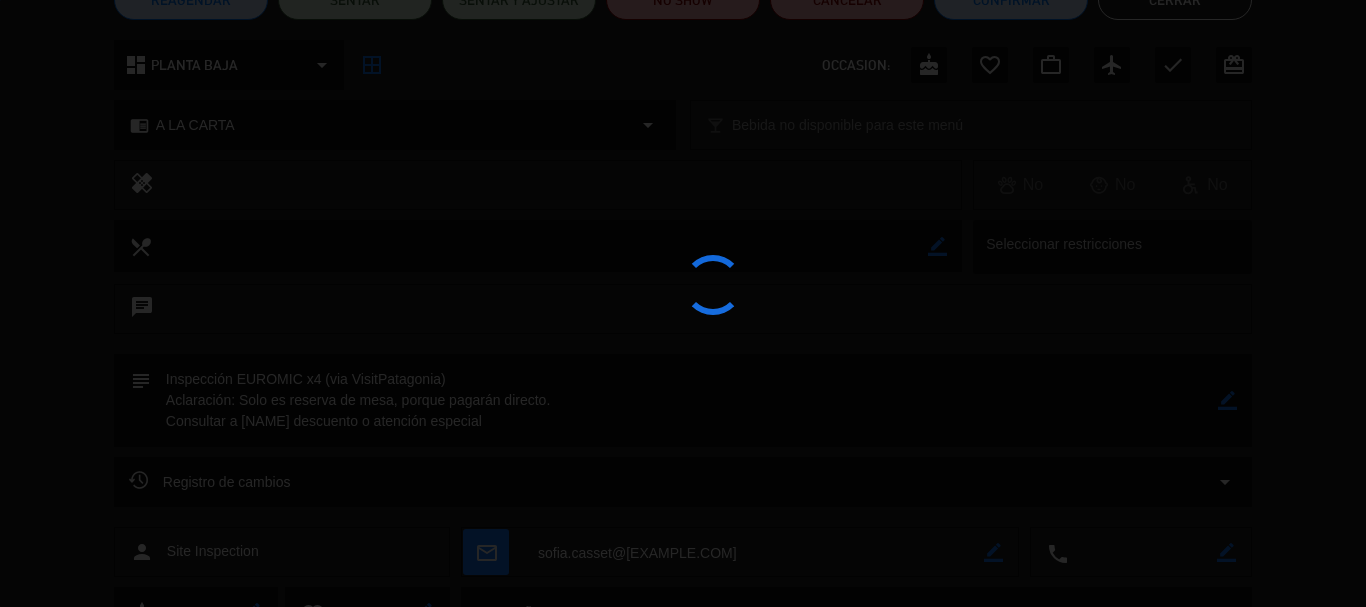 type 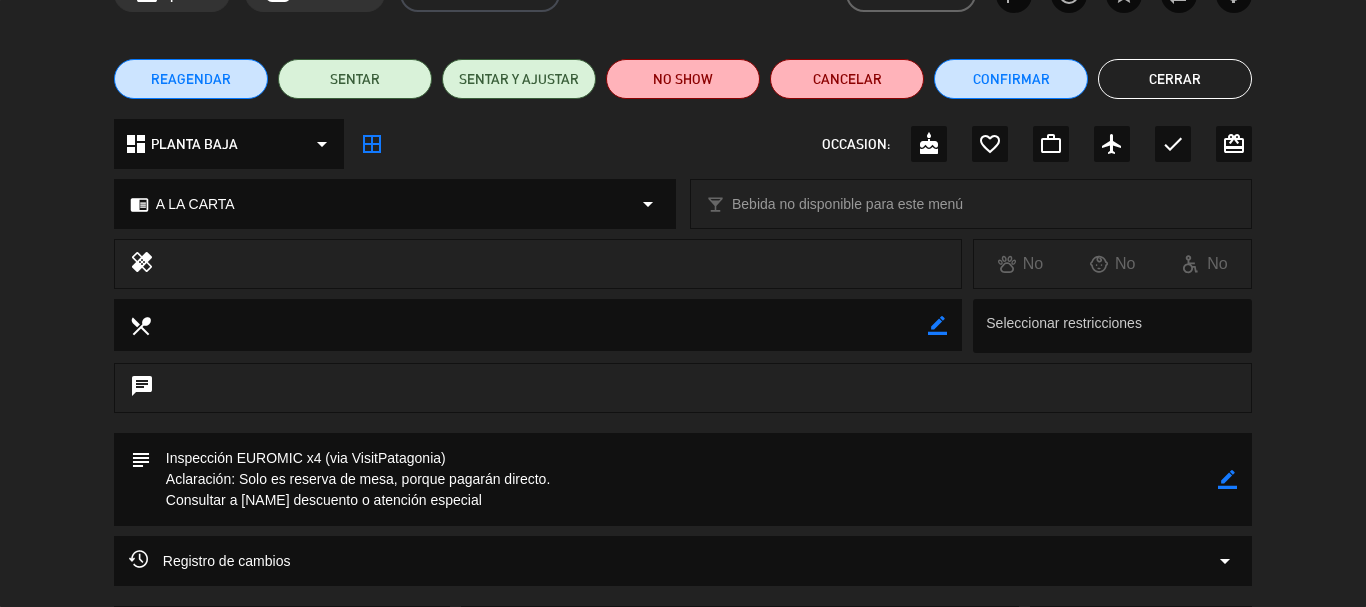 scroll, scrollTop: 0, scrollLeft: 0, axis: both 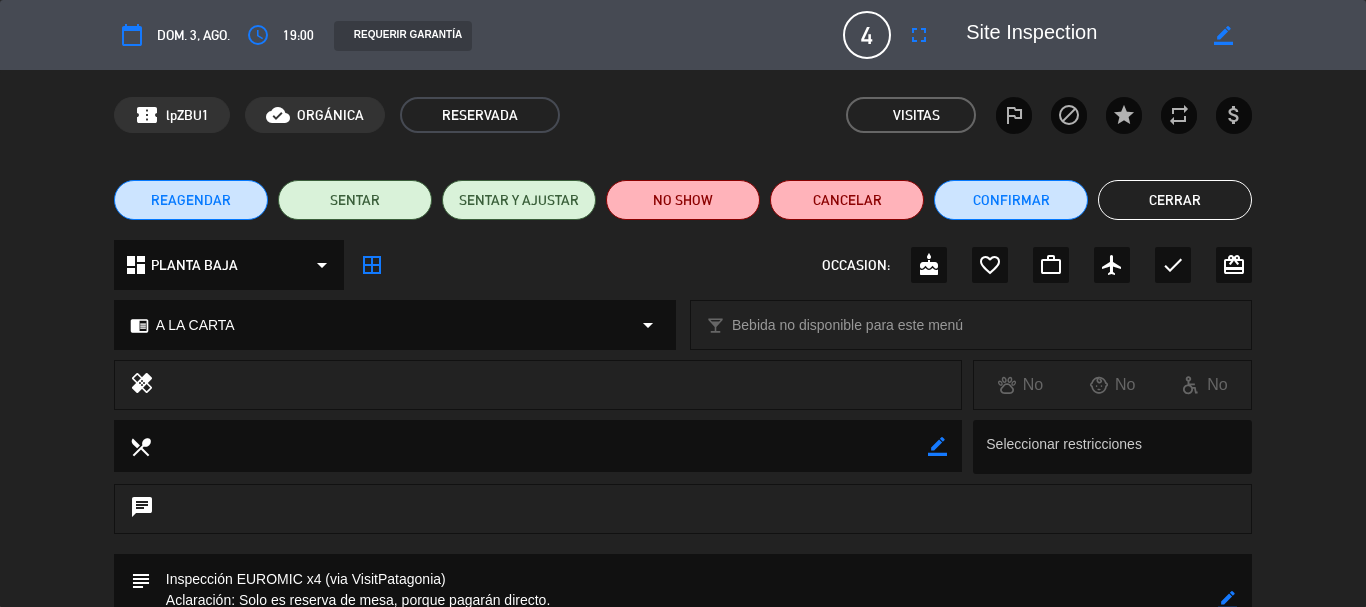 click on "Cerrar" 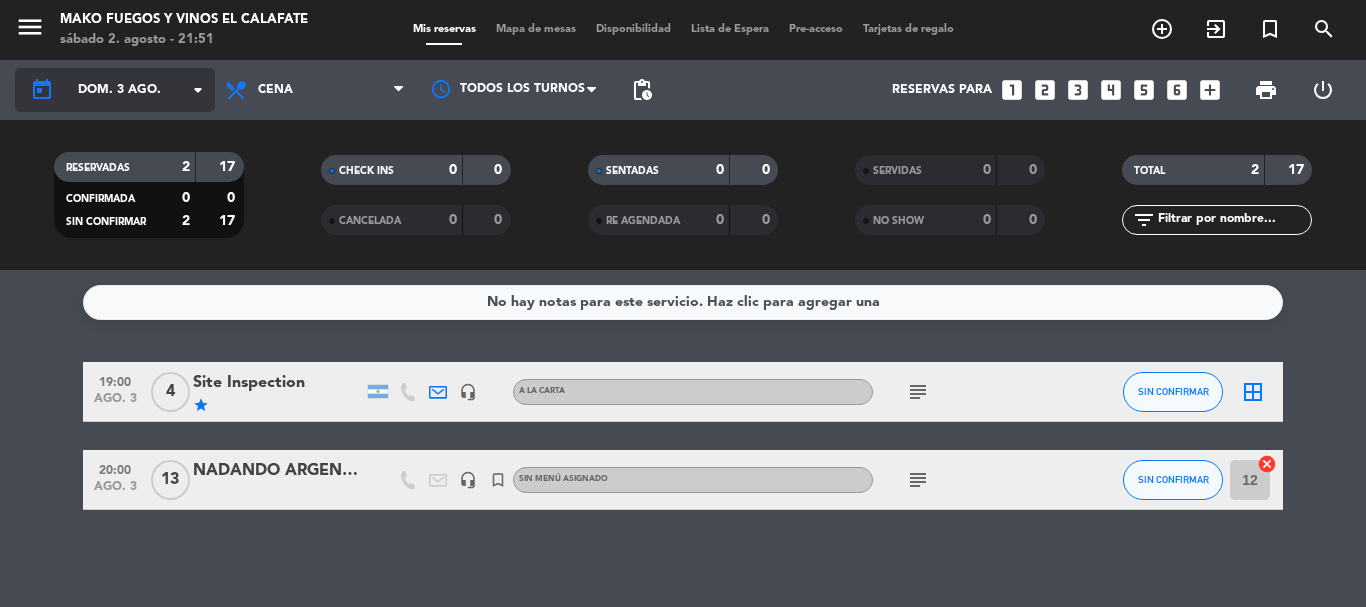click on "dom. 3 ago." 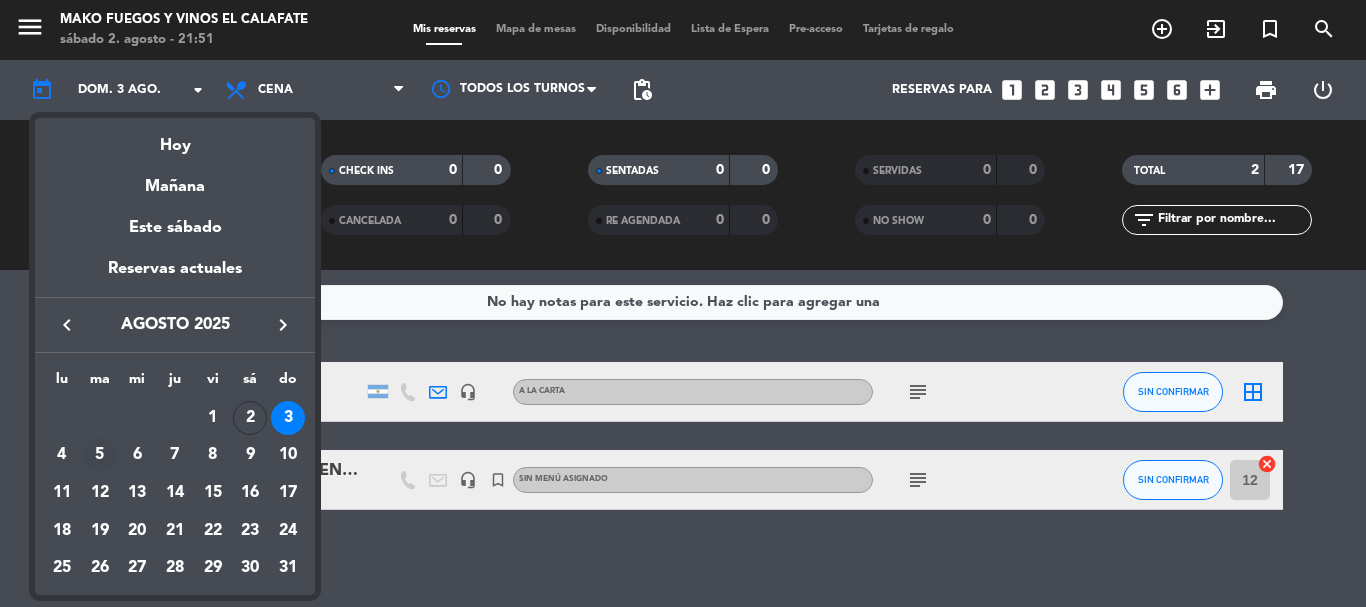 click on "5" at bounding box center [100, 455] 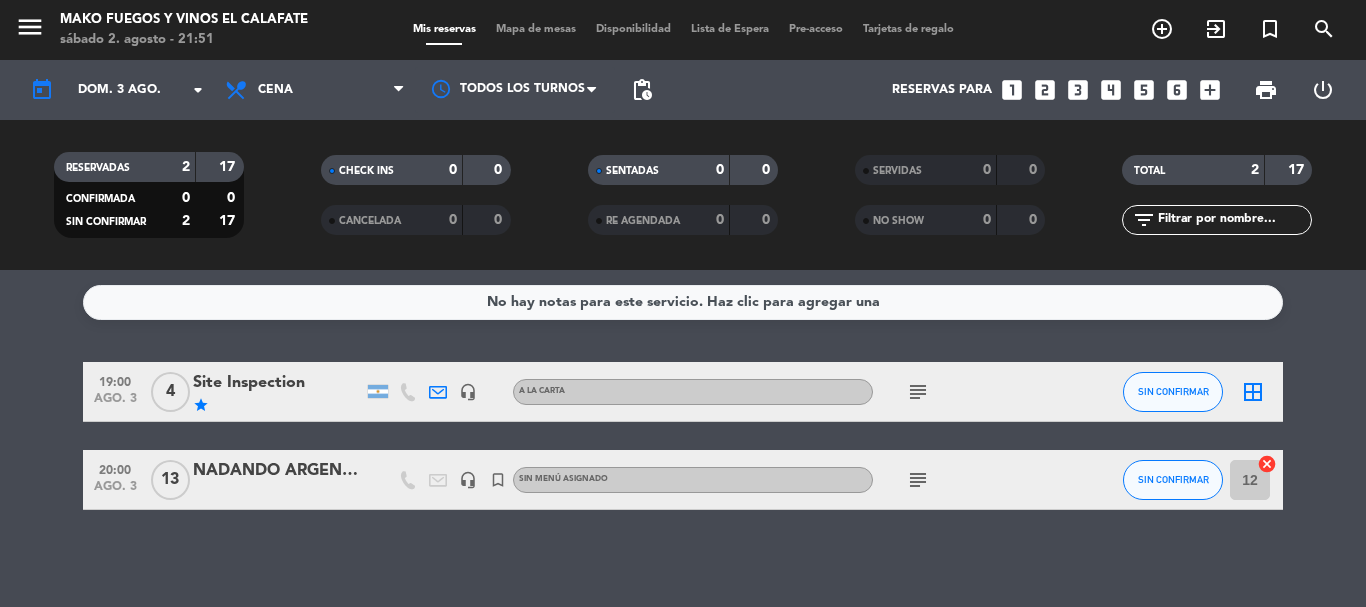 type on "mar. 5 ago." 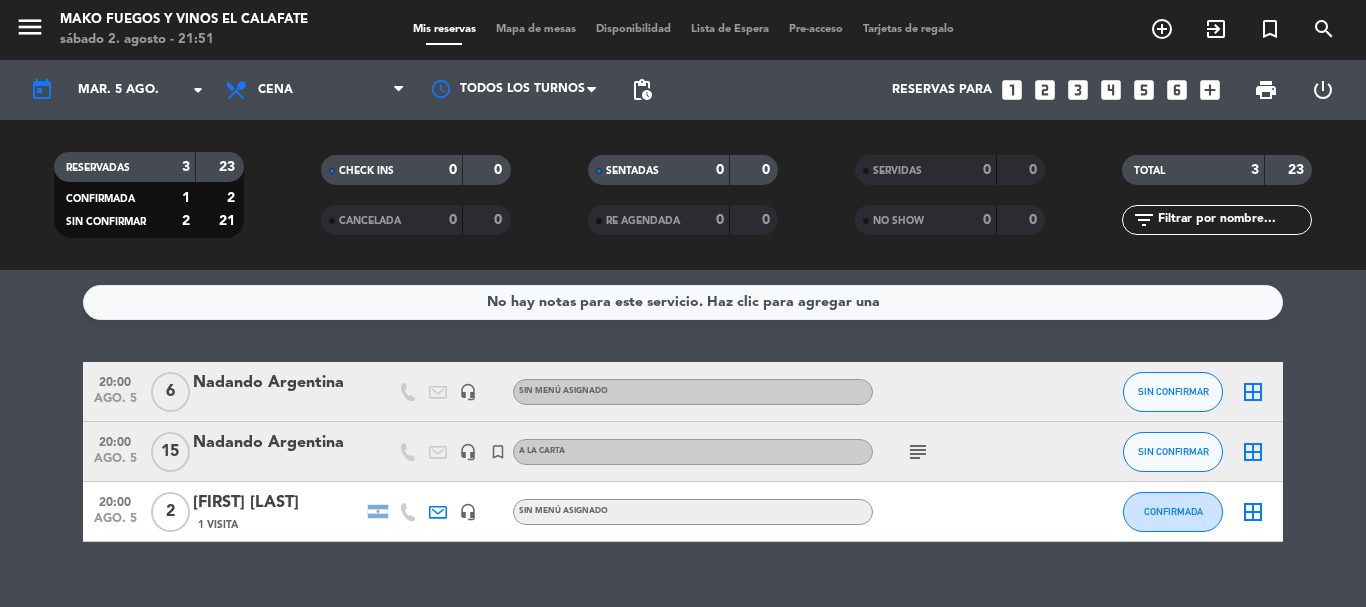 click on "[FIRST] [LAST]" 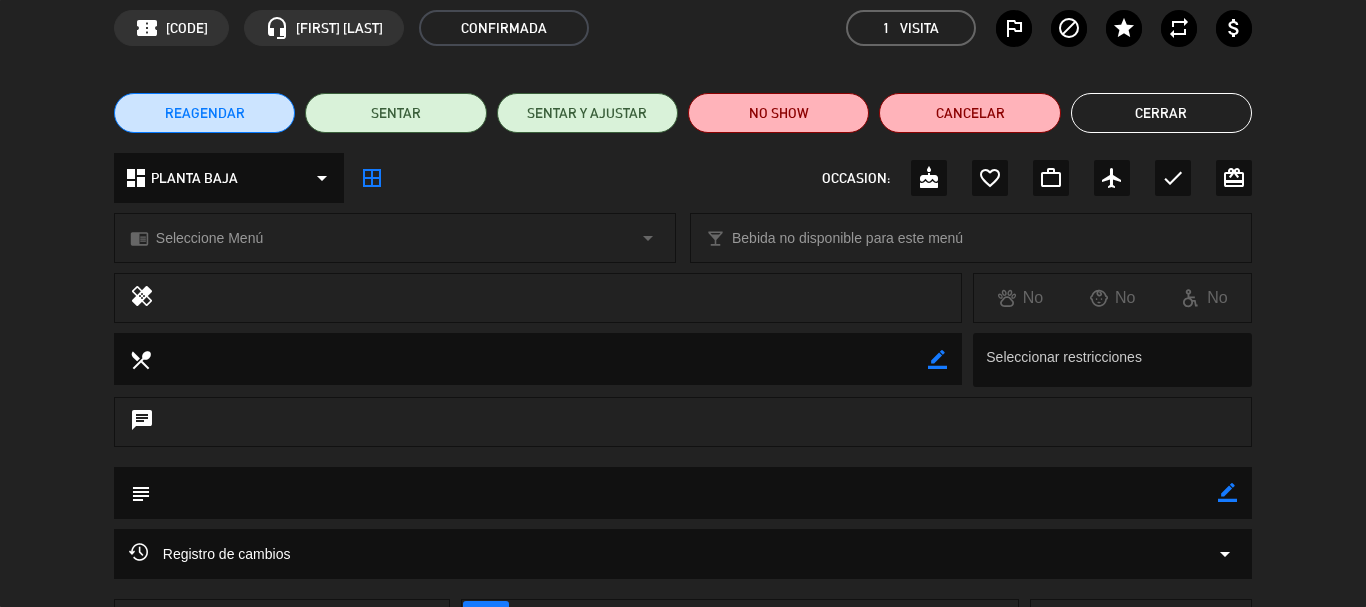 scroll, scrollTop: 200, scrollLeft: 0, axis: vertical 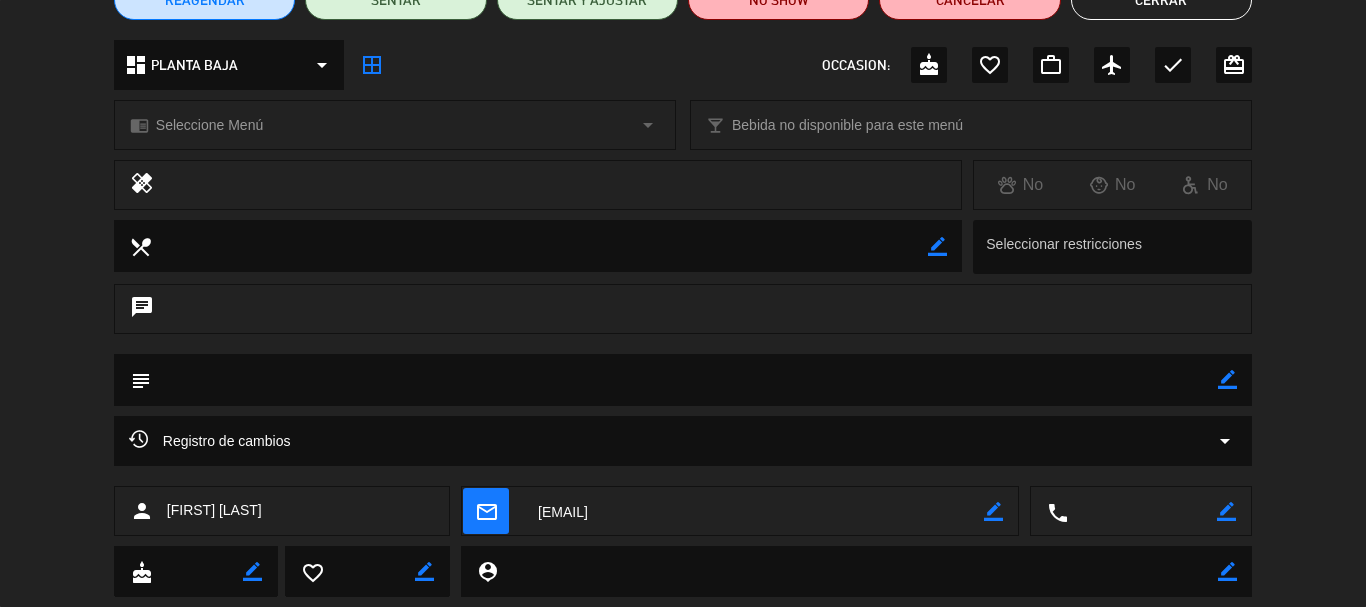 click 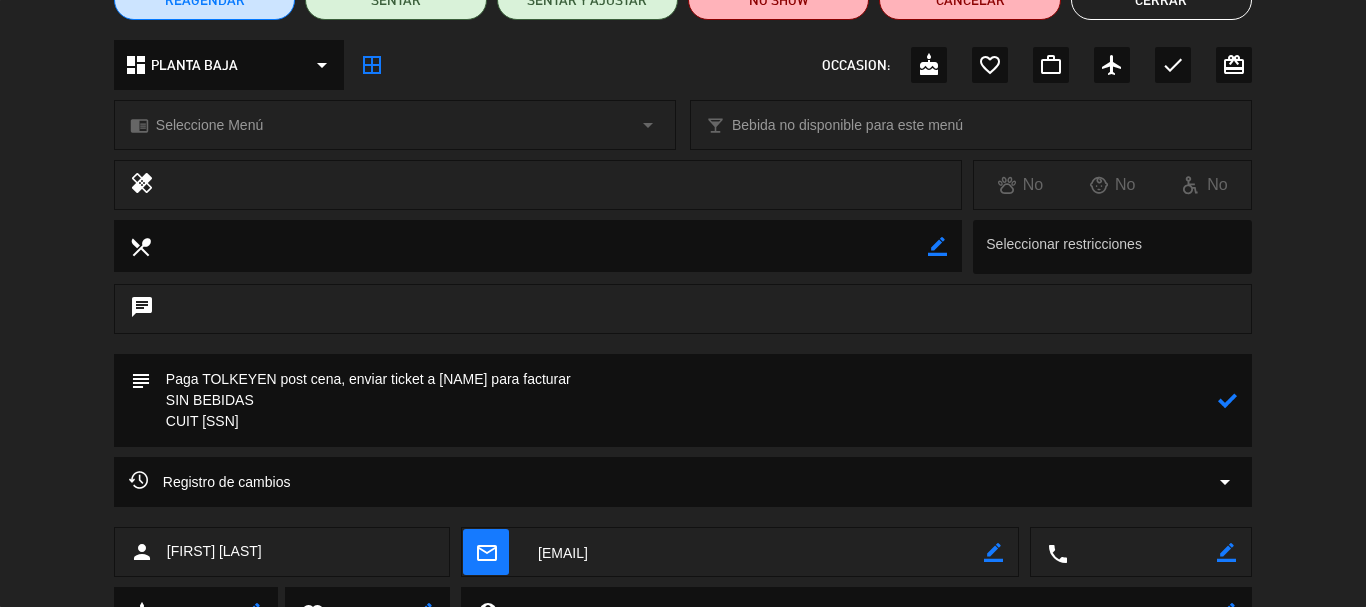 scroll, scrollTop: 351, scrollLeft: 0, axis: vertical 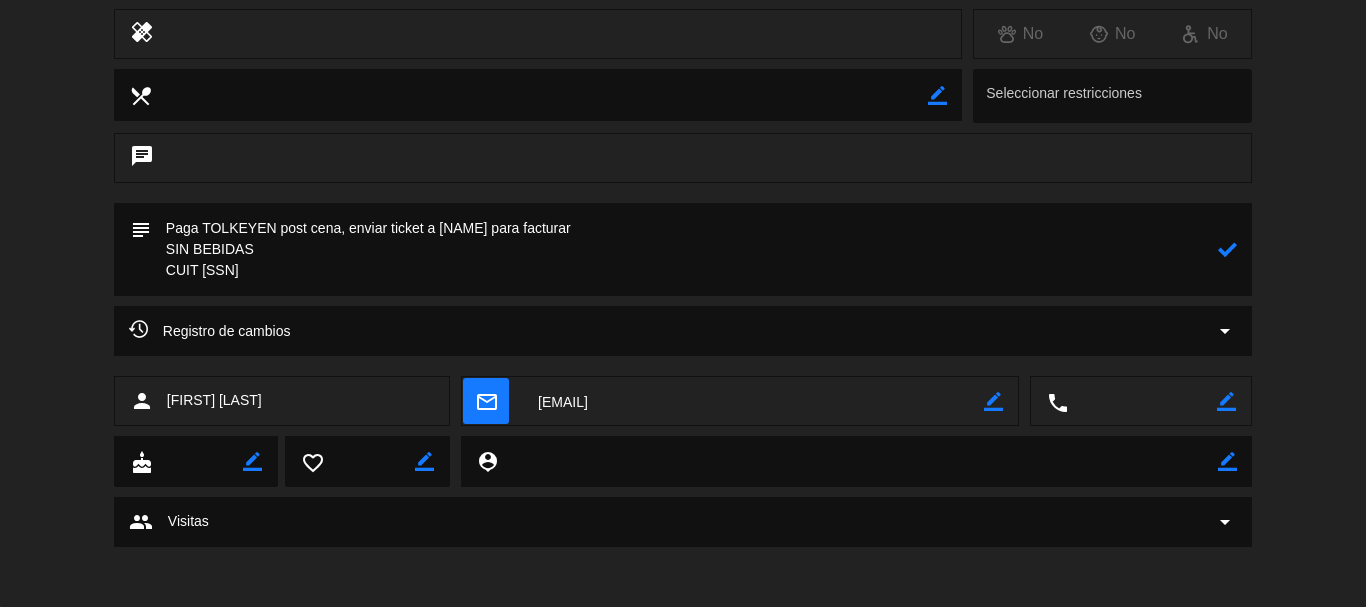 drag, startPoint x: 342, startPoint y: 227, endPoint x: 675, endPoint y: 232, distance: 333.03754 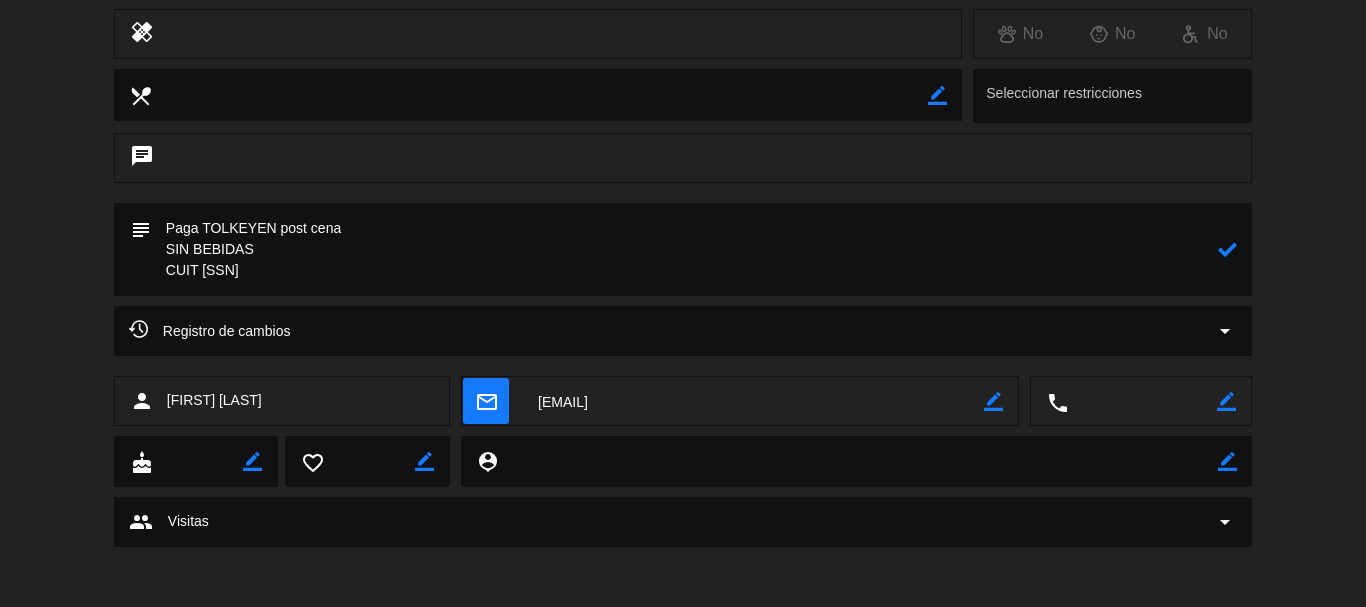 drag, startPoint x: 196, startPoint y: 227, endPoint x: 144, endPoint y: 227, distance: 52 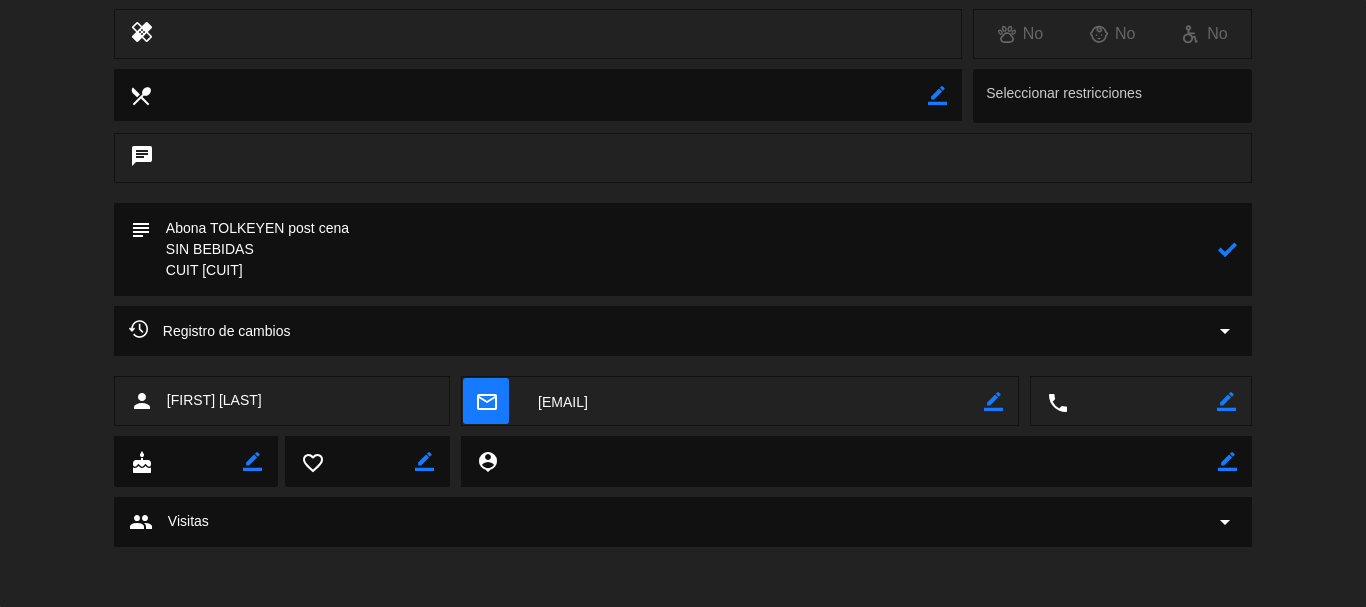 type on "Abona TOLKEYEN post cena
SIN BEBIDAS
CUIT [CUIT]" 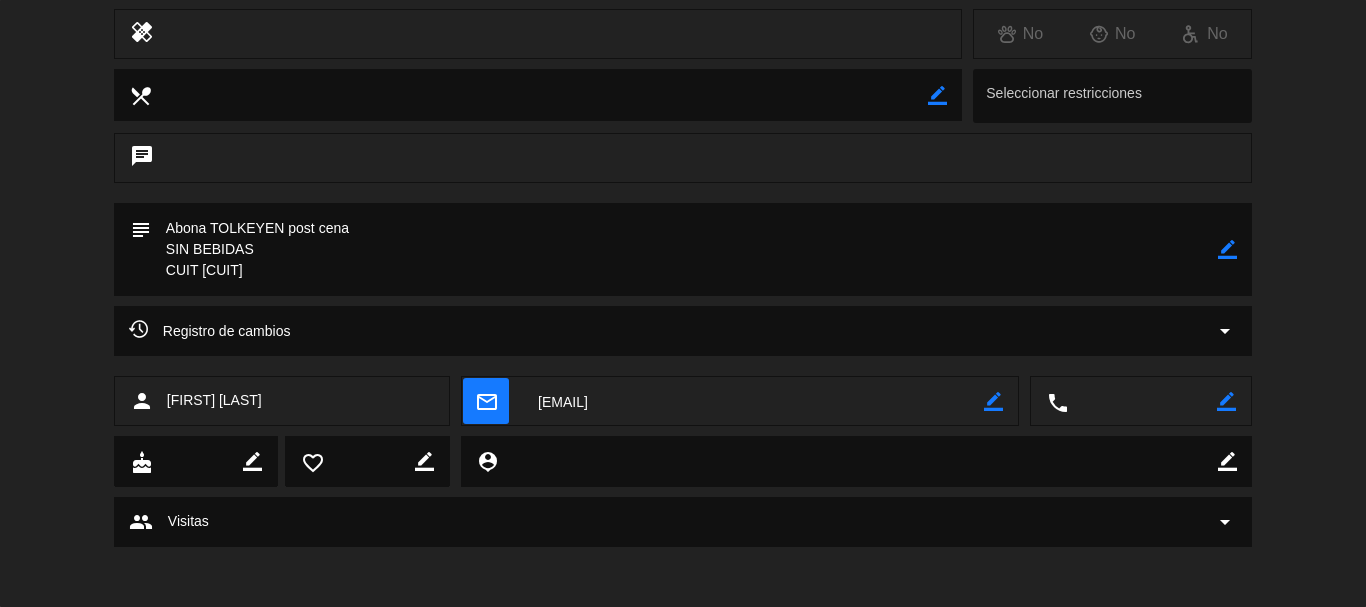 scroll, scrollTop: 0, scrollLeft: 0, axis: both 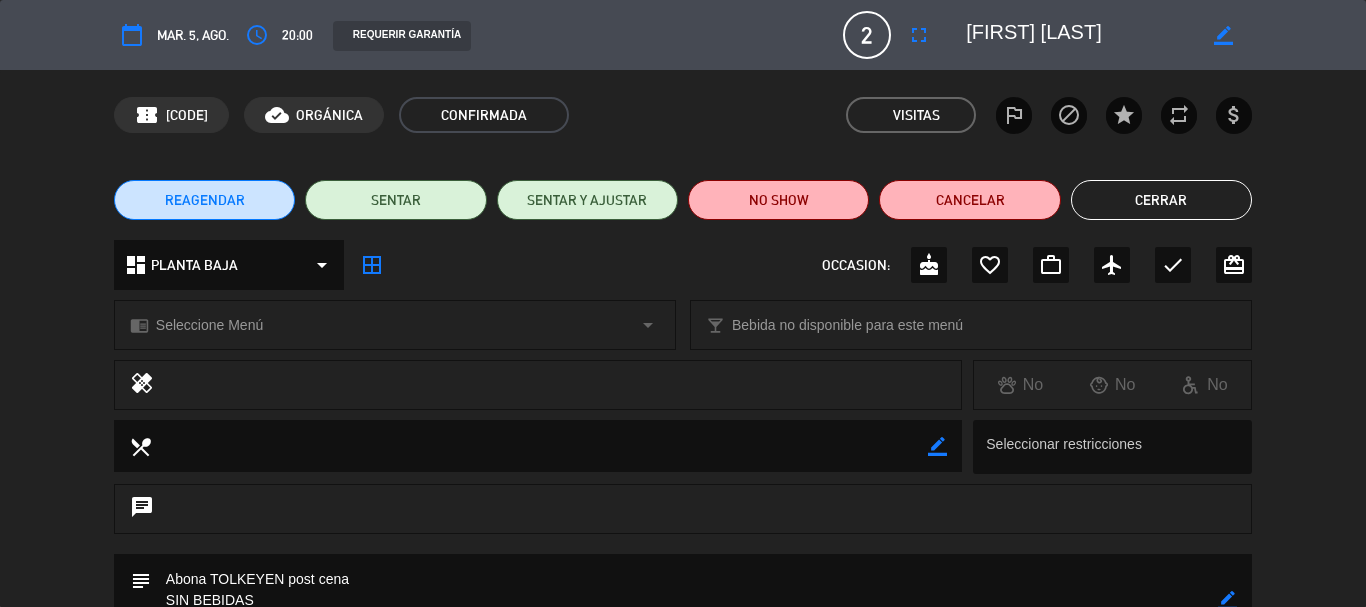 click on "Cerrar" 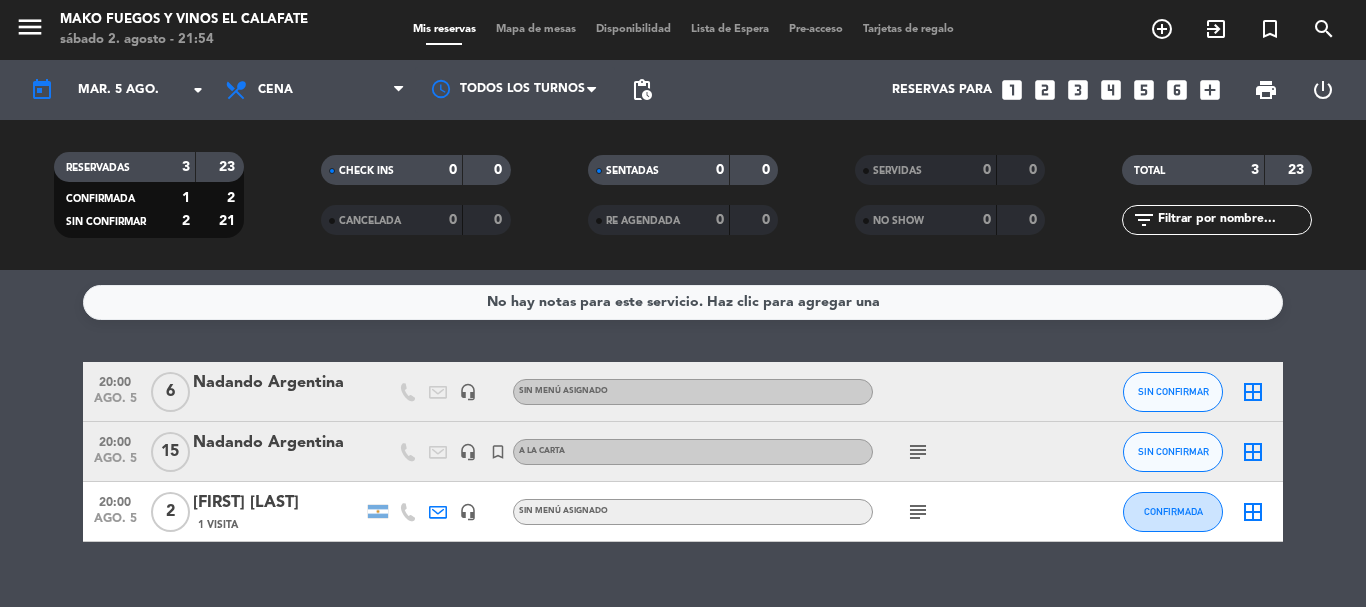 click 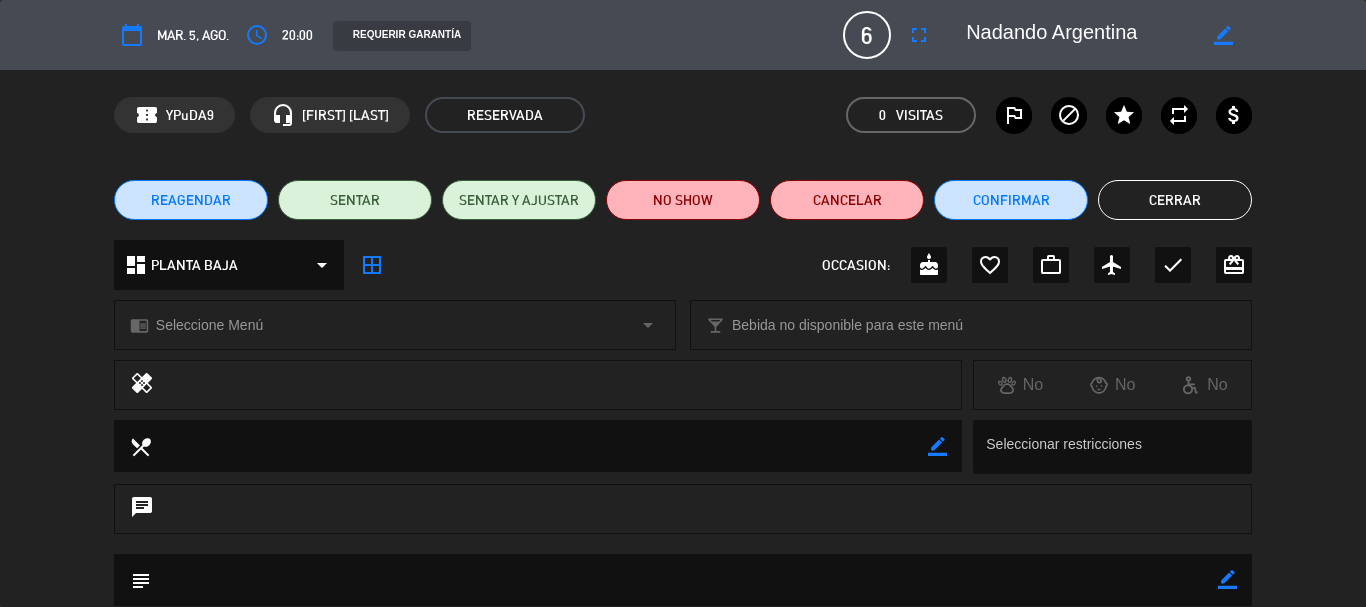 click on "border_color" 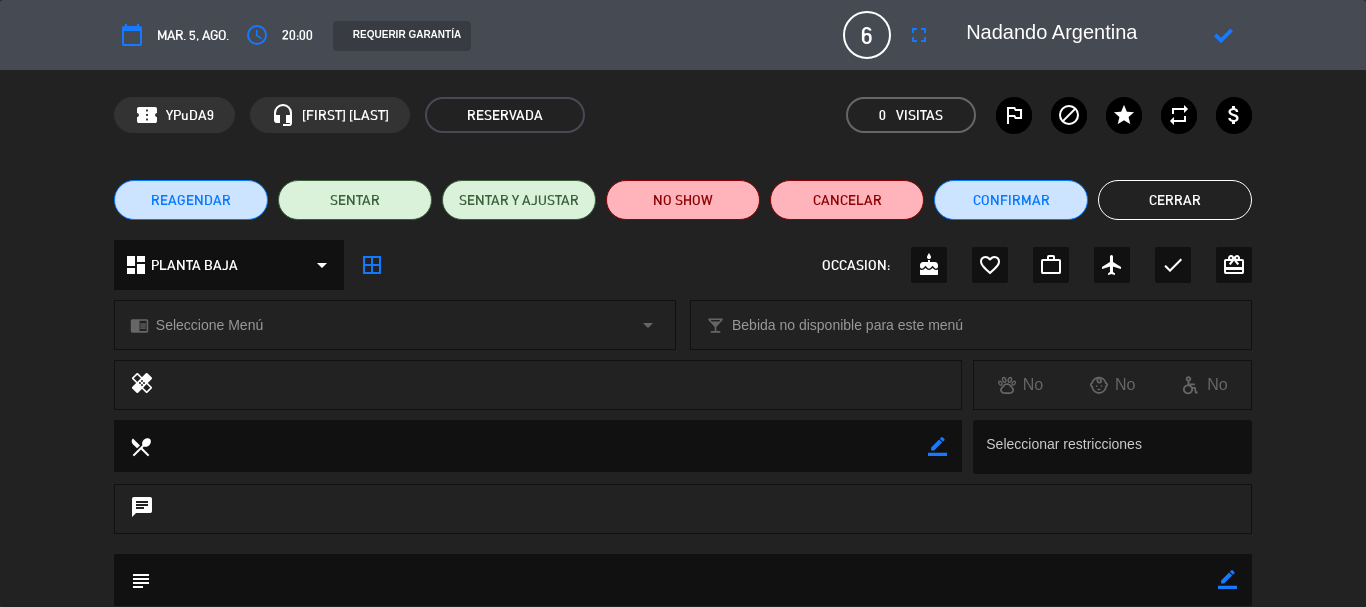 drag, startPoint x: 1108, startPoint y: 30, endPoint x: 1205, endPoint y: 30, distance: 97 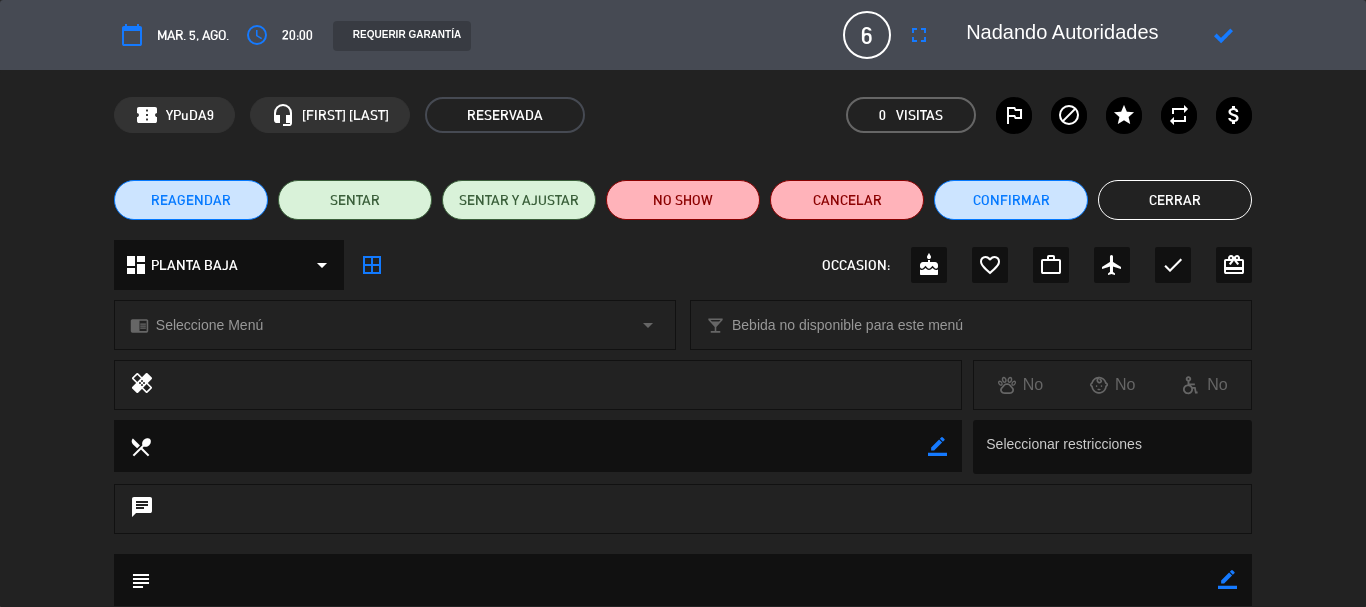 type on "Nadando Autoridades" 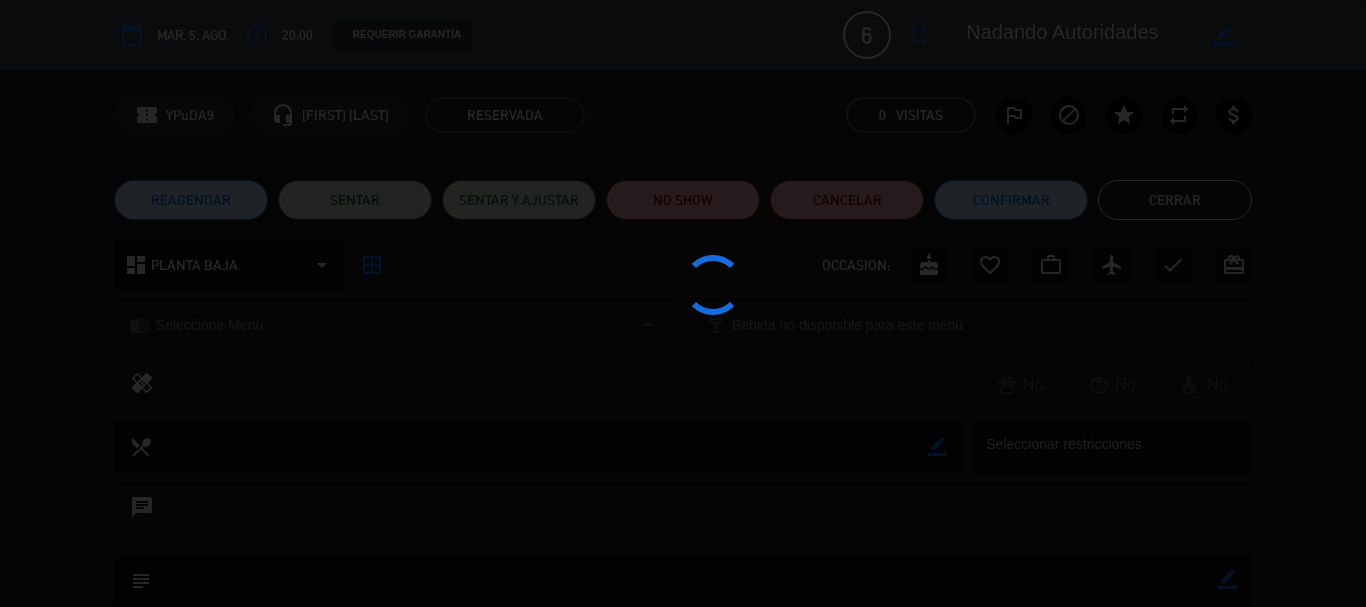 type 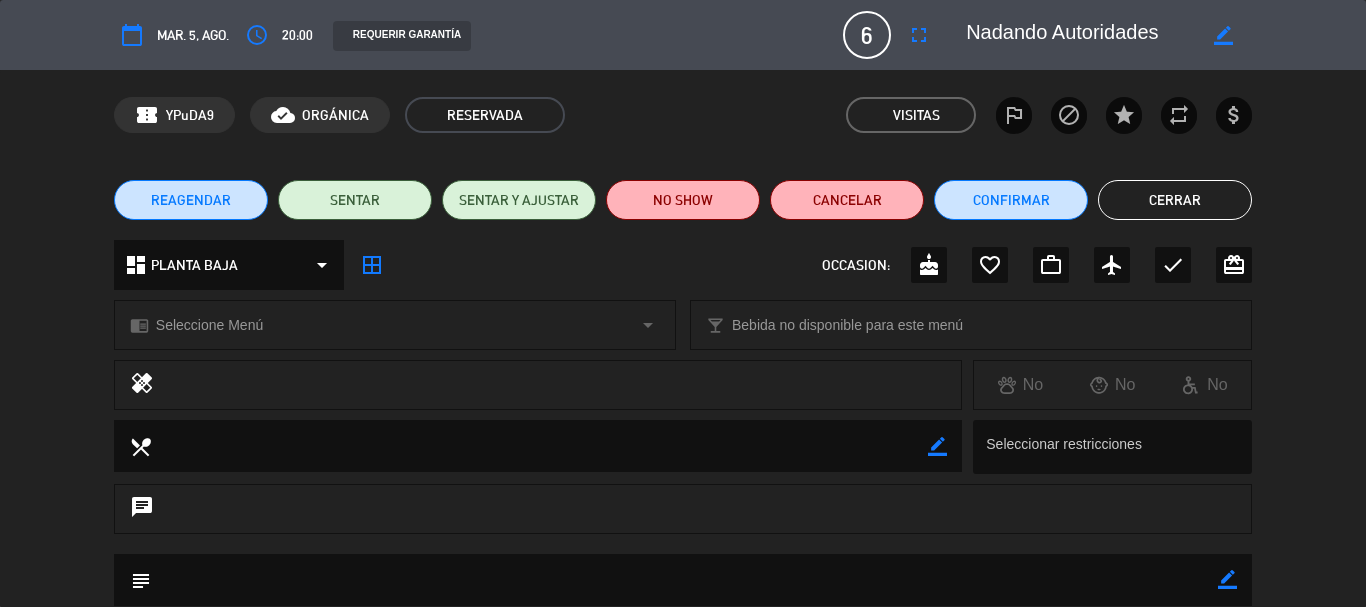 click on "border_all" 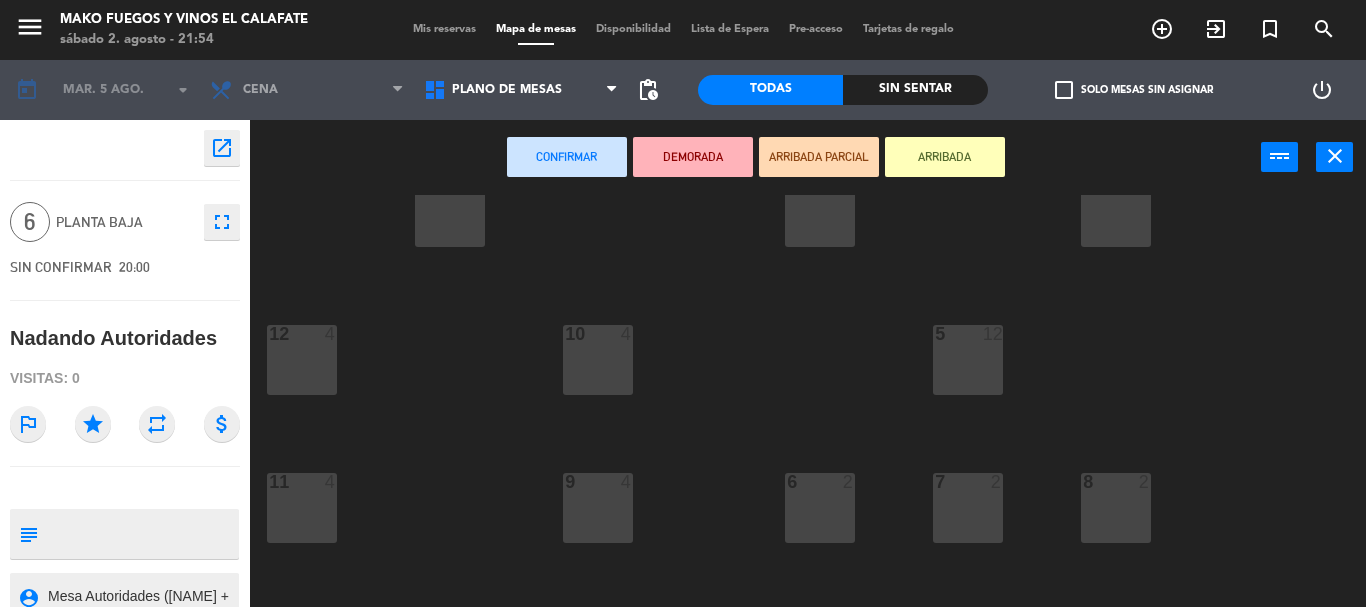scroll, scrollTop: 200, scrollLeft: 0, axis: vertical 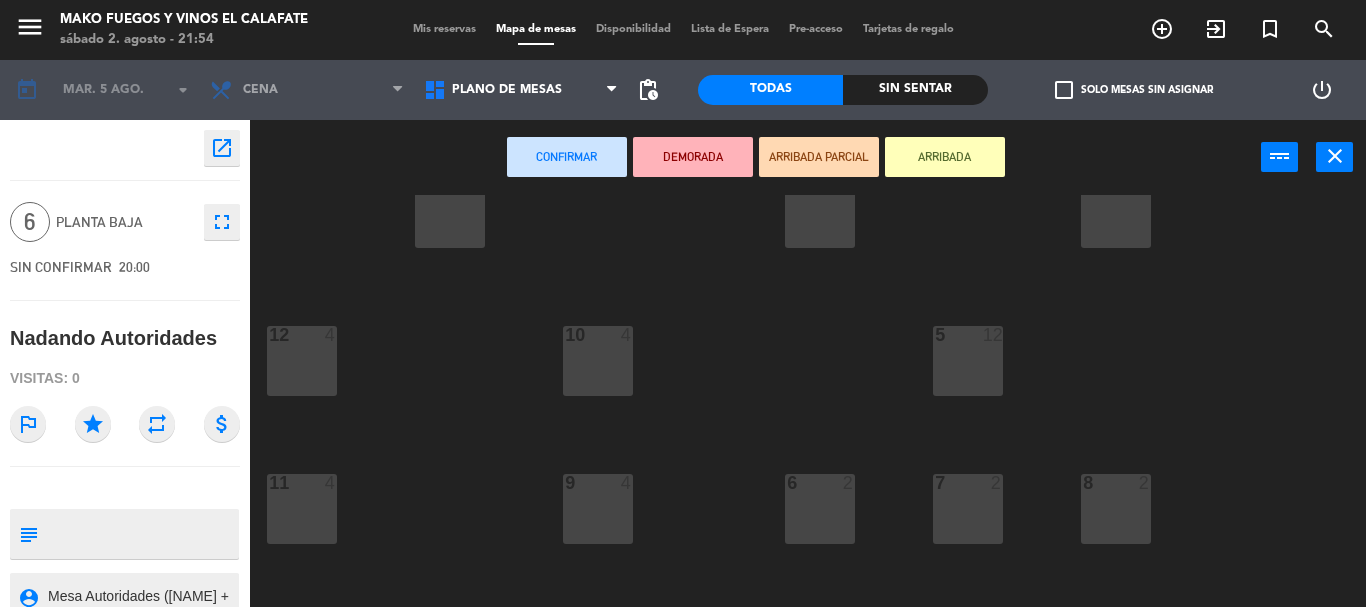 click on "6  2" at bounding box center (820, 509) 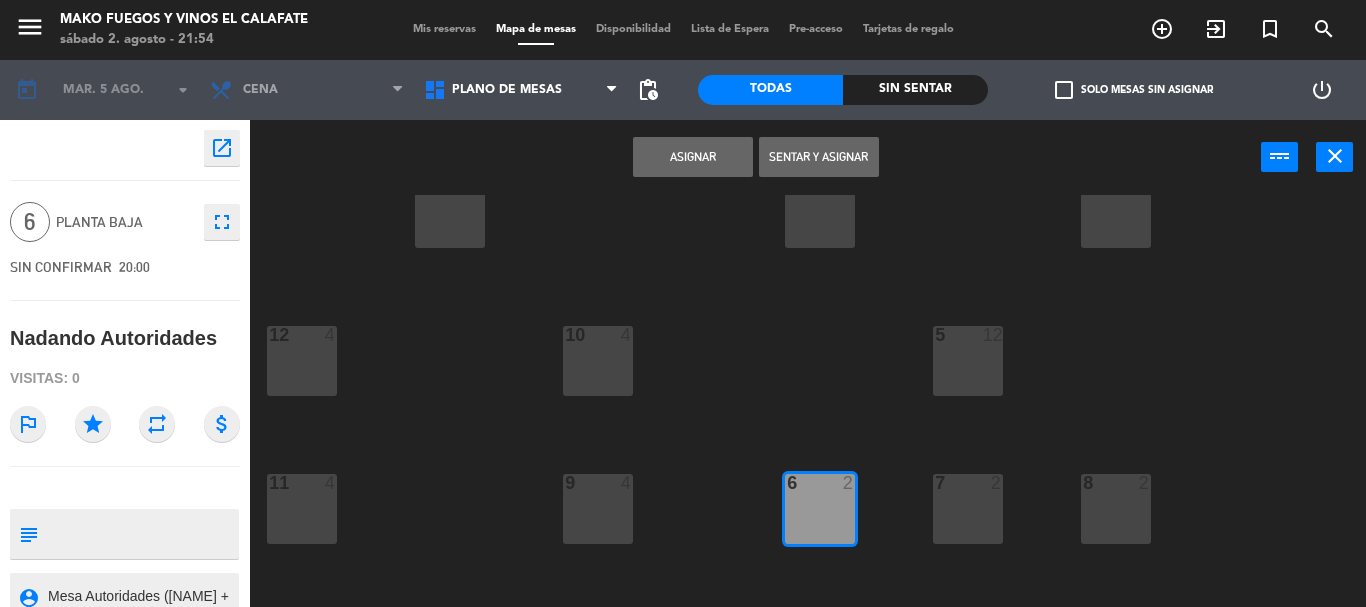 click on "7  2" at bounding box center (968, 509) 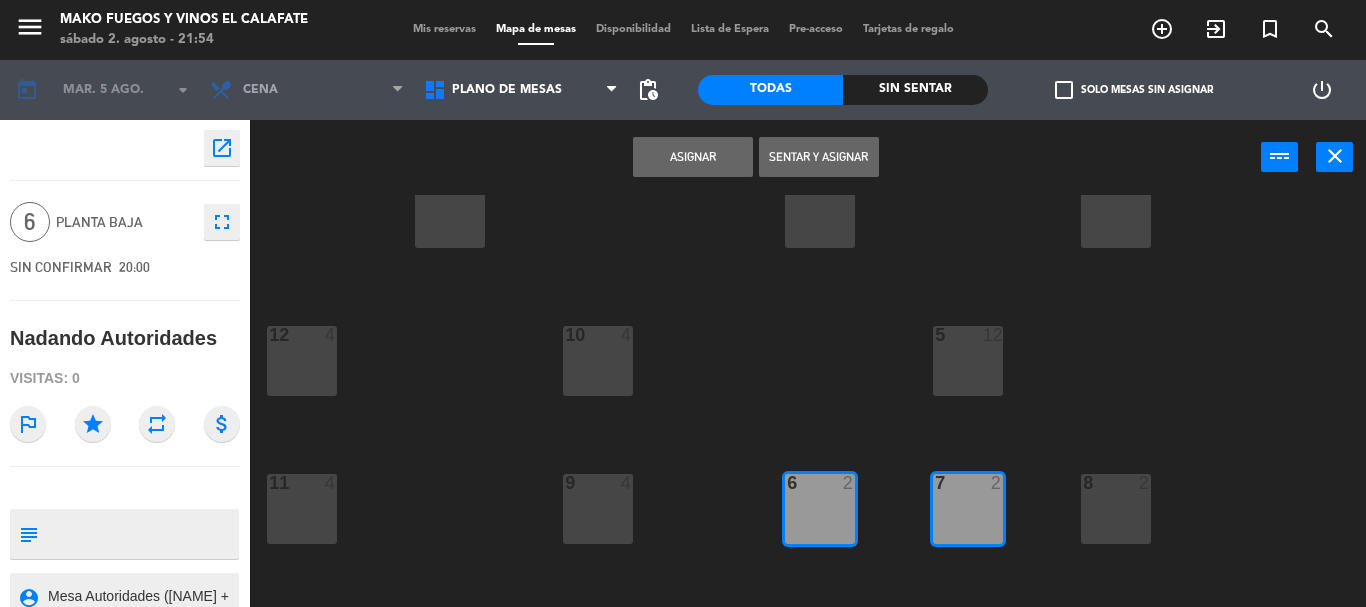 click on "8  2" at bounding box center [1116, 509] 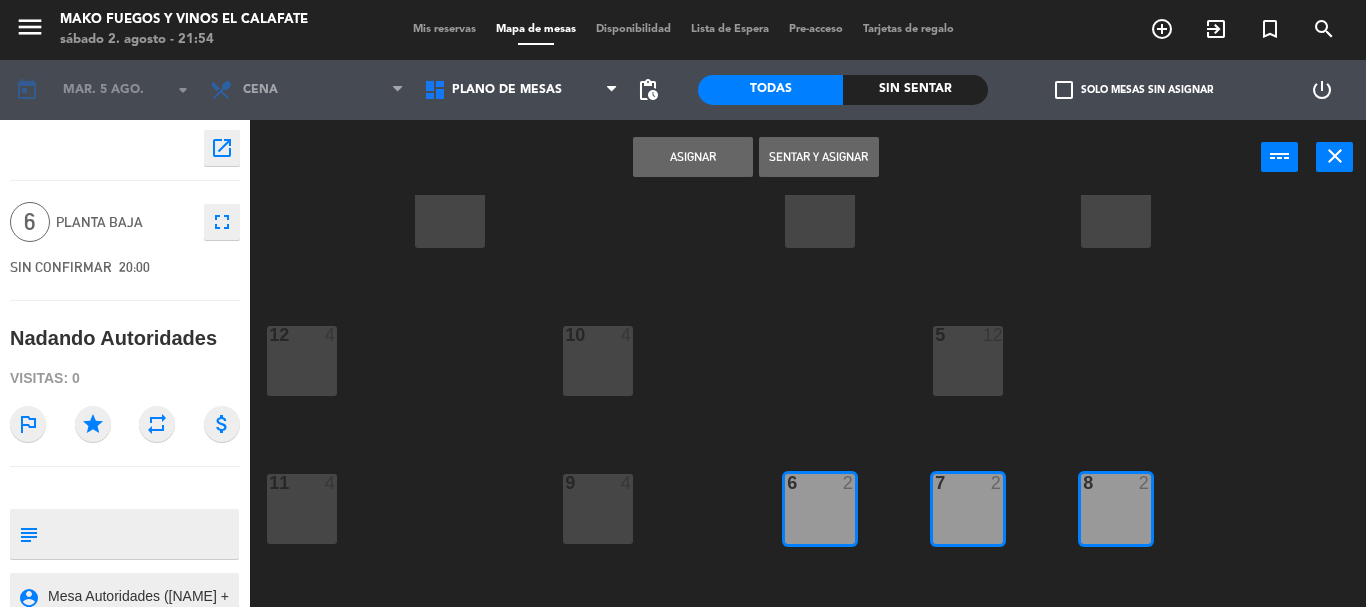 click on "Asignar" at bounding box center [693, 157] 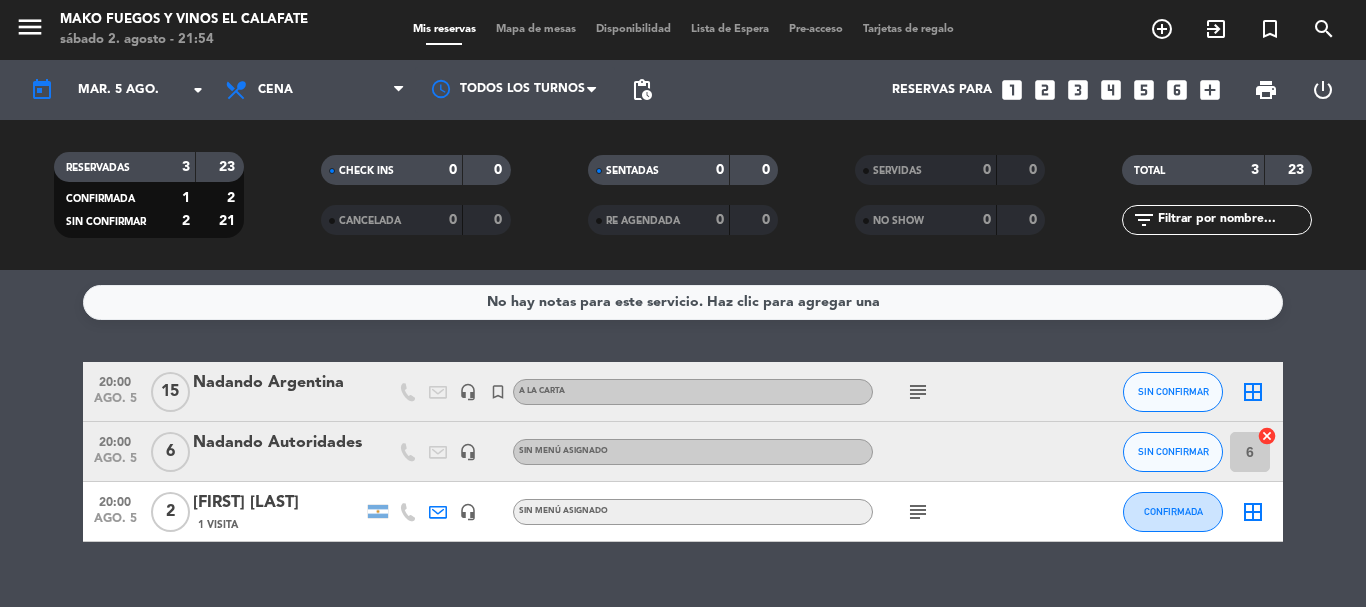 click on "Nadando Argentina" 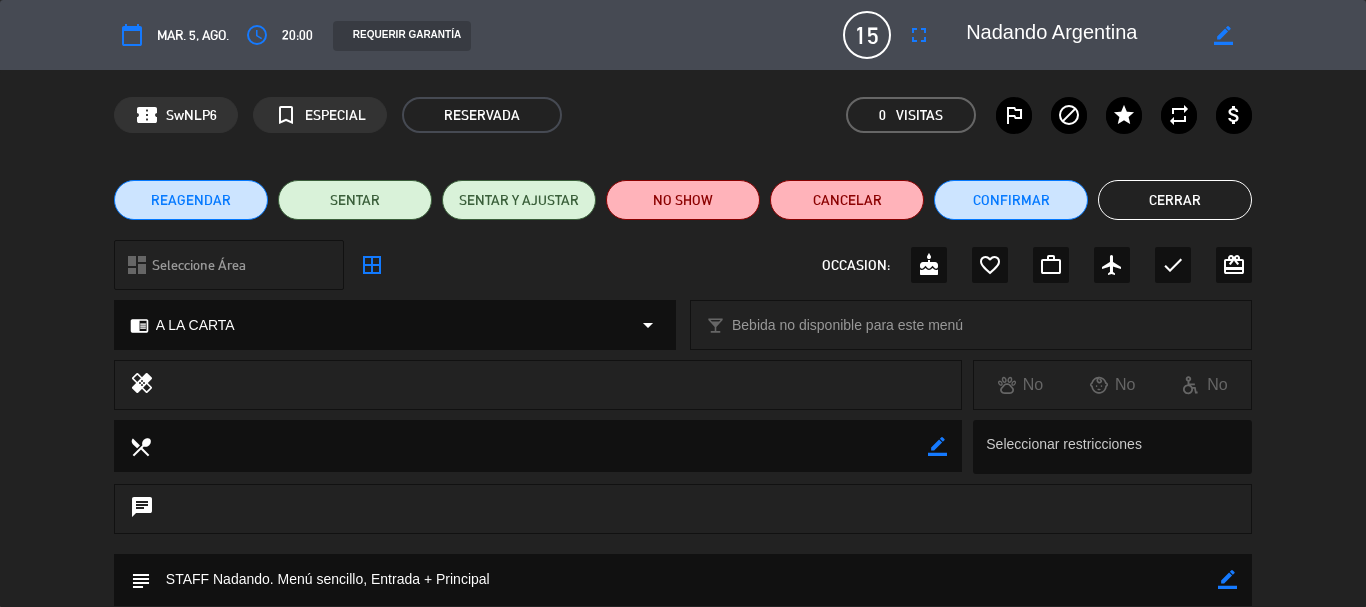 click on "border_color" 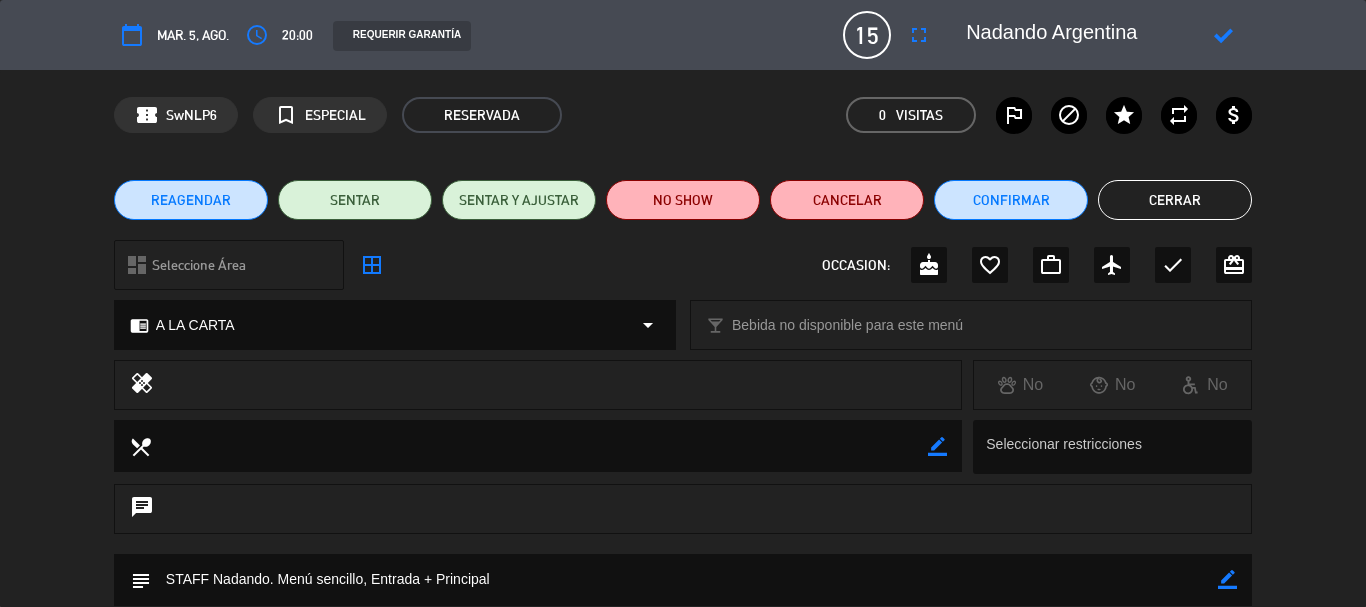 drag, startPoint x: 1053, startPoint y: 28, endPoint x: 1279, endPoint y: 28, distance: 226 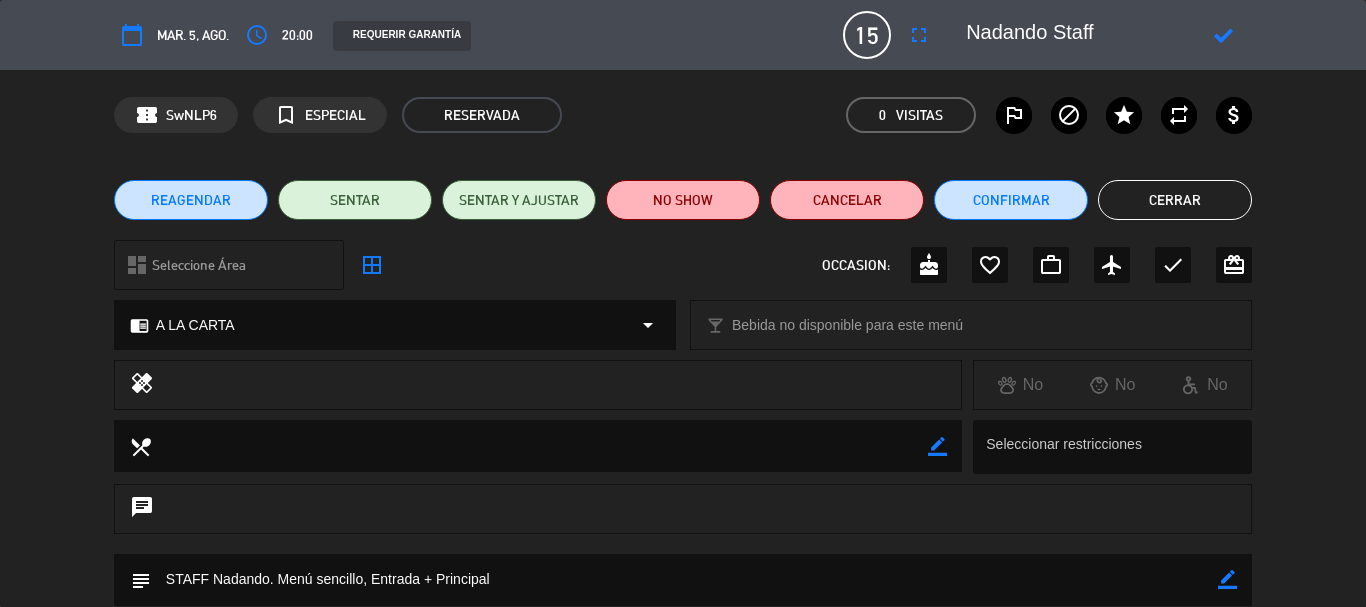 type on "Nadando Staff" 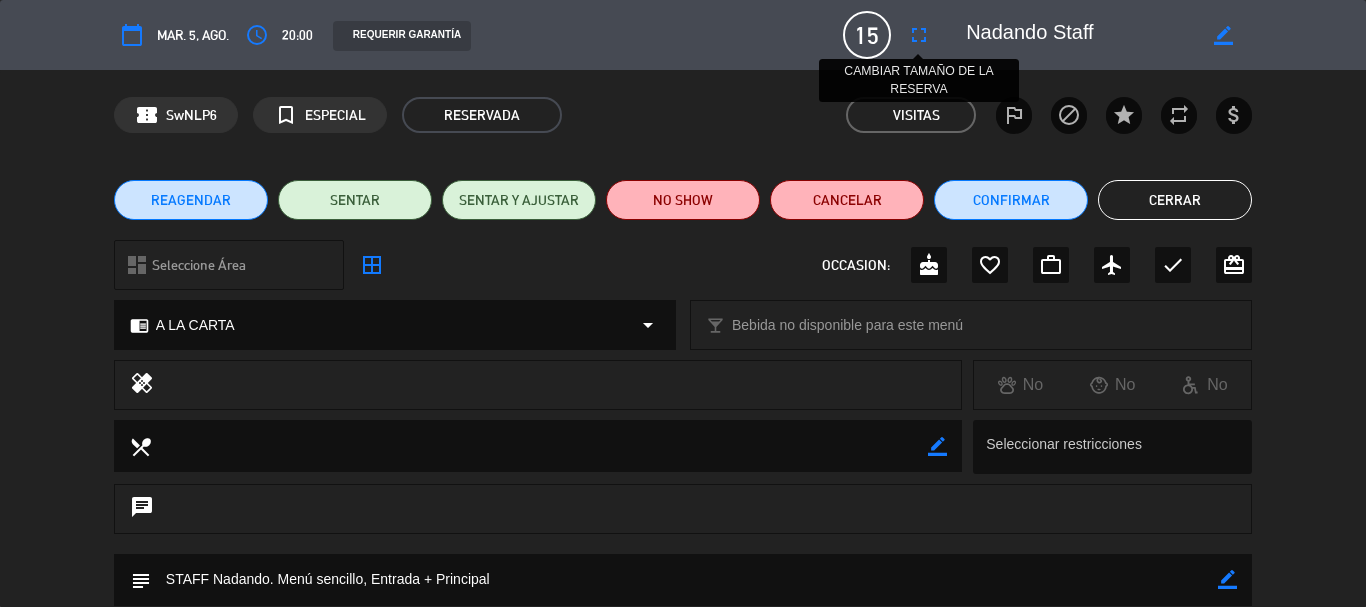 click on "fullscreen" at bounding box center (919, 35) 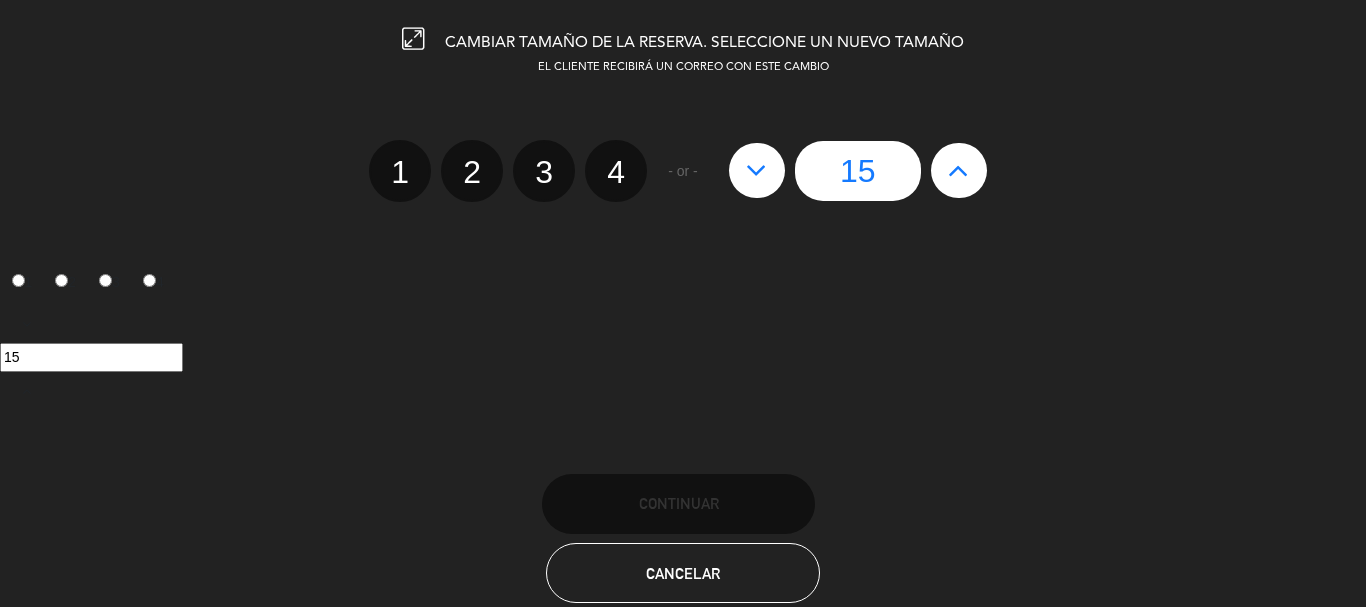 click 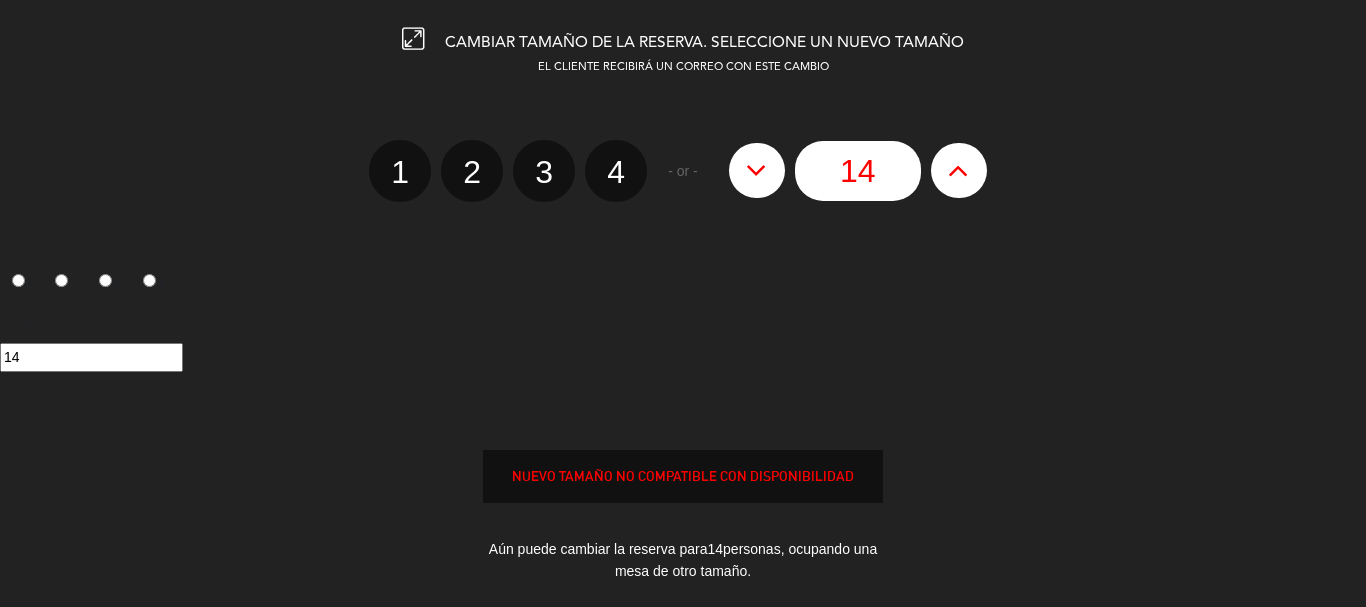 click 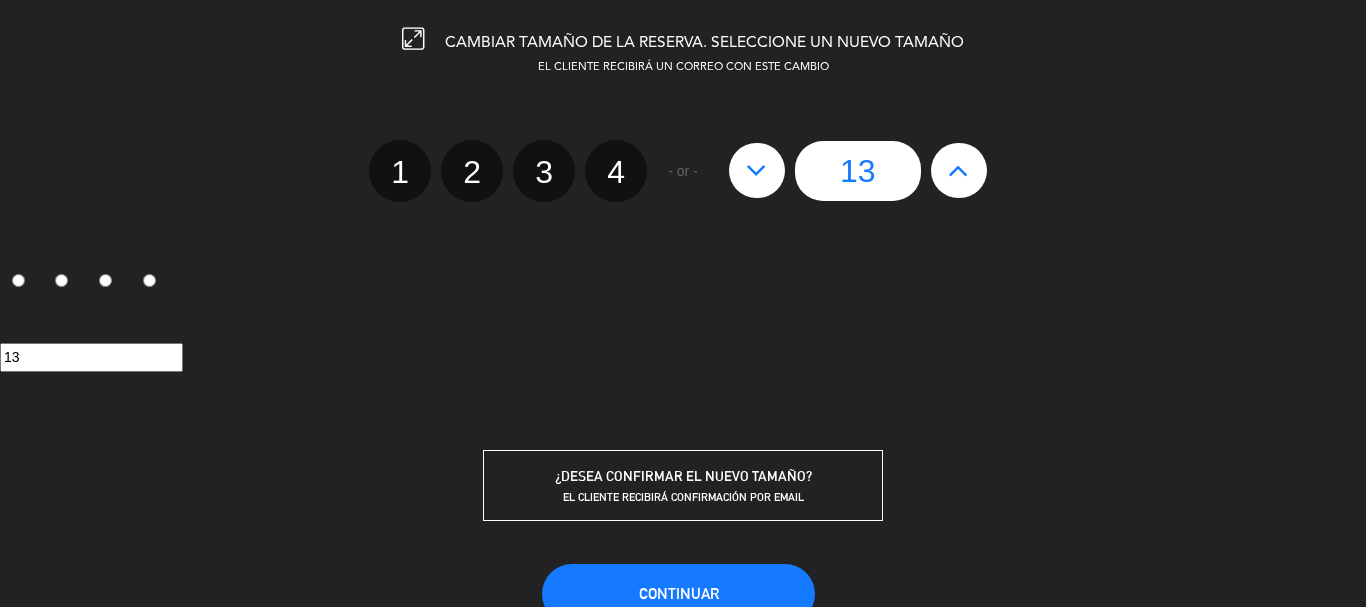 scroll, scrollTop: 100, scrollLeft: 0, axis: vertical 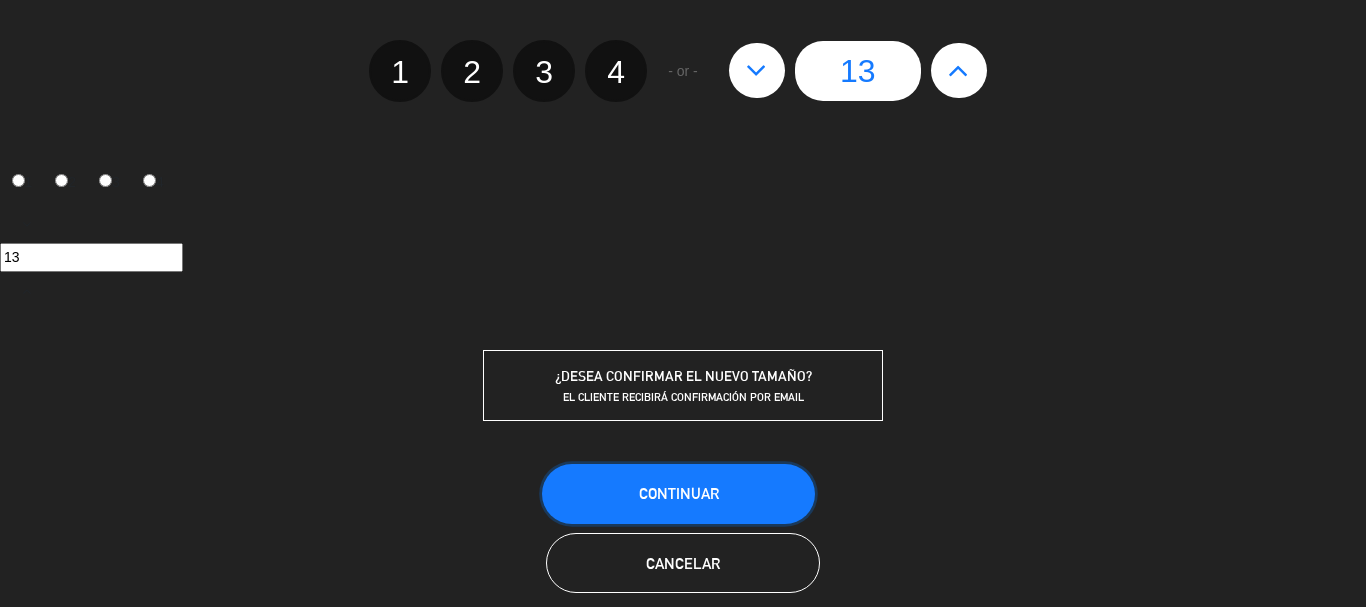 click on "Continuar" at bounding box center [678, 494] 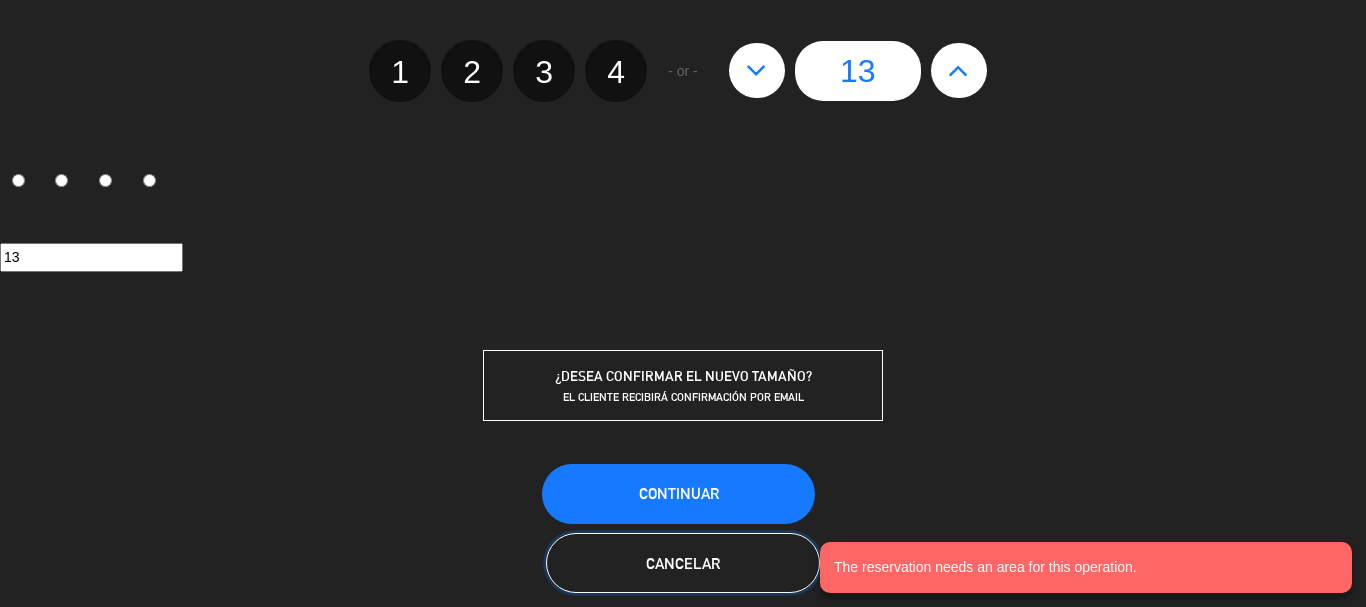 click on "Cancelar" 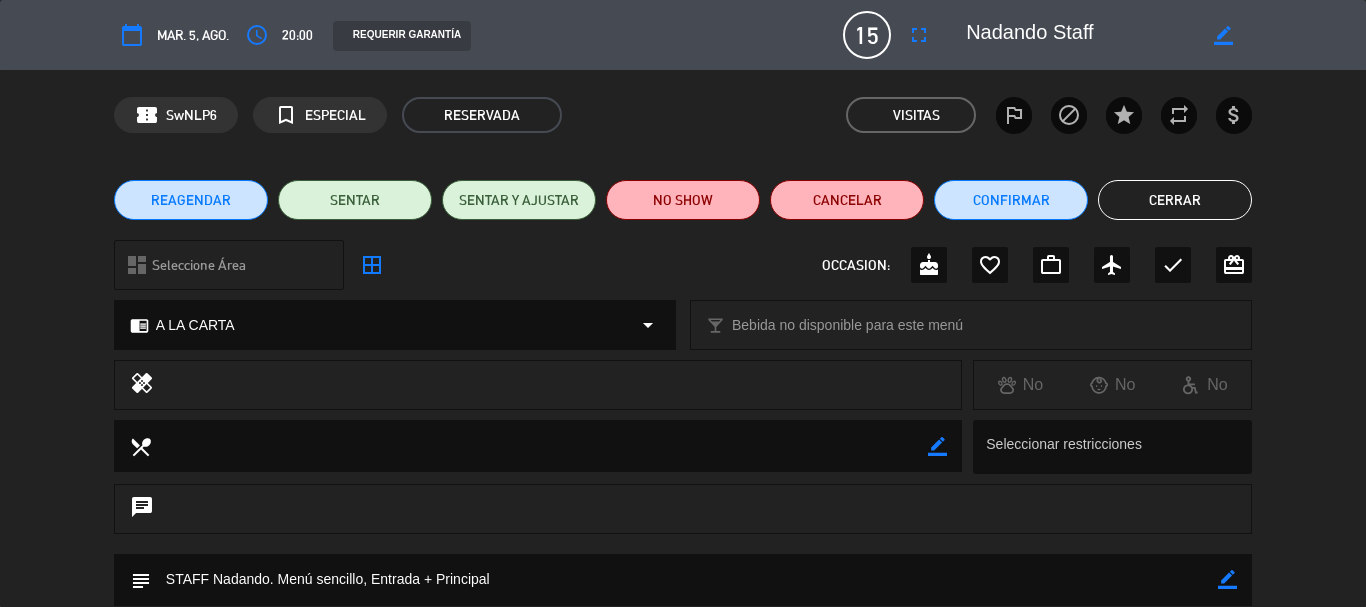 click on "chat" 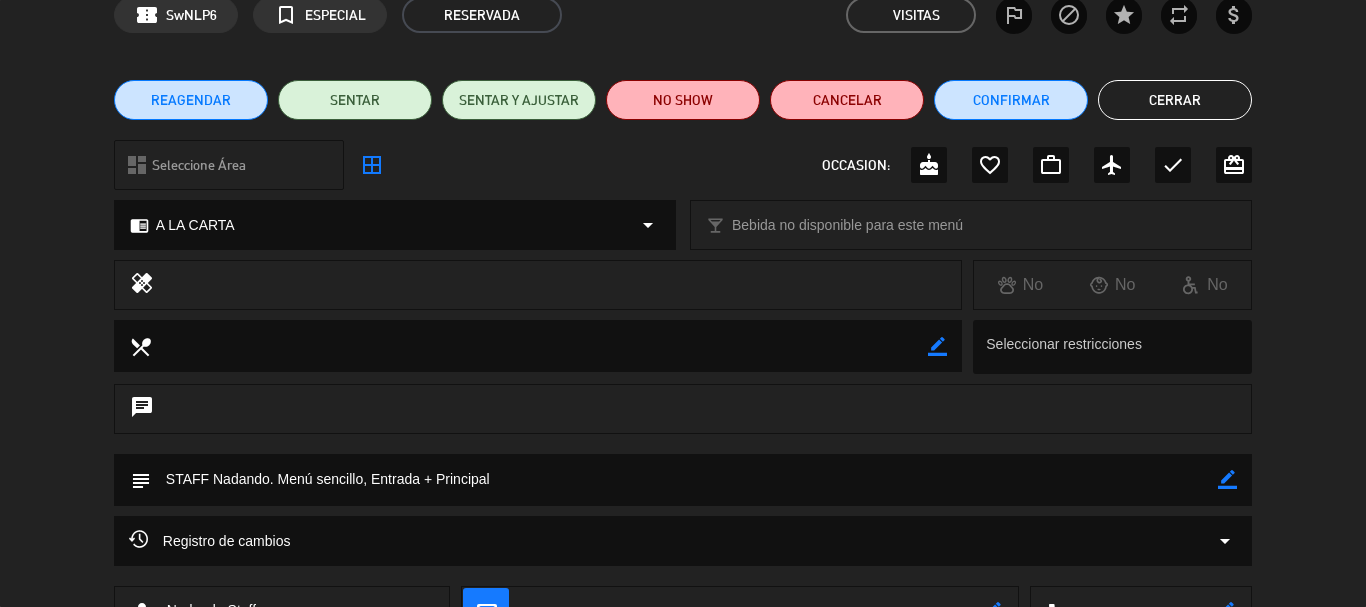 click on "border_color" 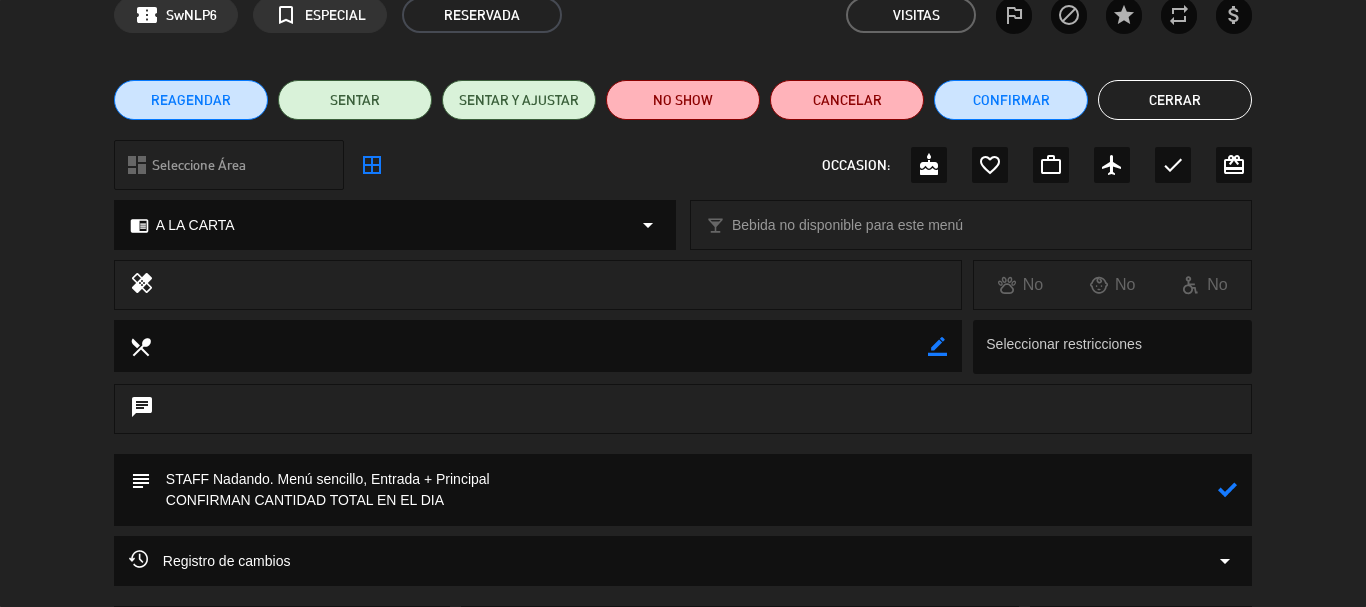 type on "STAFF Nadando. Menú sencillo, Entrada + Principal
CONFIRMAN CANTIDAD TOTAL EN EL DIA" 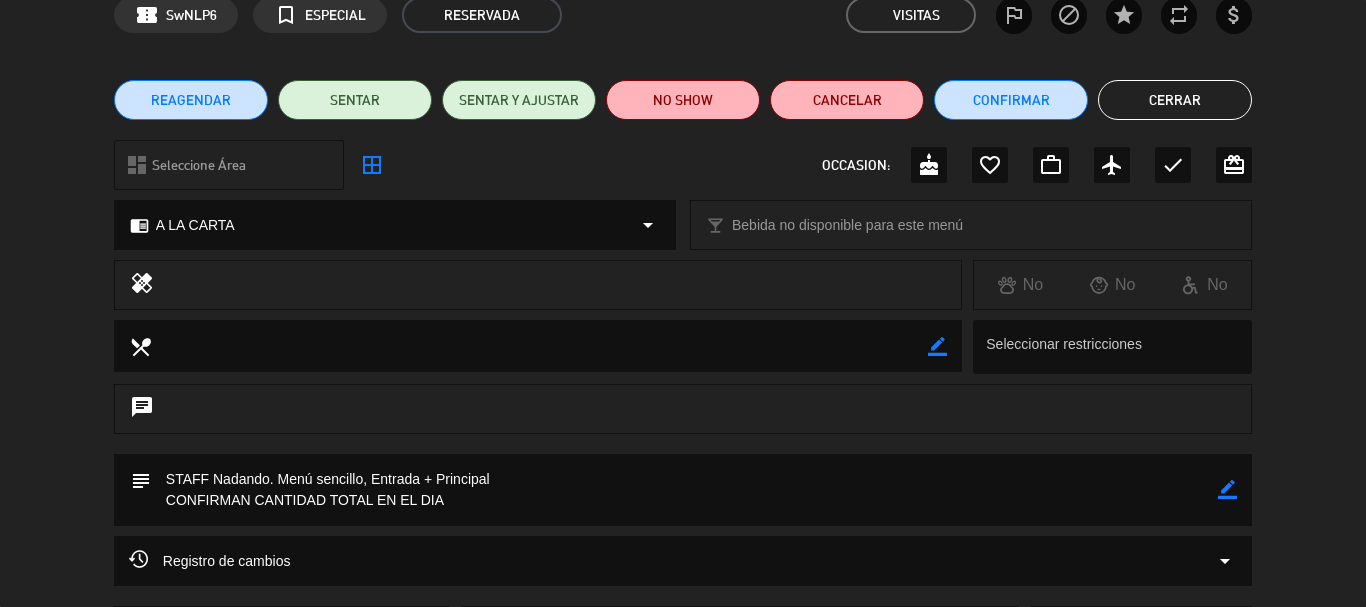 click on "border_all" 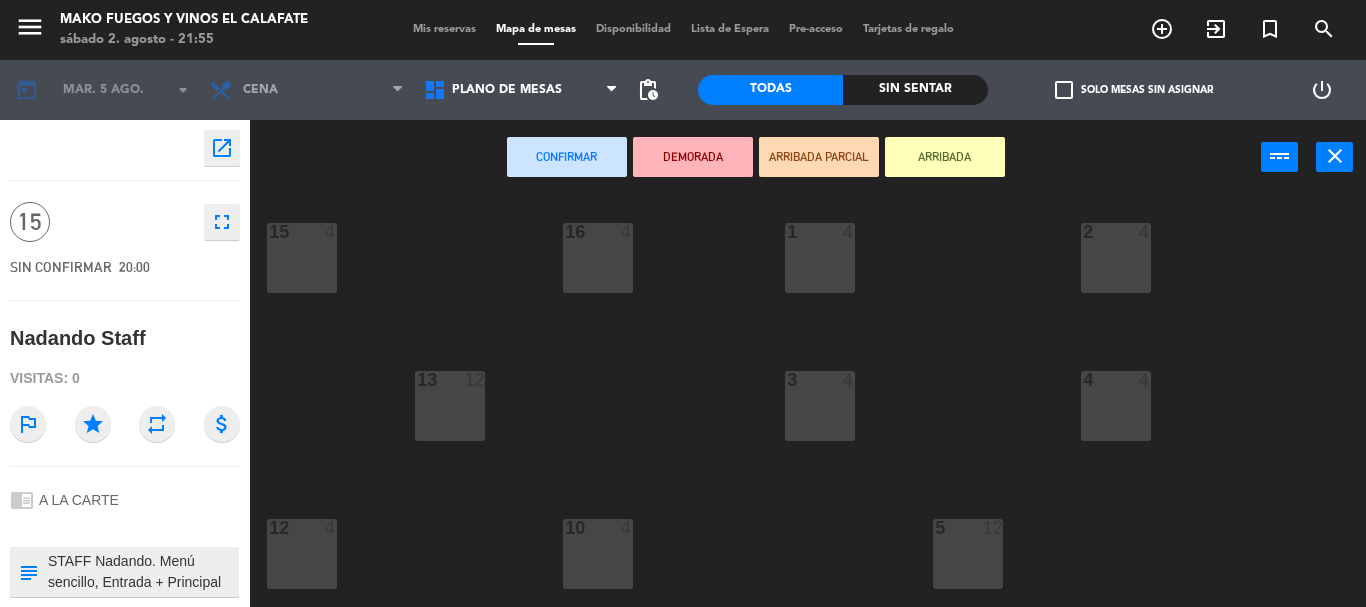scroll, scrollTop: 0, scrollLeft: 0, axis: both 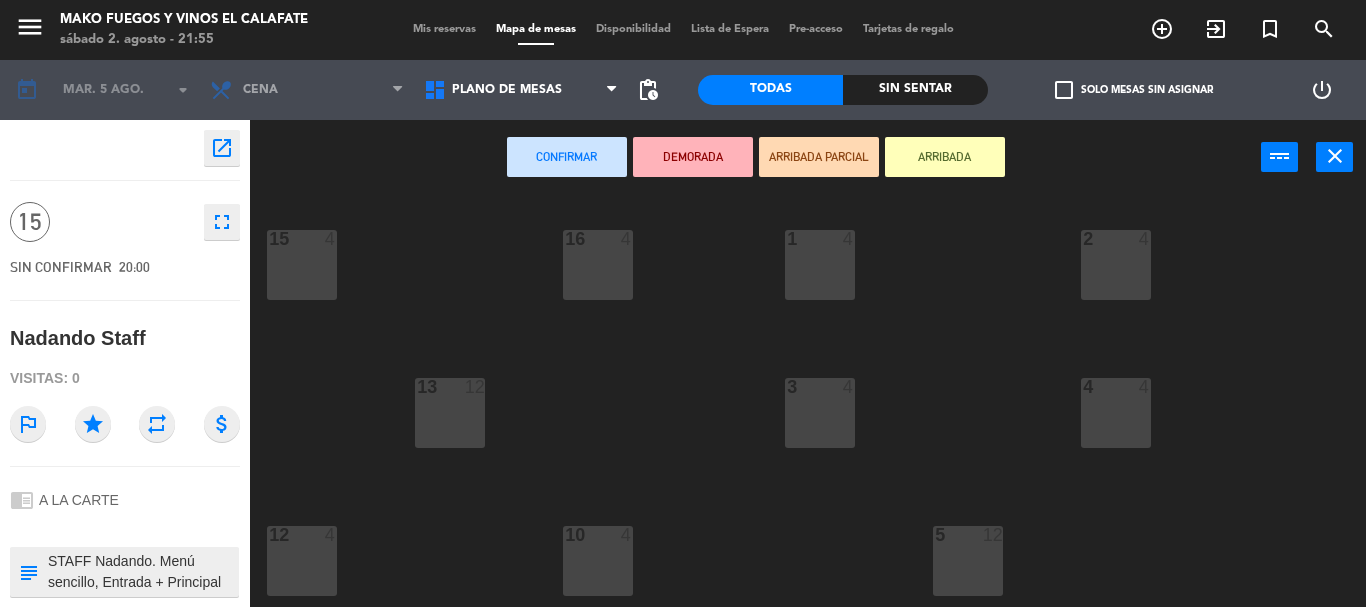 click on "13  12" at bounding box center [450, 413] 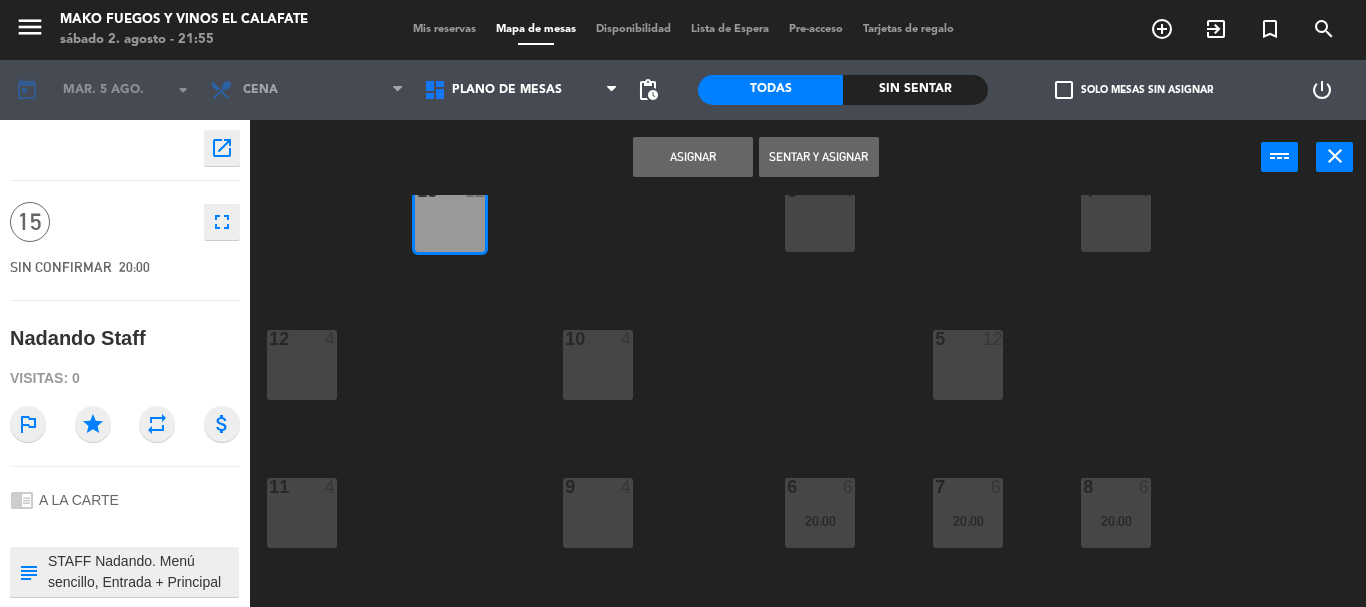 scroll, scrollTop: 200, scrollLeft: 0, axis: vertical 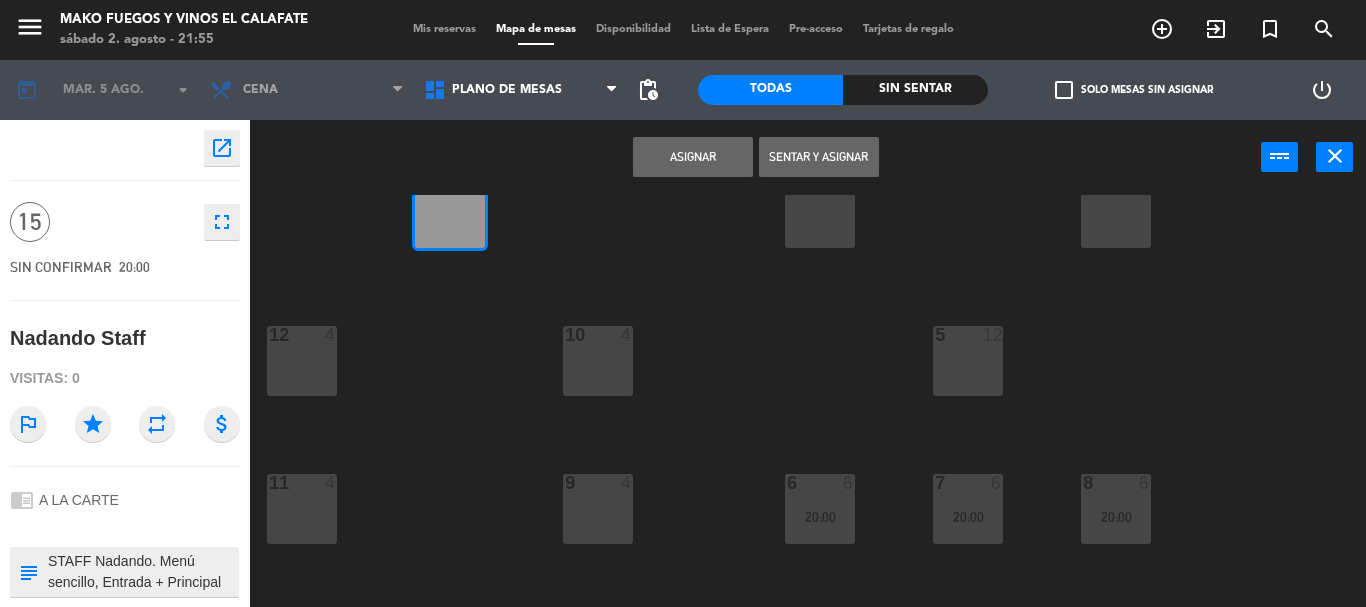 click on "12  4" at bounding box center [302, 361] 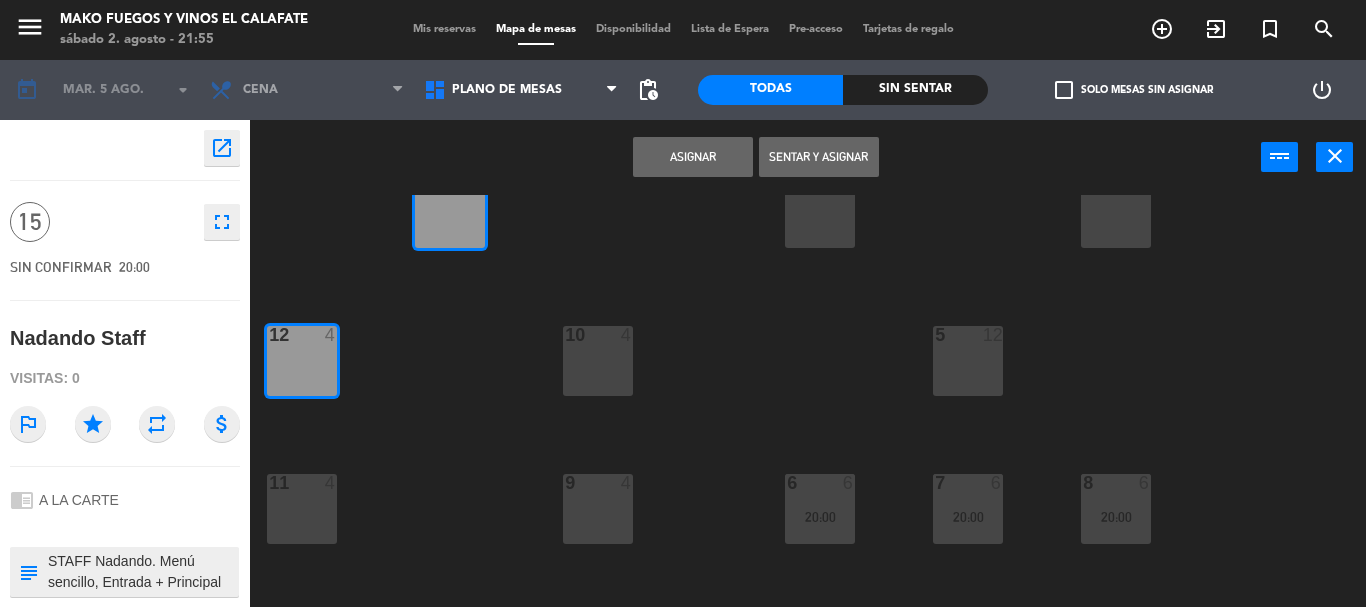 click at bounding box center (301, 483) 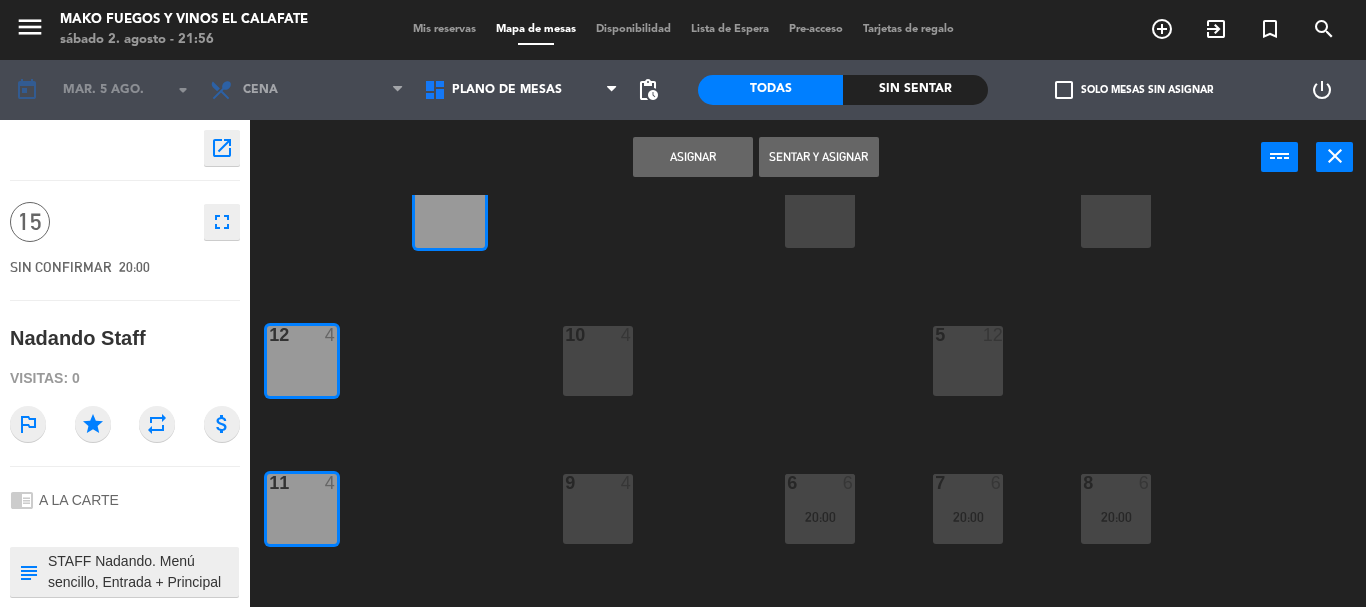 scroll, scrollTop: 100, scrollLeft: 0, axis: vertical 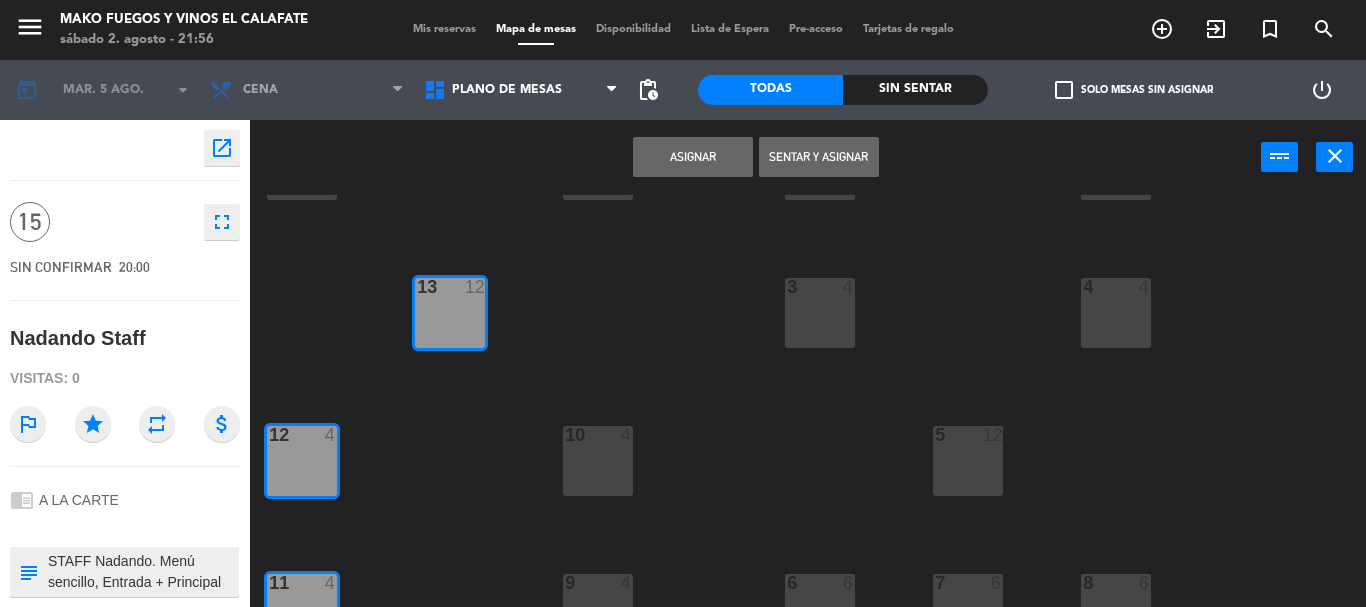 click on "Asignar" at bounding box center (693, 157) 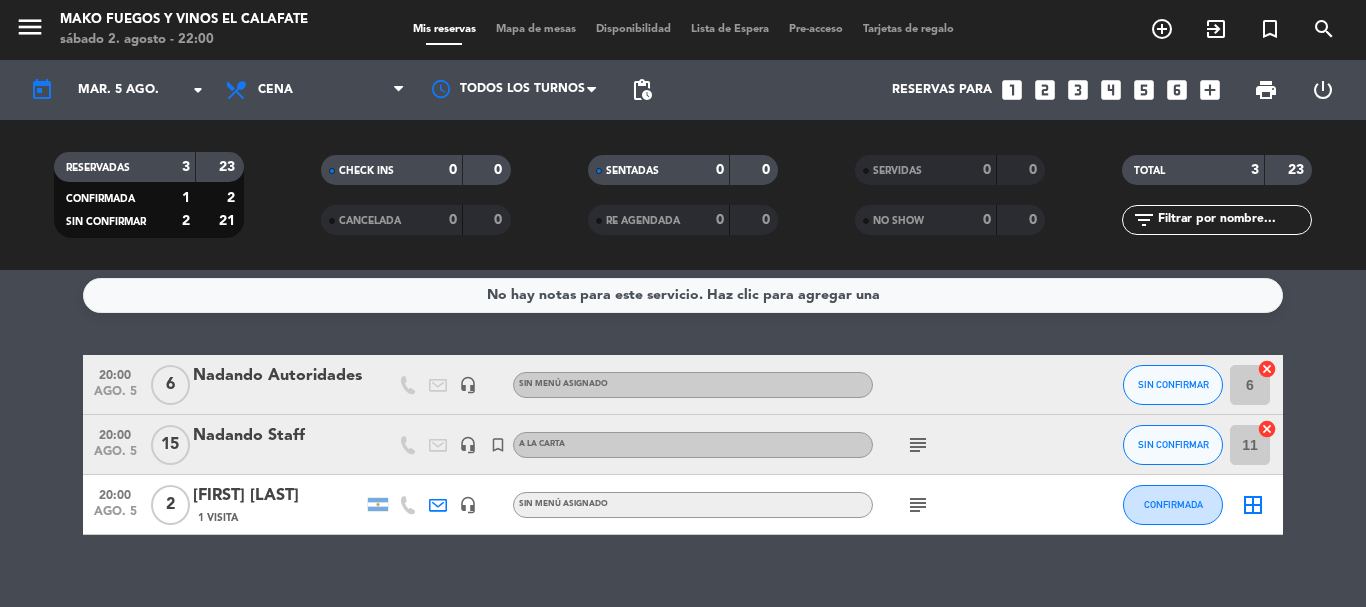 scroll, scrollTop: 0, scrollLeft: 0, axis: both 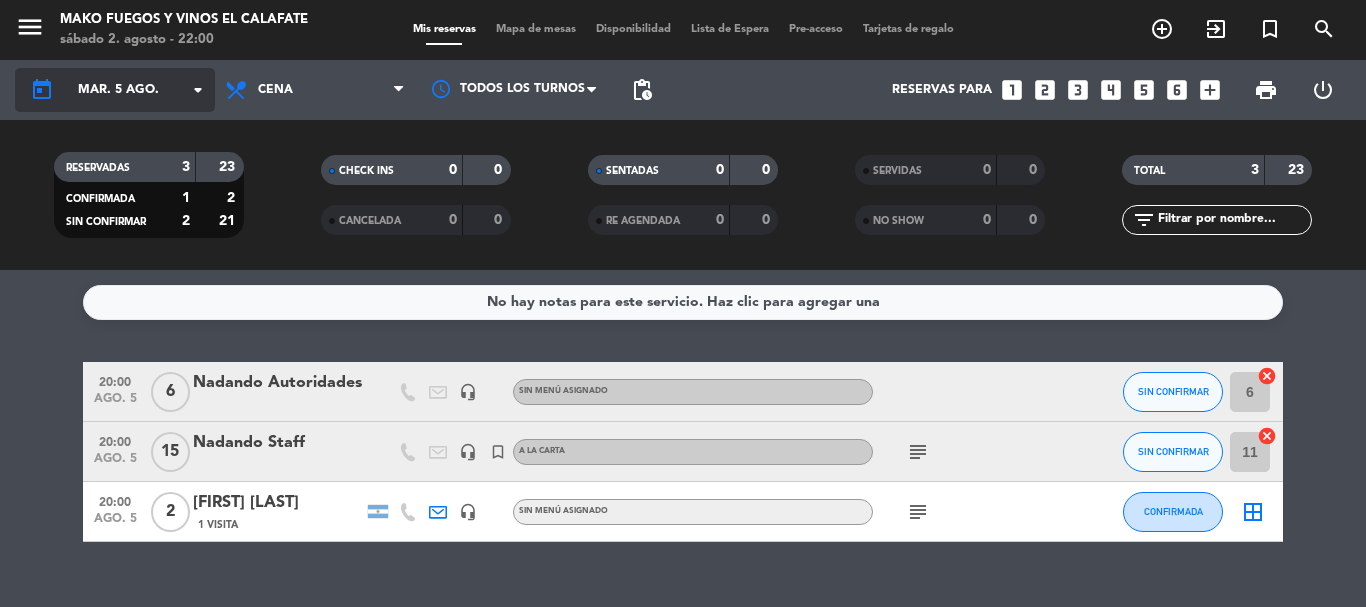 click on "mar. 5 ago." 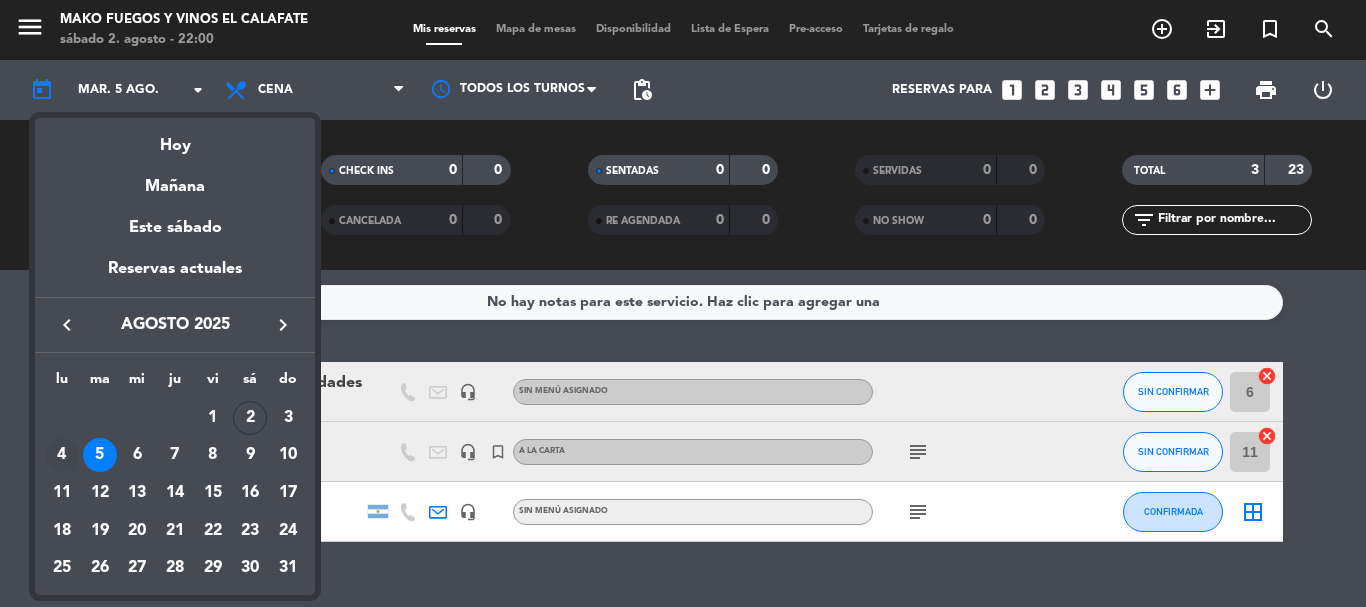 click on "4" at bounding box center [62, 455] 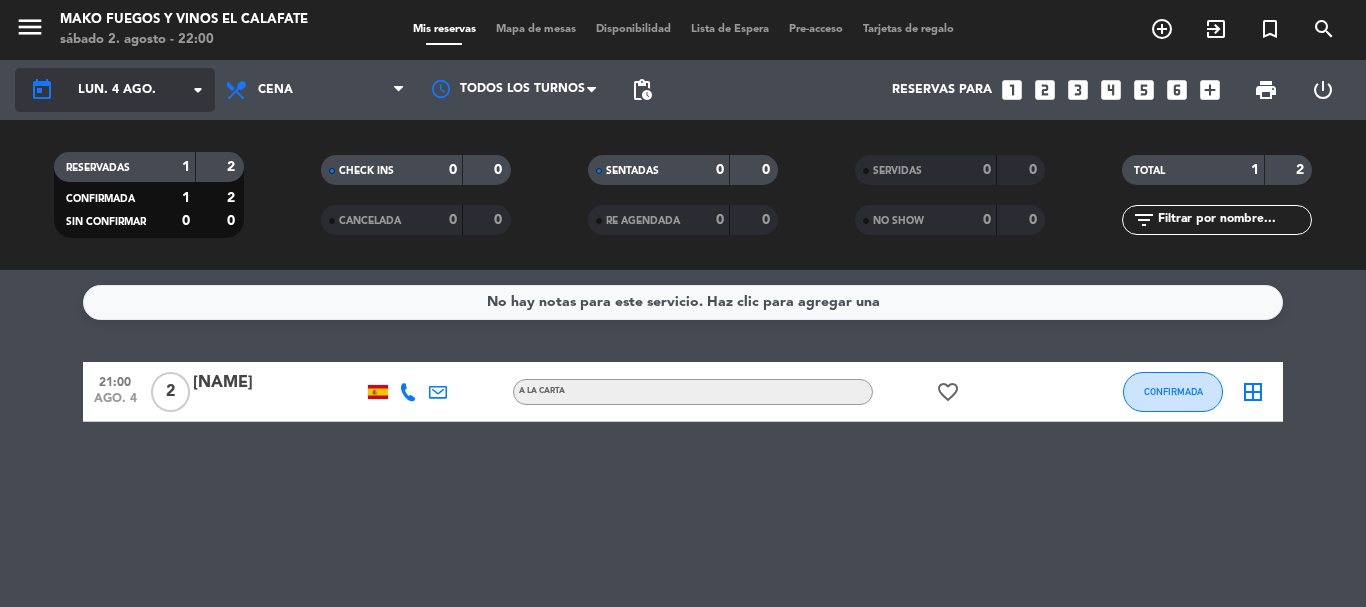 click on "arrow_drop_down" 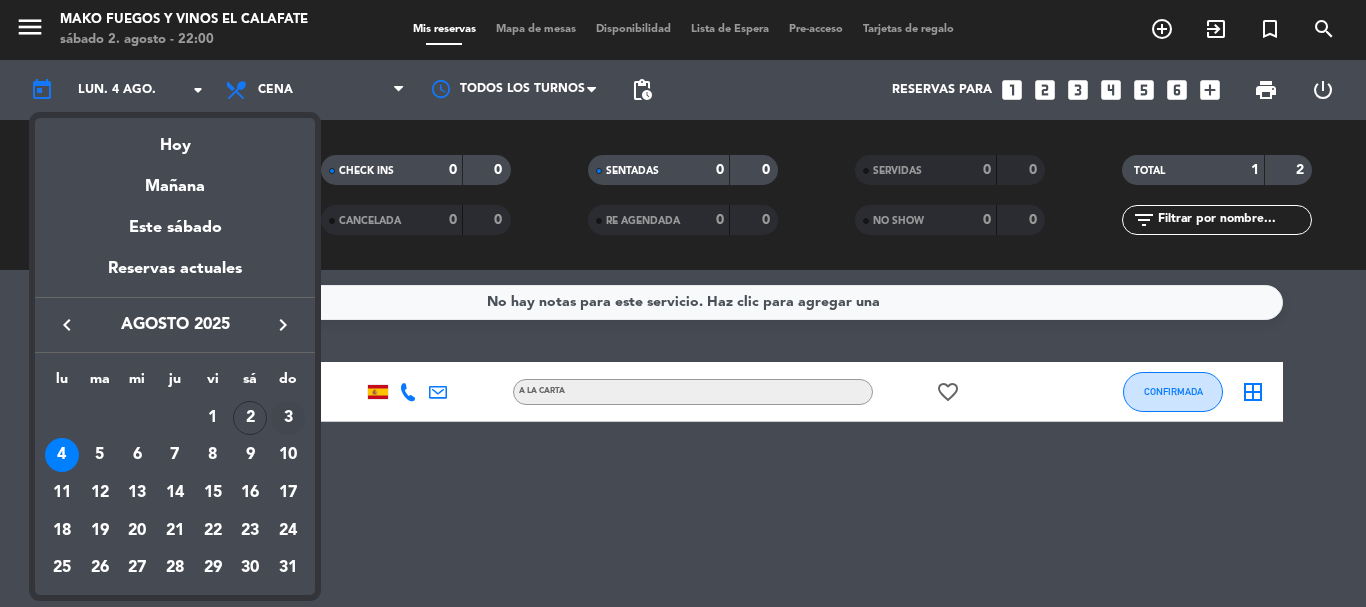 click on "3" at bounding box center [288, 418] 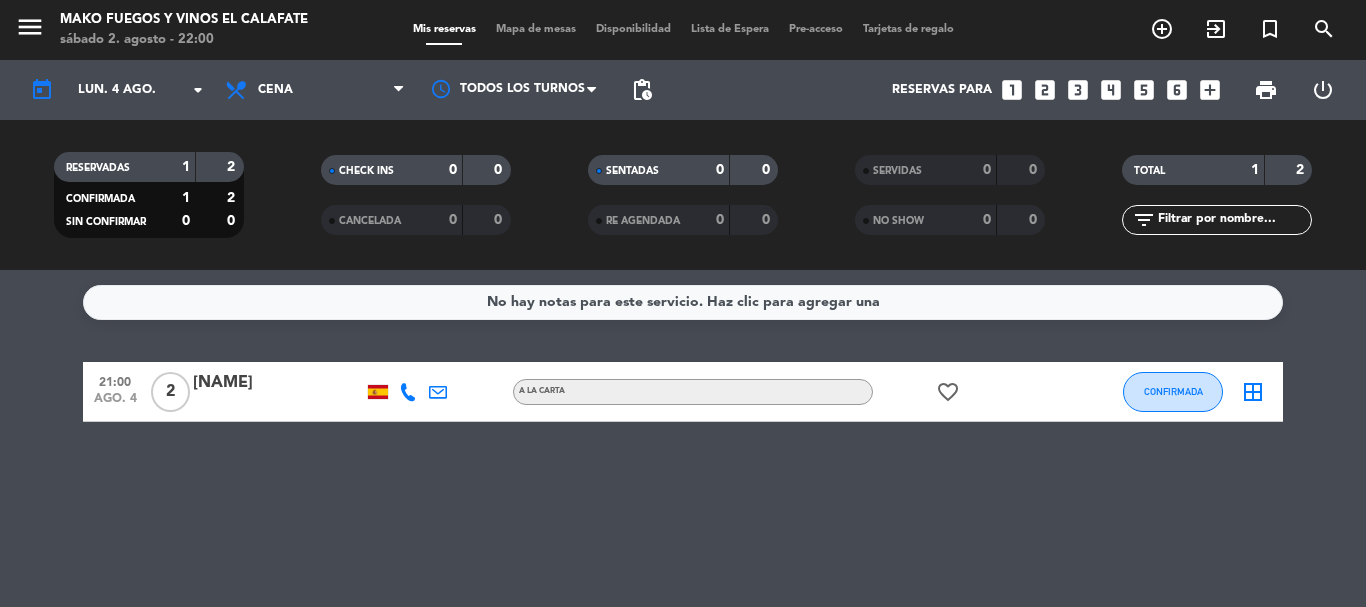 type on "dom. 3 ago." 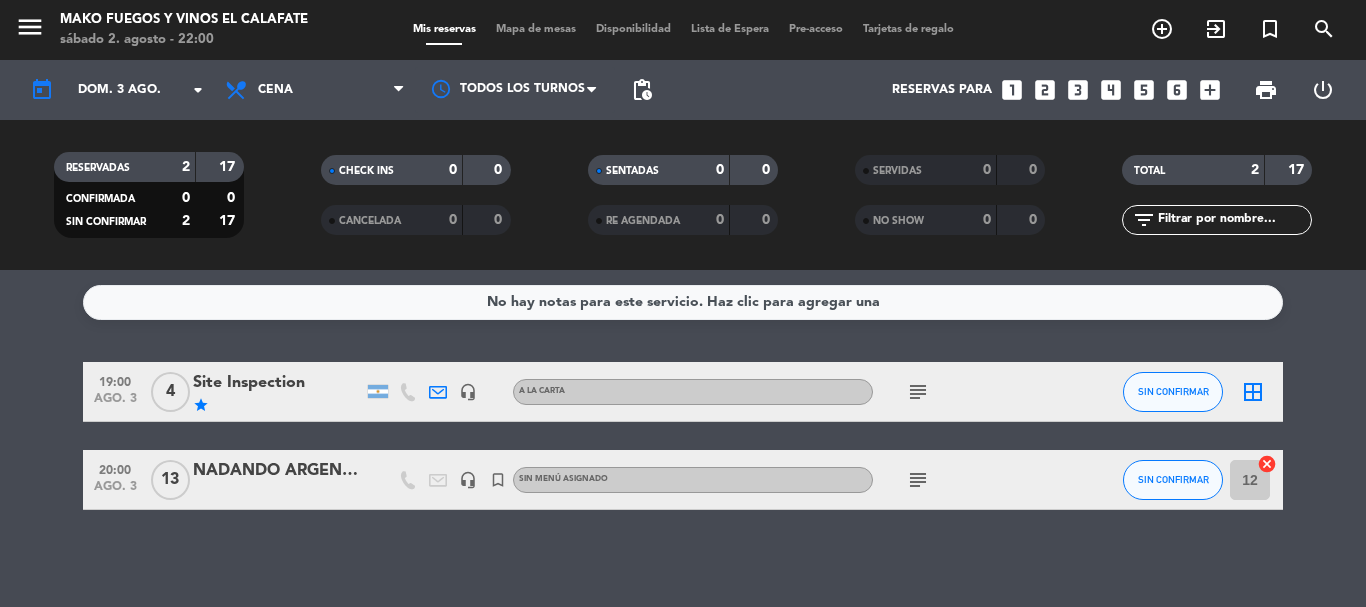 click on "border_all" 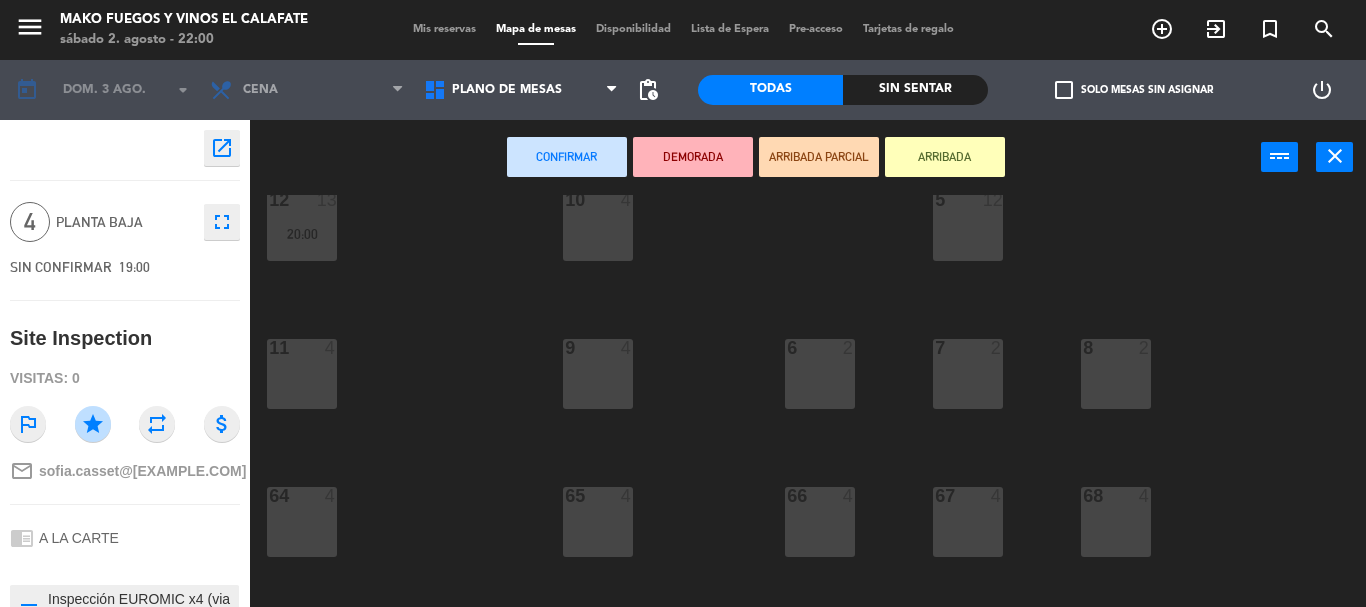 scroll, scrollTop: 300, scrollLeft: 0, axis: vertical 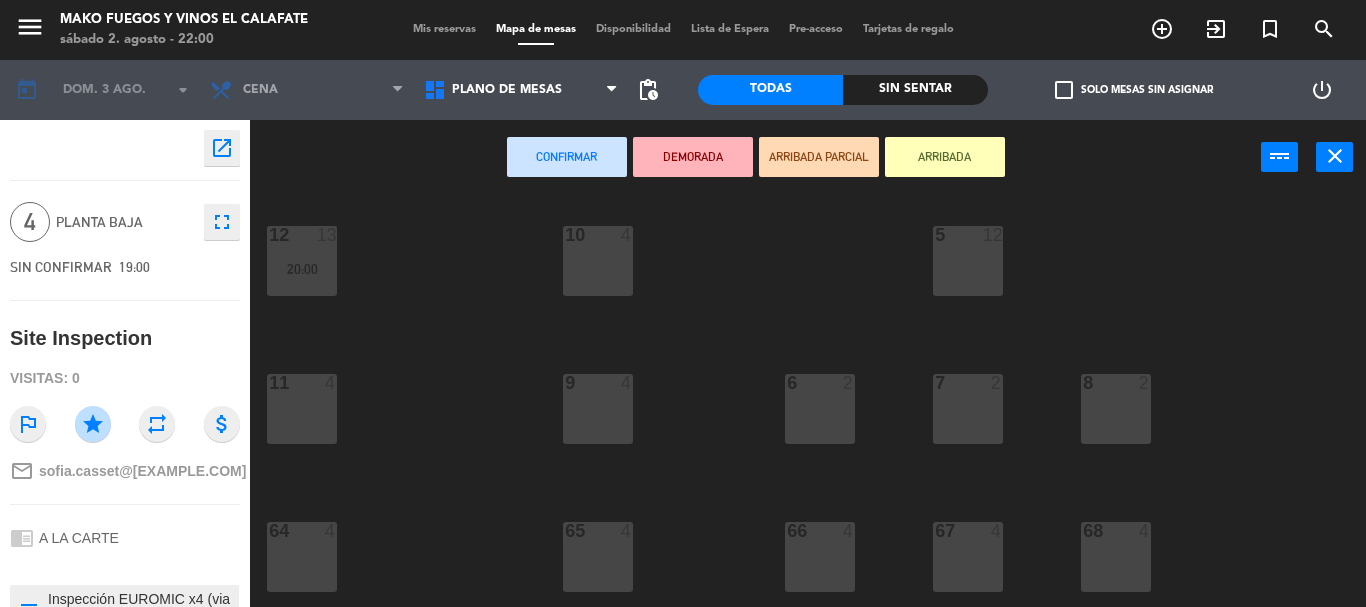 click on "6  2" at bounding box center (820, 409) 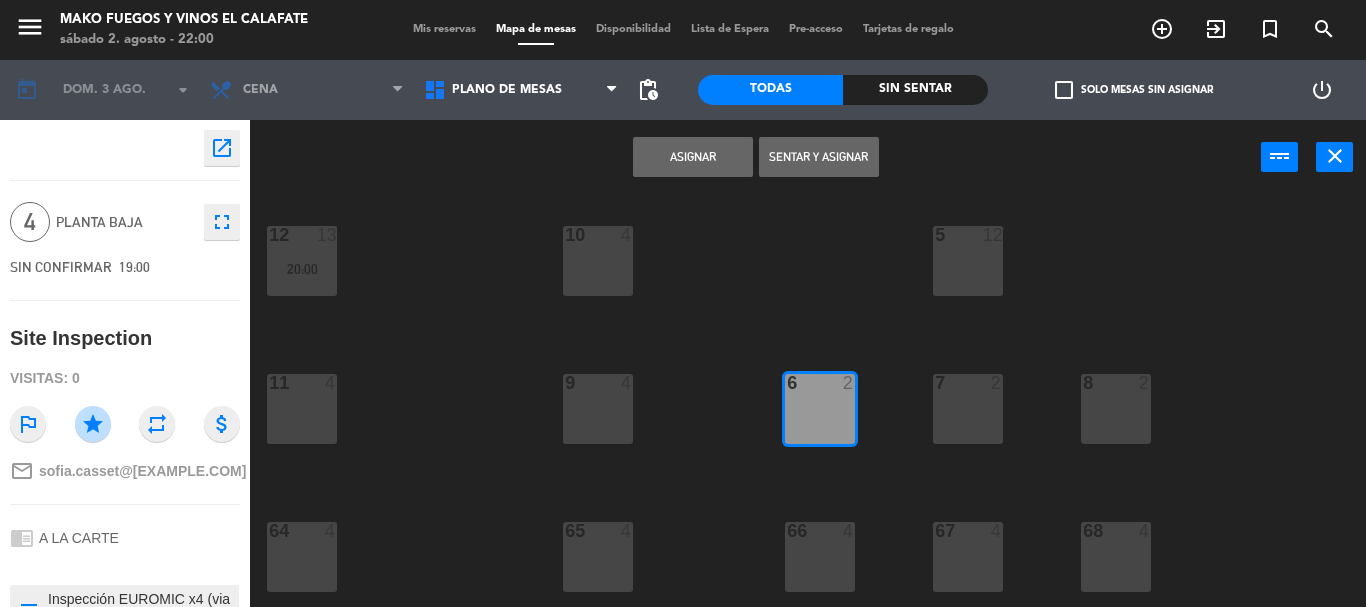 click on "6  2" at bounding box center (820, 409) 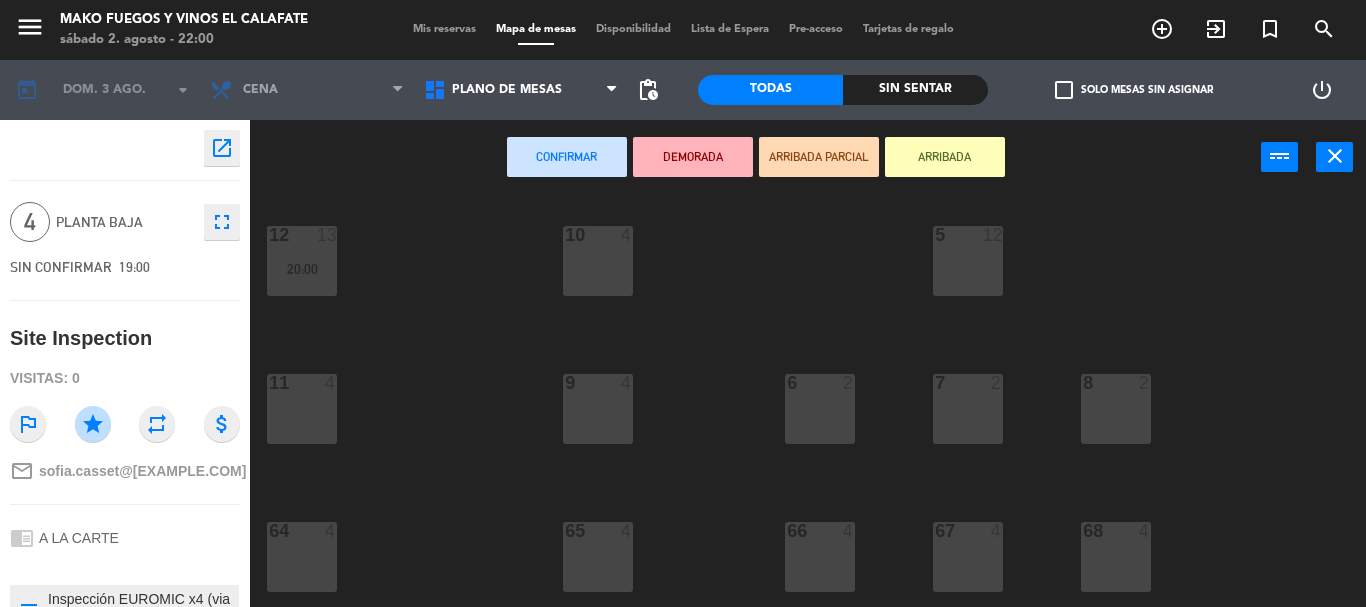 click on "7  2" at bounding box center (968, 409) 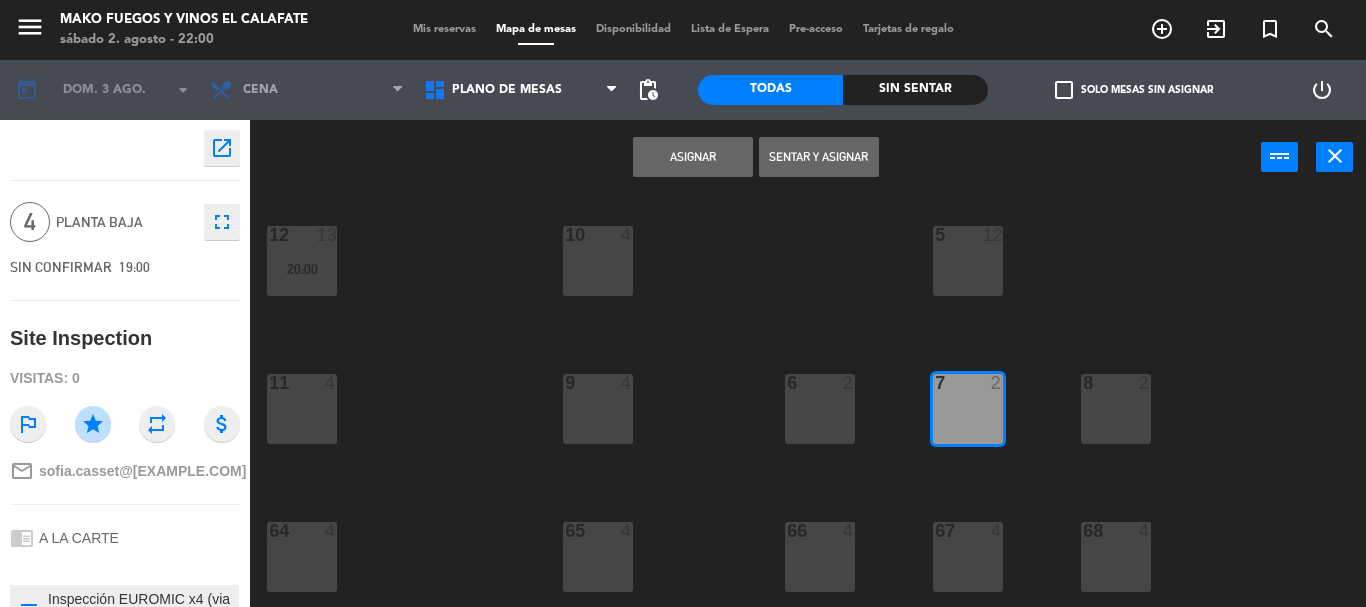 click on "8  2" at bounding box center (1116, 409) 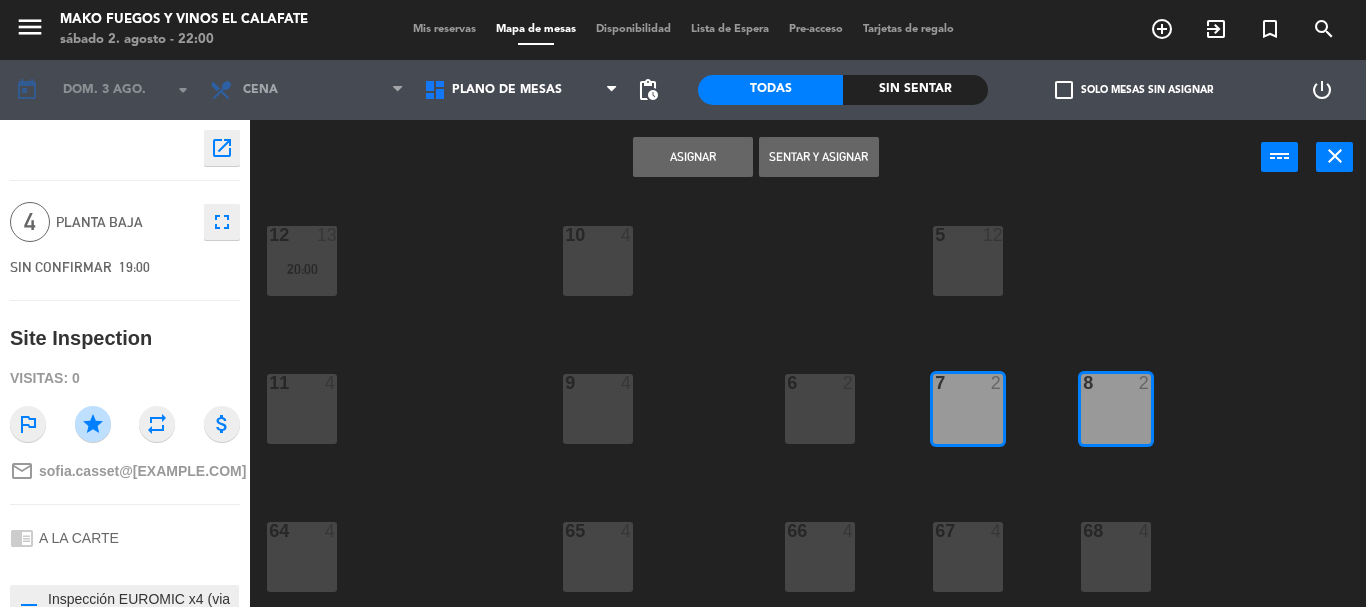 click on "Asignar" at bounding box center (693, 157) 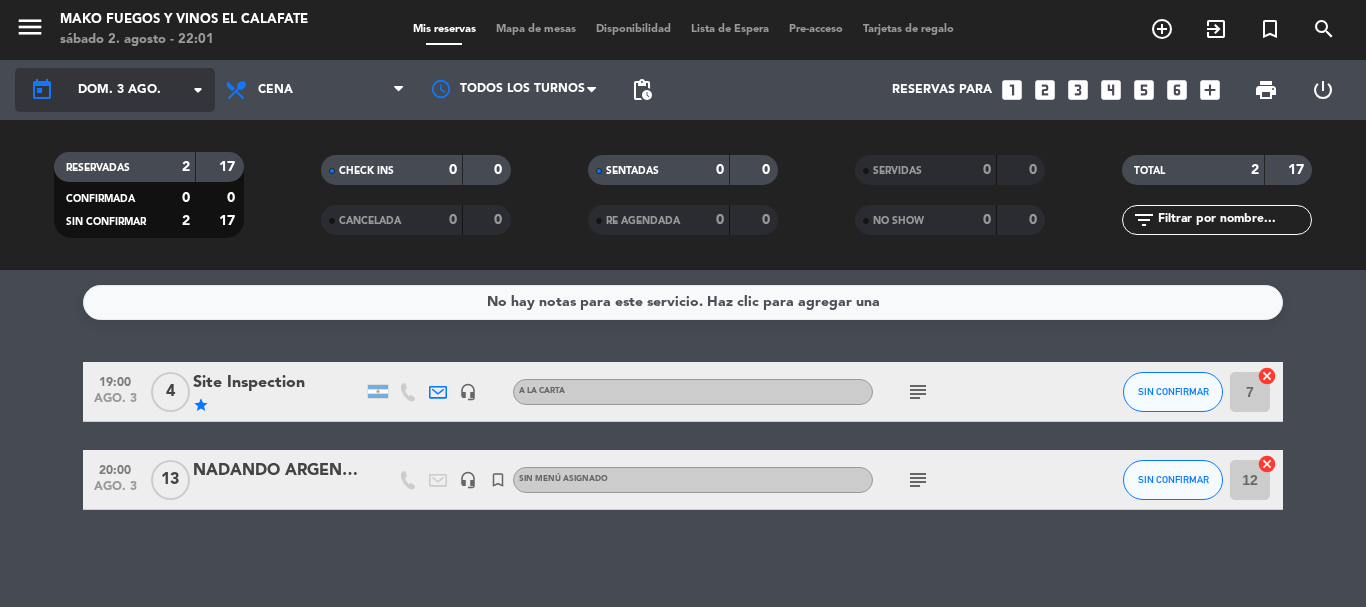 click on "arrow_drop_down" 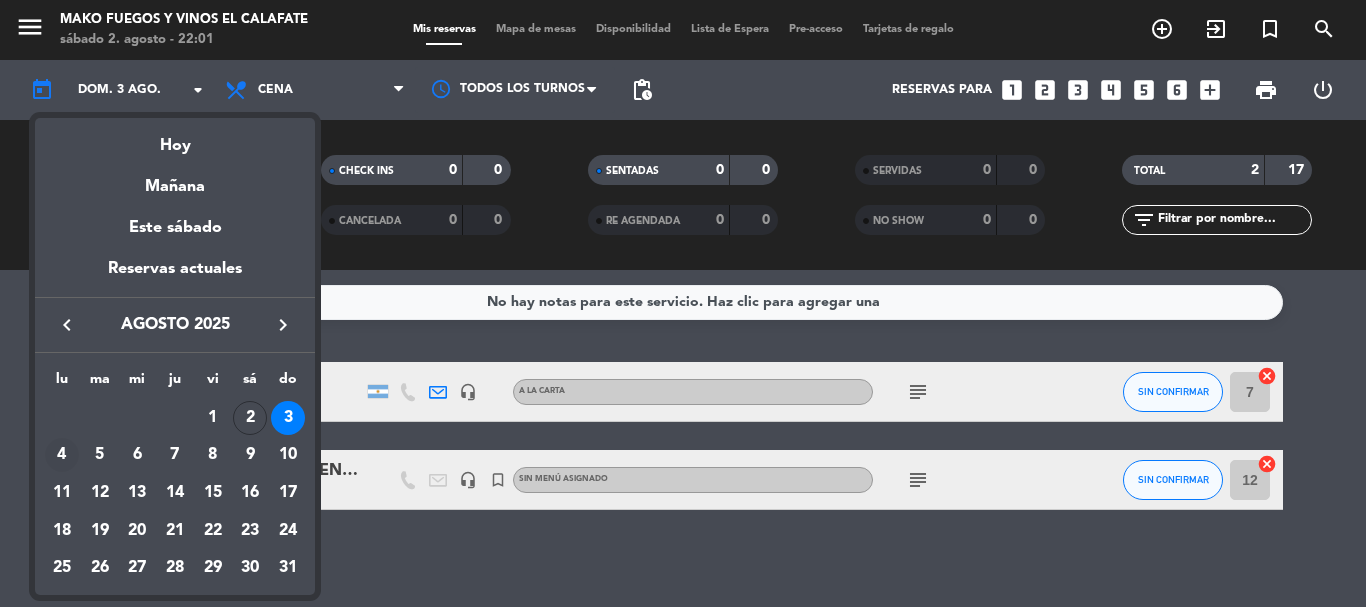 click on "4" at bounding box center [62, 455] 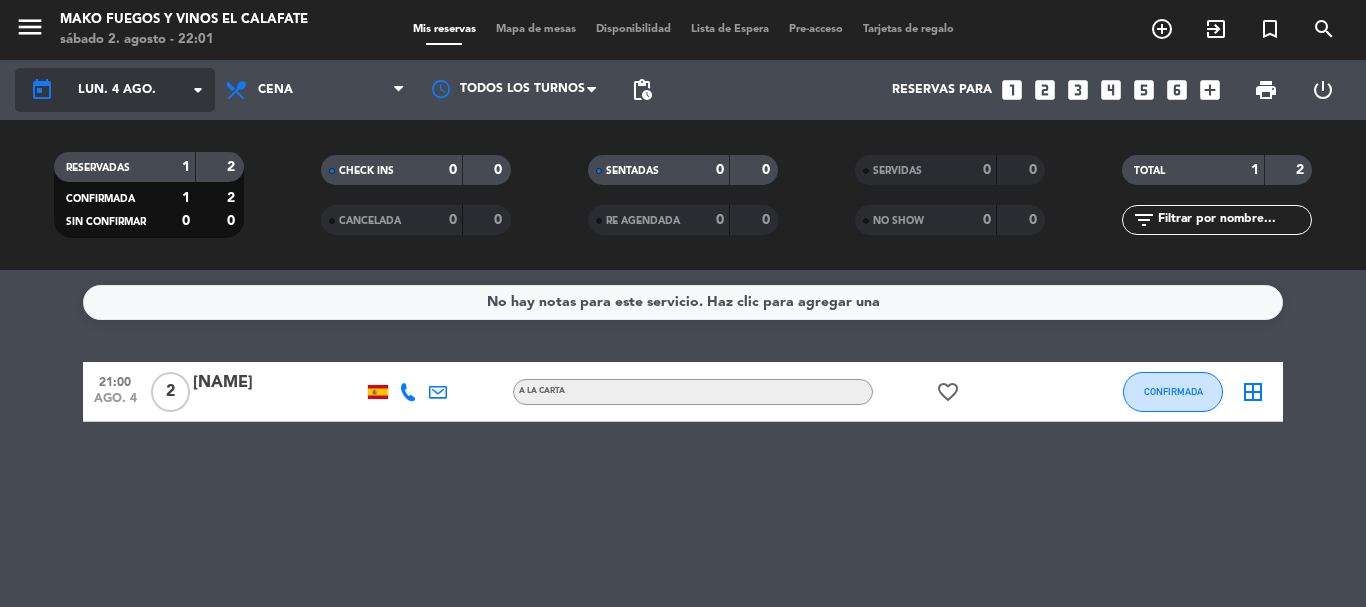 click on "lun. 4 ago." 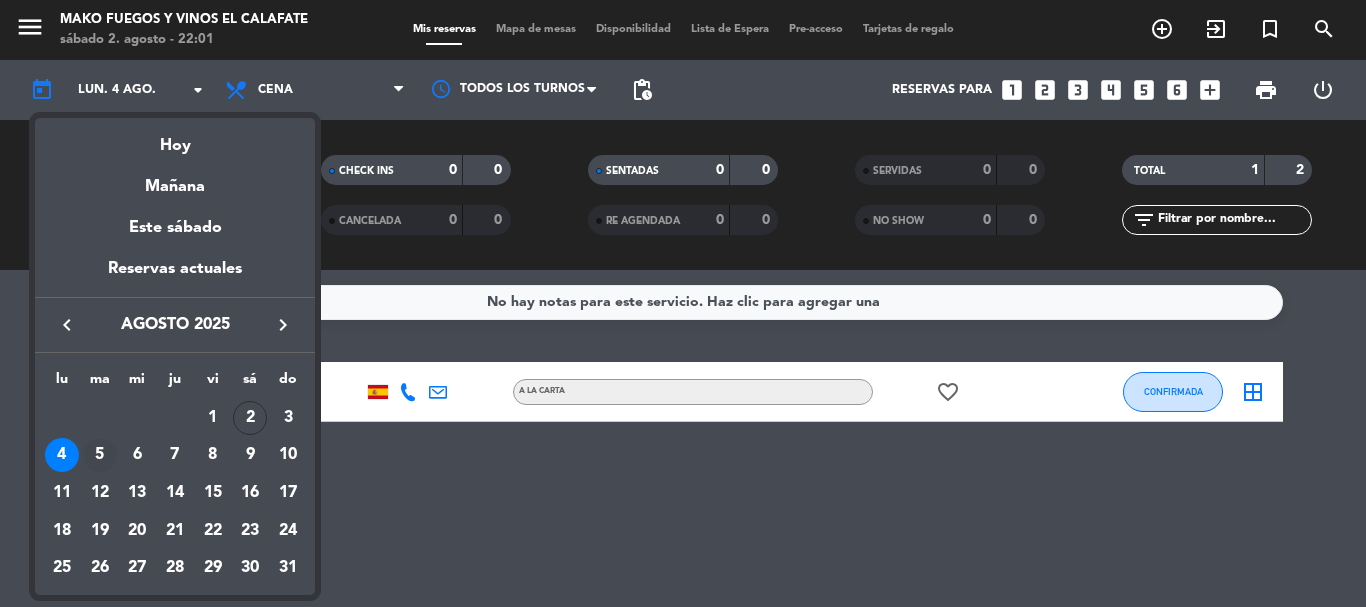 click on "5" at bounding box center [100, 455] 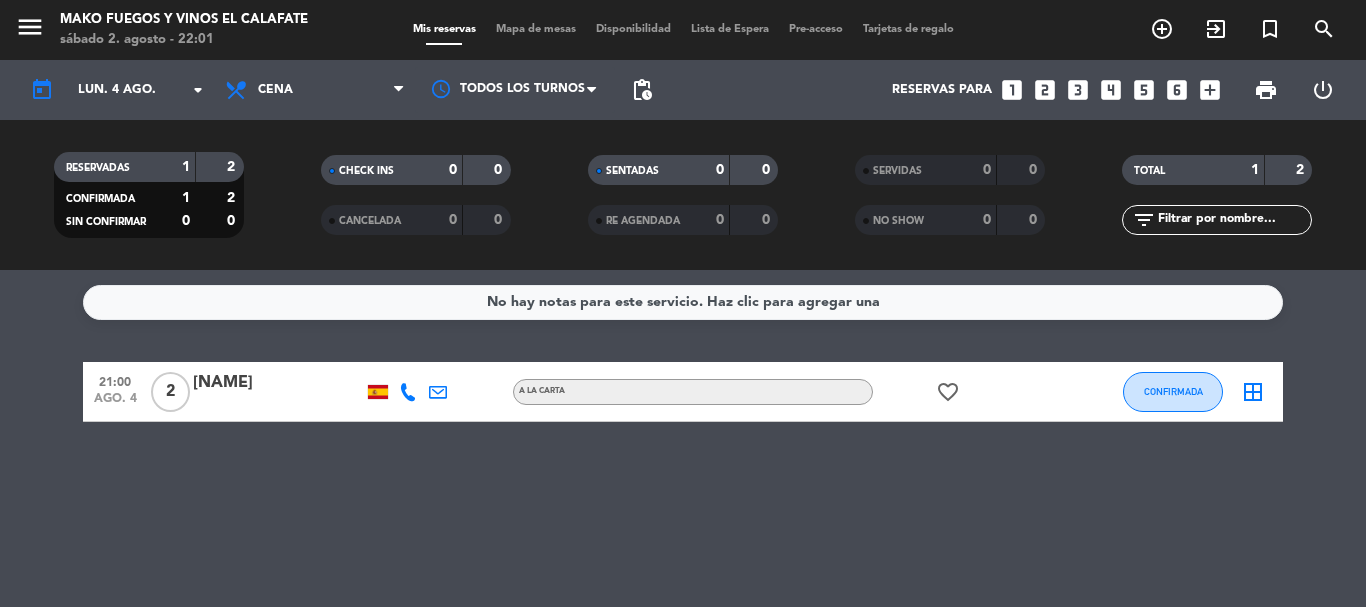 type on "mar. 5 ago." 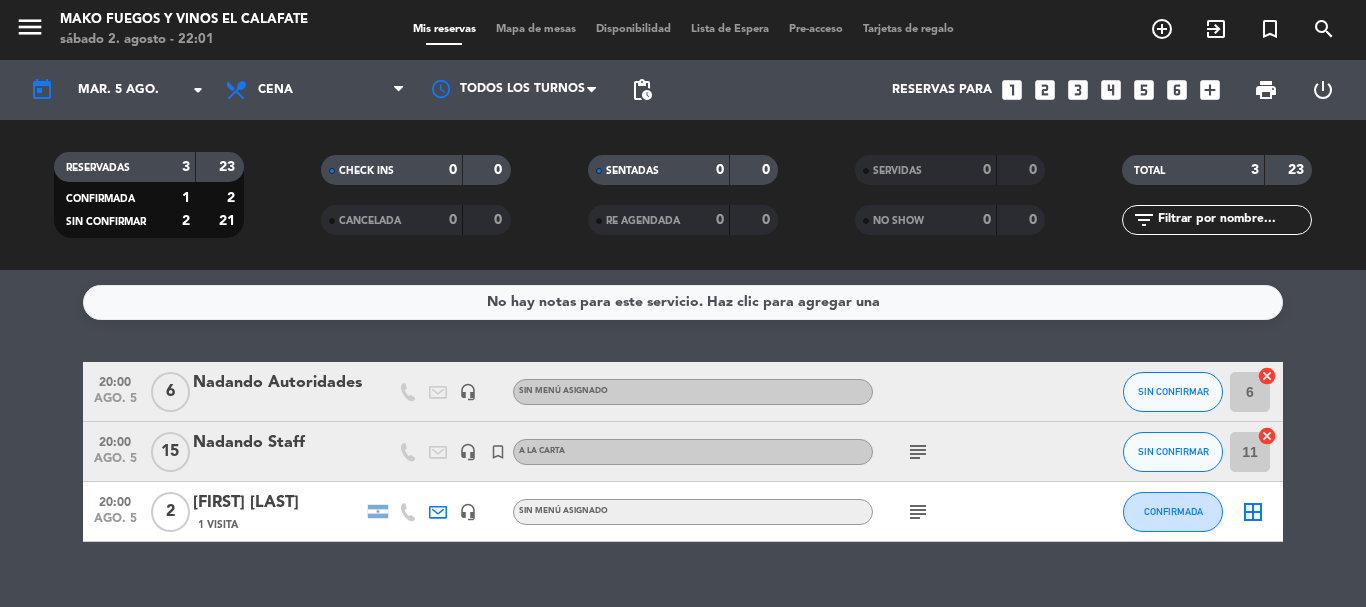 click on "border_all" 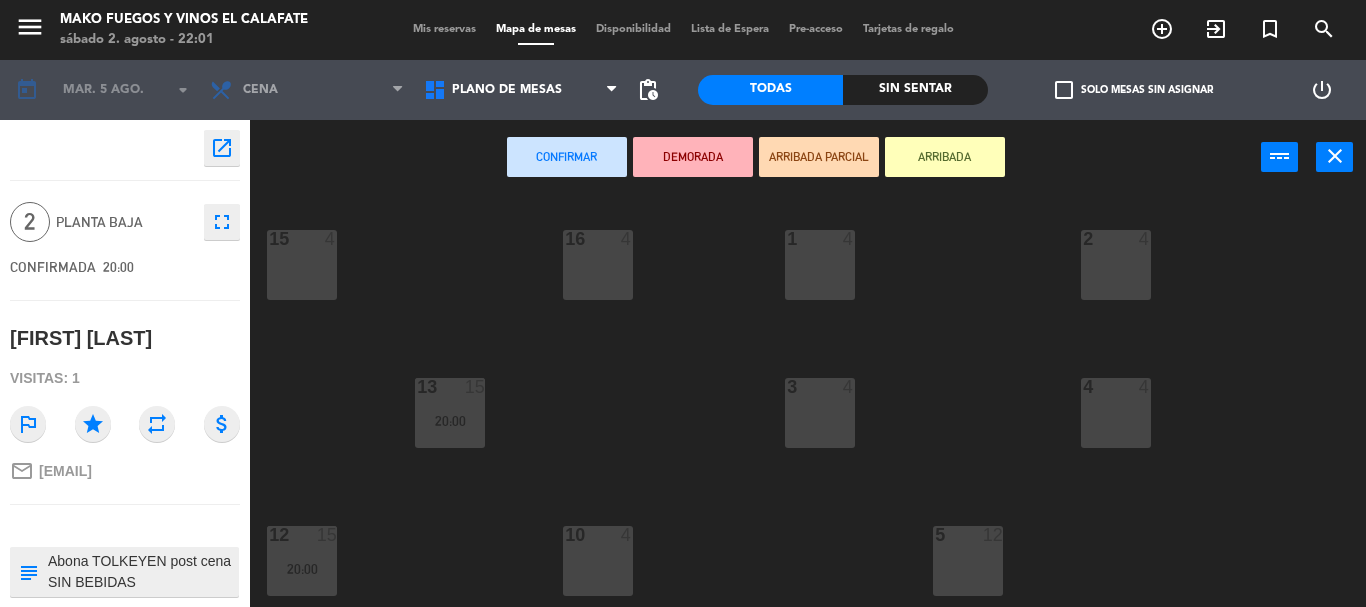 click on "fullscreen" 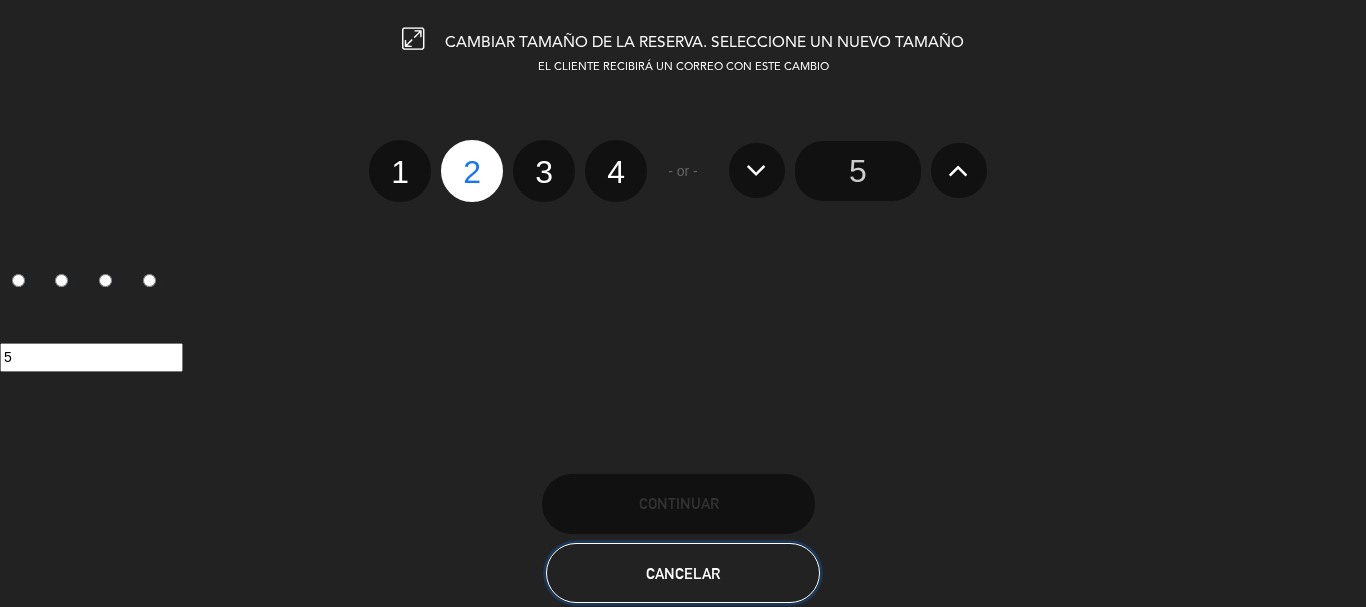 click on "Cancelar" 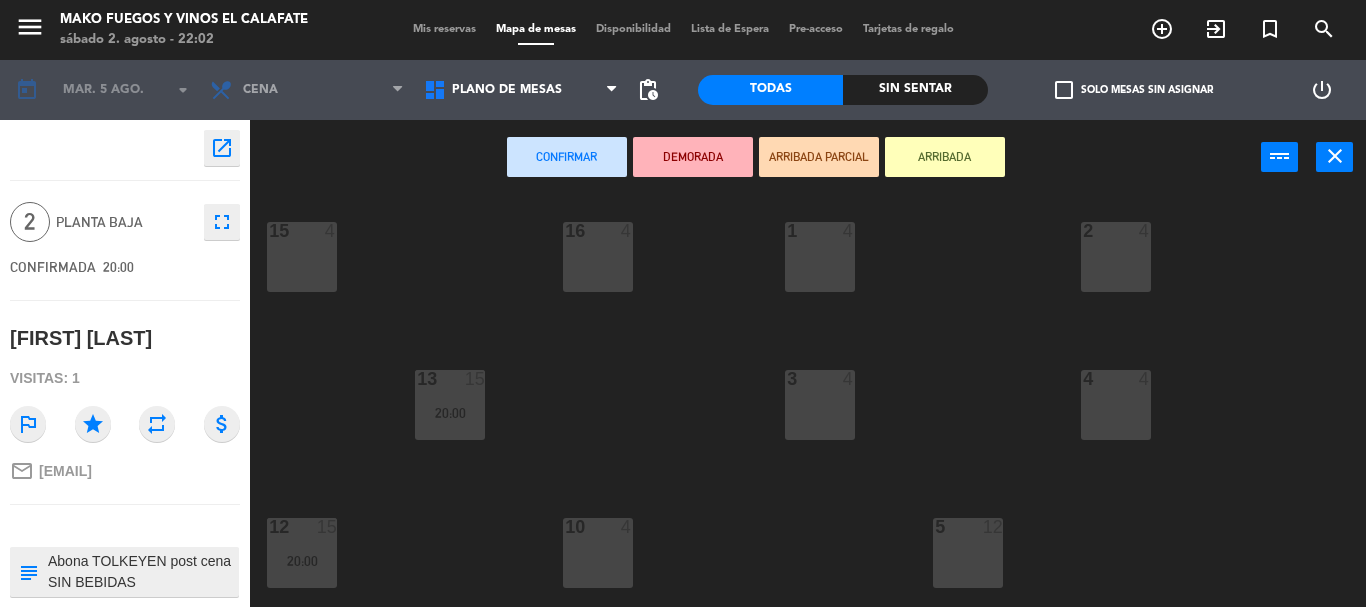 scroll, scrollTop: 0, scrollLeft: 0, axis: both 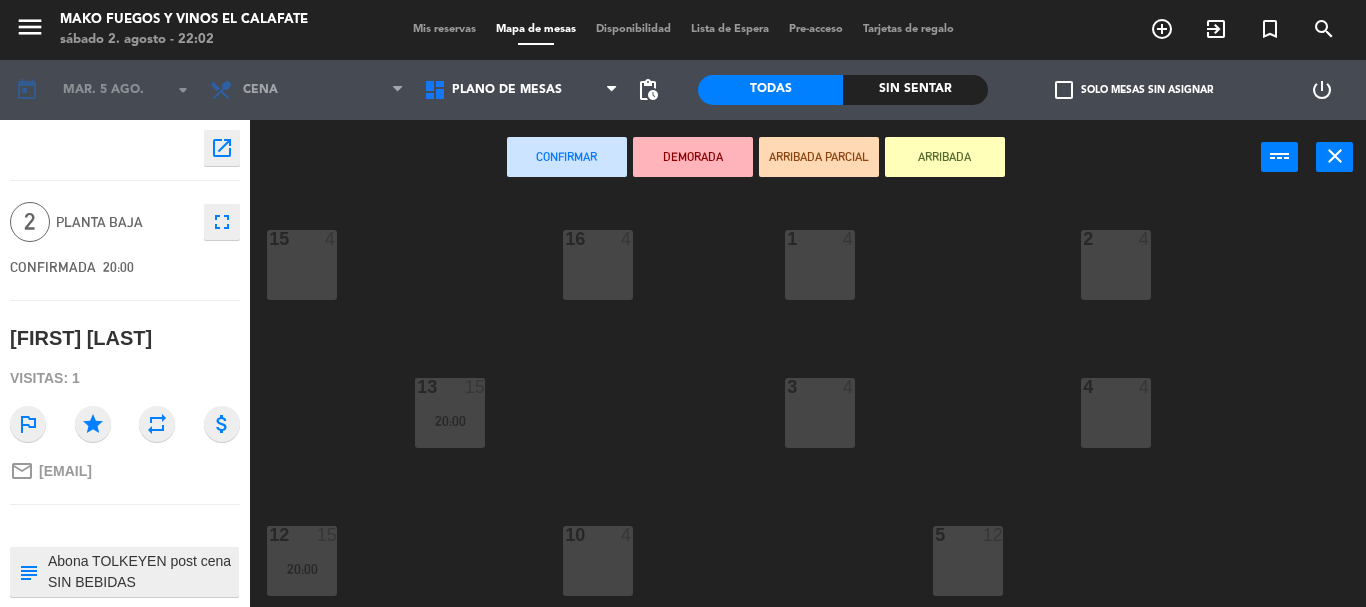 click on "[NUMBER]  4  [NUMBER]  4  1  4  2  4  13  15   20:00  3  4  4  4  12  15   20:00  10  4  5  12  11  15   20:00  9  4  6  6   20:00  7  6   20:00  8  6   20:00  64  4  65  4  66  4  67  4  68  4  63  4  69  4  70  4  71  4  72  4  62  4  73  4  61  4  60  4" 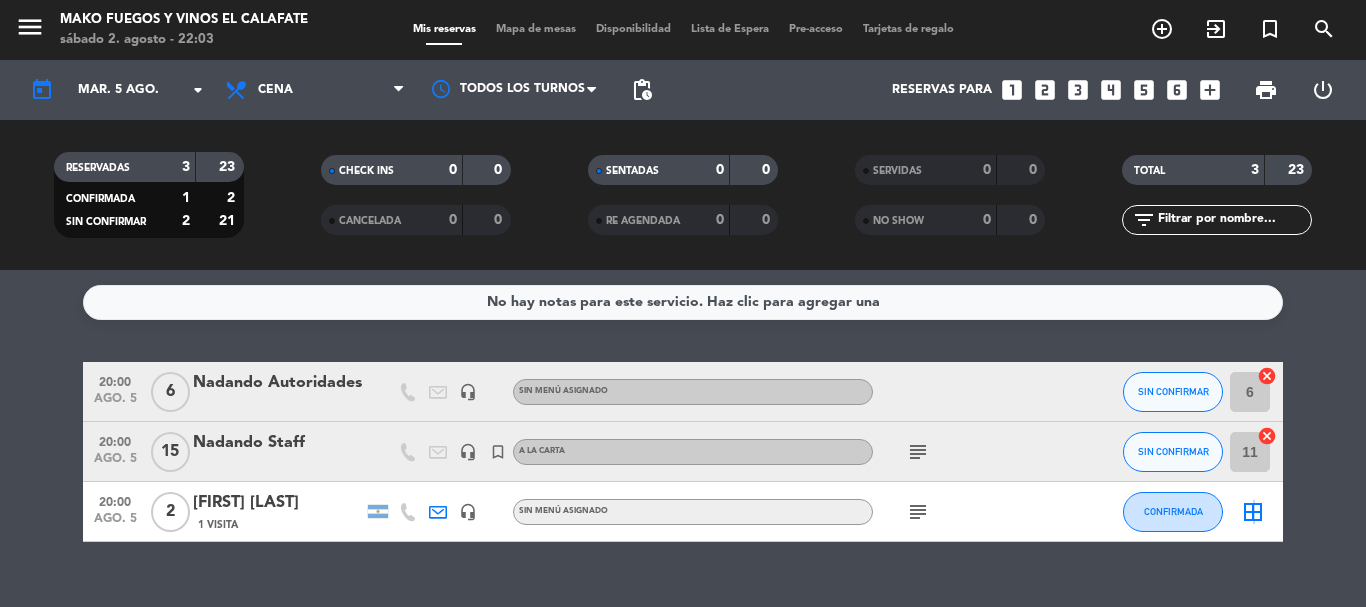 click on "border_all" 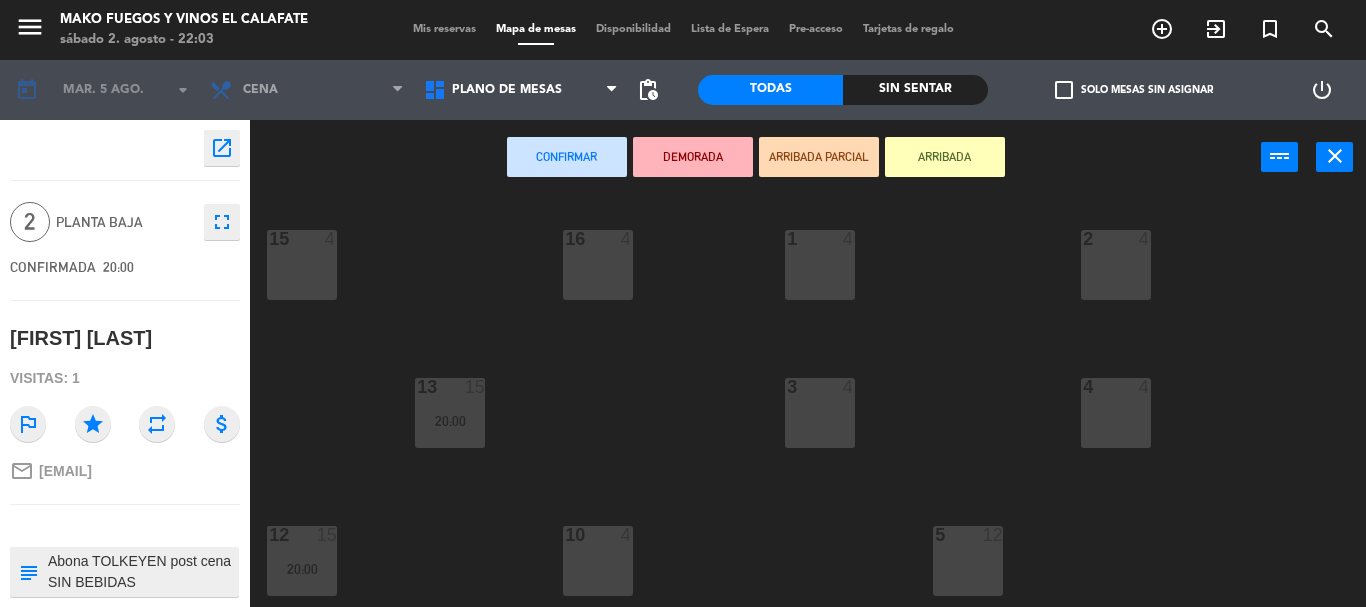 click on "2  4" at bounding box center (1116, 265) 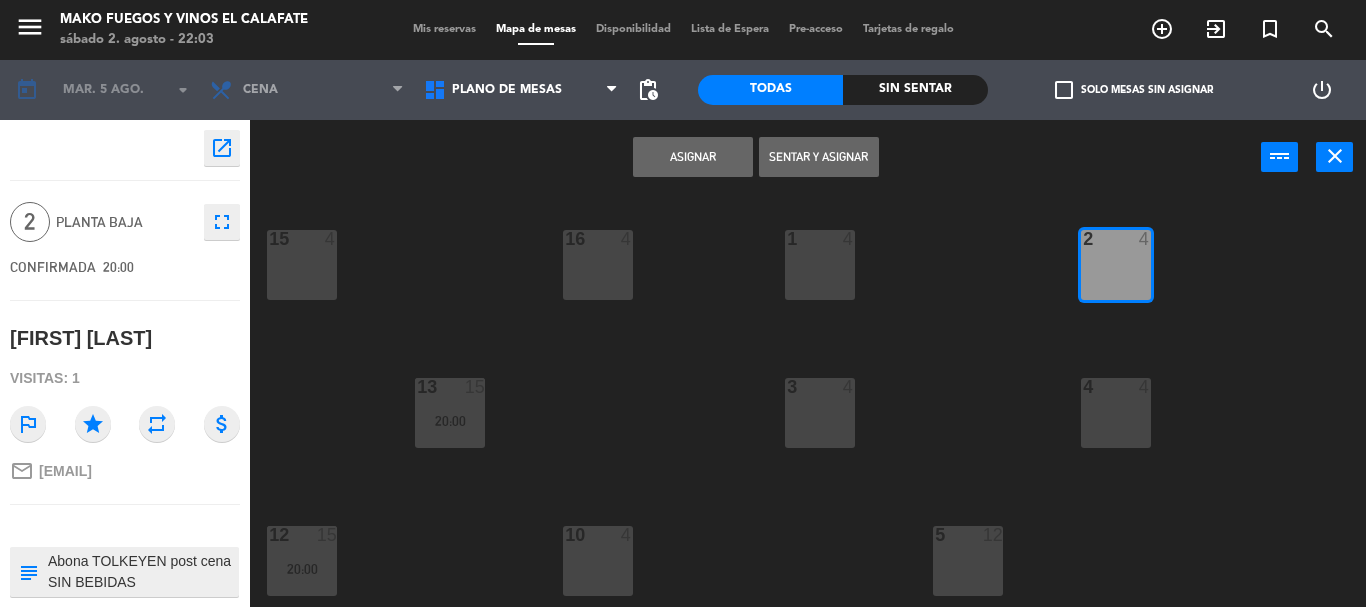 click on "Asignar" at bounding box center [693, 157] 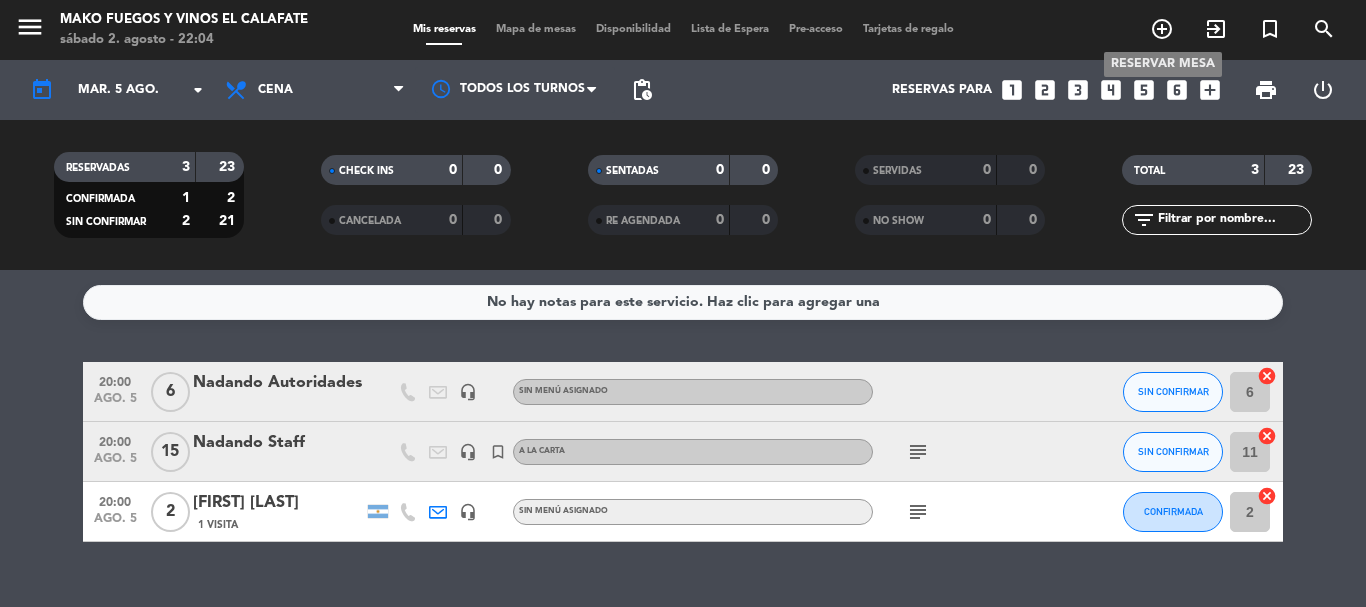 click on "add_circle_outline" at bounding box center (1162, 29) 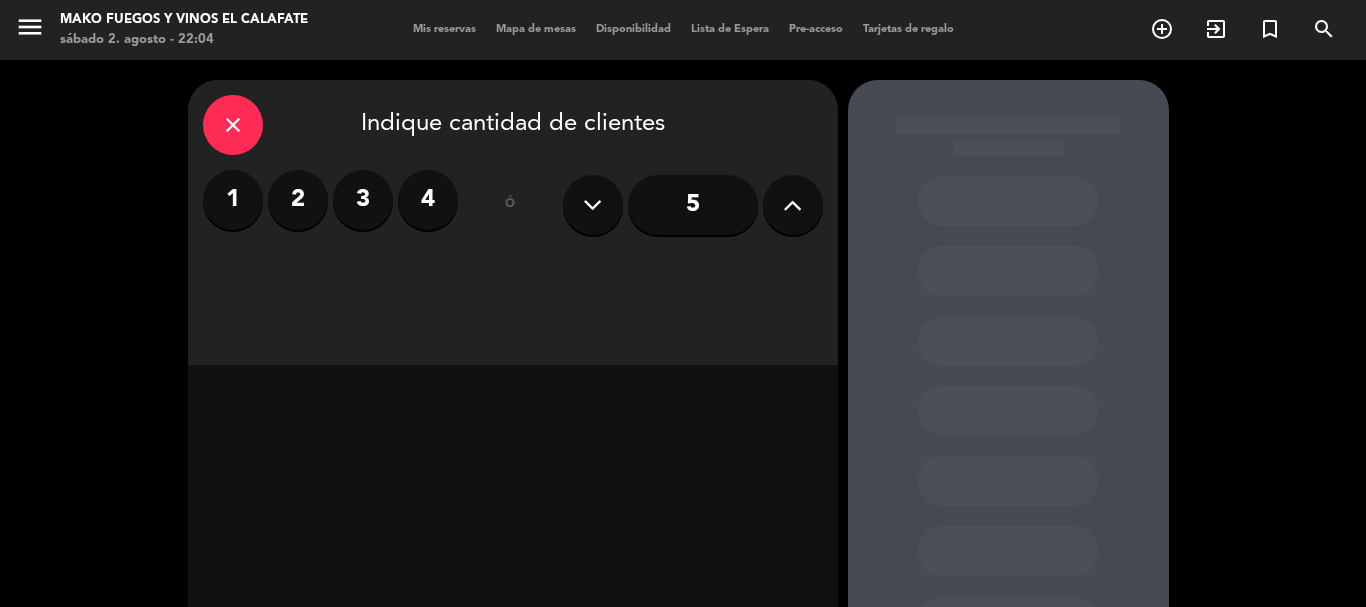 click on "3" at bounding box center [363, 200] 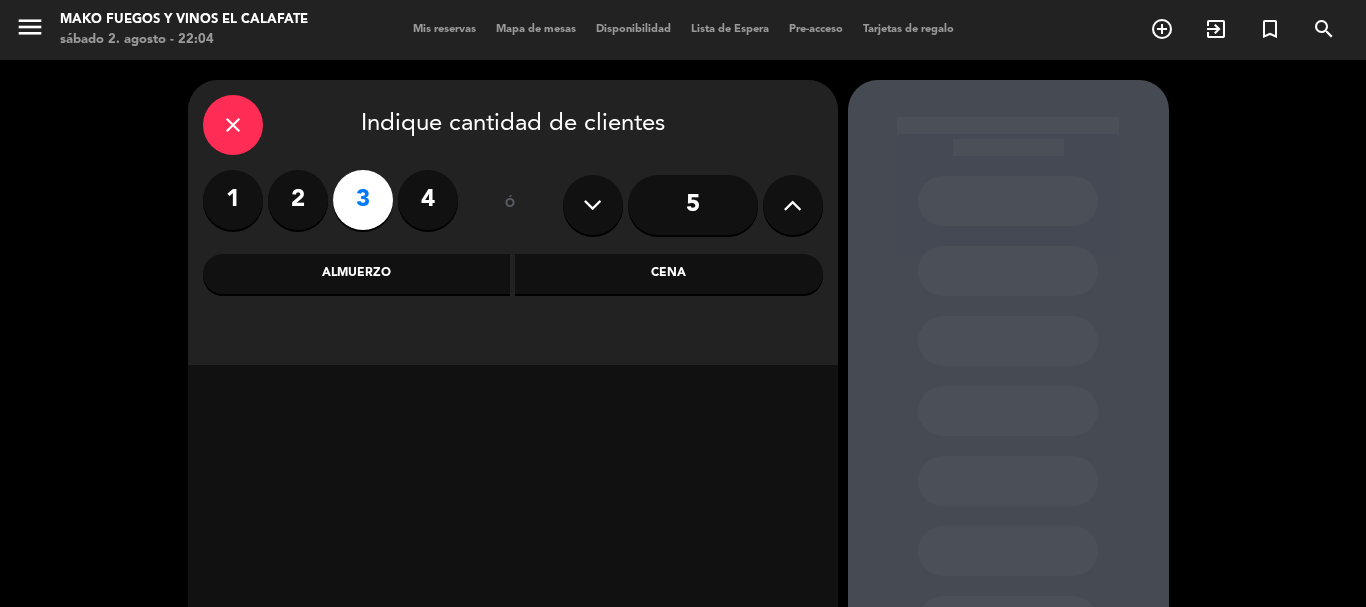 click on "Cena" at bounding box center [669, 274] 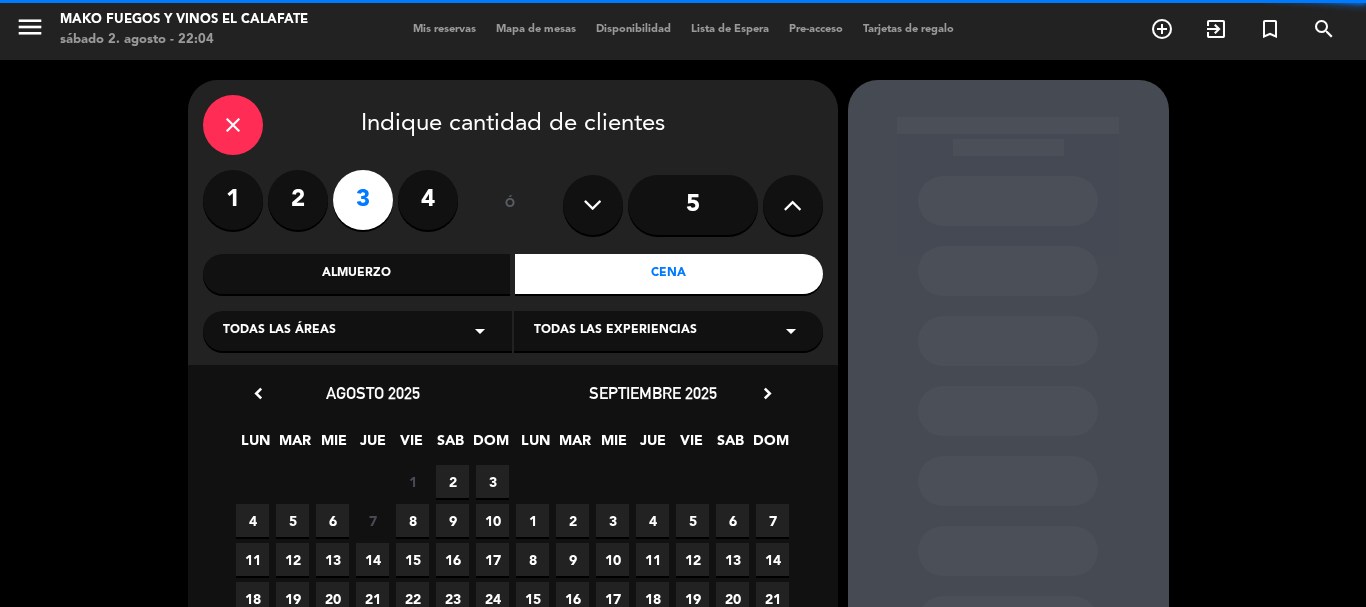 click on "Todas las áreas   arrow_drop_down" at bounding box center [357, 331] 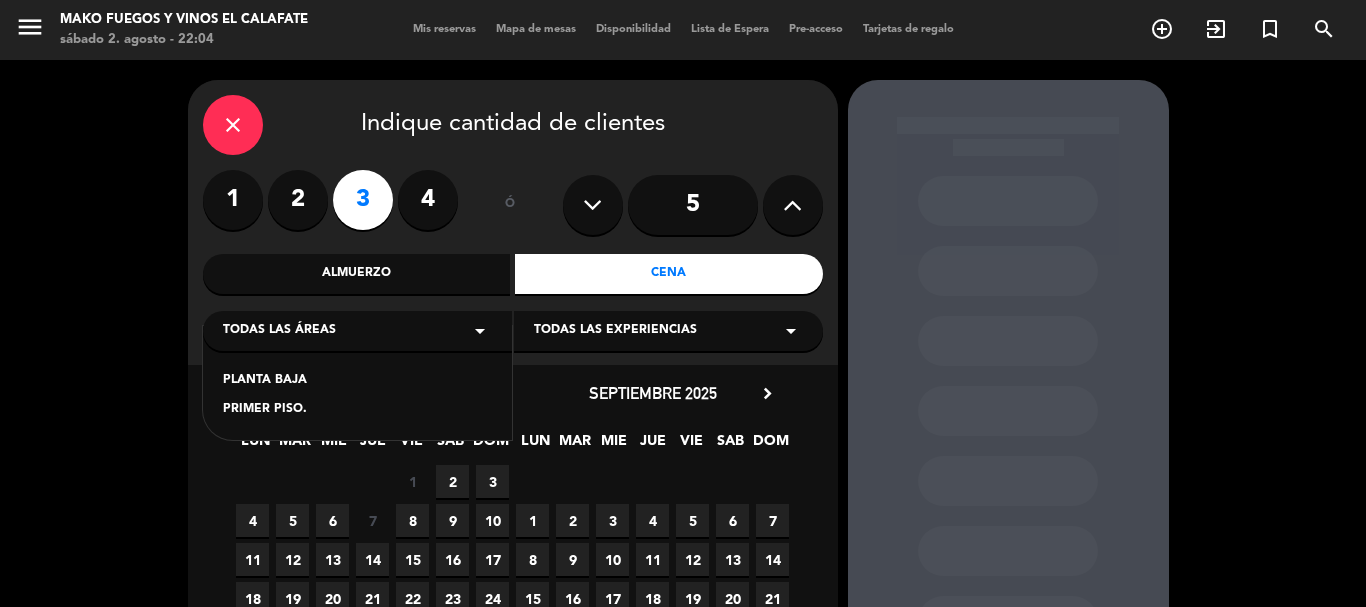 click on "PLANTA BAJA" at bounding box center [357, 381] 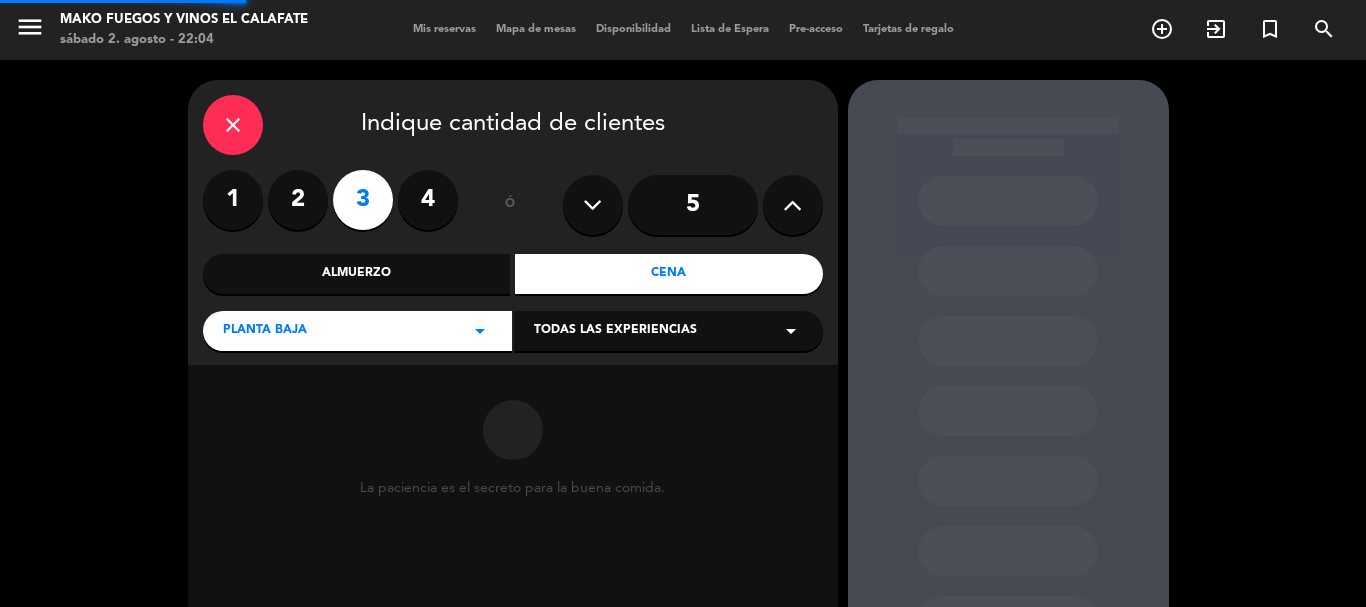 click on "Todas las experiencias   arrow_drop_down" at bounding box center (668, 331) 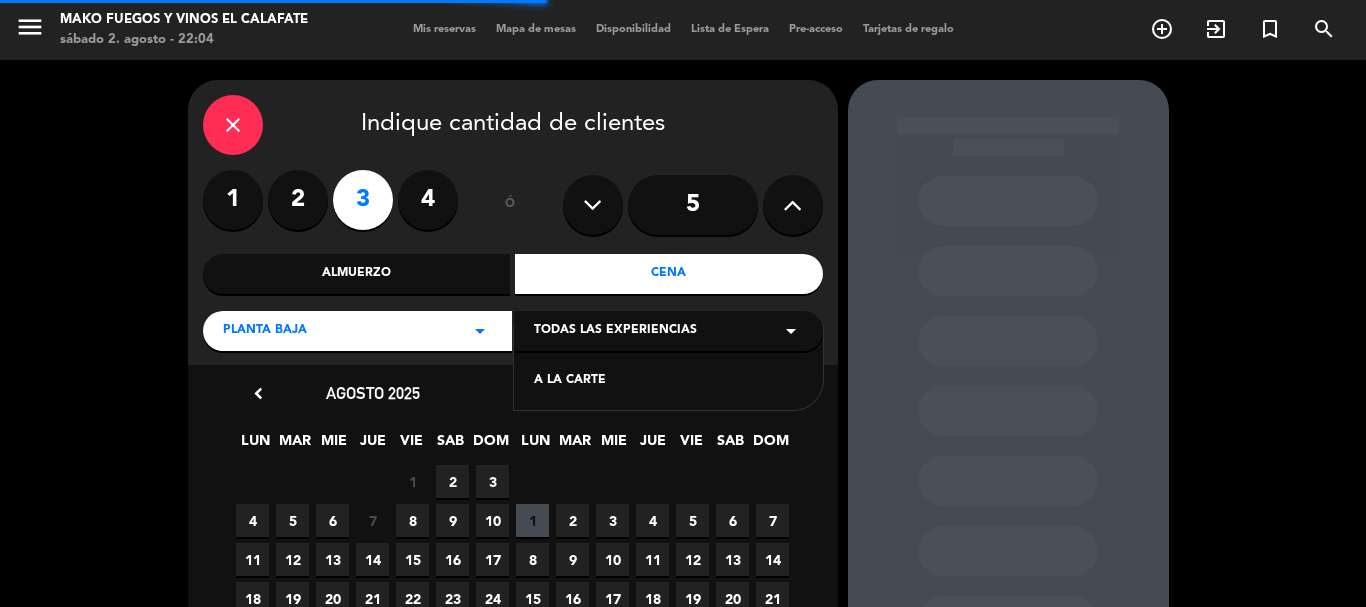 click on "A LA CARTE" at bounding box center (668, 381) 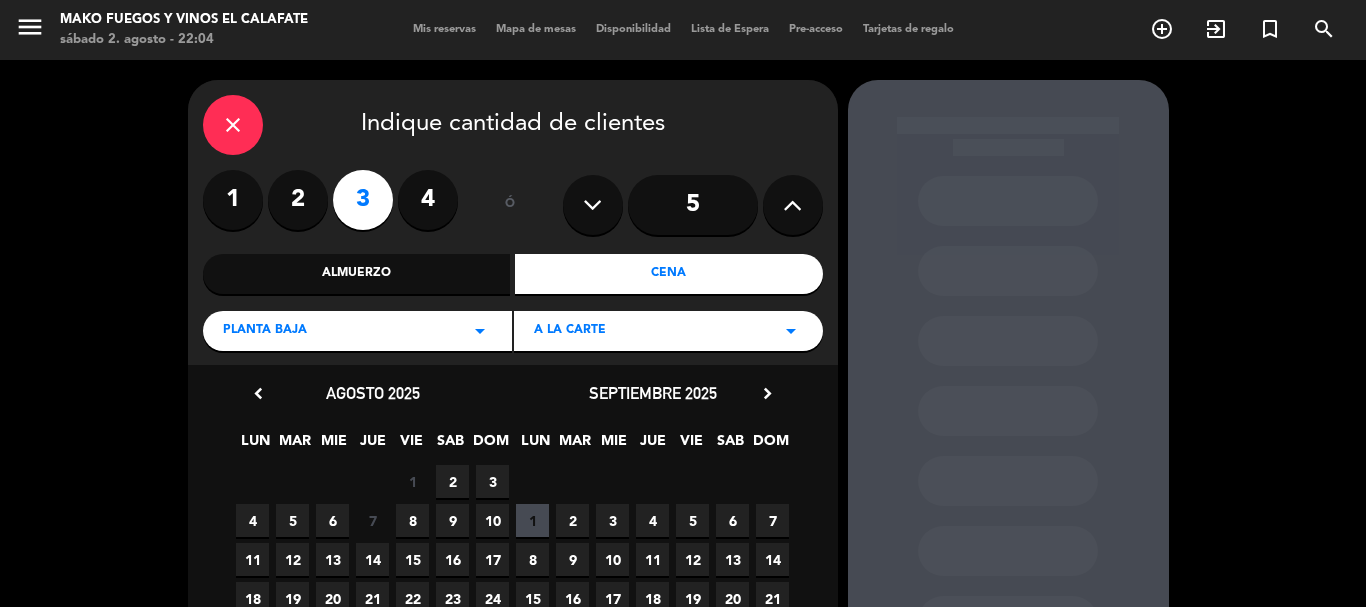 scroll, scrollTop: 100, scrollLeft: 0, axis: vertical 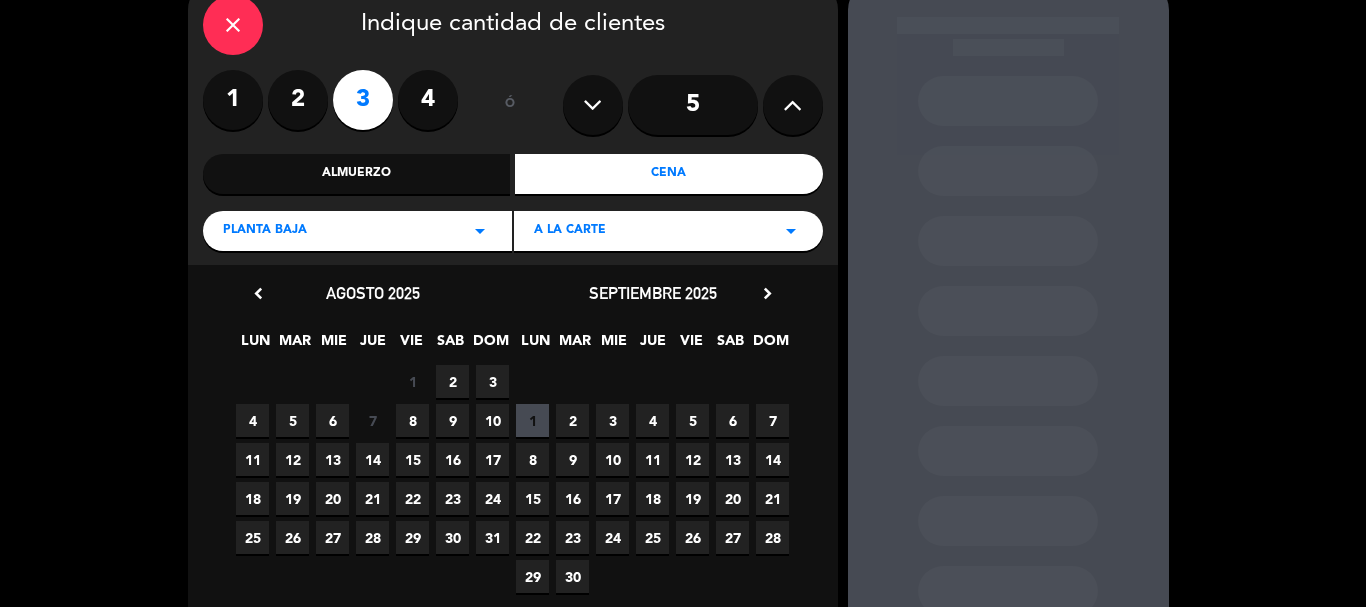 click on "5" at bounding box center [292, 420] 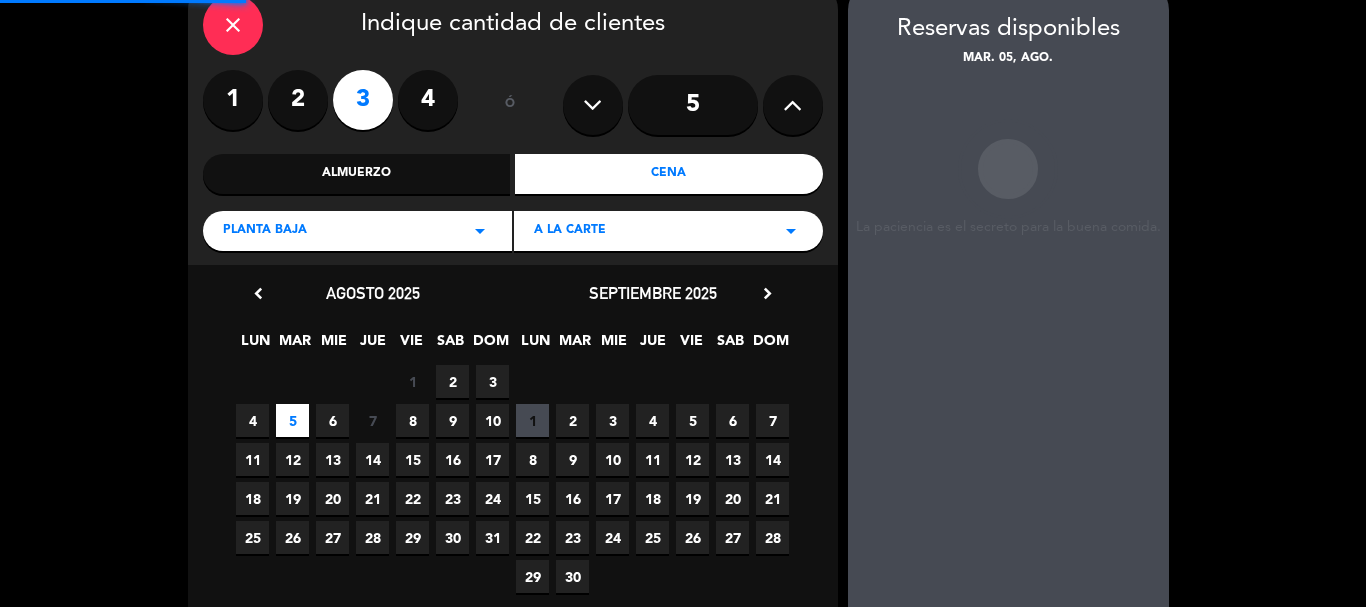 scroll, scrollTop: 80, scrollLeft: 0, axis: vertical 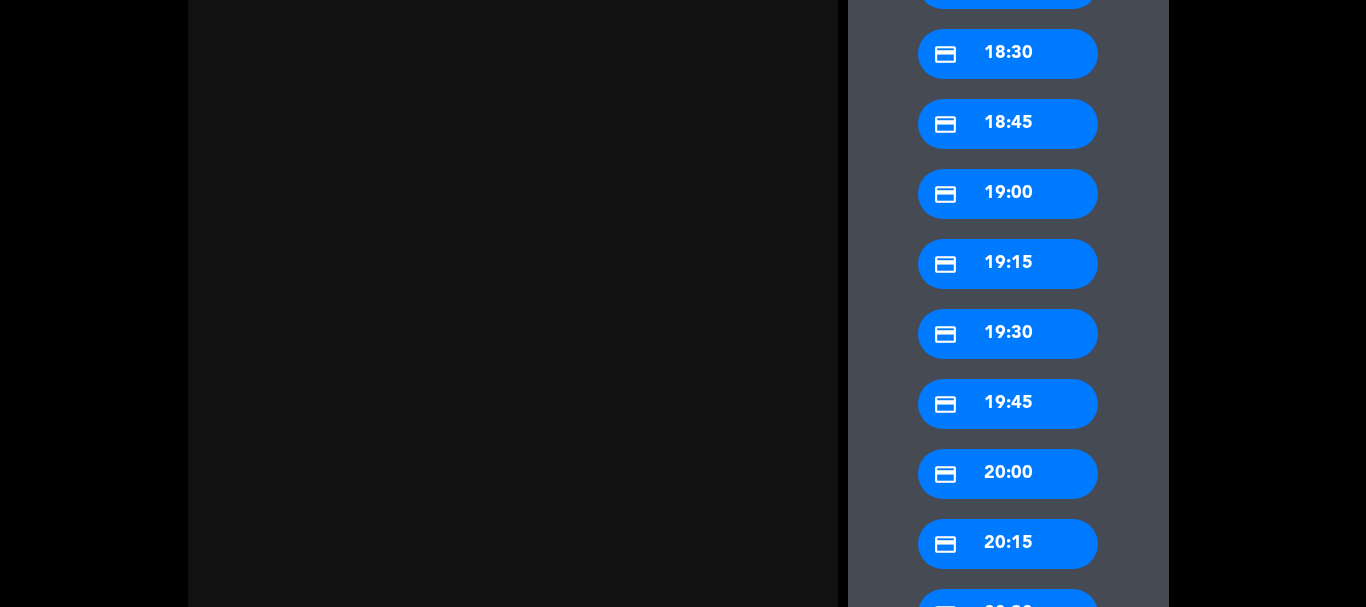 click on "credit_card  20:00" at bounding box center (1008, 474) 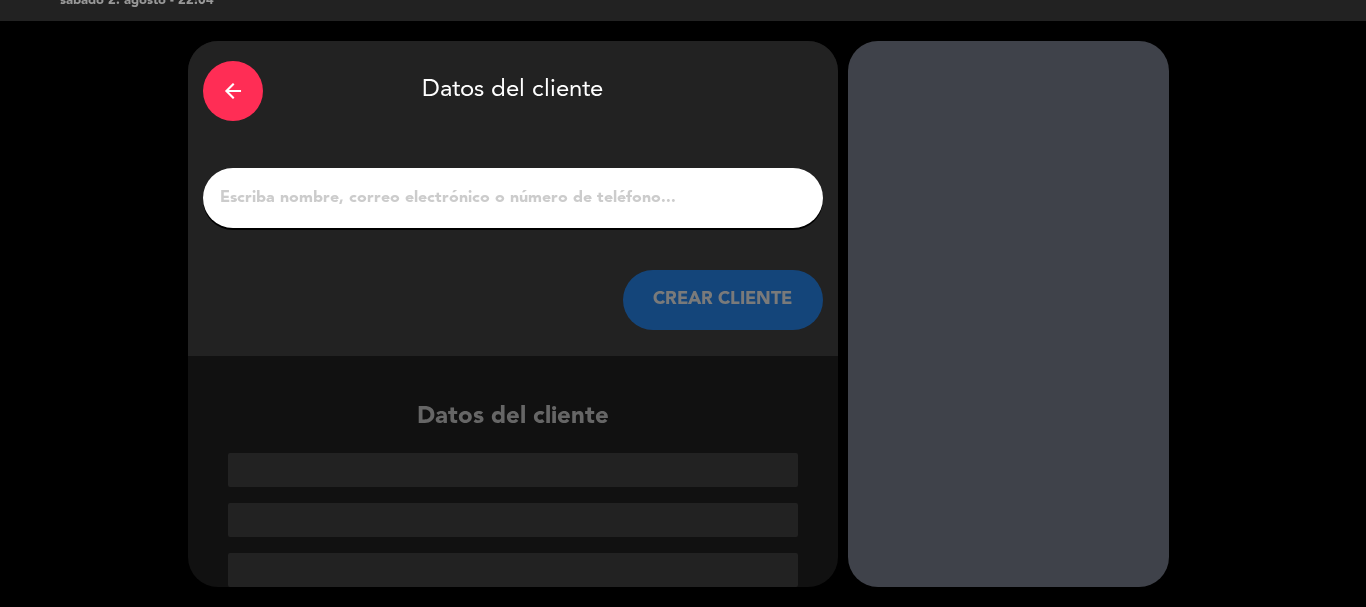 click on "1" at bounding box center [513, 198] 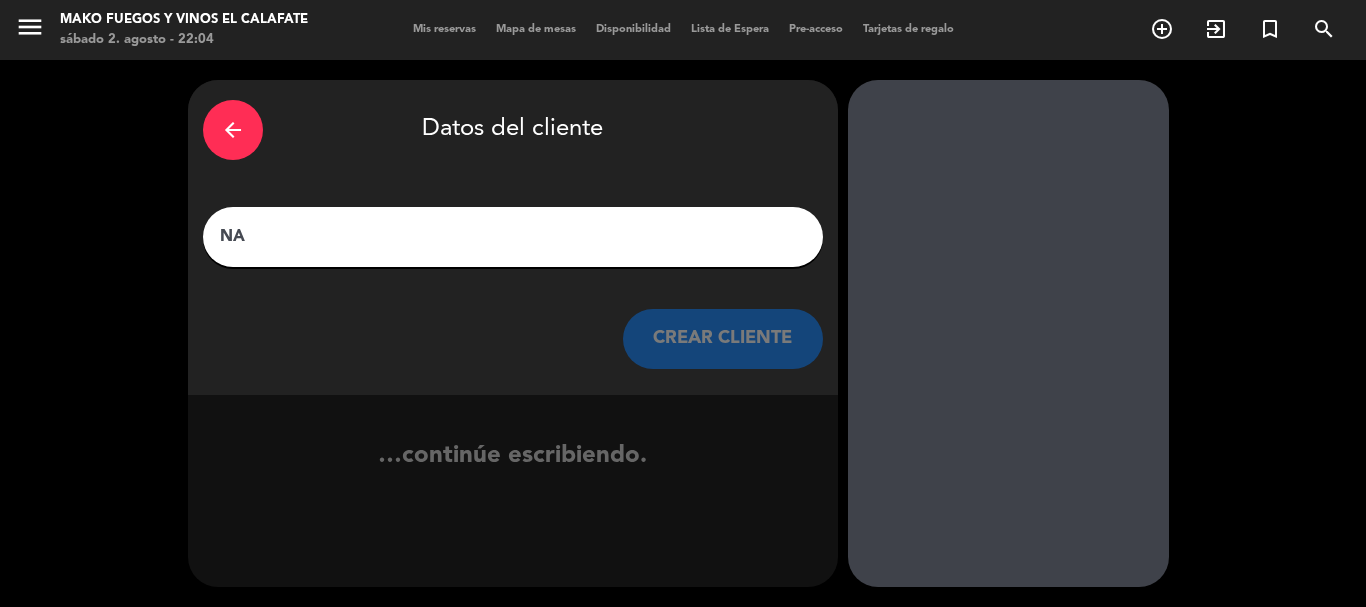 scroll, scrollTop: 0, scrollLeft: 0, axis: both 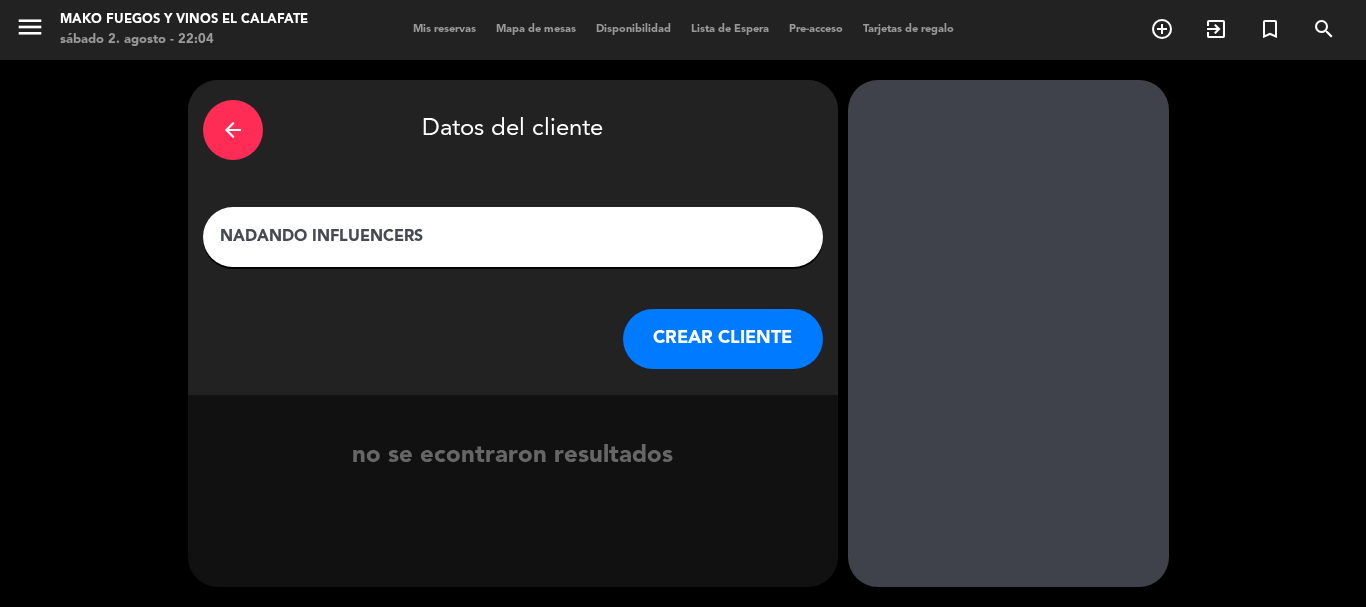 type on "NADANDO INFLUENCERS" 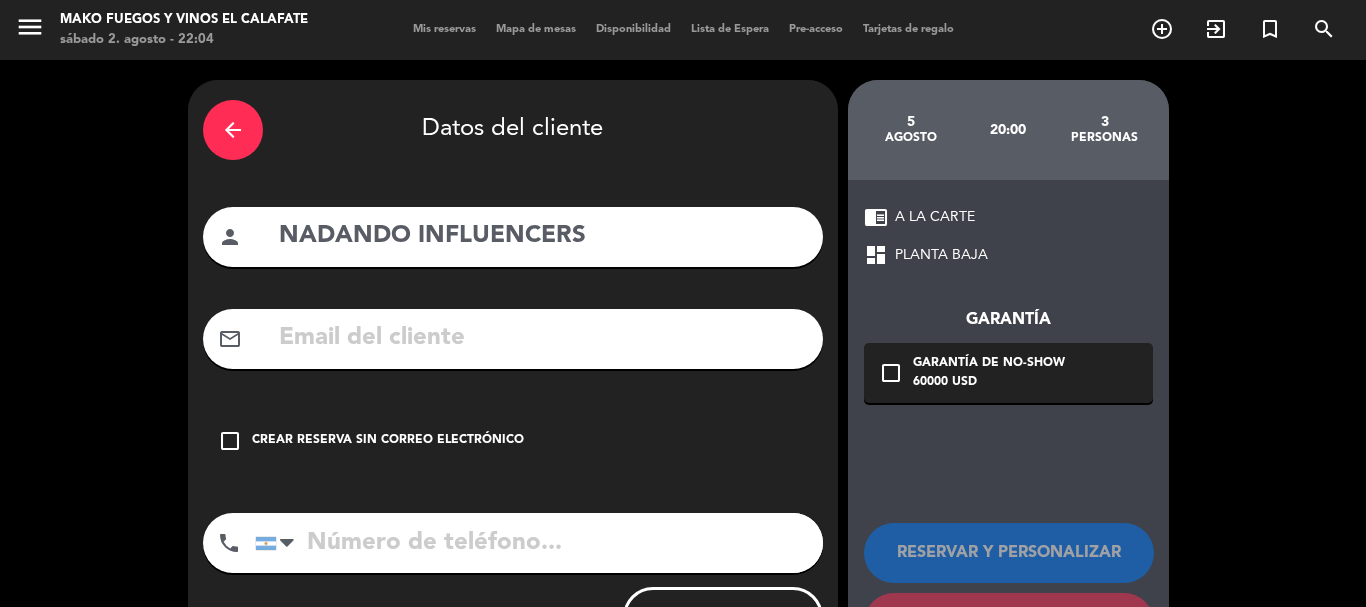 click on "check_box_outline_blank" at bounding box center (230, 441) 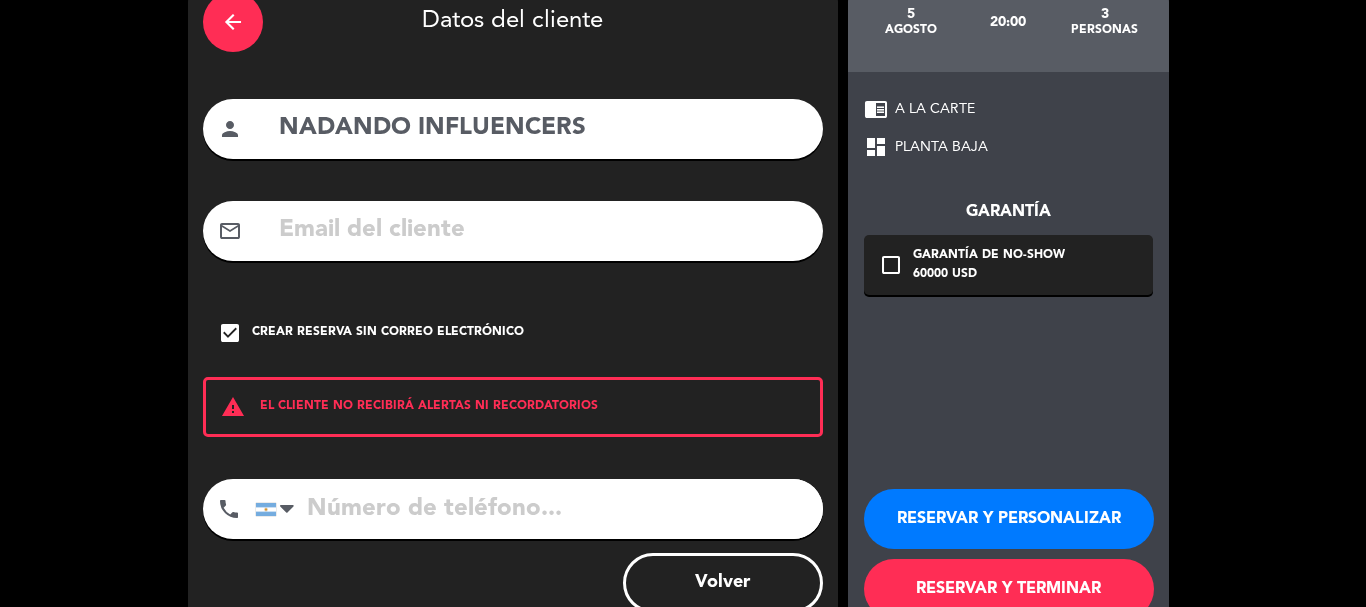 scroll, scrollTop: 164, scrollLeft: 0, axis: vertical 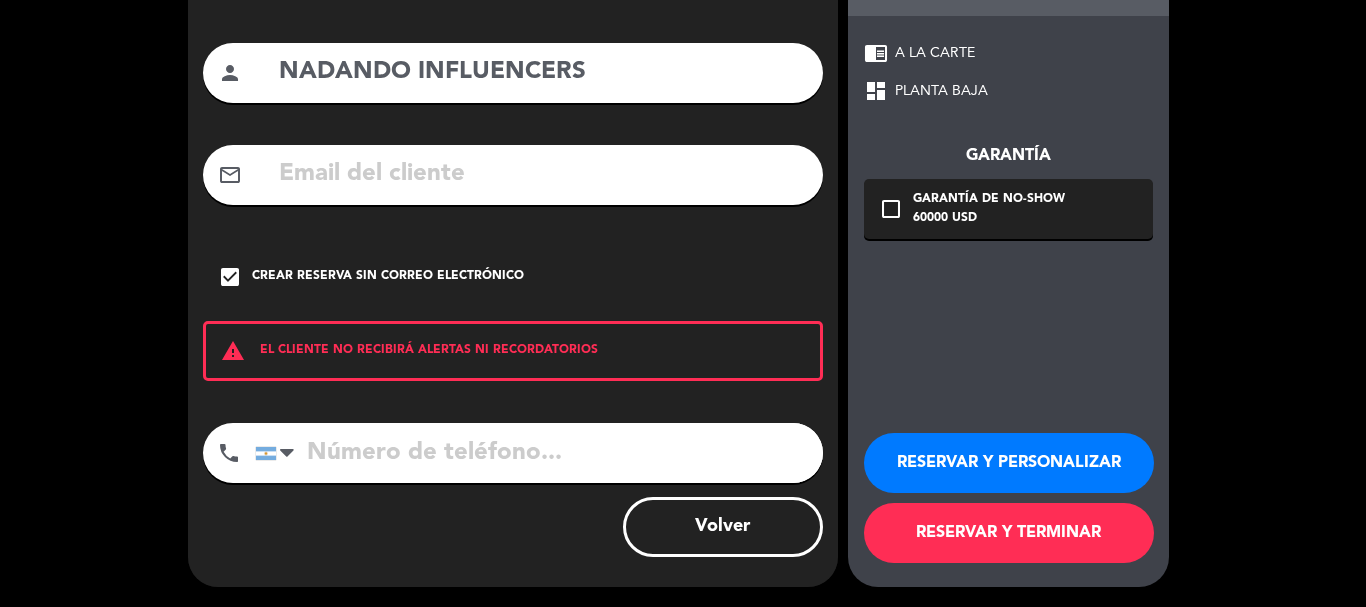 click on "RESERVAR Y PERSONALIZAR" at bounding box center [1009, 463] 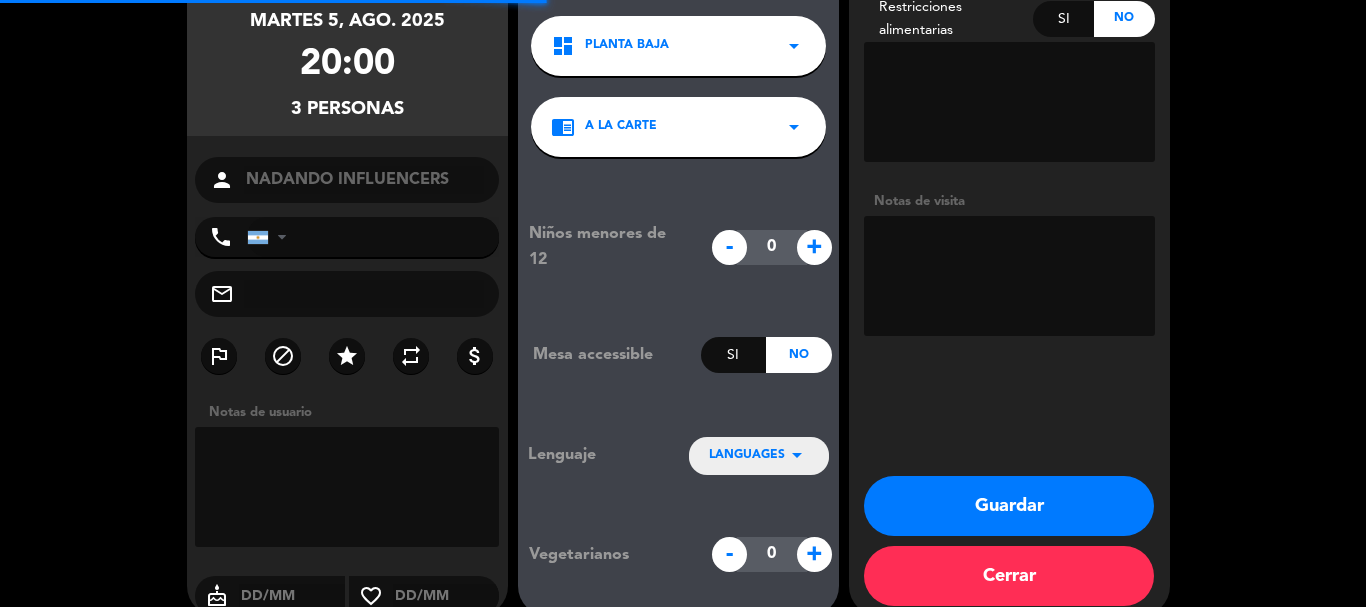 scroll, scrollTop: 80, scrollLeft: 0, axis: vertical 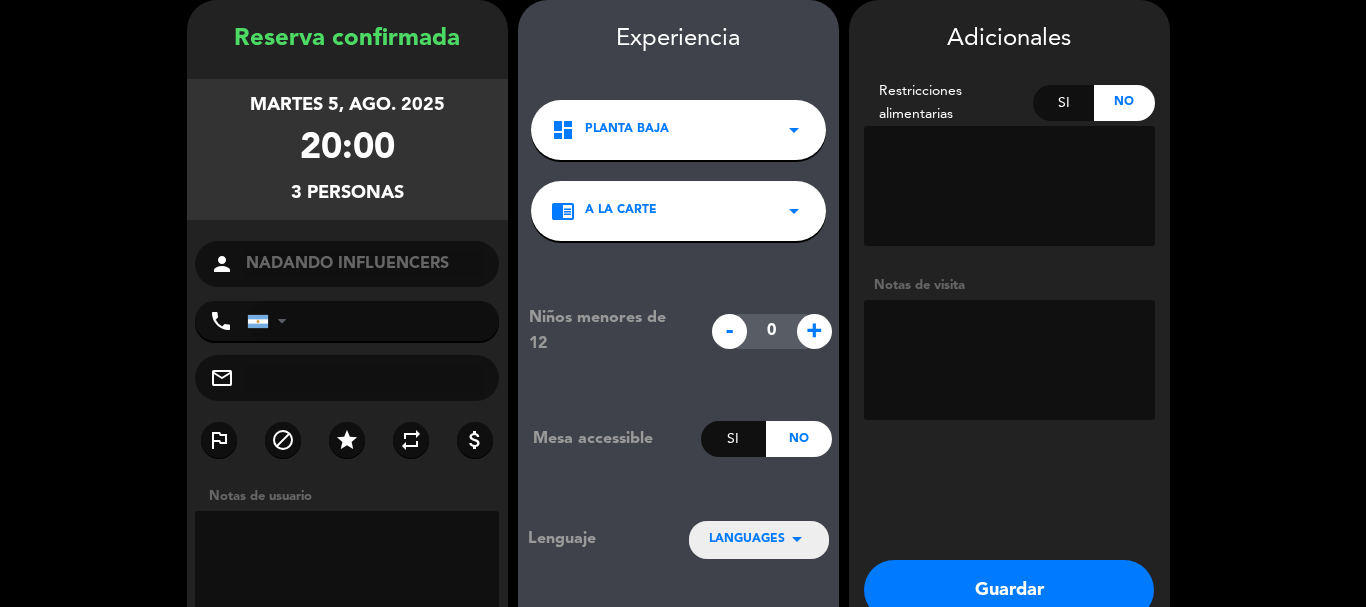 click at bounding box center [1009, 360] 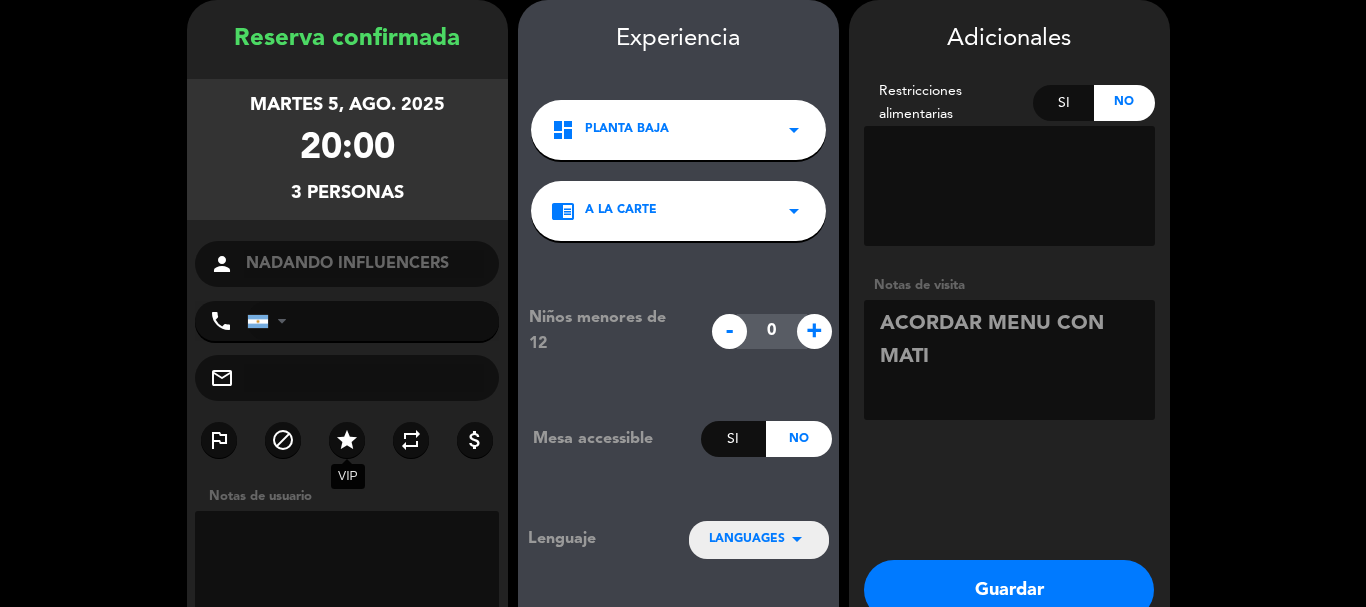 type on "ACORDAR MENU CON MATI" 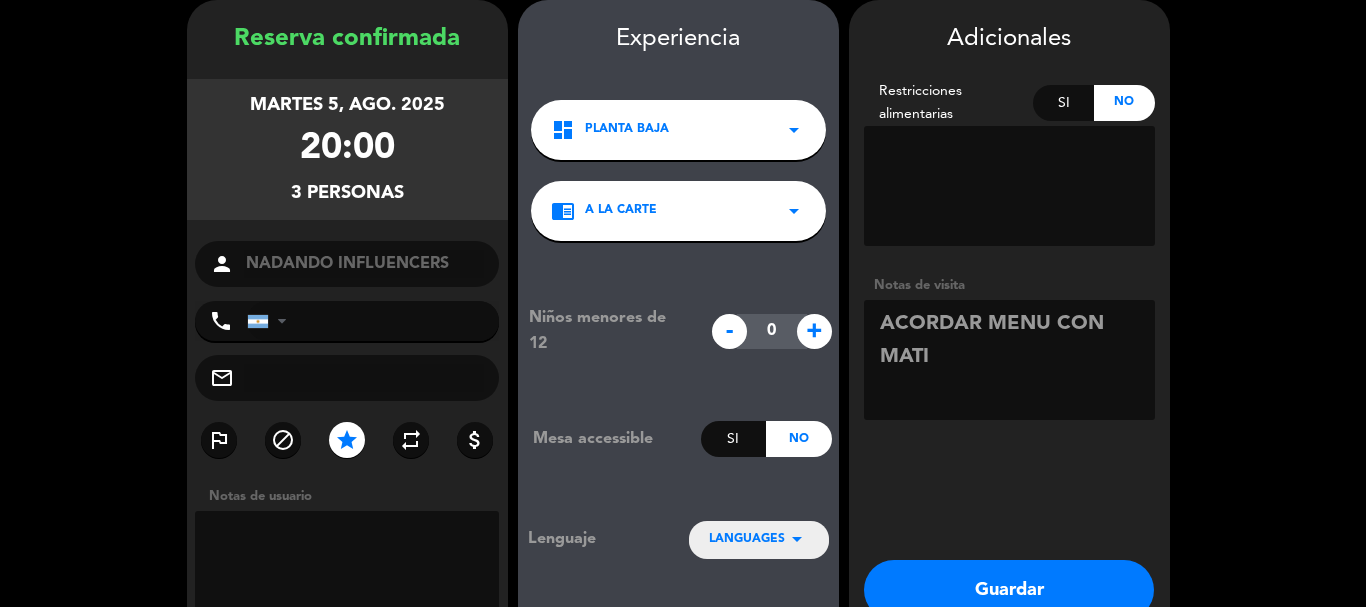 click on "Guardar" at bounding box center (1009, 590) 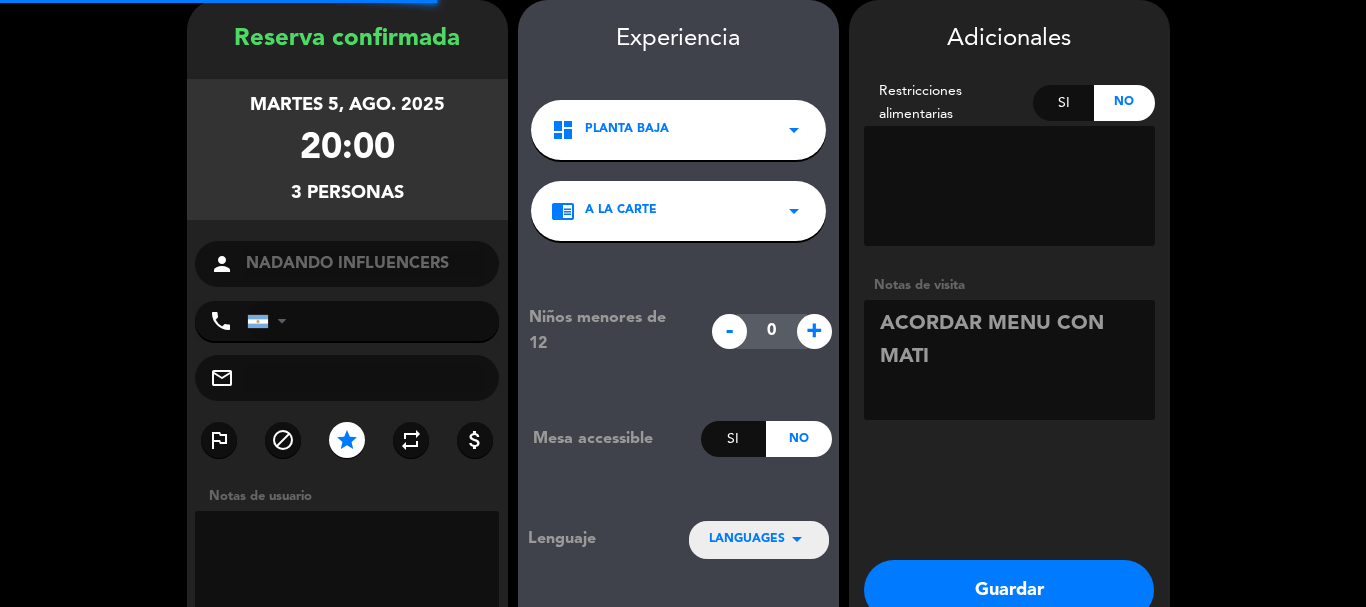 scroll, scrollTop: 0, scrollLeft: 0, axis: both 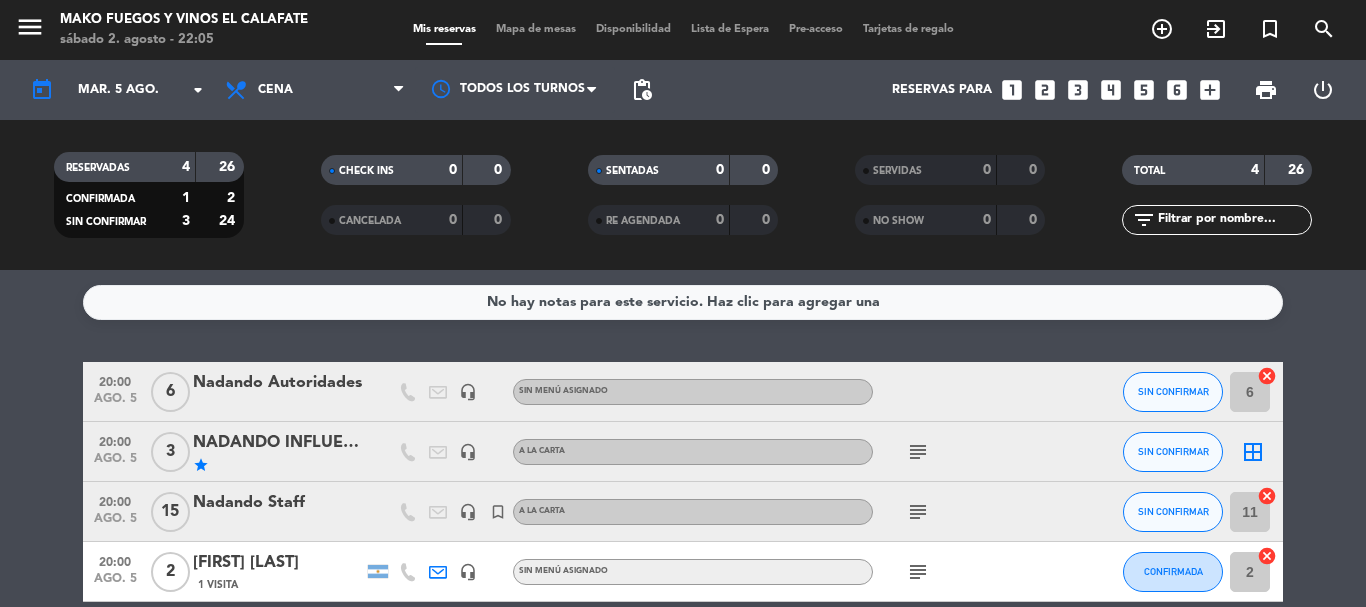 click on "border_all" 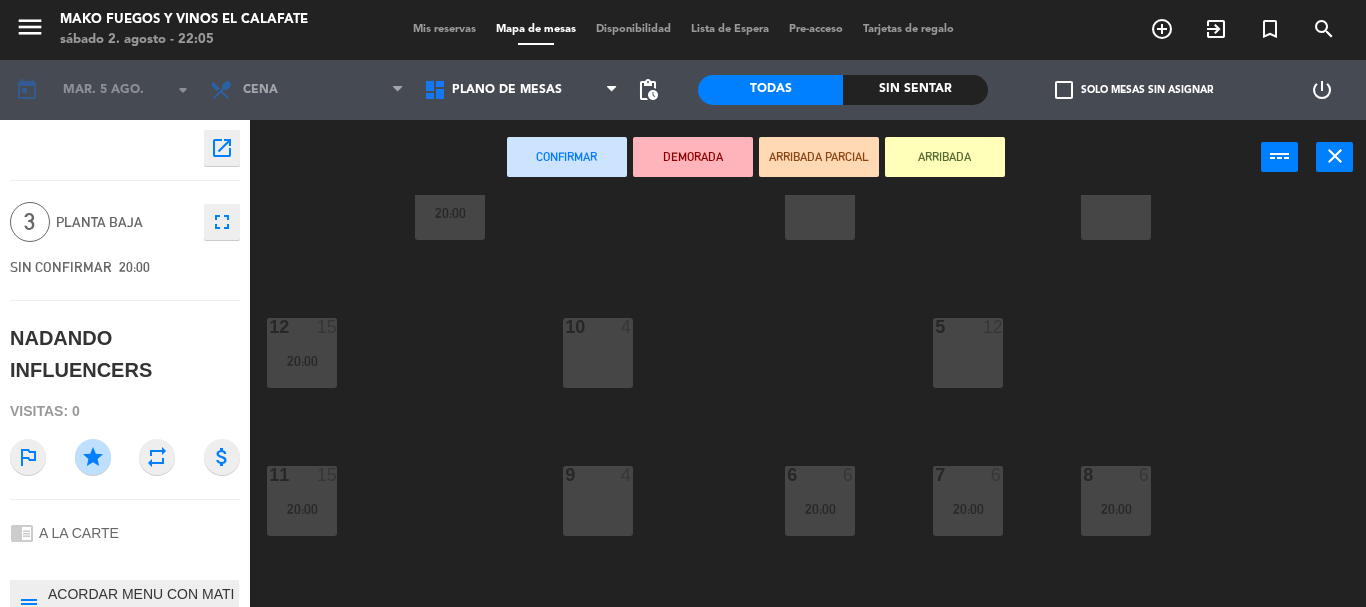 scroll, scrollTop: 300, scrollLeft: 0, axis: vertical 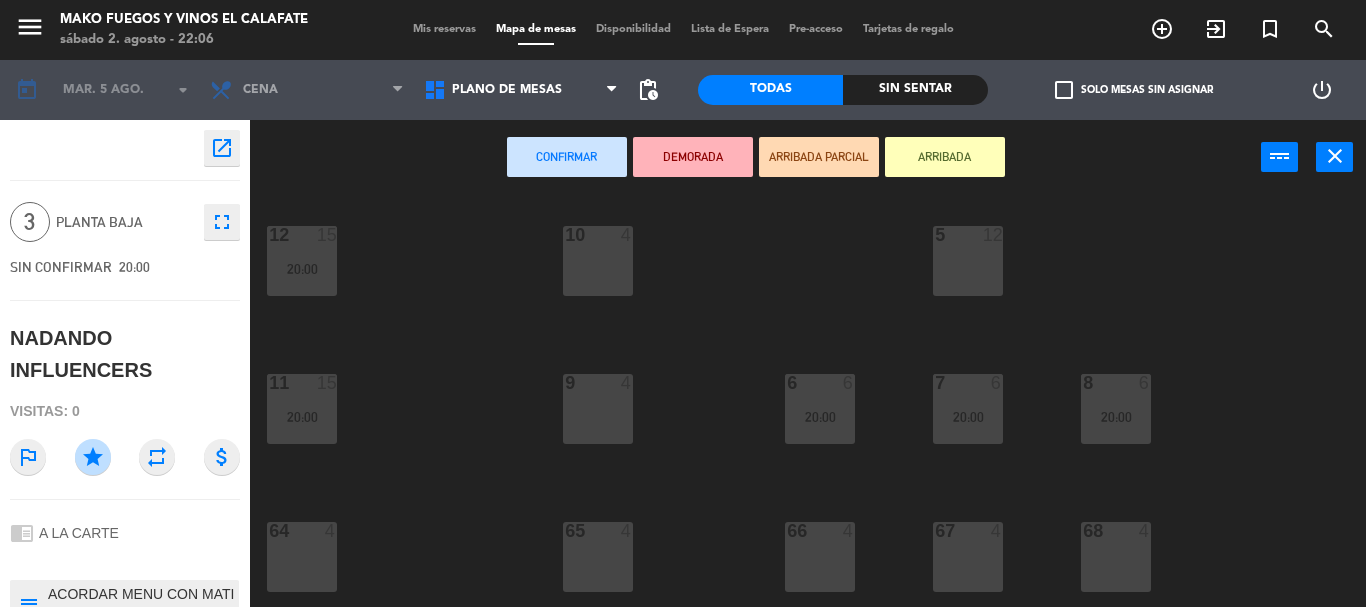 click on "9  4" at bounding box center [598, 409] 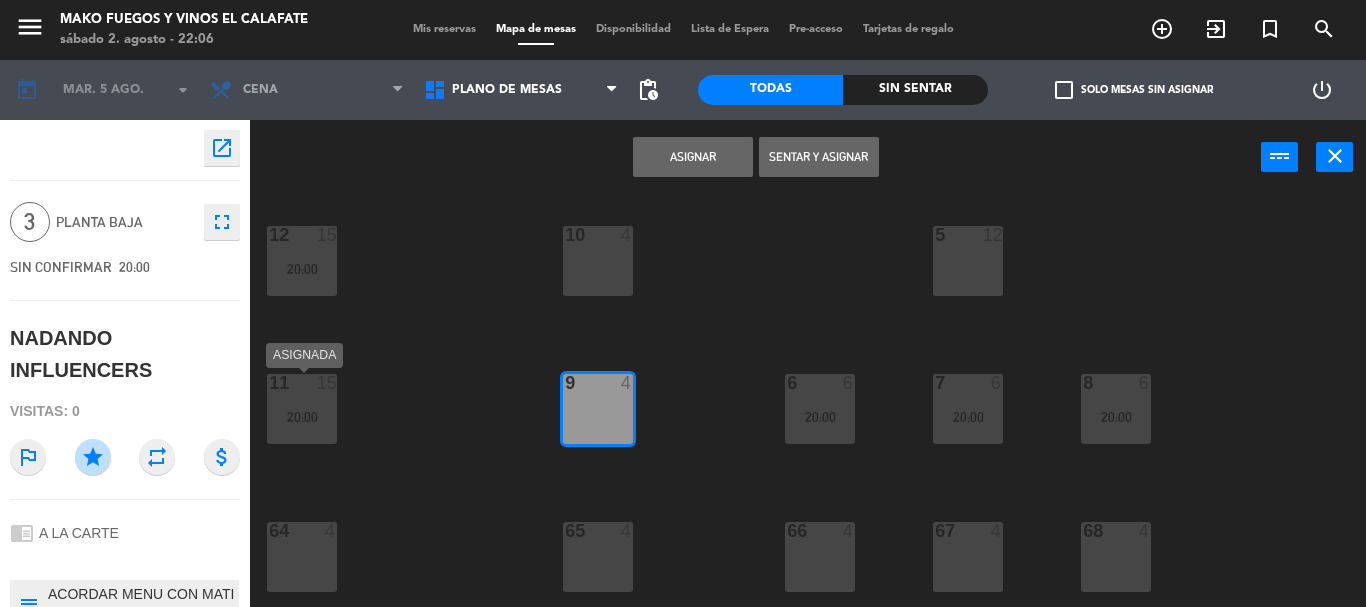 click on "15" at bounding box center [327, 383] 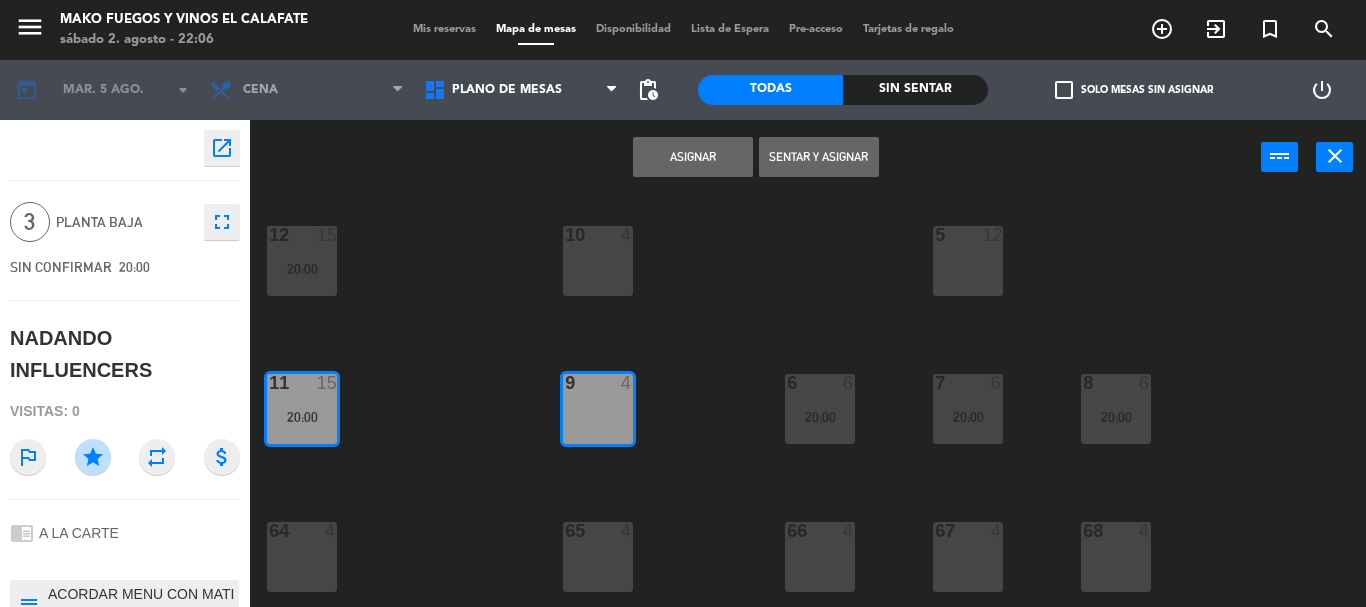 click on "9  4" at bounding box center (598, 409) 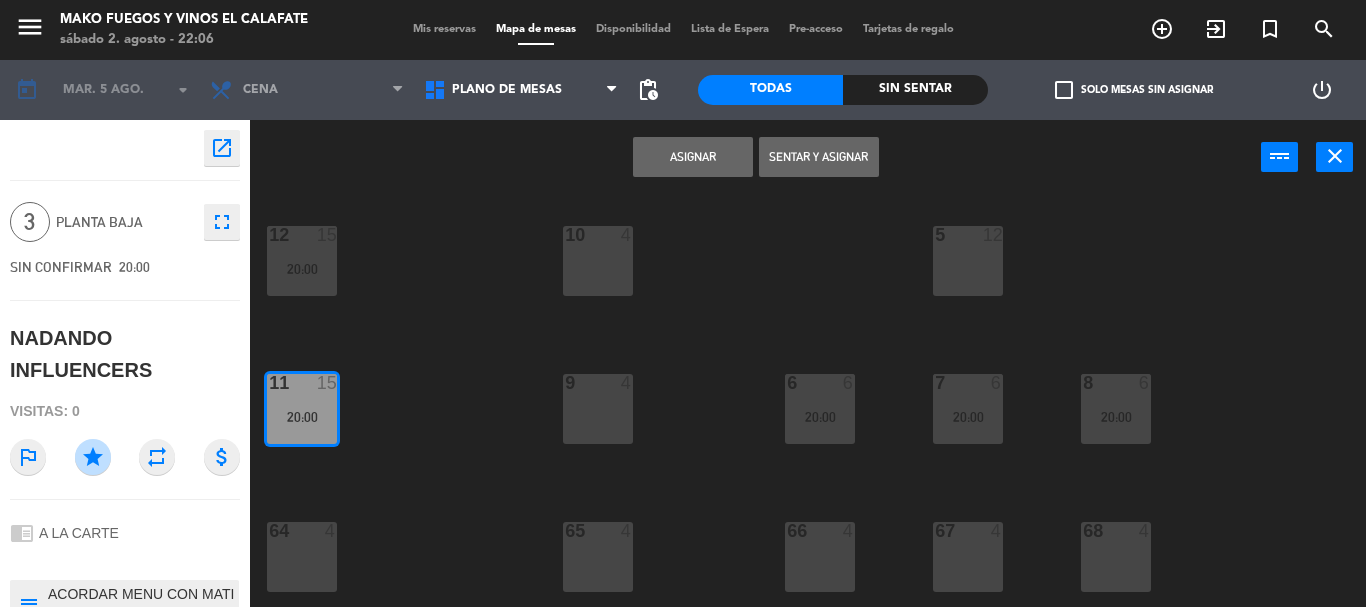 click on "Asignar" at bounding box center (693, 157) 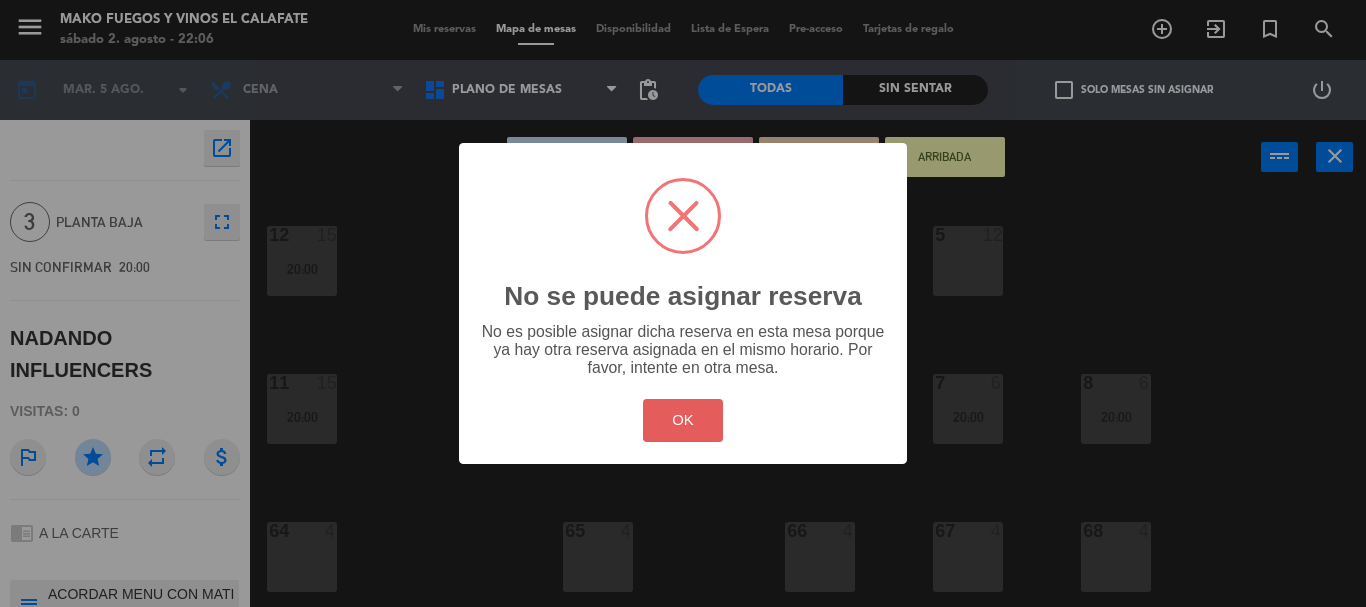 click on "OK" at bounding box center (683, 420) 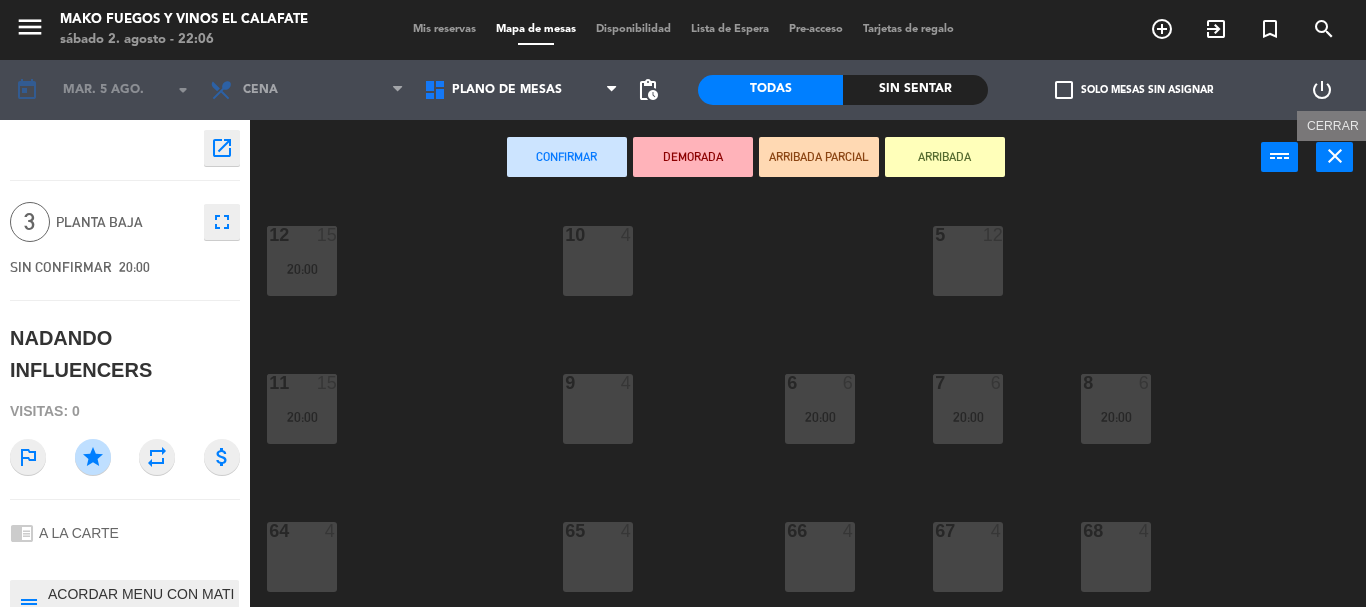 click on "close" at bounding box center (1335, 156) 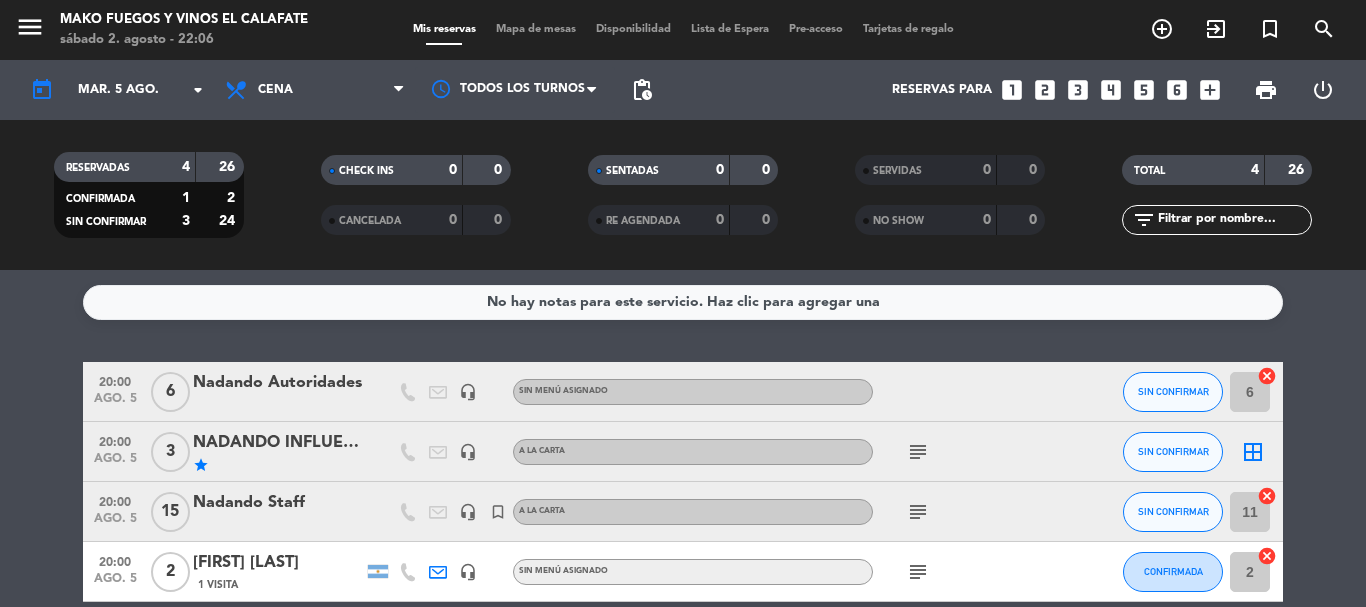 click on "11" 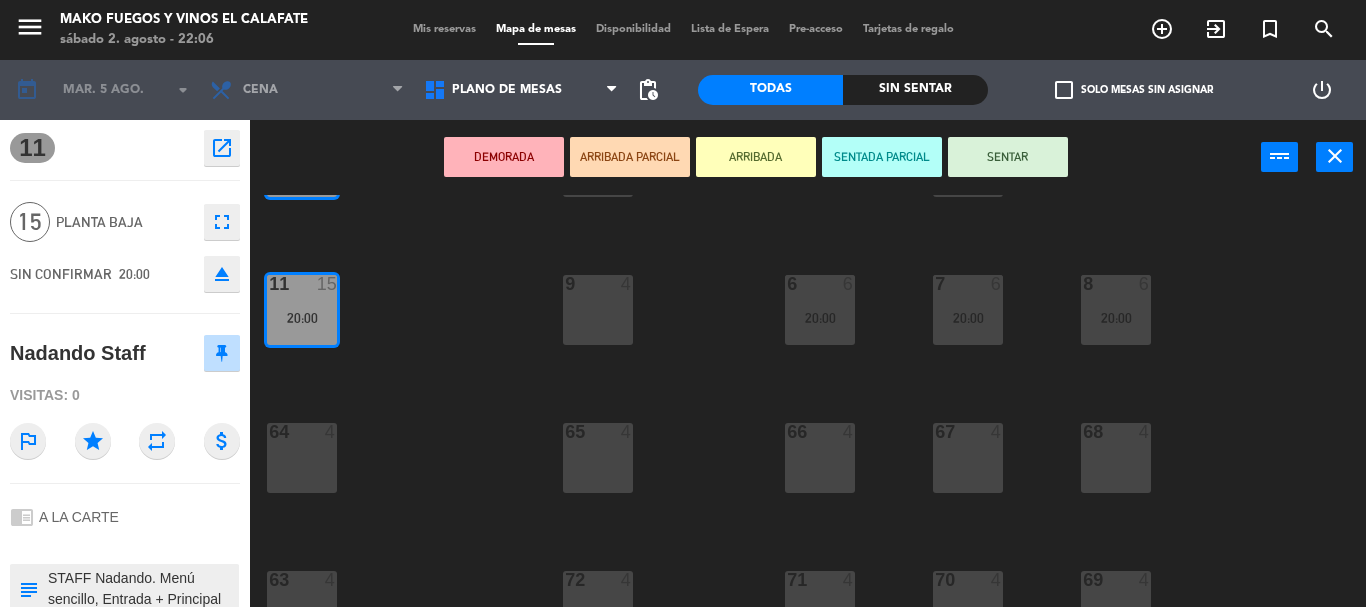 scroll, scrollTop: 400, scrollLeft: 0, axis: vertical 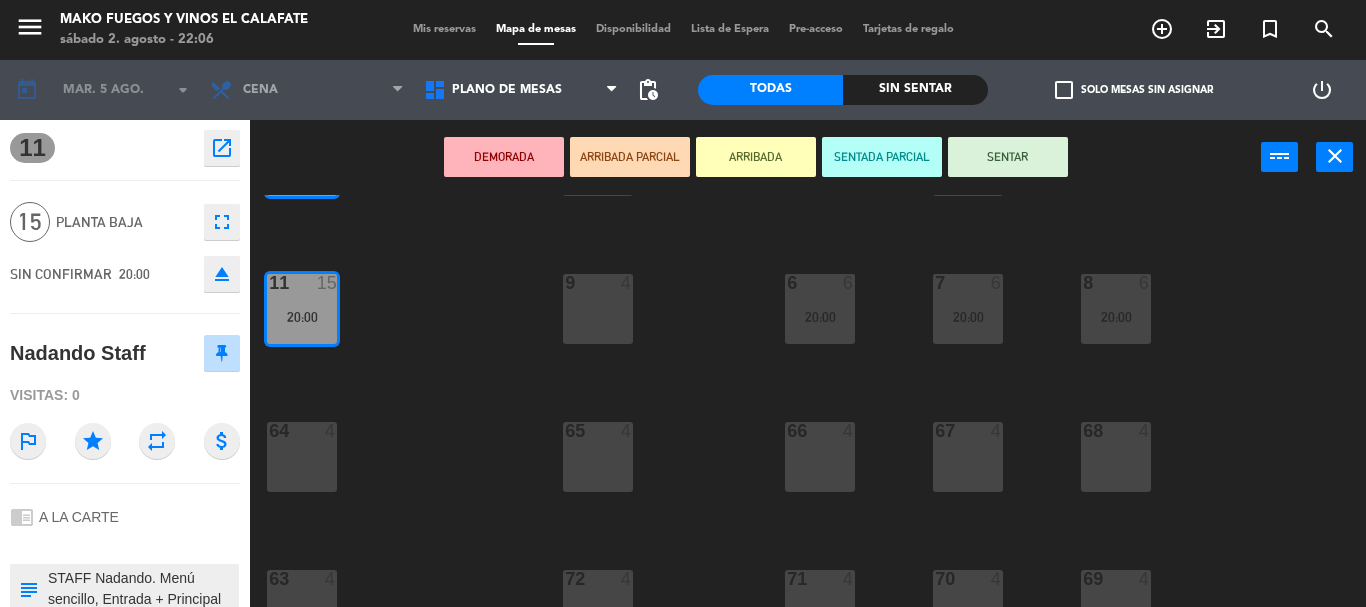 click on "11  15   20:00" at bounding box center (302, 309) 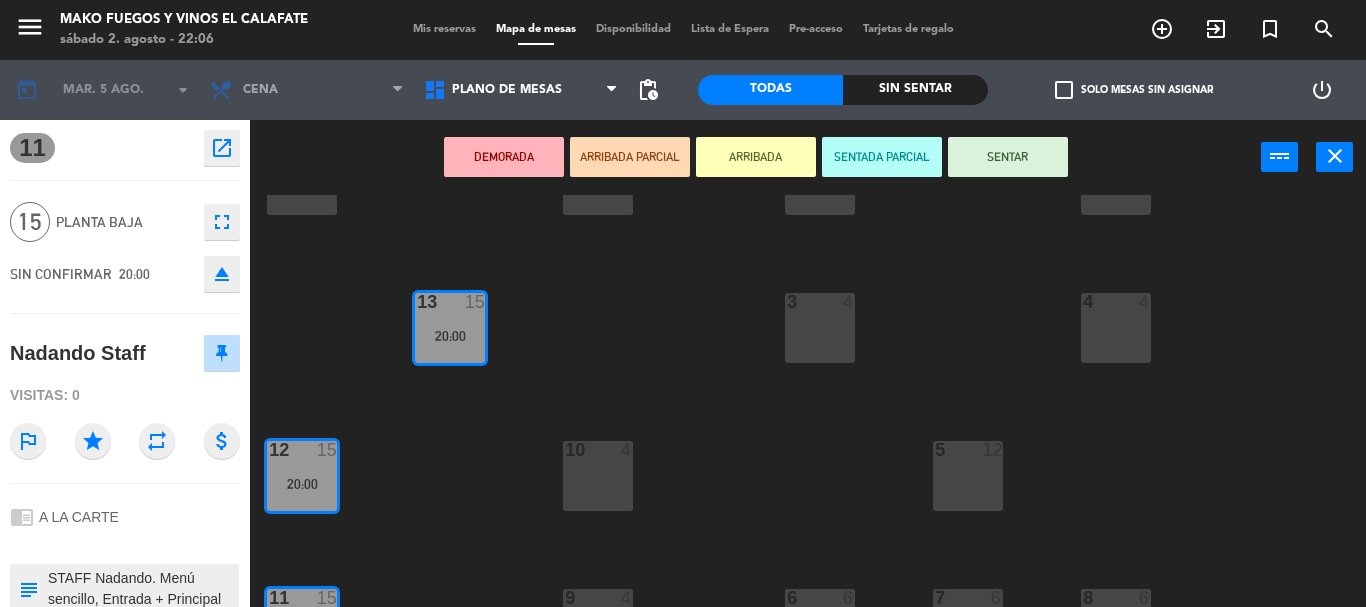 scroll, scrollTop: 200, scrollLeft: 0, axis: vertical 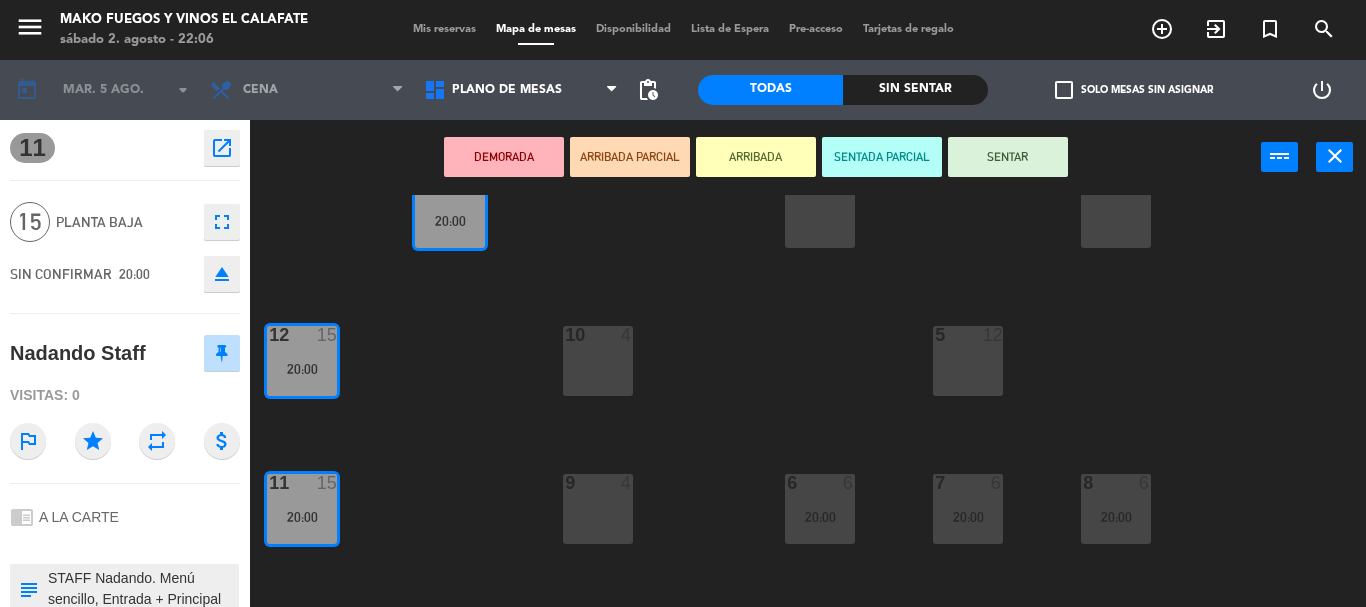 click on "20:00" at bounding box center [302, 517] 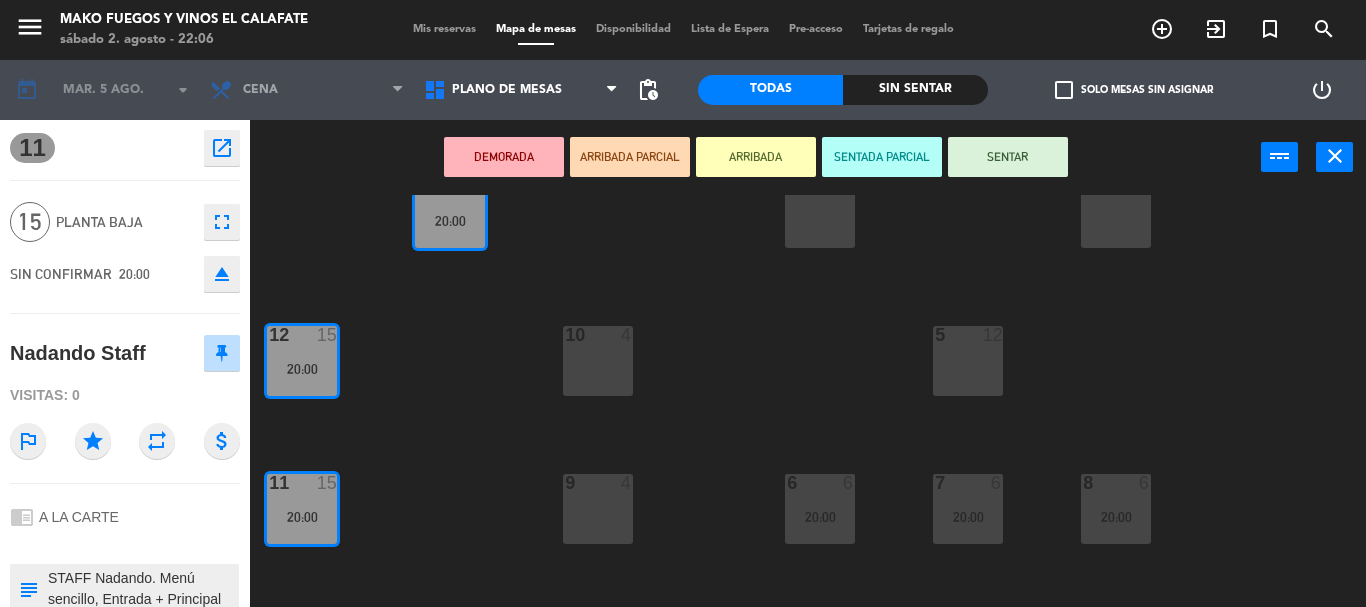 click on "12  15   20:00" at bounding box center (302, 361) 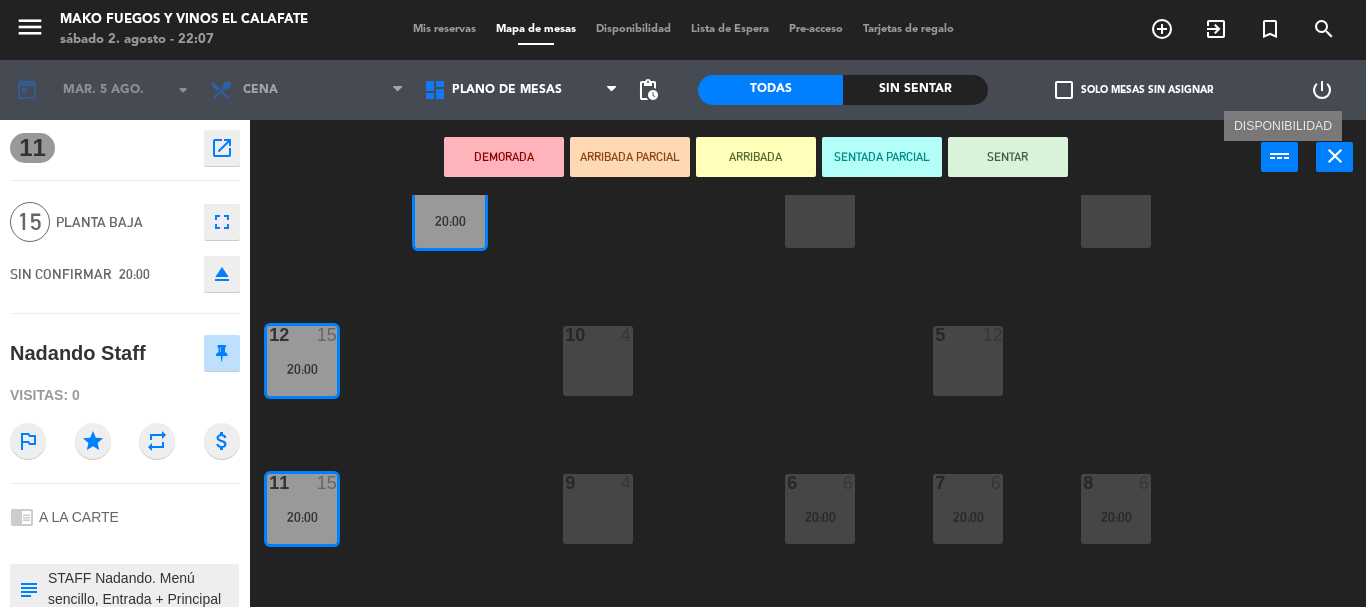 click on "power_input" at bounding box center [1280, 156] 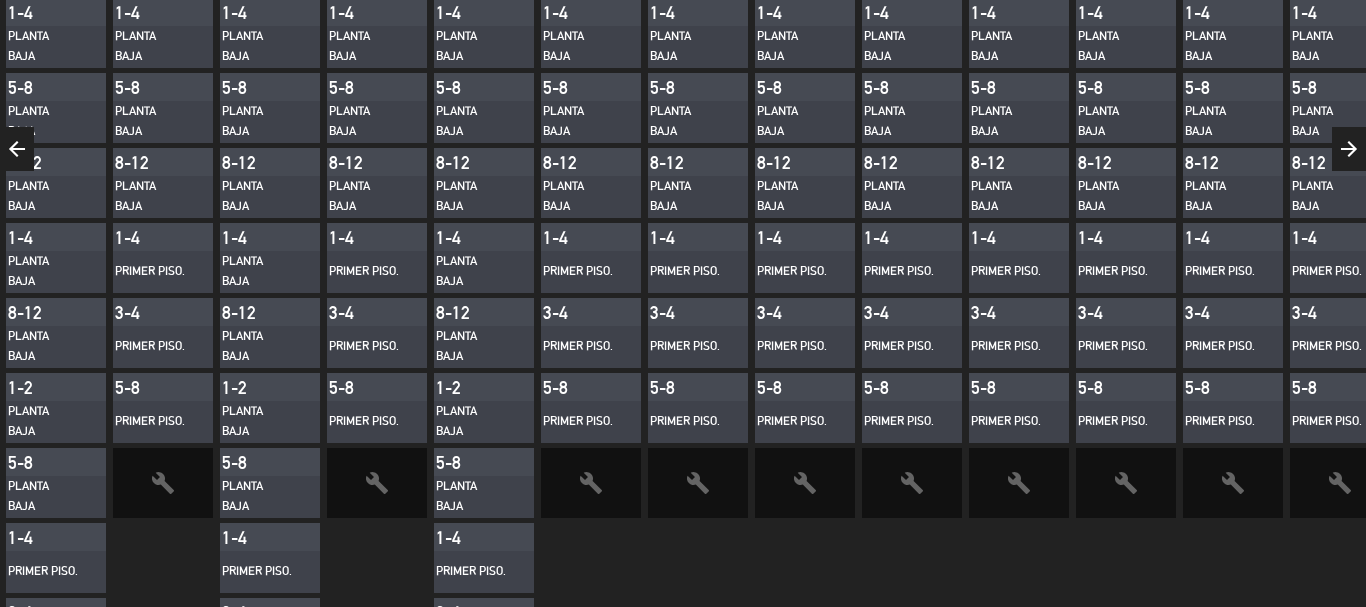 scroll, scrollTop: 300, scrollLeft: 0, axis: vertical 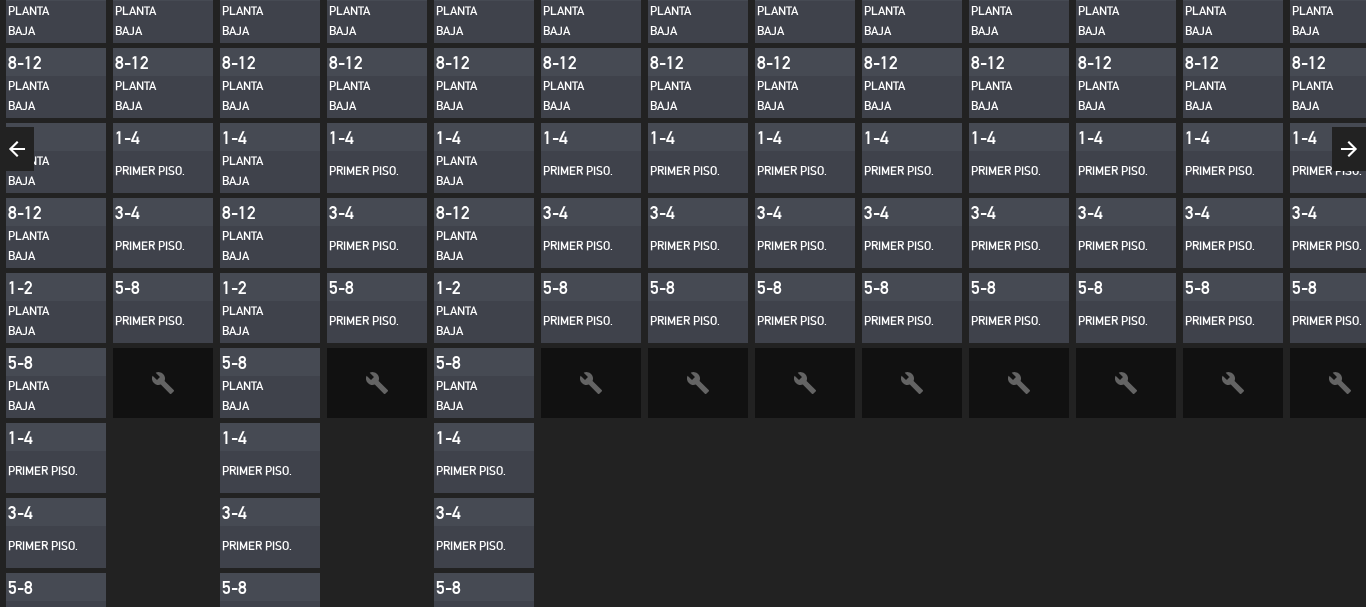 click on "1-2" at bounding box center [33, 287] 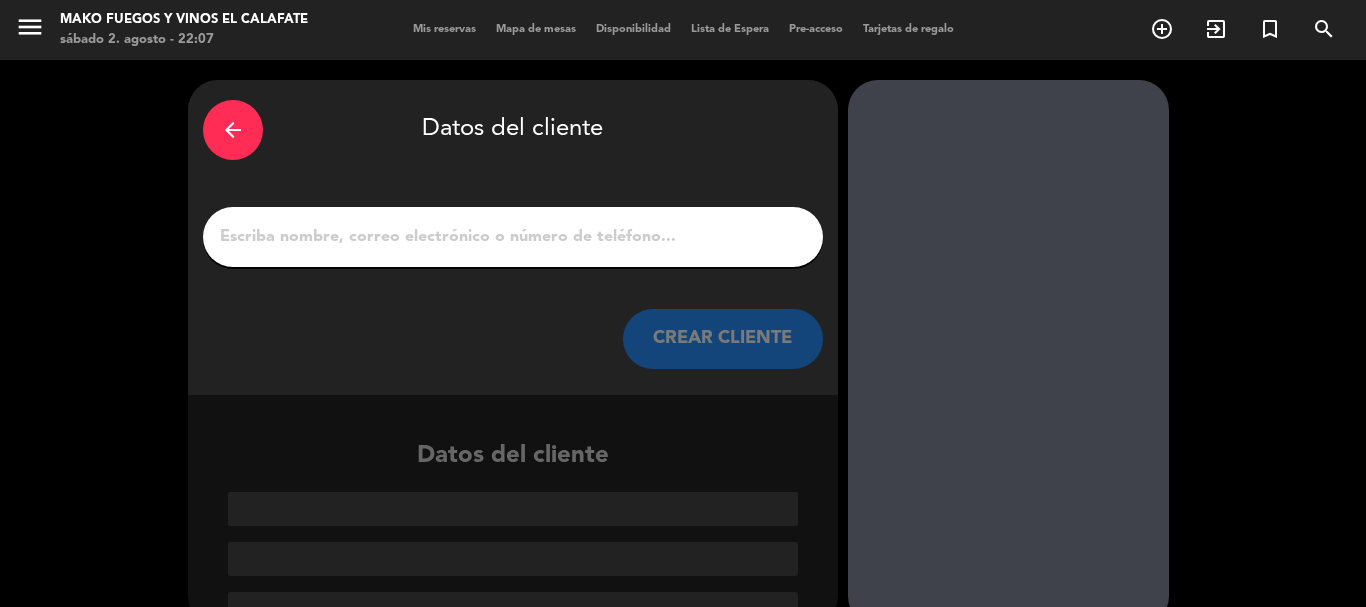 click on "arrow_back" at bounding box center (233, 130) 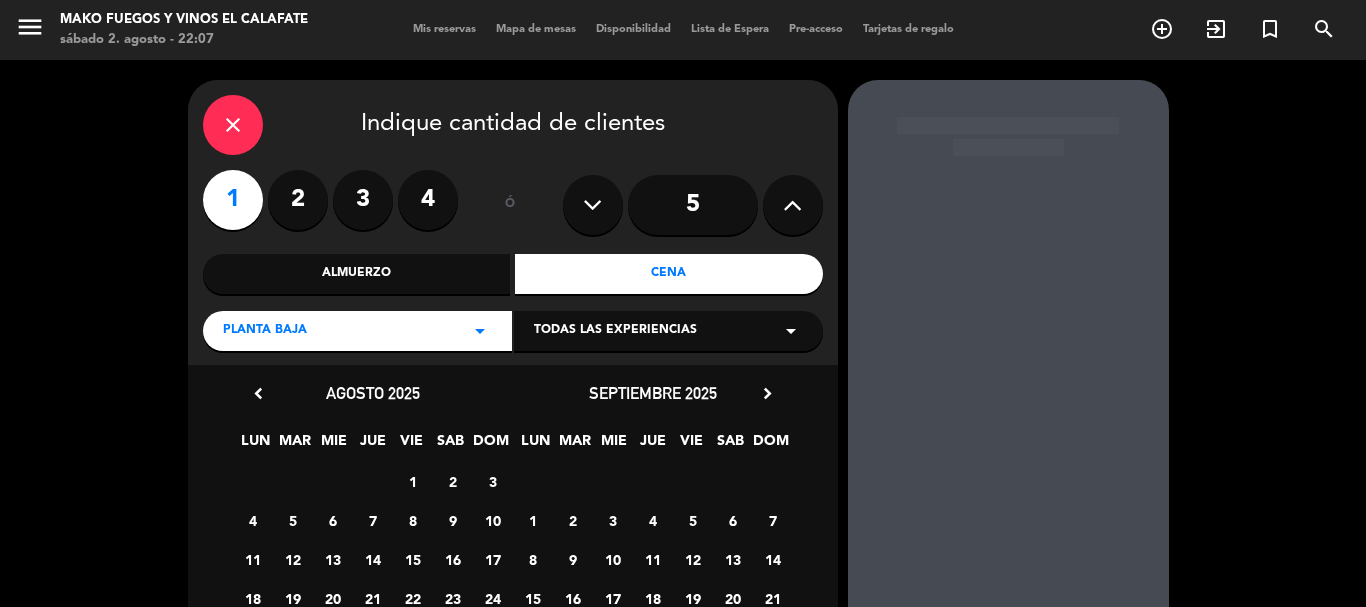 click on "close" at bounding box center [233, 125] 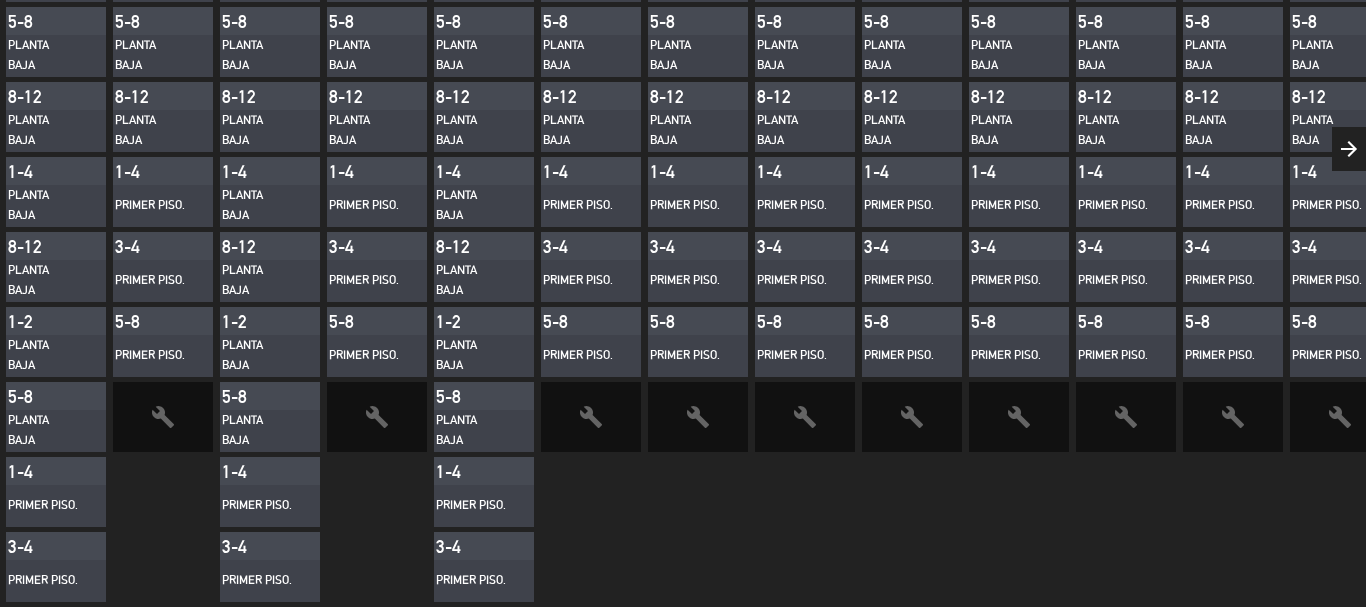 scroll, scrollTop: 0, scrollLeft: 0, axis: both 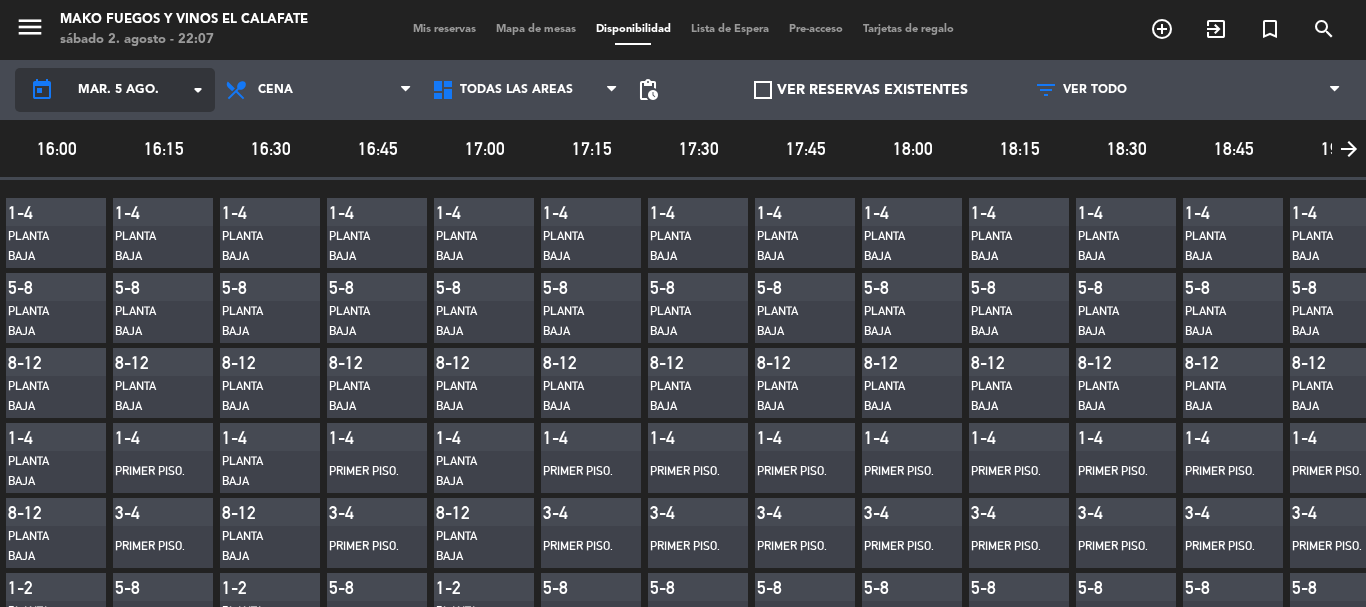 click on "mar. 5 ago." at bounding box center [152, 90] 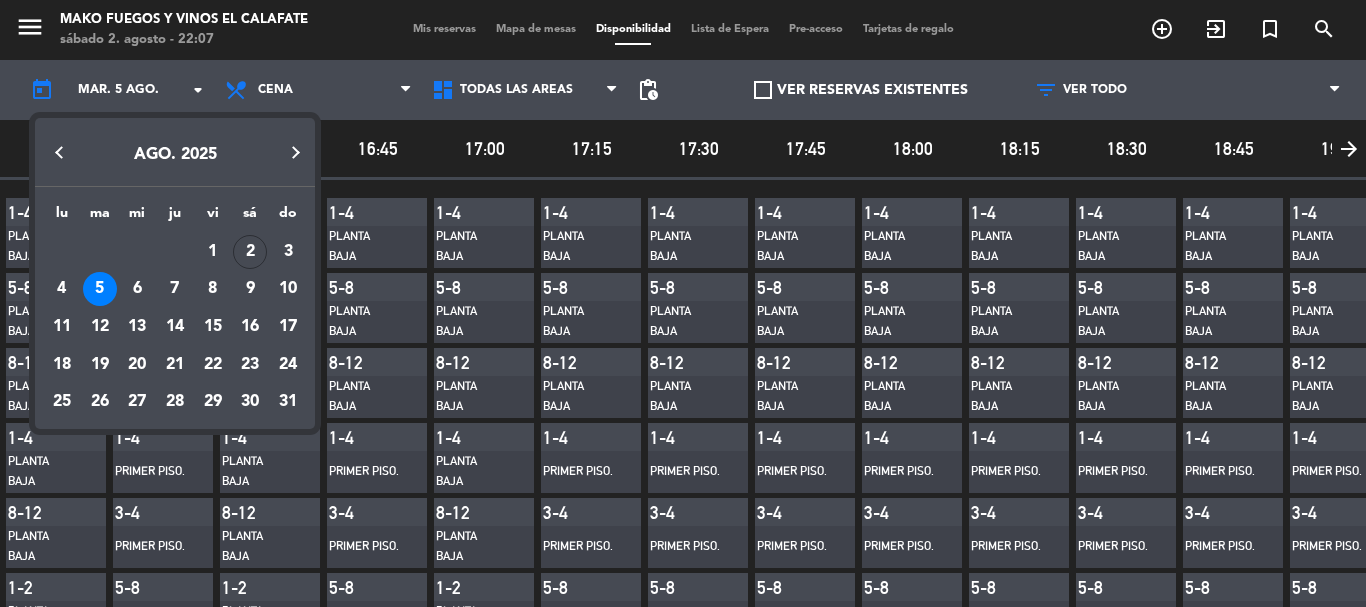 click on "5" at bounding box center [100, 289] 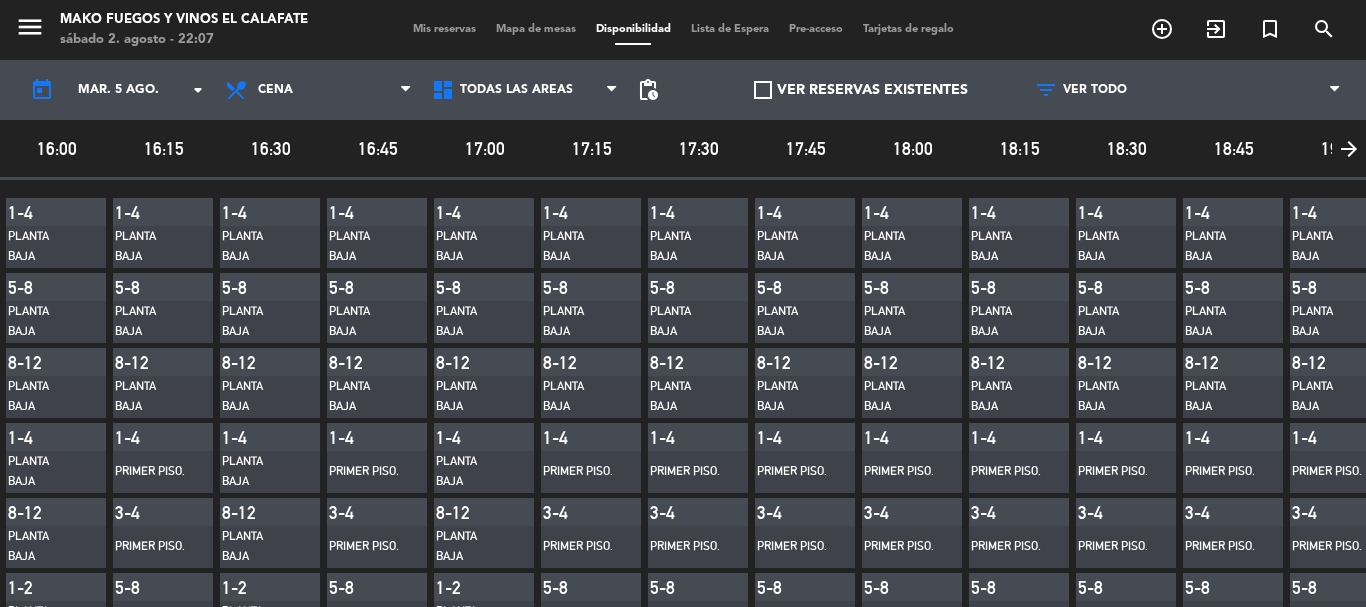 click on "Mis reservas" at bounding box center (444, 29) 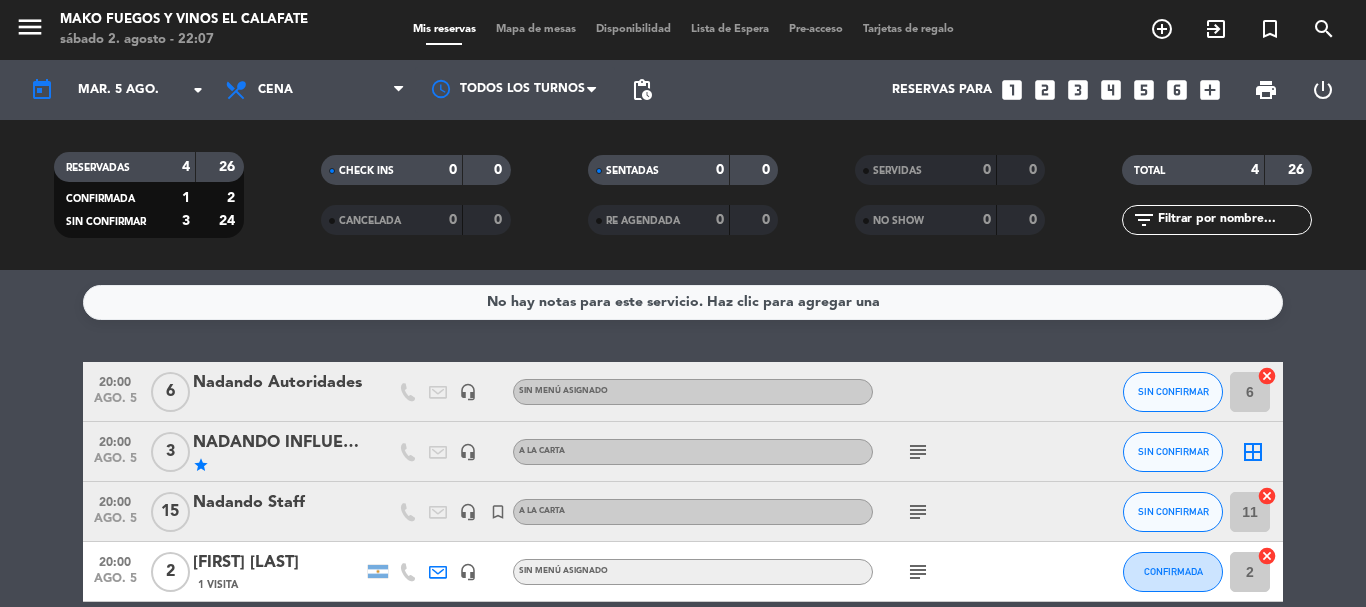 click on "Mapa de mesas" at bounding box center [536, 29] 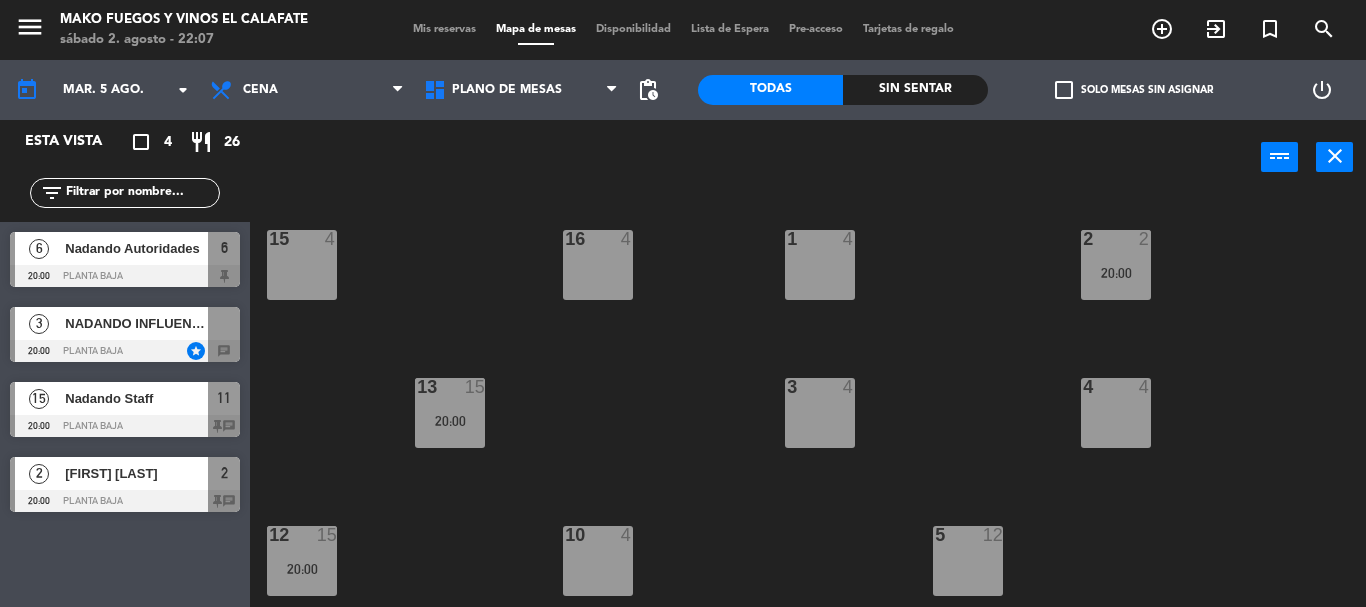 scroll, scrollTop: 200, scrollLeft: 0, axis: vertical 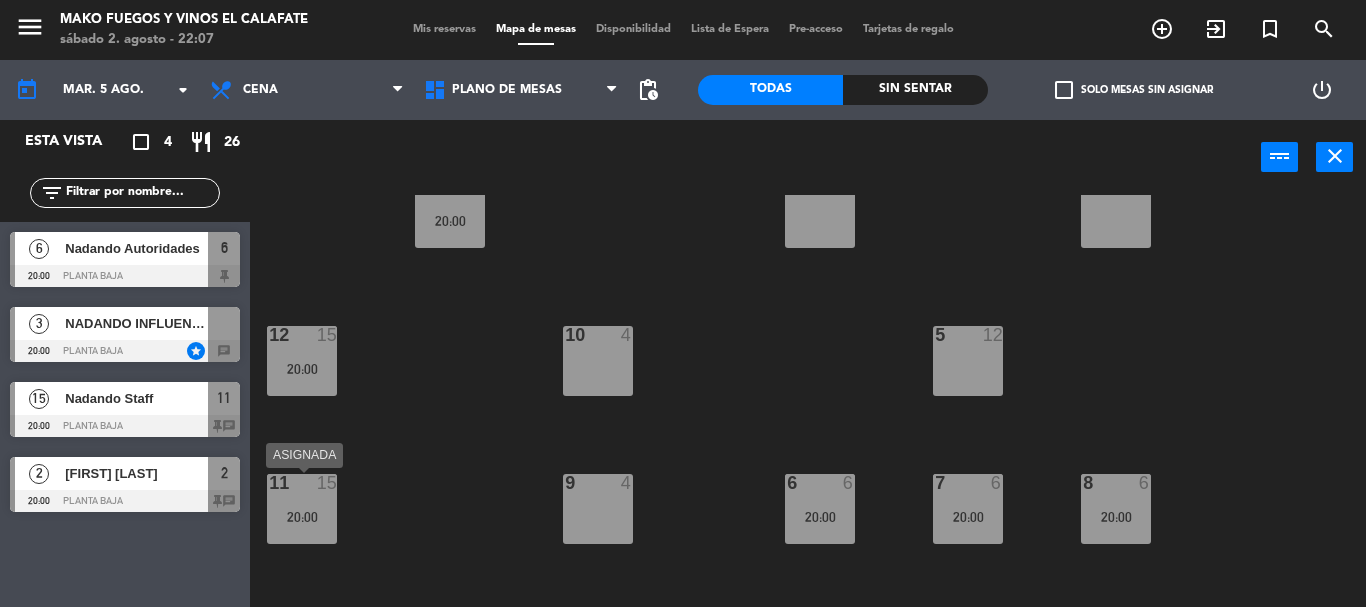 click on "11  15   20:00" at bounding box center (302, 509) 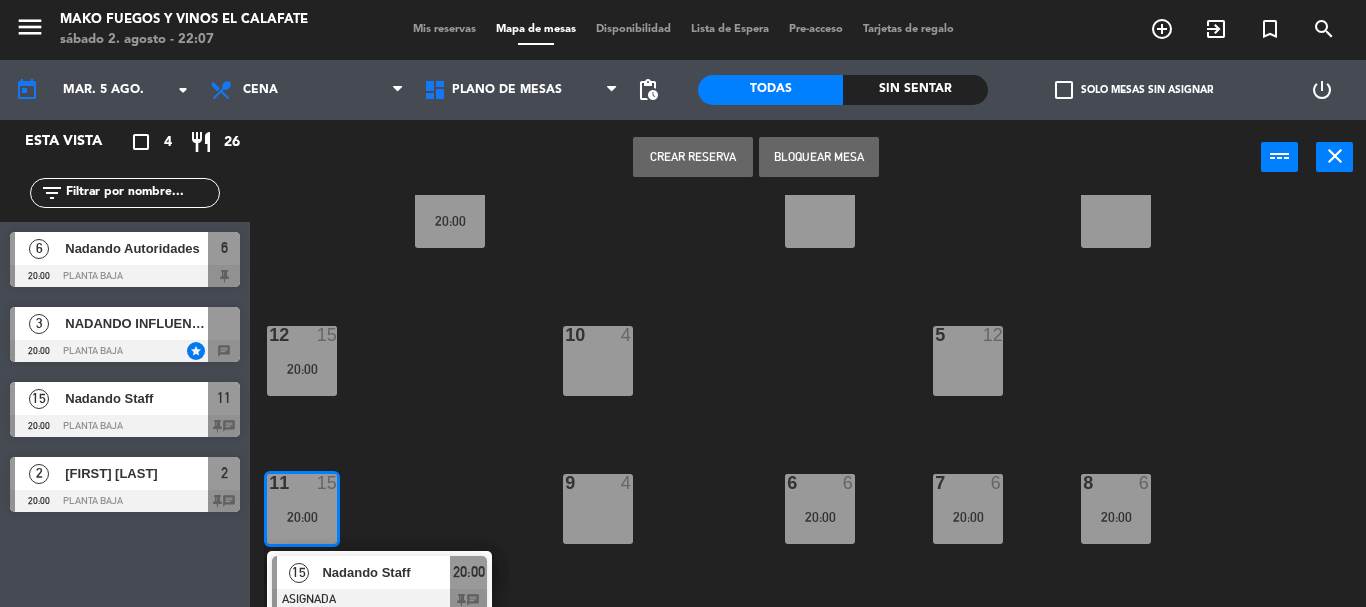 click on "Bloquear Mesa" at bounding box center [819, 157] 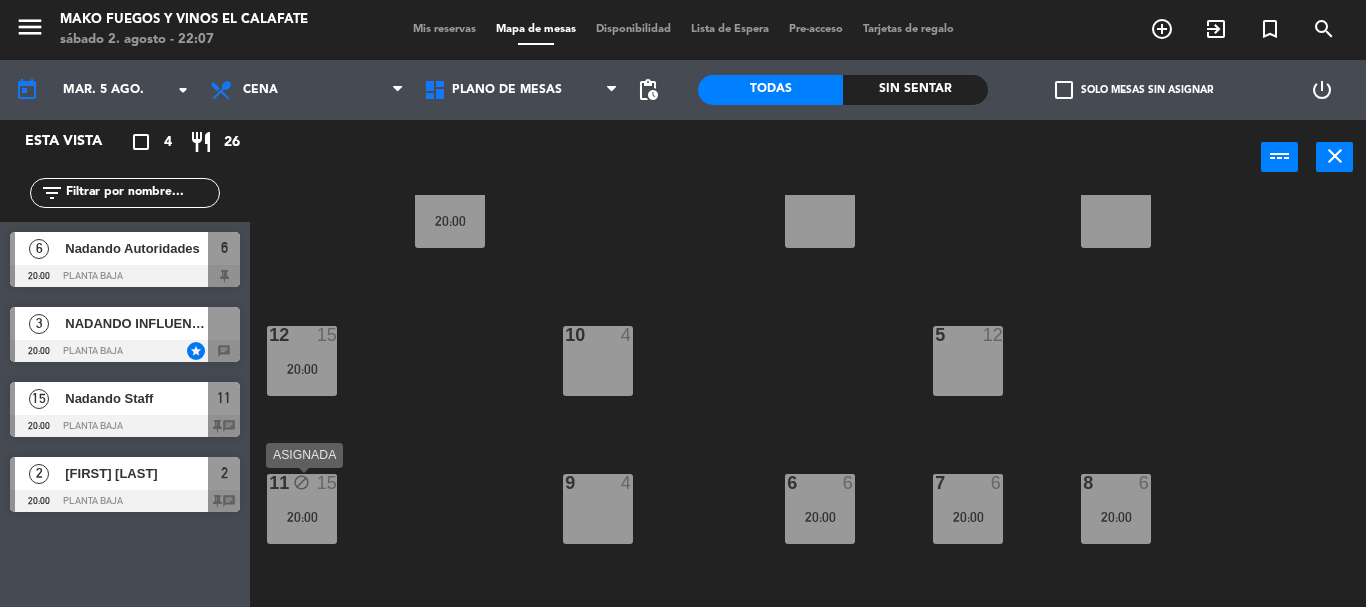 click on "20:00" at bounding box center [302, 517] 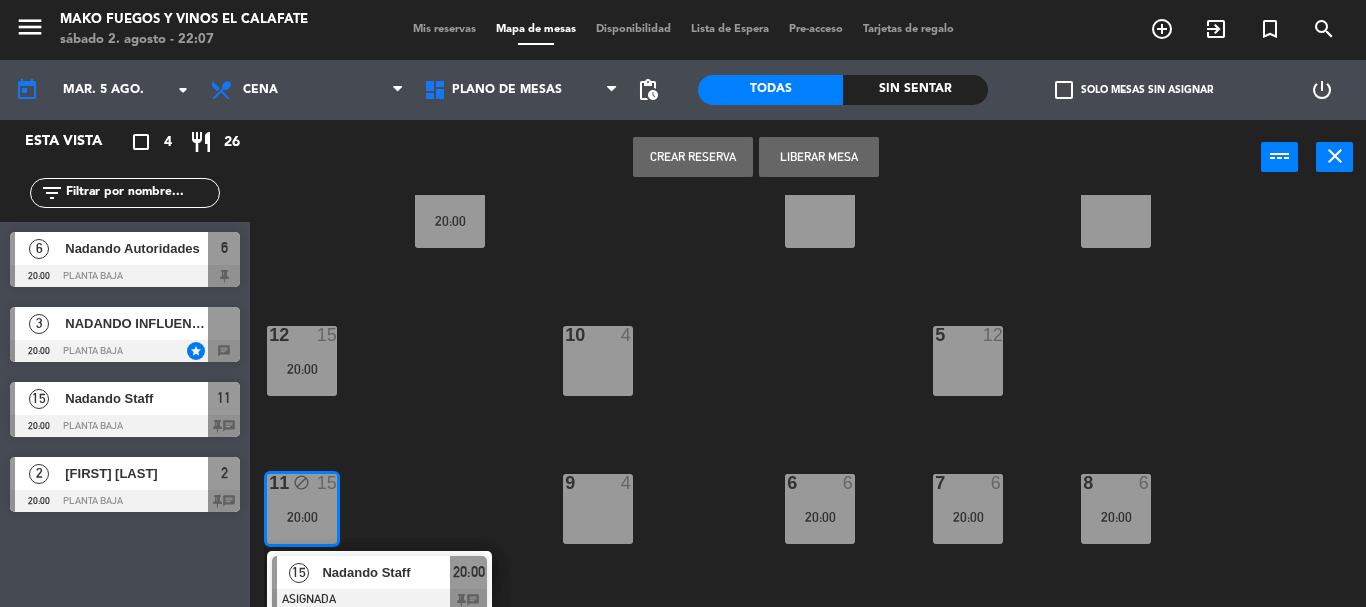 click on "Liberar Mesa" at bounding box center (819, 157) 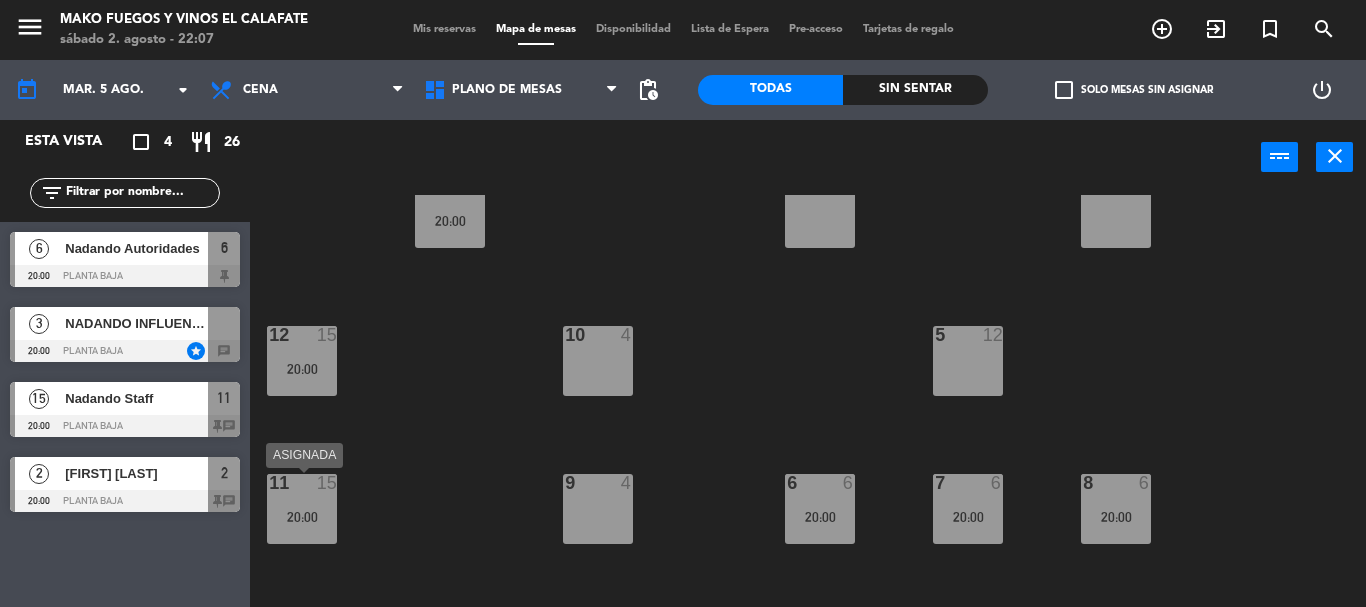 click on "11  15   20:00" at bounding box center [302, 509] 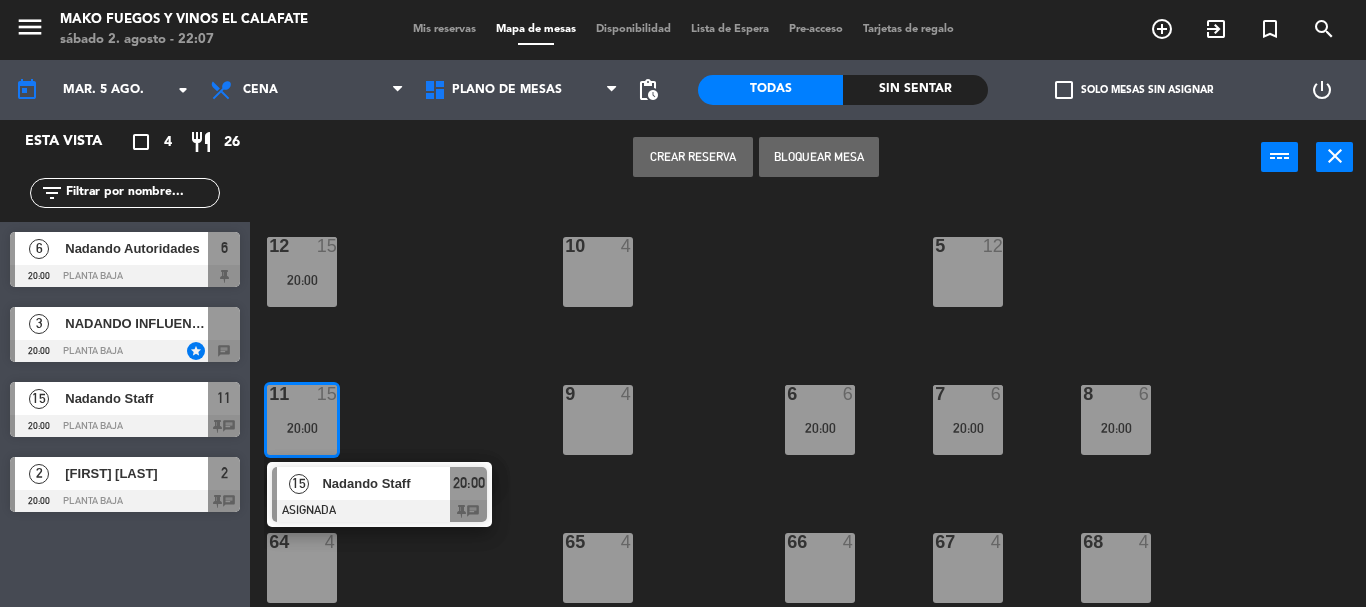 scroll, scrollTop: 400, scrollLeft: 0, axis: vertical 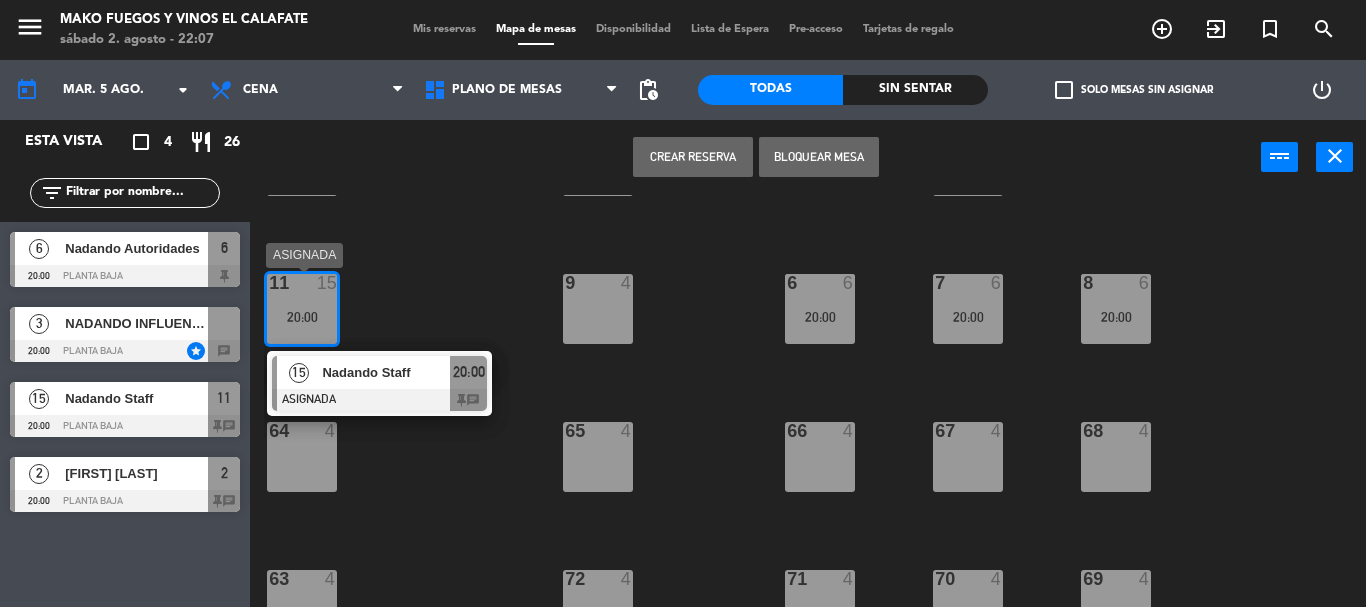 click on "20:00" at bounding box center [469, 372] 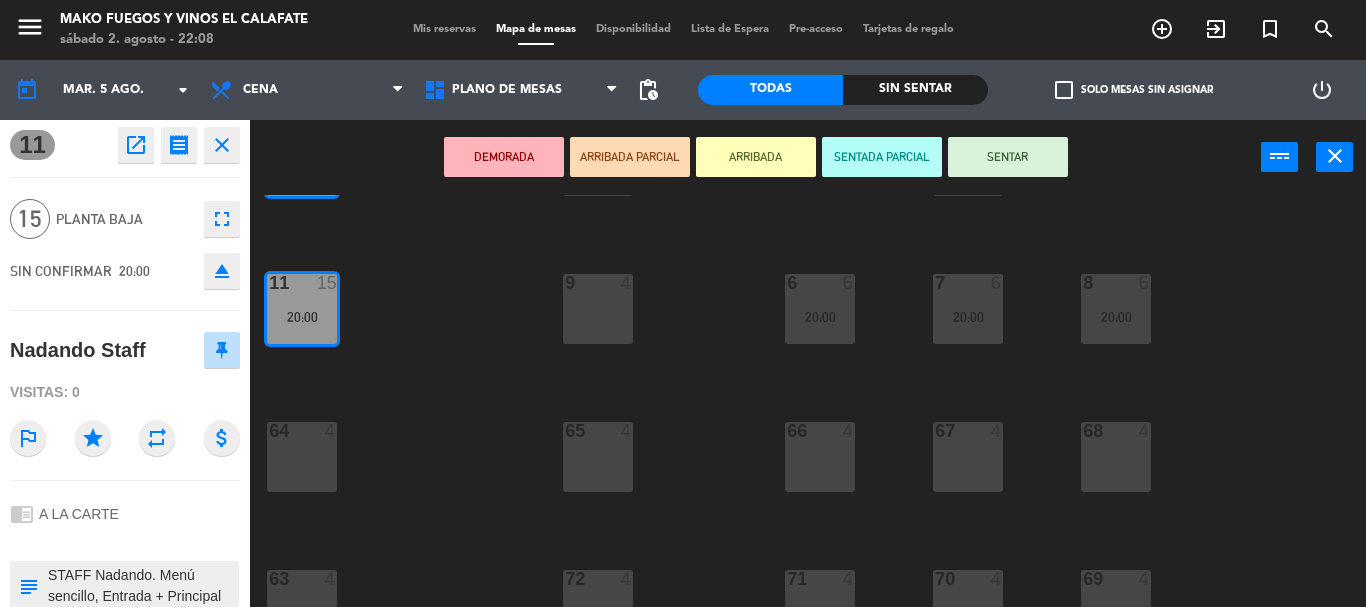 scroll, scrollTop: 0, scrollLeft: 0, axis: both 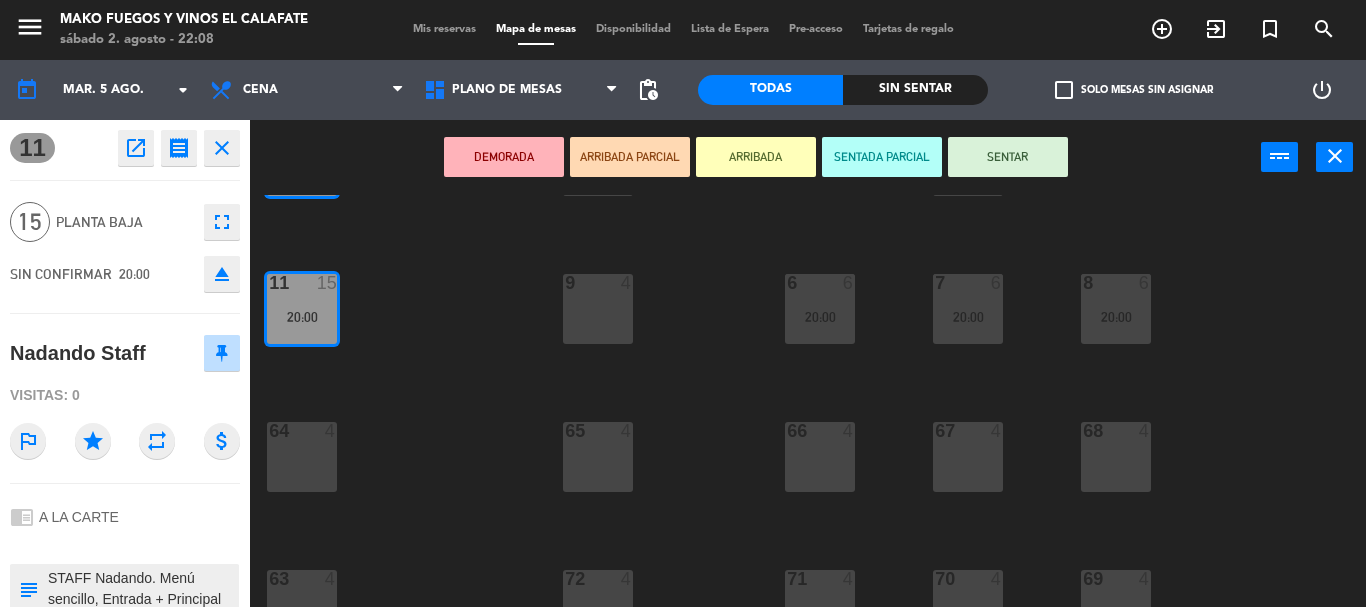 click on "eject" 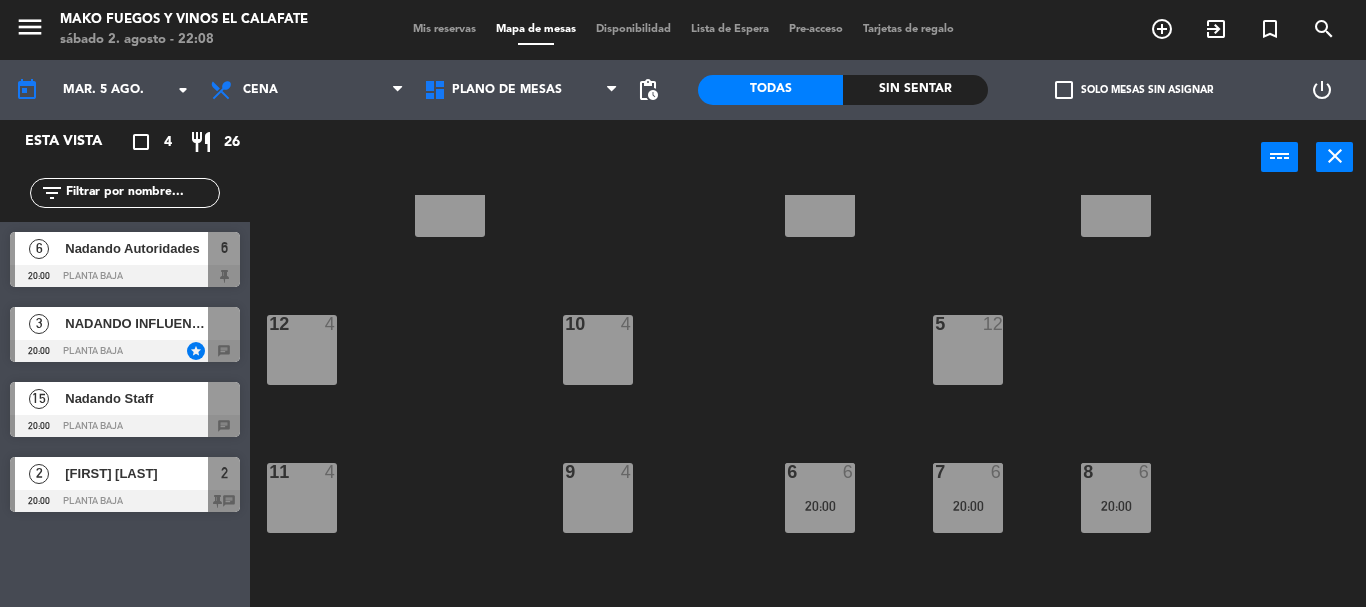 scroll, scrollTop: 200, scrollLeft: 0, axis: vertical 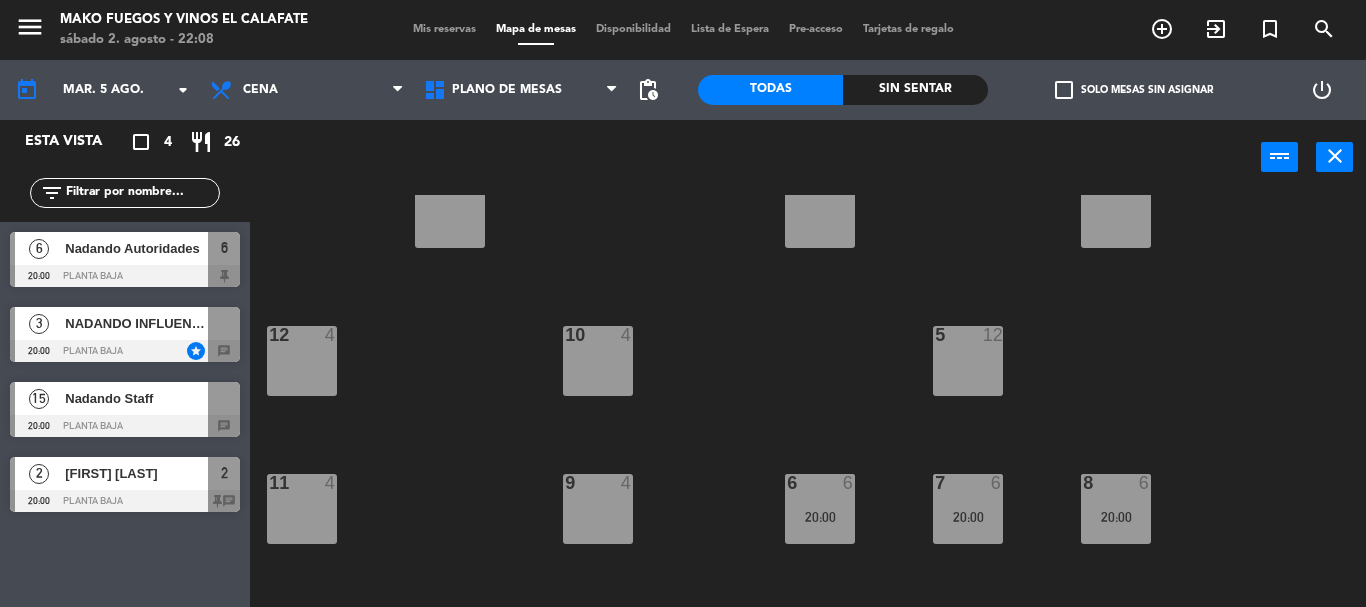 click on "Nadando Staff" at bounding box center (136, 398) 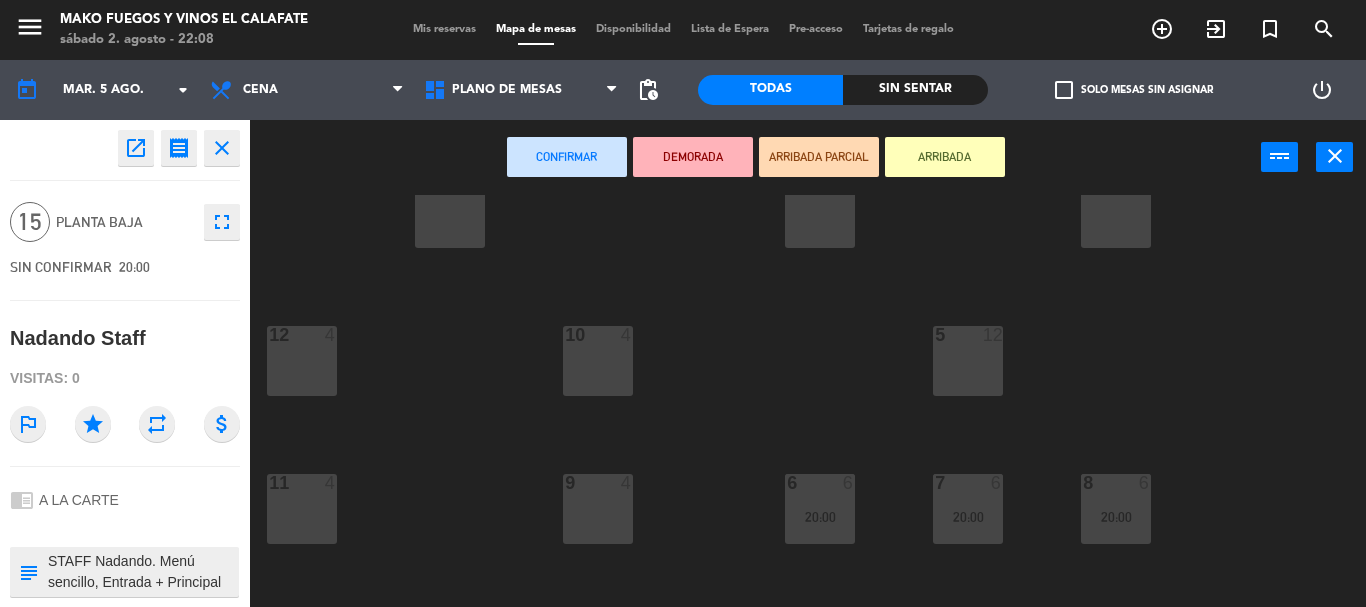 scroll, scrollTop: 100, scrollLeft: 0, axis: vertical 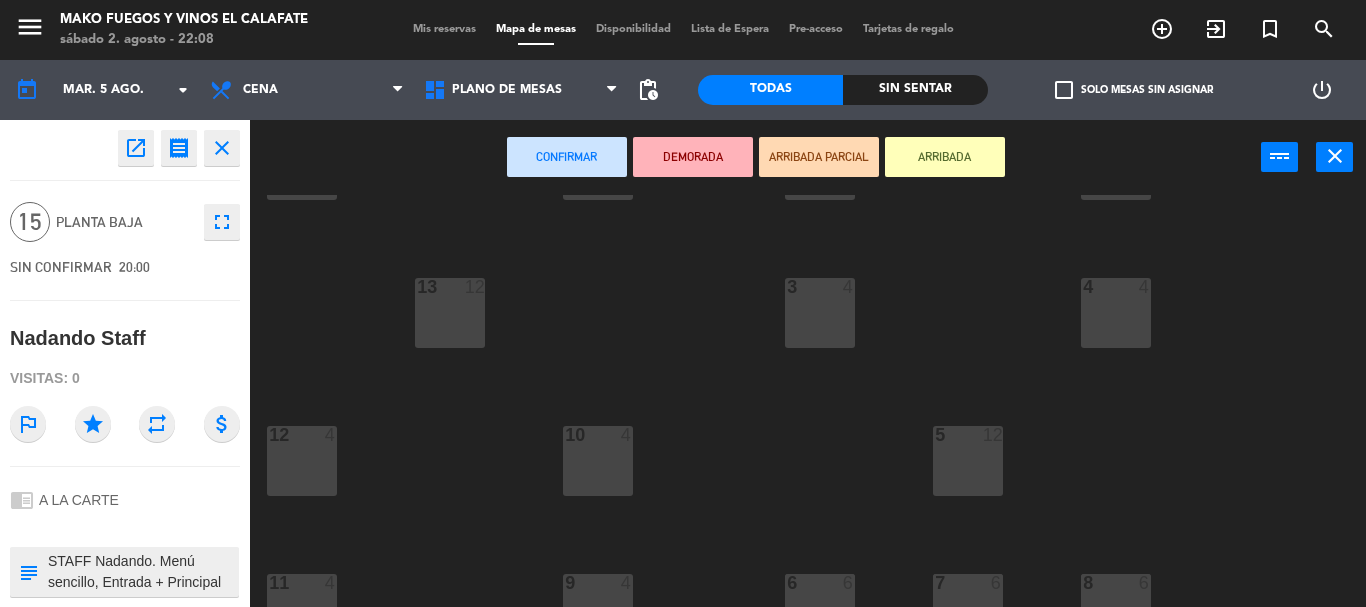click on "13  12" at bounding box center (450, 313) 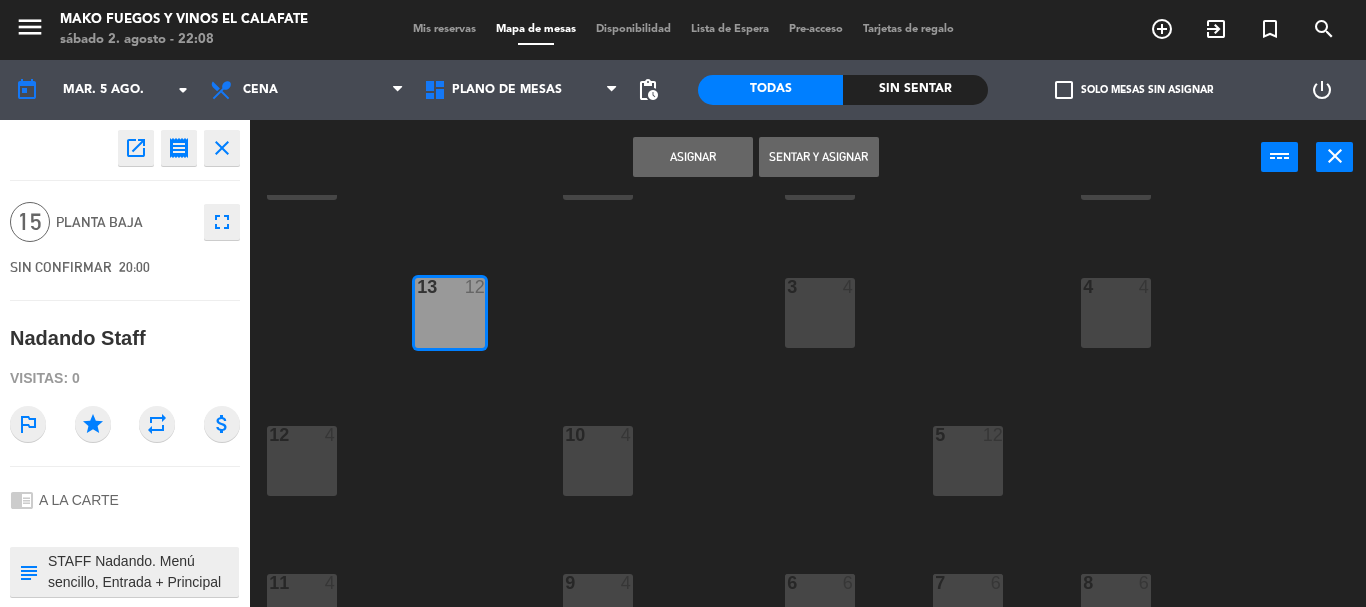 click on "12  4" at bounding box center [302, 461] 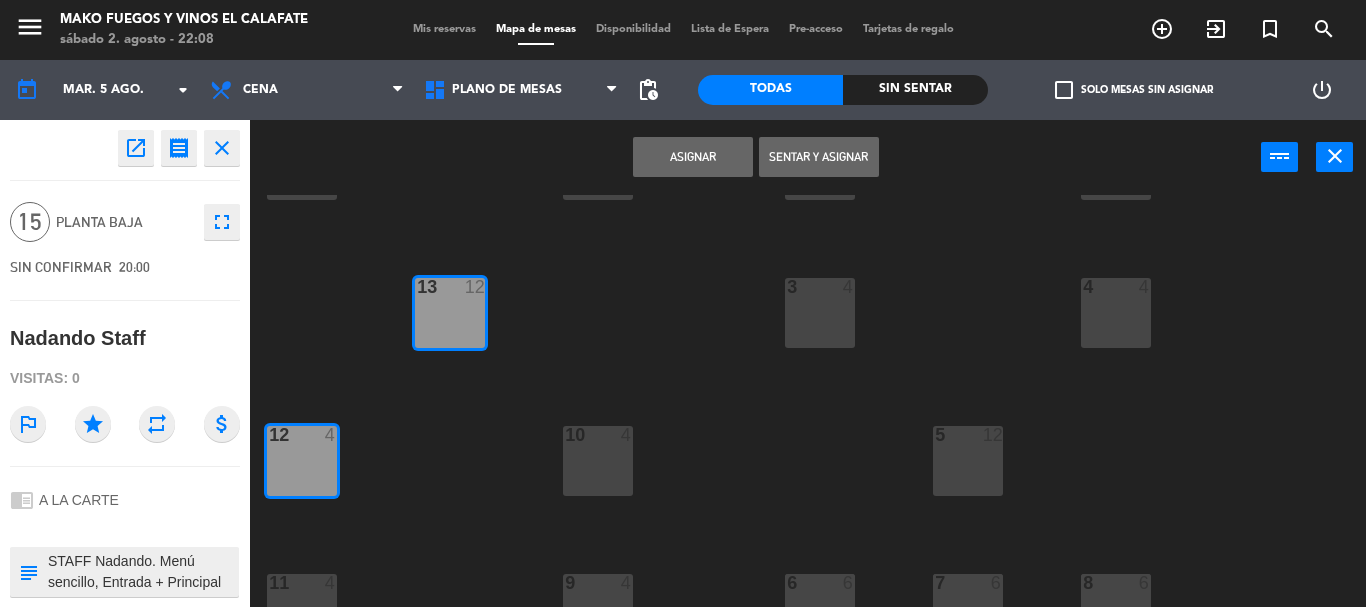 click on "Asignar" at bounding box center [693, 157] 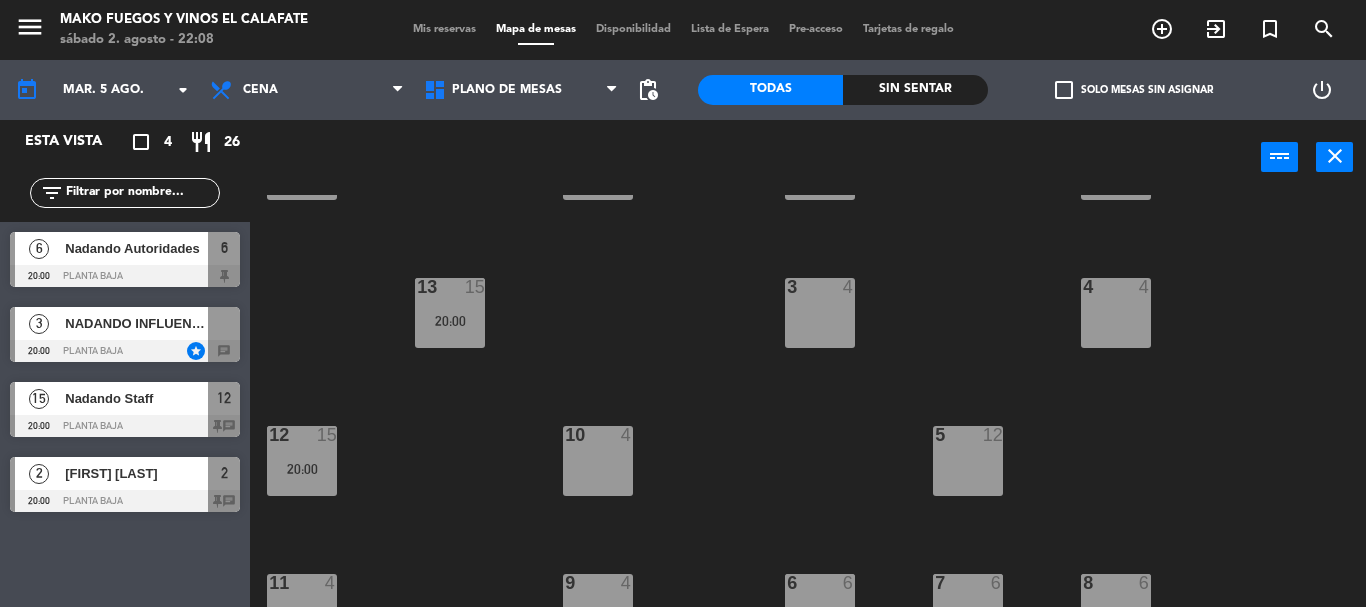 click on "NADANDO INFLUENCERS" at bounding box center [136, 323] 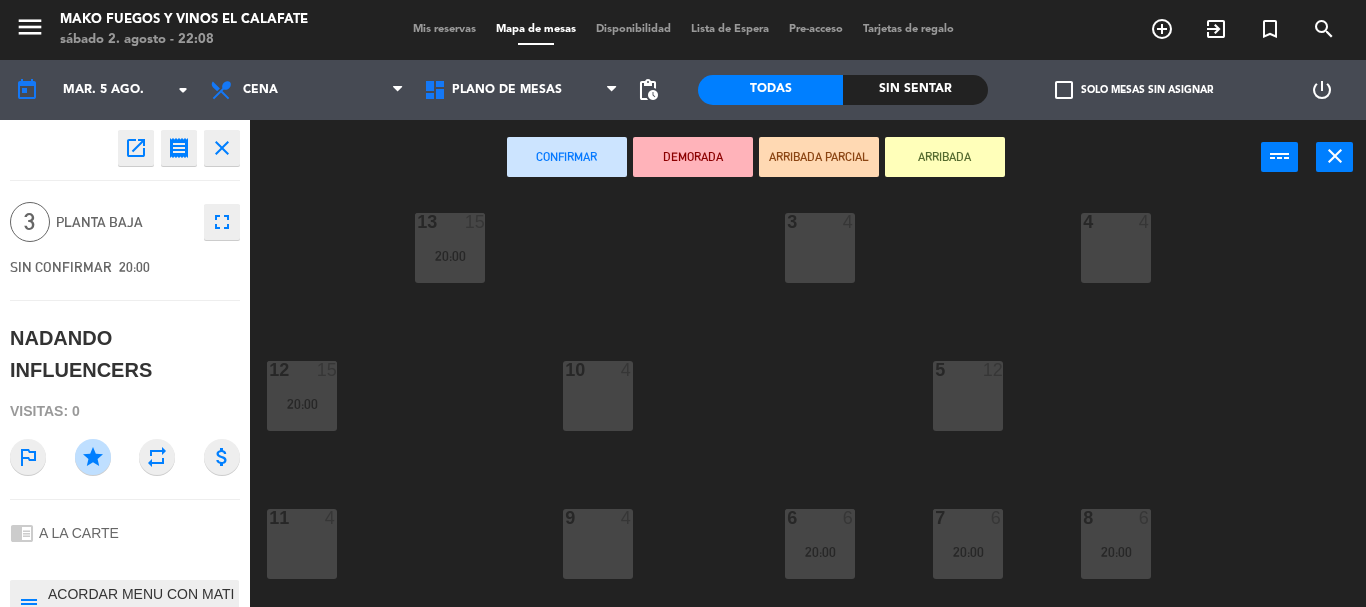 scroll, scrollTop: 200, scrollLeft: 0, axis: vertical 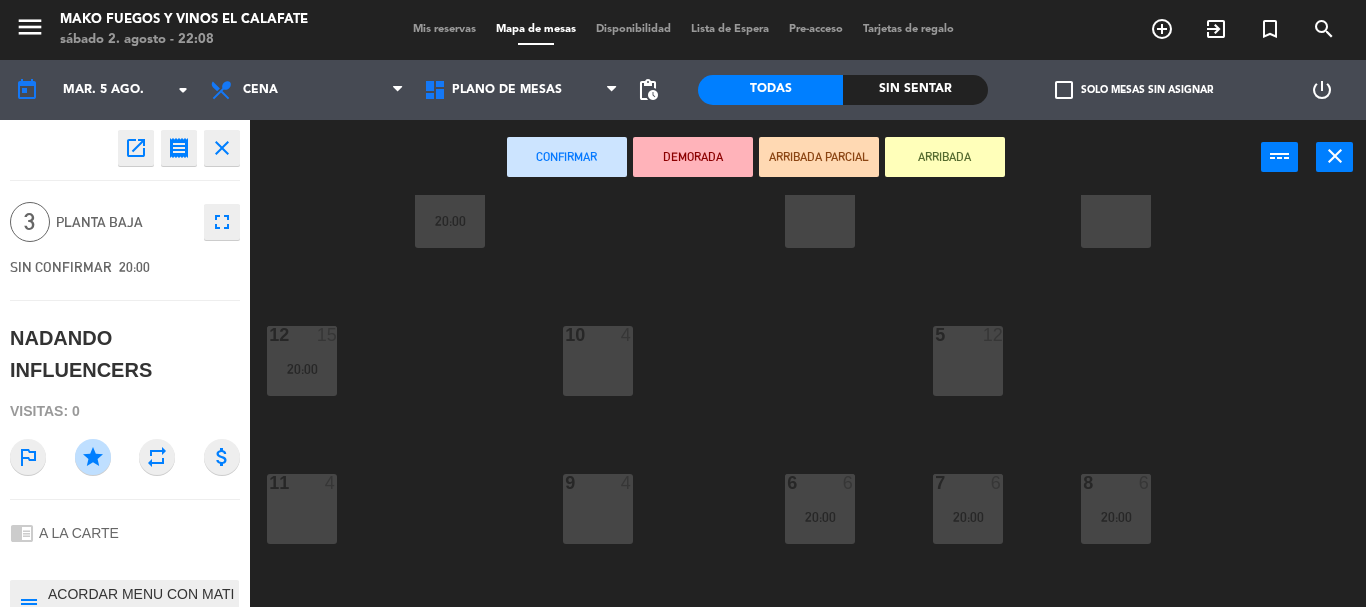 click on "4" at bounding box center (331, 483) 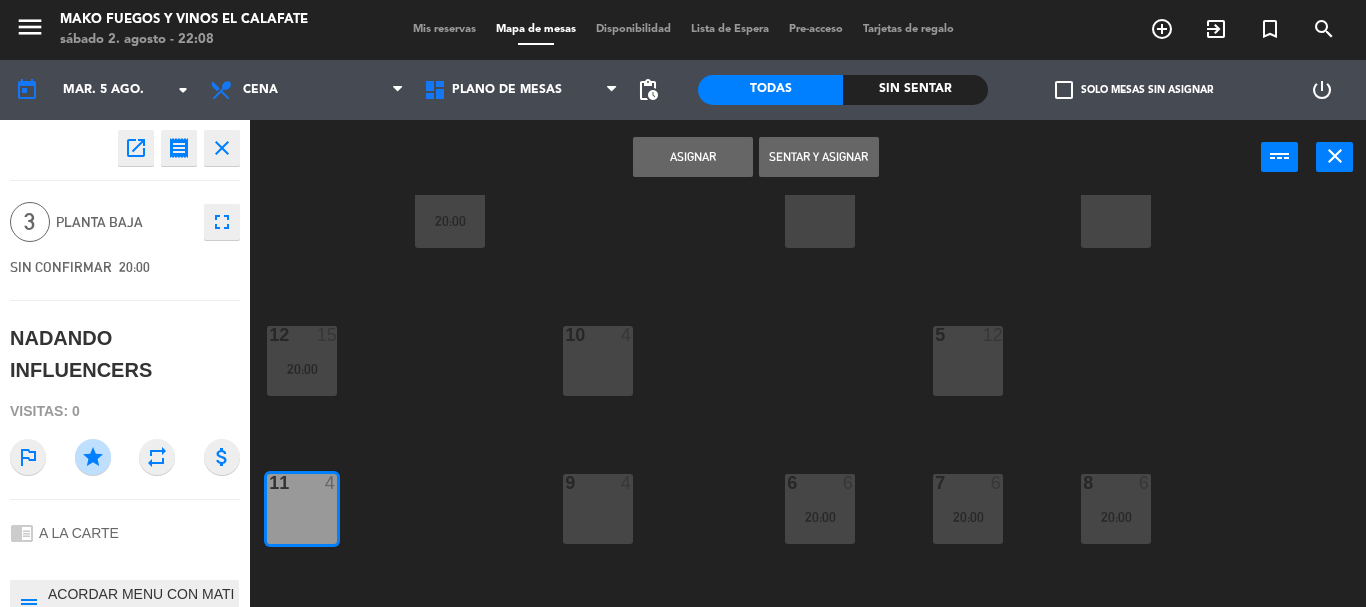 click on "Asignar" at bounding box center [693, 157] 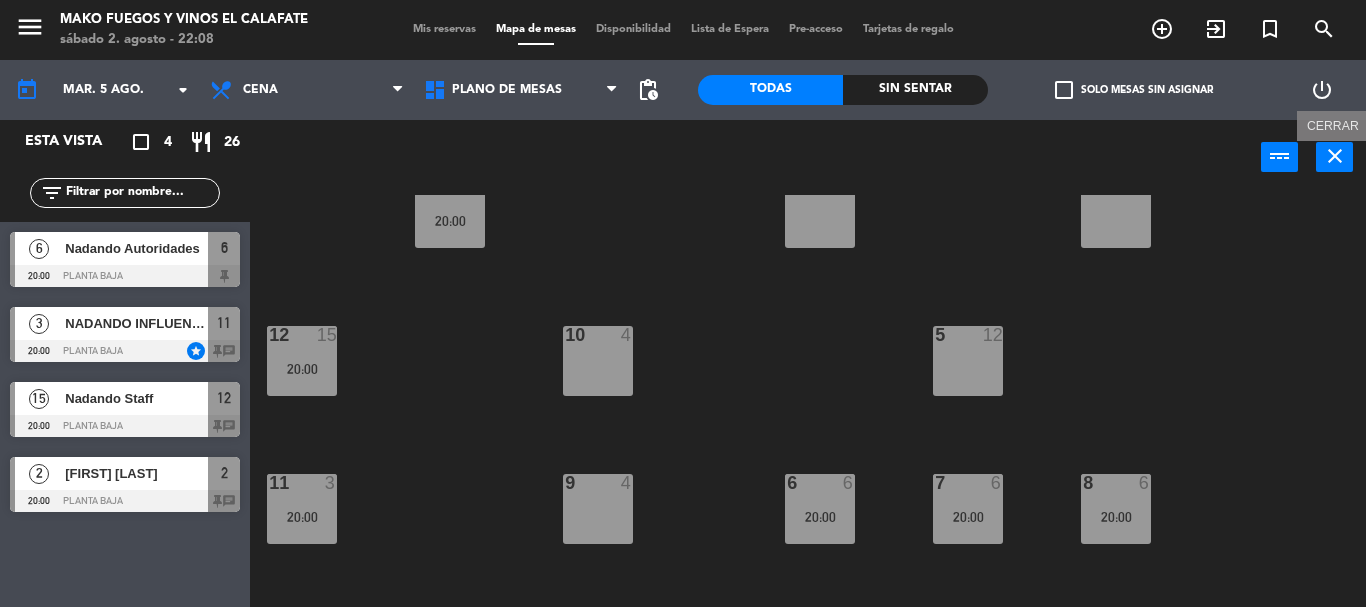 click on "close" at bounding box center [1335, 156] 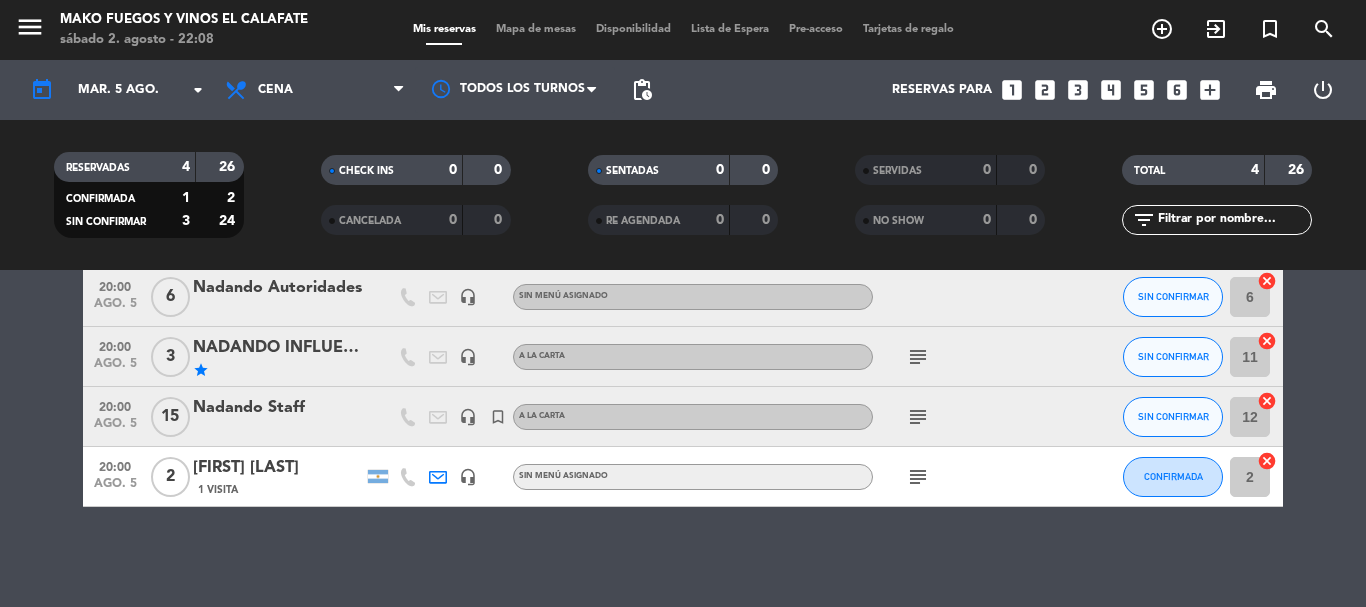 scroll, scrollTop: 0, scrollLeft: 0, axis: both 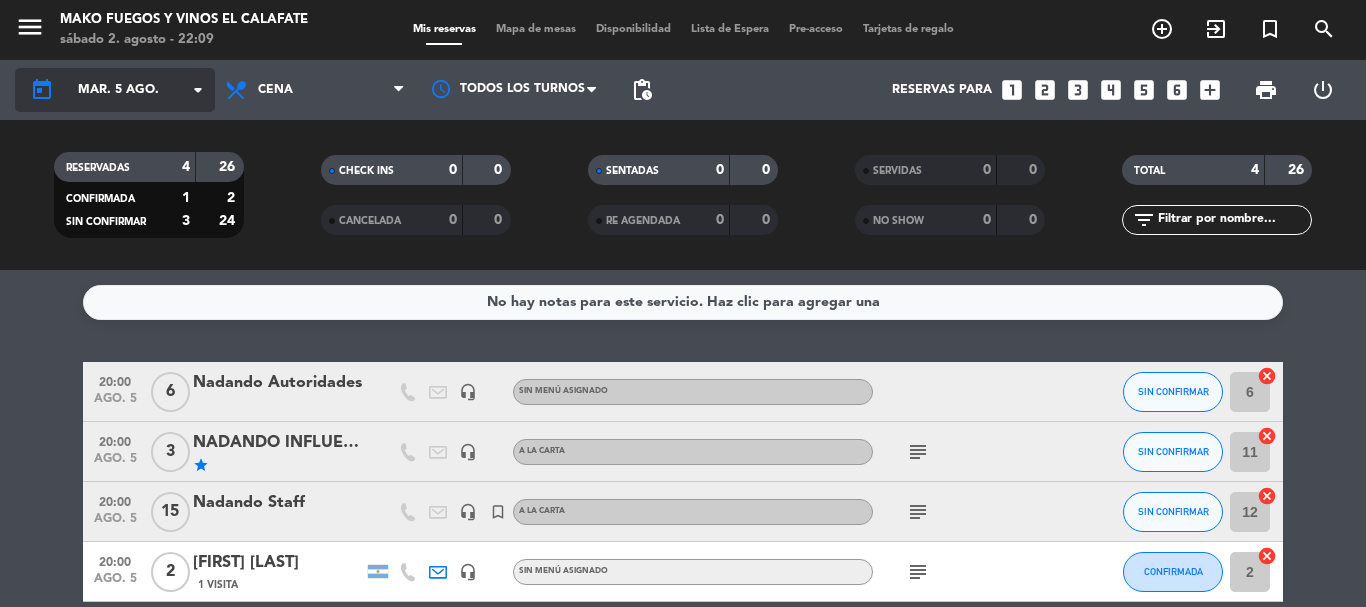 click on "mar. 5 ago." 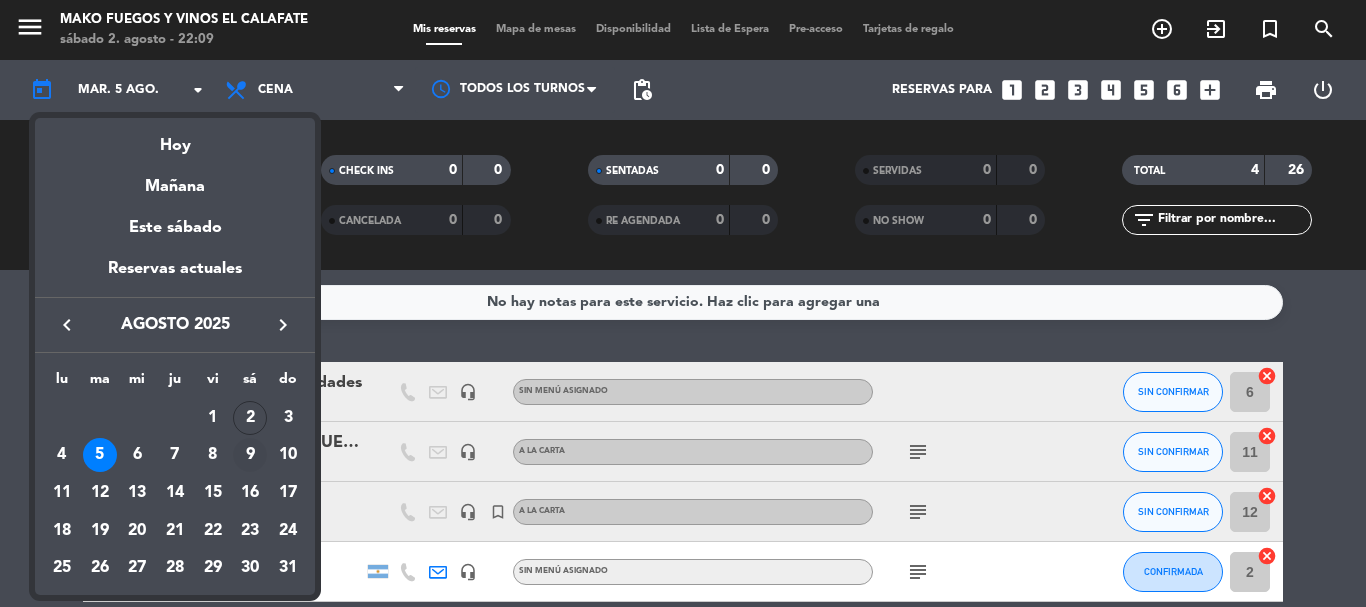 click on "9" at bounding box center [250, 455] 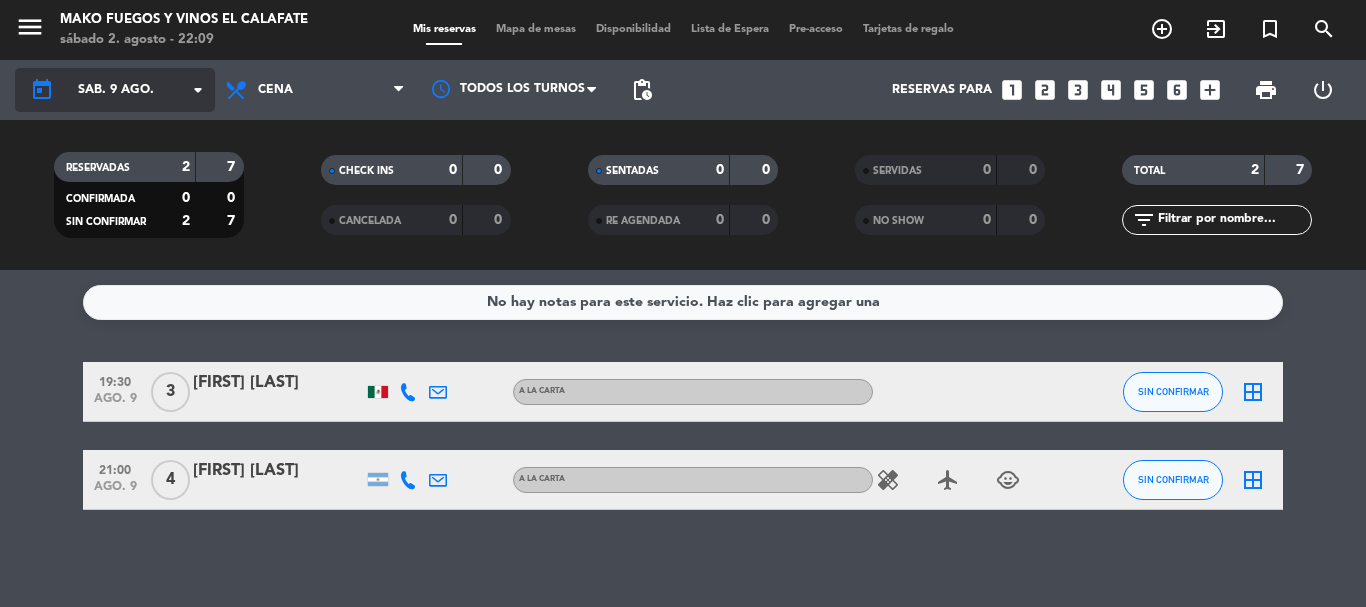 click on "sáb. 9 ago." 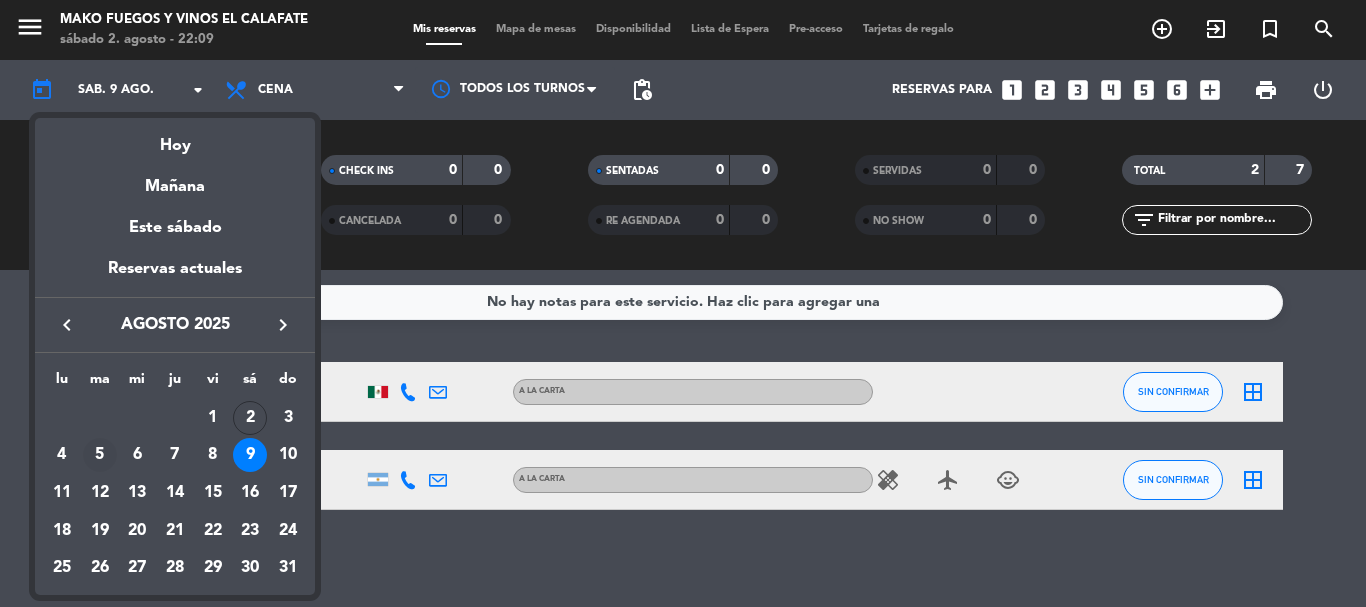 click on "5" at bounding box center [100, 455] 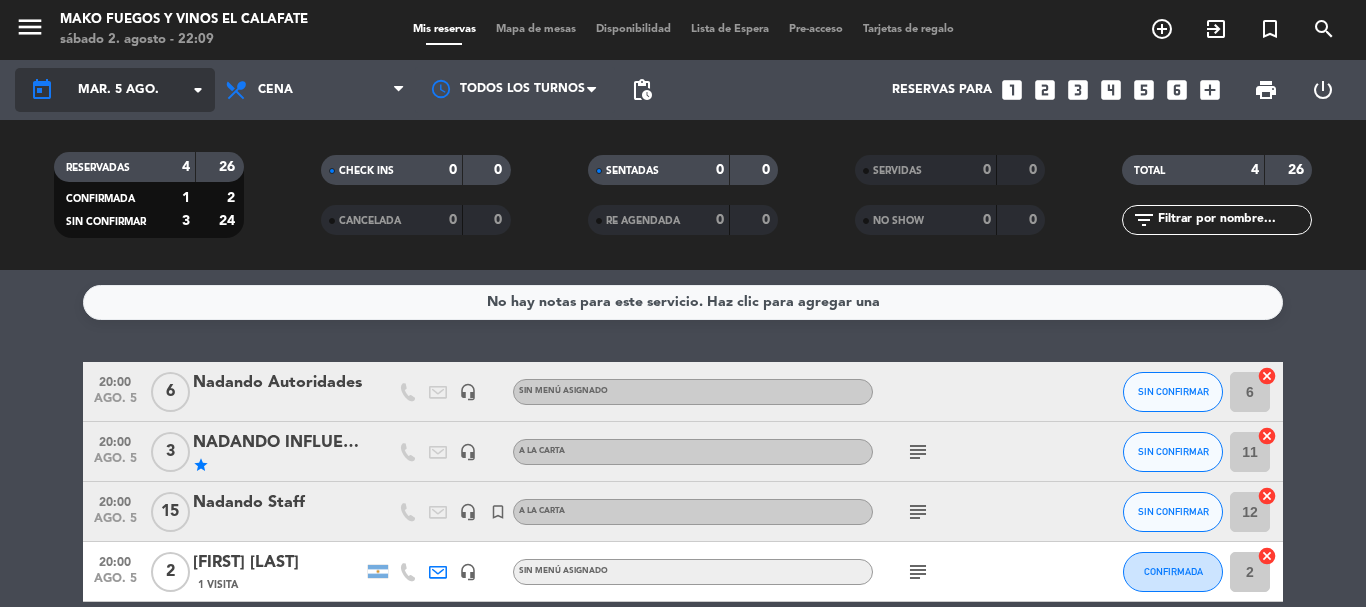 click on "mar. 5 ago." 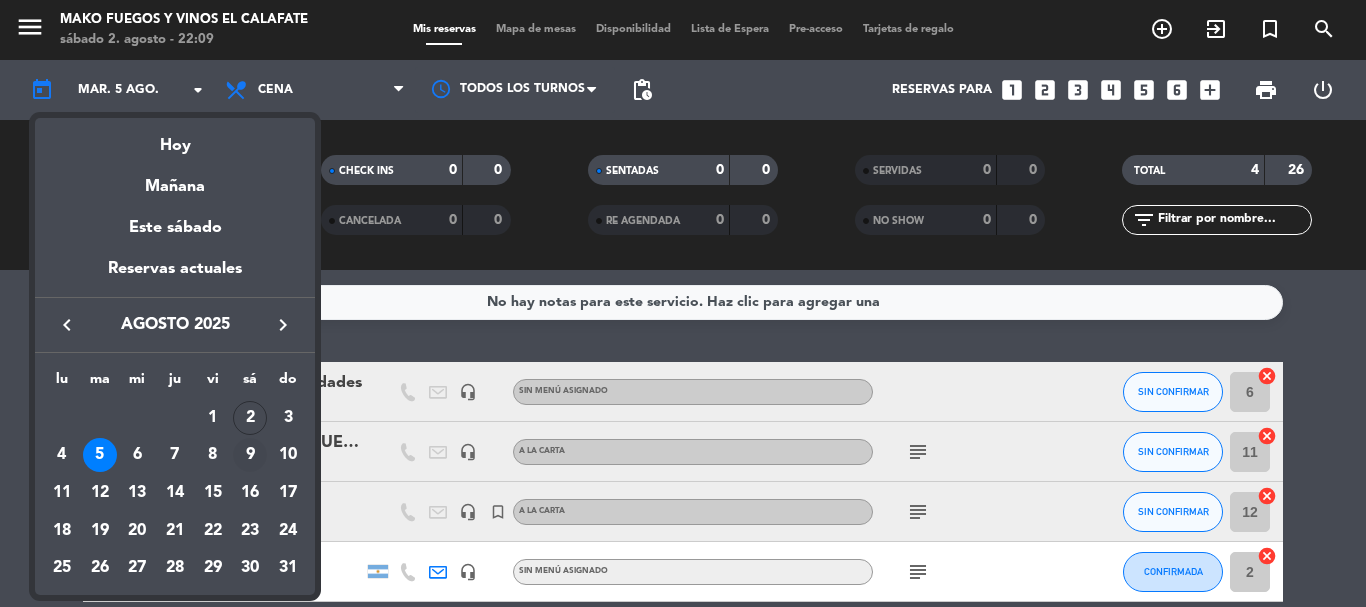 click on "9" at bounding box center (250, 455) 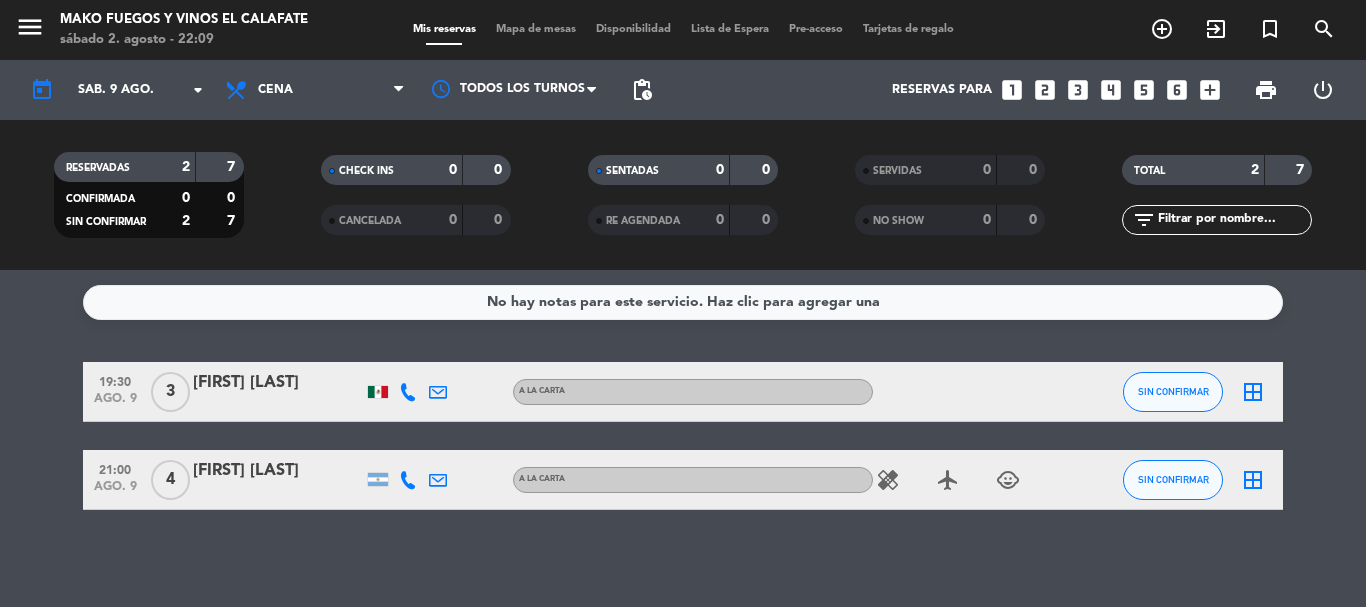 click on "19:30 ago. 9 3 [NAME] A LA CARTA SIN CONFIRMAR border_all 21:00 ago. 9 4 [NAME] A LA CARTA healing airplanemode_active child_care SIN CONFIRMAR border_all" 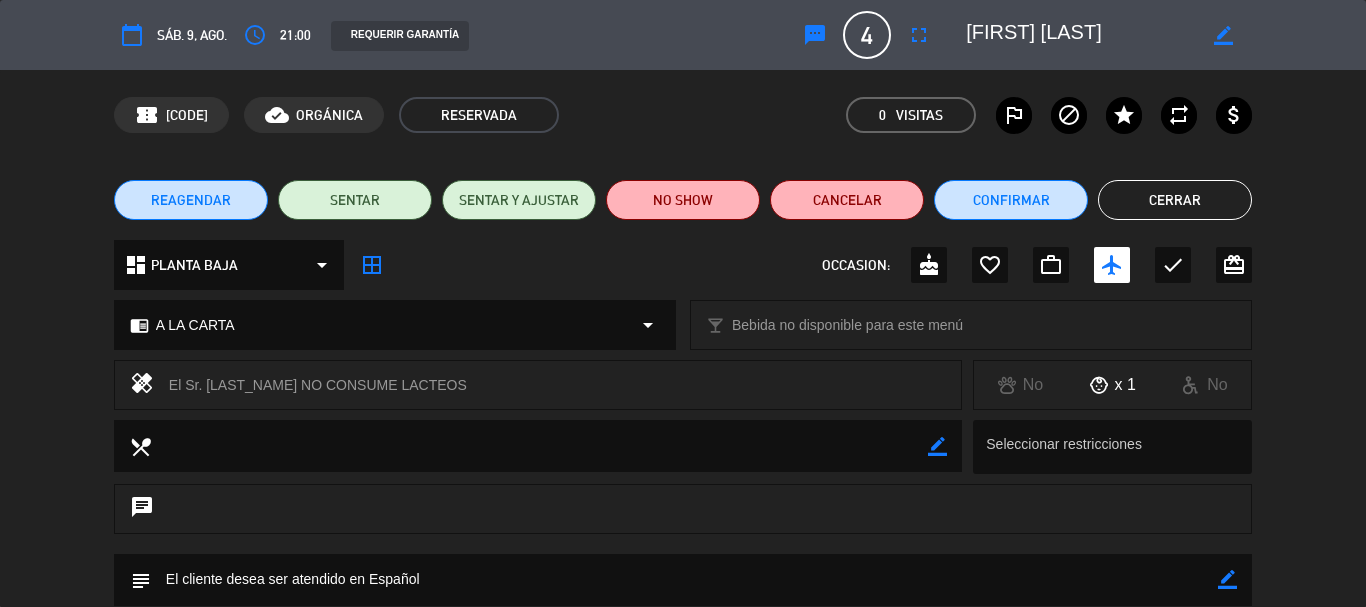 click on "Cerrar" 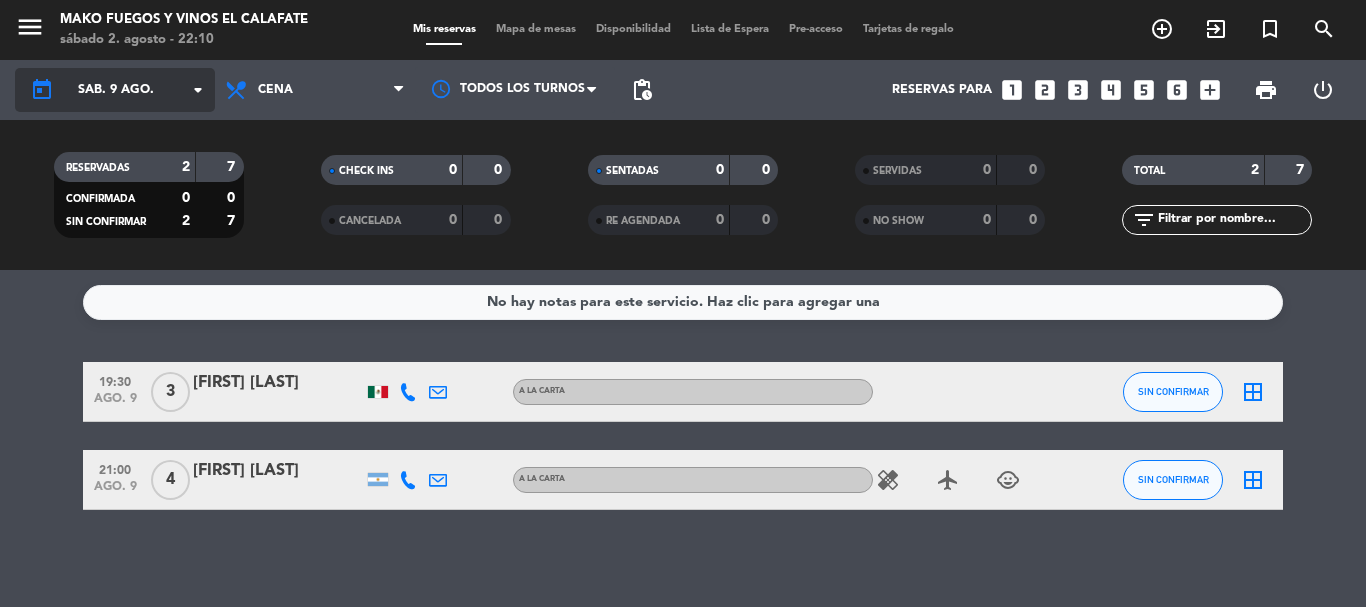 click on "sáb. 9 ago." 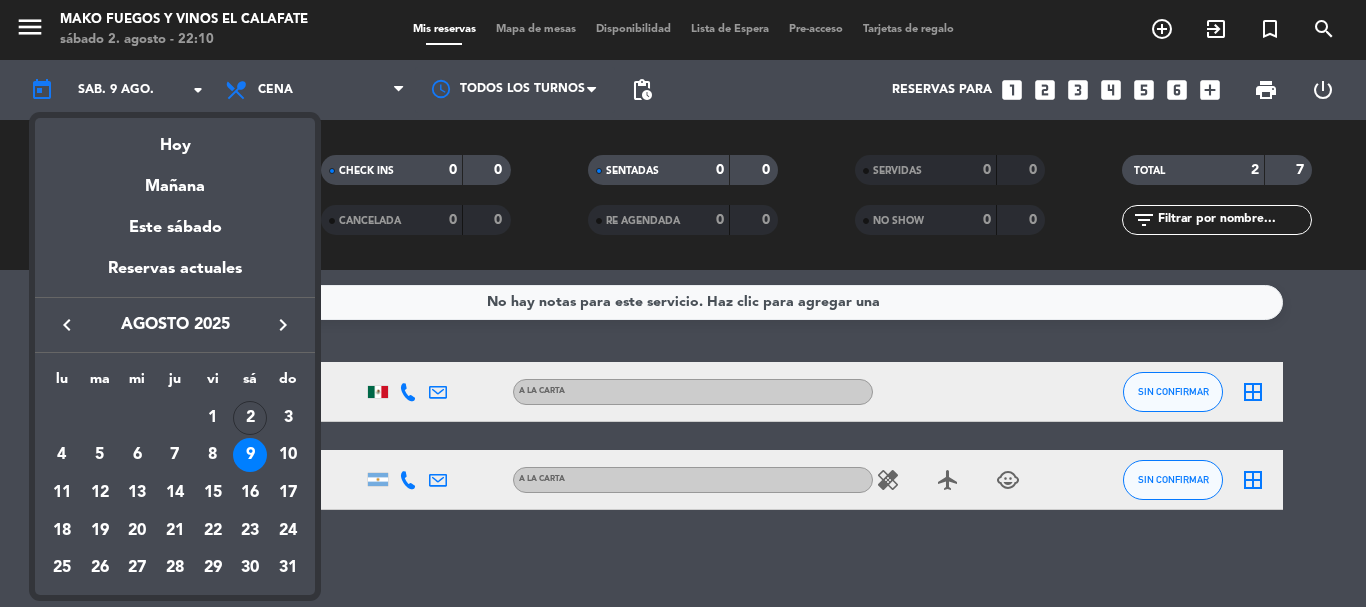 click on "keyboard_arrow_right" at bounding box center [283, 325] 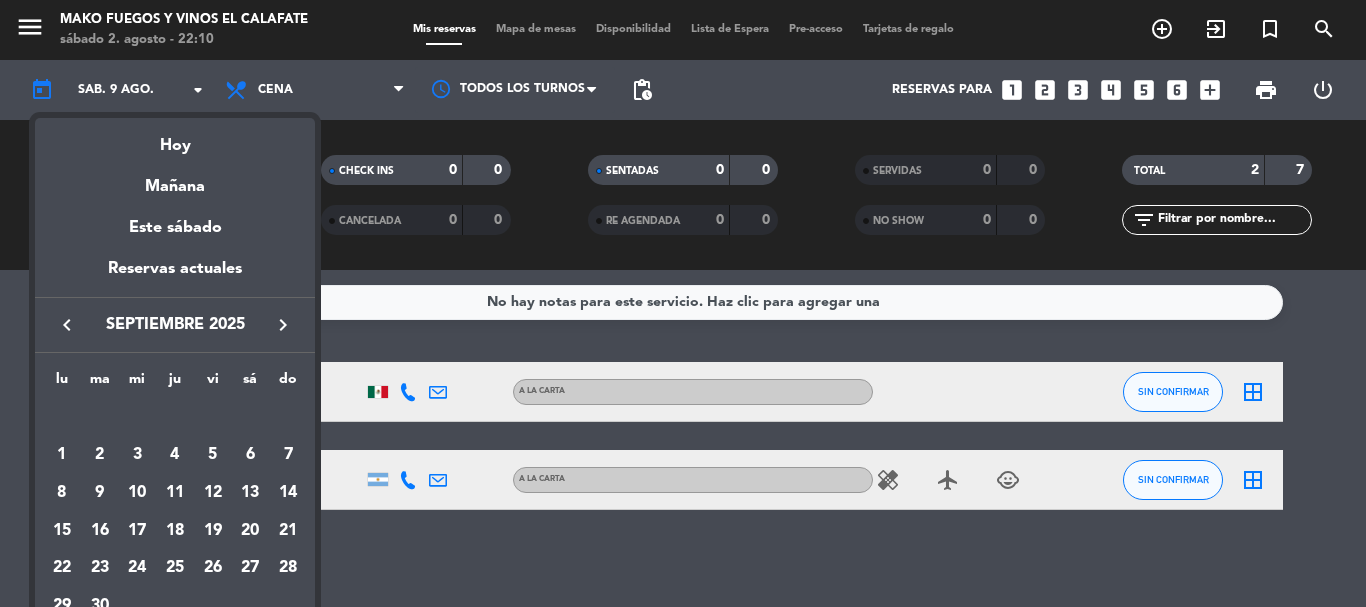 click on "keyboard_arrow_right" at bounding box center (283, 325) 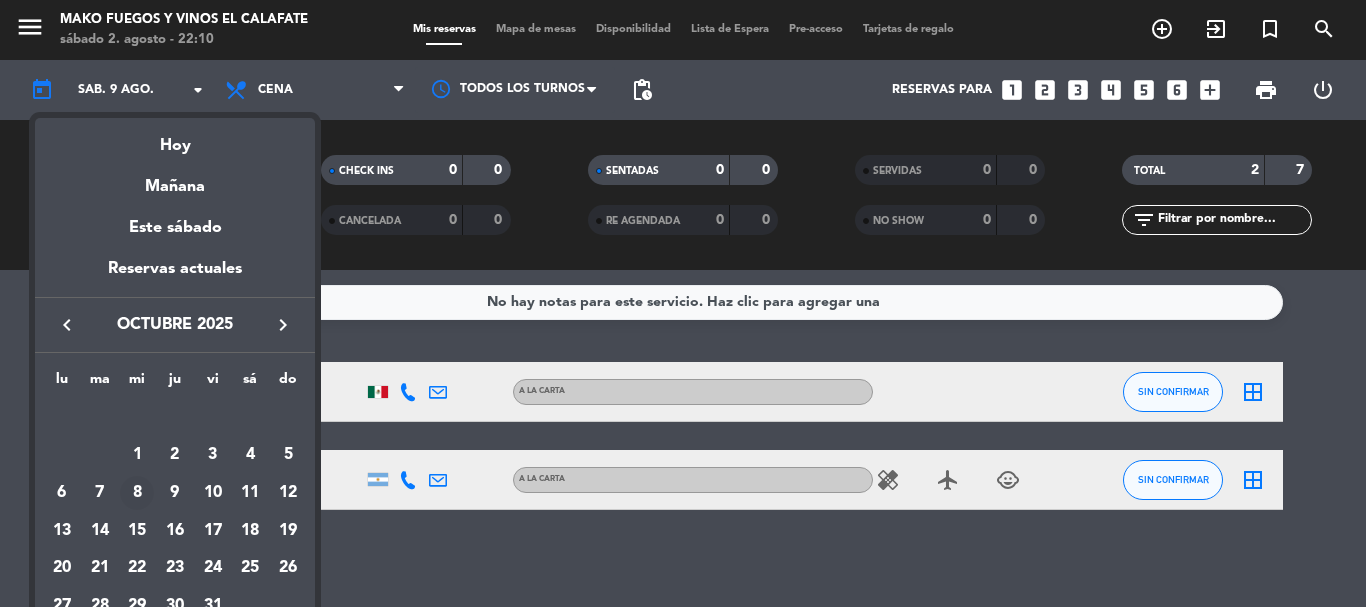 click on "8" at bounding box center [137, 493] 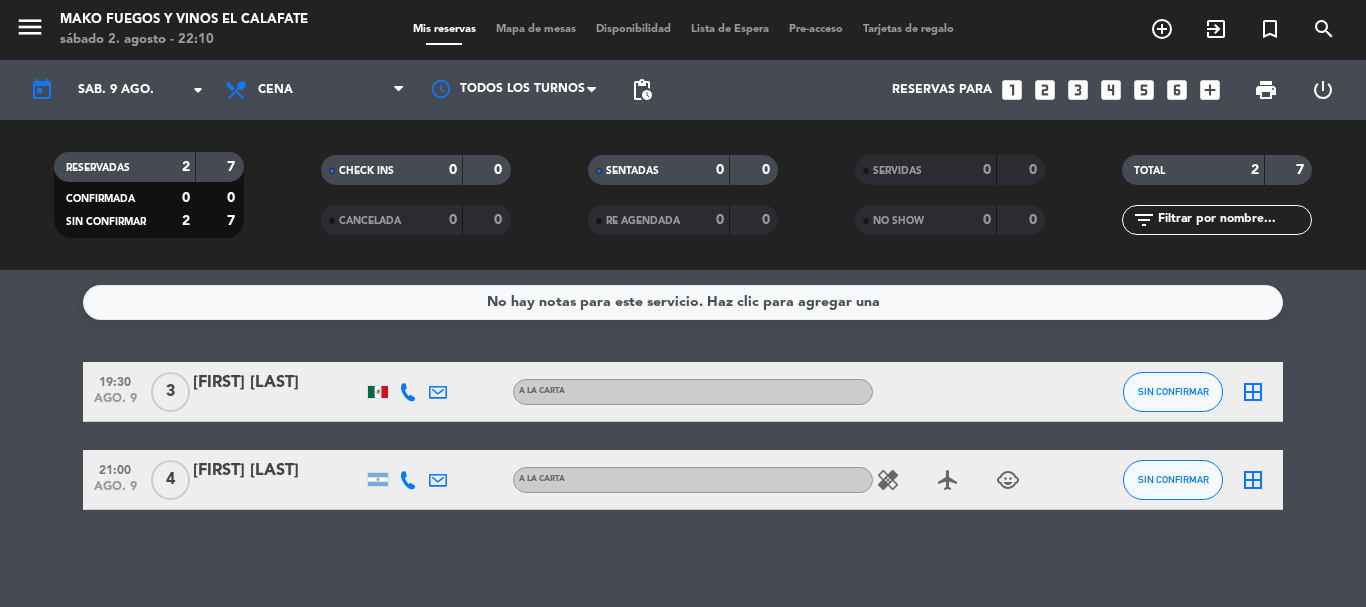 type on "mié. [NUMBER] [MONTH]" 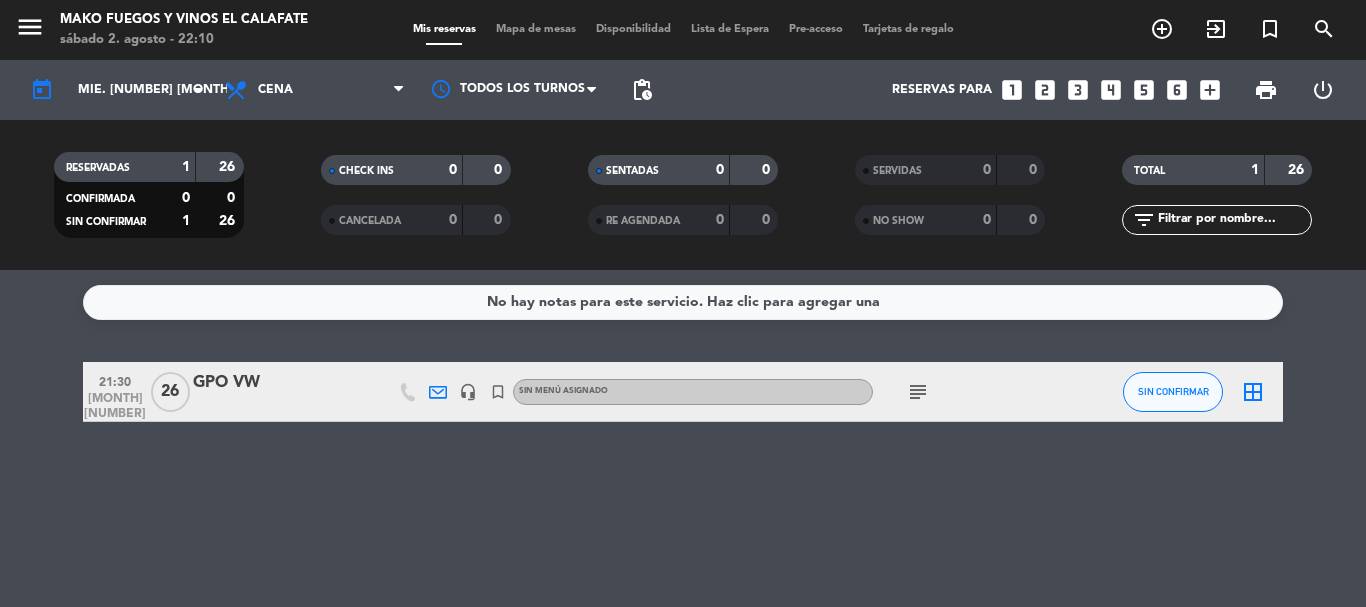 click on "border_all" 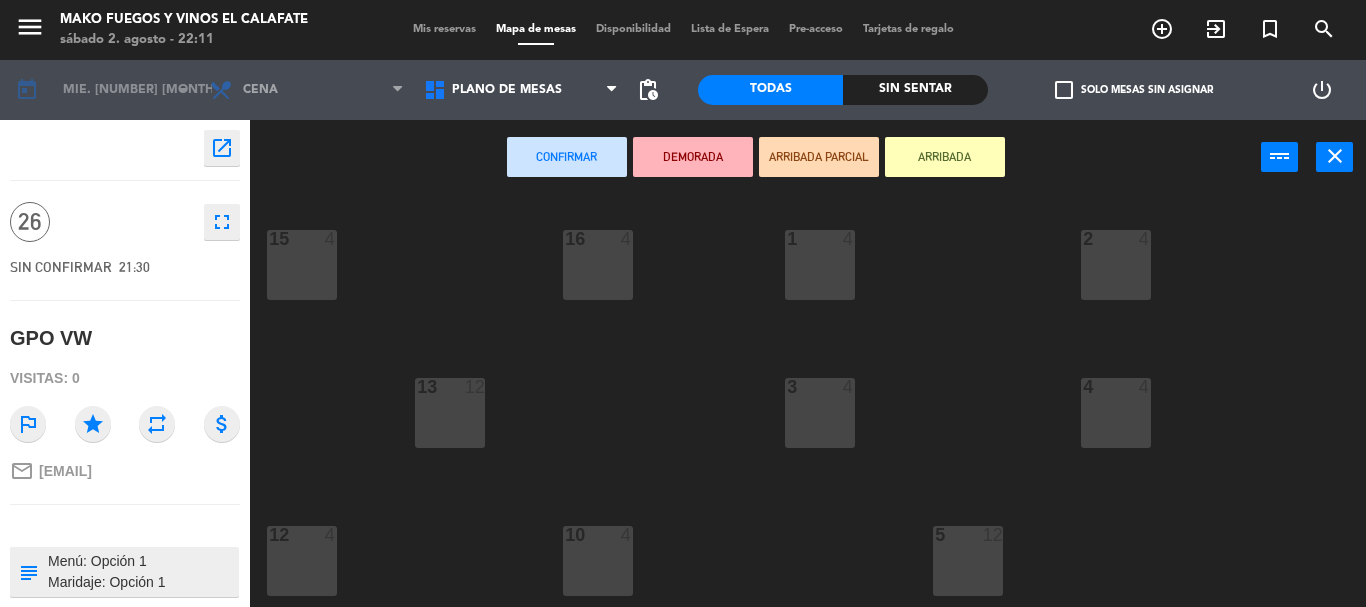 click on "1  4" at bounding box center (820, 265) 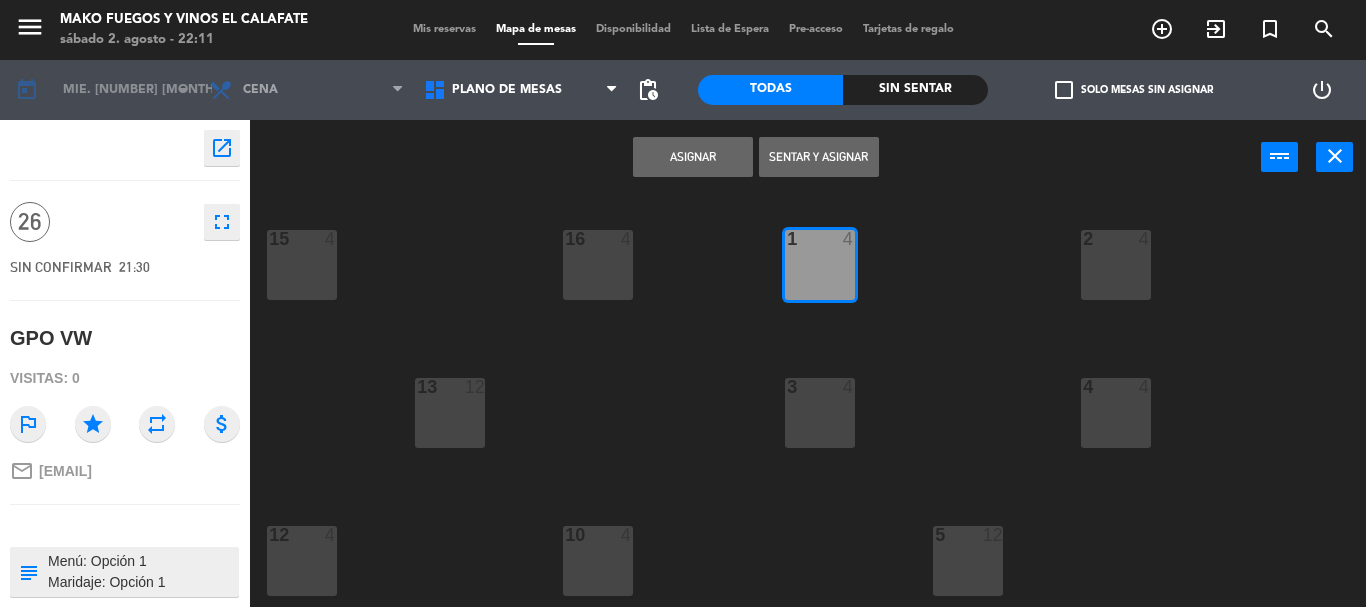 click on "2  4" at bounding box center [1116, 265] 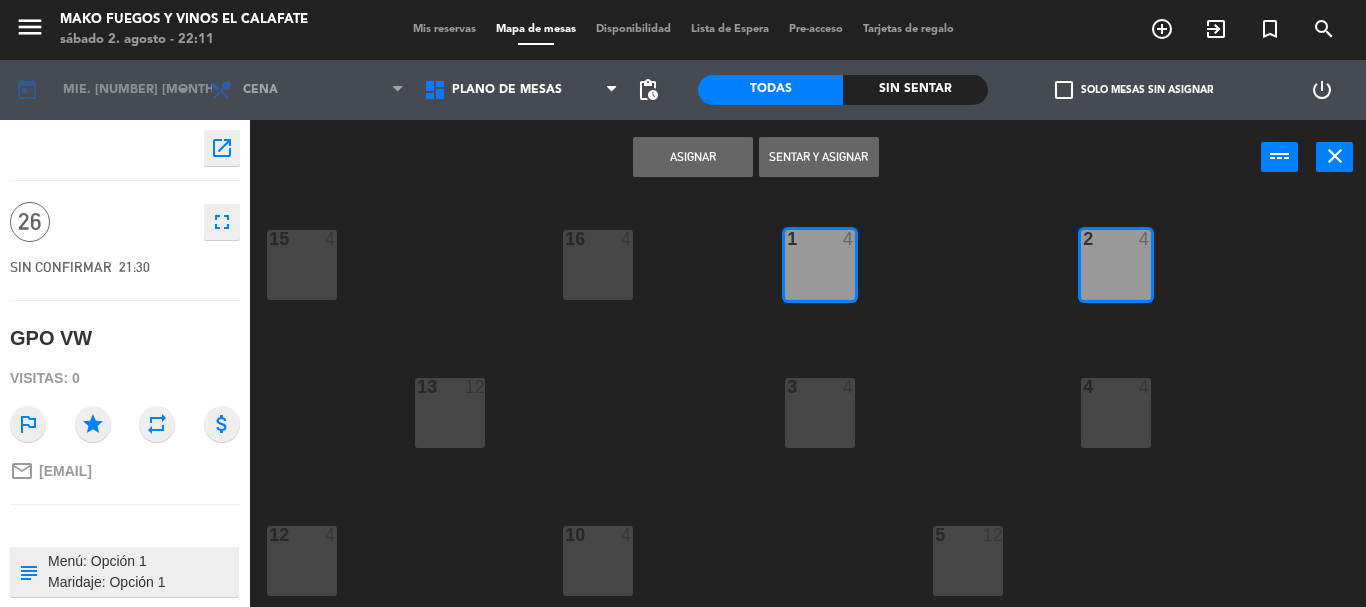 click on "3  4" at bounding box center (820, 413) 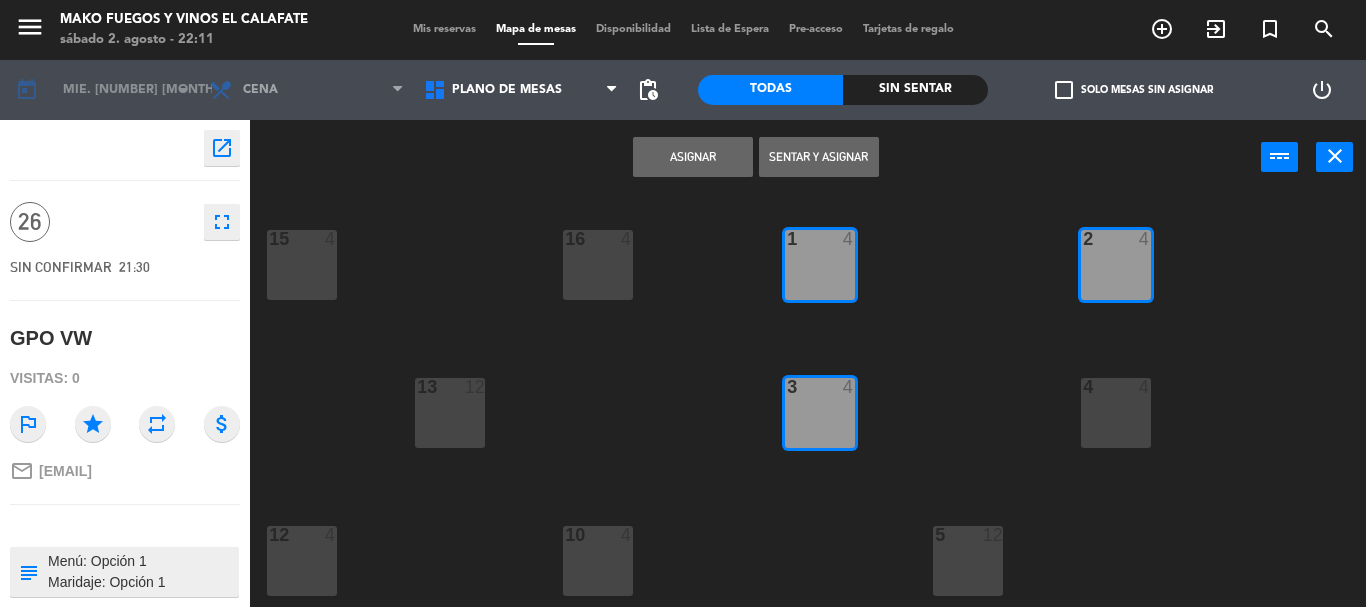 click on "4  4" at bounding box center (1116, 413) 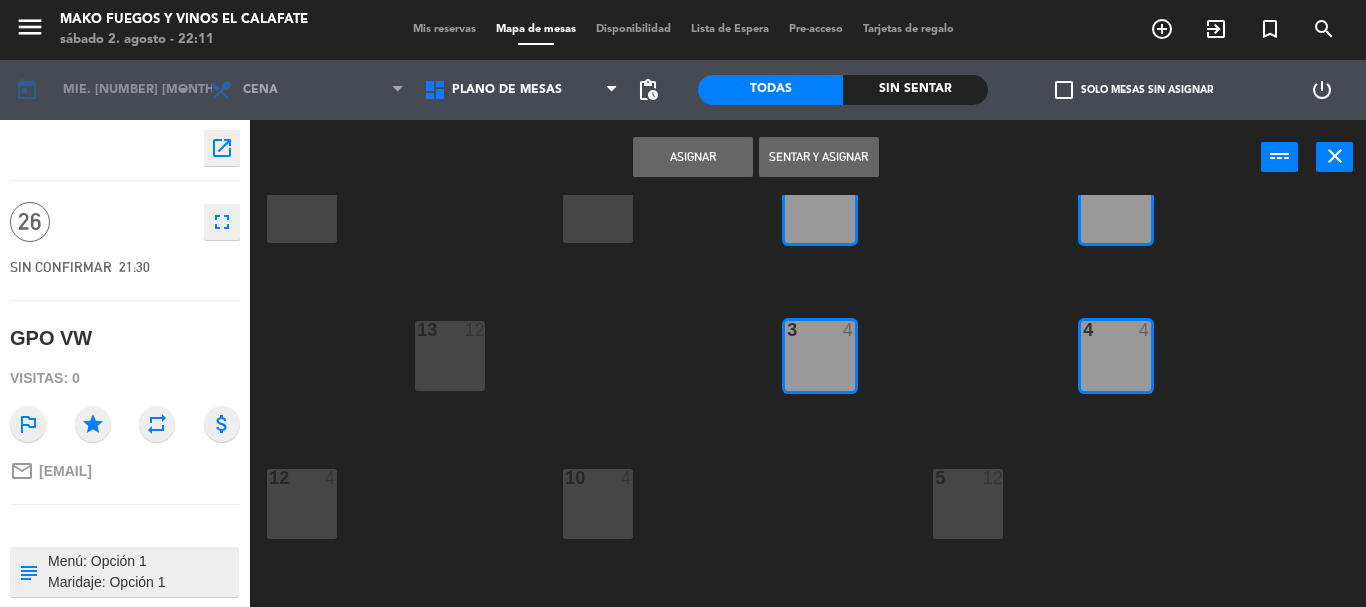 scroll, scrollTop: 100, scrollLeft: 0, axis: vertical 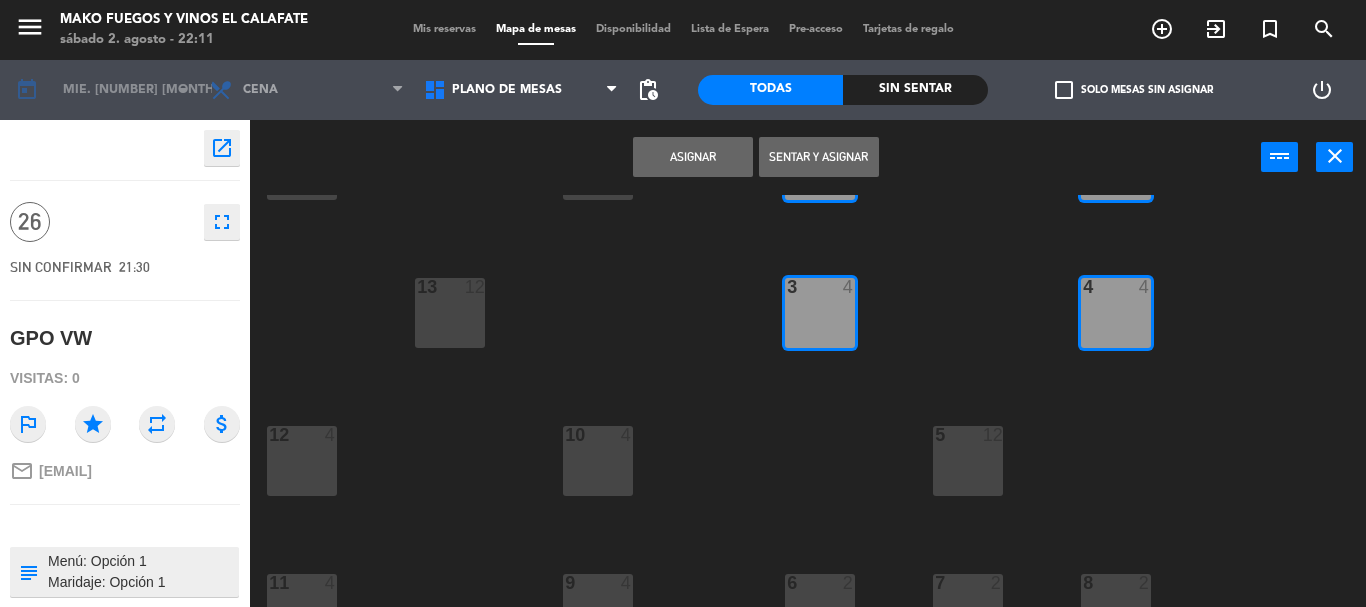 click on "5  12" at bounding box center (968, 461) 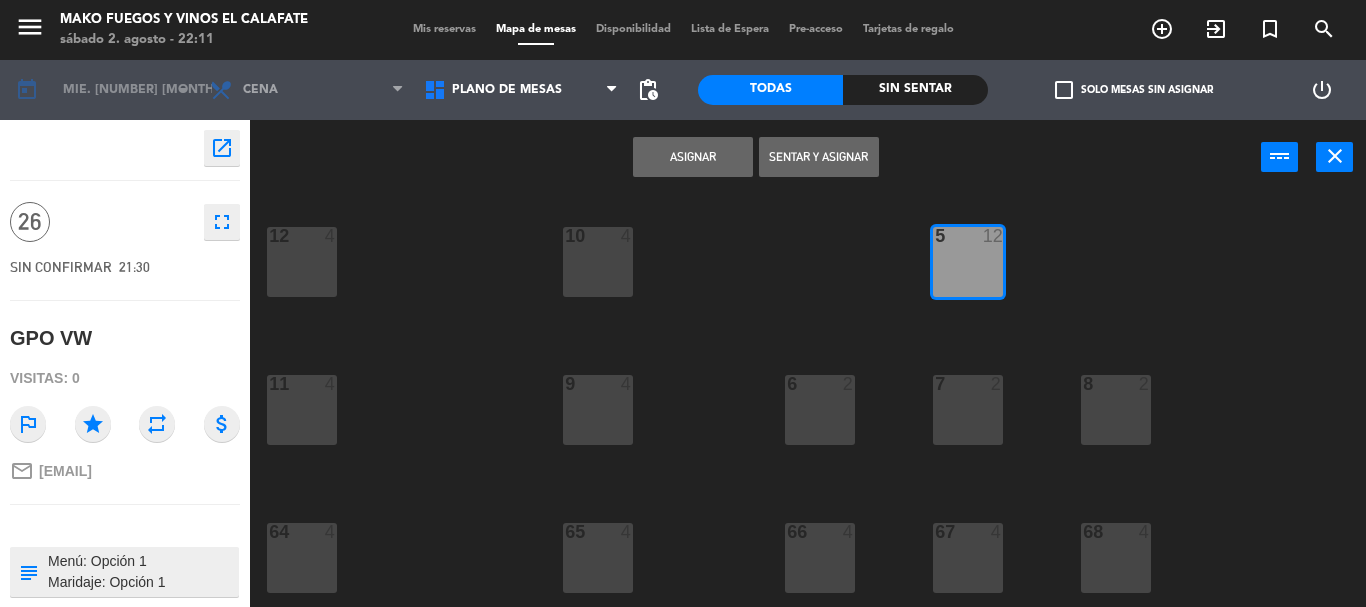 scroll, scrollTop: 300, scrollLeft: 0, axis: vertical 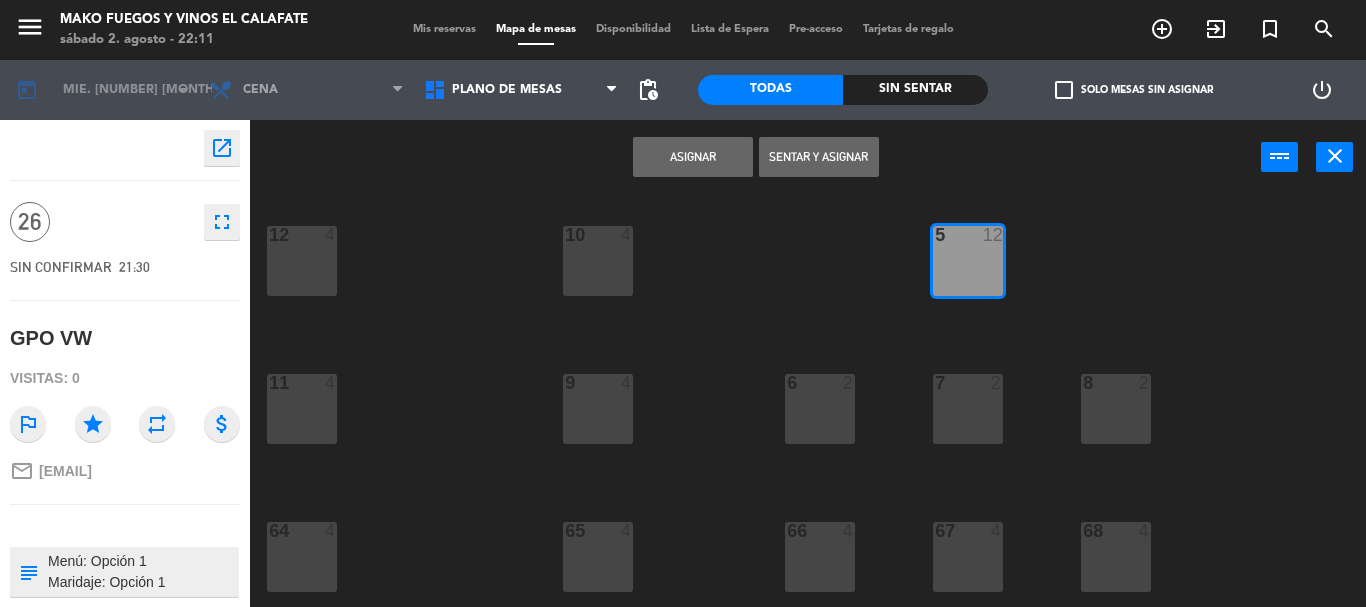 click on "6  2" at bounding box center (820, 409) 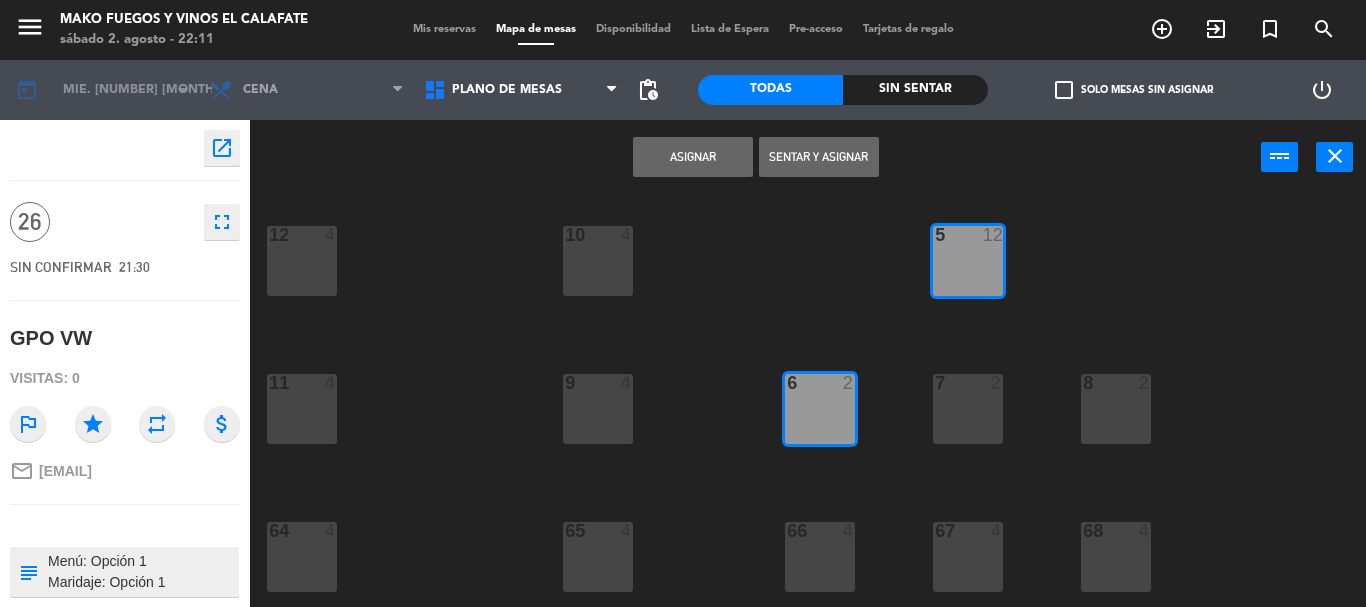 click on "7  2" at bounding box center [968, 409] 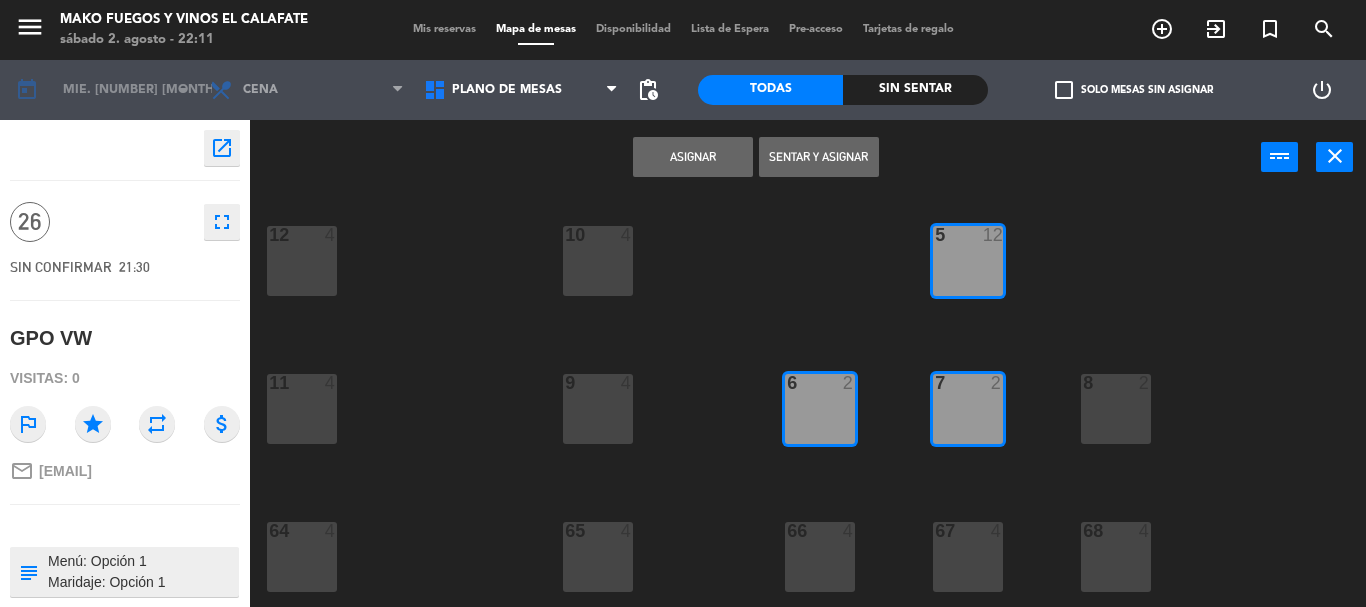 click on "8  2" at bounding box center (1116, 409) 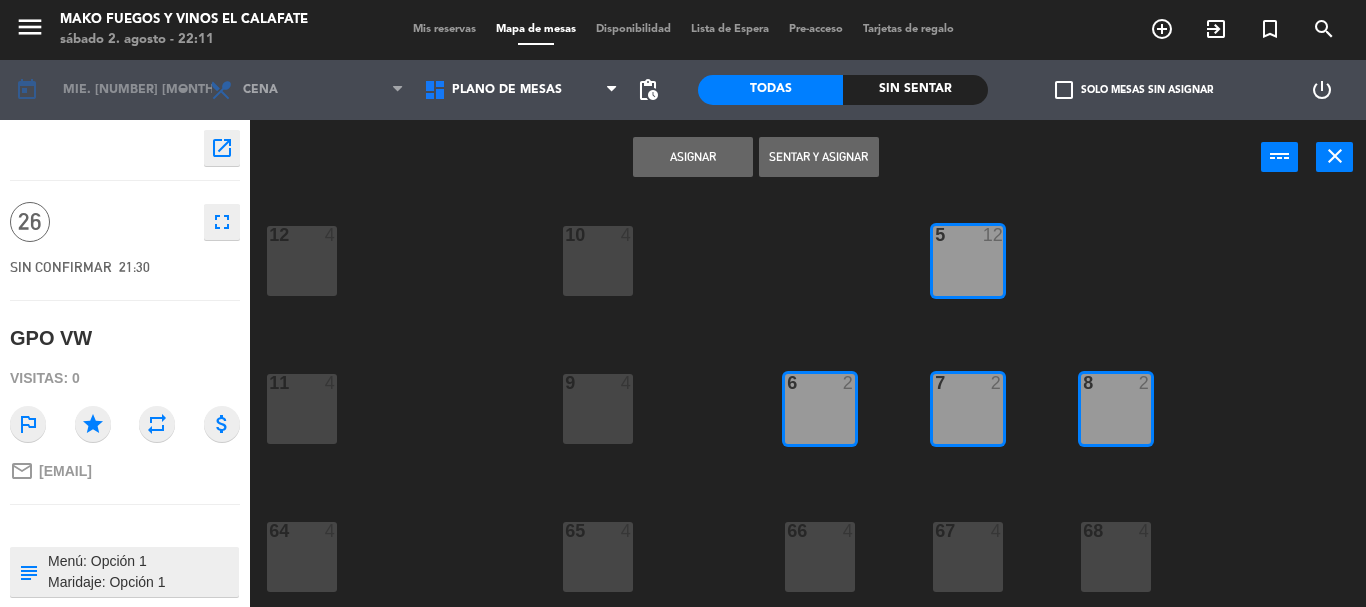 click on "Asignar" at bounding box center [693, 157] 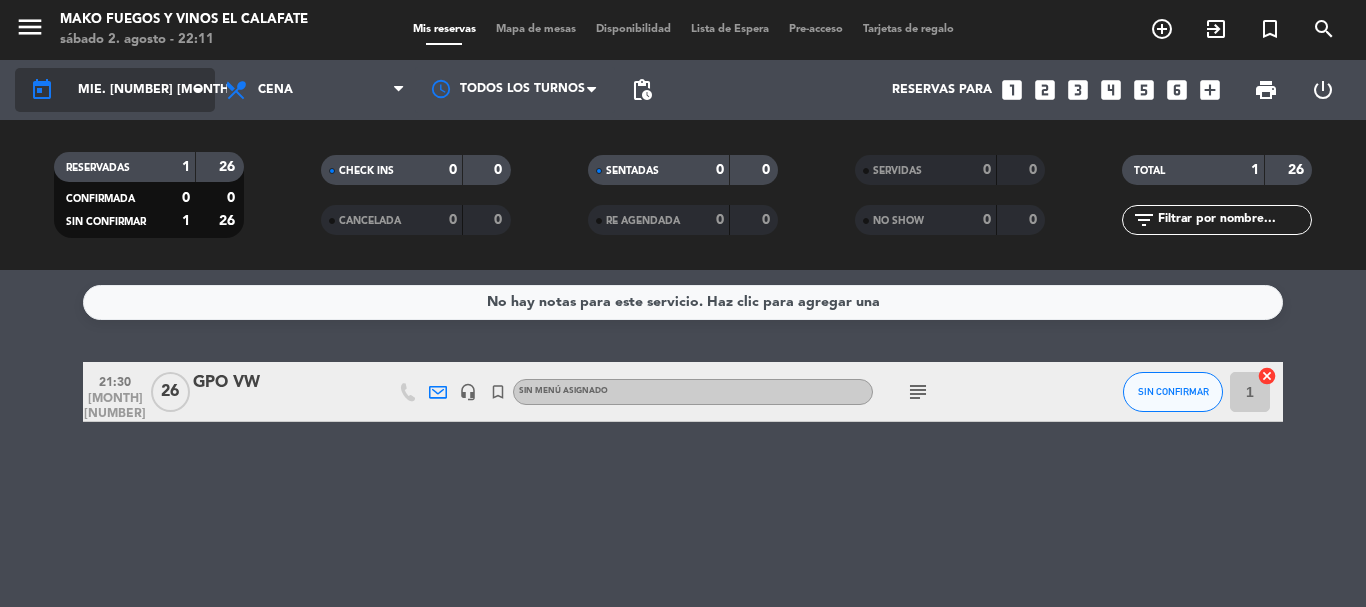 click on "mié. [NUMBER] [MONTH]" 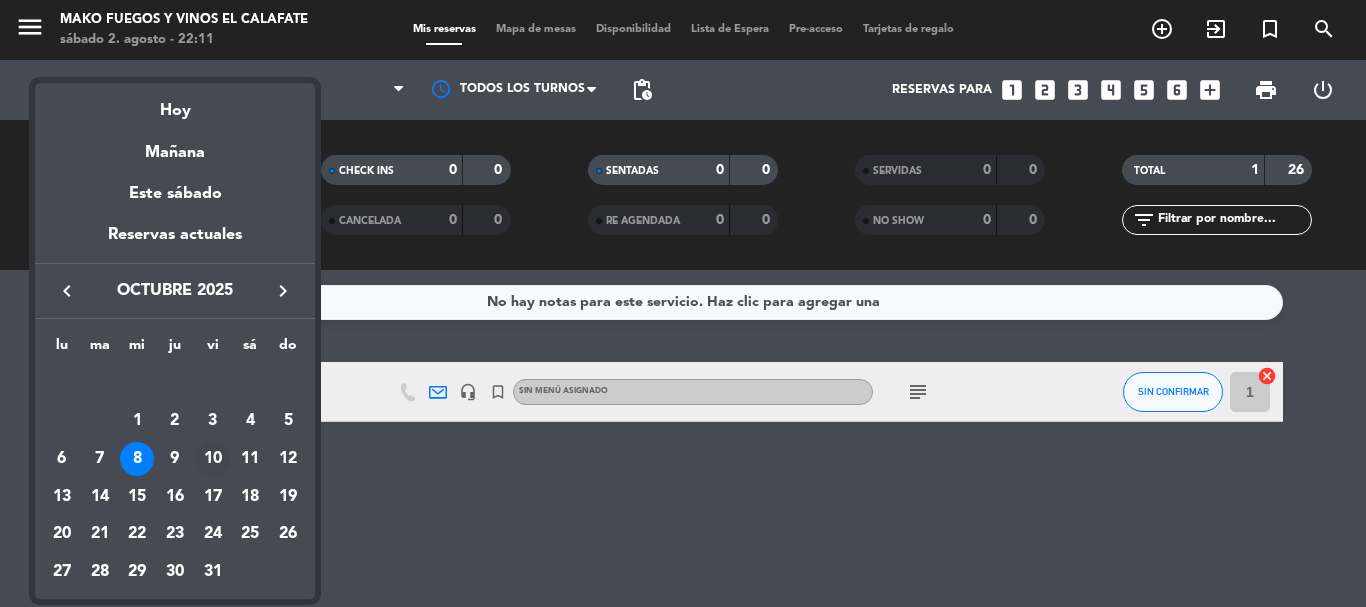 click on "10" at bounding box center (213, 459) 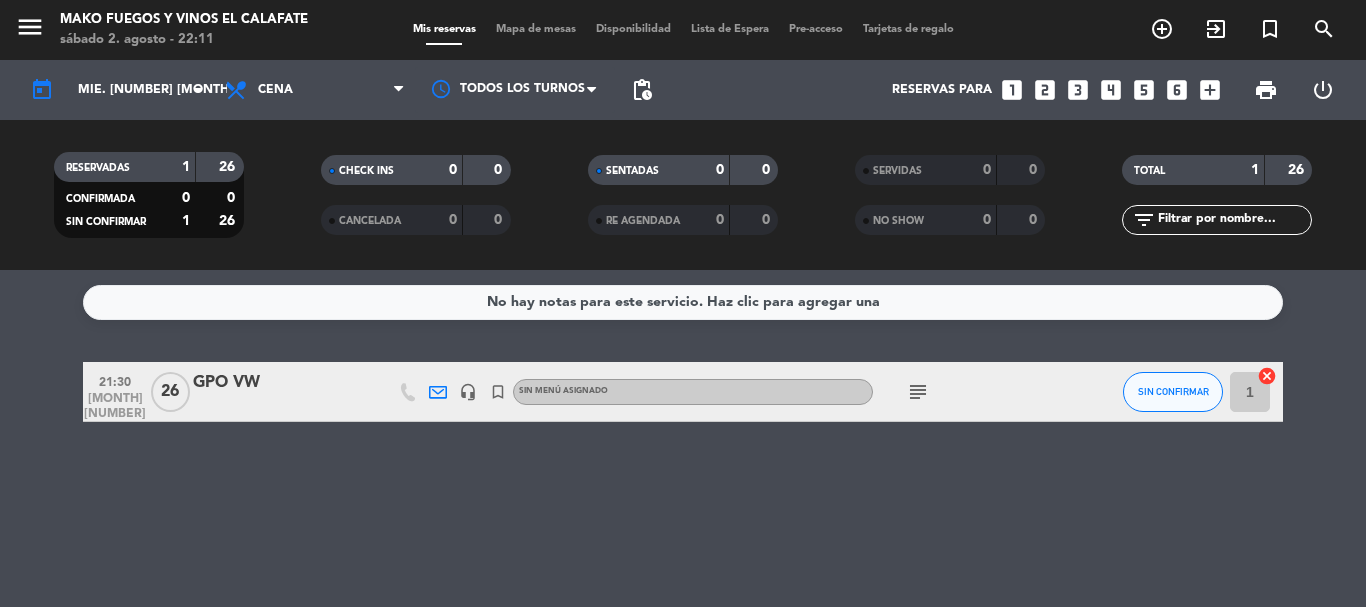 type on "[DAY_OF_WEEK] [DAY] [MONTH]" 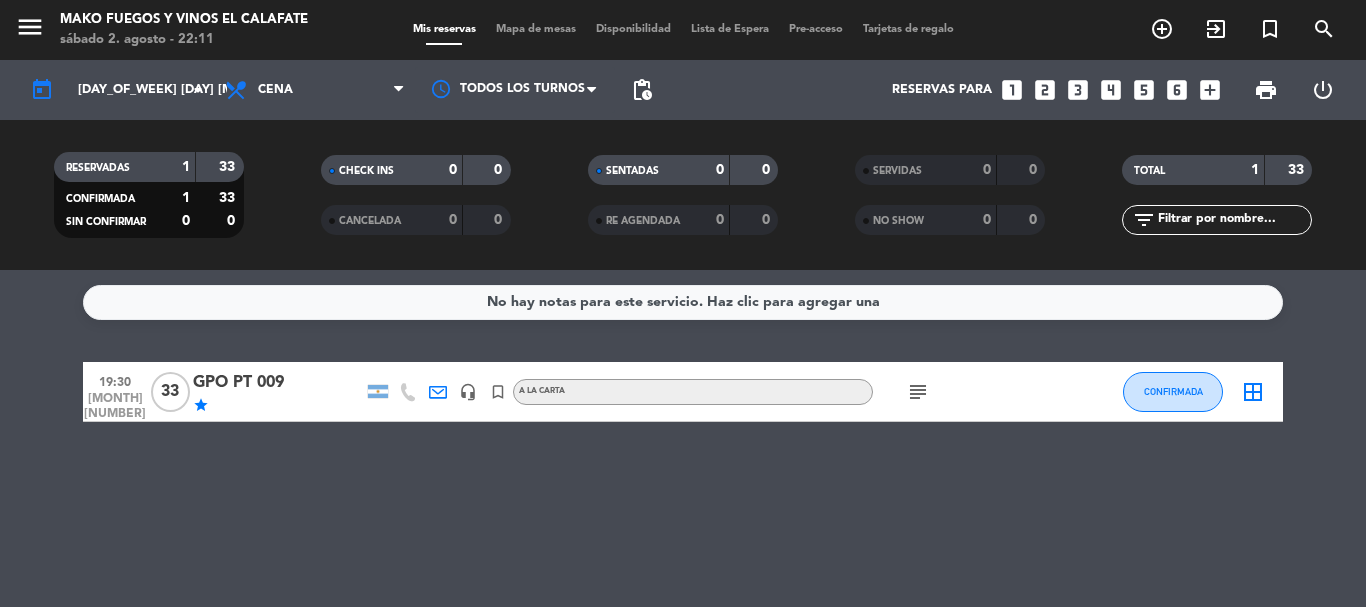 click on "border_all" 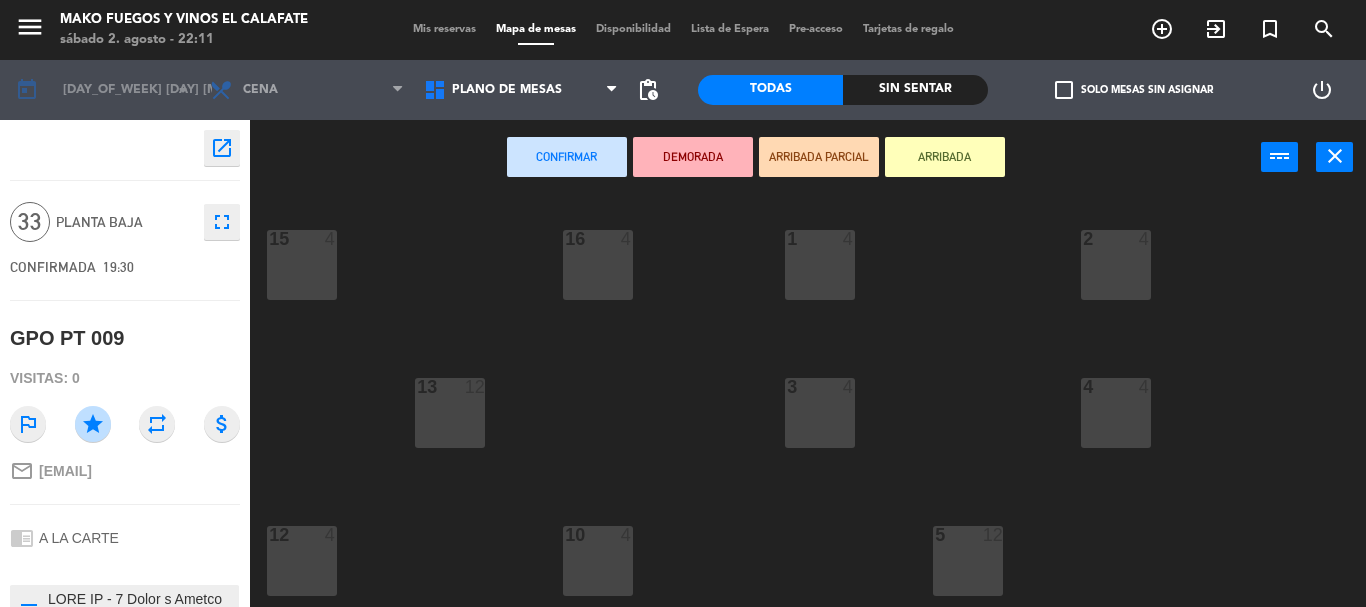 click on "1  4" at bounding box center [820, 265] 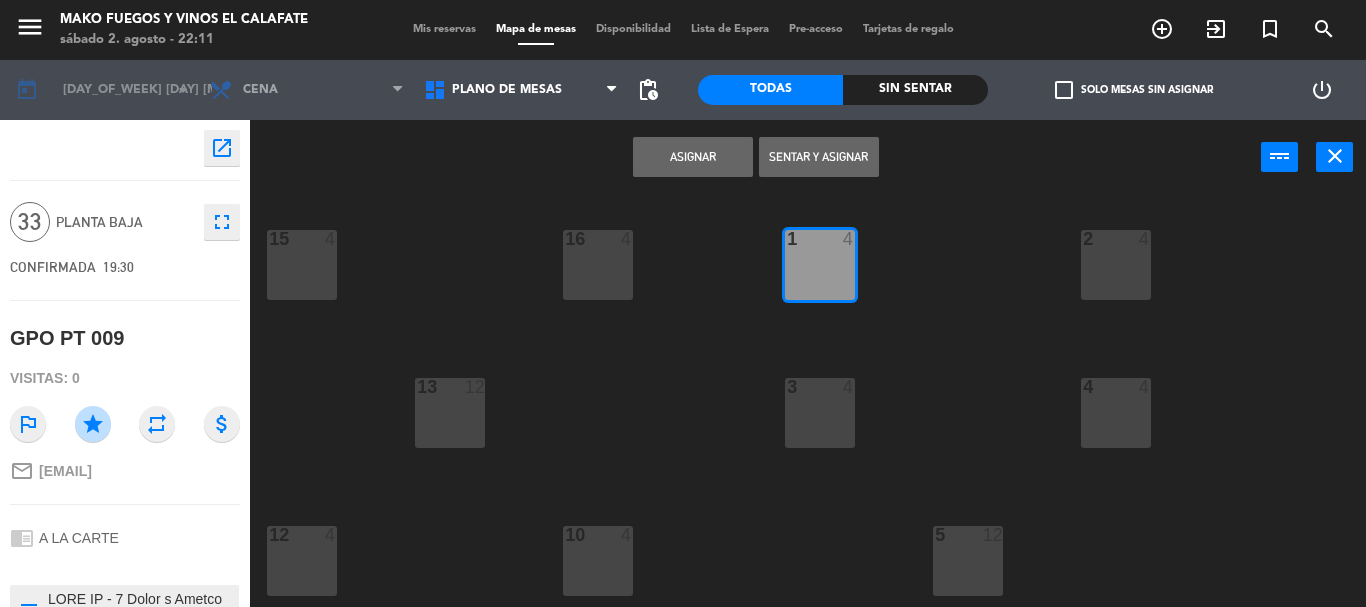 click on "2  4" at bounding box center [1116, 265] 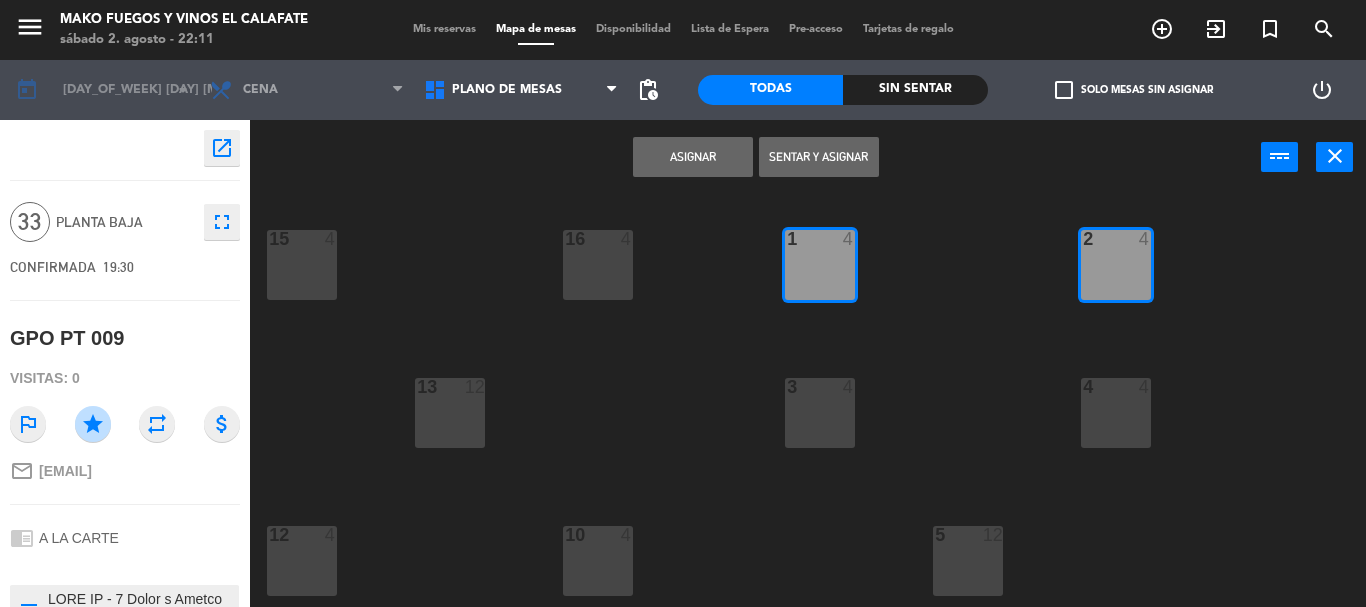 click on "3  4" at bounding box center (820, 413) 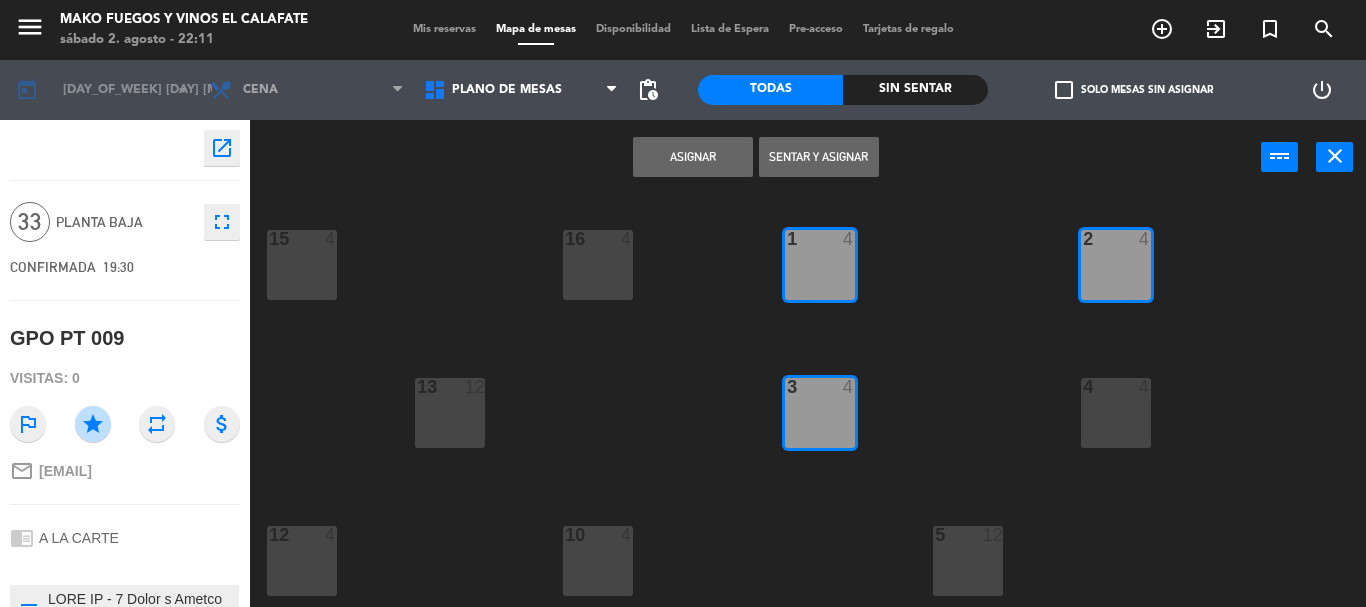 click on "[NUMBER]  4  [NUMBER]  4  1  4  2  4  13  4  15  4  16  4  1  4  2  4  13  15   20:00  3  4  4  4  12  15   20:00  10  4  5  12  11  15   20:00  9  4  6  6   20:00  7  6   20:00  8  6   20:00  64  4  65  4  66  4  67  4  68  4  63  4  69  4  70  4  71  4  72  4  62  4  73  4  61  4  60  4" 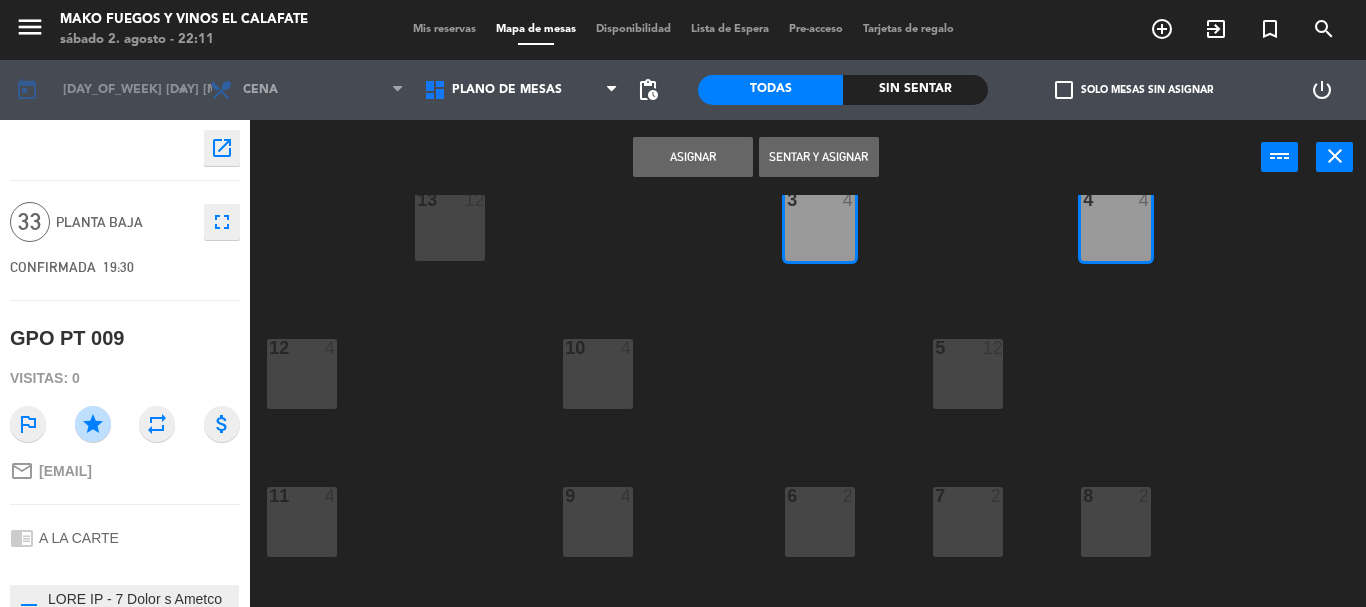 scroll, scrollTop: 200, scrollLeft: 0, axis: vertical 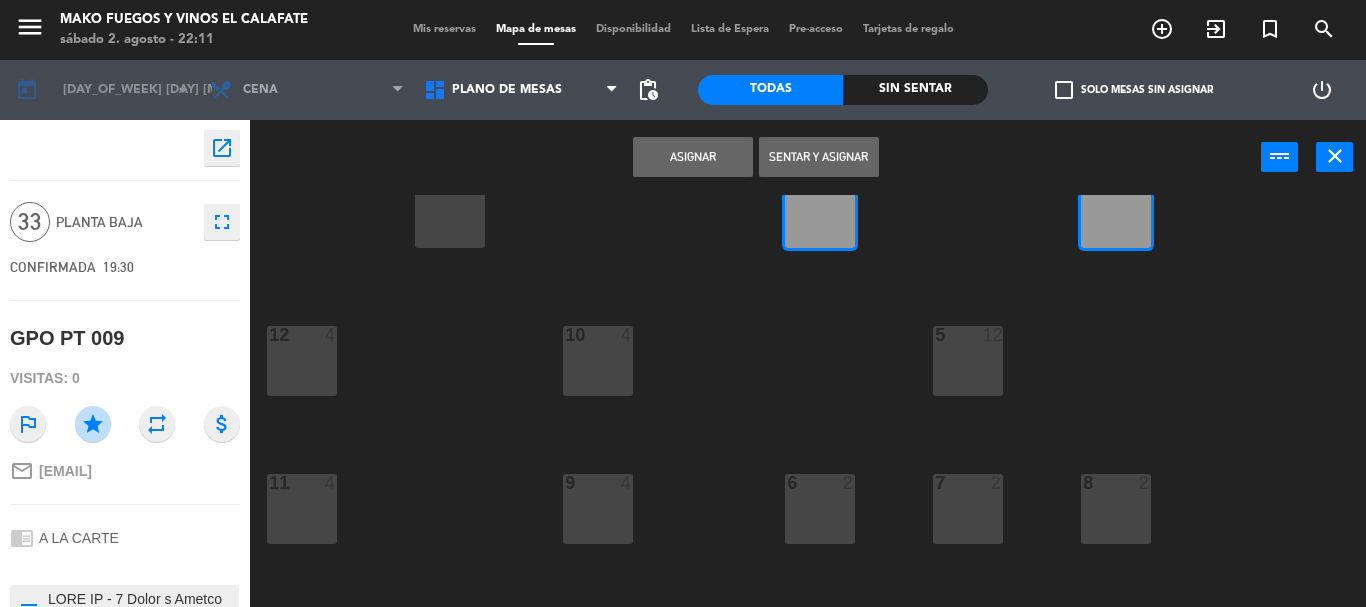 click on "5  12" at bounding box center [968, 361] 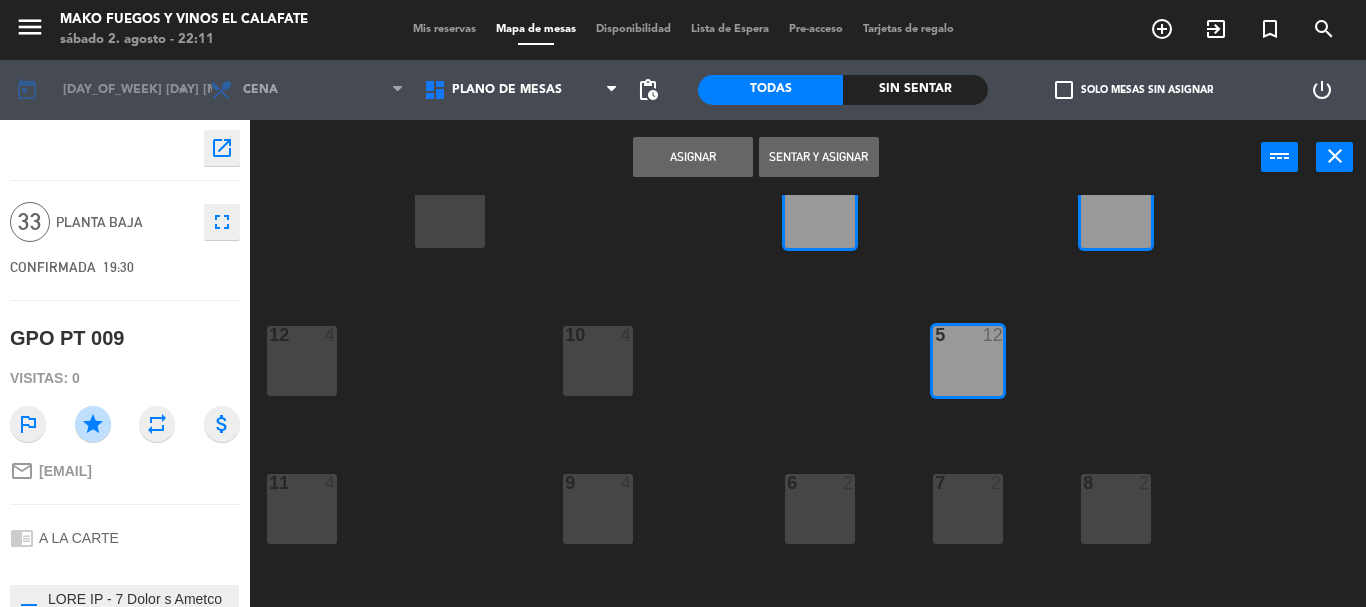 click on "6  2" at bounding box center (820, 509) 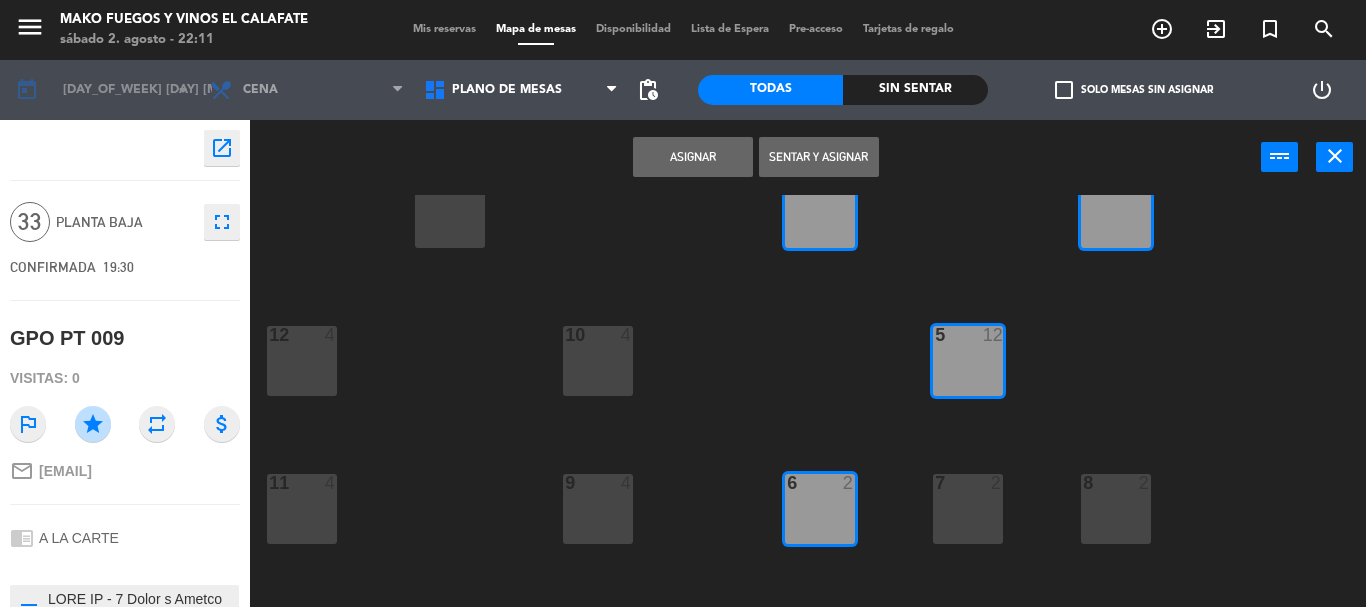 click on "7  2" at bounding box center [968, 509] 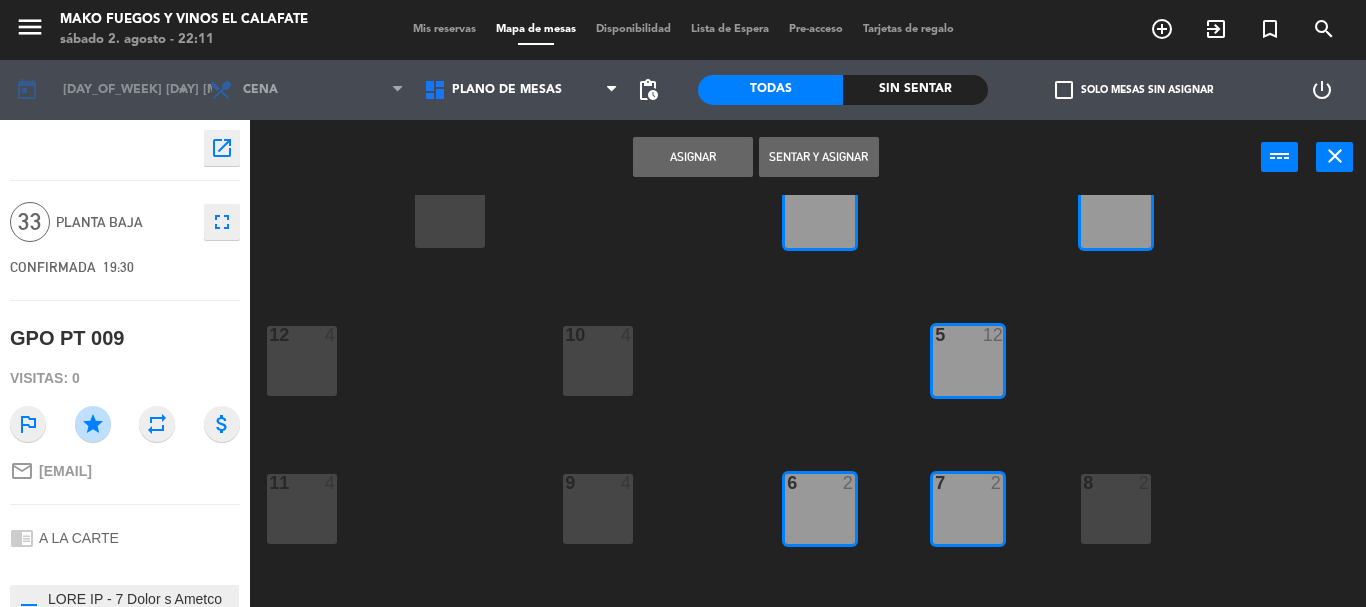 click on "8  2" at bounding box center (1116, 509) 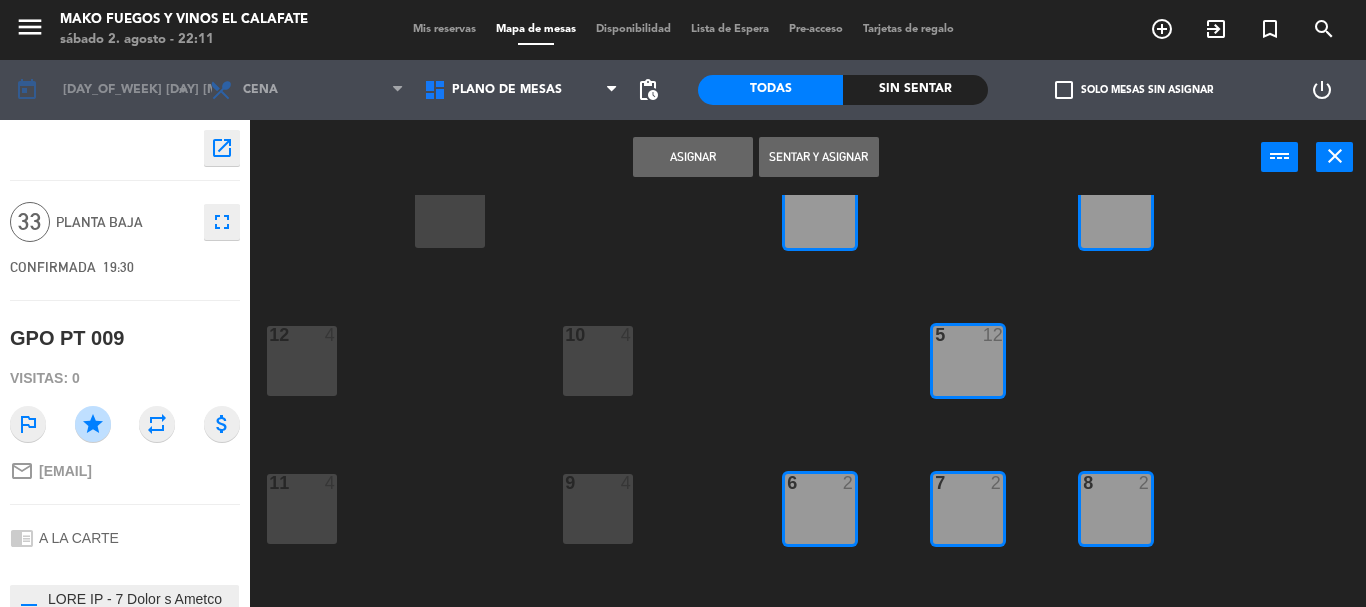 click on "Asignar" at bounding box center [693, 157] 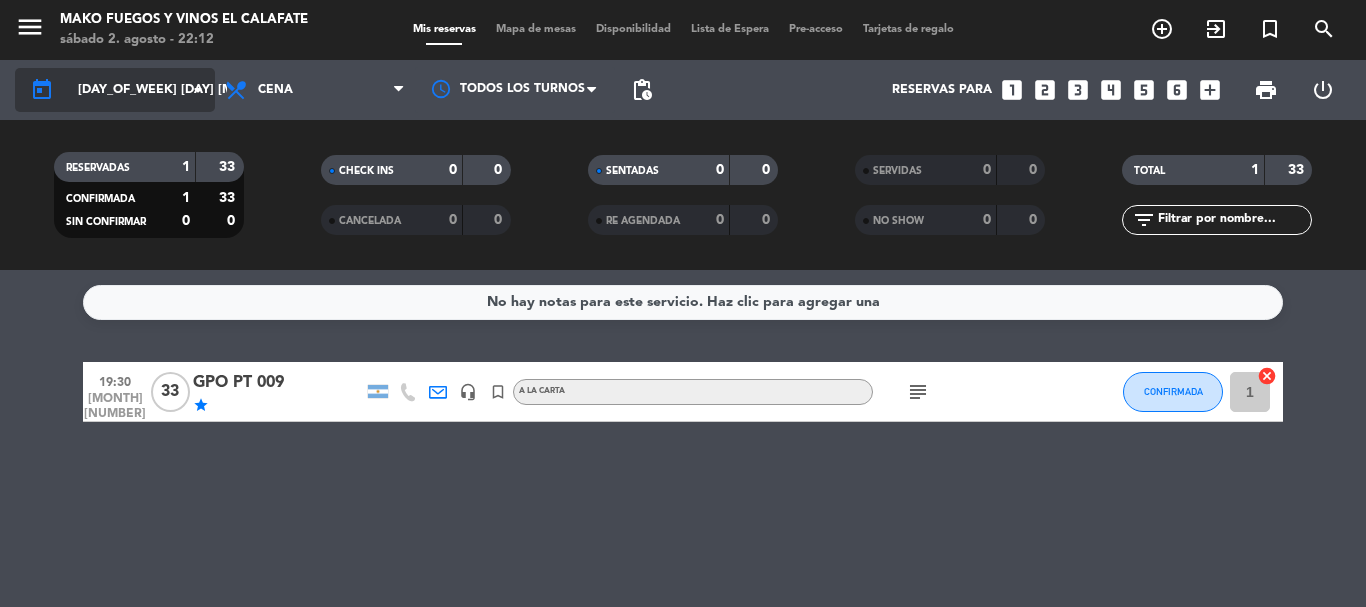 click on "[DAY_OF_WEEK] [DAY] [MONTH]" 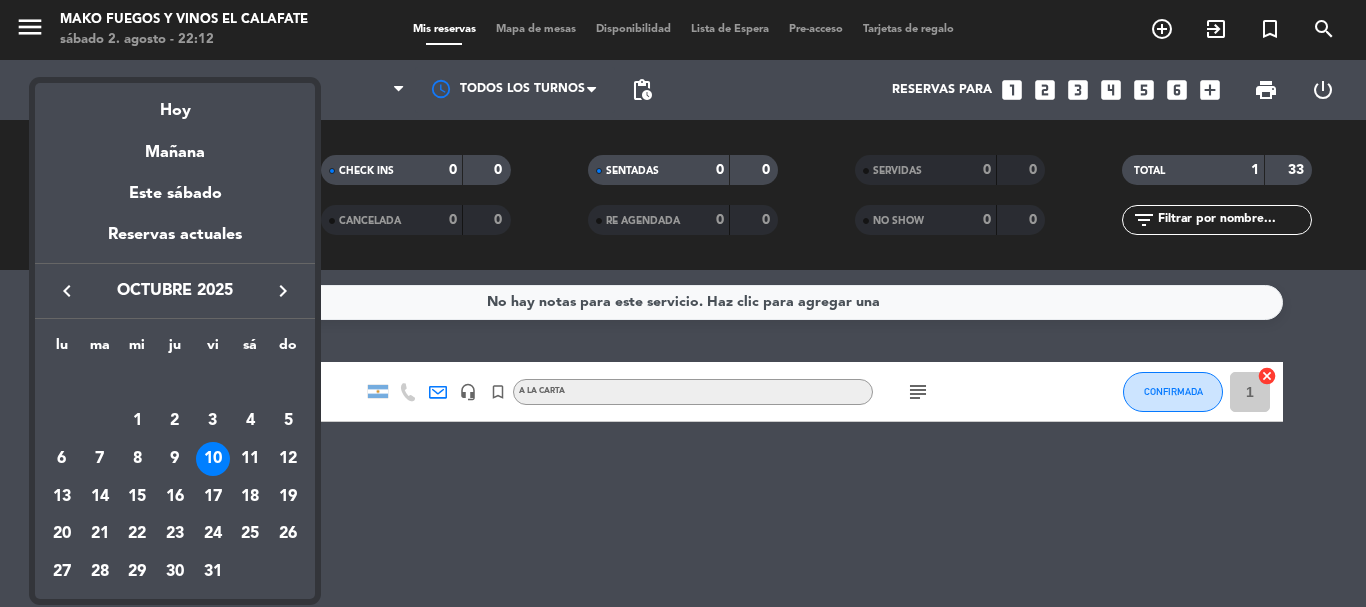 click on "17" at bounding box center (213, 497) 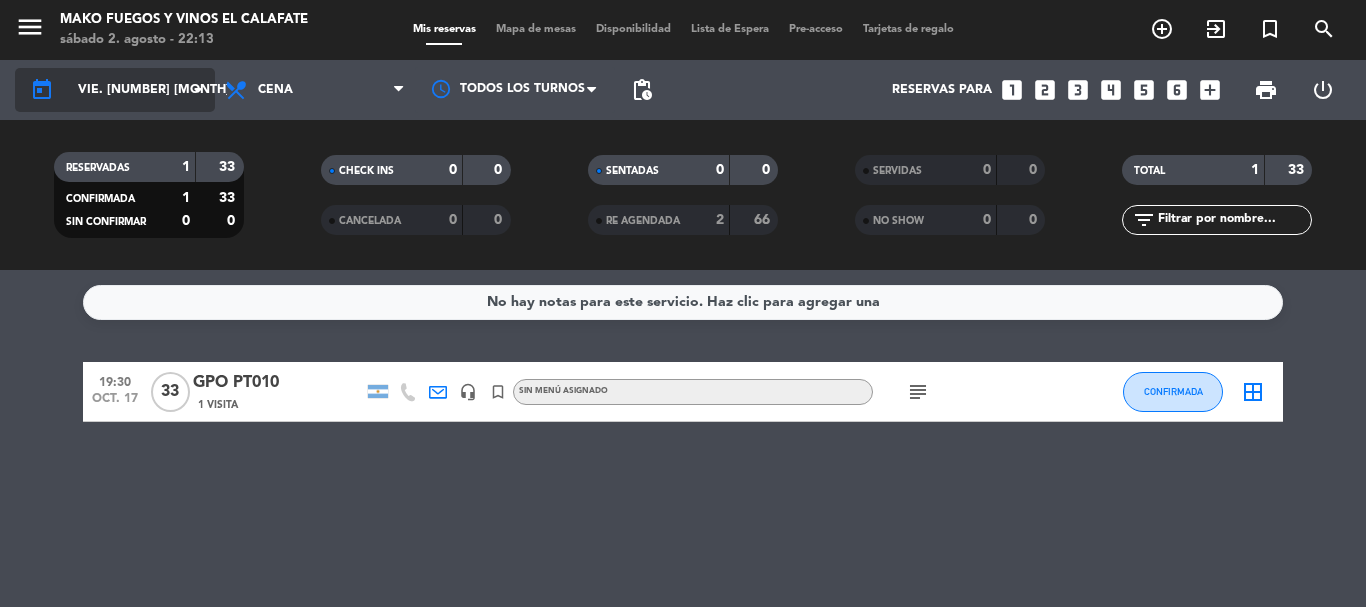 click on "vie. [NUMBER] [MONTH]" 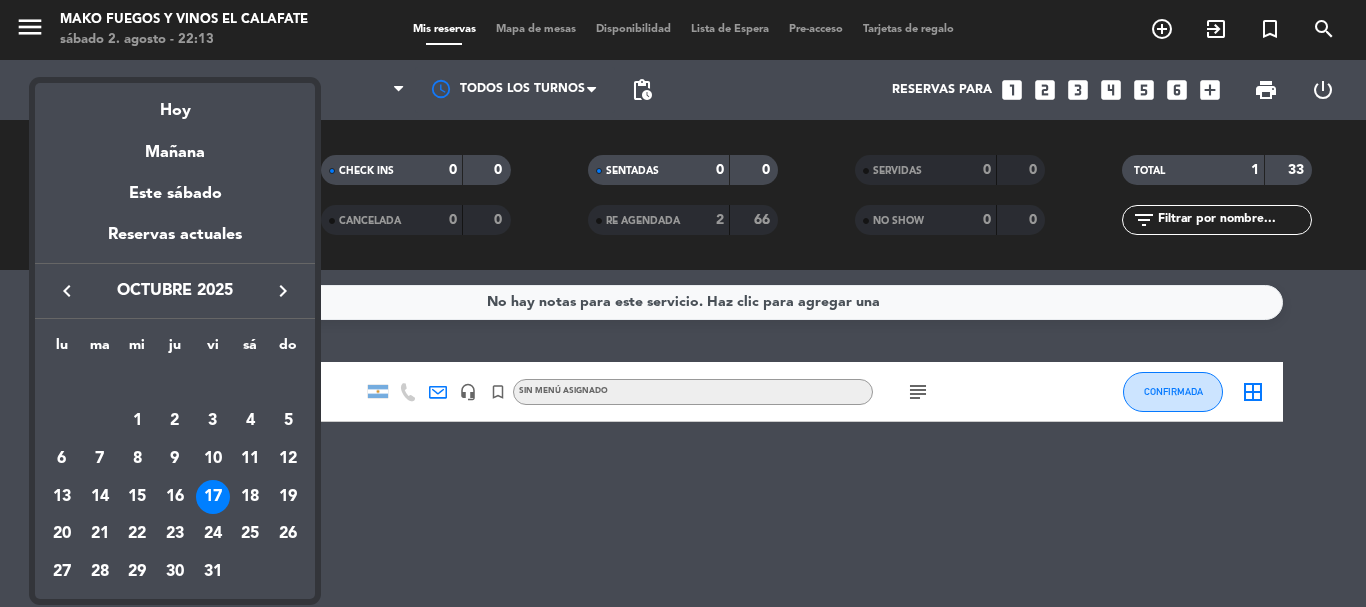 click on "24" at bounding box center [213, 535] 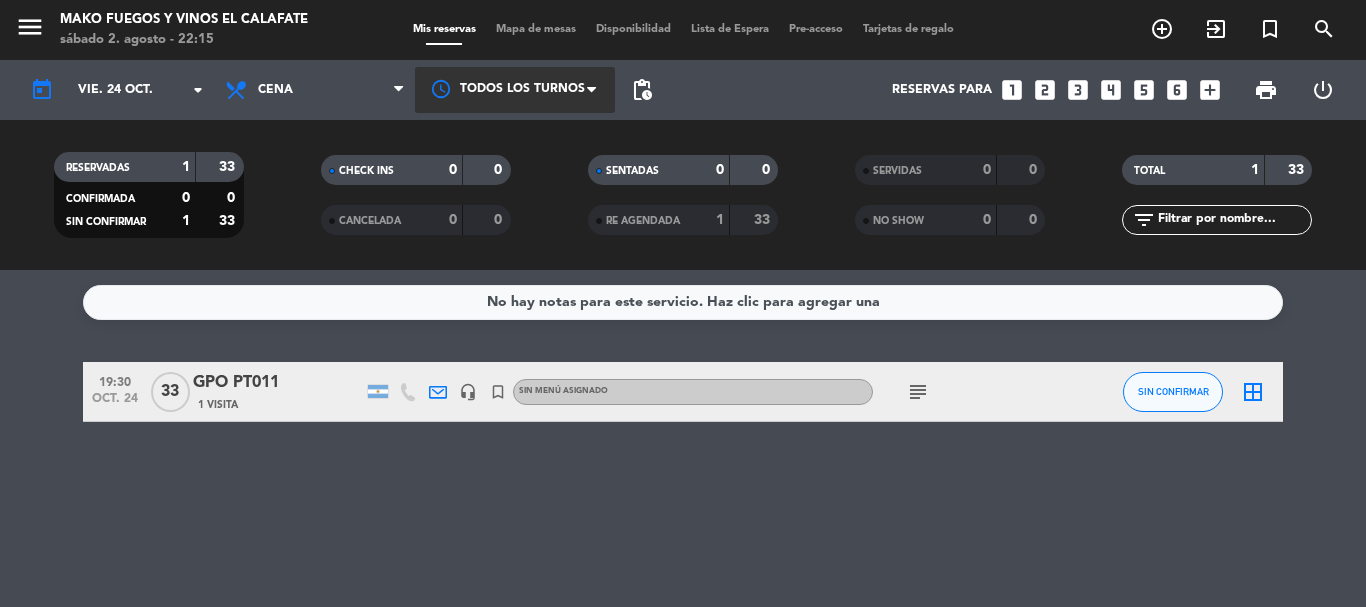 click 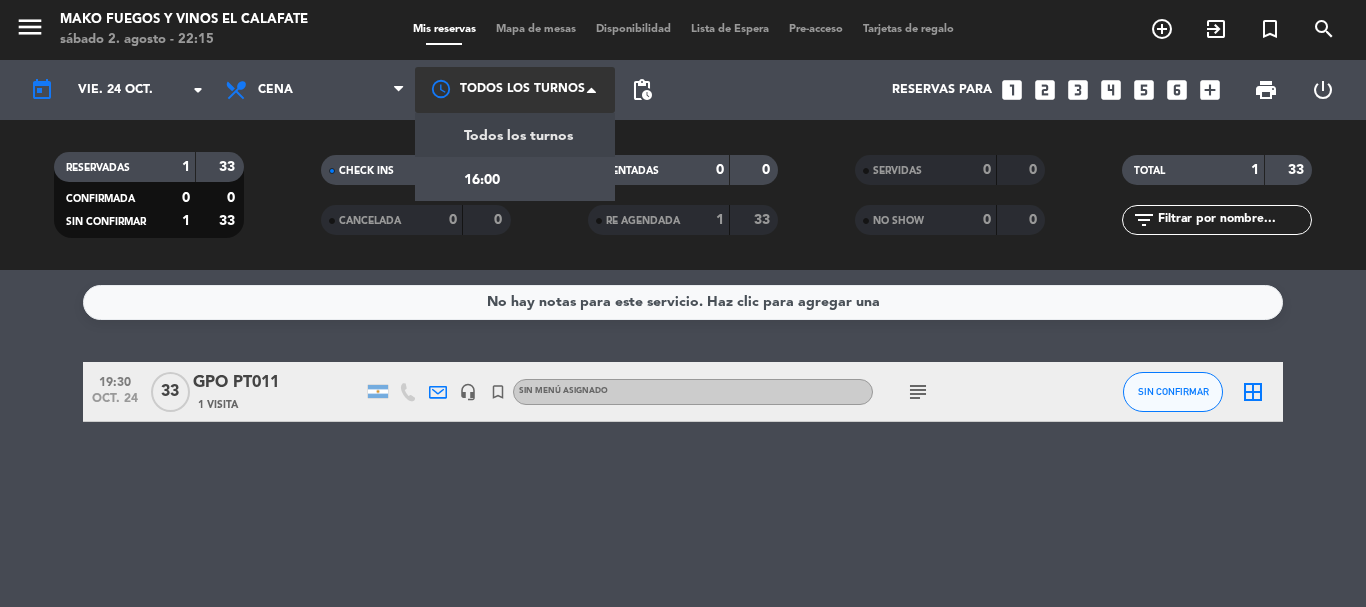 click 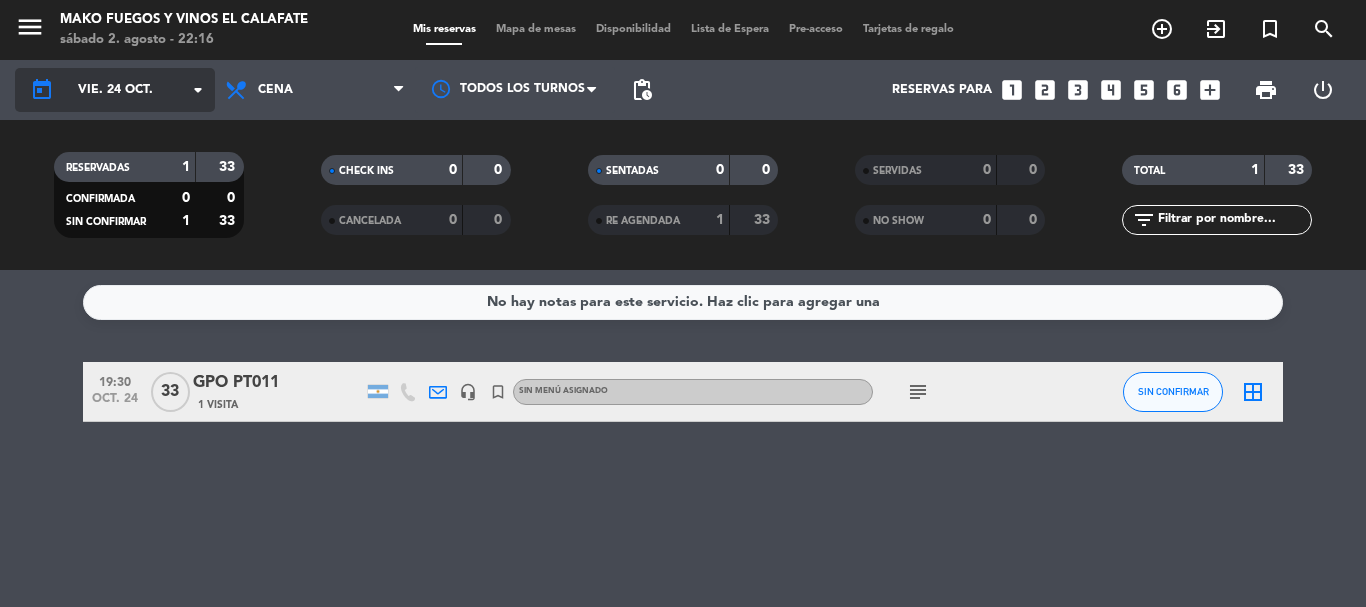 click on "vie. 24 oct." 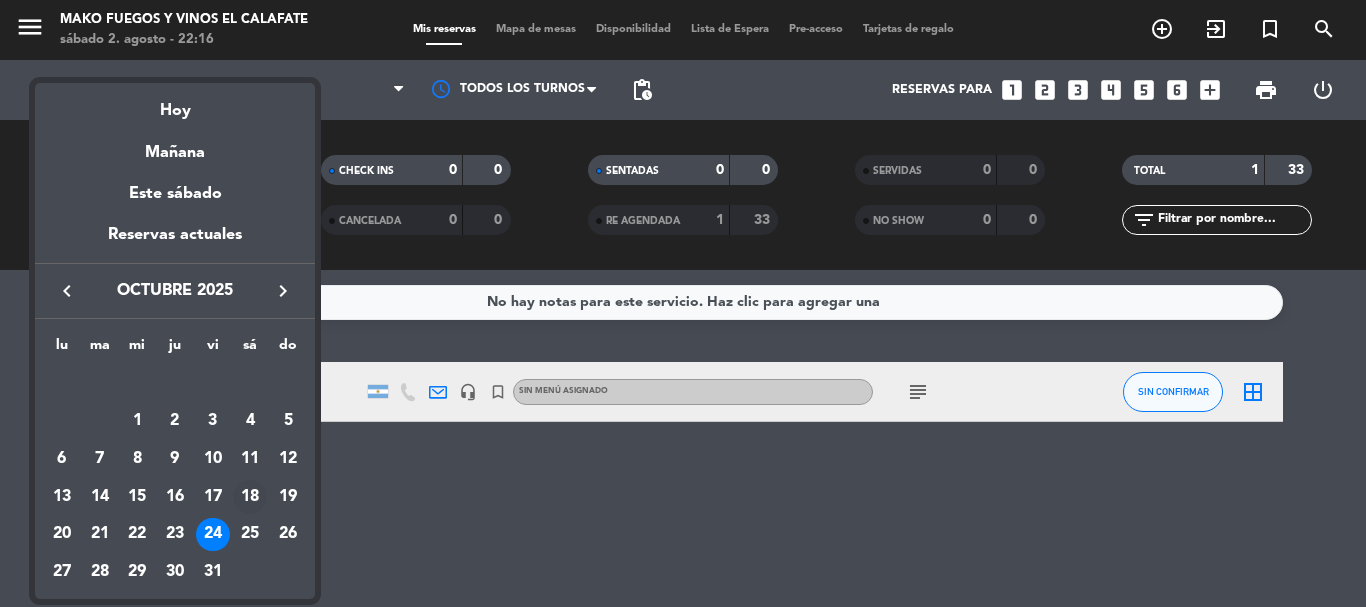 click on "18" at bounding box center (250, 497) 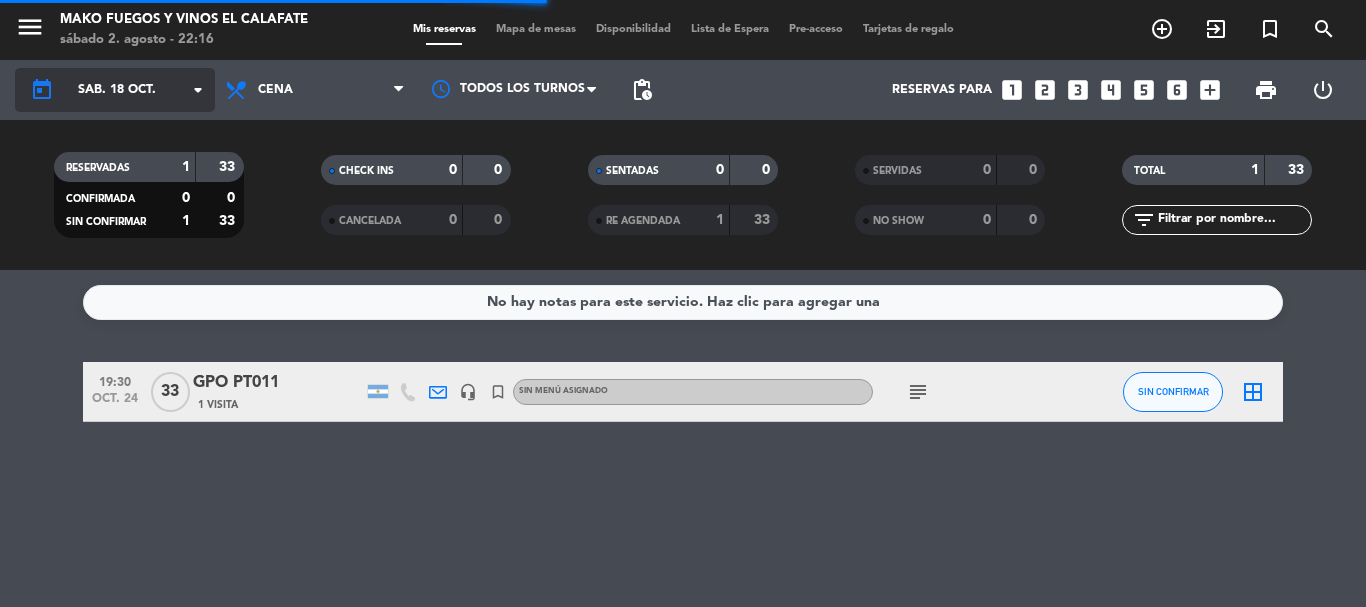 click on "sáb. 18 oct." 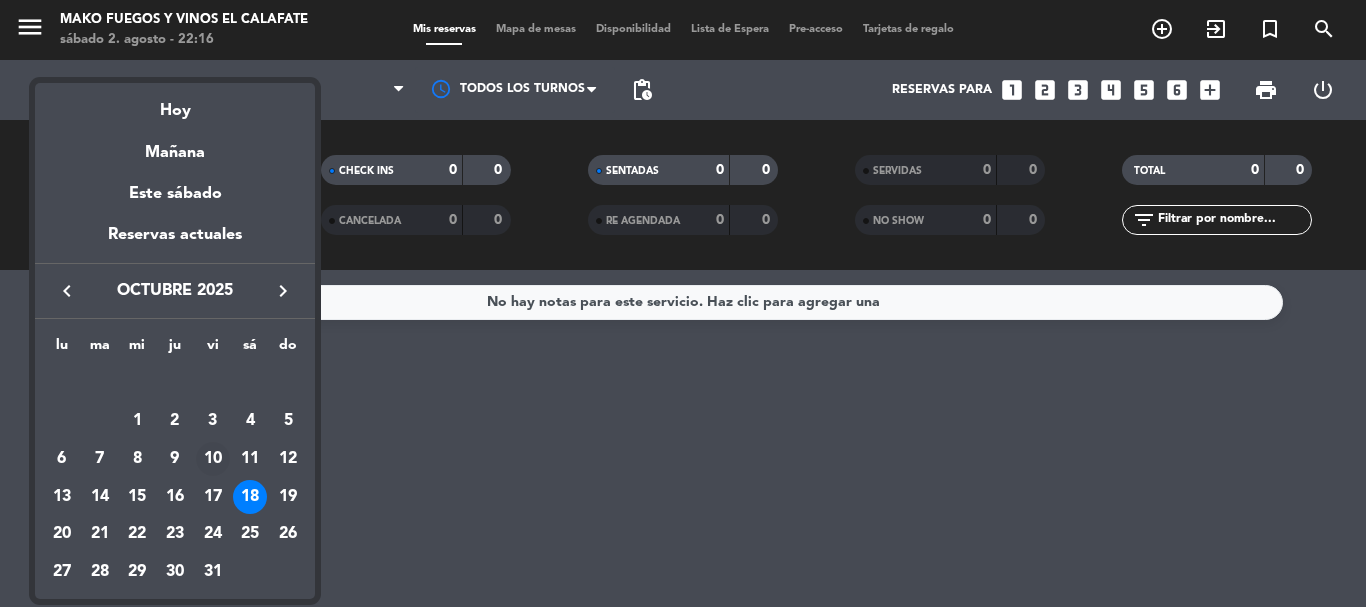 click on "10" at bounding box center [213, 459] 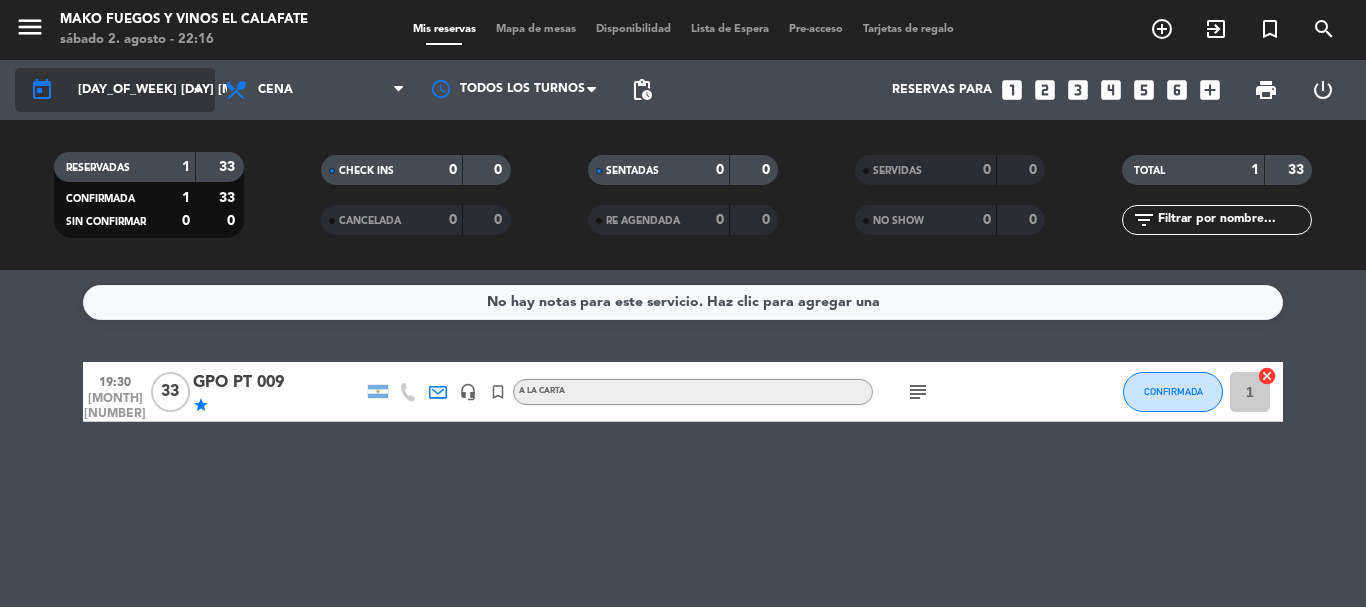 click on "[DAY_OF_WEEK] [DAY] [MONTH]" 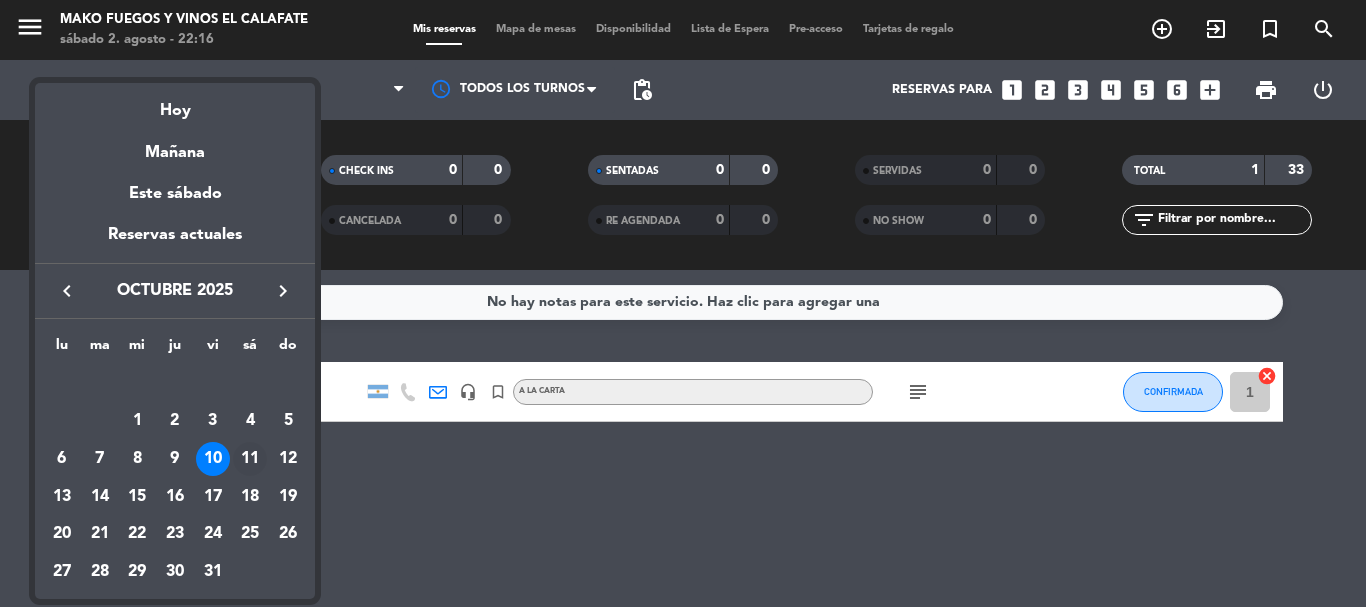 click on "11" at bounding box center [250, 459] 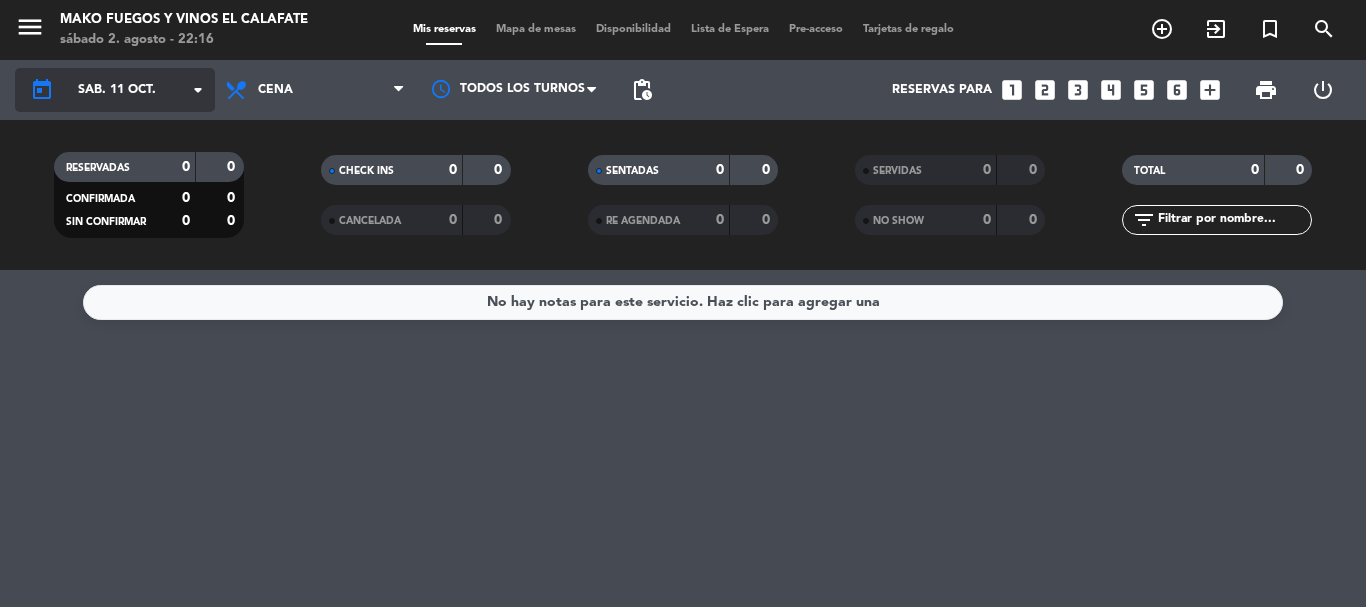 click on "sáb. 11 oct." 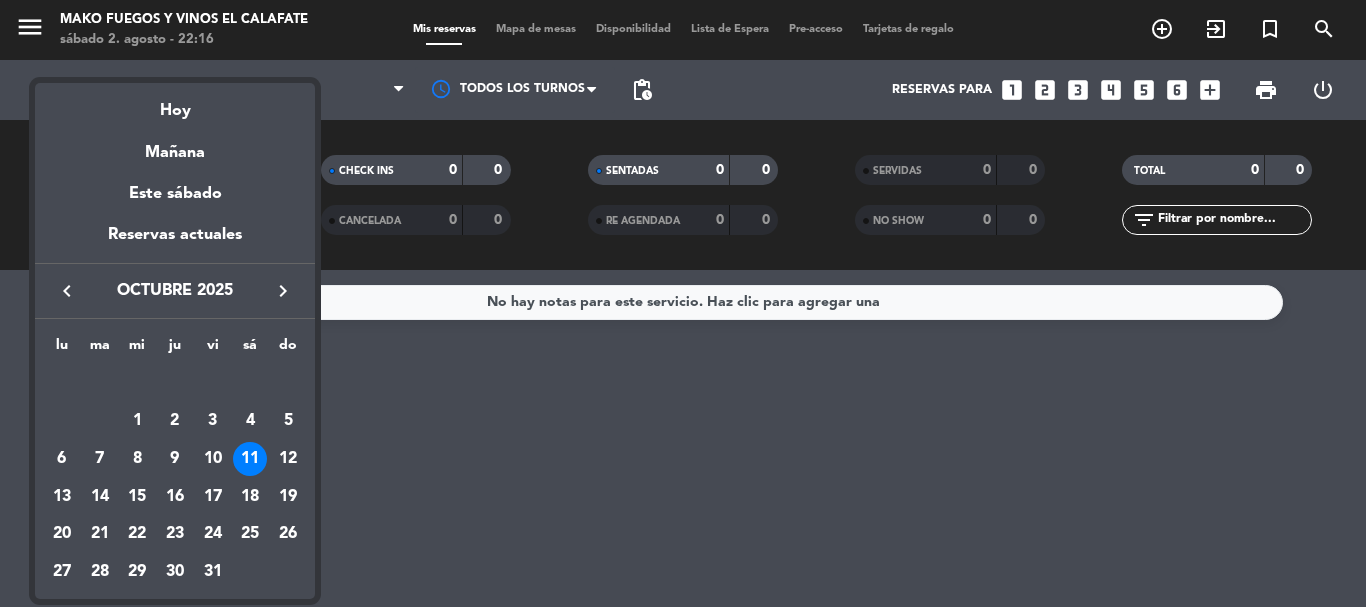 click on "12" at bounding box center (288, 459) 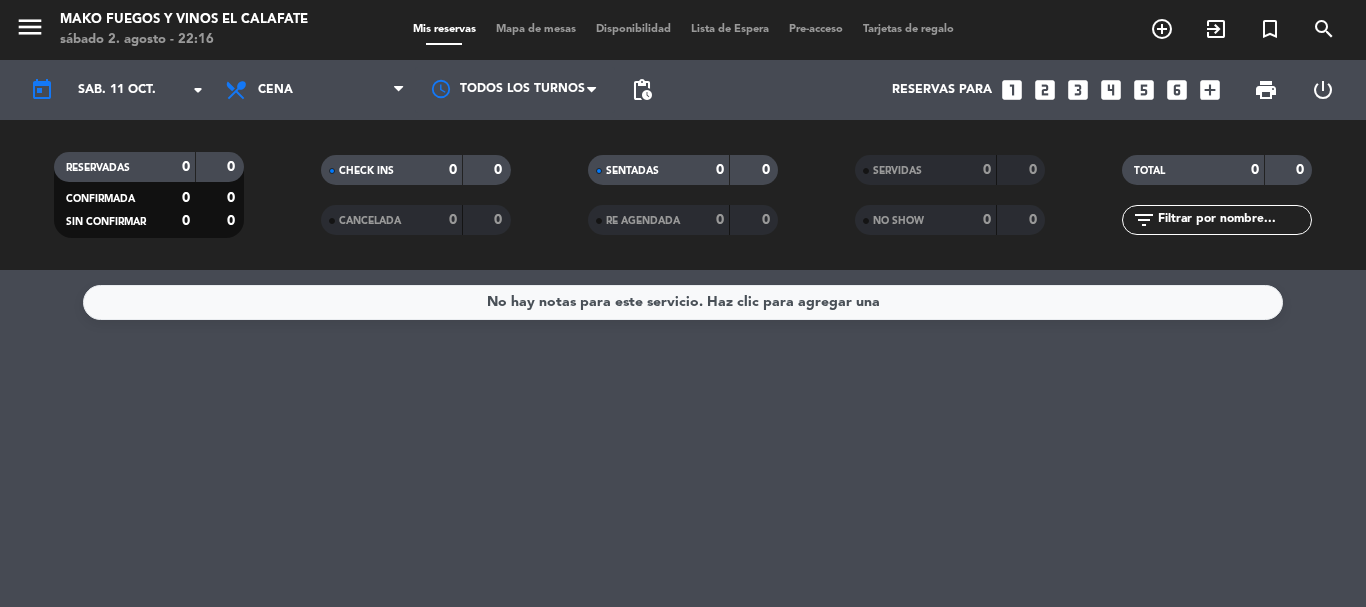 type on "dom. 12 oct." 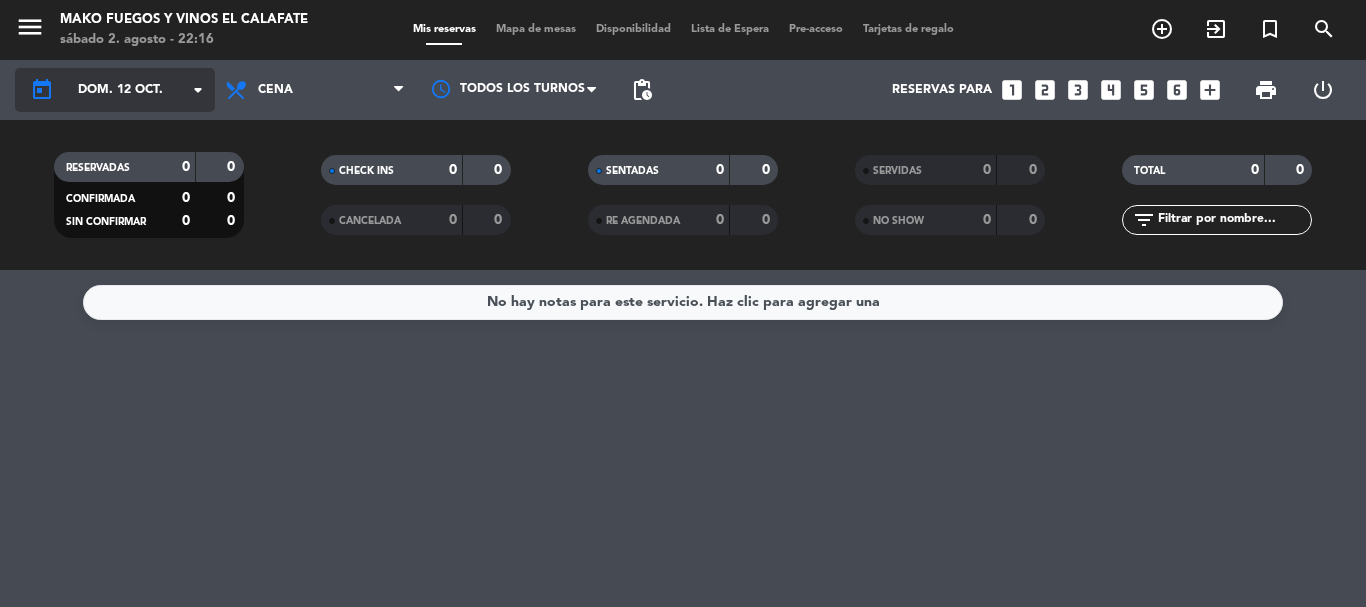 click on "today    dom. [NUMBER] [MONTH] arrow_drop_down" 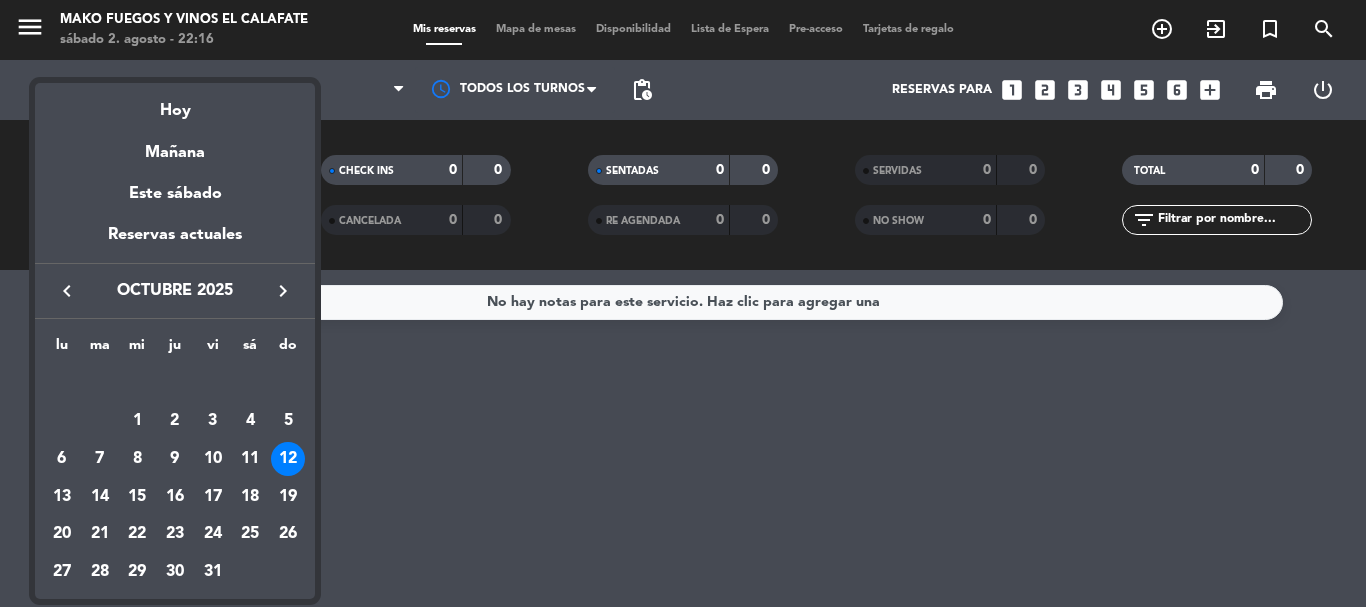 click on "Reservas actuales" at bounding box center (175, 242) 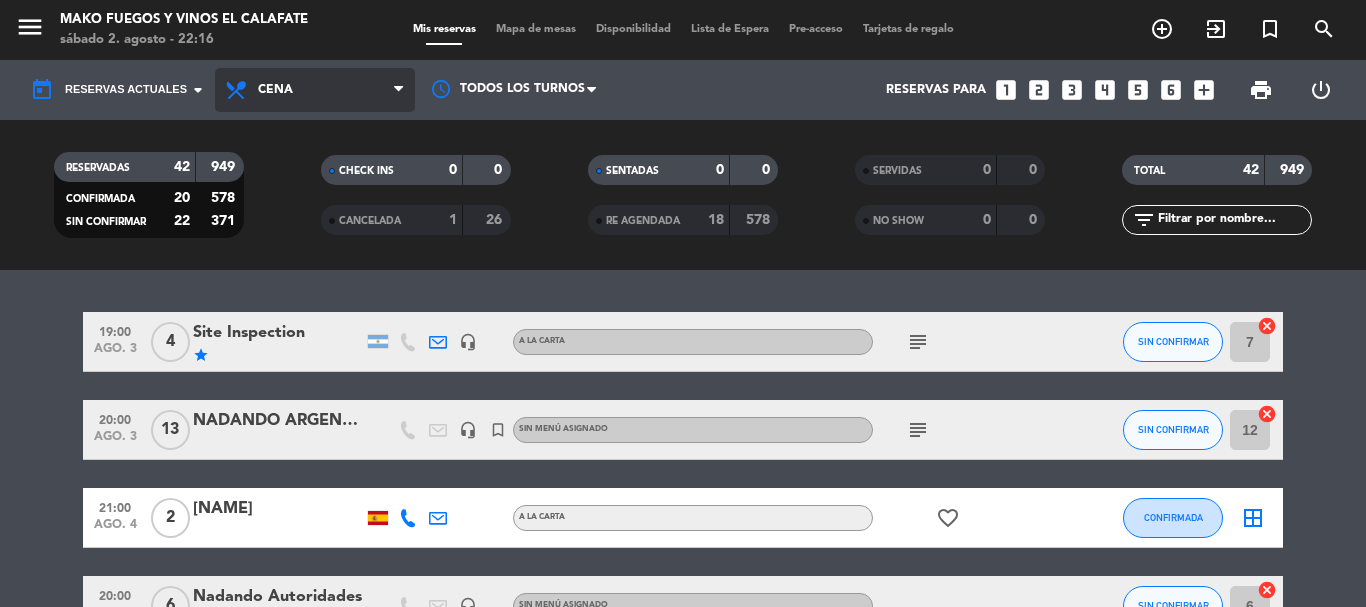 click on "Cena" at bounding box center [315, 90] 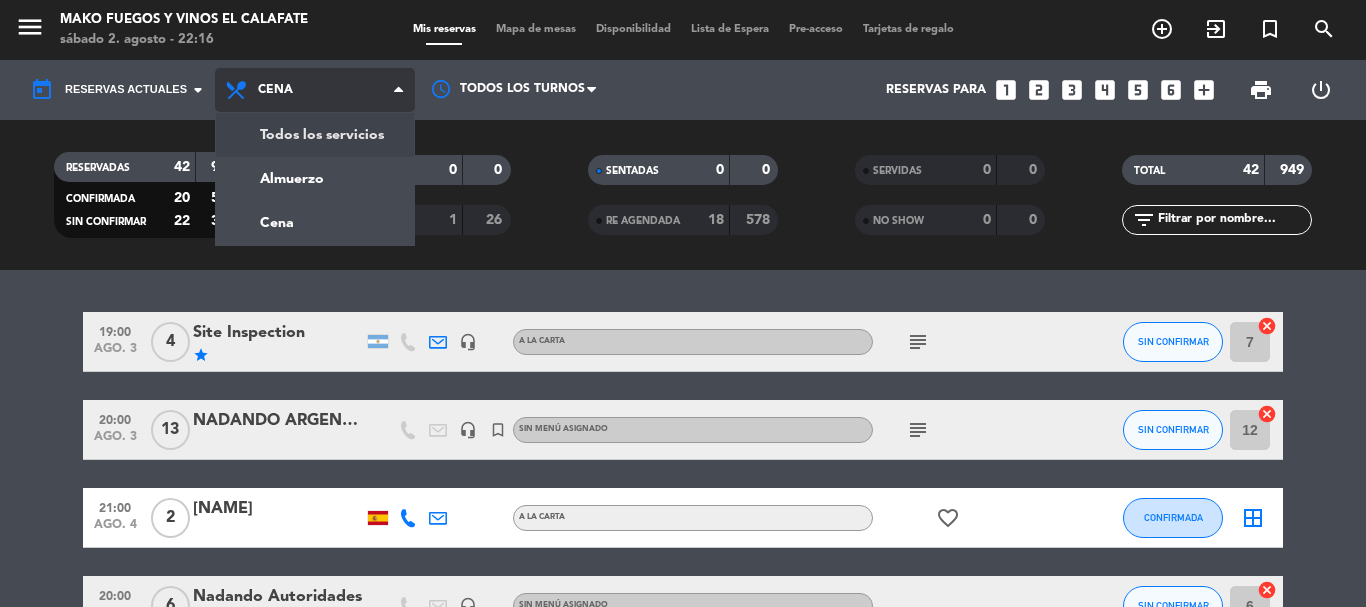 click on "menu Mako Fuegos y Vinos El Calafate sábado 2. agosto - 22:16 Mis reservas Mapa de mesas Disponibilidad Lista de Espera Pre-acceso Tarjetas de regalo add_circle_outline exit_to_app turned_in_not search today Reservas actuales arrow_drop_down Todos los servicios Almuerzo Cena Cena Todos los servicios Almuerzo Cena Todos los turnos Reservas para looks_one looks_two looks_3 looks_4 looks_5 looks_6 add_box print power_settings_new RESERVADAS 42 949 CONFIRMADA 20 578 SIN CONFIRMAR 22 371 CHECK INS 0 0 CANCELADA 1 26 SENTADAS 0 0 RE AGENDADA 18 578 SERVIDAS 0 0 NO SHOW 0 0 TOTAL 42 949 filter_list" 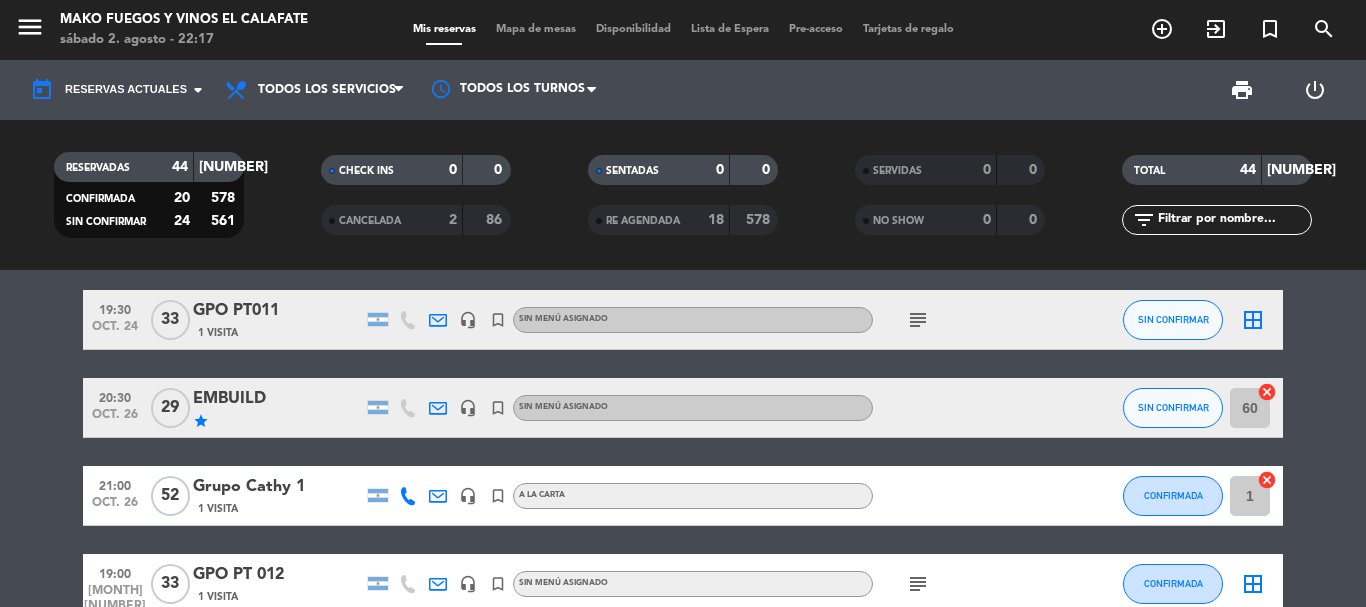 scroll, scrollTop: 1500, scrollLeft: 0, axis: vertical 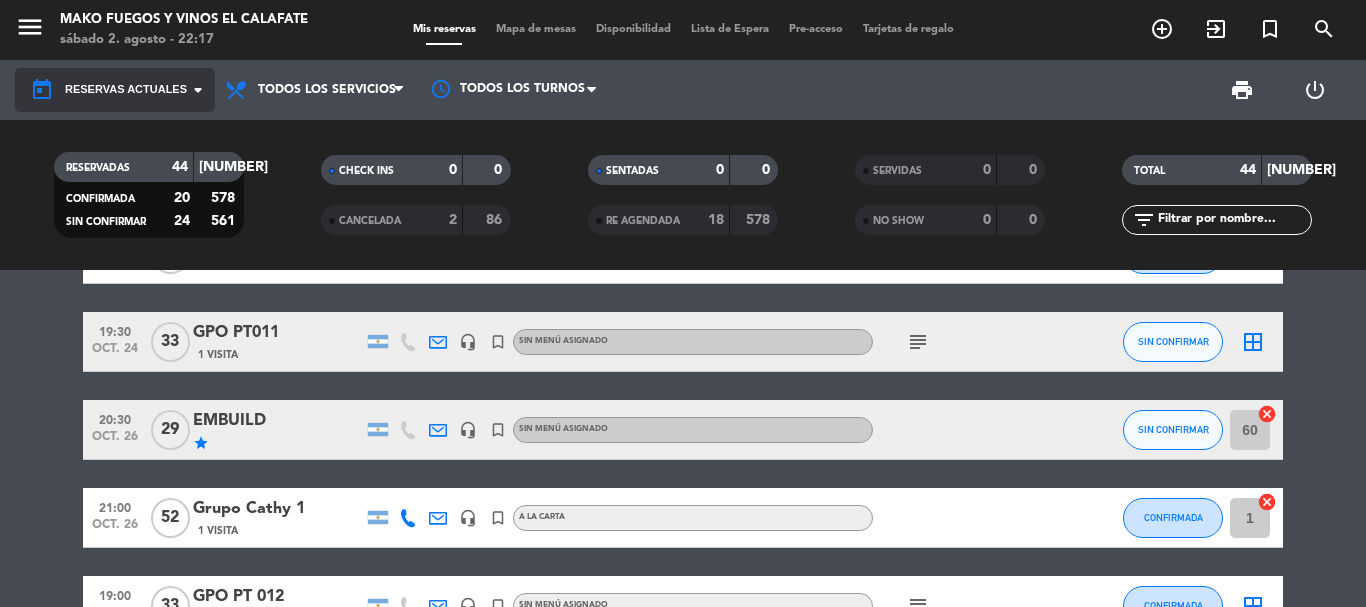 click on "Reservas actuales" 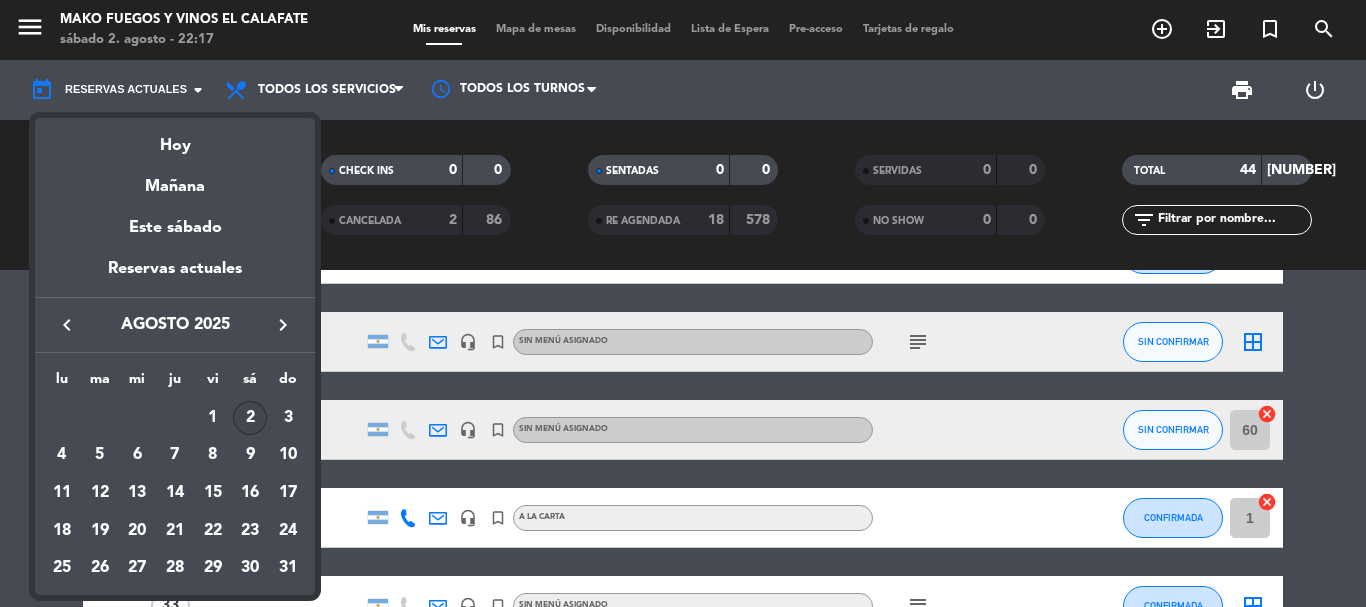click on "keyboard_arrow_right" at bounding box center [283, 325] 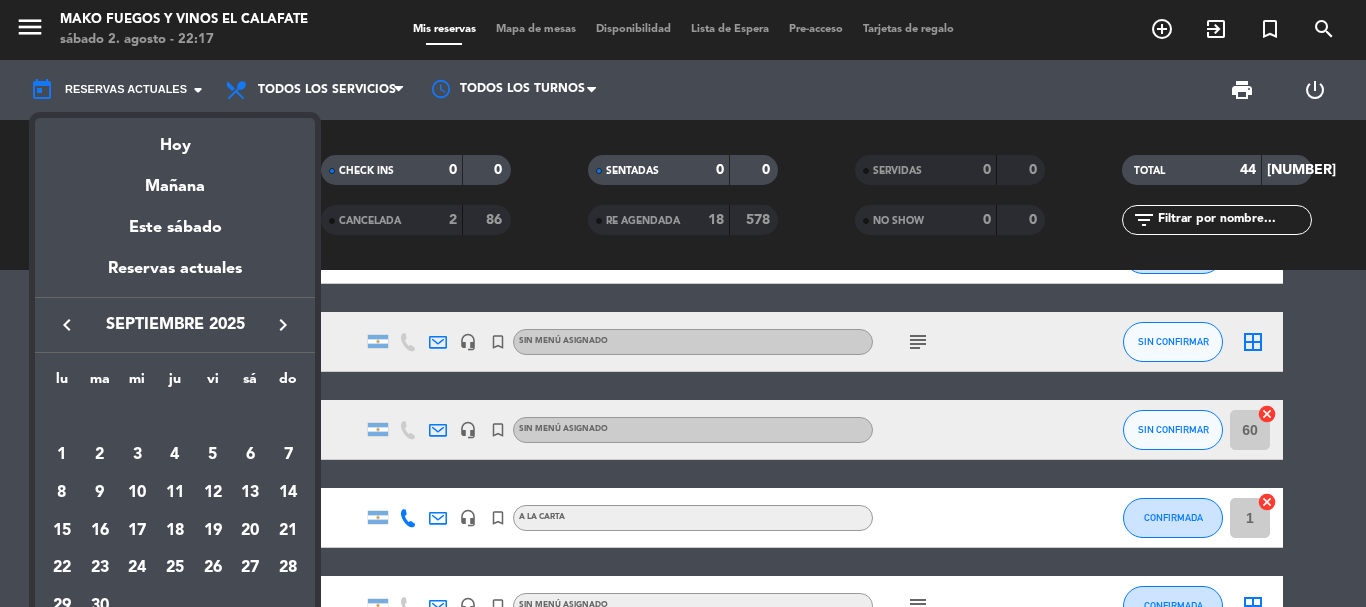 click on "keyboard_arrow_right" at bounding box center [283, 325] 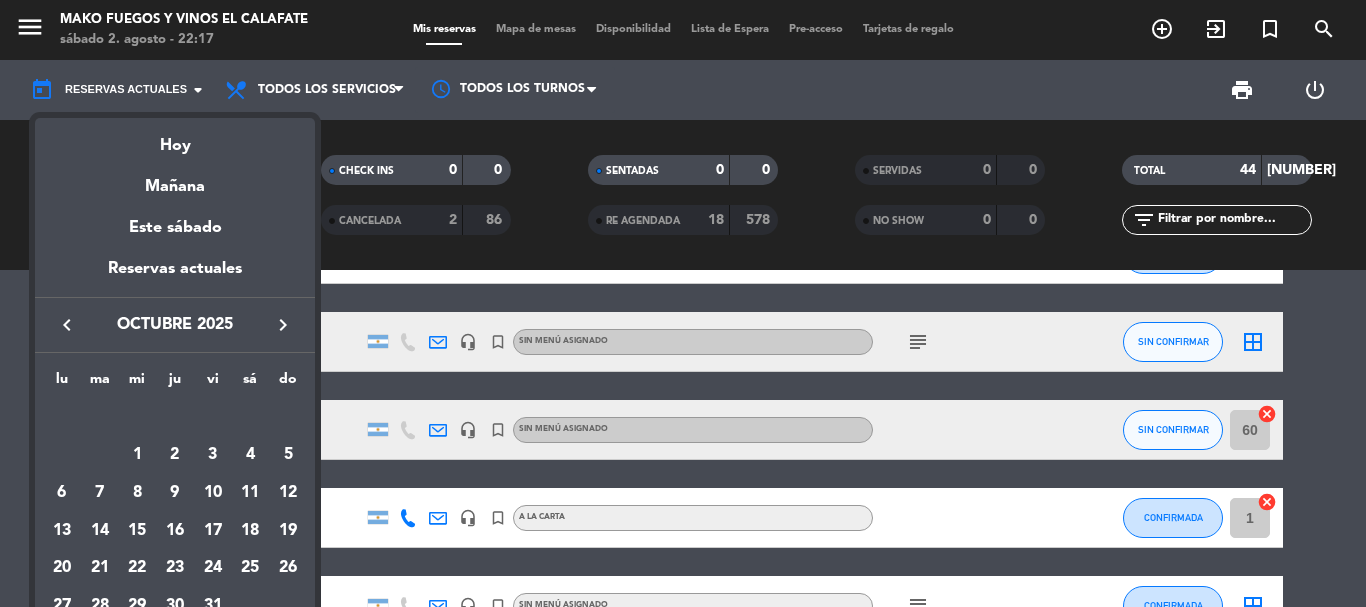 click at bounding box center (683, 303) 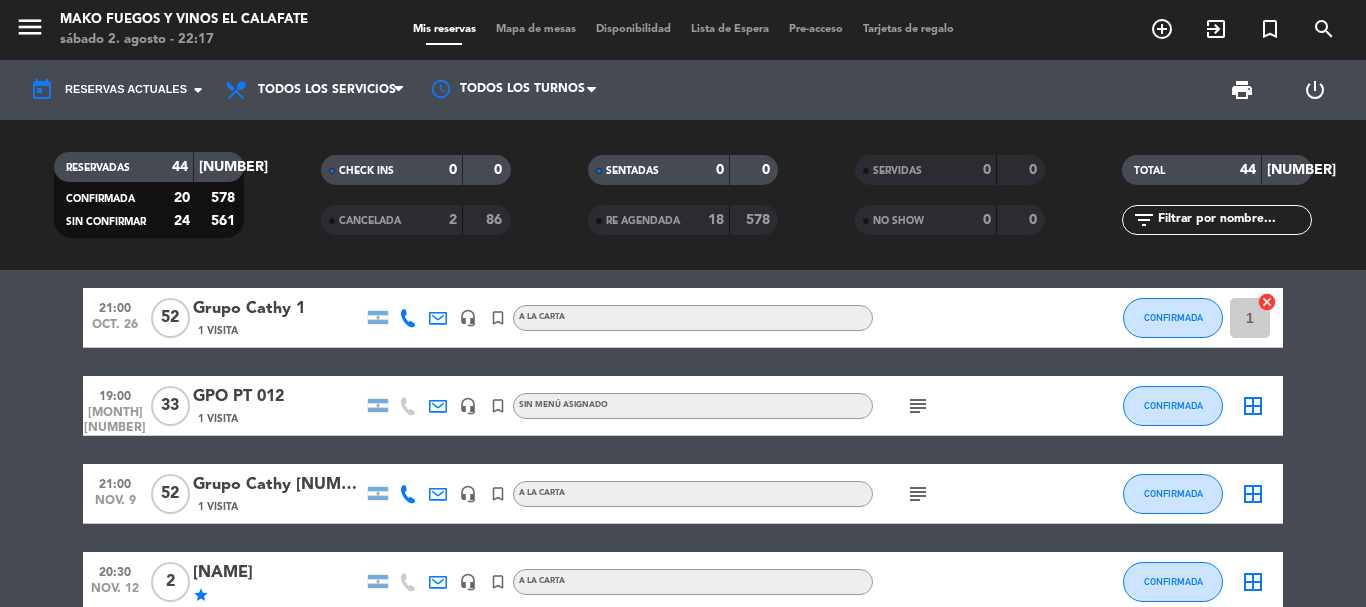 scroll, scrollTop: 1500, scrollLeft: 0, axis: vertical 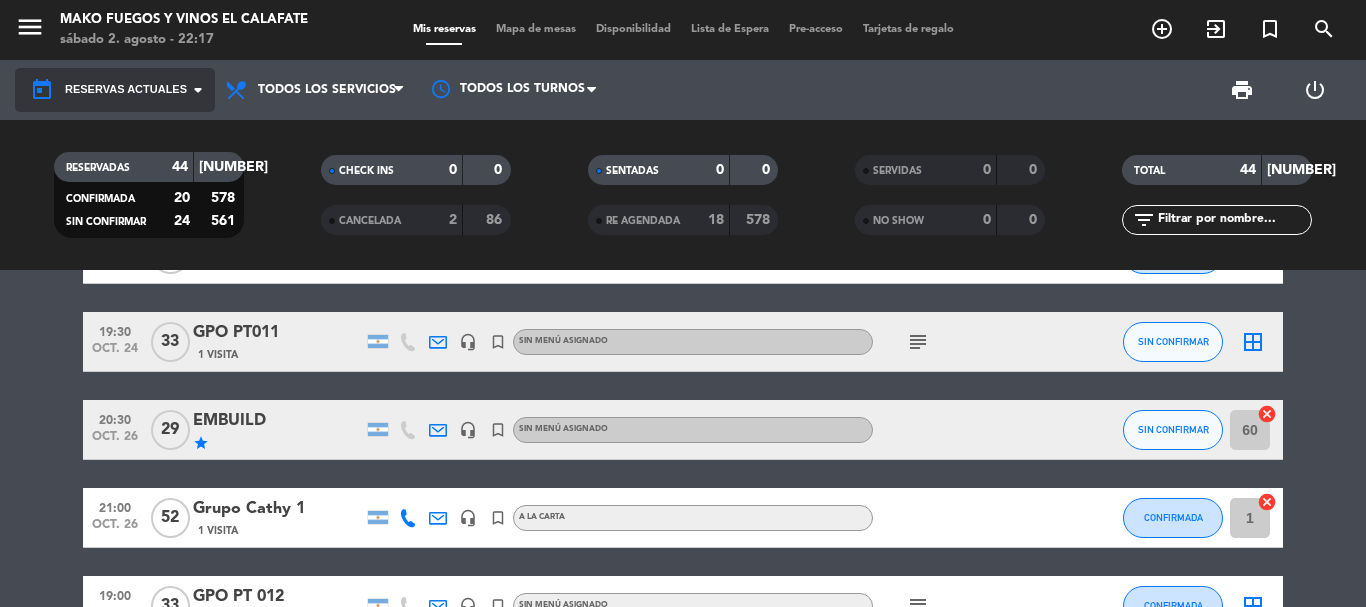 click on "Reservas actuales" 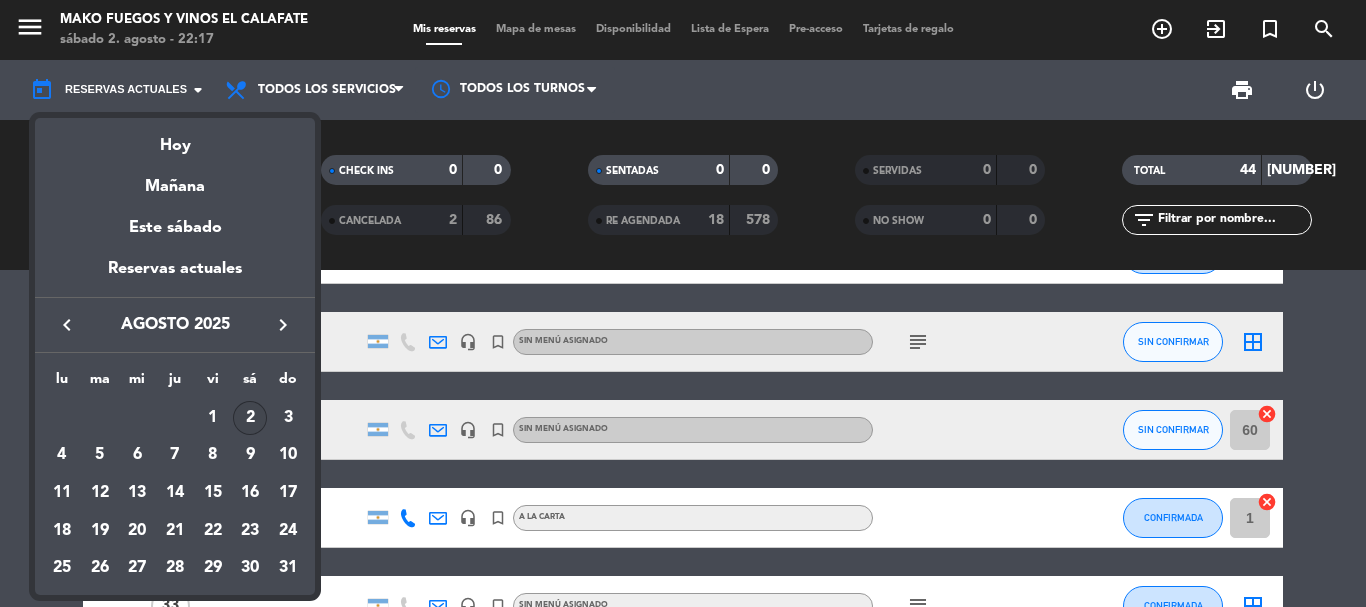 click on "keyboard_arrow_right" at bounding box center (283, 325) 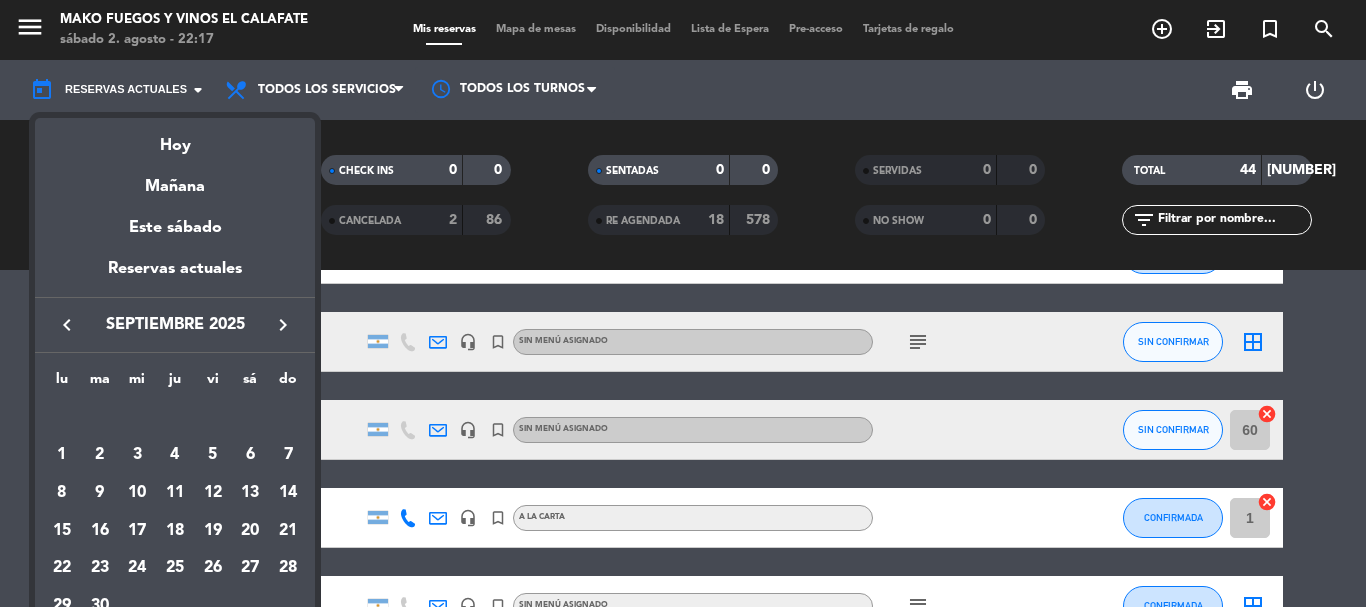 click on "keyboard_arrow_right" at bounding box center (283, 325) 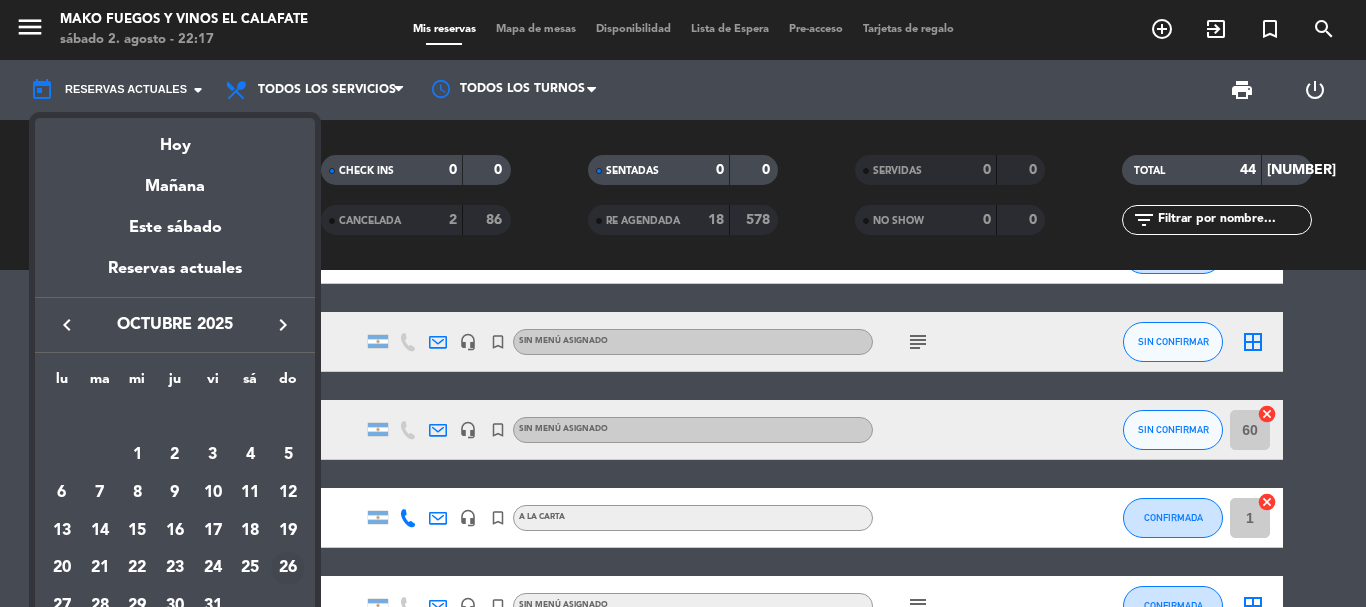 click on "26" at bounding box center (288, 569) 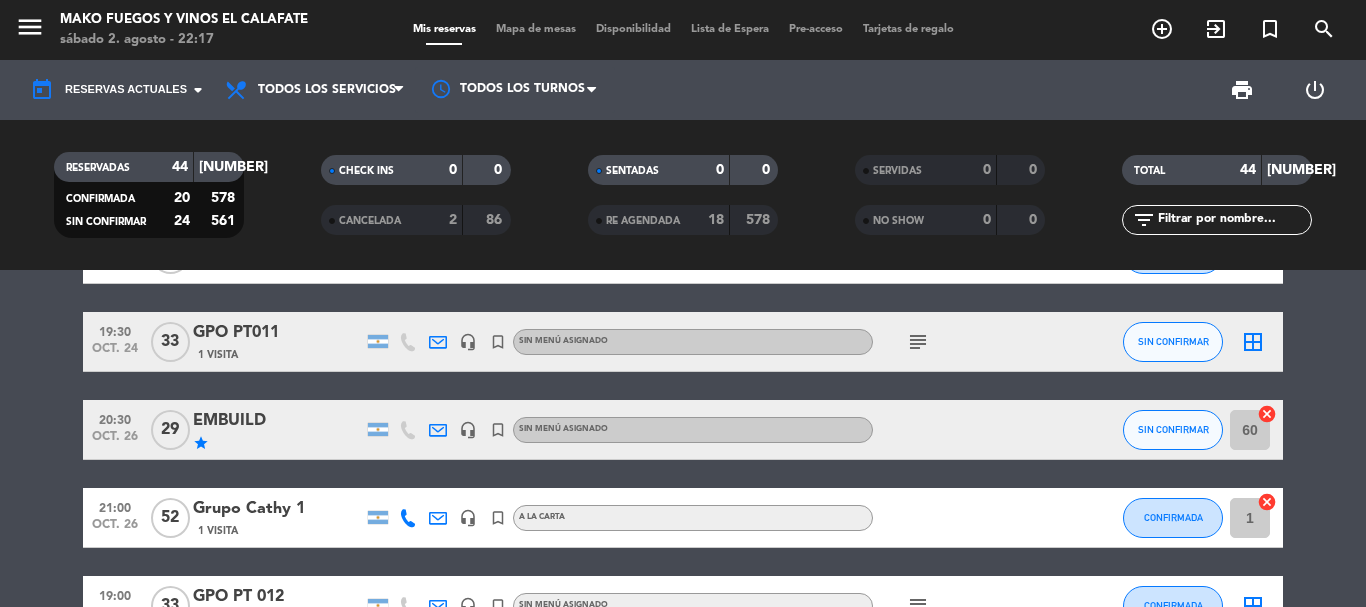 type on "dom. [NUMBER] [MONTH]" 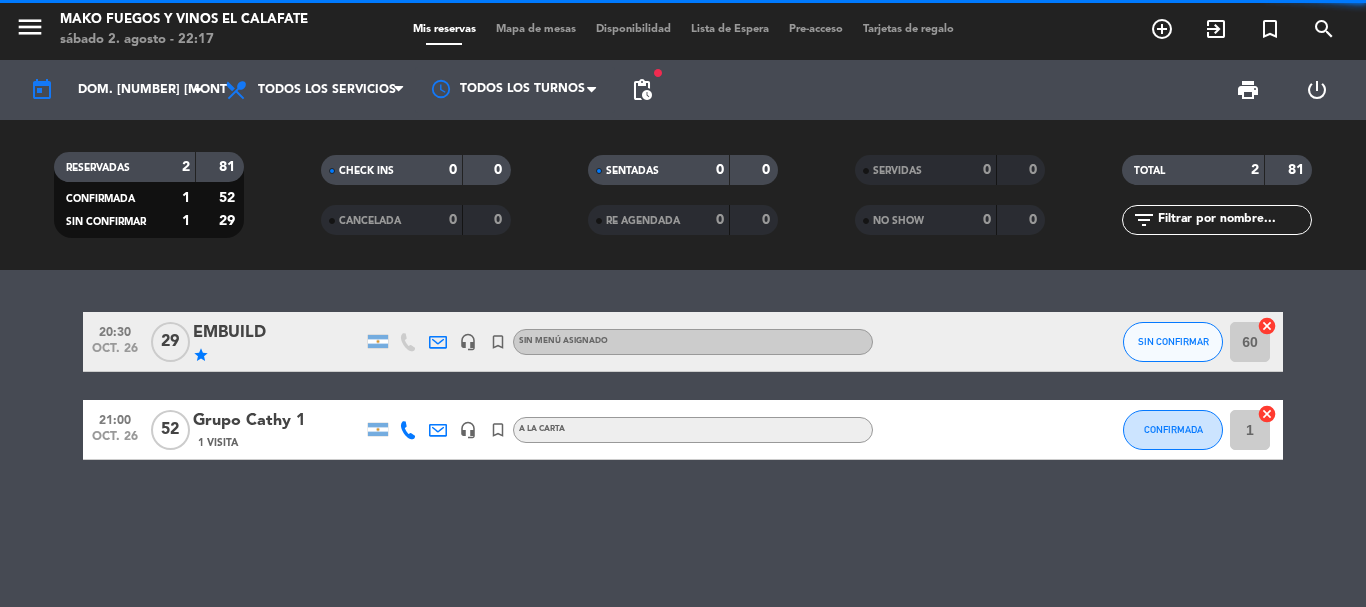 scroll, scrollTop: 0, scrollLeft: 0, axis: both 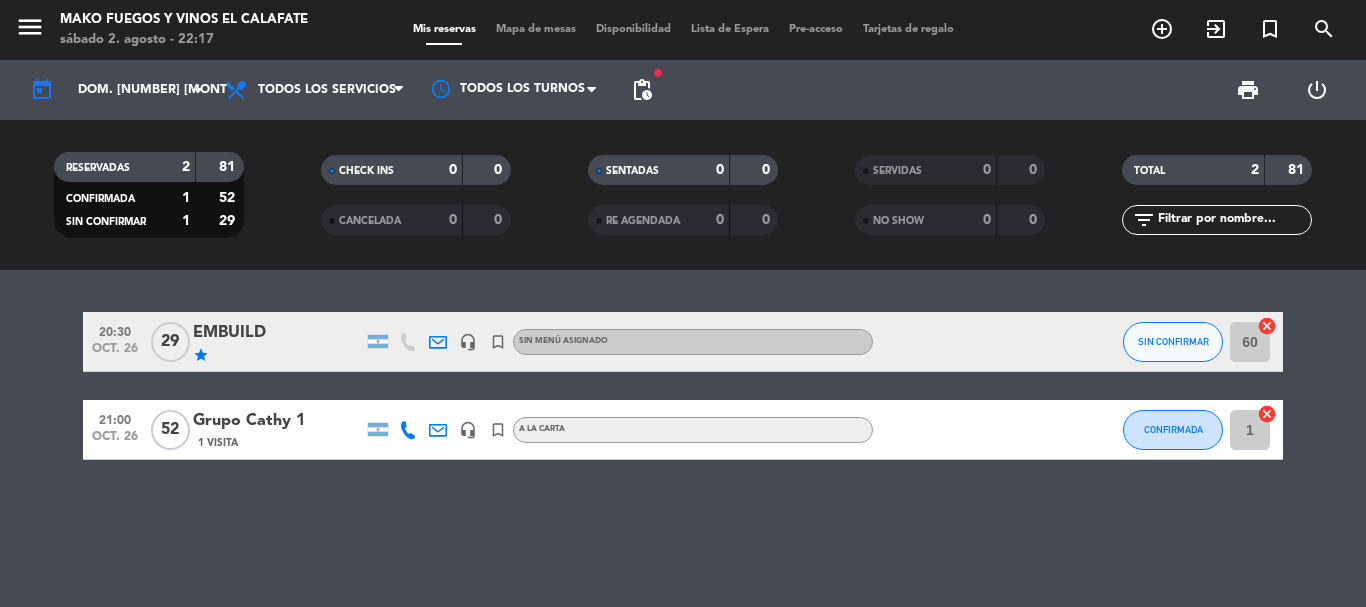 click 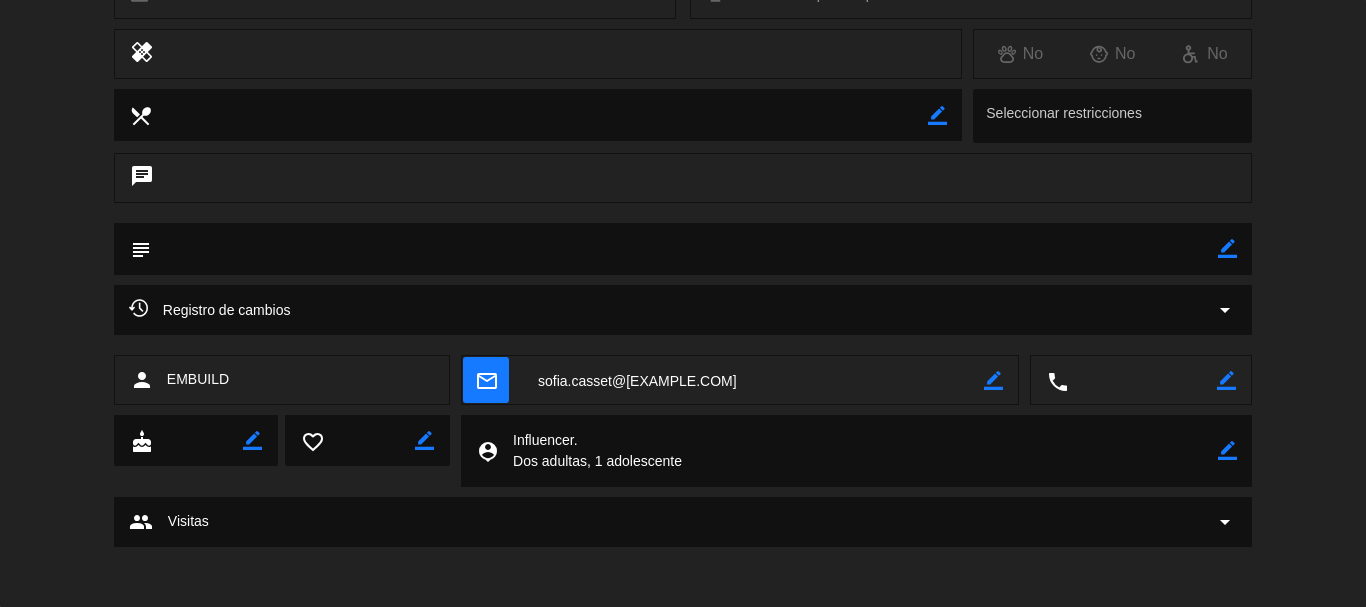 scroll, scrollTop: 0, scrollLeft: 0, axis: both 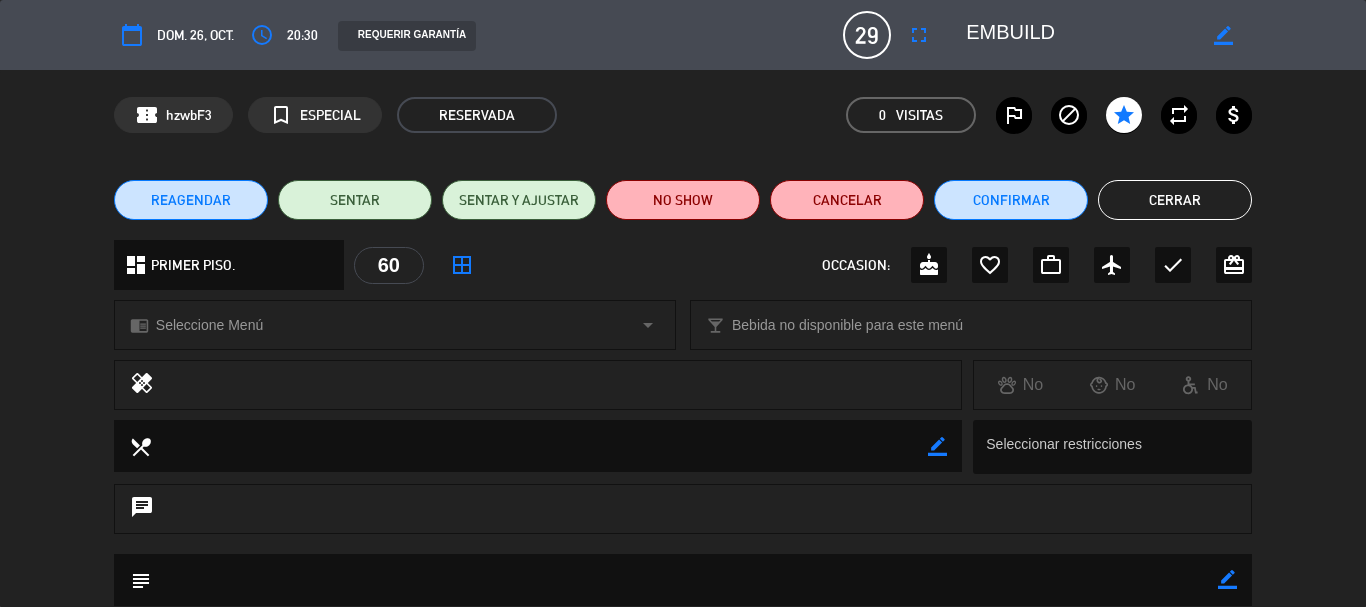 click on "Cerrar" 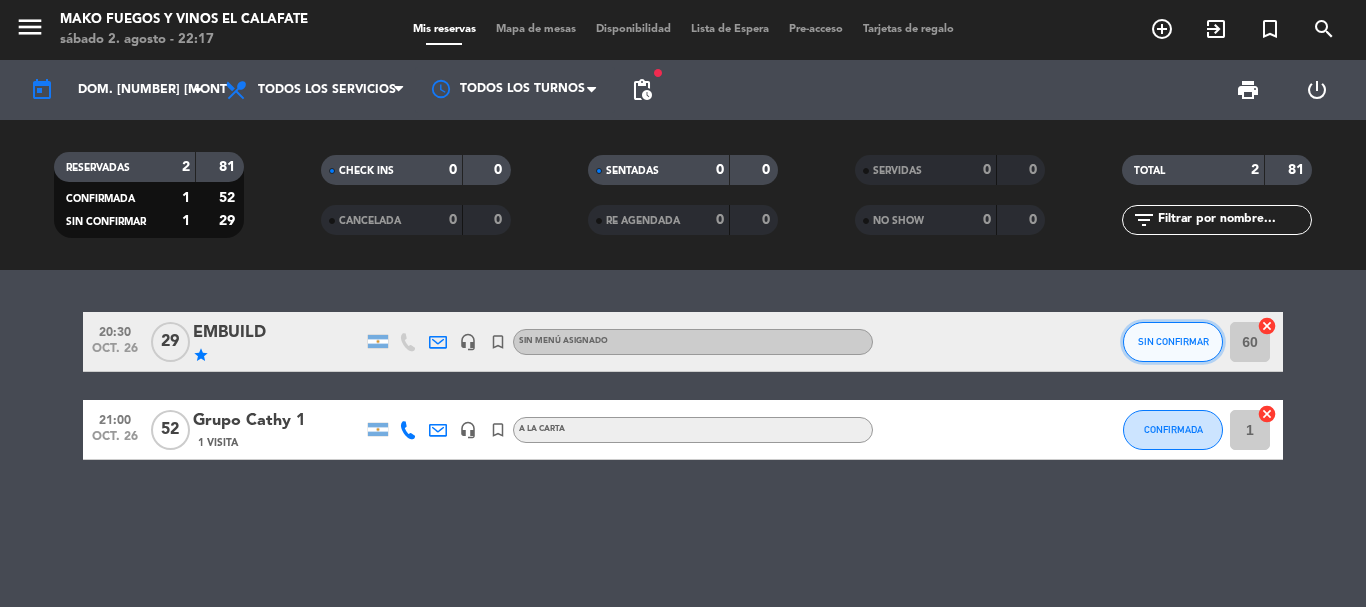 click on "SIN CONFIRMAR" 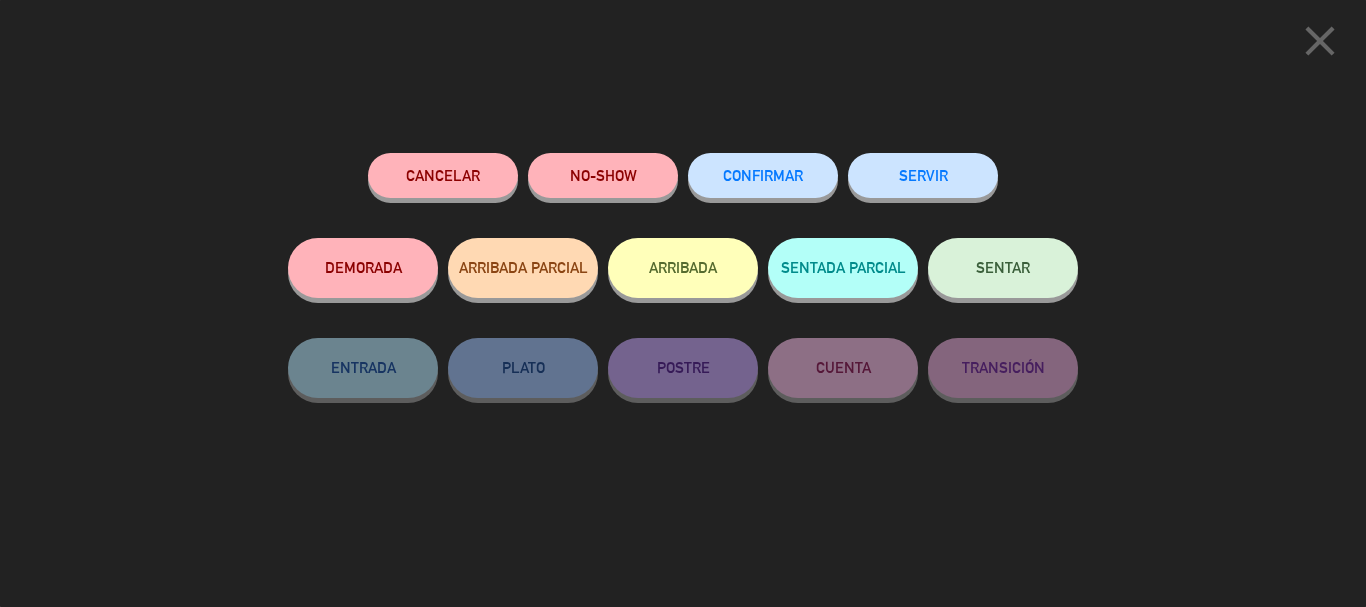 click on "close" 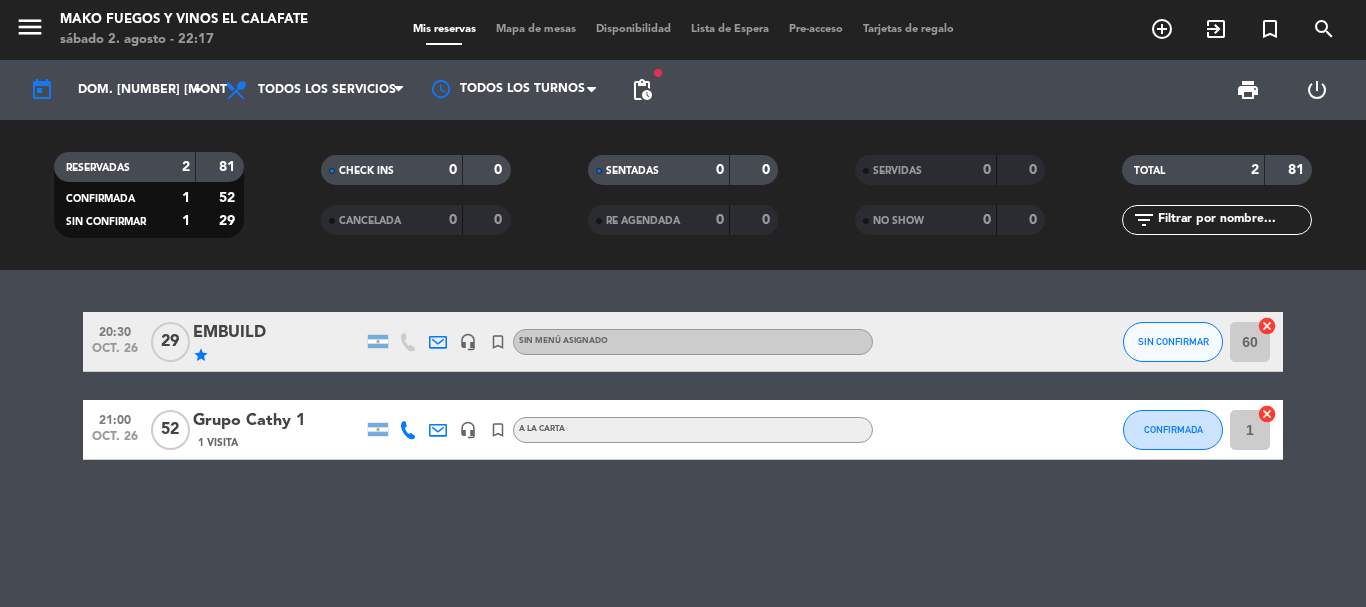 click on "EMBUILD" 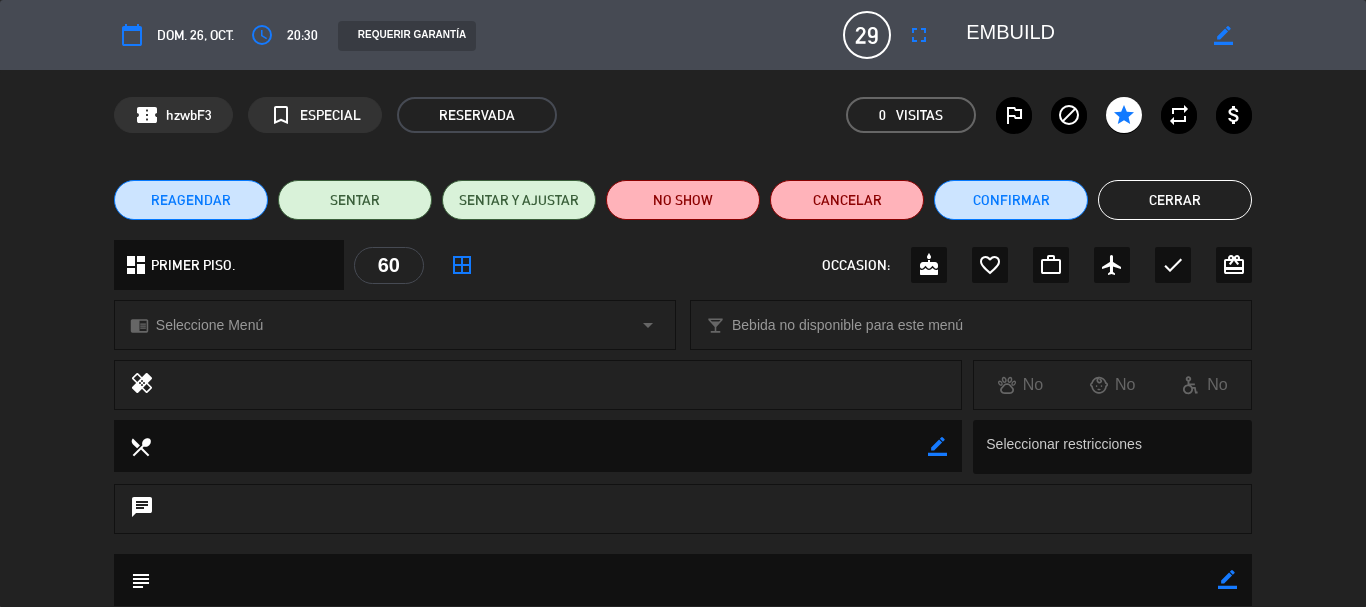 click on "border_all" 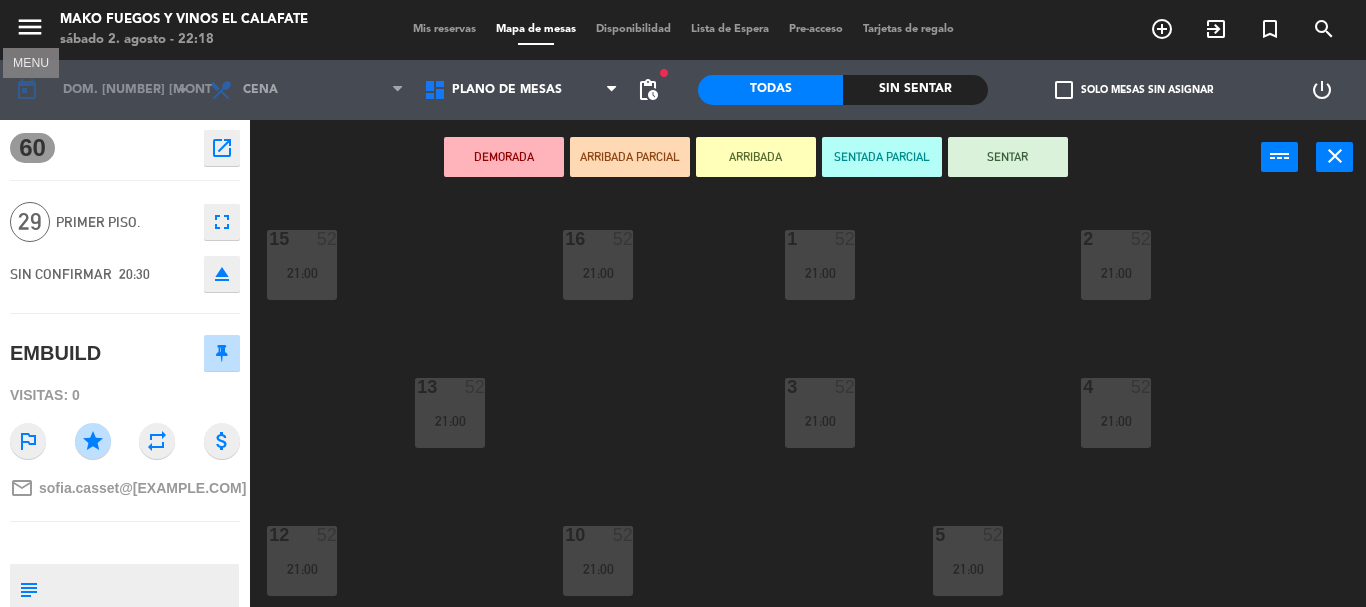 click on "menu" at bounding box center (30, 27) 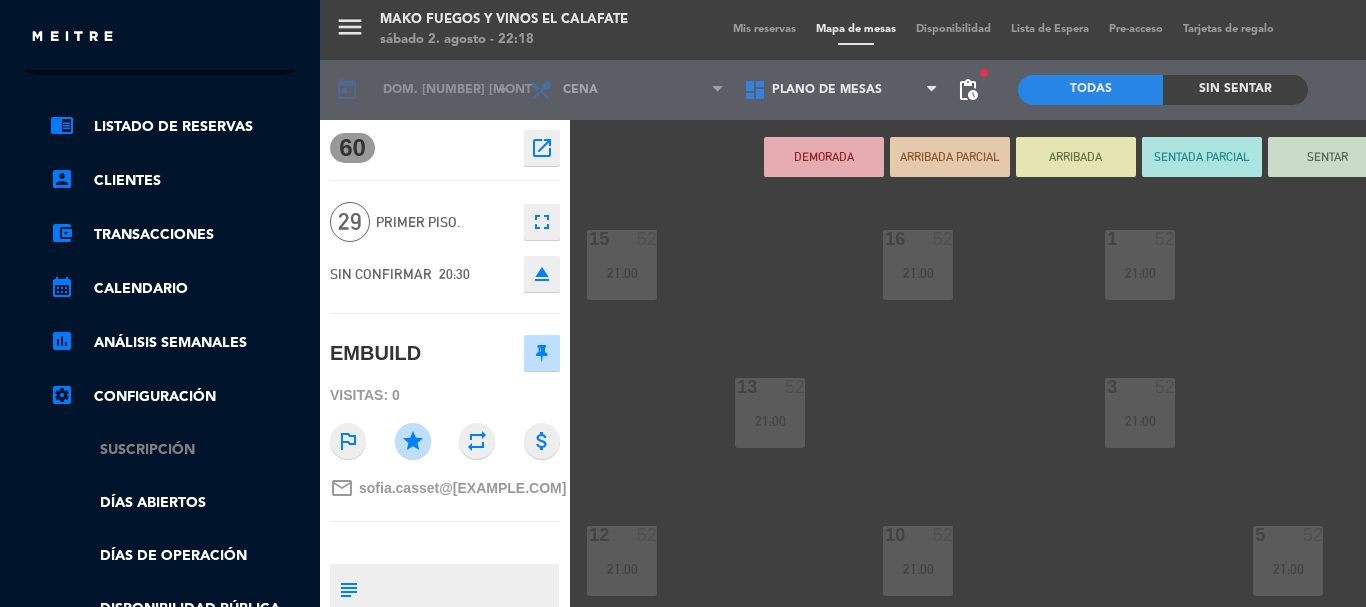 scroll, scrollTop: 100, scrollLeft: 0, axis: vertical 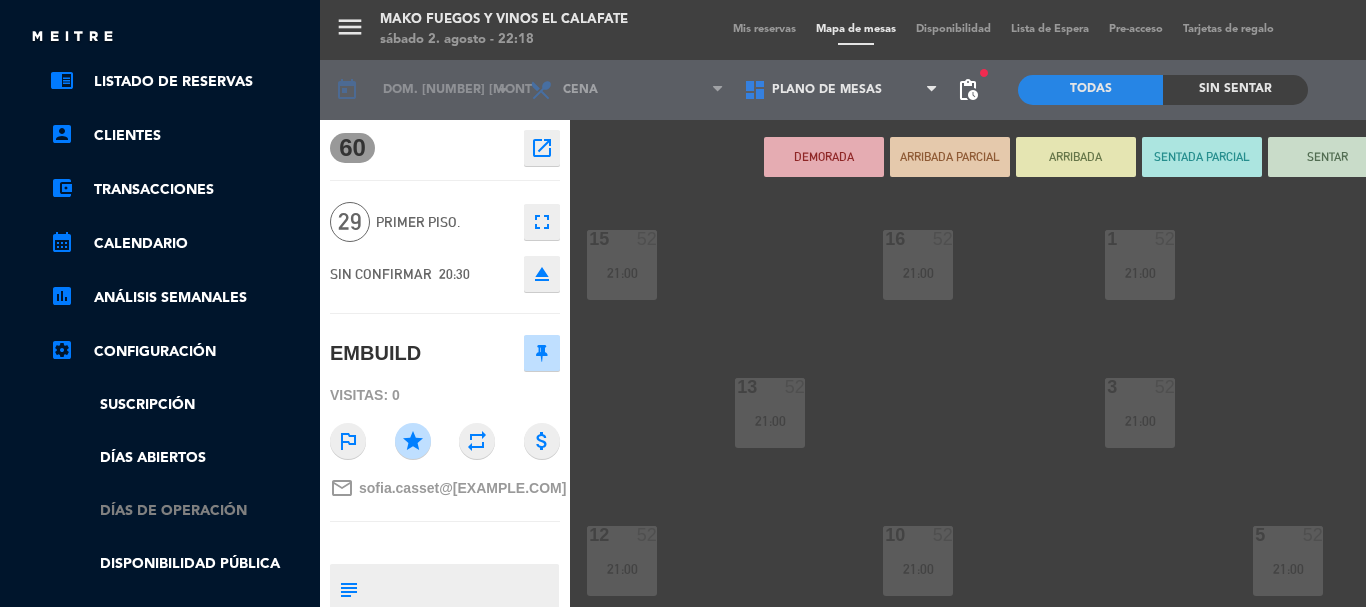 click on "Días de Operación" 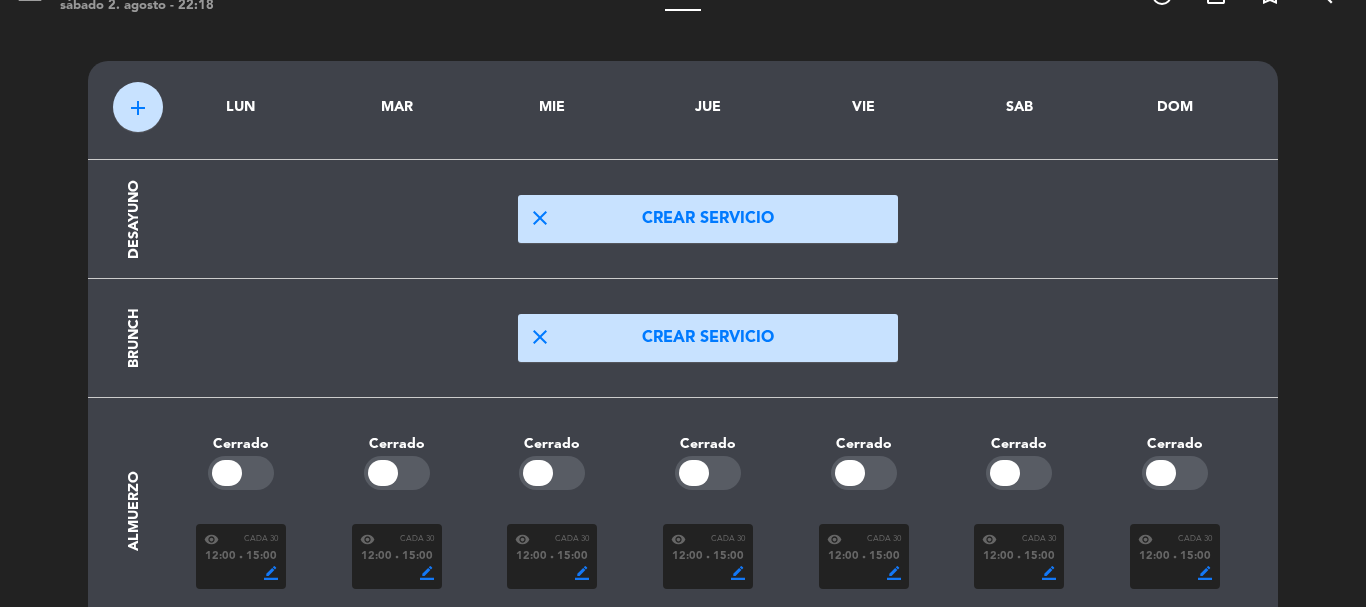 scroll, scrollTop: 0, scrollLeft: 0, axis: both 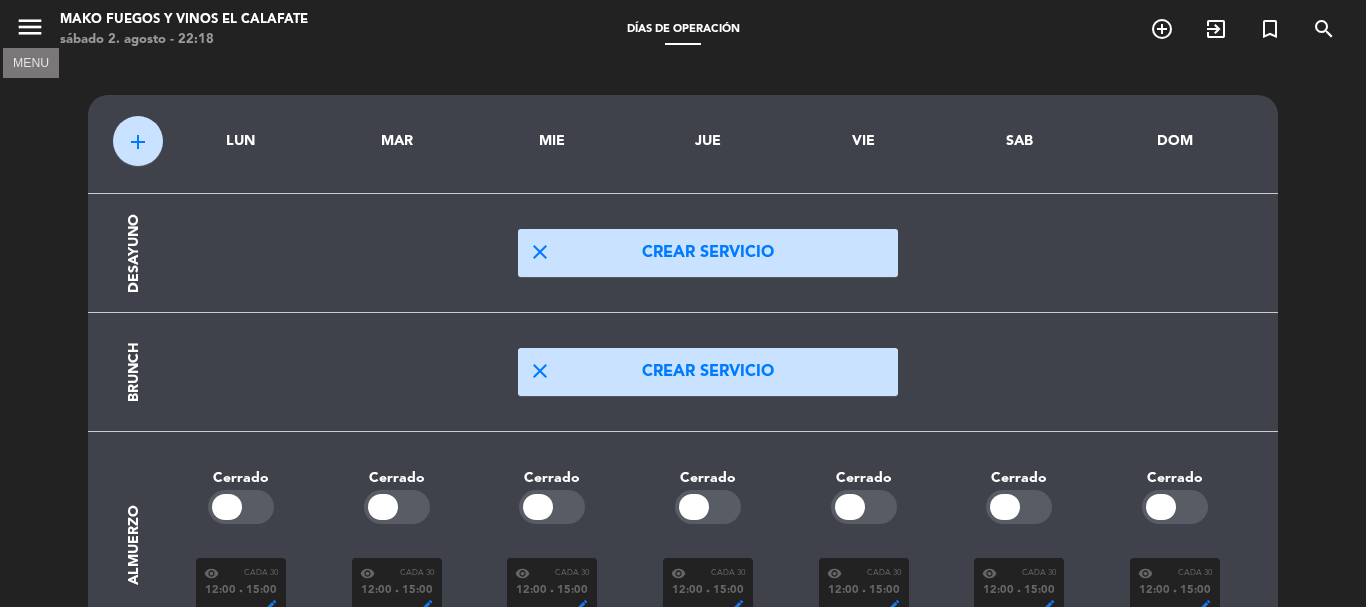 click on "menu" at bounding box center [30, 27] 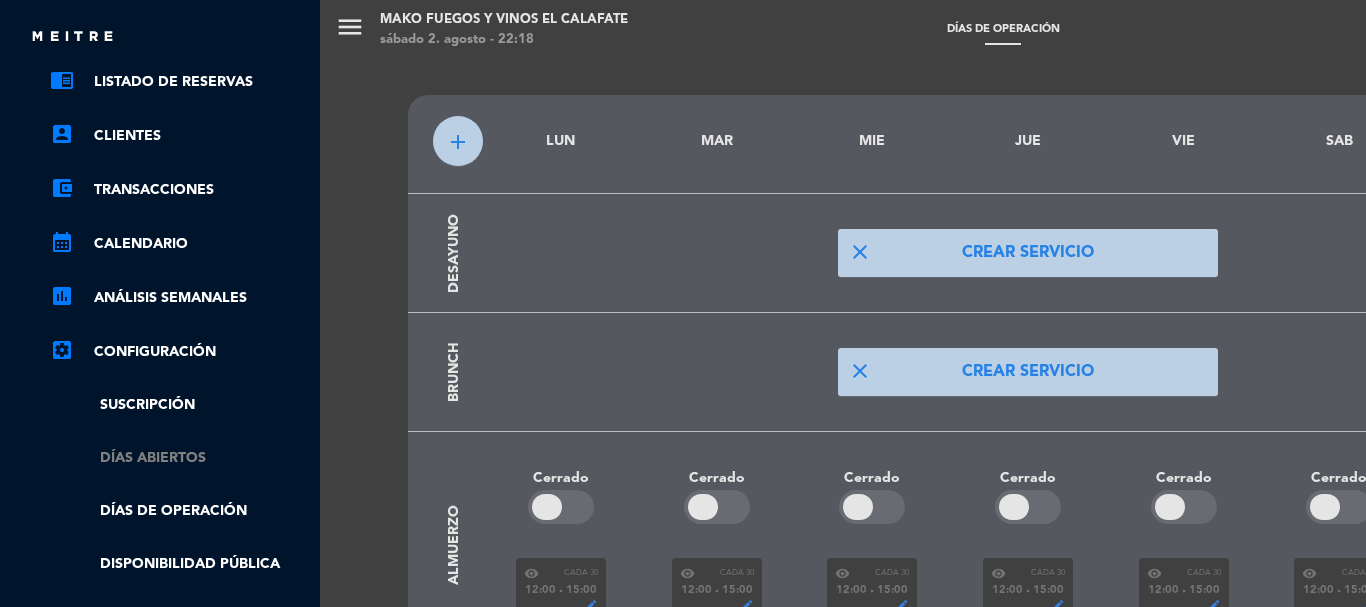 click on "Días abiertos" 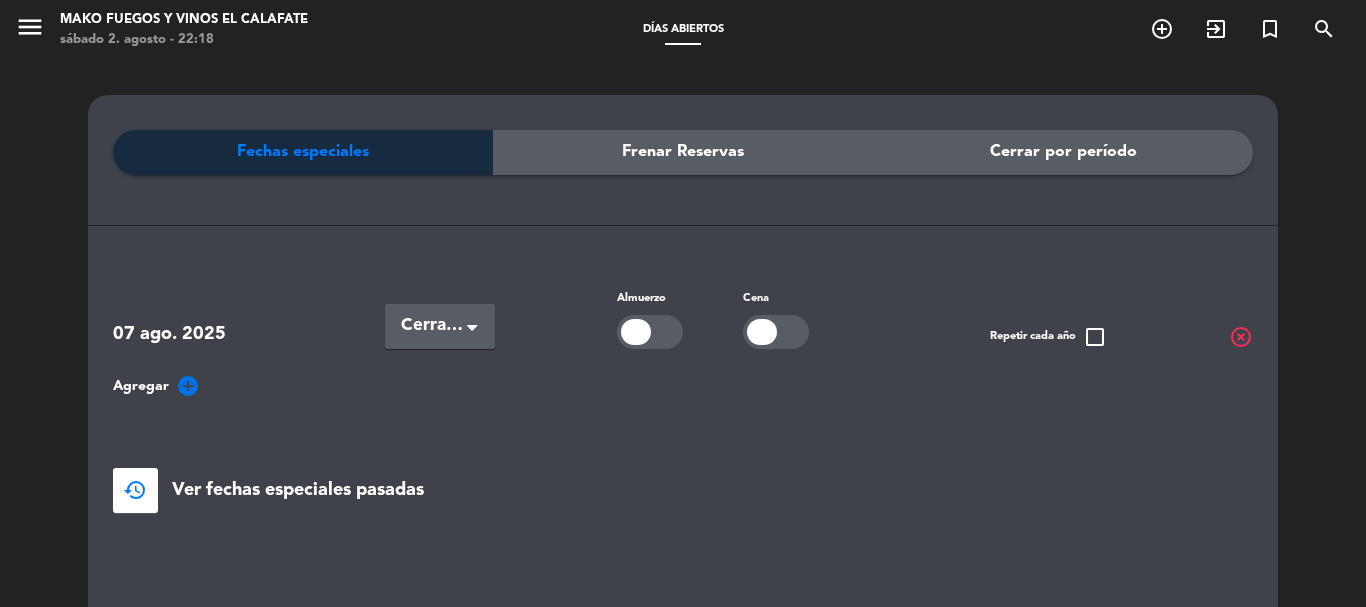 click on "add_circle" 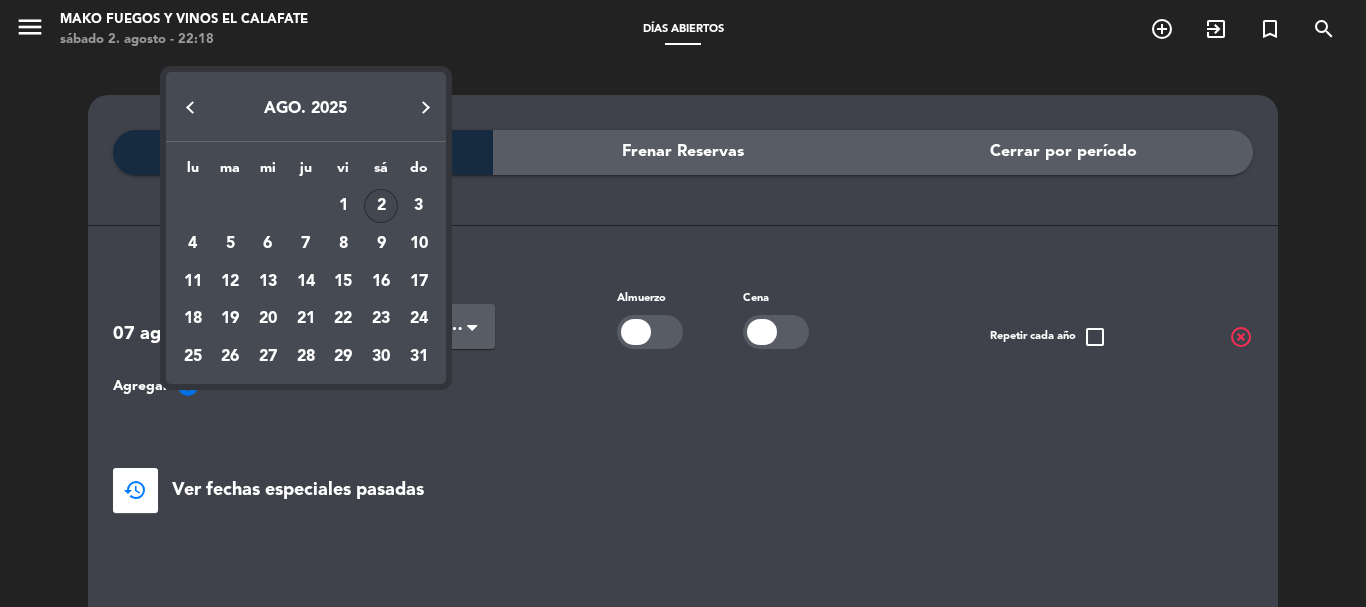 click at bounding box center (426, 107) 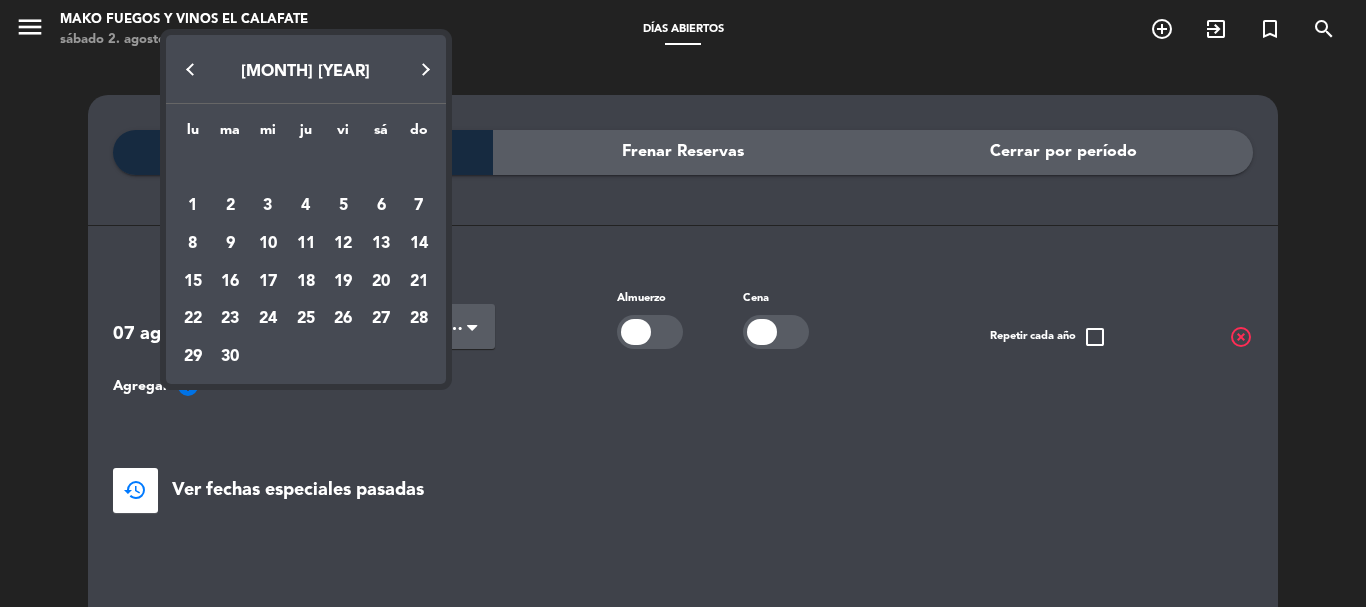click at bounding box center (426, 70) 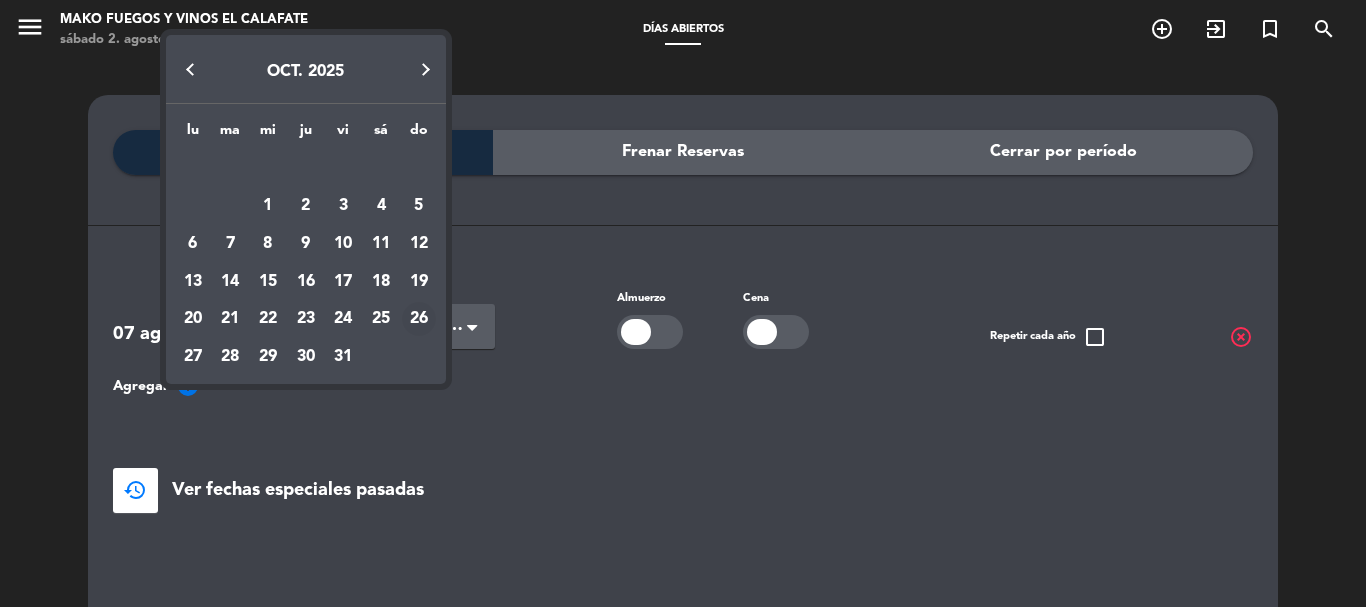 click on "26" at bounding box center (419, 319) 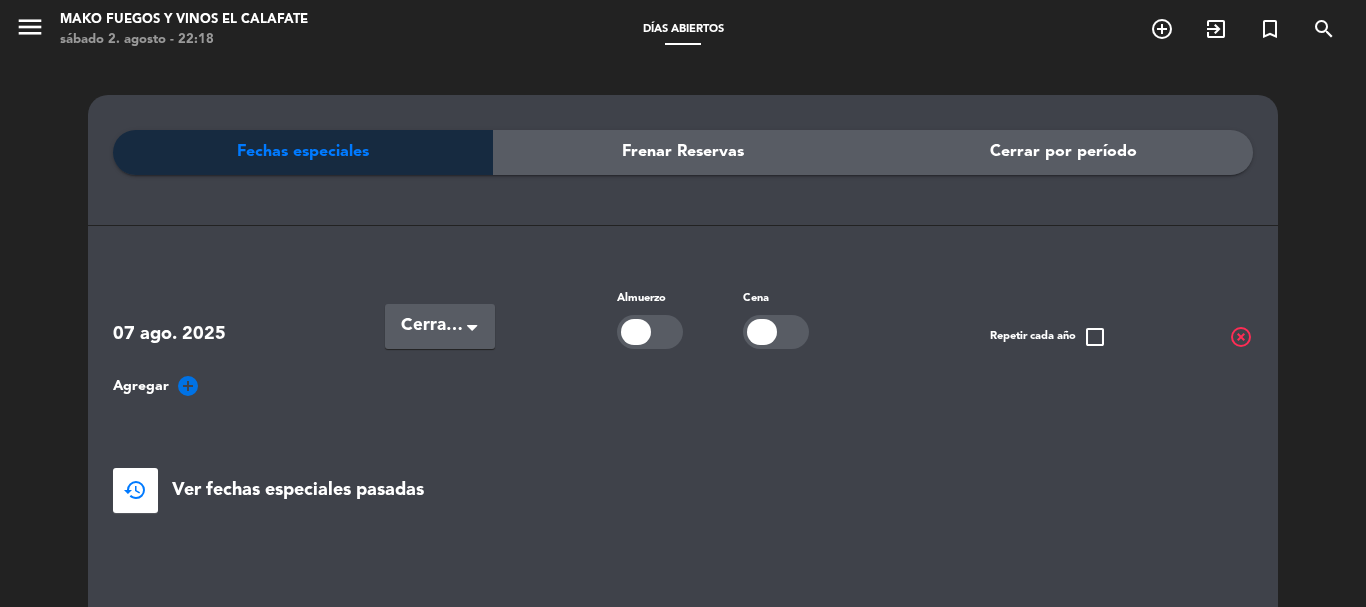 type 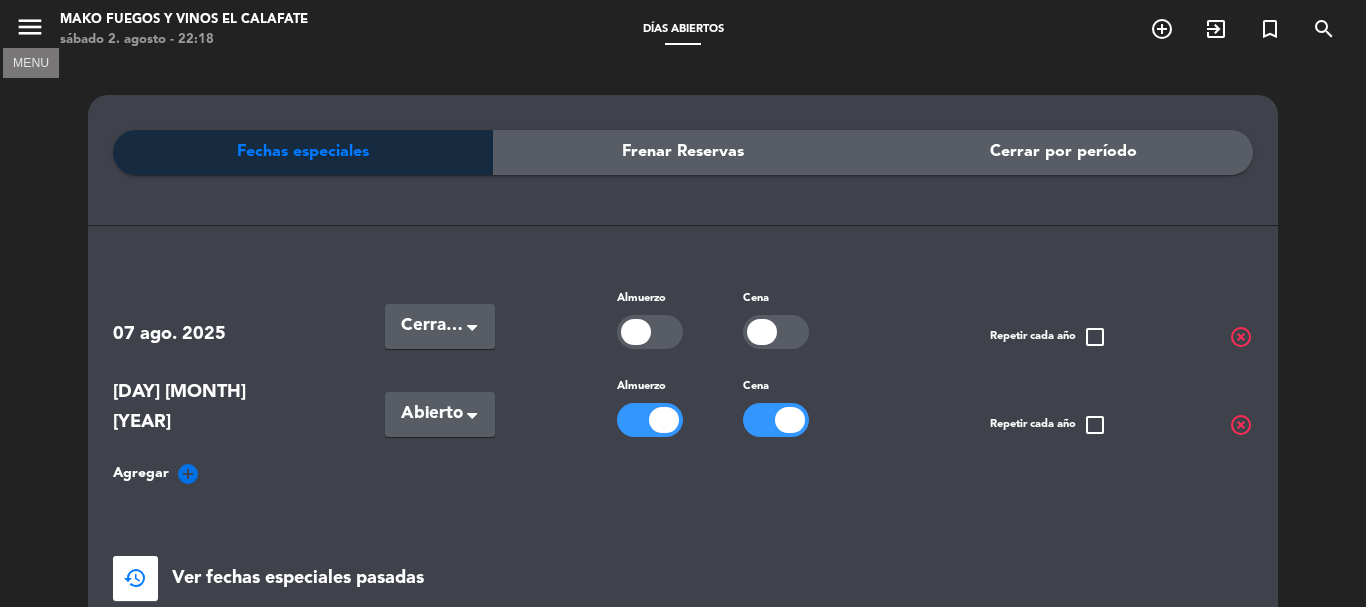 click on "menu" at bounding box center (30, 27) 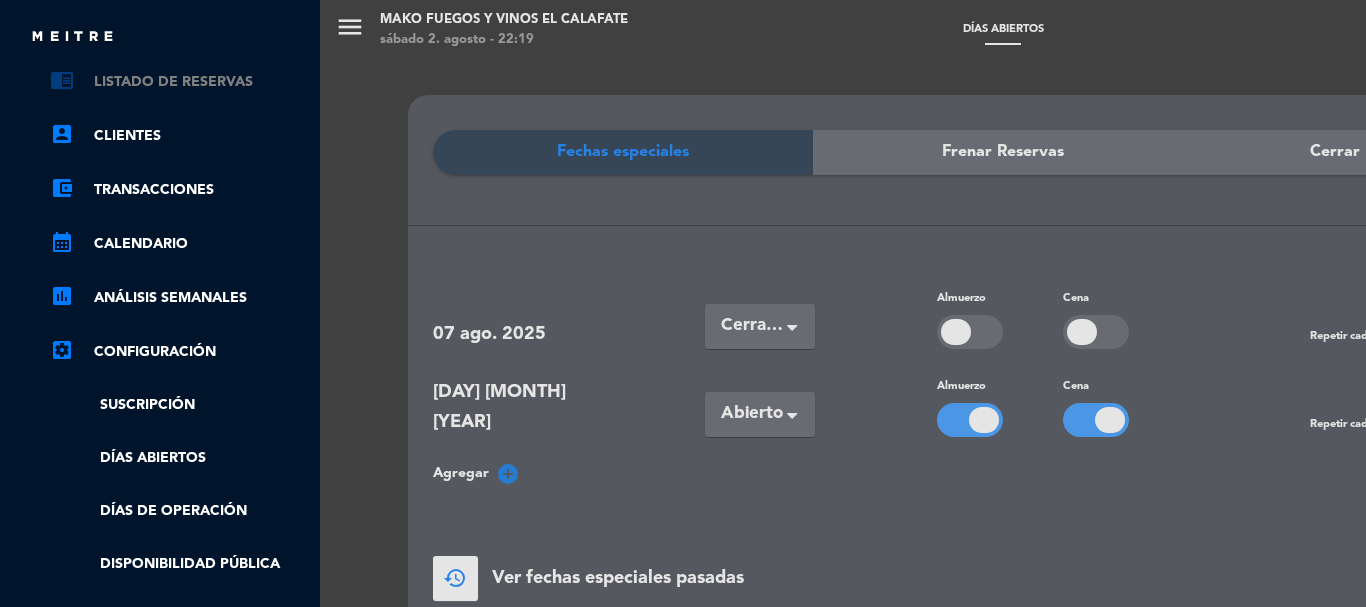 click on "chrome_reader_mode   Listado de Reservas" 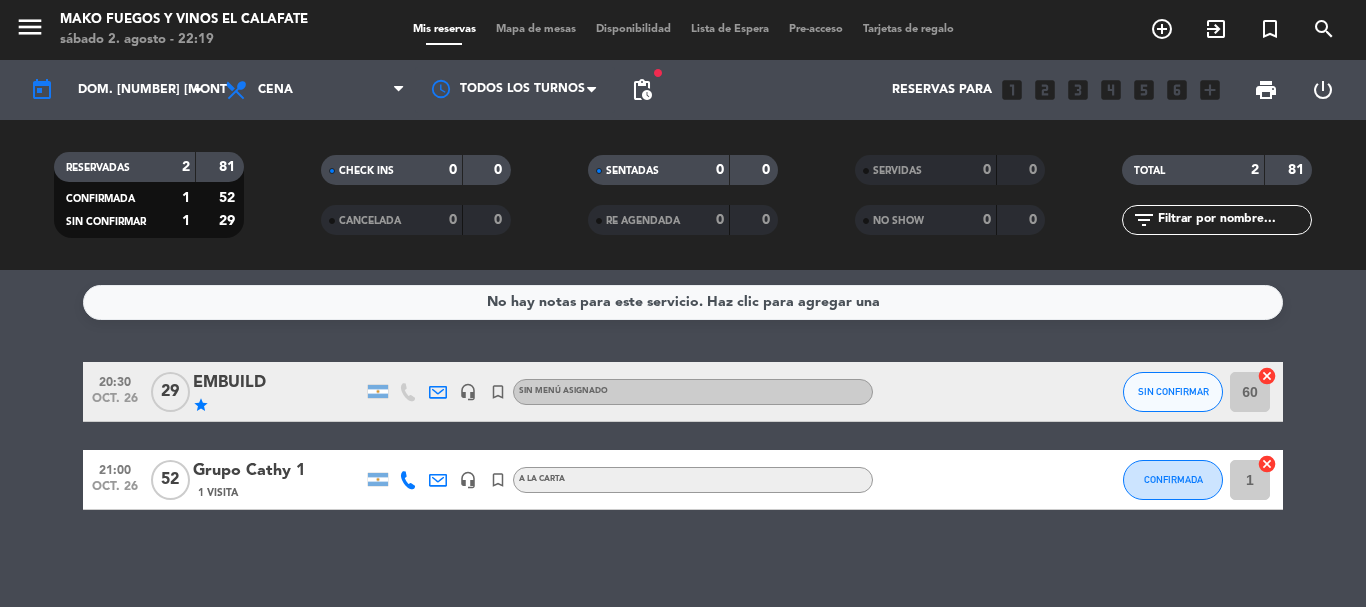 click on "star" 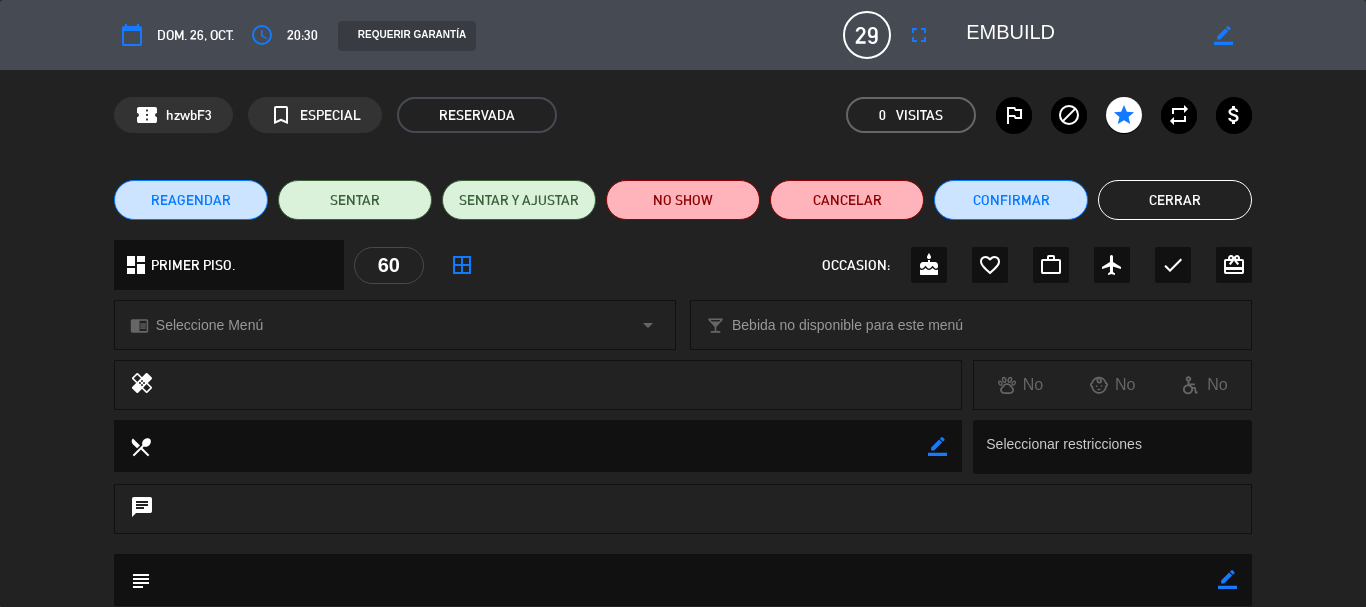 click on "border_all" 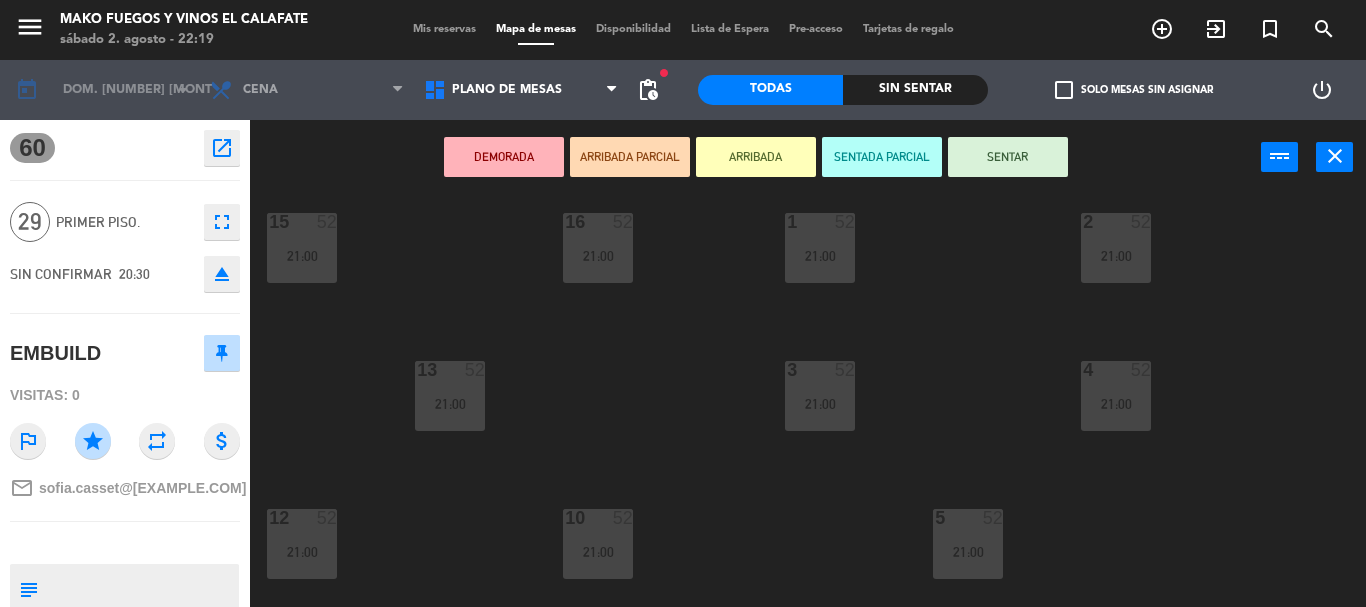 scroll, scrollTop: 0, scrollLeft: 0, axis: both 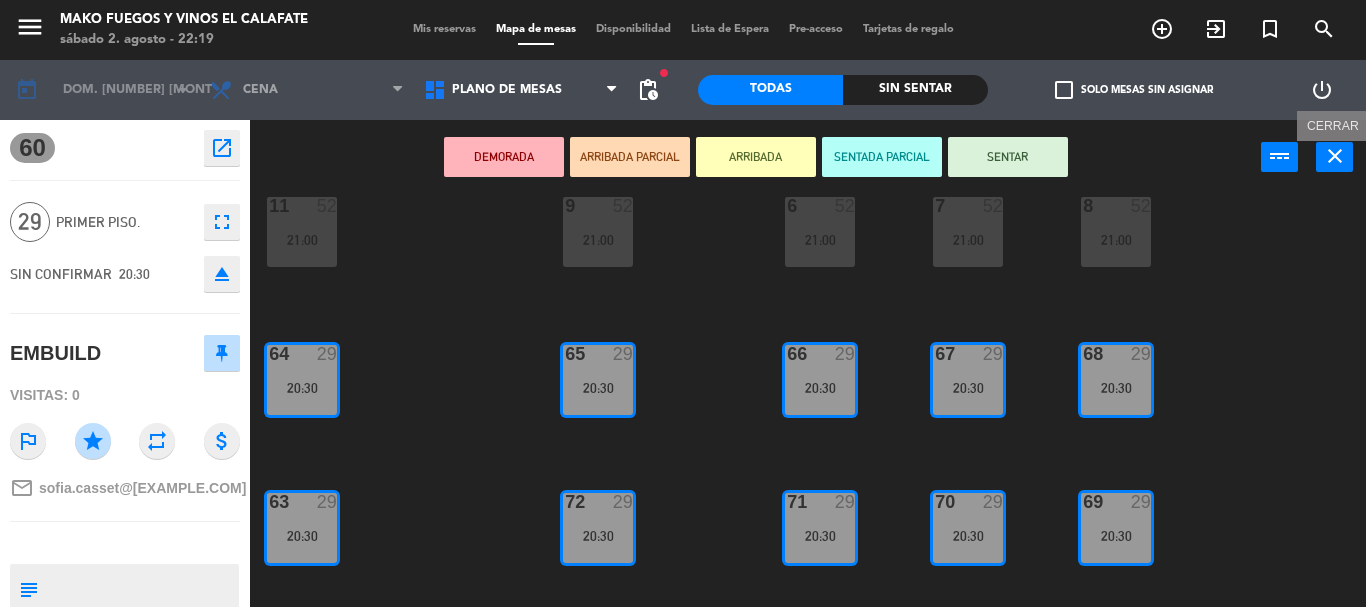 click on "close" at bounding box center (1335, 156) 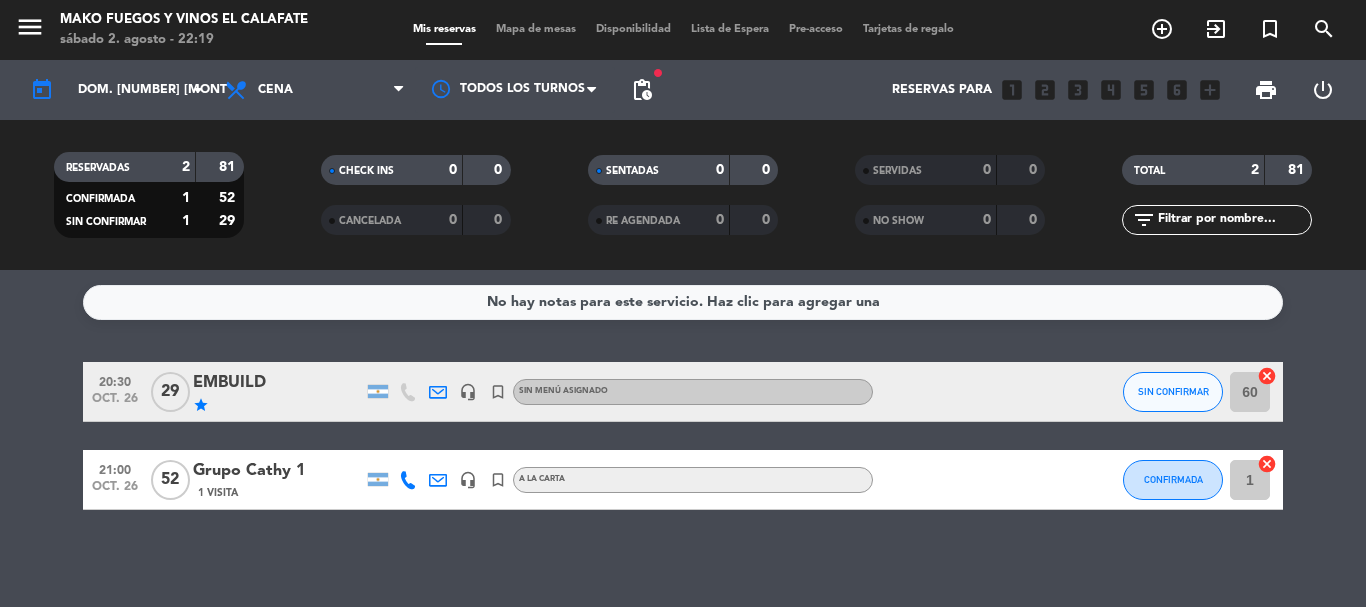 click 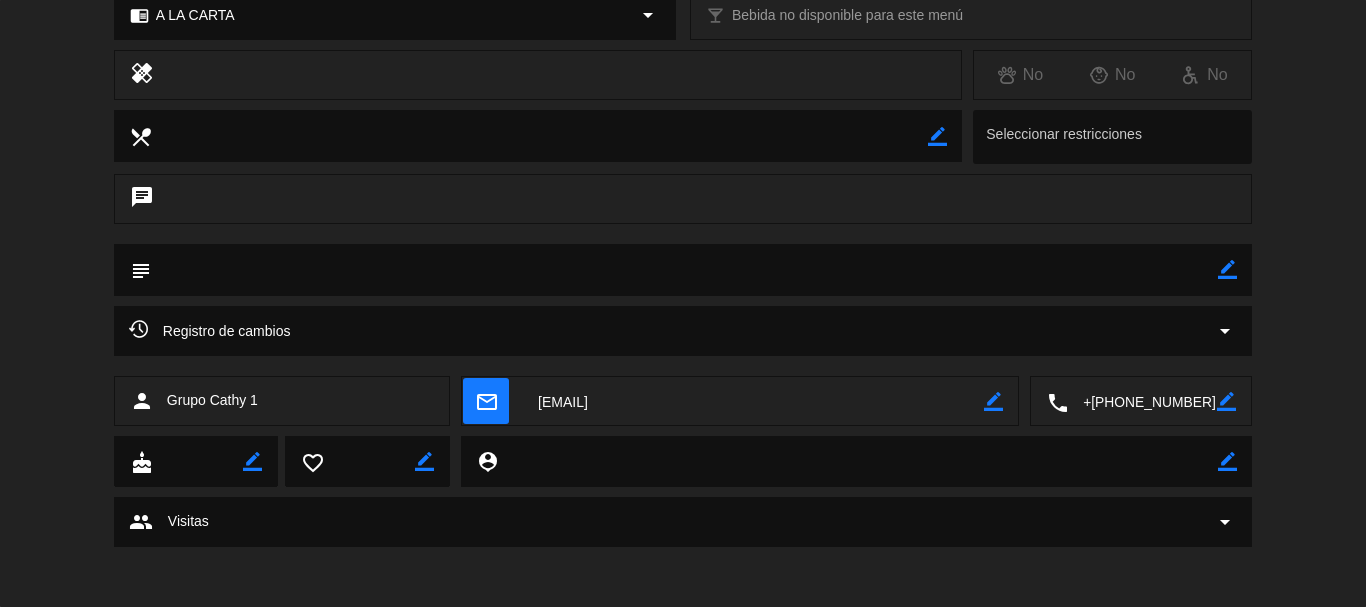scroll, scrollTop: 0, scrollLeft: 0, axis: both 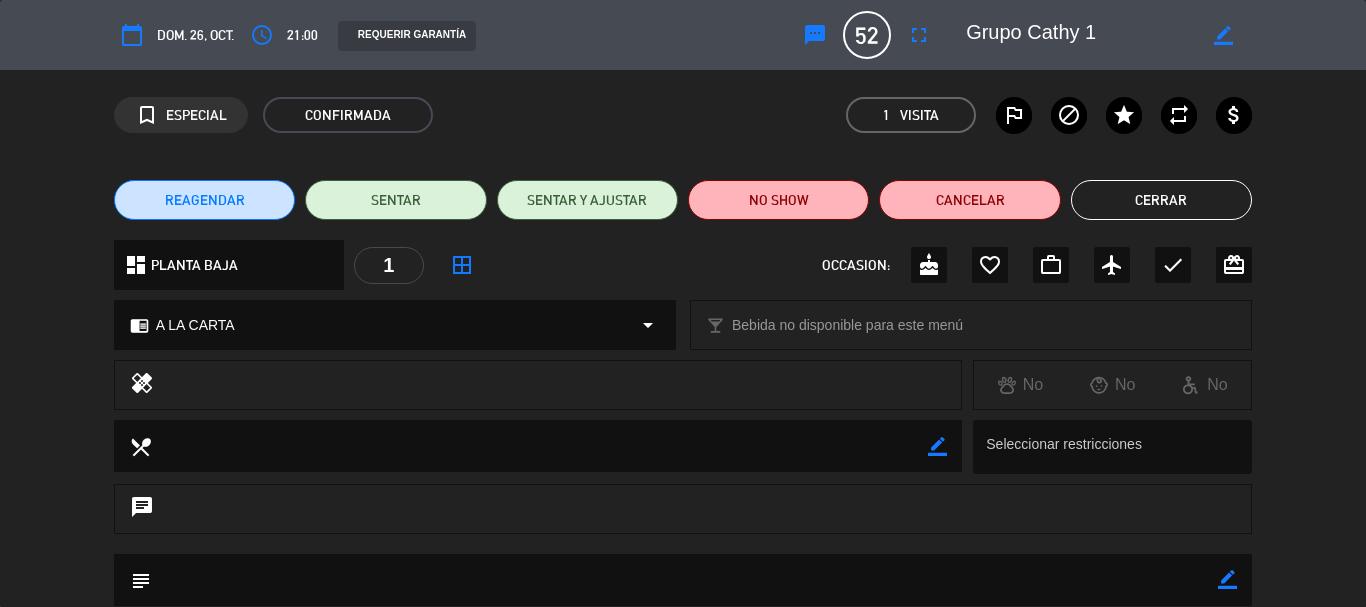 click on "border_all" 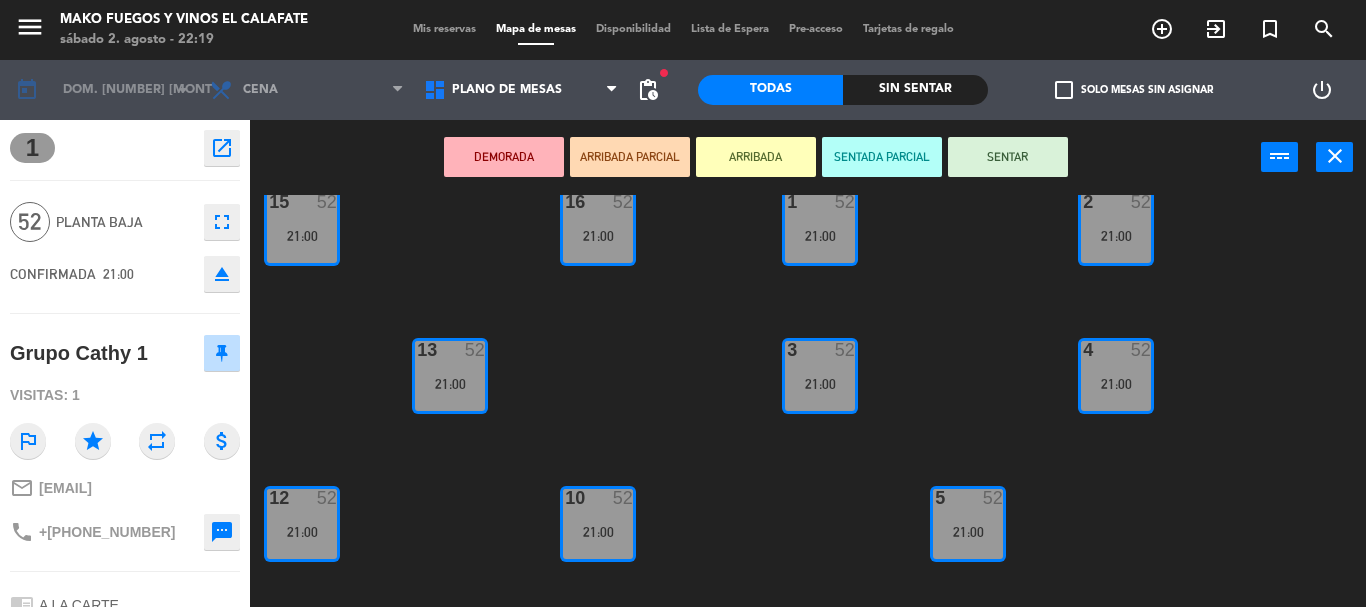 scroll, scrollTop: 0, scrollLeft: 0, axis: both 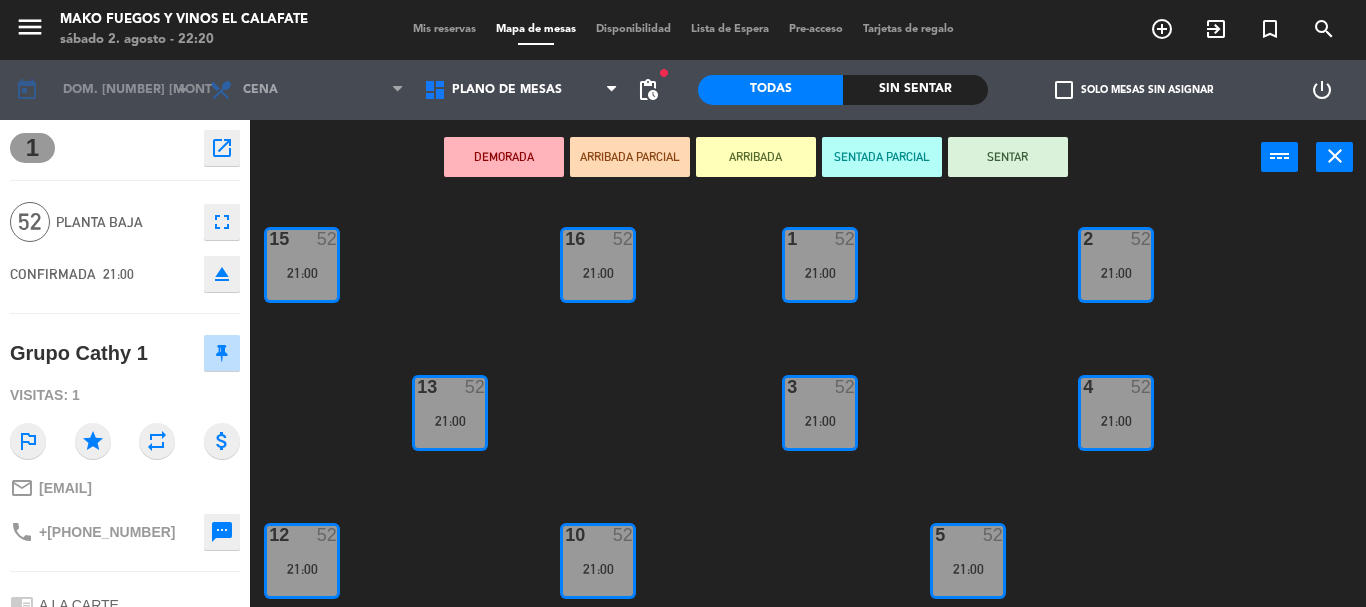 click on "eject" 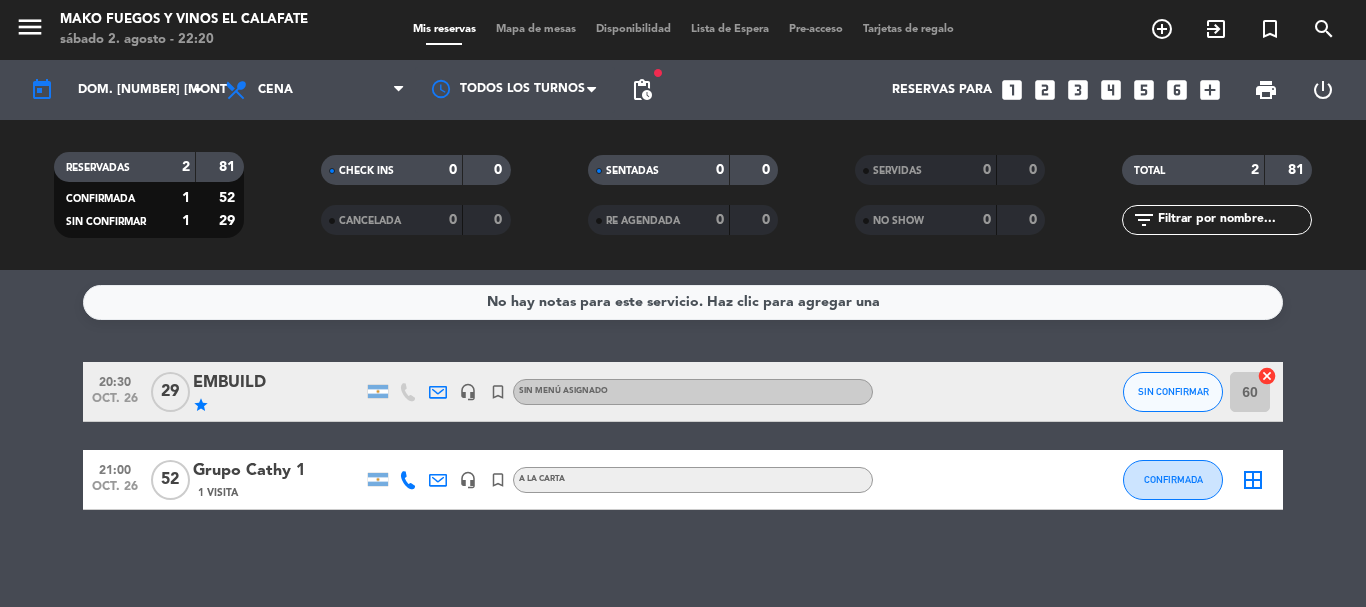 click on "border_all" 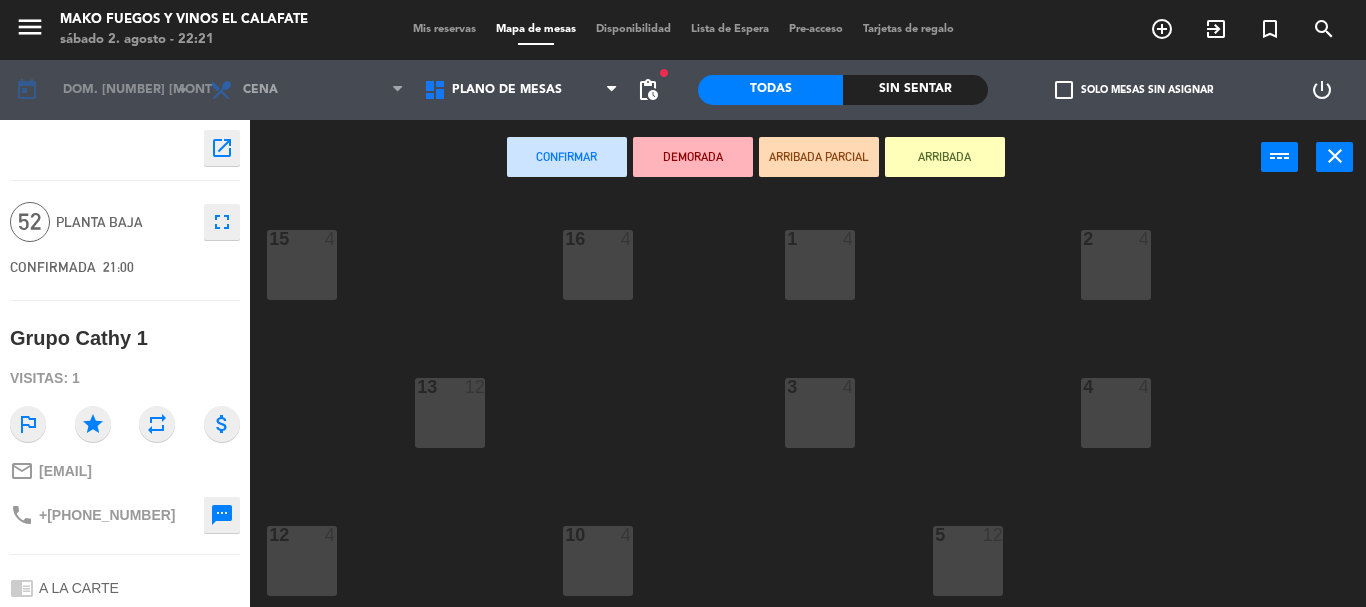 click on "1  4" at bounding box center (820, 265) 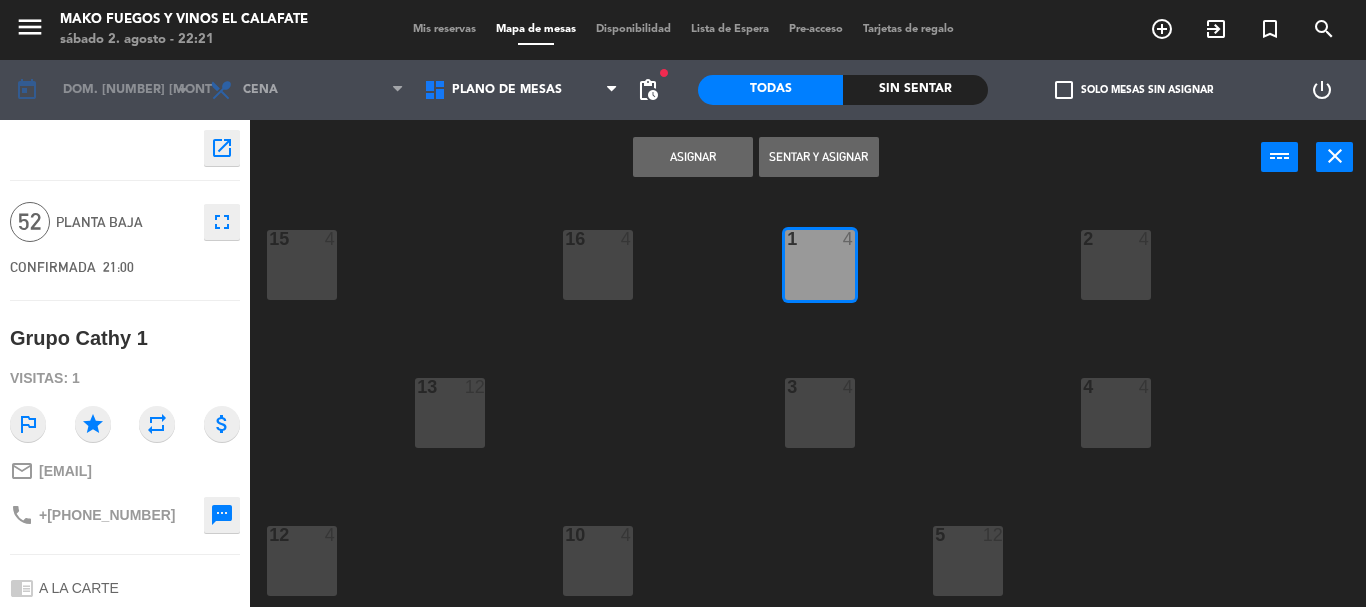 click on "2  4" at bounding box center [1116, 265] 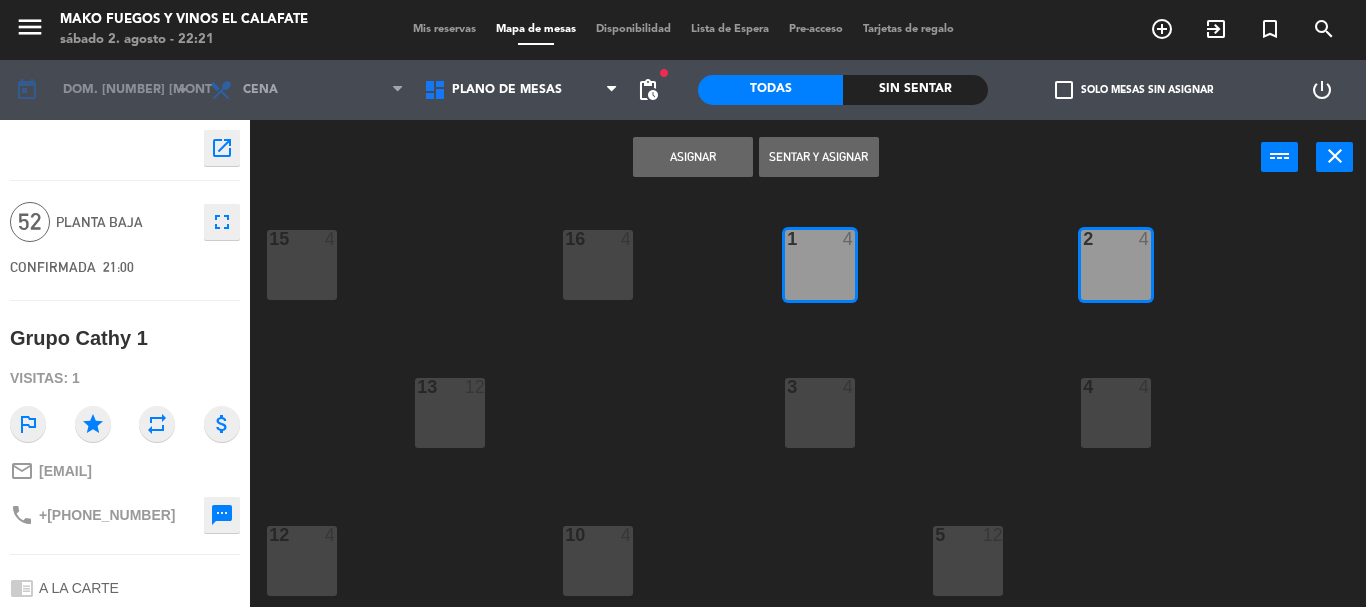 drag, startPoint x: 820, startPoint y: 413, endPoint x: 892, endPoint y: 411, distance: 72.02777 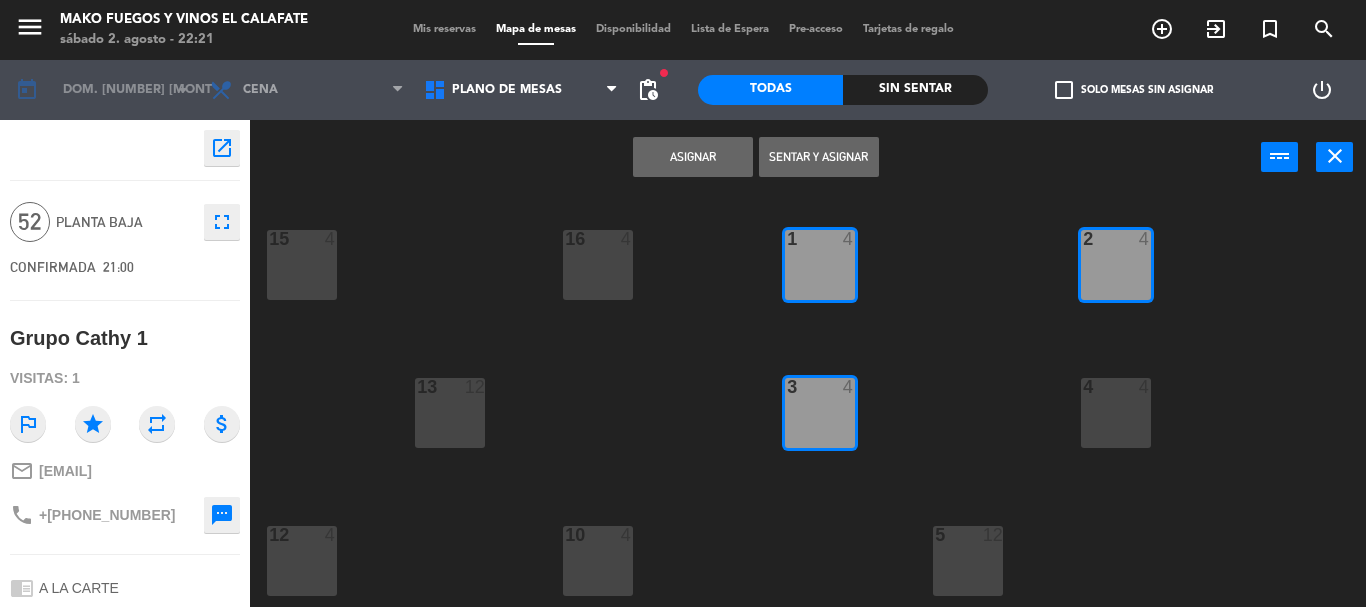 click on "4  4" at bounding box center (1116, 413) 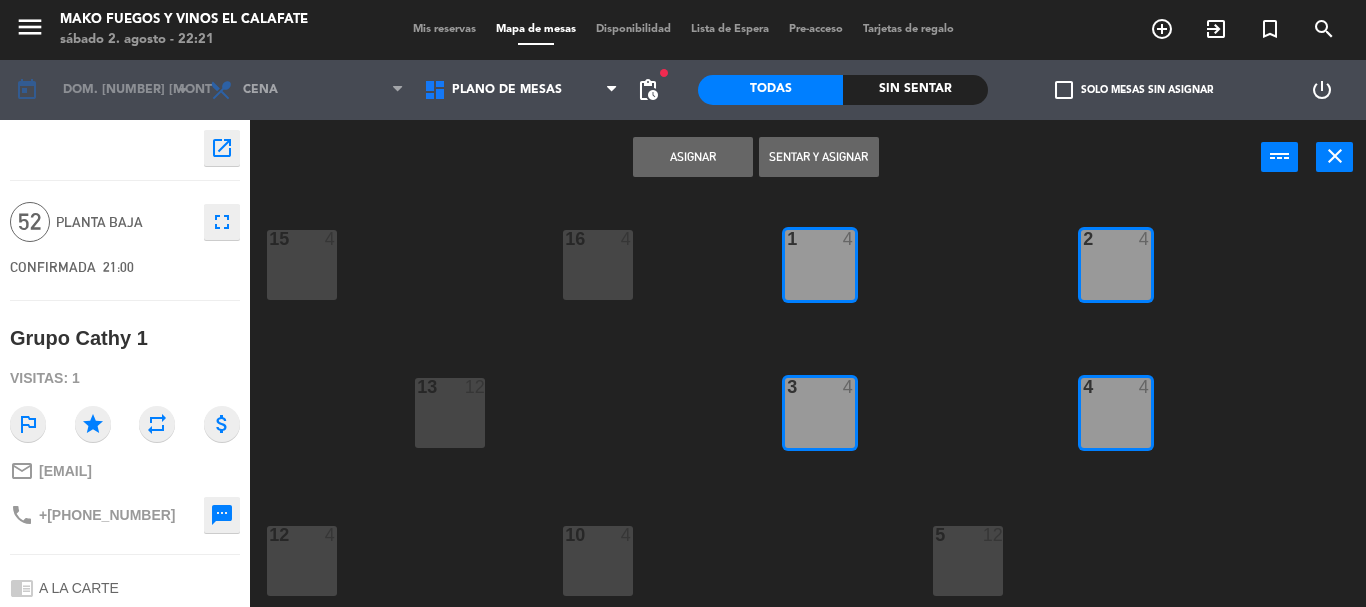 click on "5  12" at bounding box center [968, 561] 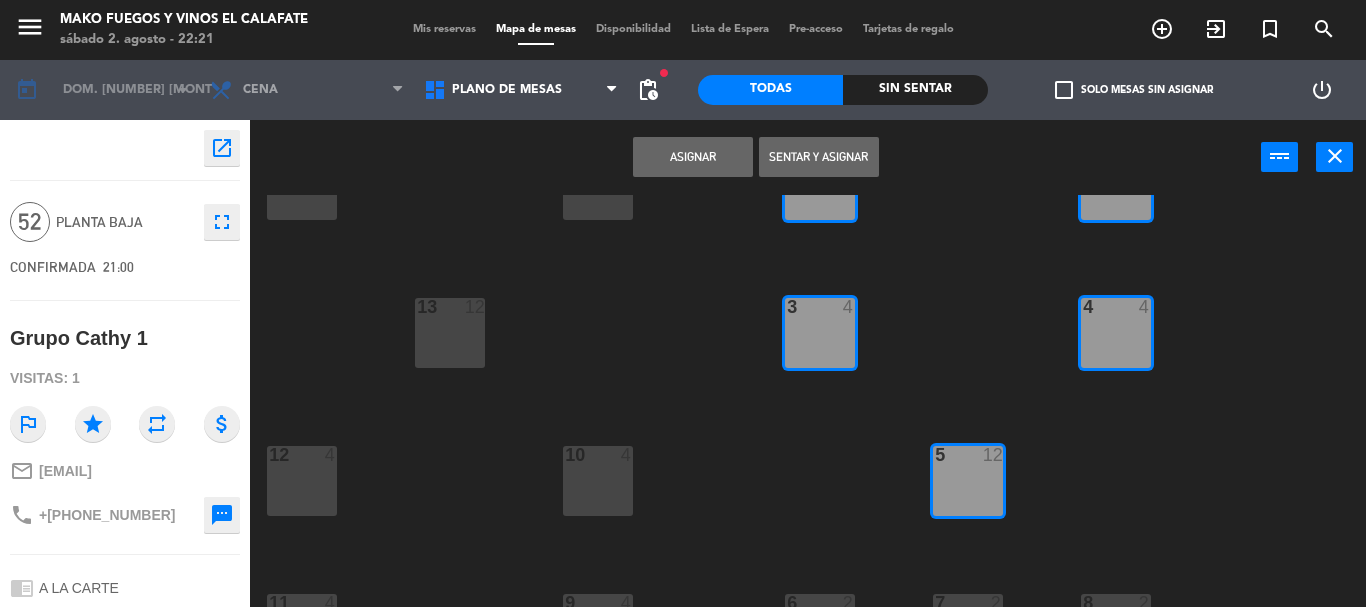 scroll, scrollTop: 200, scrollLeft: 0, axis: vertical 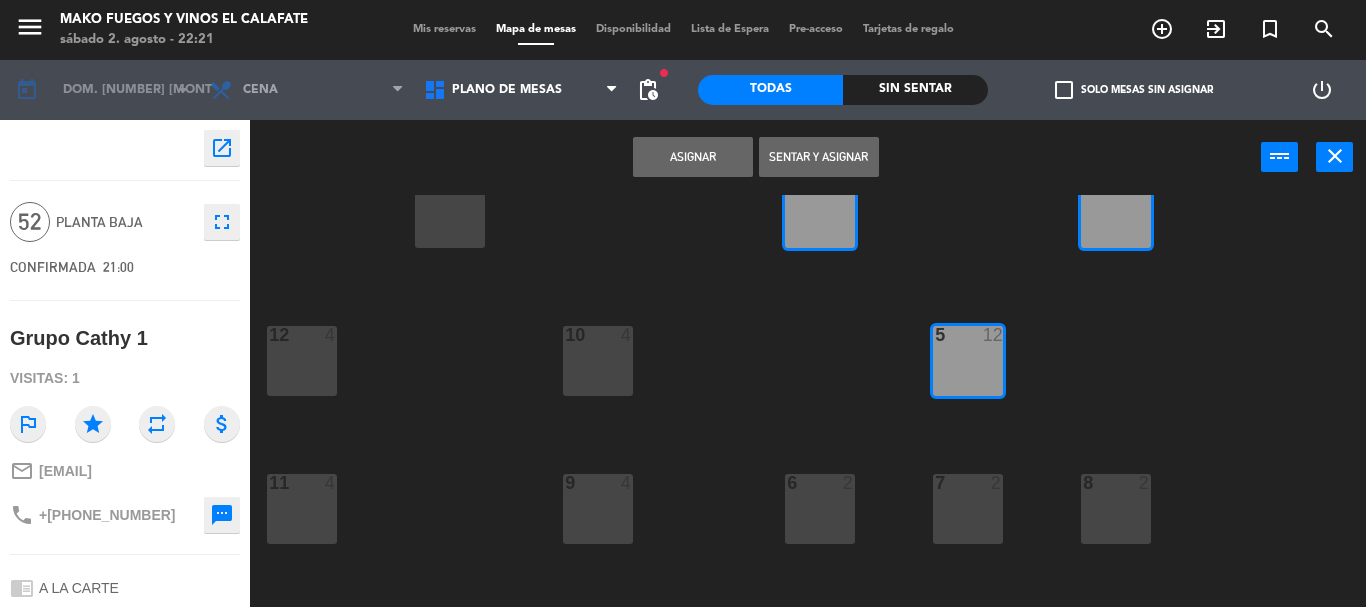 click on "6  2" at bounding box center [820, 509] 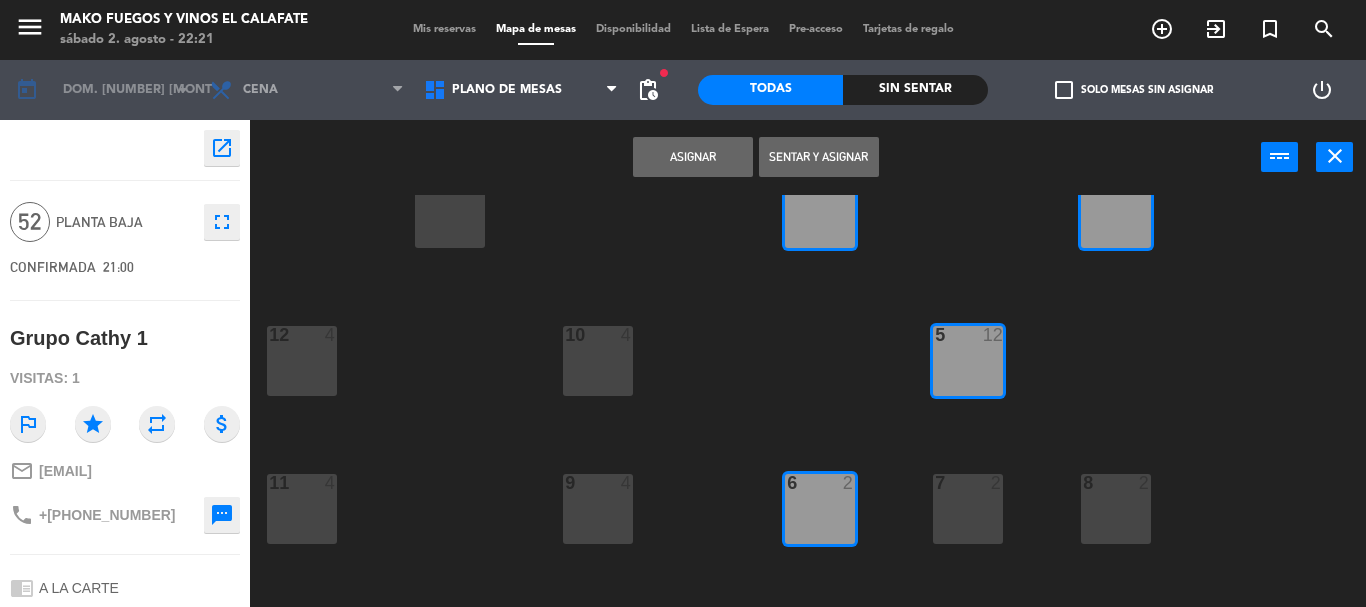 click on "7  2" at bounding box center (968, 509) 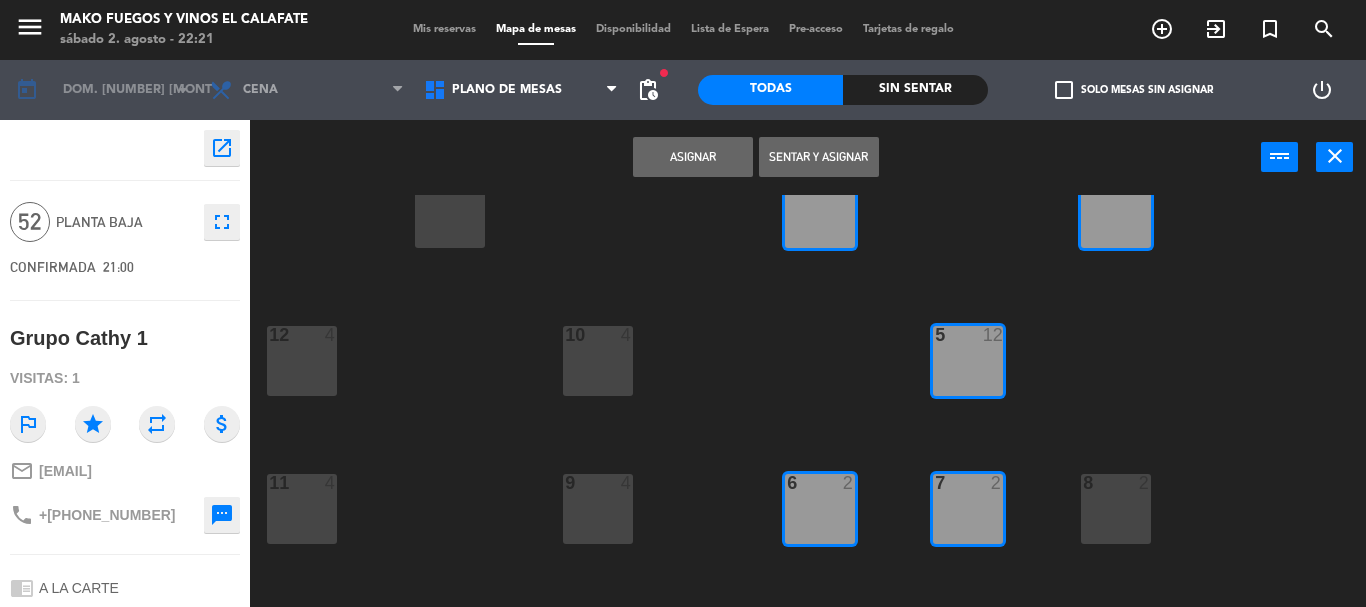 click on "8  2" at bounding box center [1116, 509] 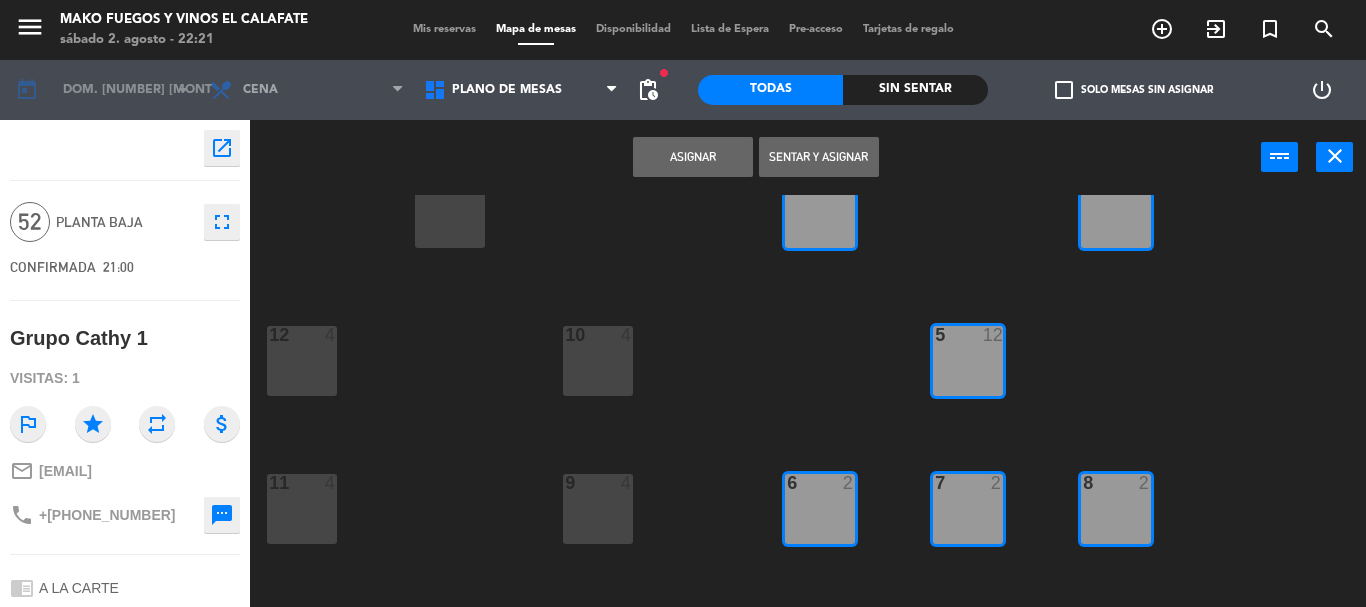 click on "9  4" at bounding box center [598, 509] 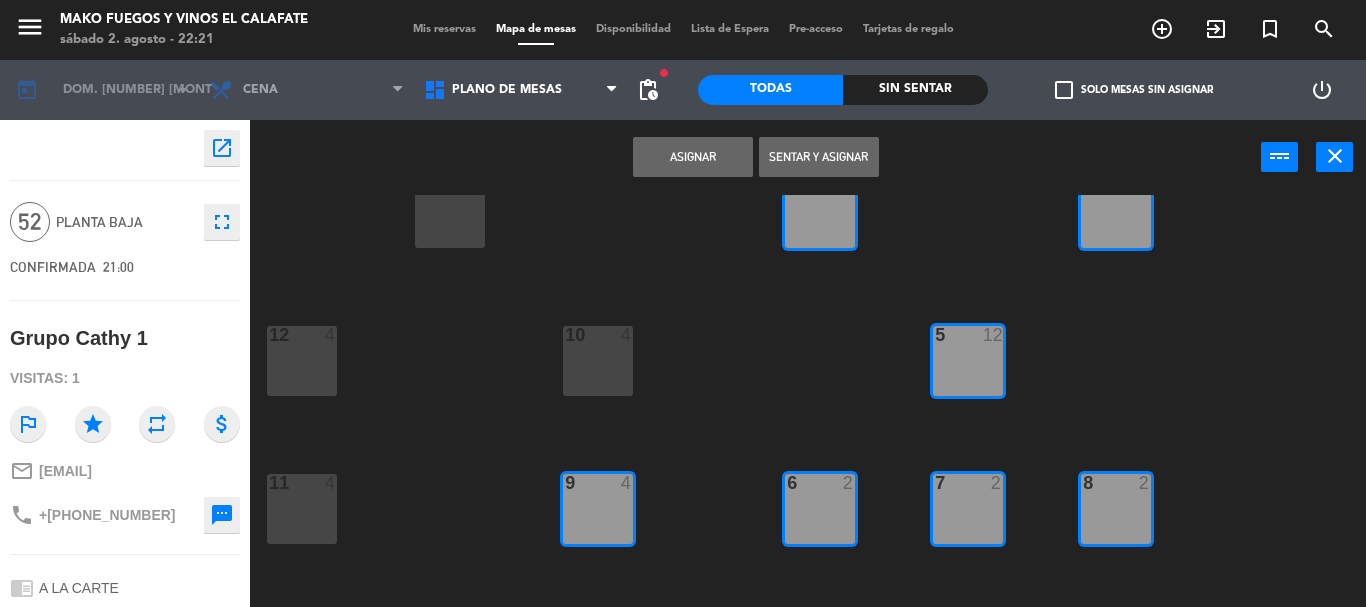 click on "11  4" at bounding box center [302, 509] 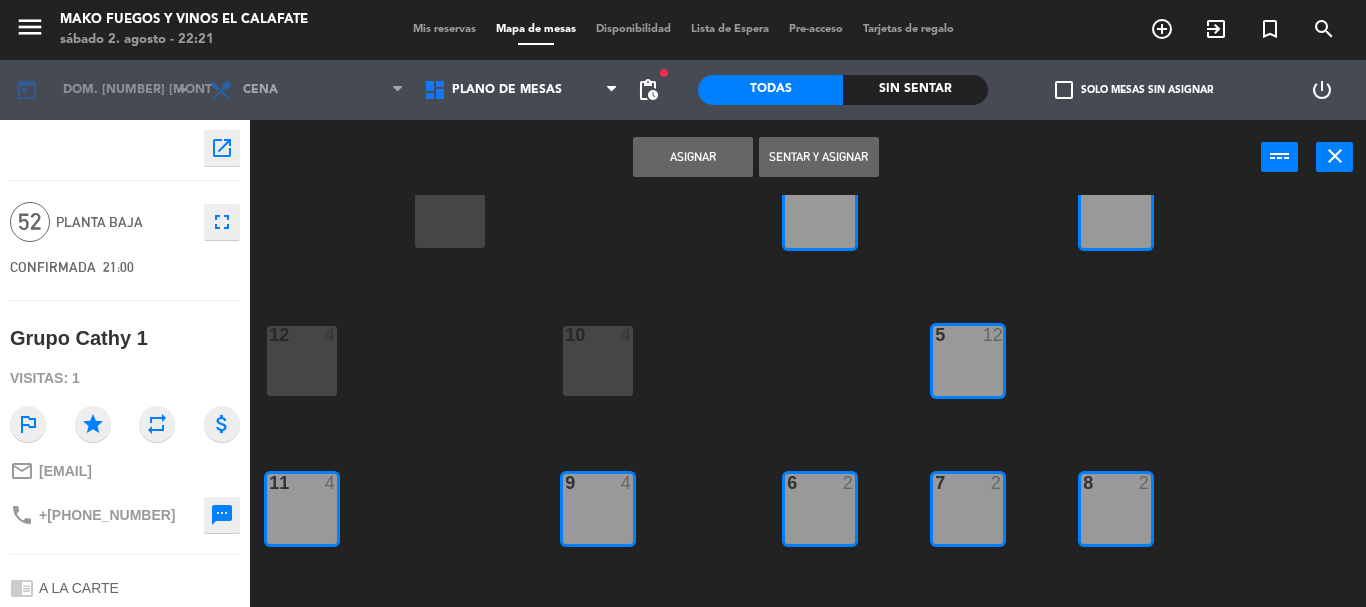 click on "10  4" at bounding box center (598, 361) 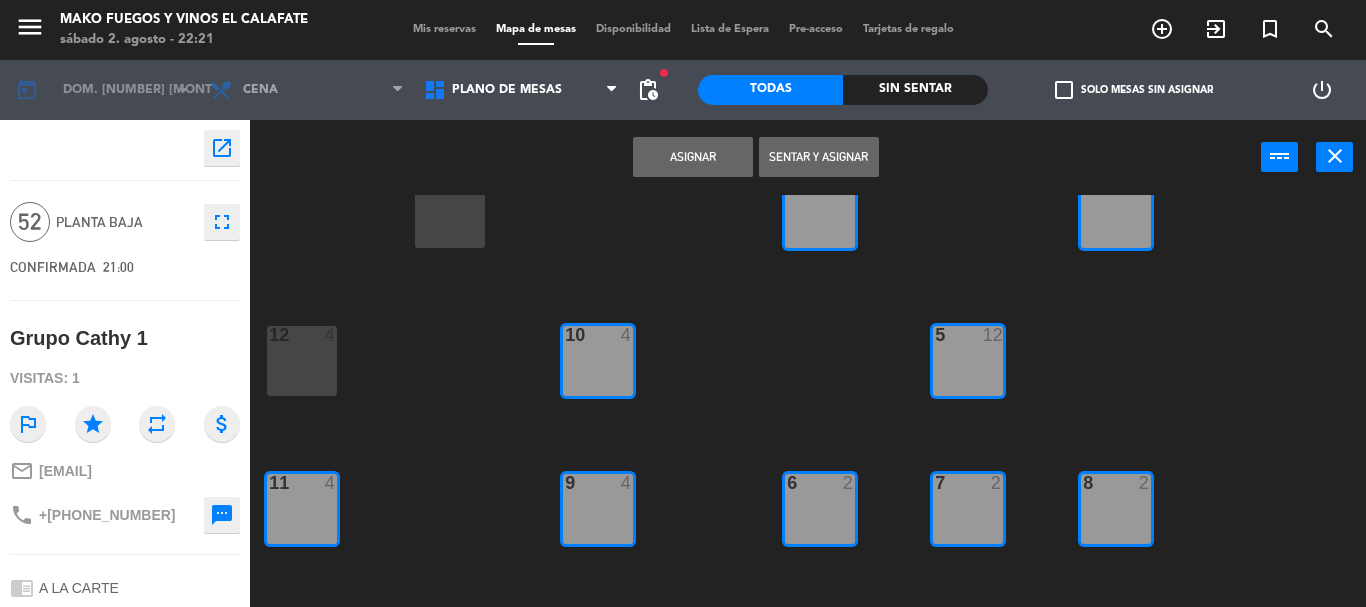 click on "12  4" at bounding box center (302, 361) 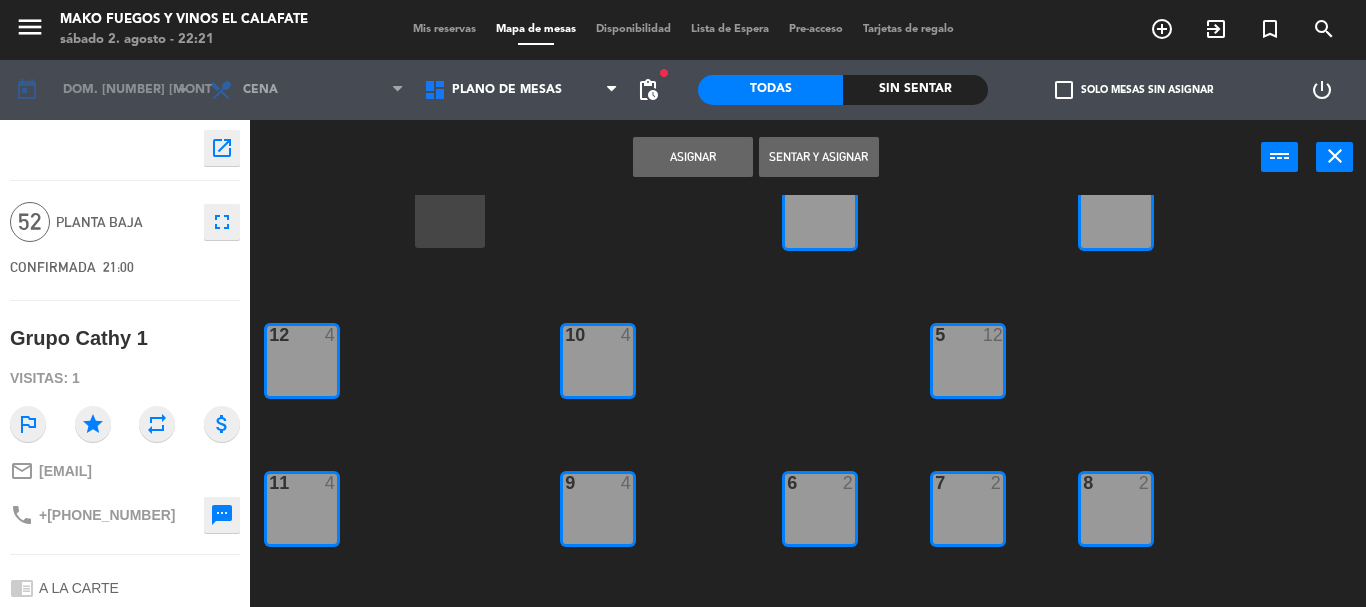 click on "13  12" at bounding box center (450, 213) 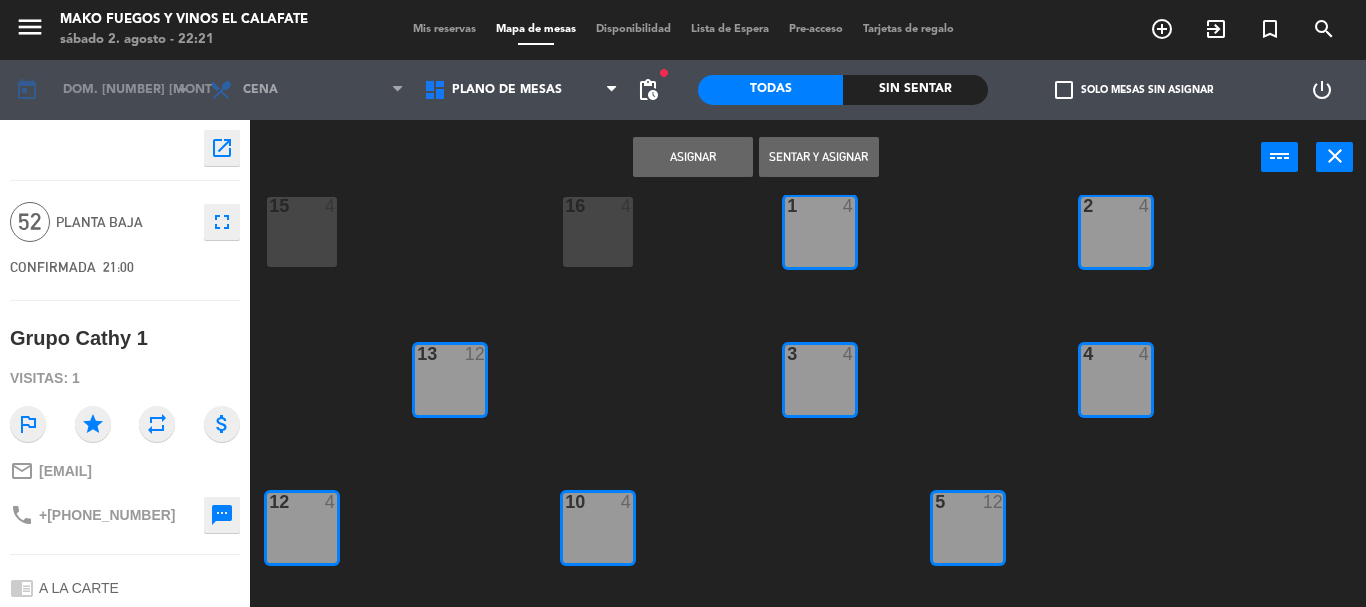scroll, scrollTop: 0, scrollLeft: 0, axis: both 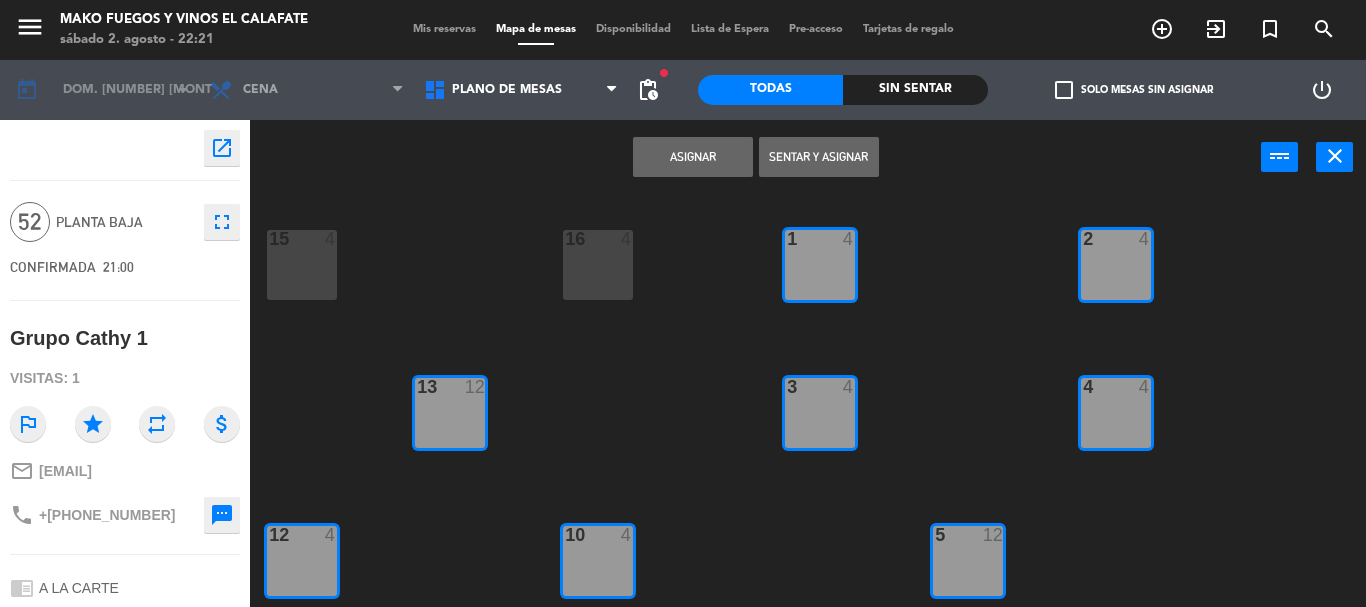 click on "16  4" at bounding box center [598, 265] 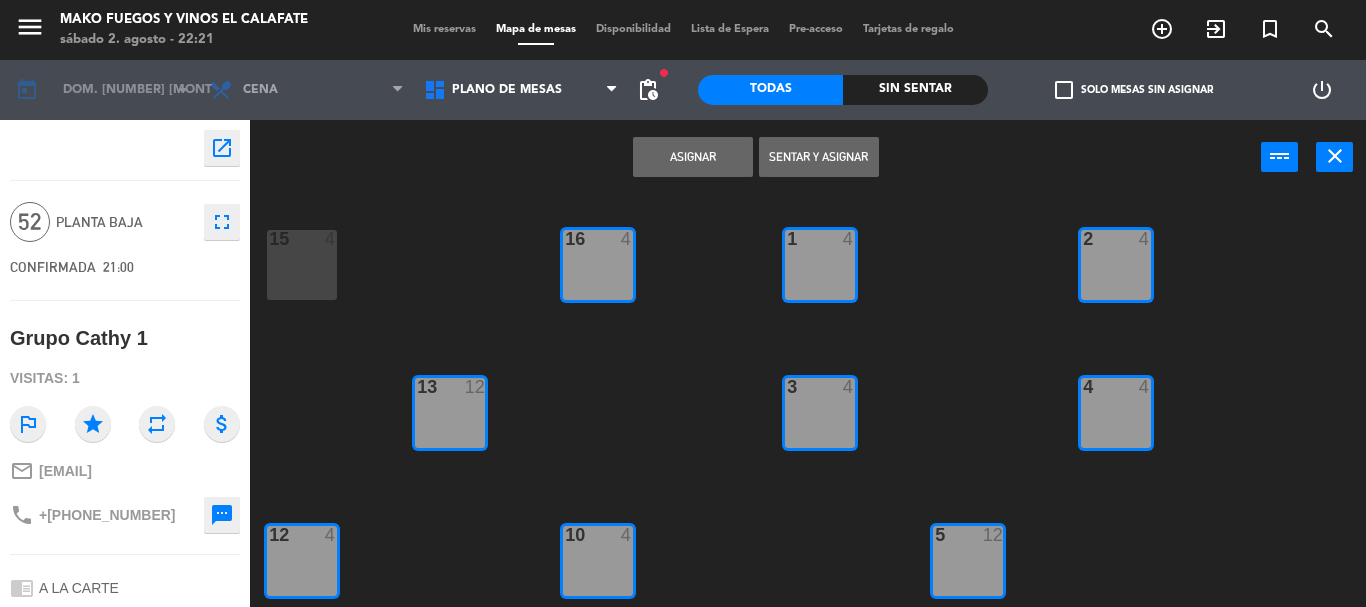 click on "15  4" at bounding box center [302, 265] 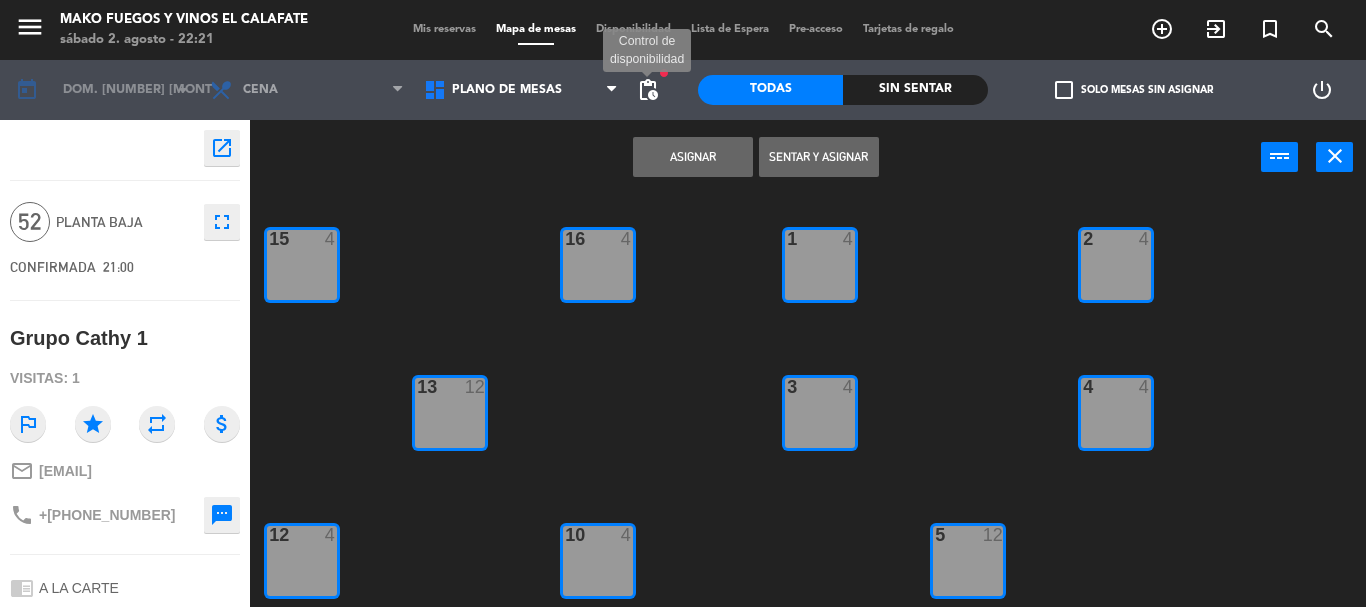 click on "pending_actions" 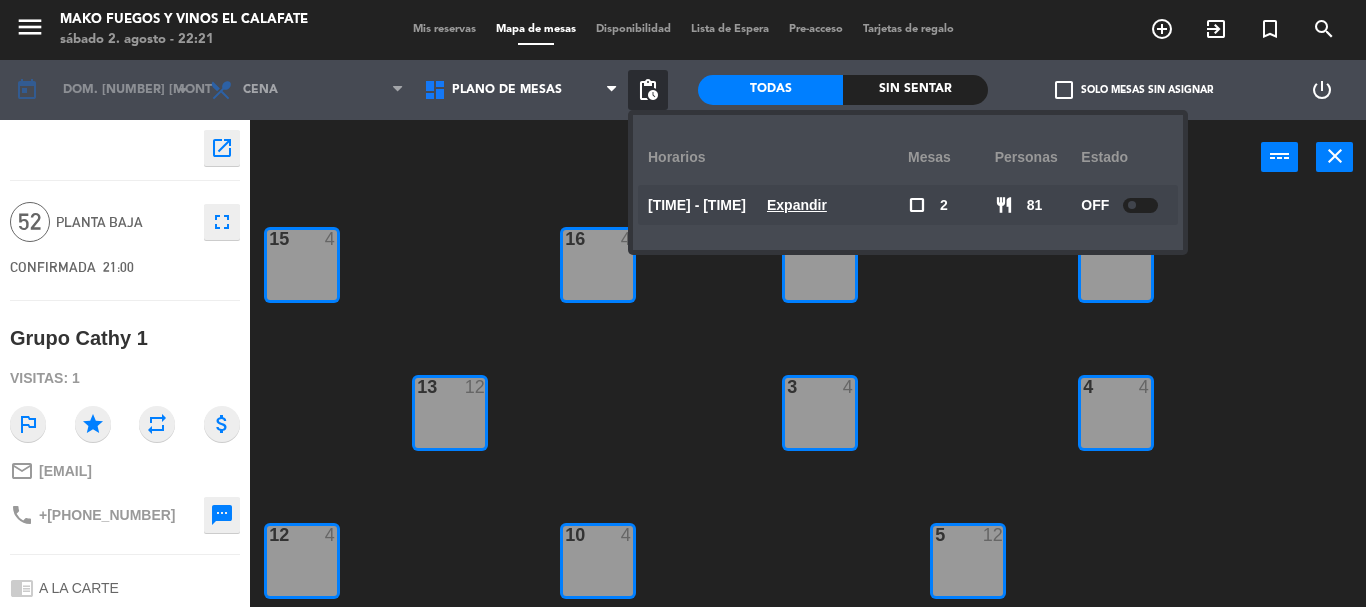click on "Expandir" 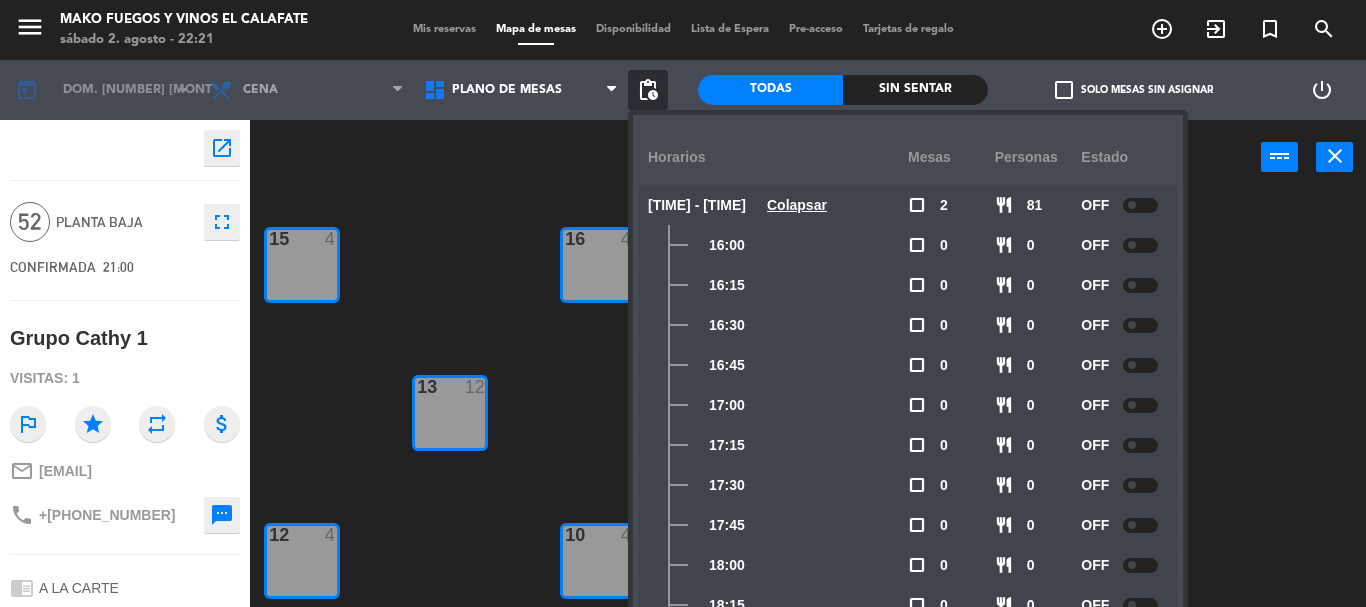 click 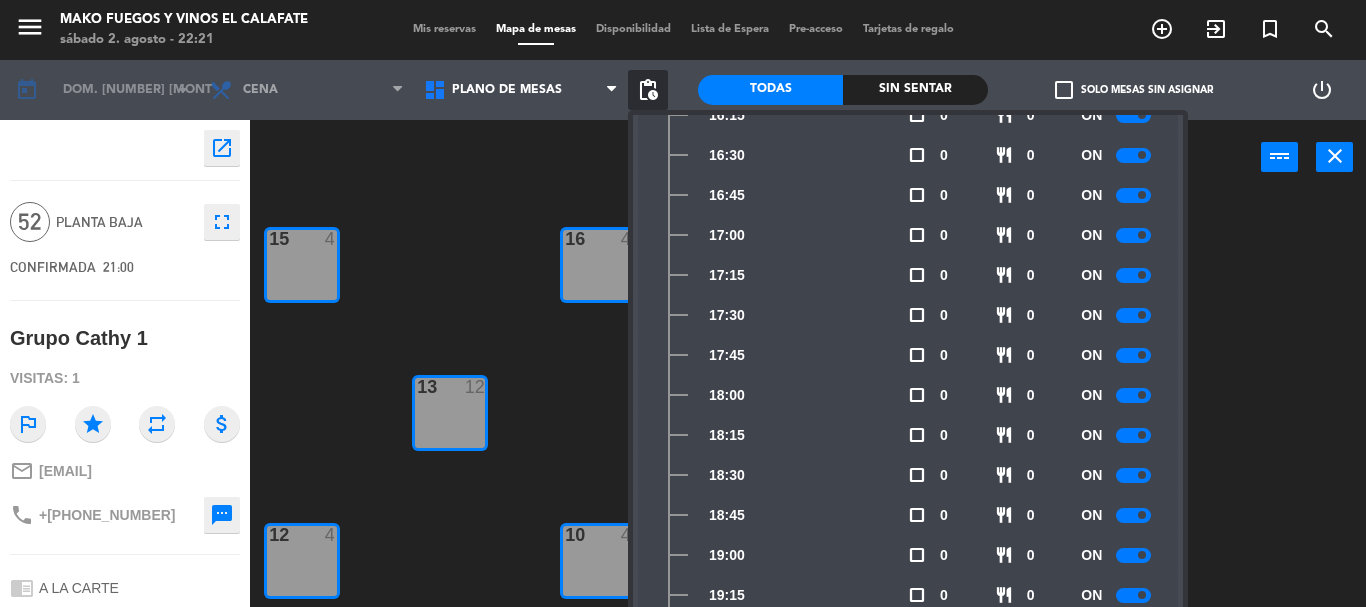 scroll, scrollTop: 200, scrollLeft: 0, axis: vertical 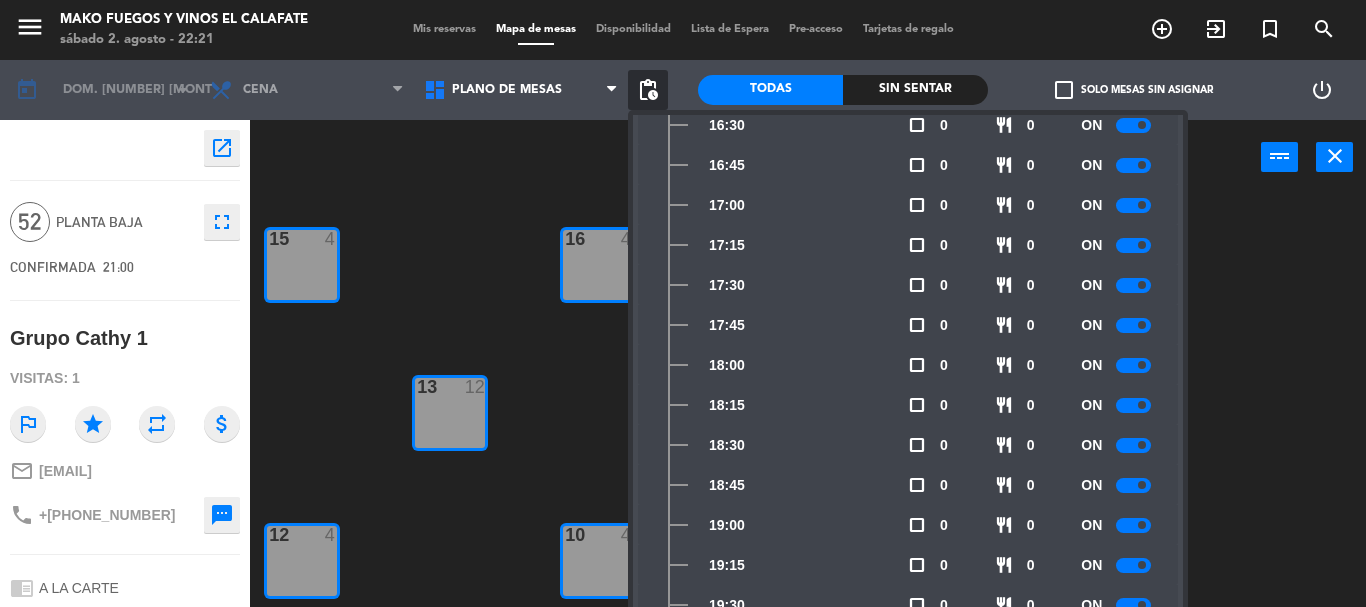 click 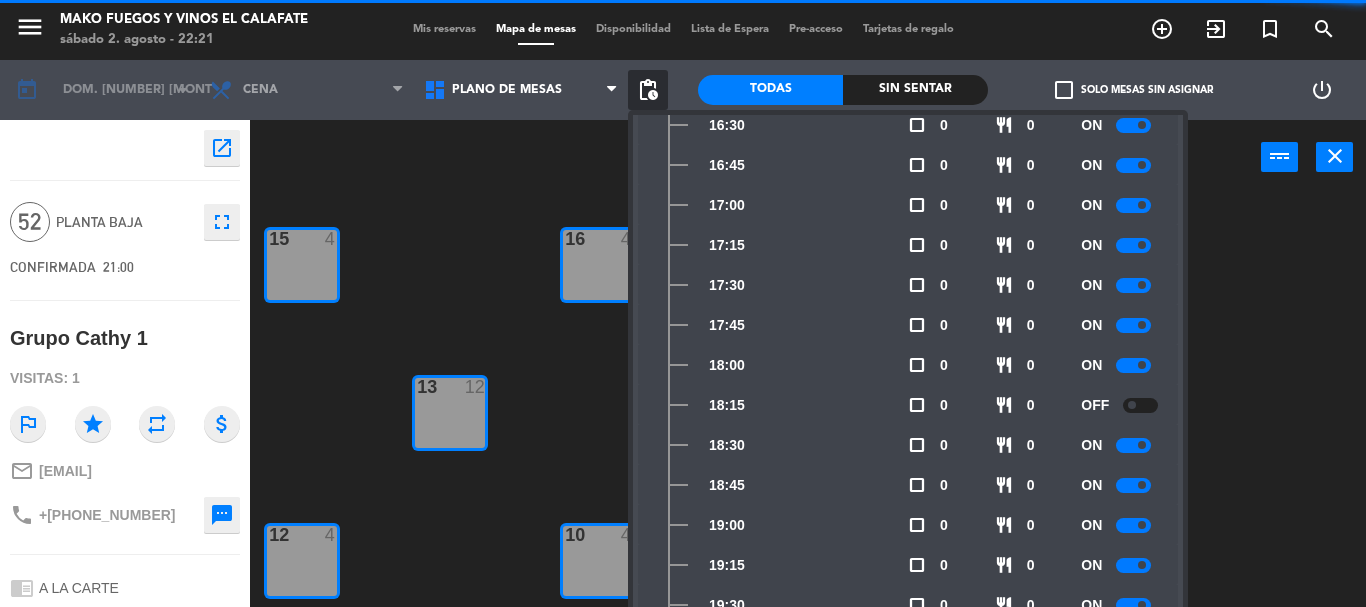 click 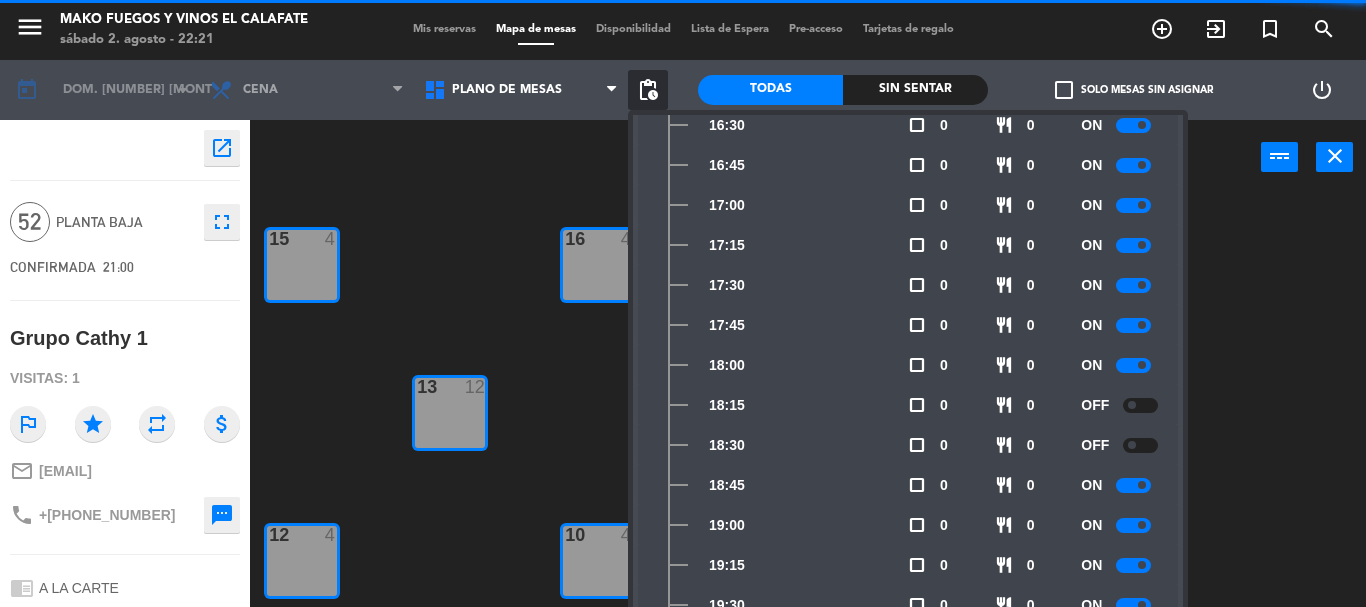 click on "ON" 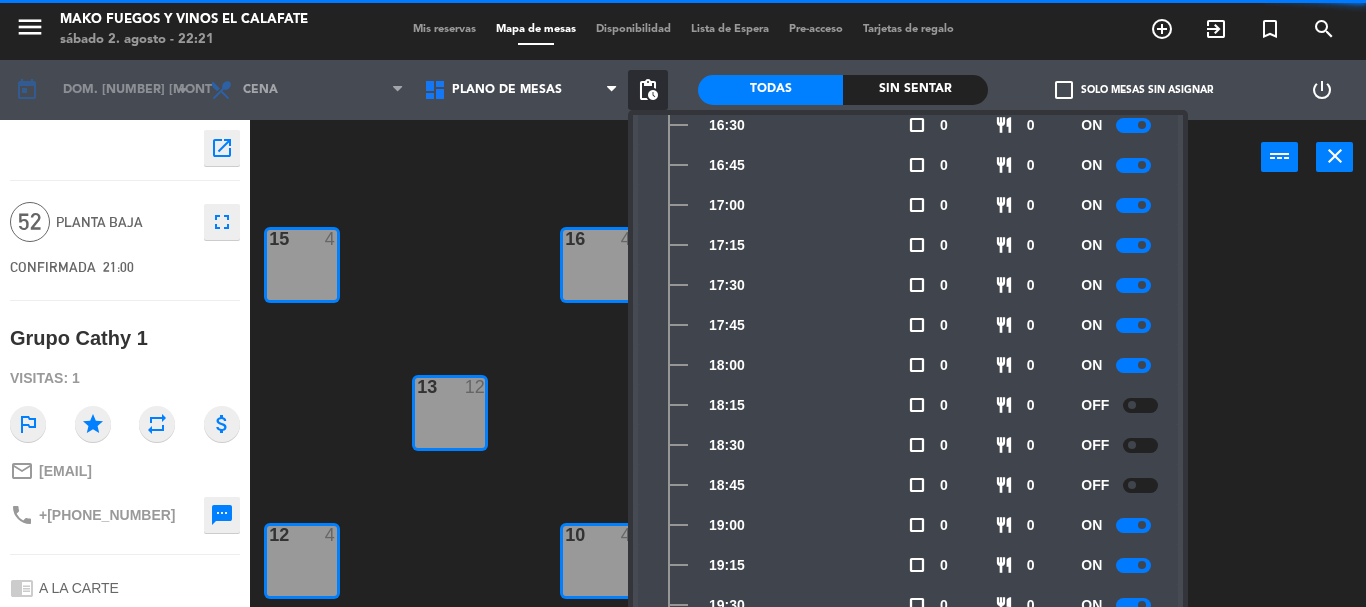 click 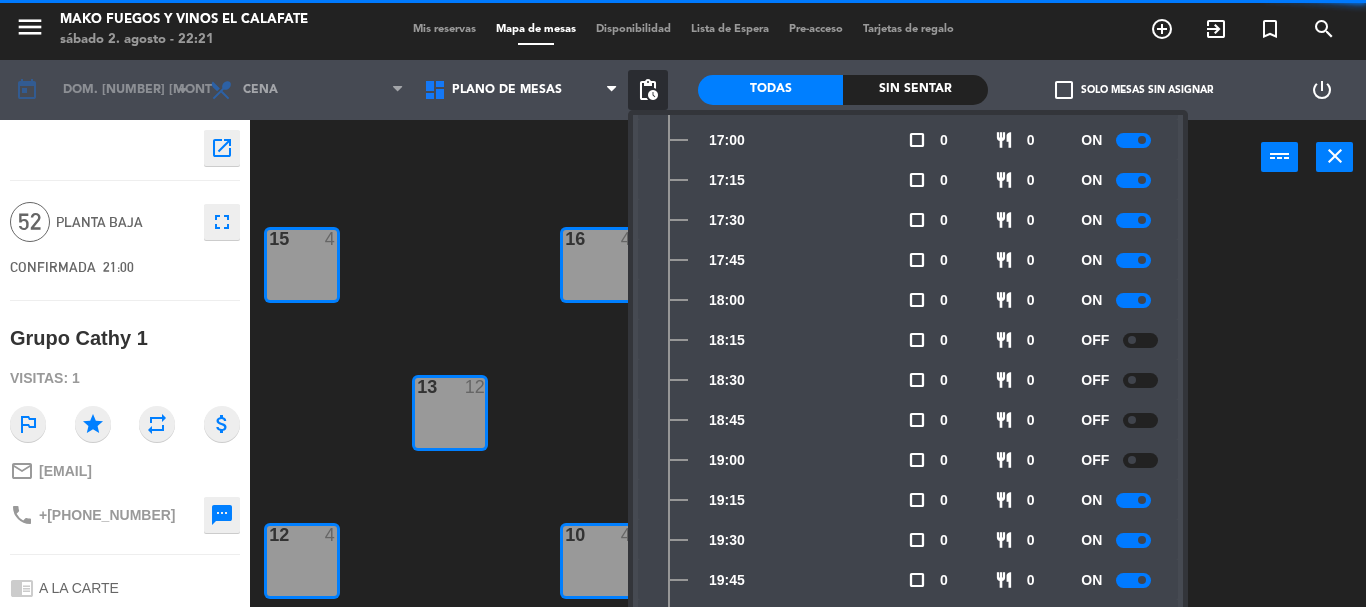 scroll, scrollTop: 300, scrollLeft: 0, axis: vertical 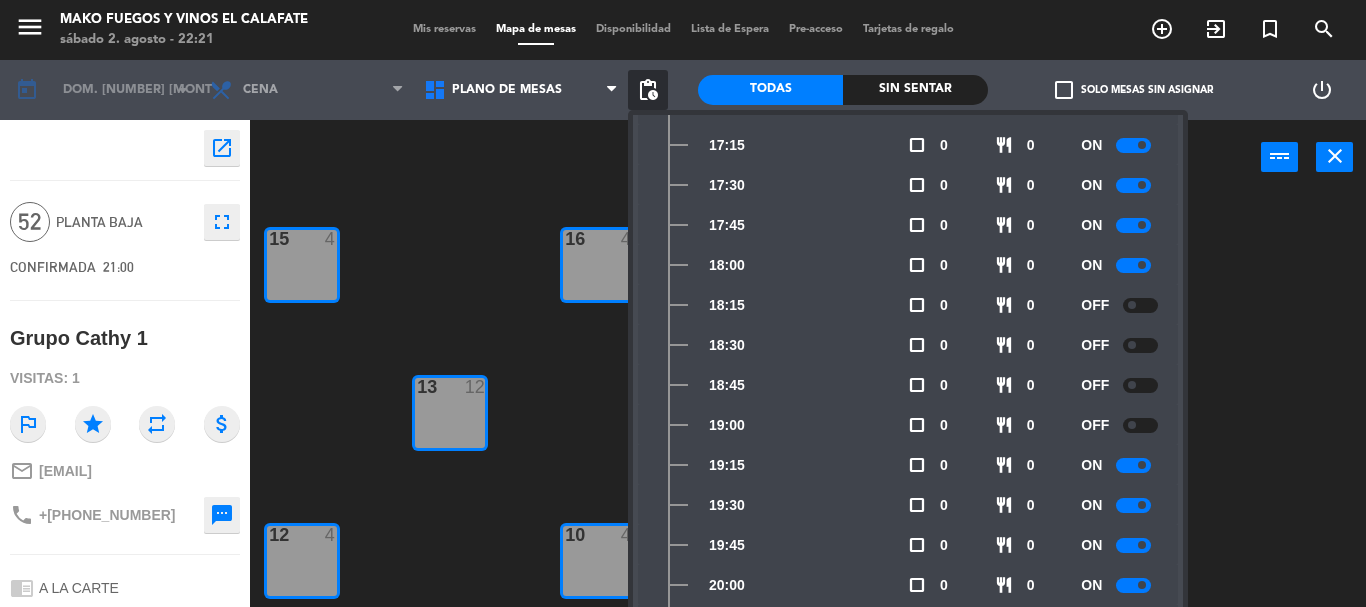 drag, startPoint x: 1129, startPoint y: 462, endPoint x: 1135, endPoint y: 497, distance: 35.510563 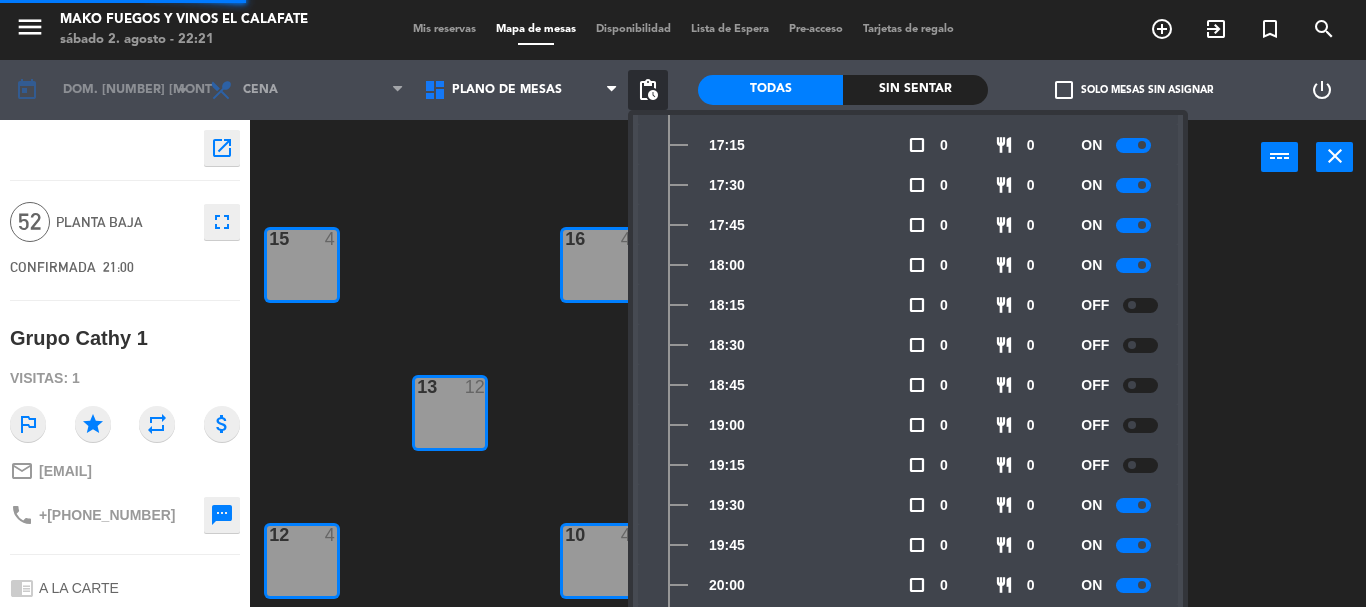 click 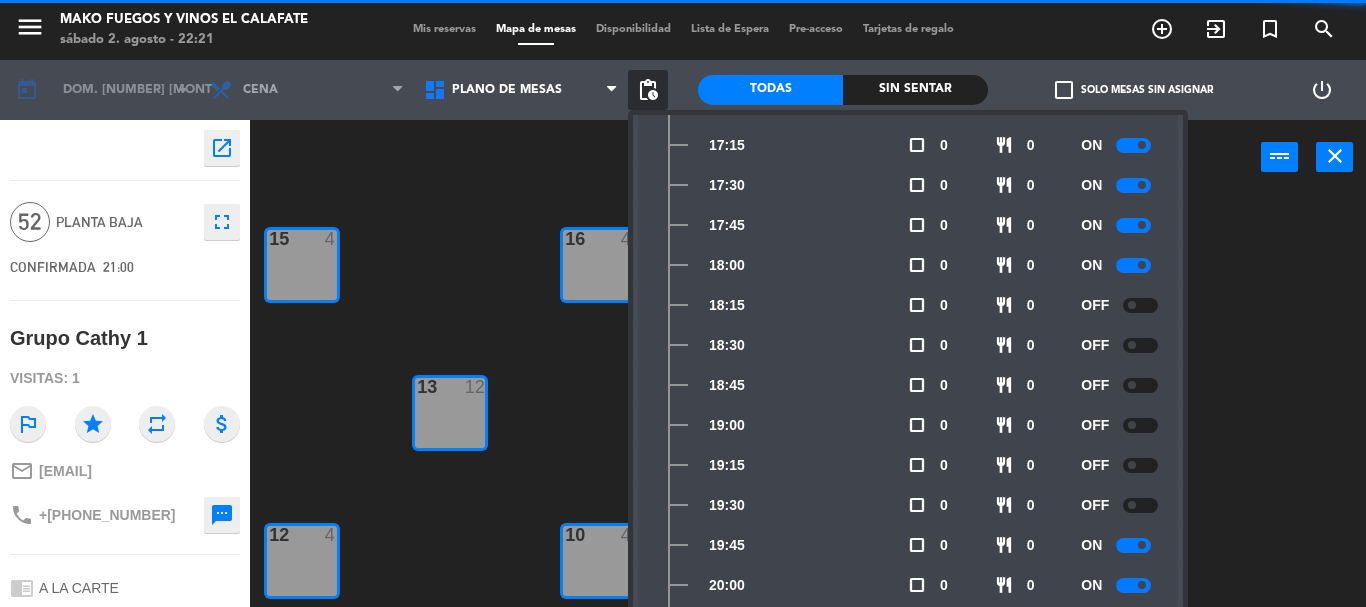 click 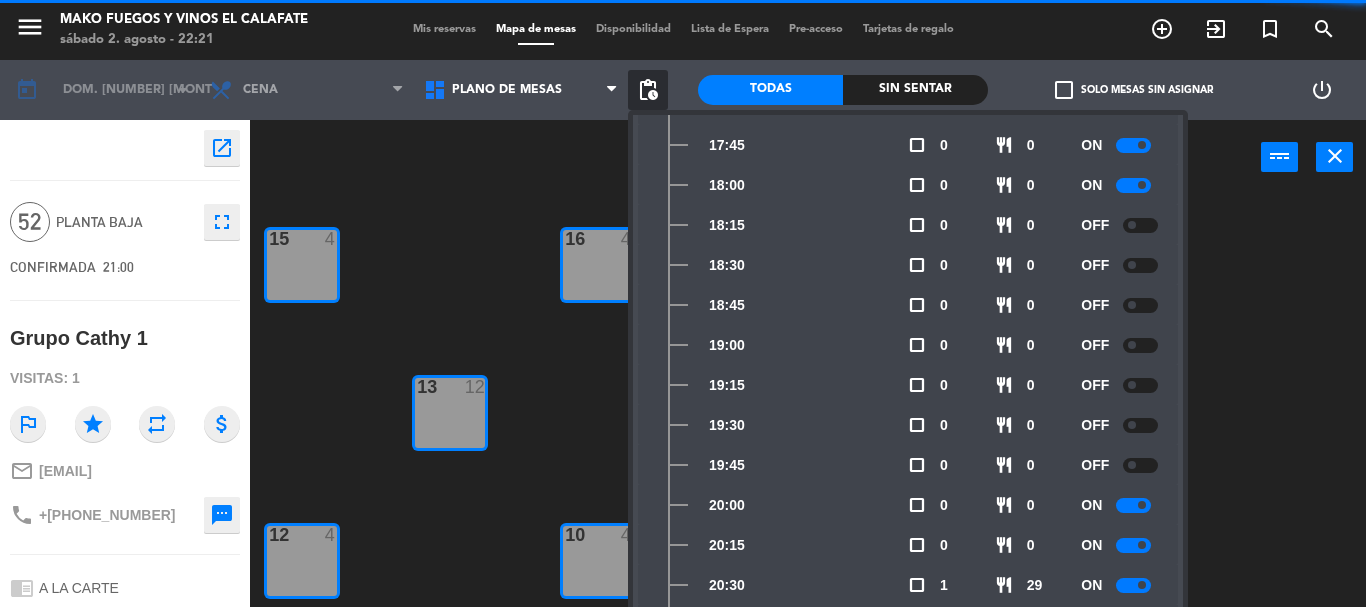 scroll, scrollTop: 400, scrollLeft: 0, axis: vertical 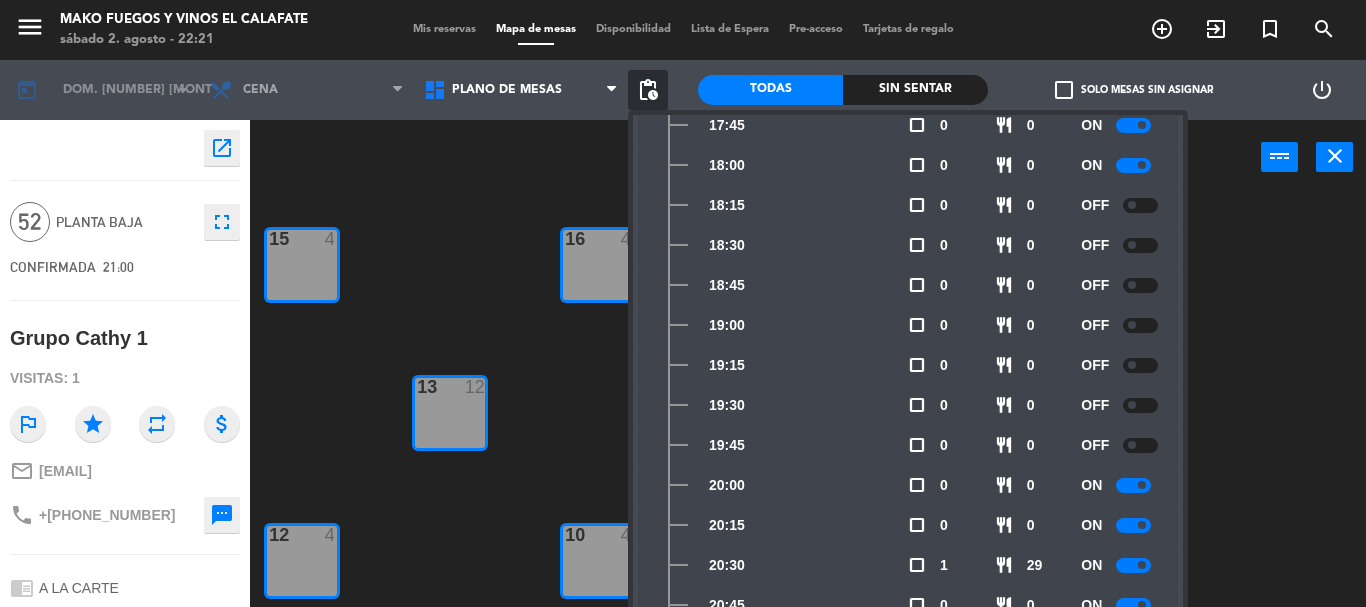 click 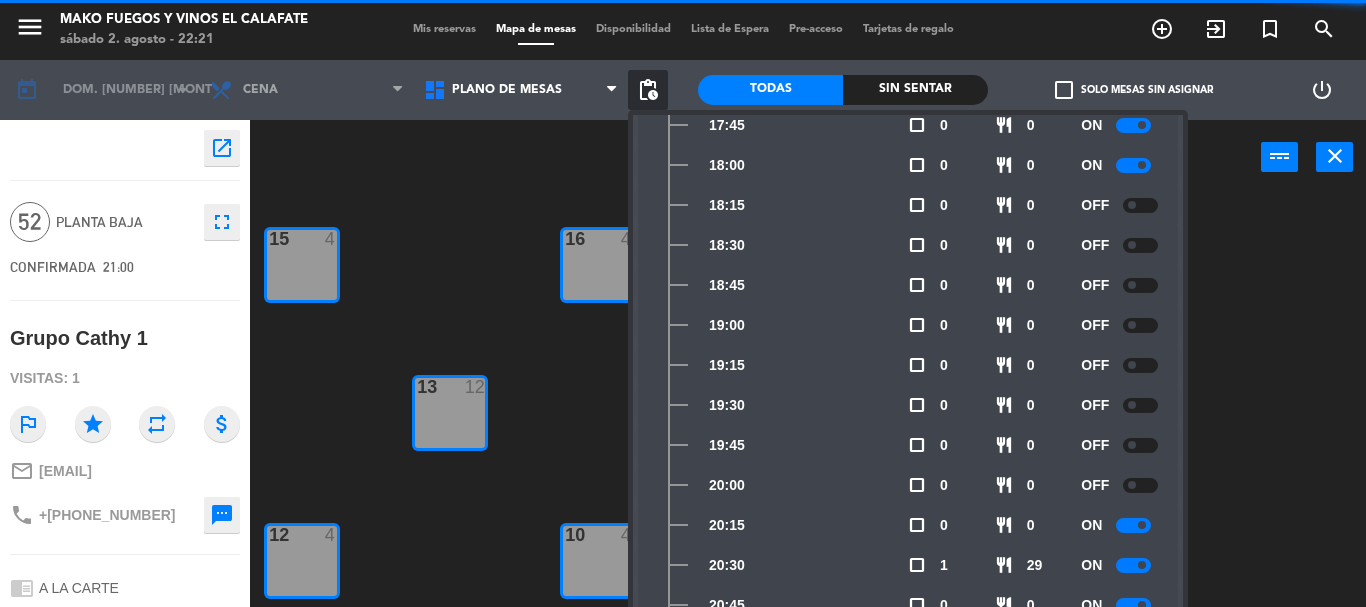 click 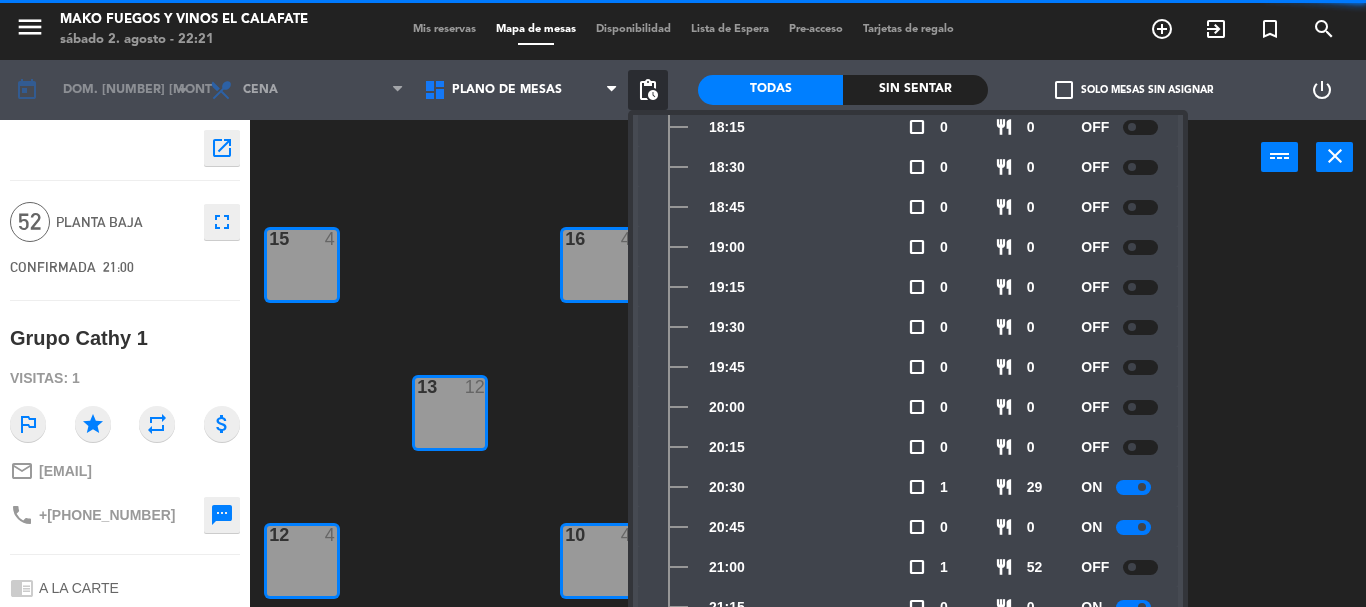 scroll, scrollTop: 500, scrollLeft: 0, axis: vertical 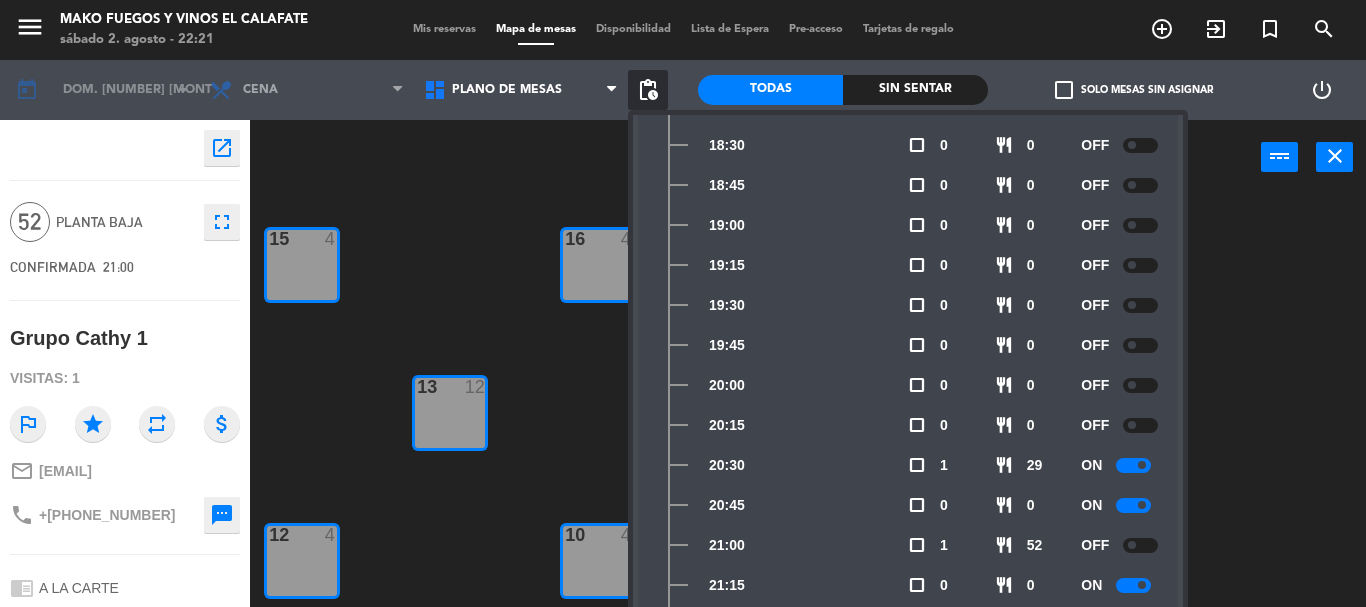click 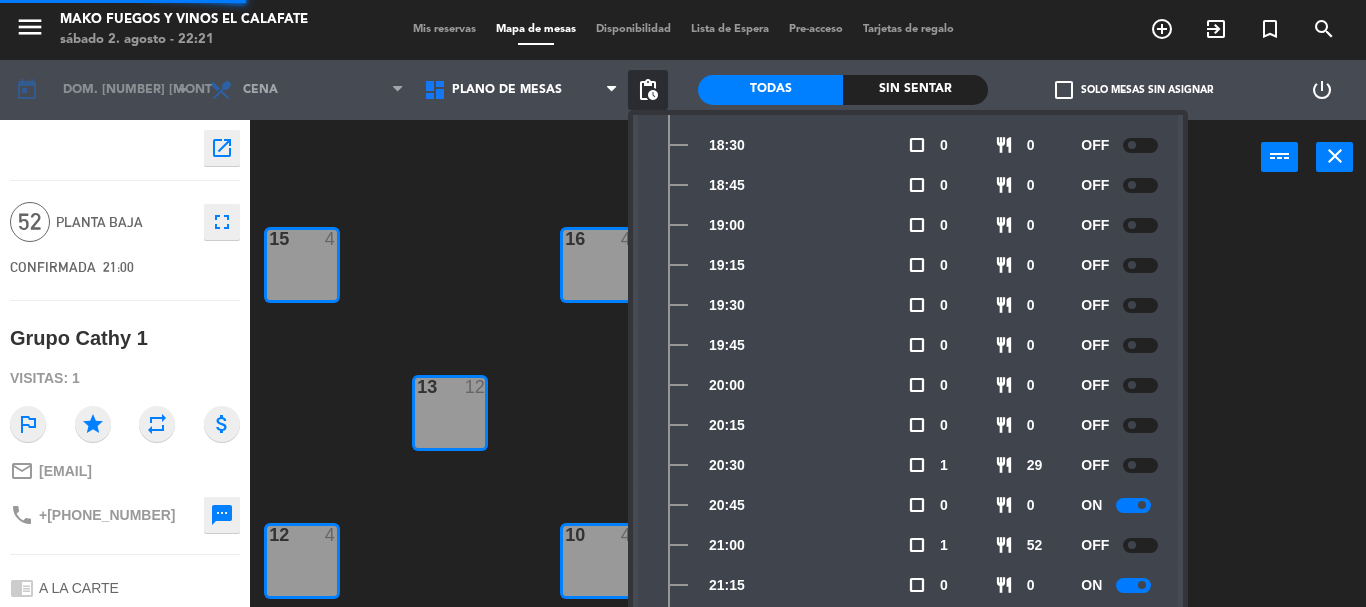 click 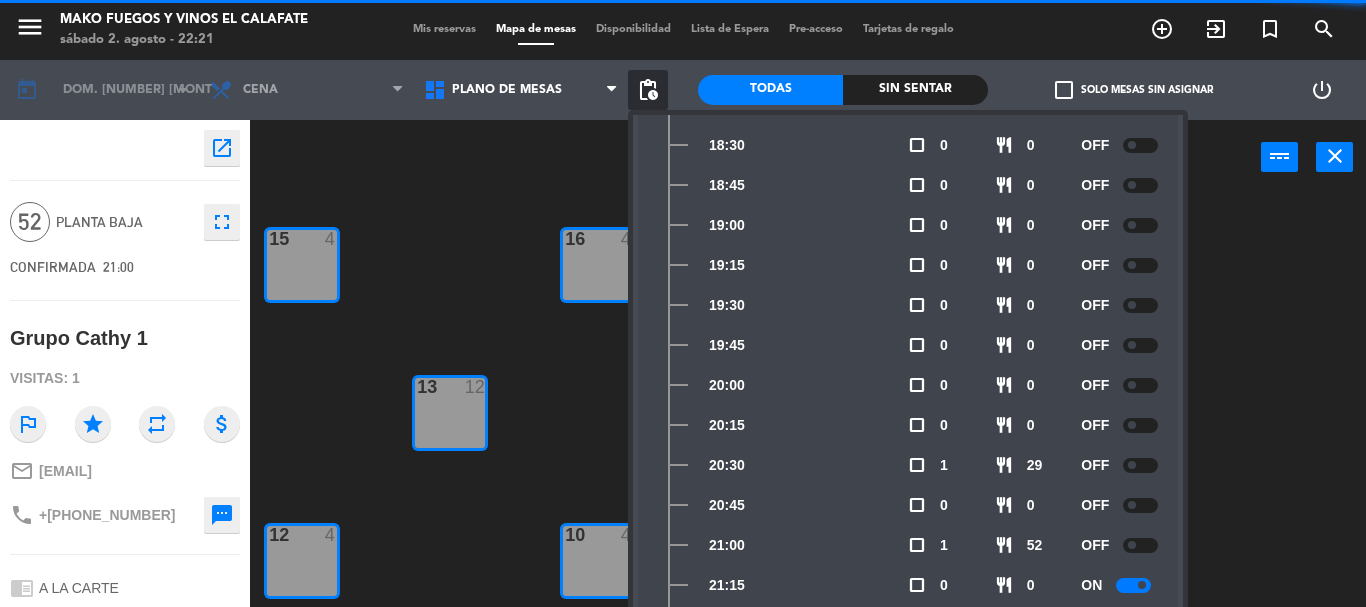 scroll, scrollTop: 600, scrollLeft: 0, axis: vertical 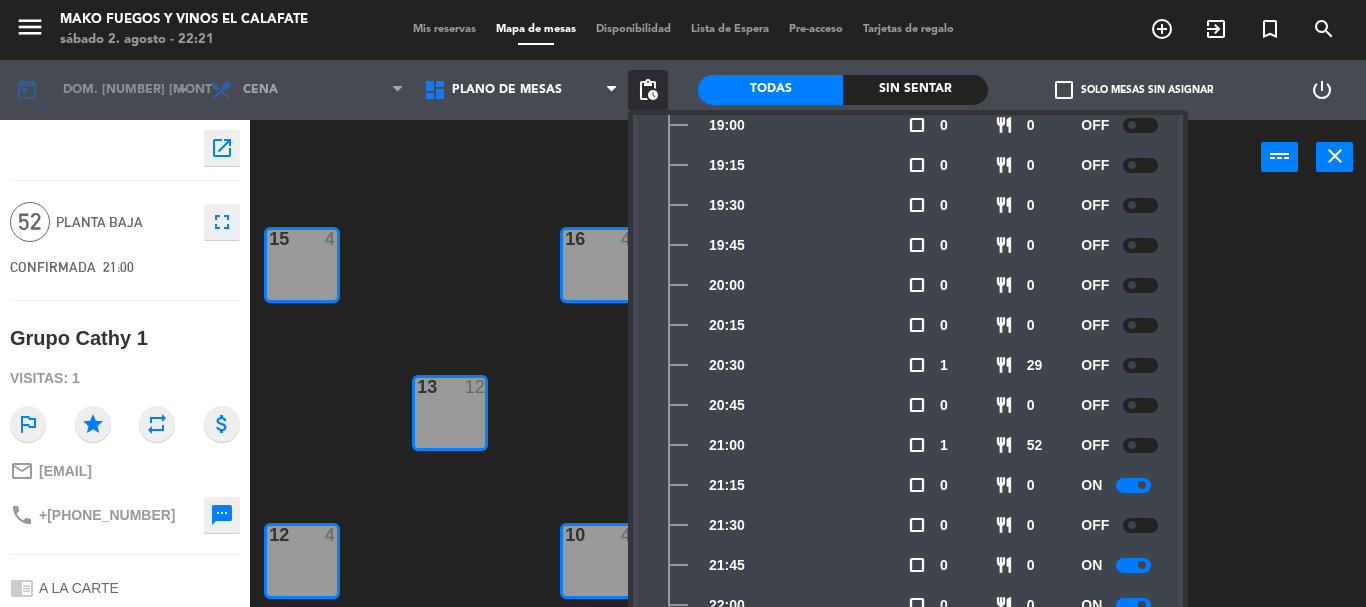 click 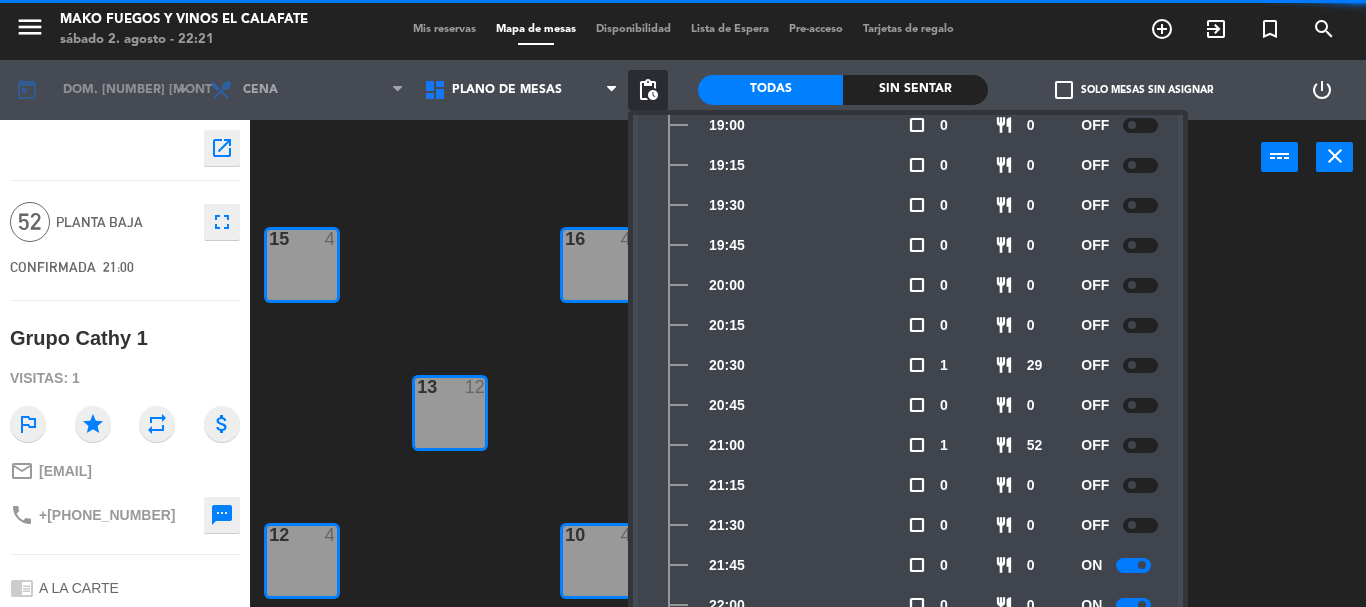 scroll, scrollTop: 615, scrollLeft: 0, axis: vertical 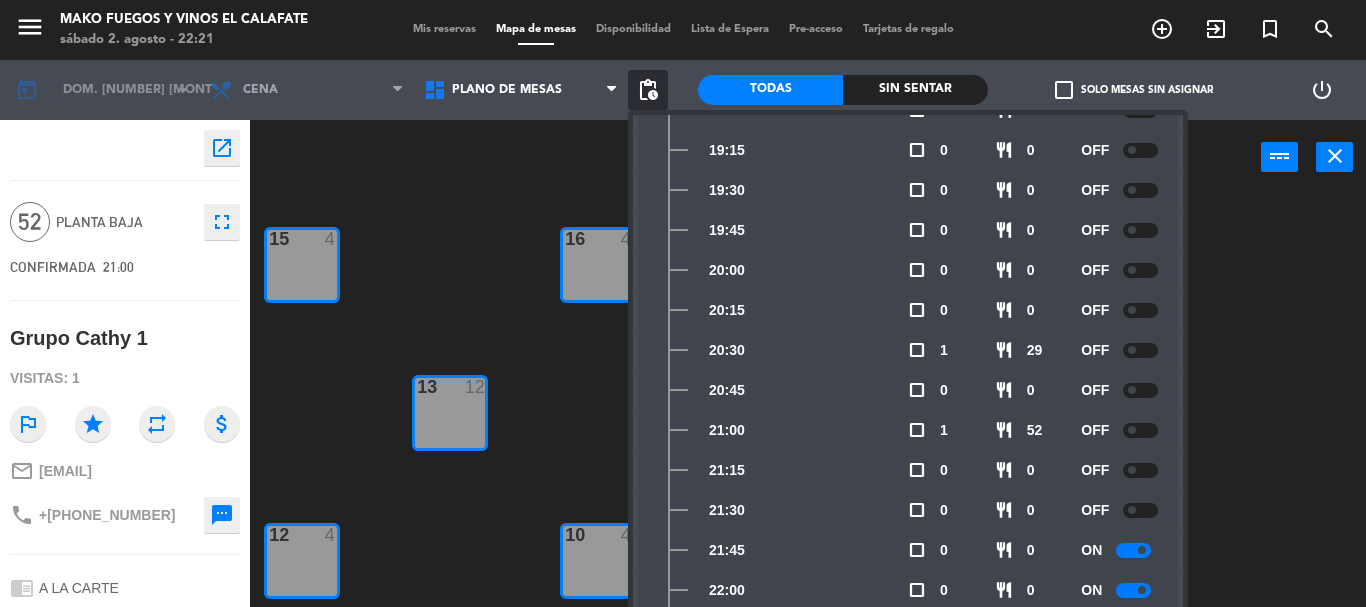 click 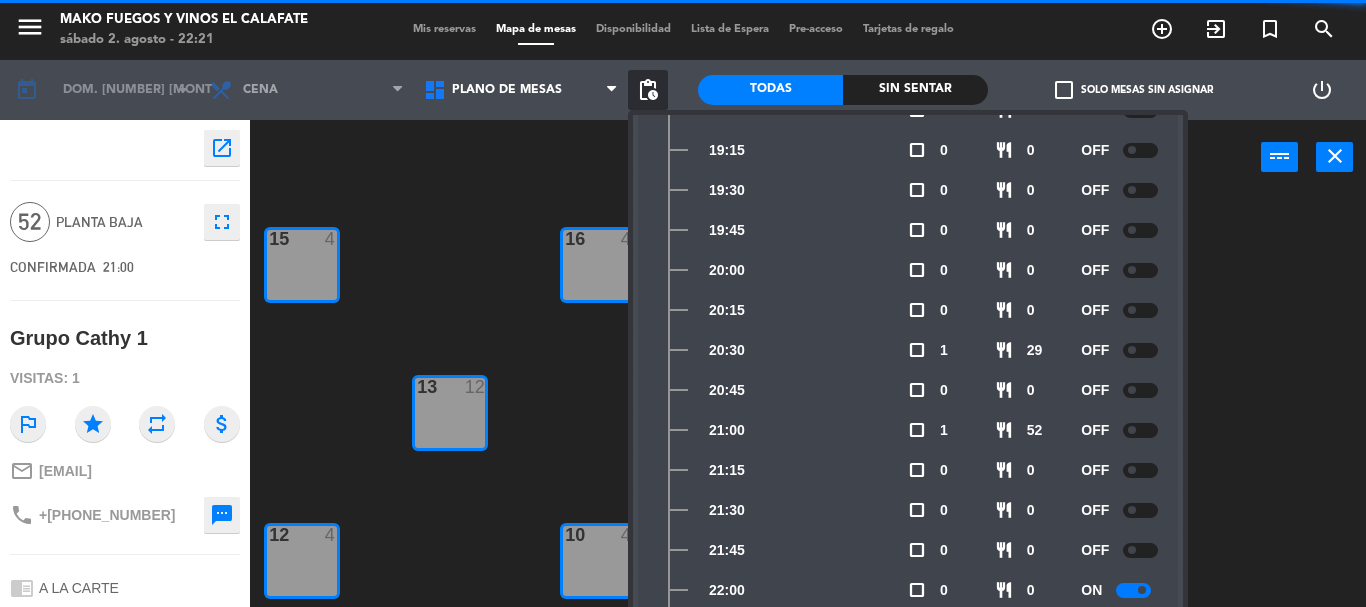 click 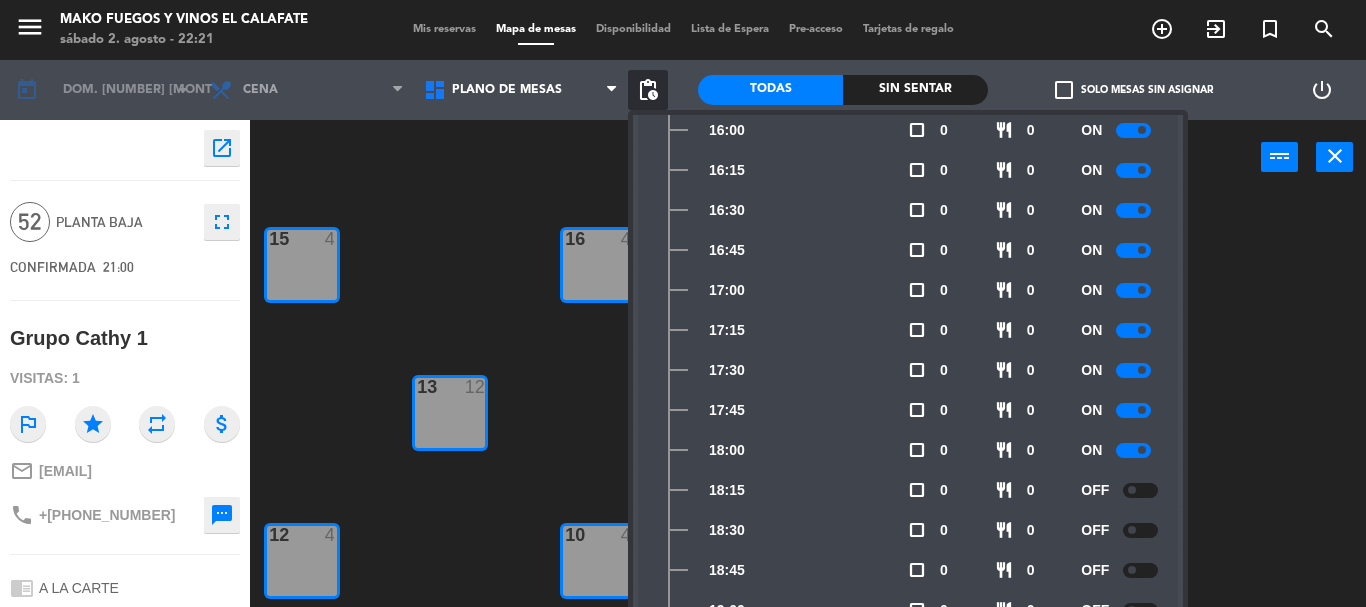 scroll, scrollTop: 0, scrollLeft: 0, axis: both 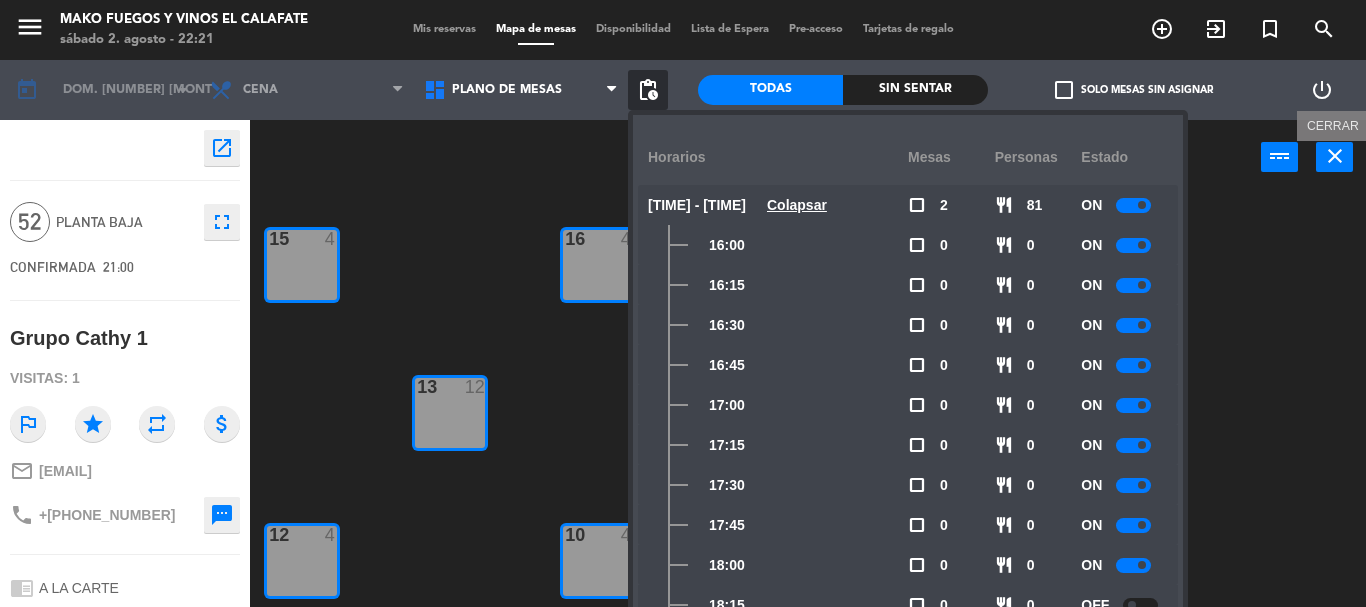 click on "close" at bounding box center (1335, 156) 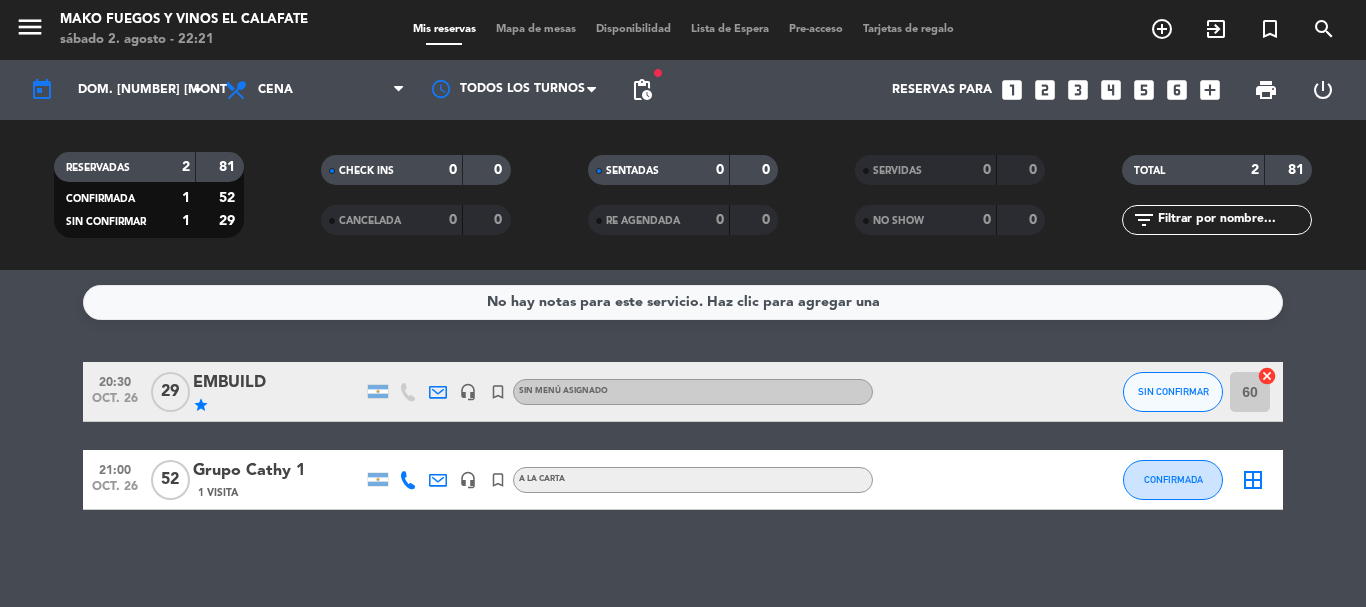 click on "border_all" 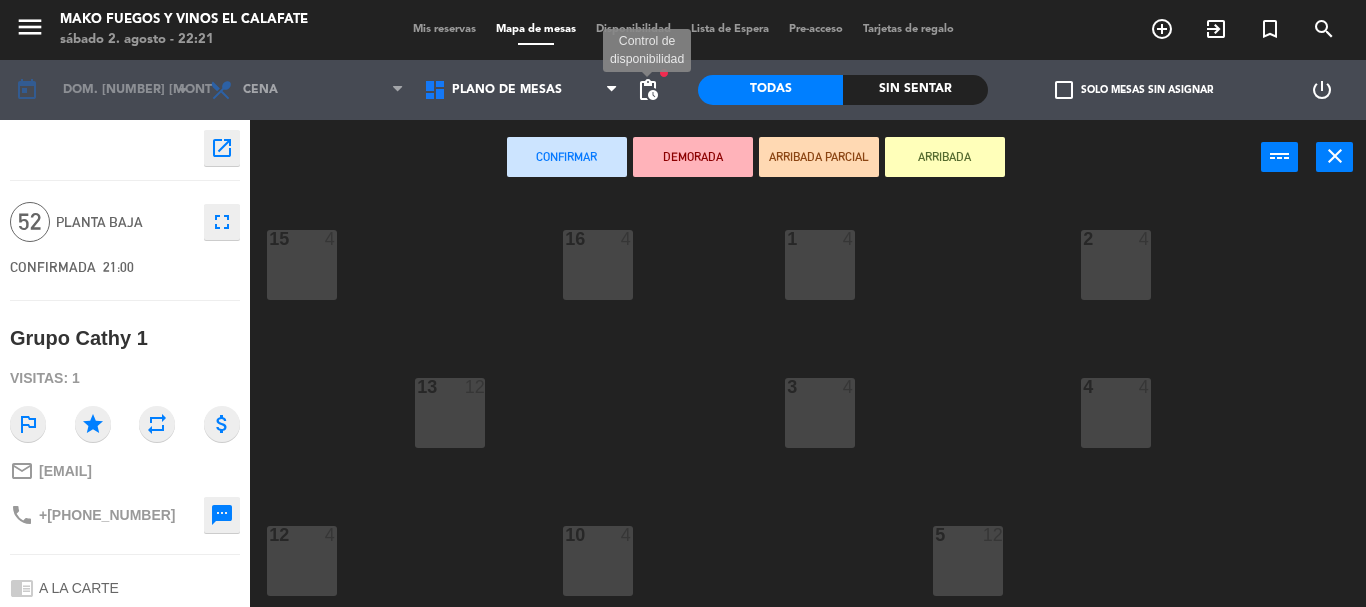click on "pending_actions" 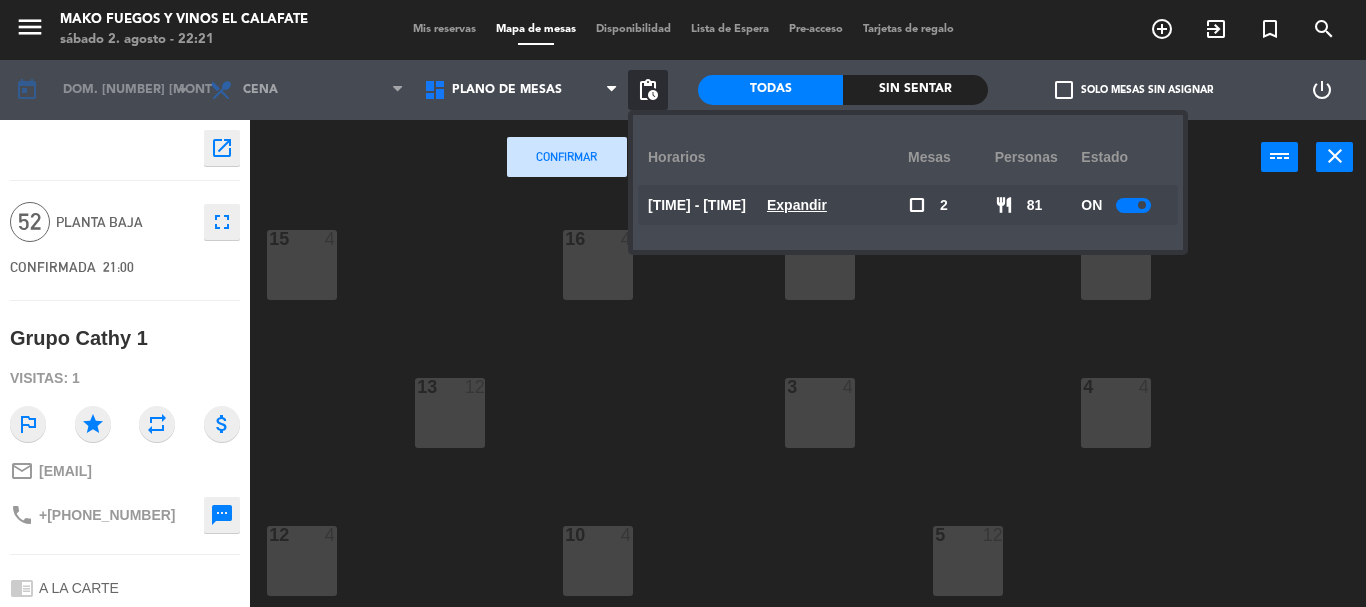click on "Expandir" 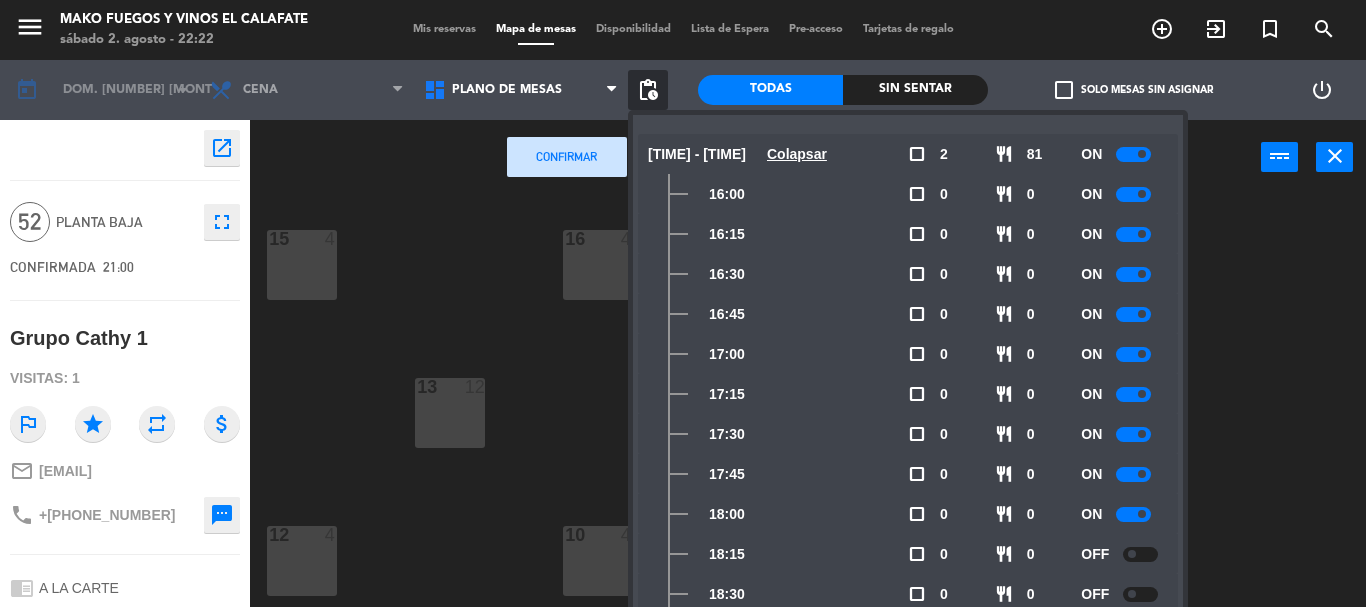 scroll, scrollTop: 0, scrollLeft: 0, axis: both 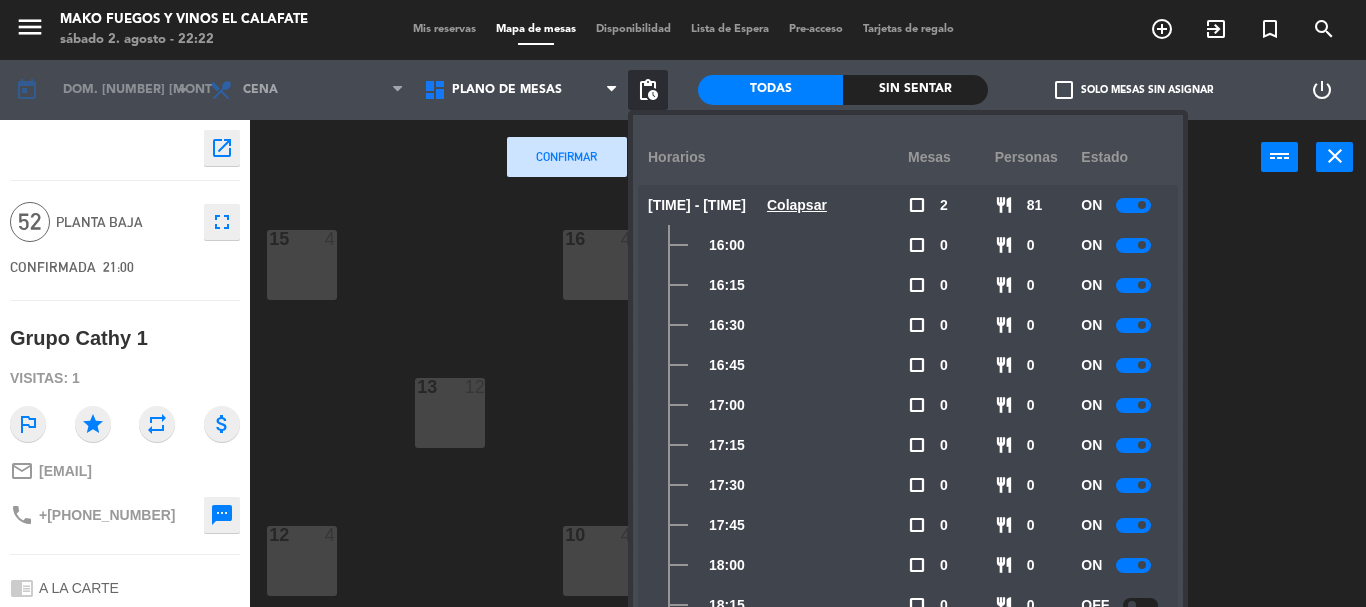 click on "Colapsar" 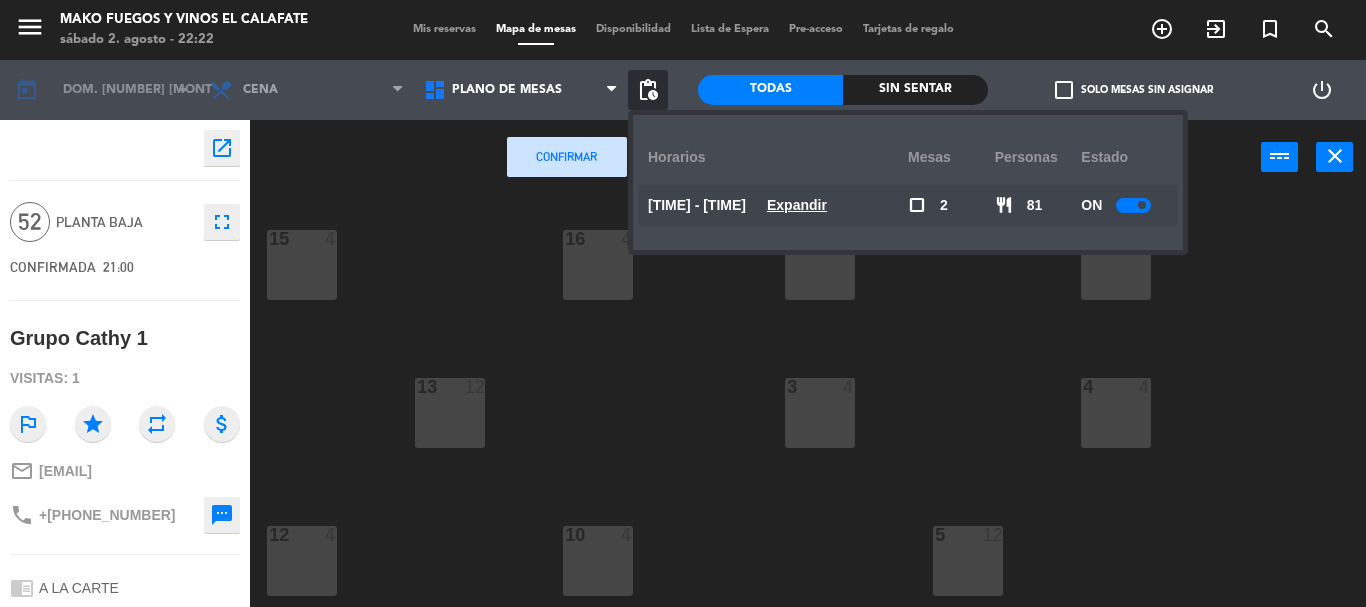 click on "[NUMBER]  [TIME] [NUMBER]  [TIME] [NUMBER]  [TIME] [NUMBER]  [TIME] [NUMBER]  [TIME] [NUMBER]  [TIME] [NUMBER]  [TIME] [NUMBER]  [TIME] [NUMBER]  [TIME] [NUMBER]  [TIME] [NUMBER]  [TIME] [NUMBER]  [TIME] [NUMBER]  [TIME] [NUMBER]  [TIME] [NUMBER]  [TIME]" 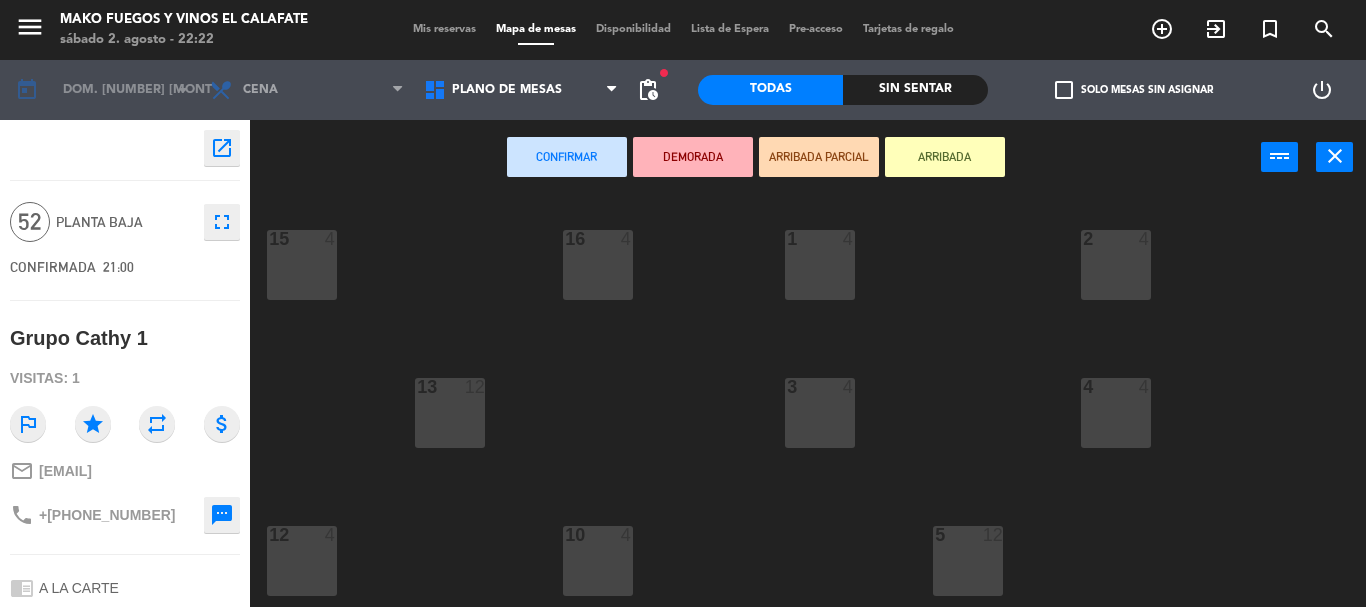 click on "1  4" at bounding box center [820, 240] 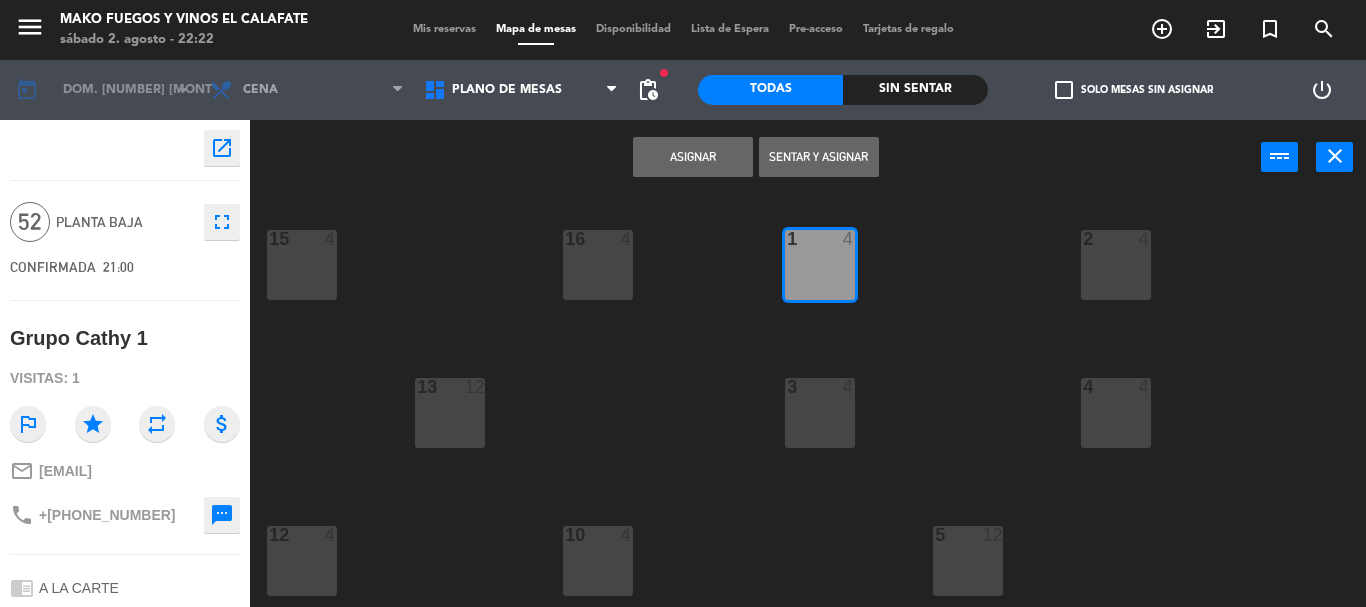 click on "2  4" at bounding box center [1116, 265] 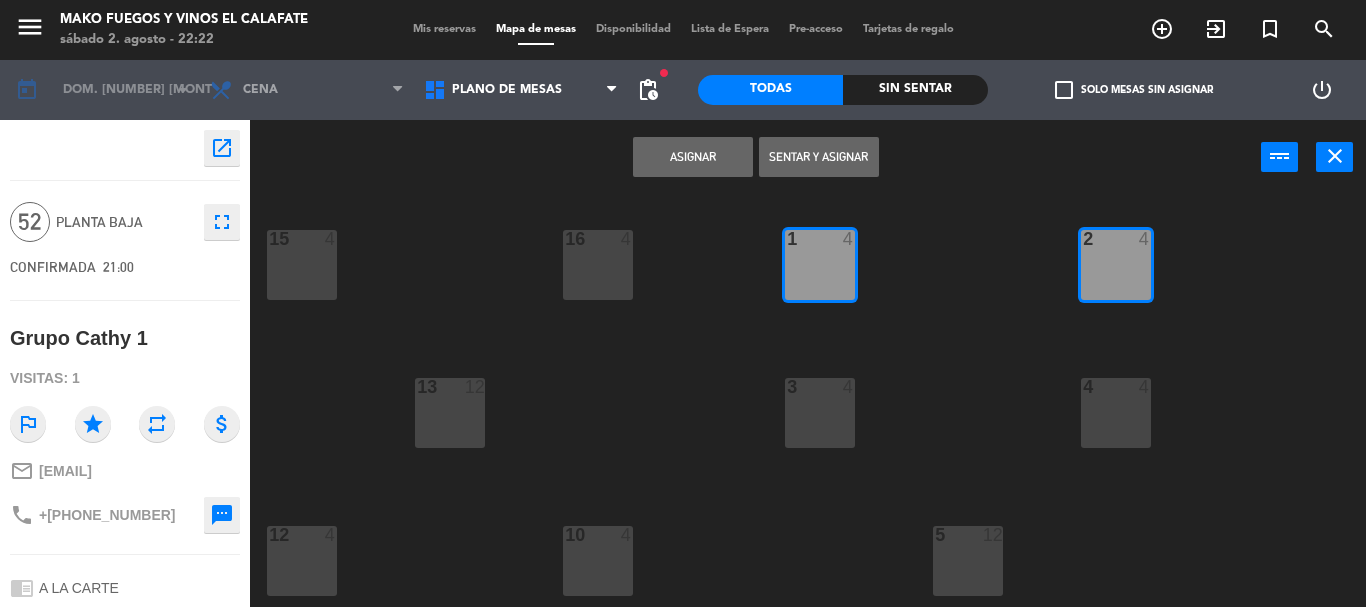 click on "4  4" at bounding box center (1116, 413) 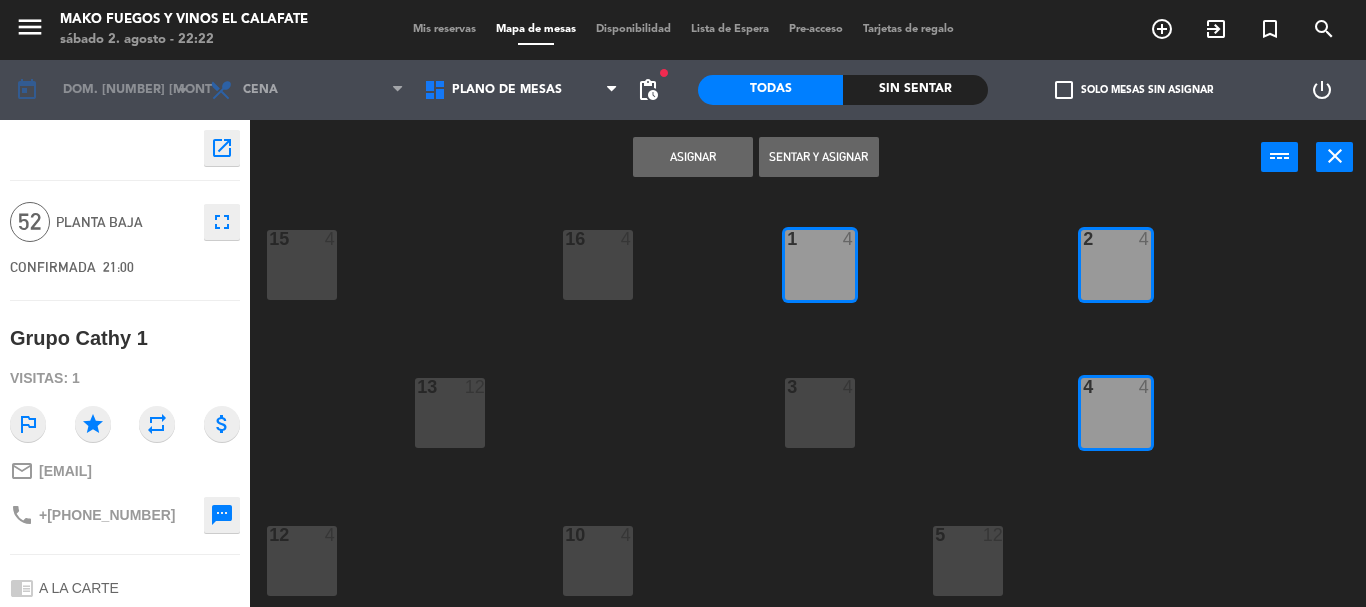 click on "3  4" at bounding box center [820, 413] 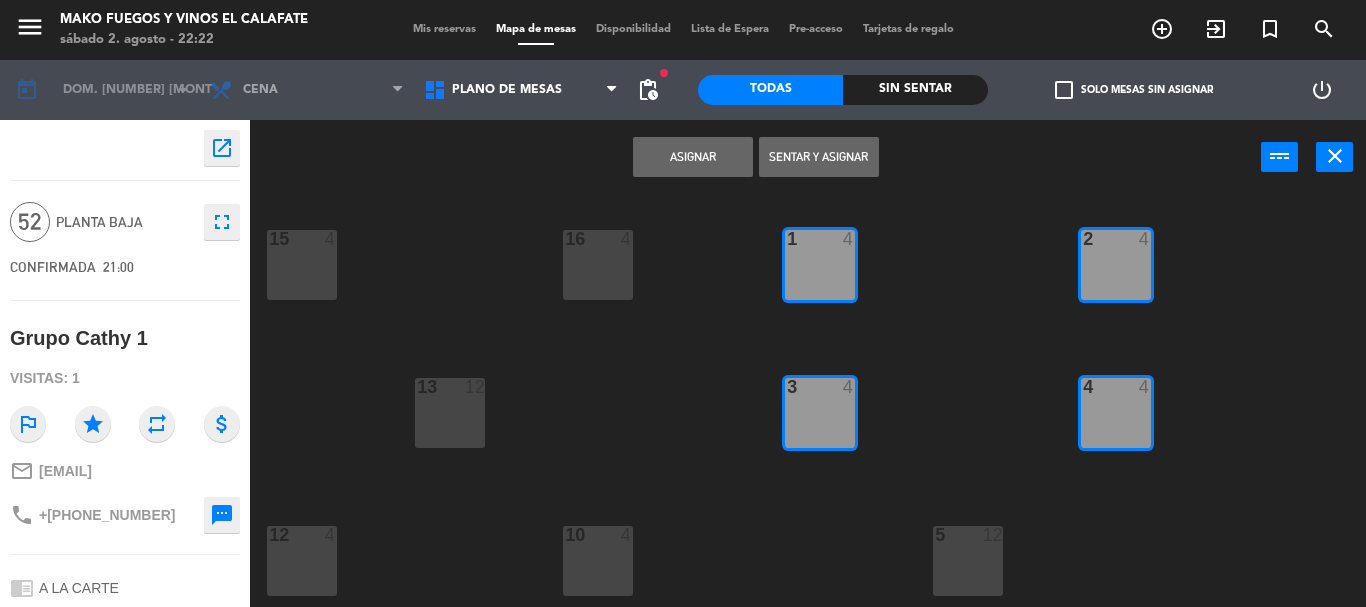 click on "[NUMBER]  [TIME] [NUMBER]  [TIME] [NUMBER]  [TIME] [NUMBER]  [TIME] [NUMBER]  [TIME] [NUMBER]  [TIME] [NUMBER]  [TIME] [NUMBER]  [TIME] [NUMBER]  [TIME] [NUMBER]  [TIME] [NUMBER]  [TIME] [NUMBER]  [TIME] [NUMBER]  [TIME] [NUMBER]  [TIME] [NUMBER]  [TIME]" 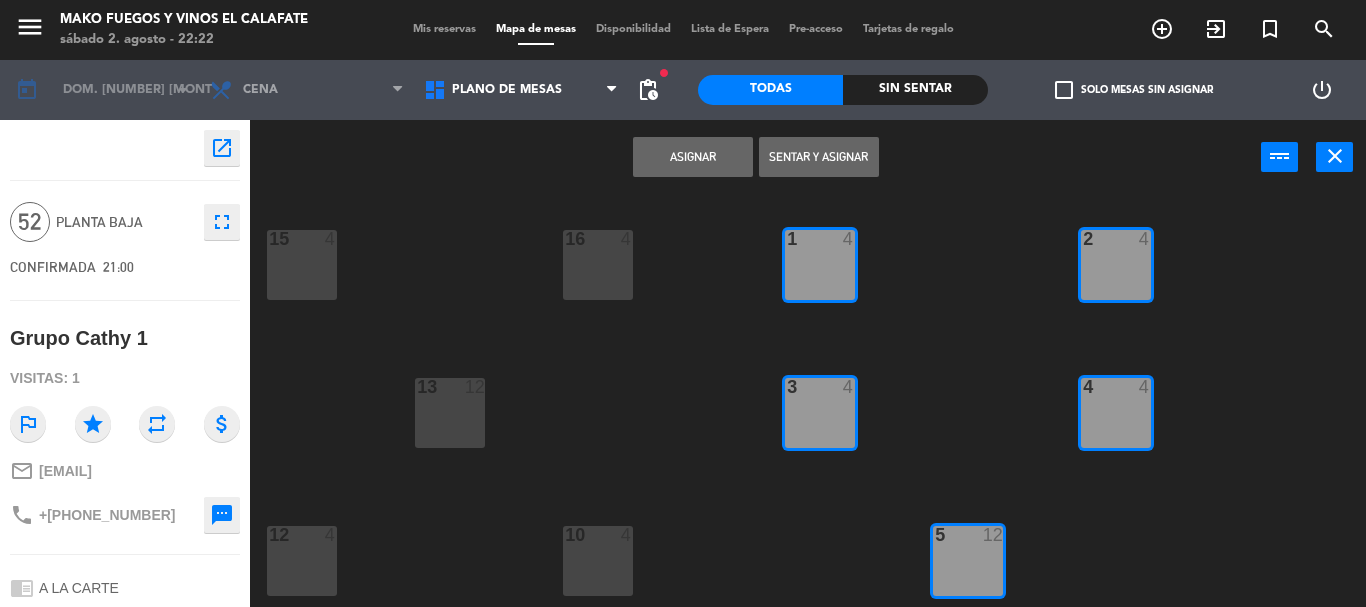 click on "16  4" at bounding box center (598, 265) 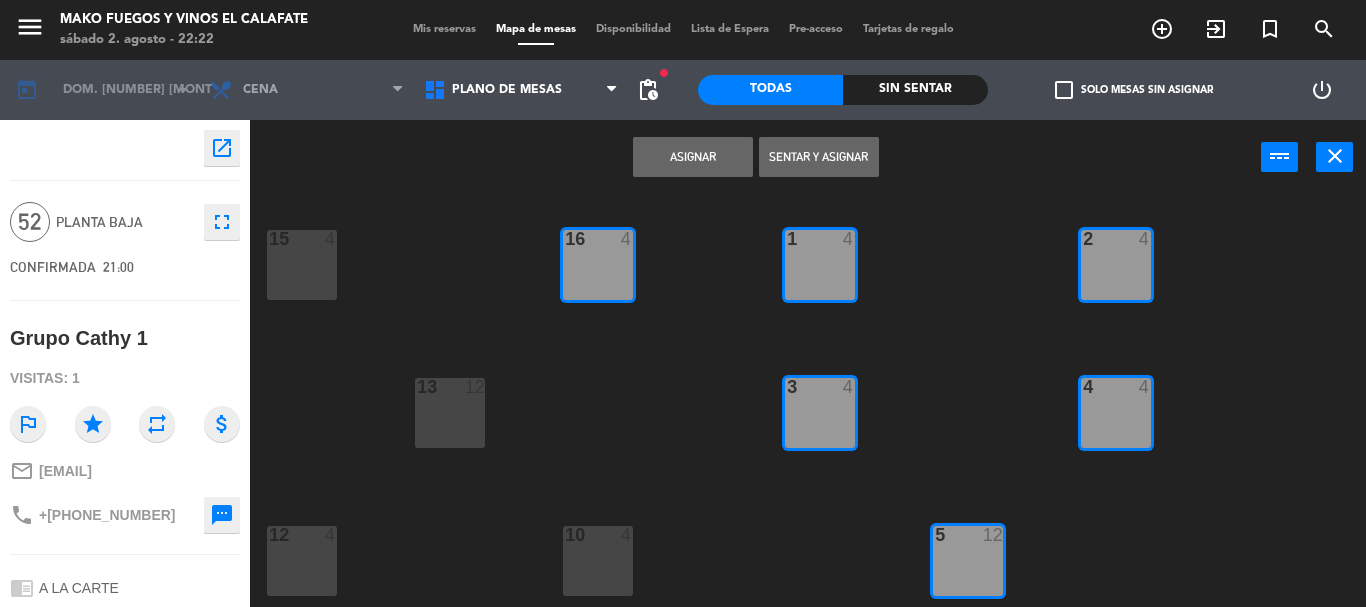 click on "15  4" at bounding box center (302, 265) 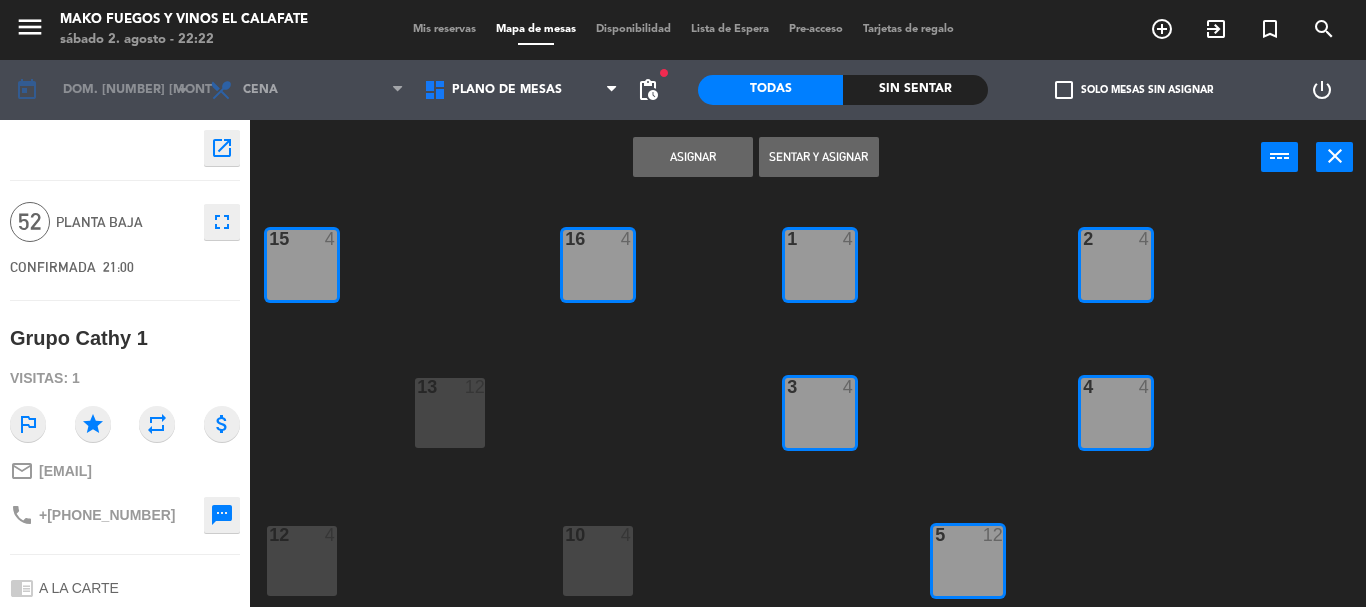 click on "13  12" at bounding box center [450, 413] 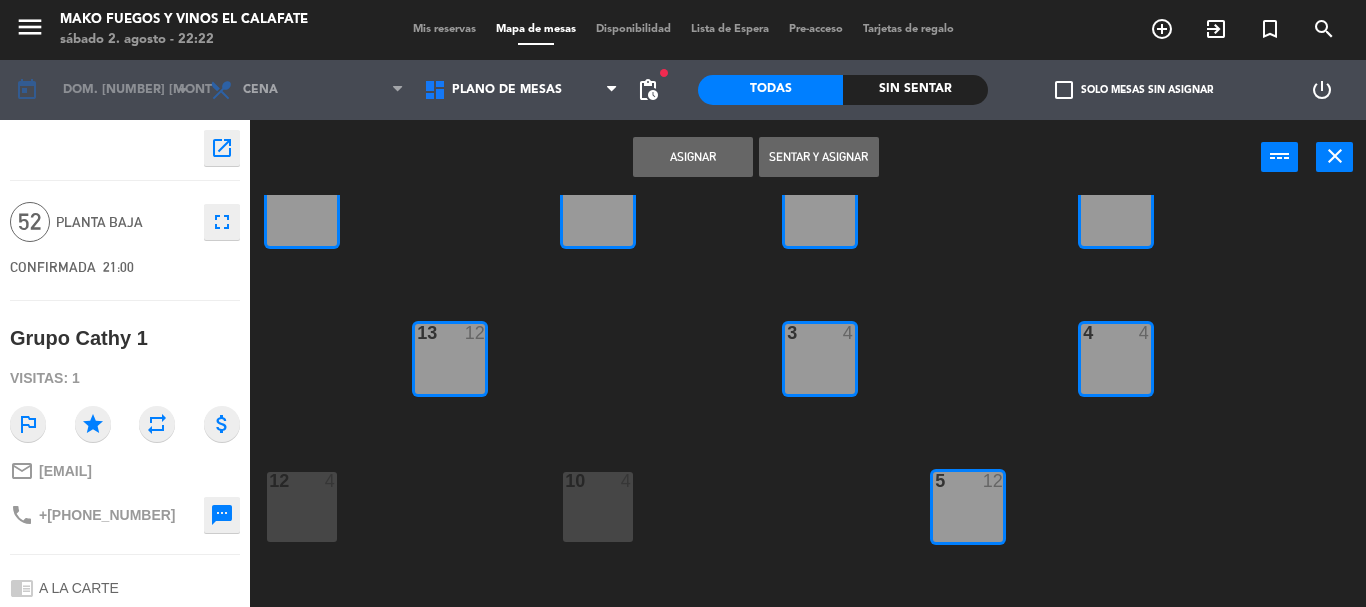 scroll, scrollTop: 100, scrollLeft: 0, axis: vertical 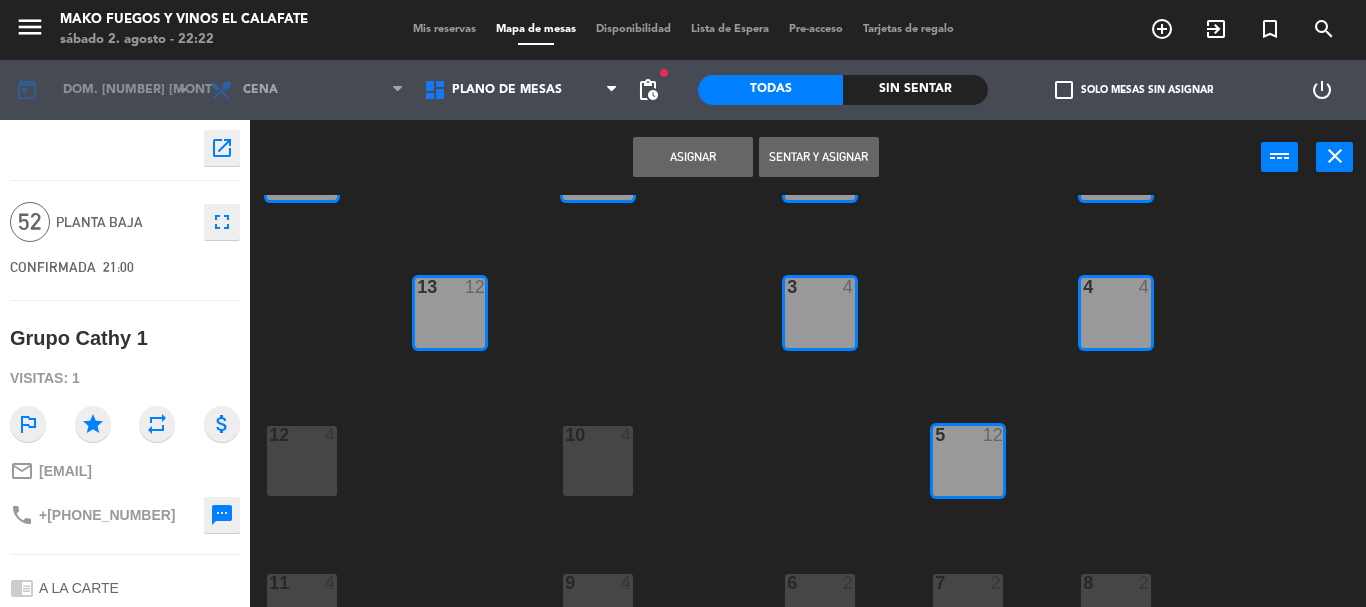 click on "12  4" at bounding box center [302, 461] 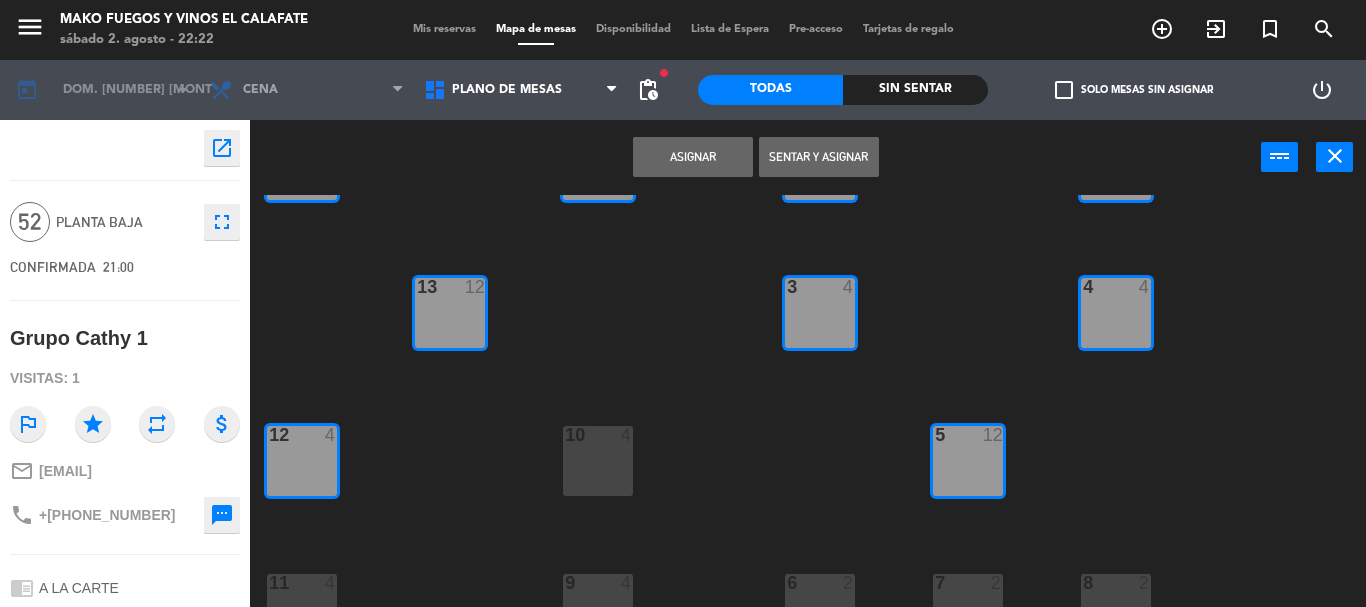click on "10  4" at bounding box center (598, 461) 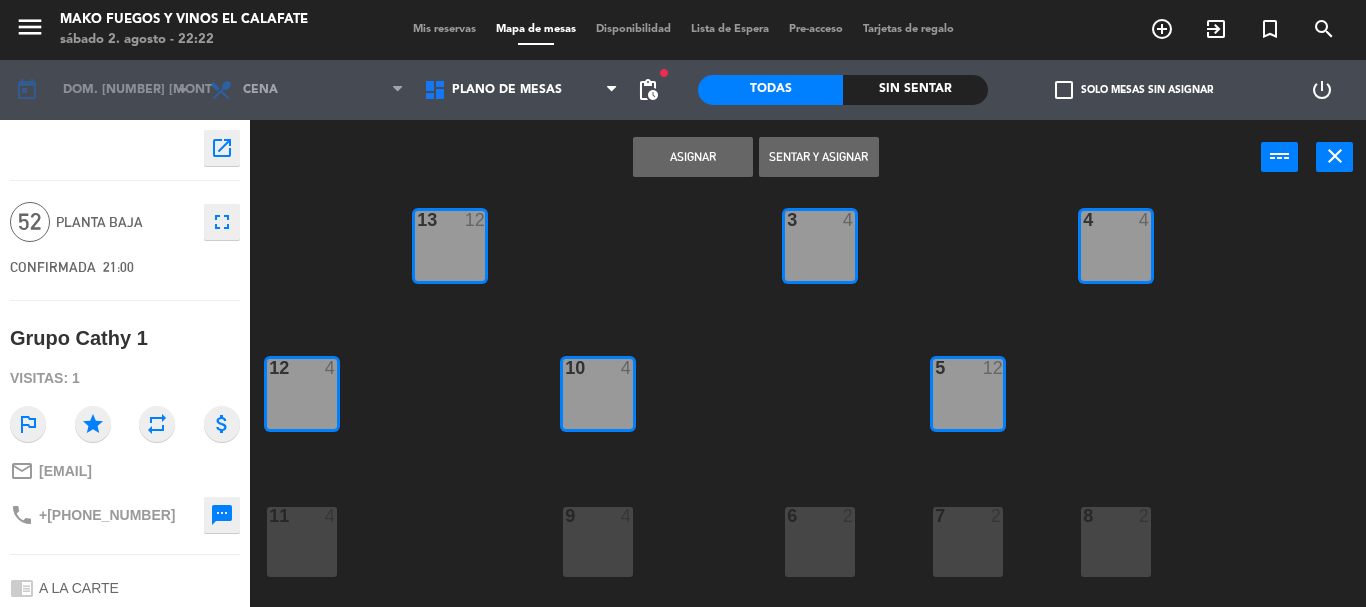 scroll, scrollTop: 200, scrollLeft: 0, axis: vertical 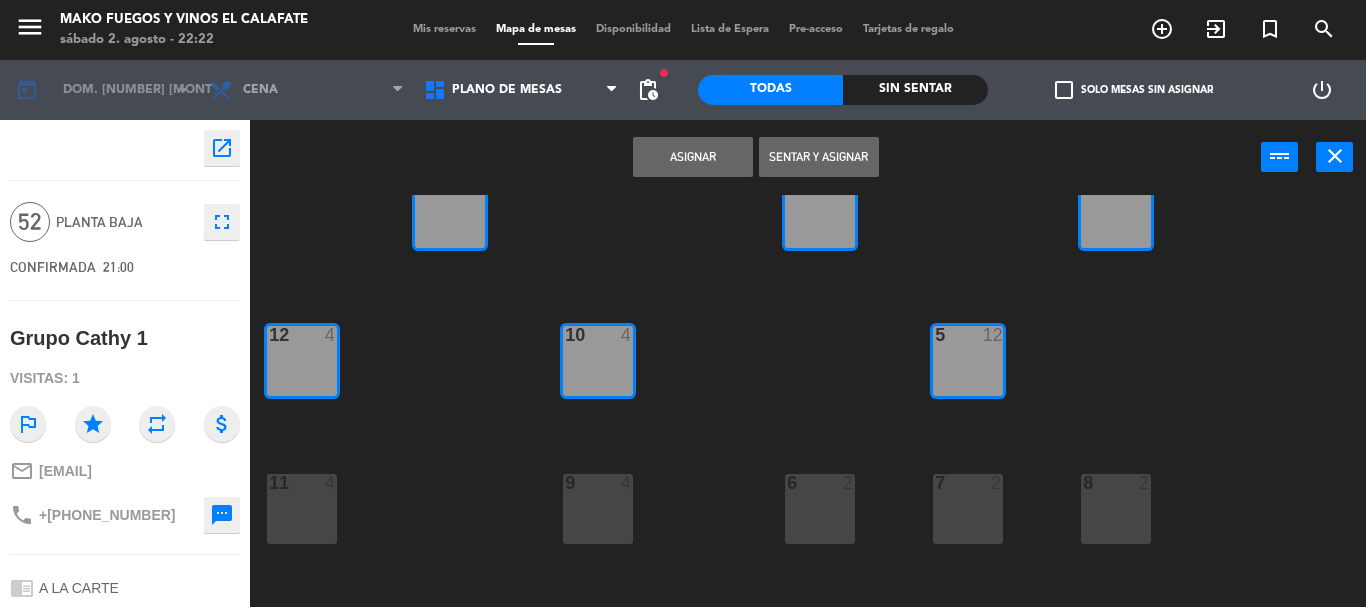 click on "11  4" at bounding box center [302, 509] 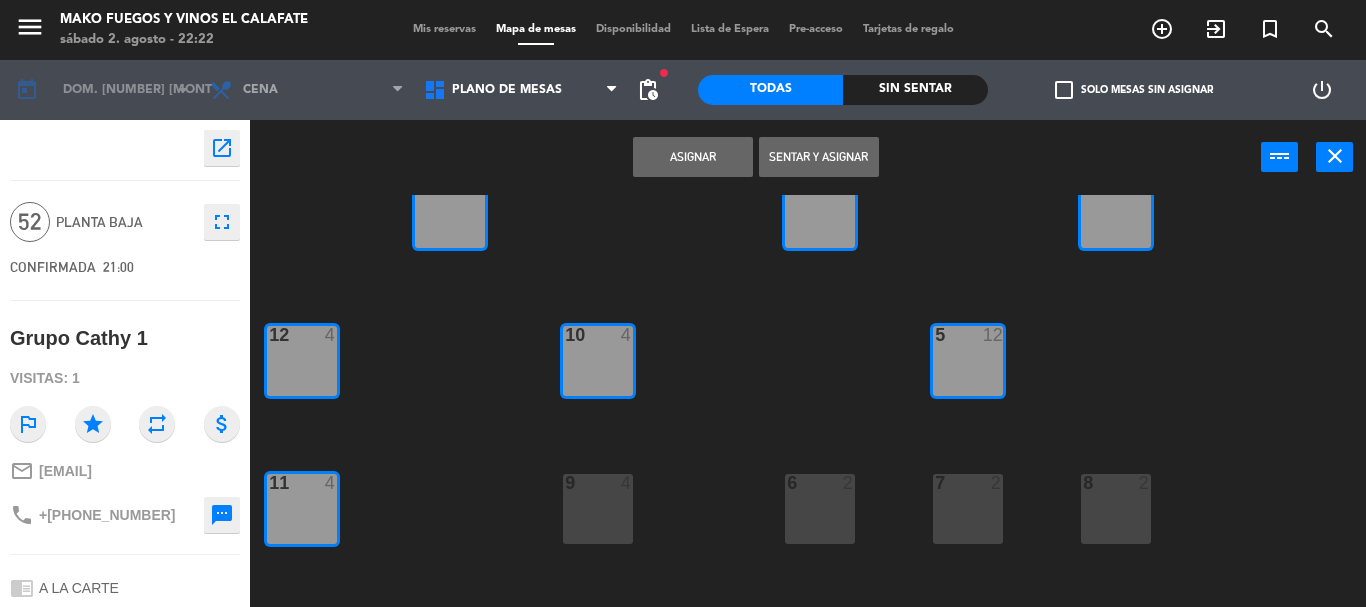 click on "[NUMBER]  [TIME] [NUMBER]  [TIME] [NUMBER]  [TIME] [NUMBER]  [TIME] [NUMBER]  [TIME] [NUMBER]  [TIME] [NUMBER]  [TIME] [NUMBER]  [TIME] [NUMBER]  [TIME] [NUMBER]  [TIME] [NUMBER]  [TIME] [NUMBER]  [TIME] [NUMBER]  [TIME] [NUMBER]  [TIME] [NUMBER]  [TIME]" 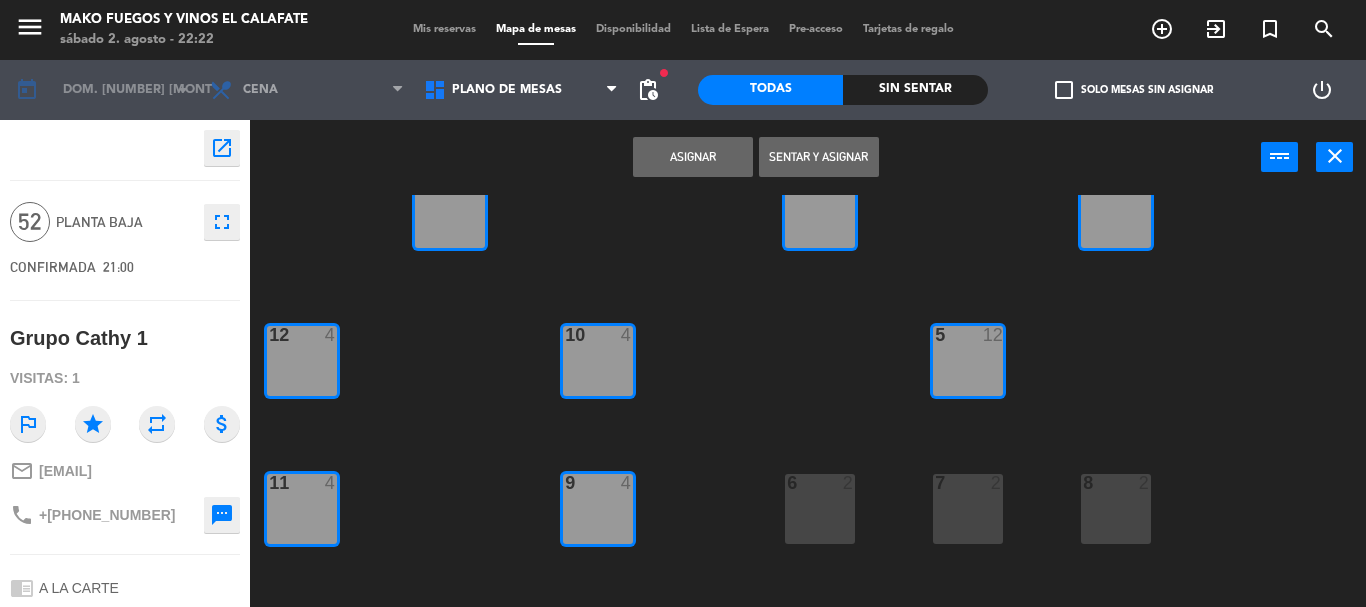 click on "9  4" at bounding box center [598, 509] 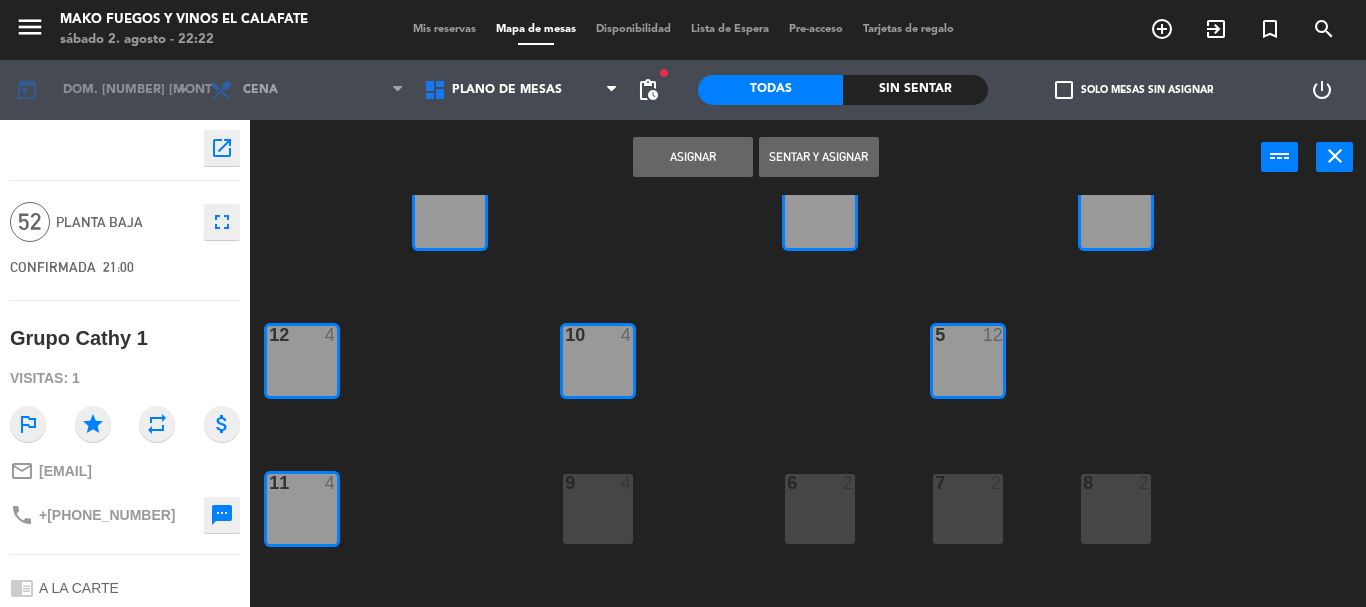 click on "9  4" at bounding box center [598, 509] 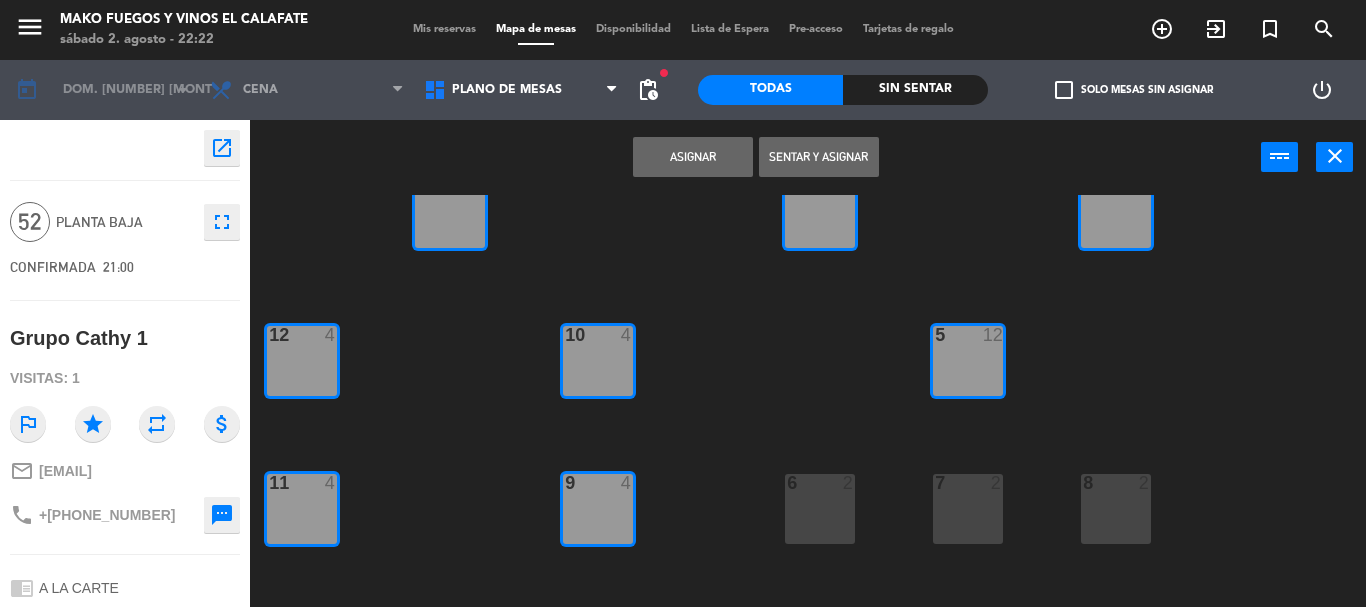 click on "6  2" at bounding box center [820, 509] 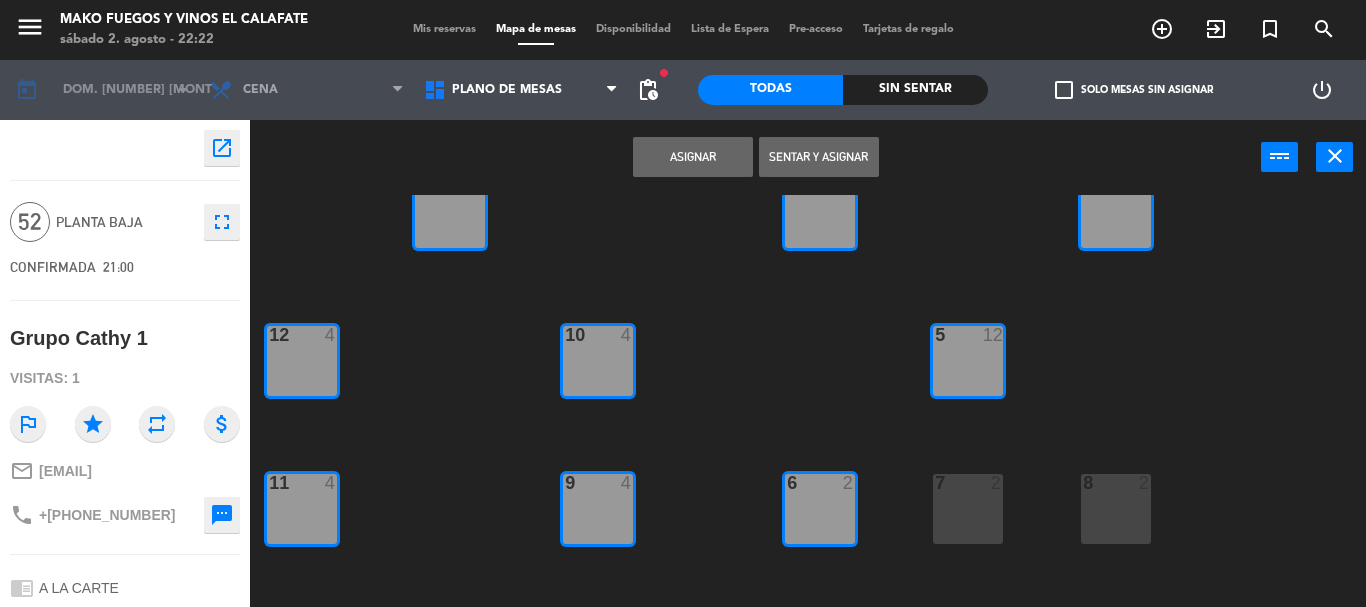 click on "7  2" at bounding box center (968, 509) 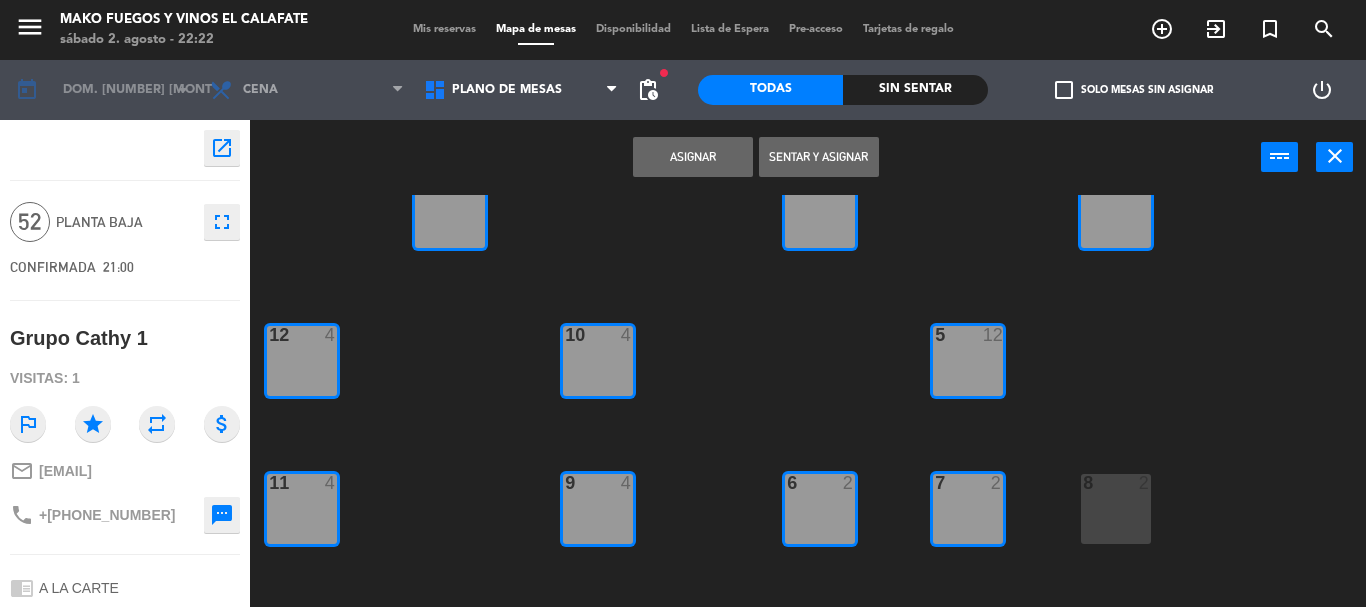 click on "8  2" at bounding box center [1116, 509] 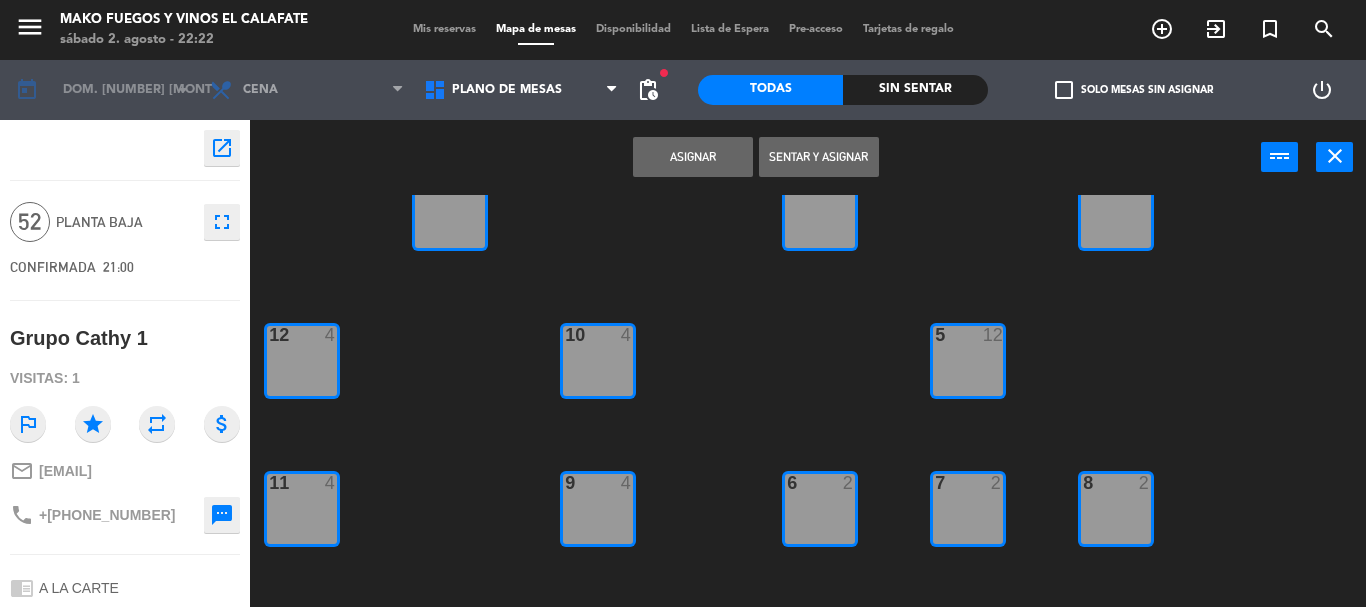click on "Asignar" at bounding box center [693, 157] 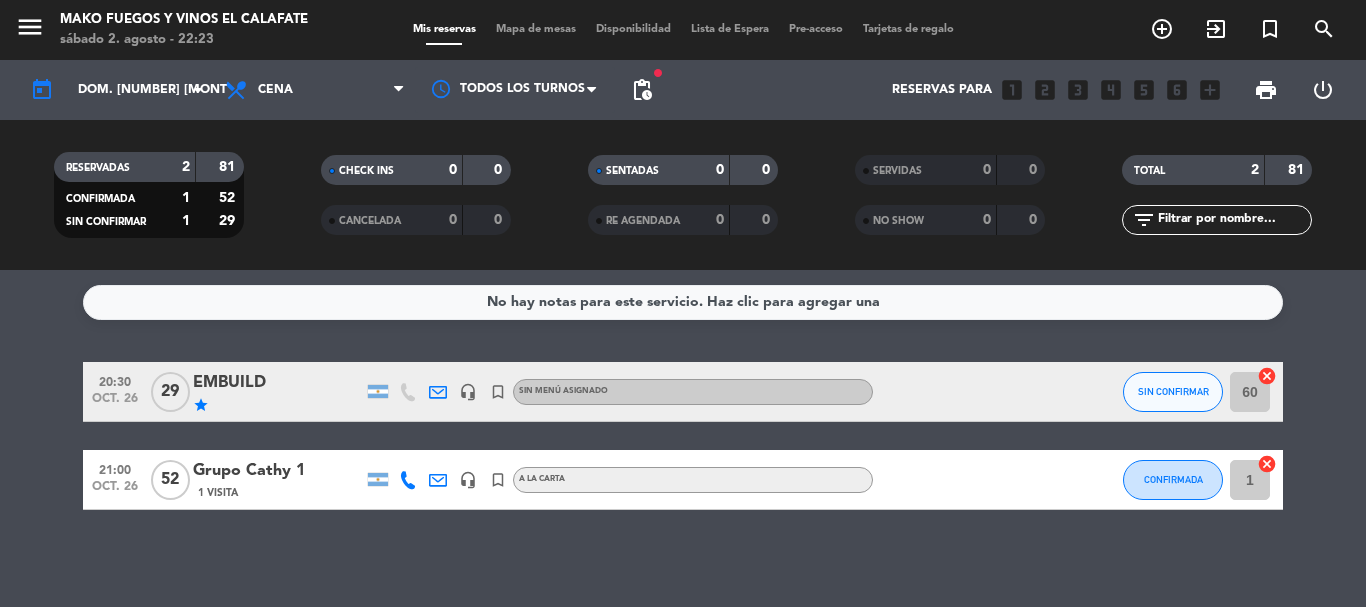 click on "menu" at bounding box center (30, 27) 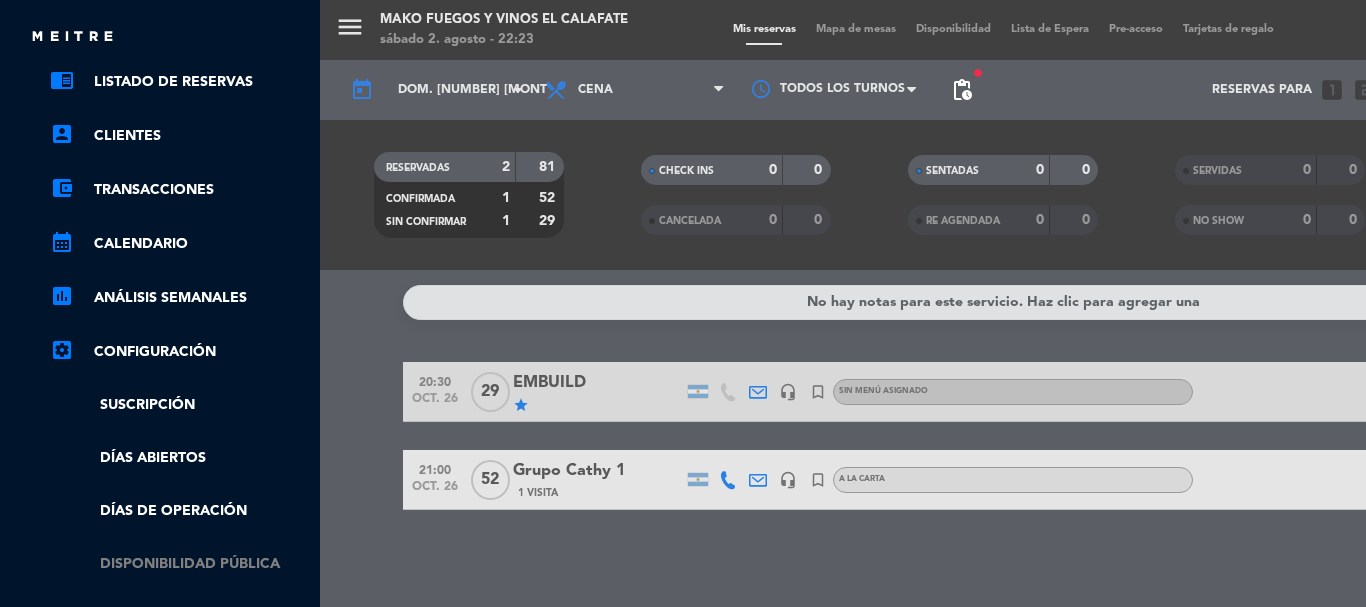 scroll, scrollTop: 200, scrollLeft: 0, axis: vertical 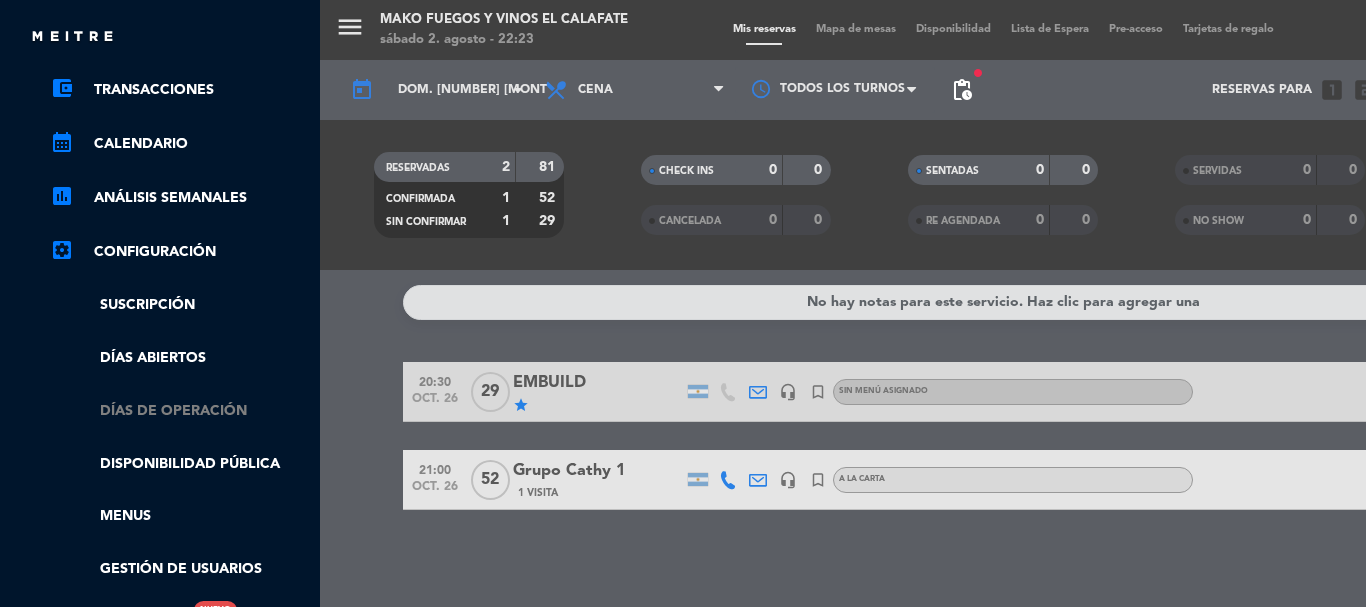 click on "Días de Operación" 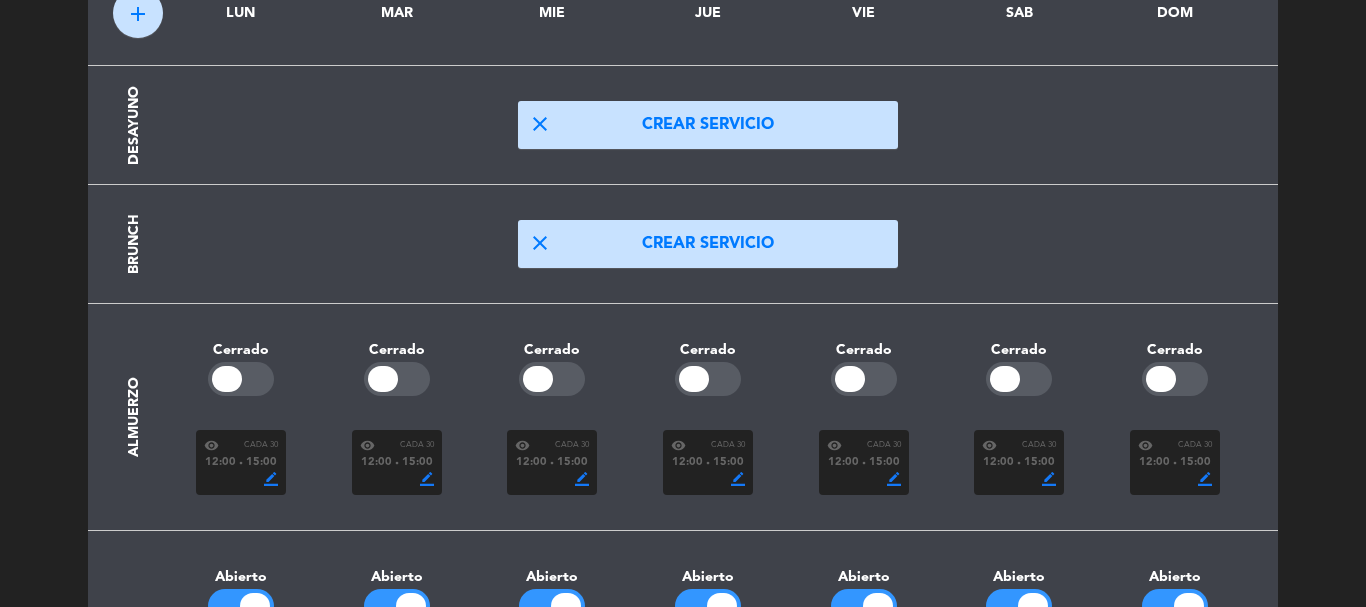 scroll, scrollTop: 0, scrollLeft: 0, axis: both 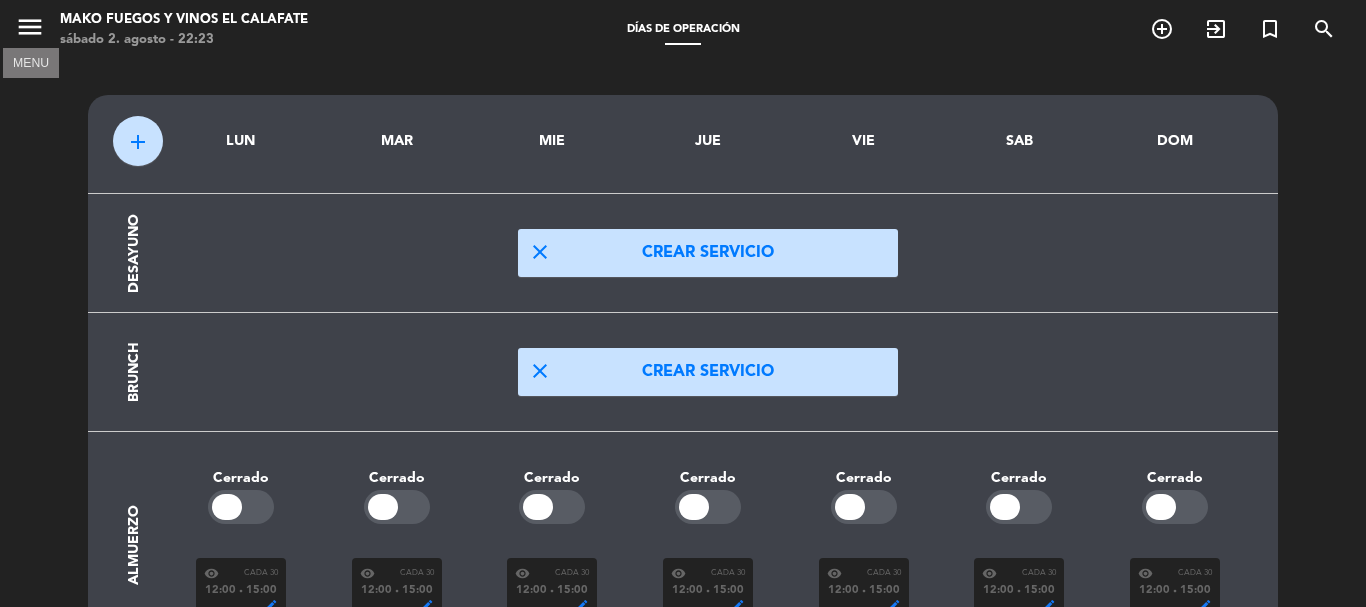 click on "menu" at bounding box center [30, 27] 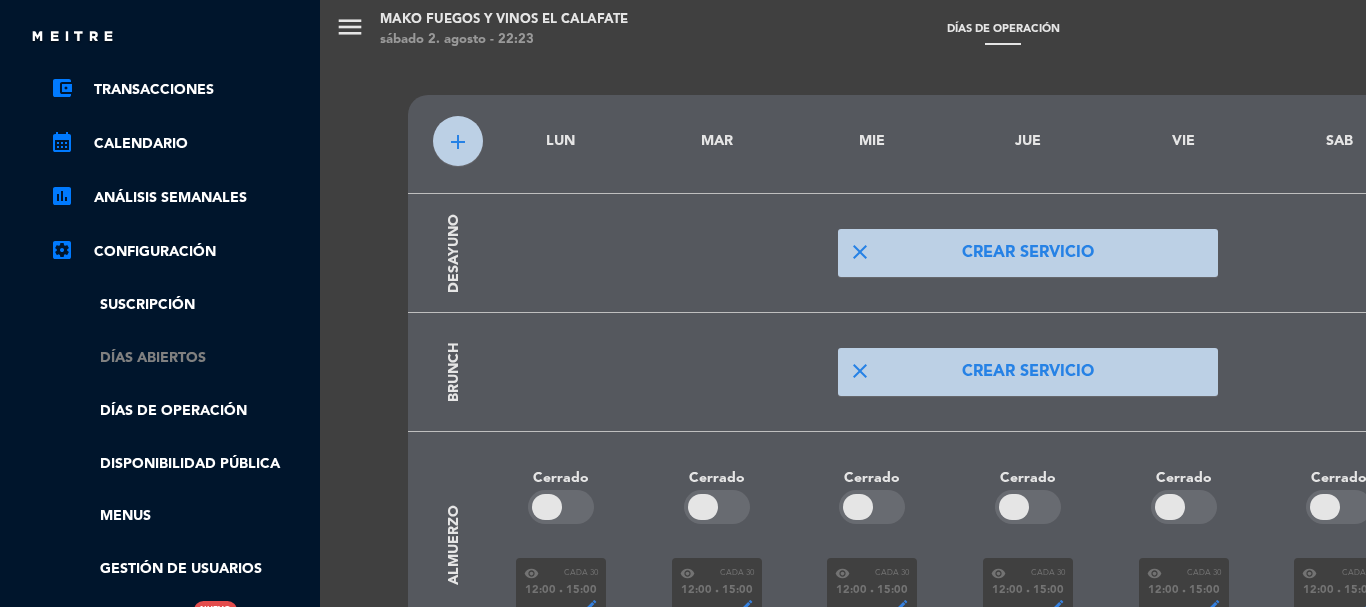 click on "Días abiertos" 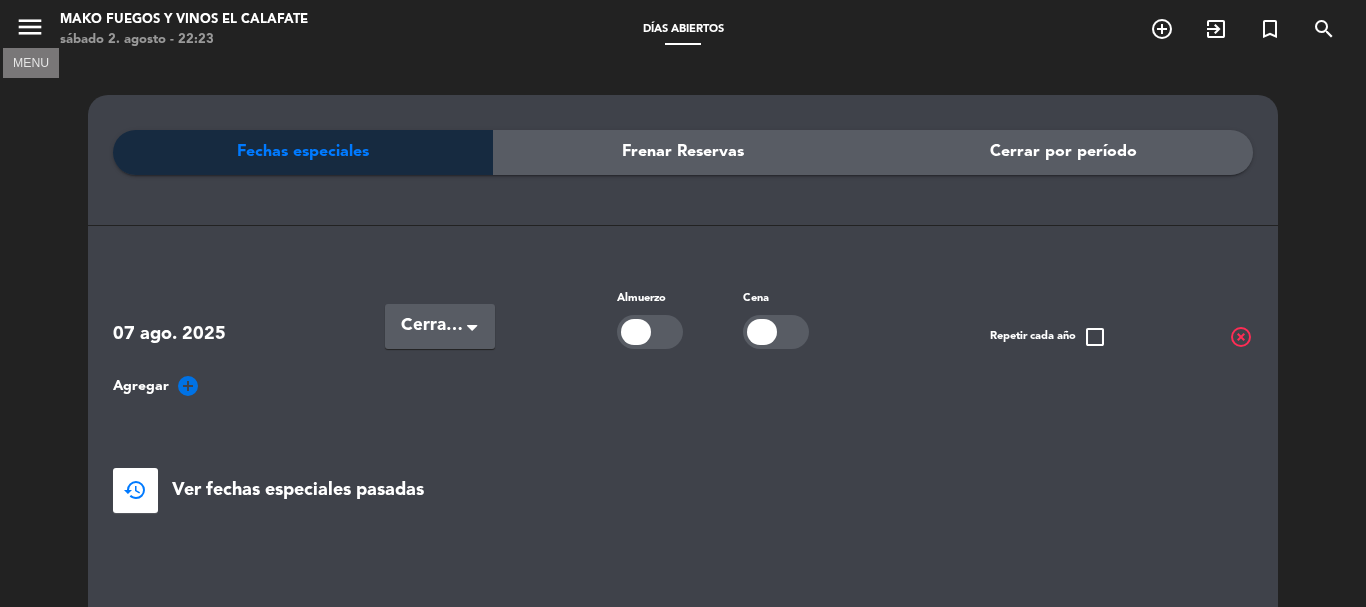 click on "menu" at bounding box center (30, 27) 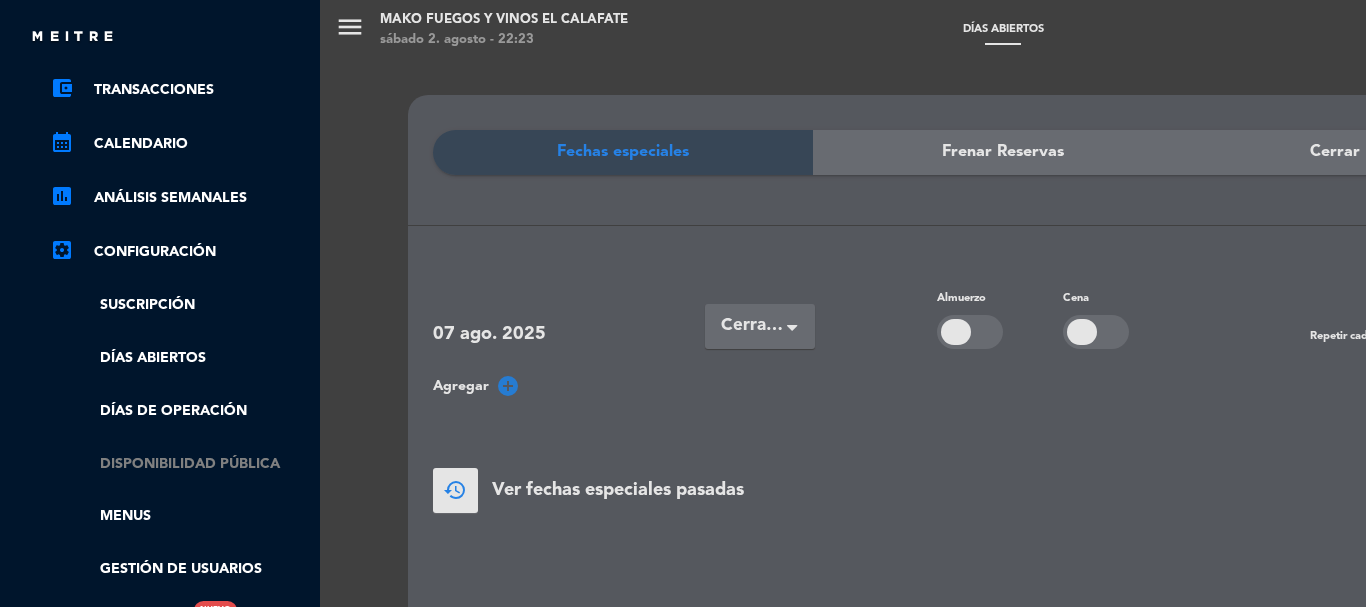 click on "Disponibilidad pública" 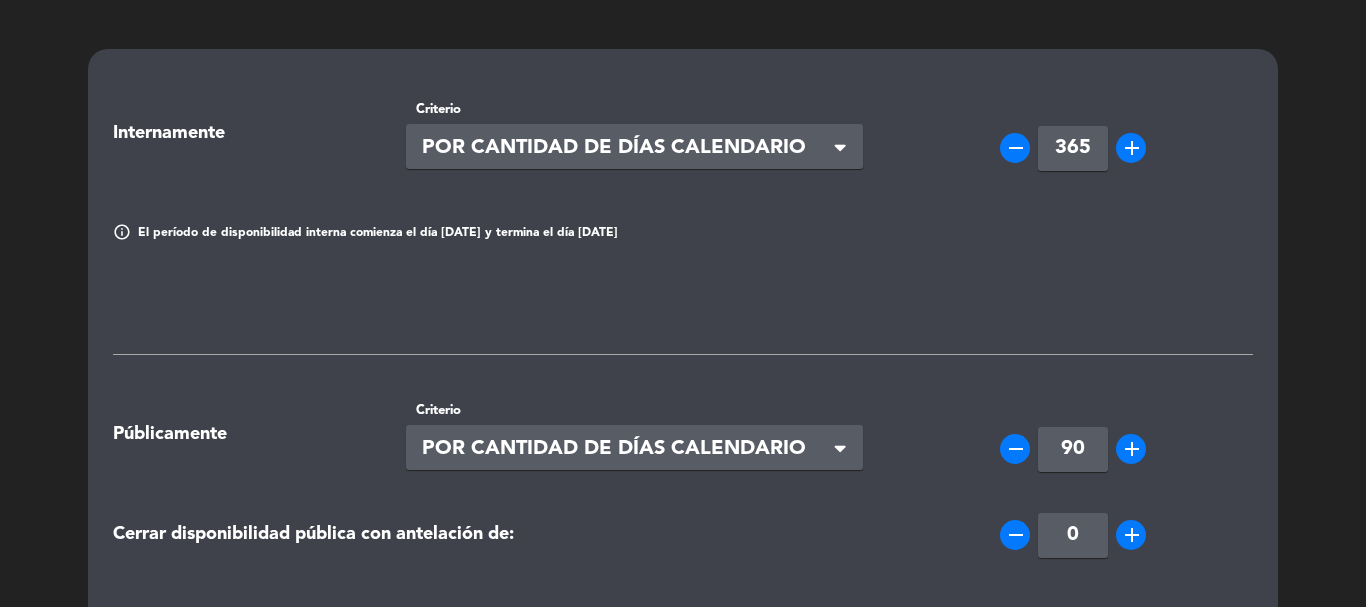 scroll, scrollTop: 0, scrollLeft: 0, axis: both 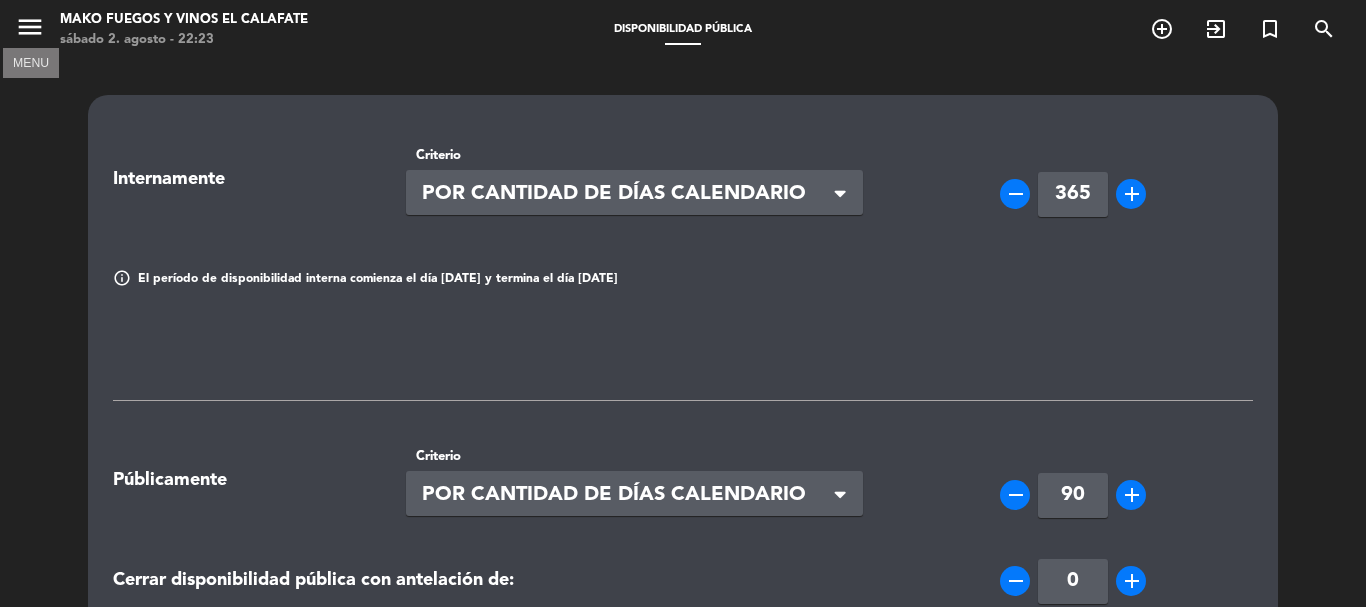 click on "menu" at bounding box center [30, 27] 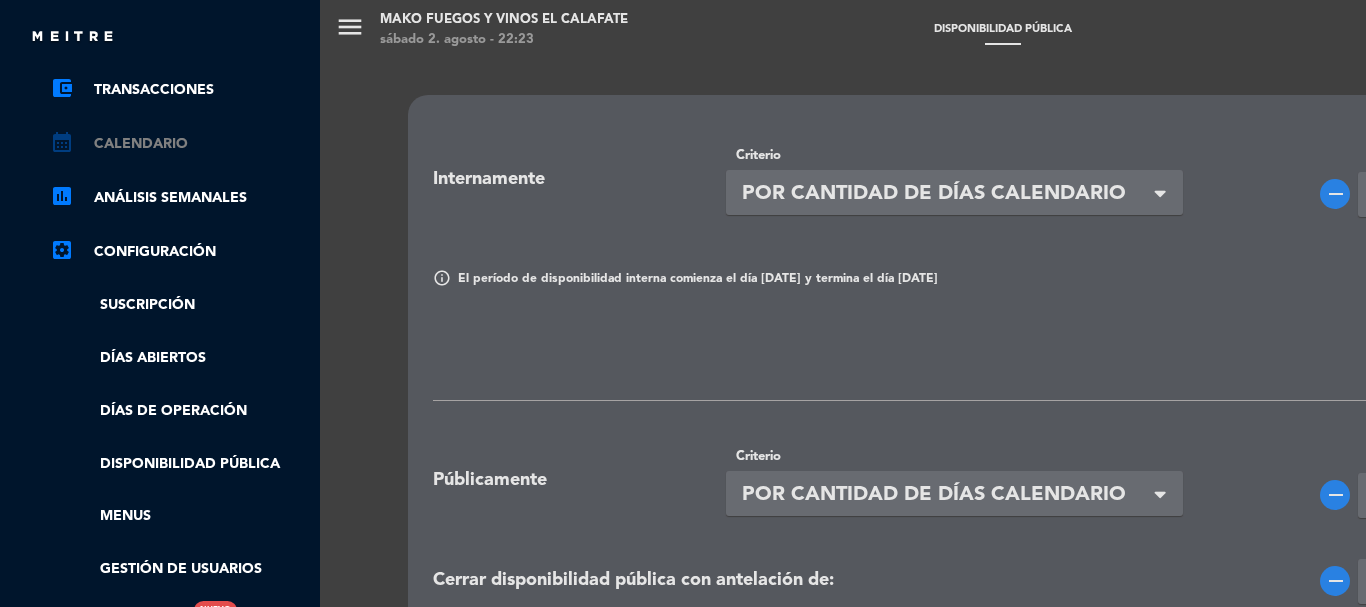 click on "calendar_month   Calendario" 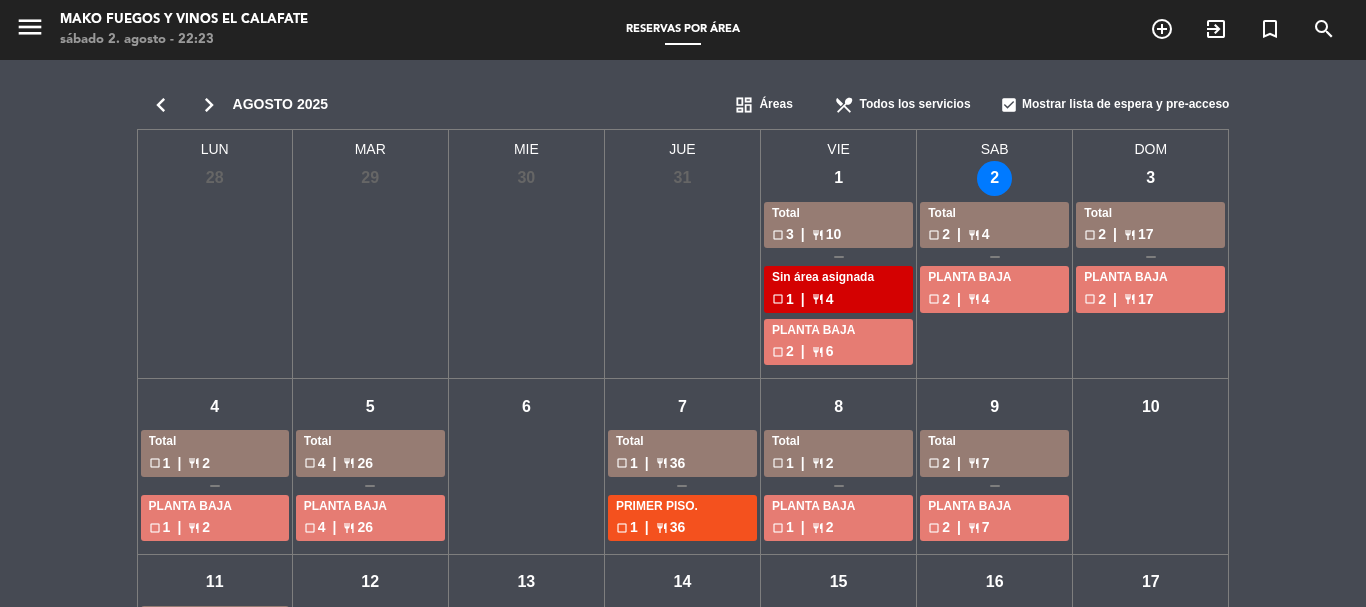 click on "chevron_right" 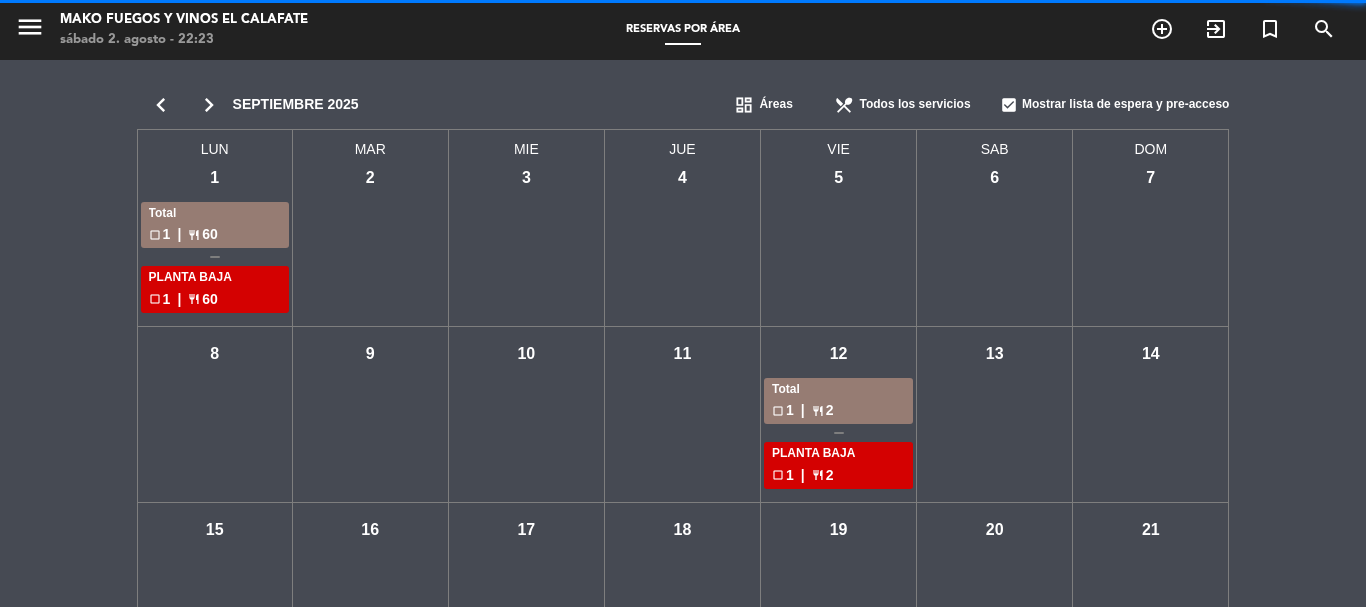 click on "chevron_right" 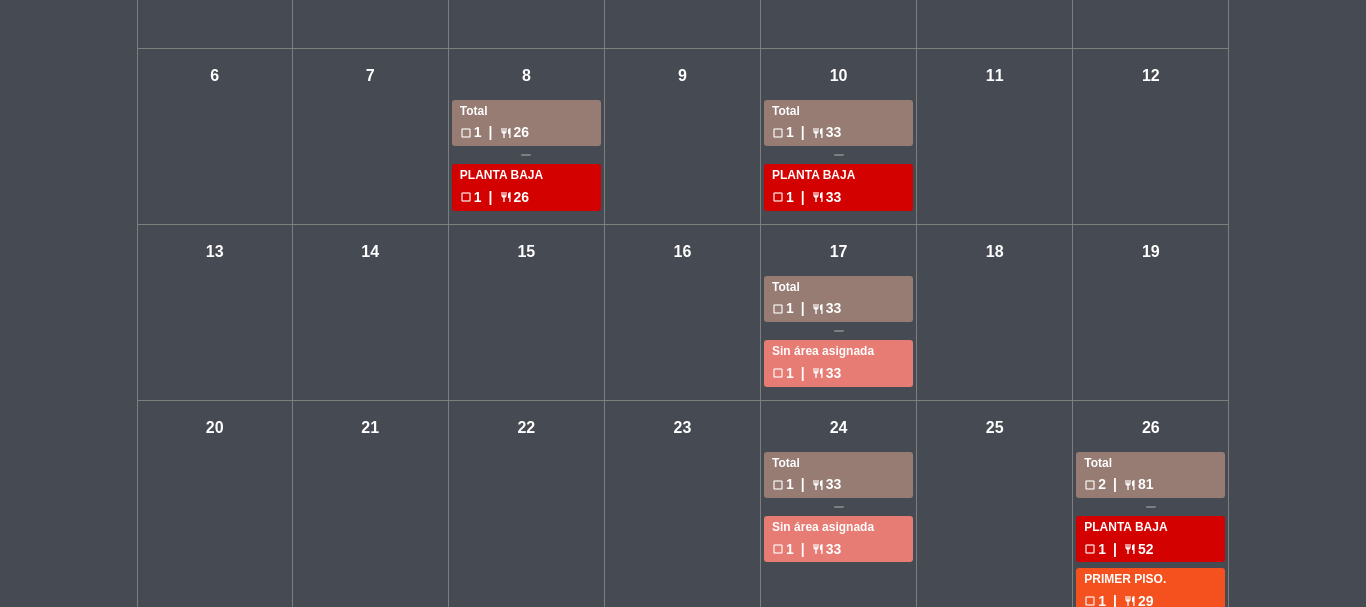 scroll, scrollTop: 460, scrollLeft: 0, axis: vertical 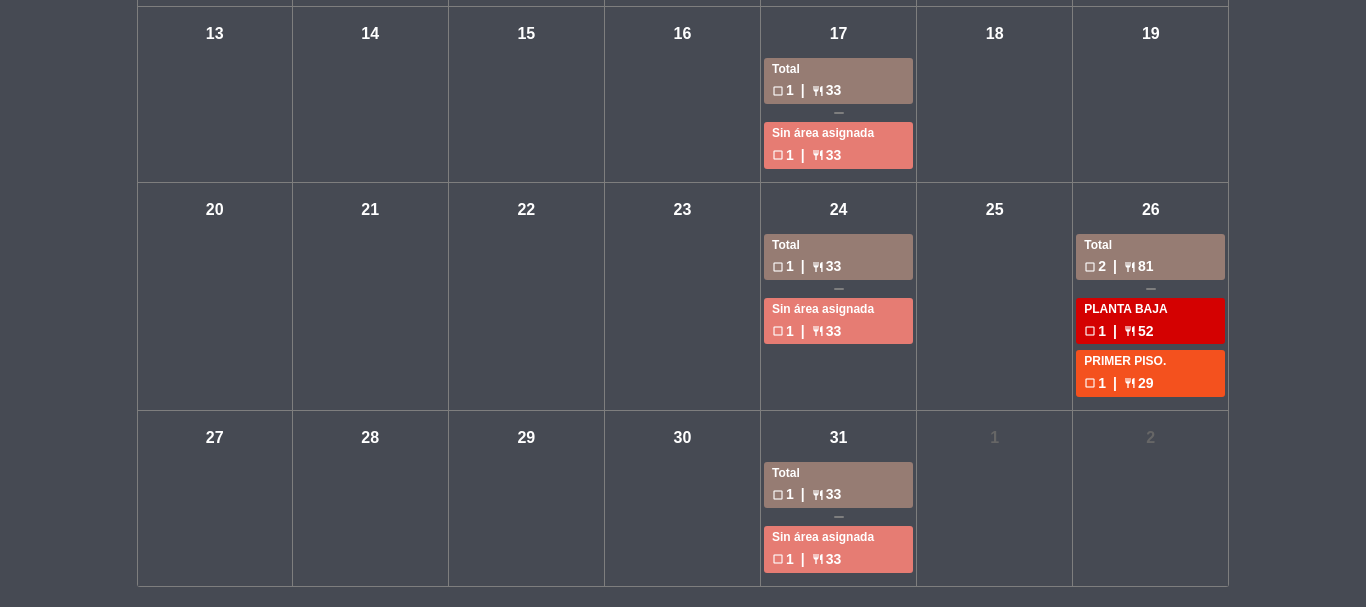 click on "check_box_outline_blank  1  | restaurant  [NUMBER]" 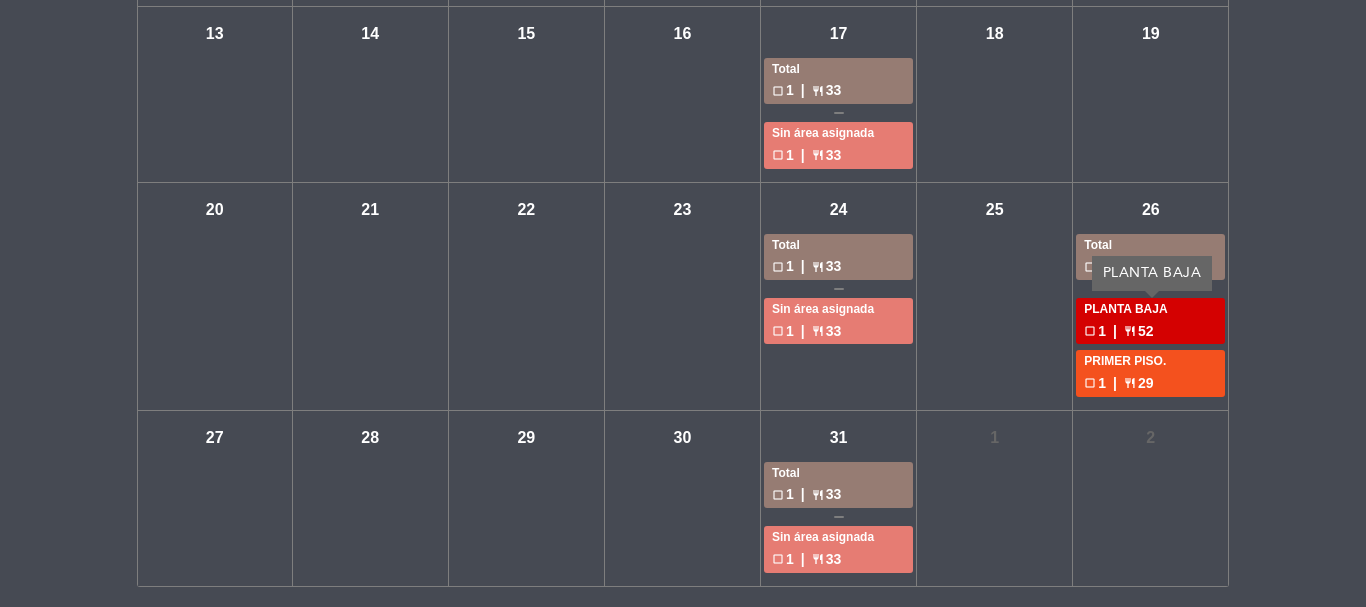click on "check_box_outline_blank" 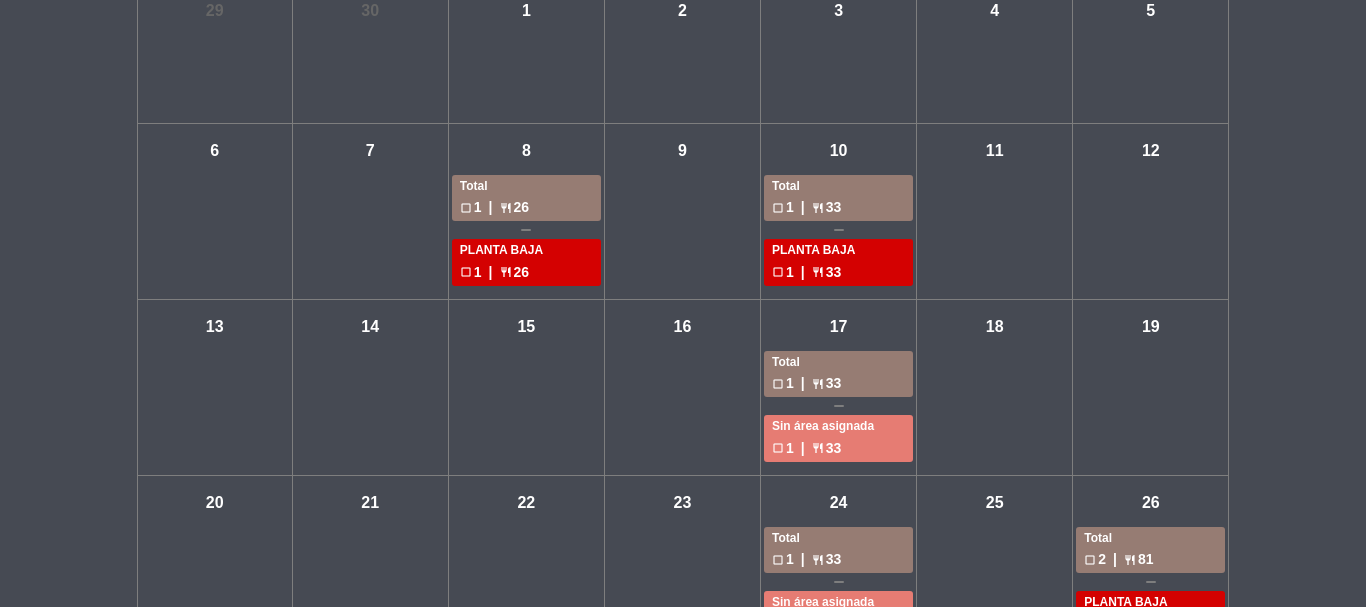 scroll, scrollTop: 0, scrollLeft: 0, axis: both 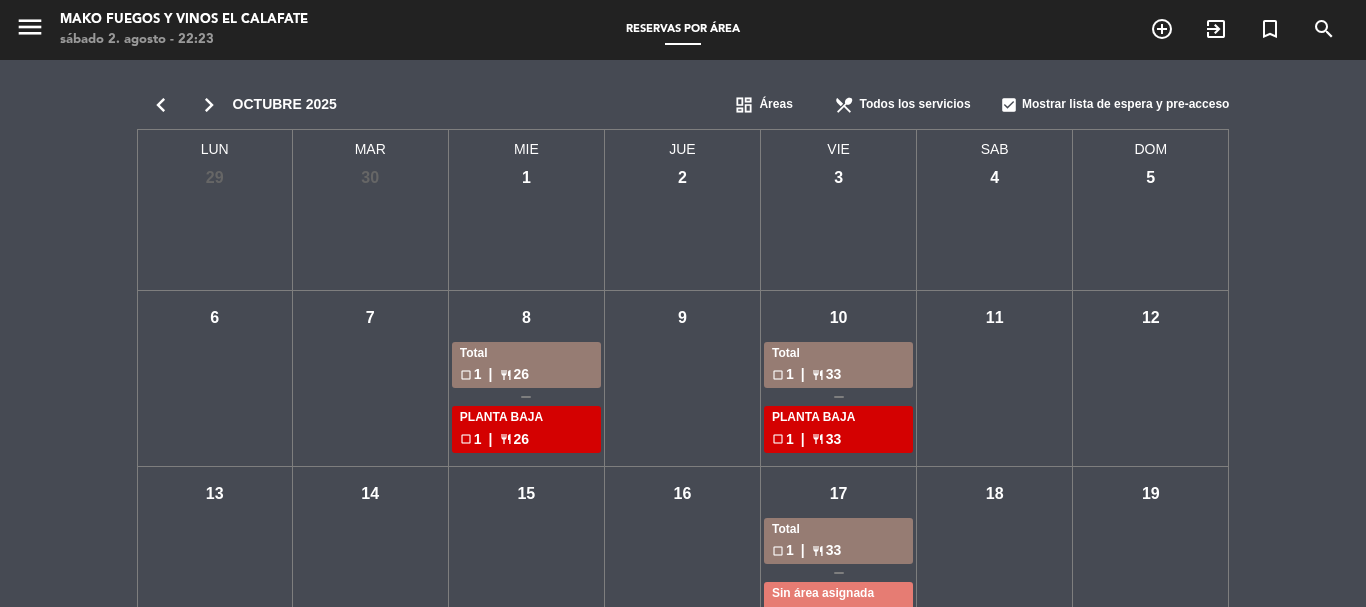 click on "dashboard" 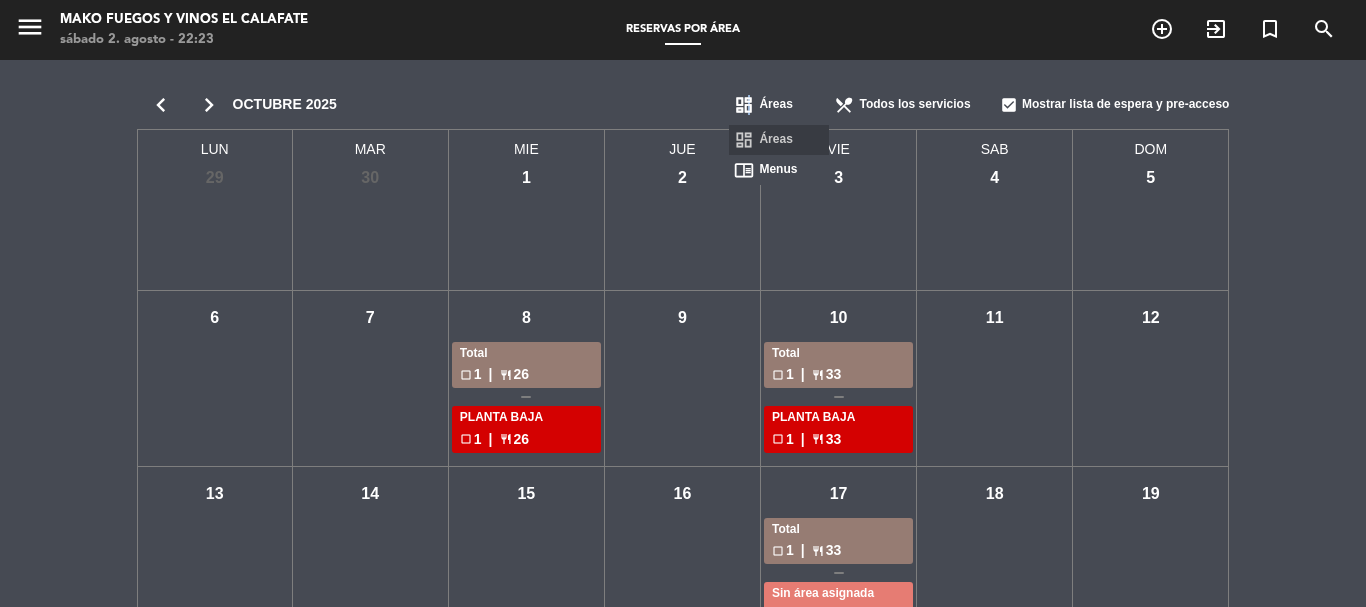click on "dashboard" 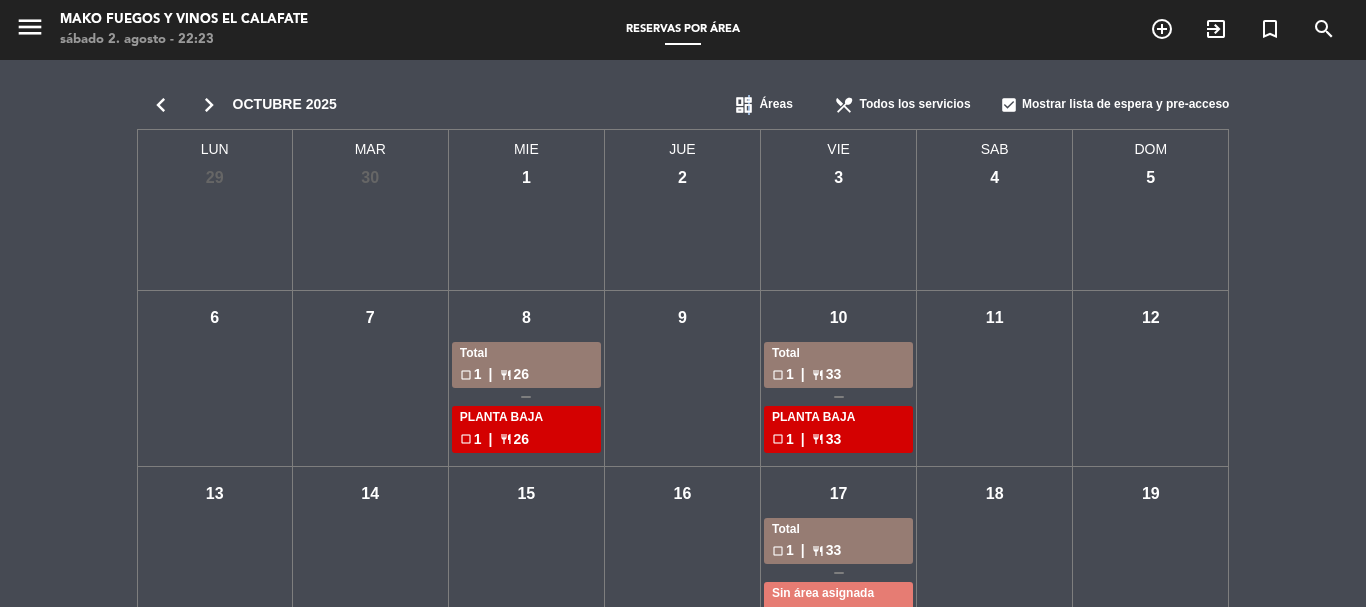 click on "menu" at bounding box center [30, 27] 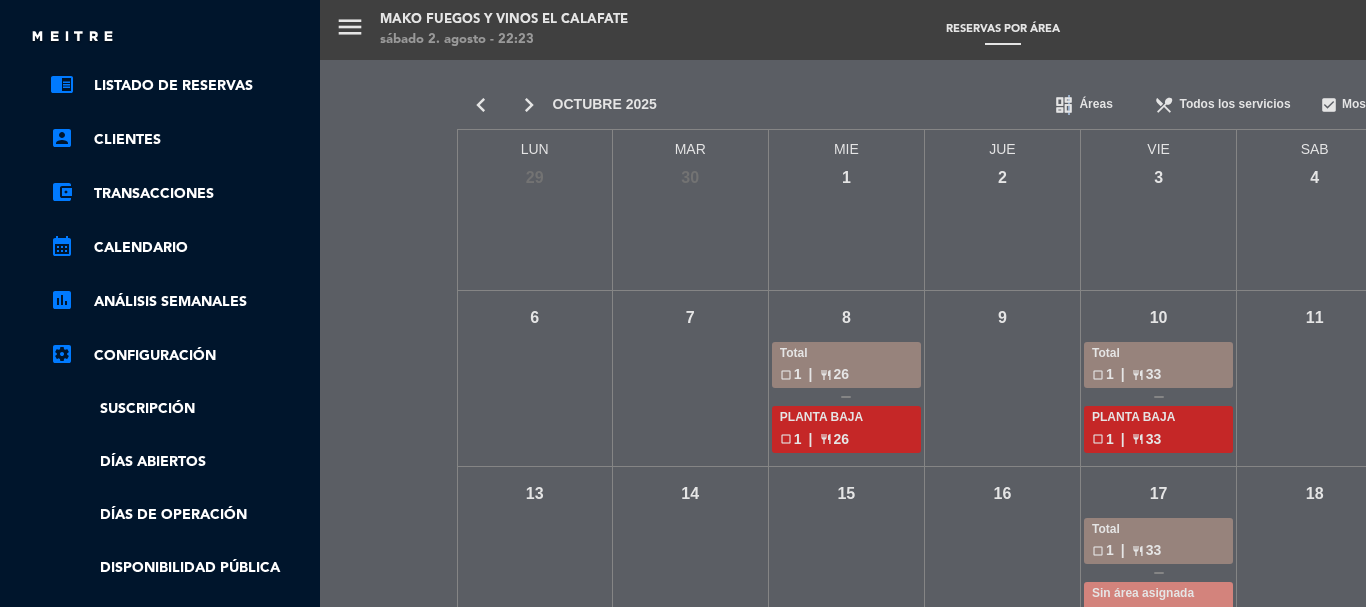 scroll, scrollTop: 0, scrollLeft: 0, axis: both 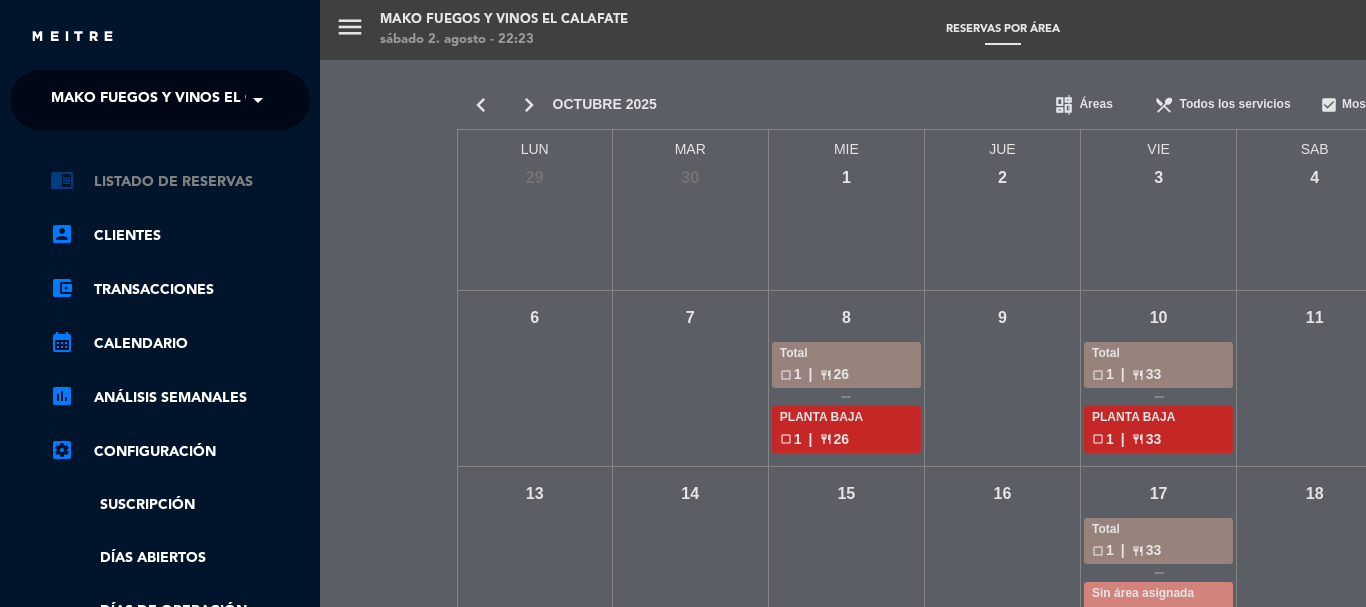 click on "chrome_reader_mode   Listado de Reservas" 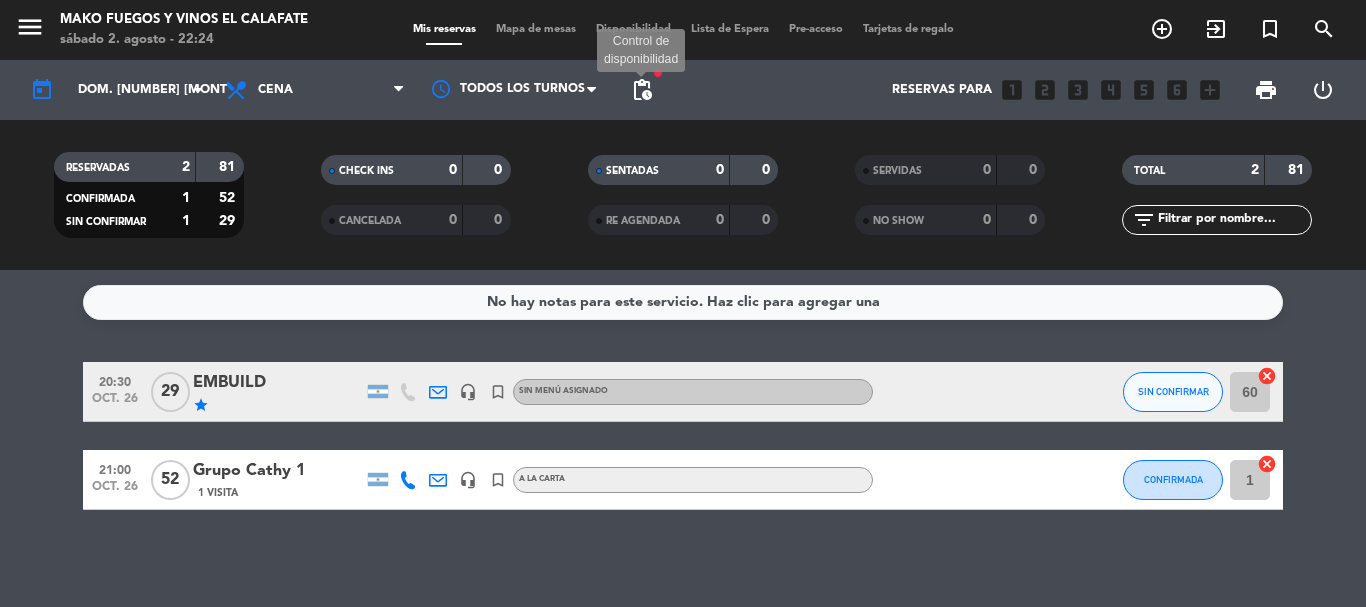 click on "pending_actions" 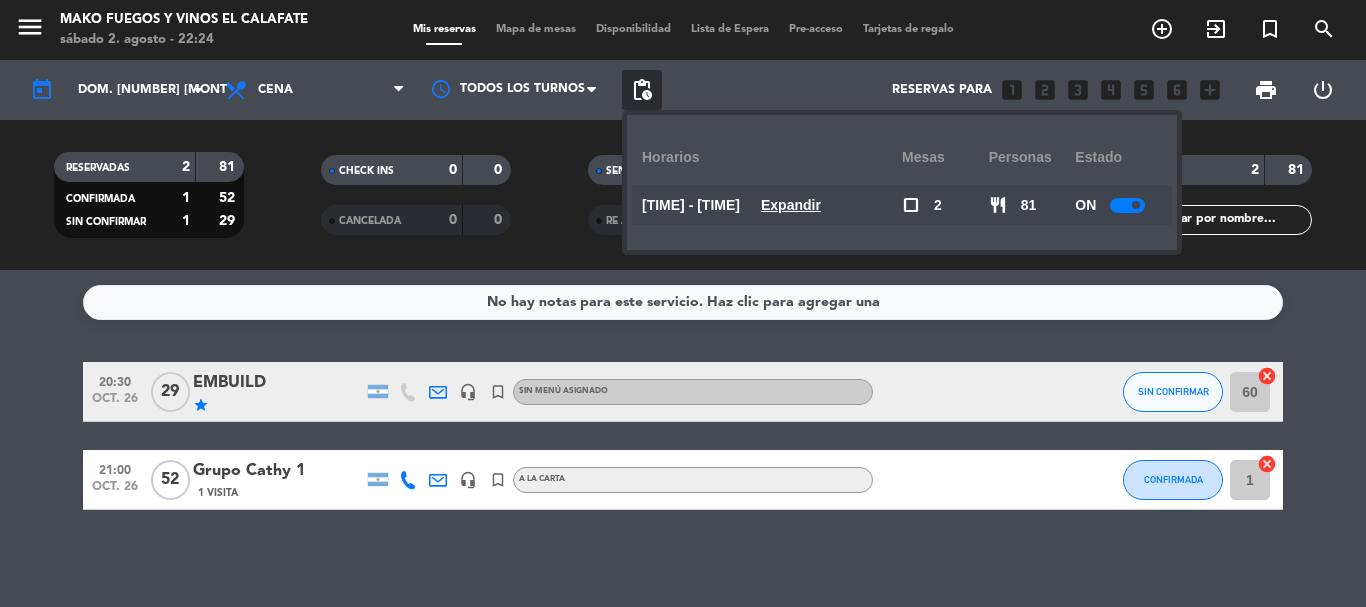 click on "Expandir" 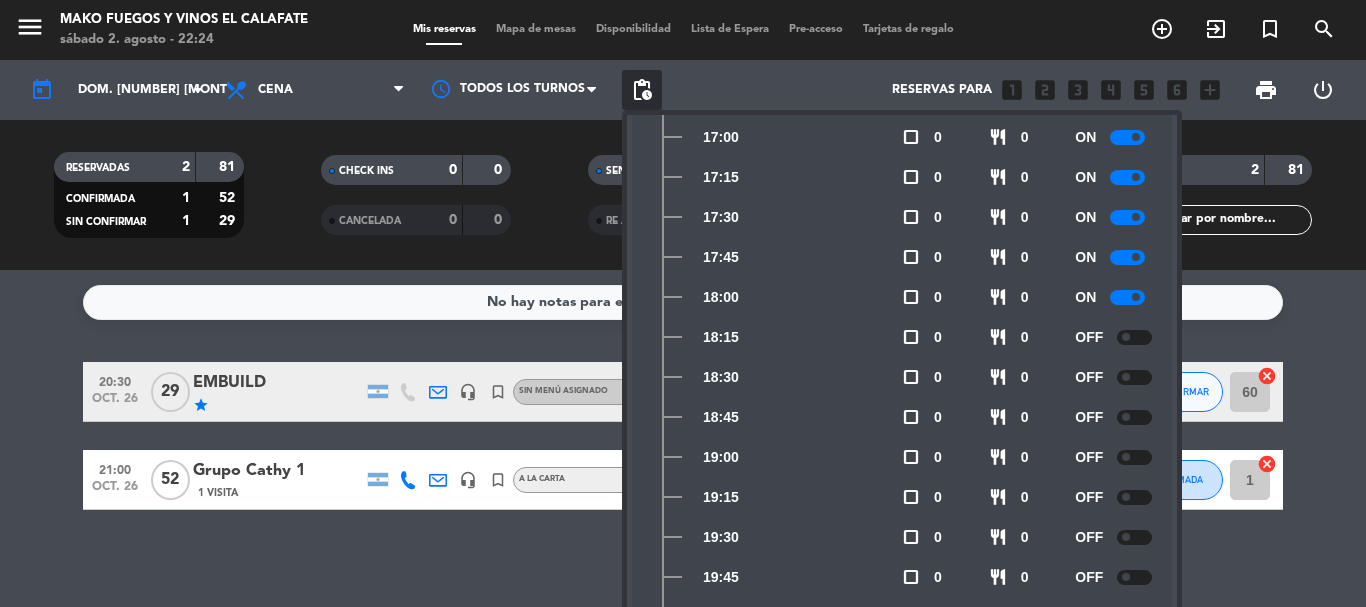 scroll, scrollTop: 300, scrollLeft: 0, axis: vertical 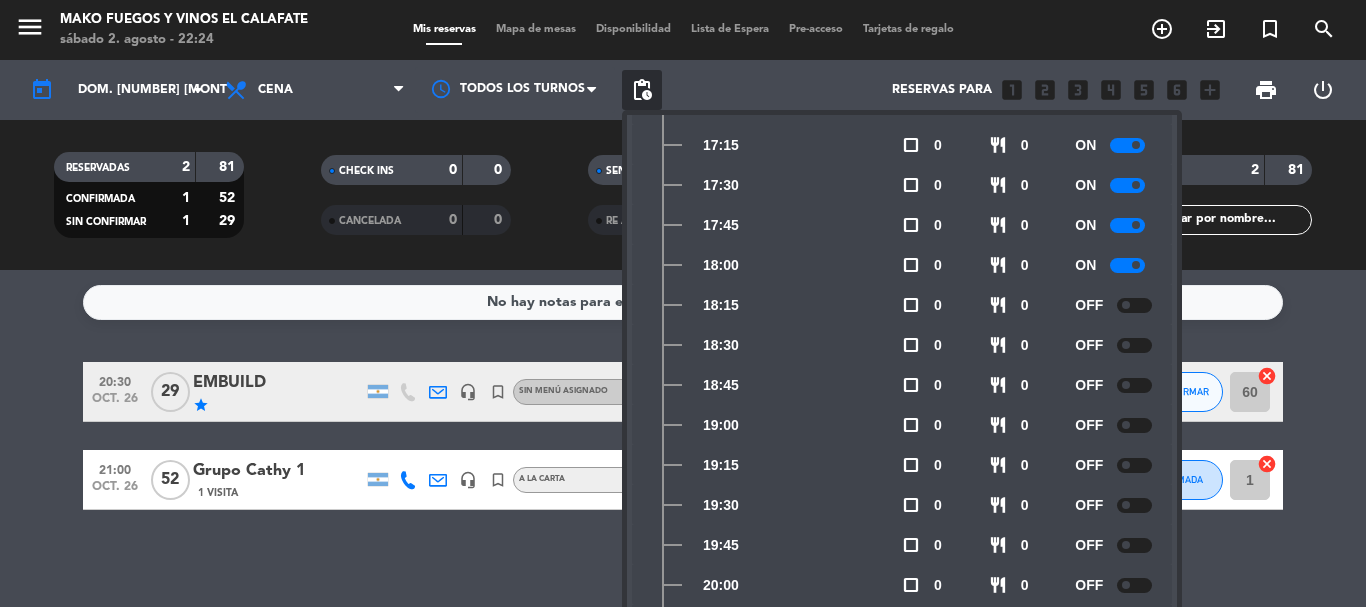 click on "check_box_outline_blank" 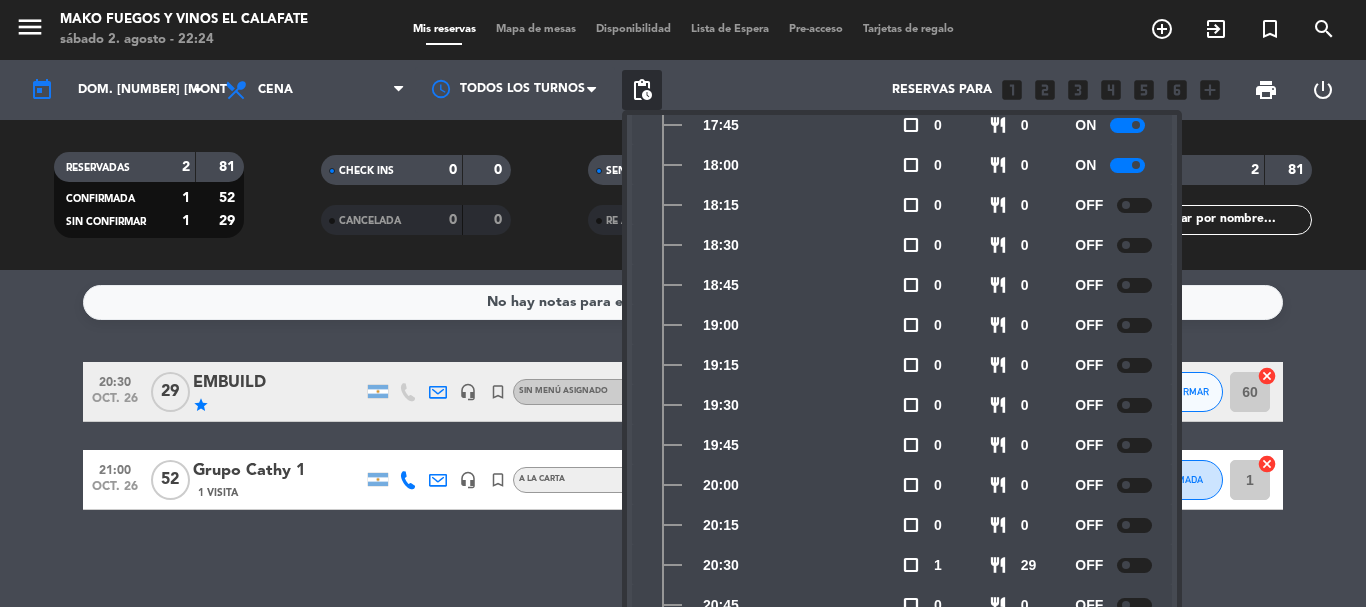 click 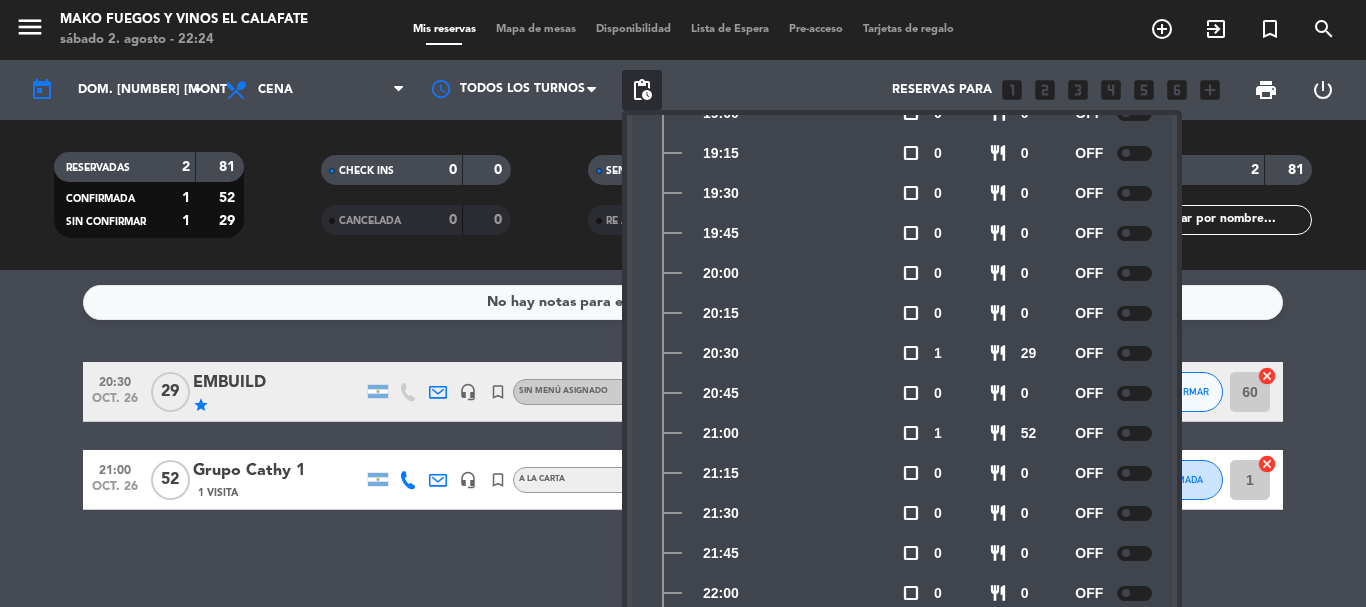 scroll, scrollTop: 615, scrollLeft: 0, axis: vertical 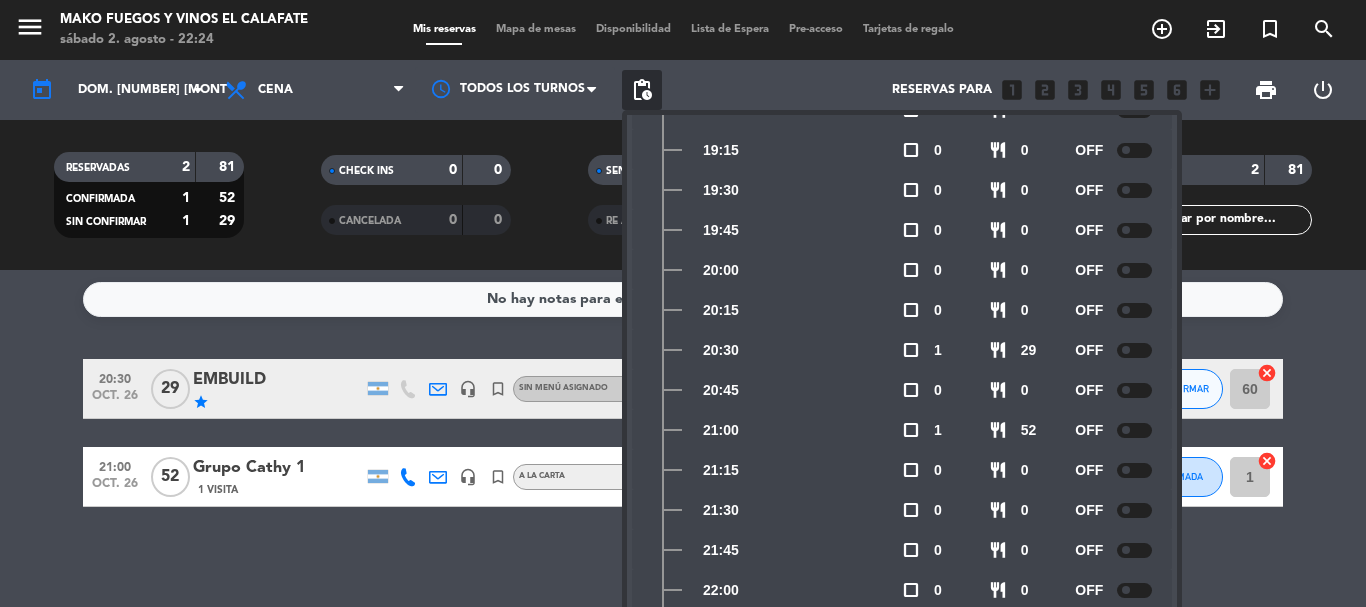click on "No hay notas para este servicio. Haz clic para agregar una   [TIME]   [MONTH] [DAY]   [NUMBER]   Nadando Autoridades   headset_mic  Sin menú asignado SIN CONFIRMAR [NUMBER]  cancel   [TIME]   [MONTH] [DAY]   [NUMBER]   NADANDO INFLUENCERS   star   headset_mic   A LA CARTA  subject  SIN CONFIRMAR [NUMBER]  cancel   [TIME]   [MONTH] [DAY]   [NUMBER]   Nadando STAFF   headset_mic   turned_in_not   A LA CARTA  subject  SIN CONFIRMAR [NUMBER]  cancel   [TIME]   [MONTH] [DAY]   [NUMBER]   PEZONE CHIARA   1 Visita   headset_mic  Sin menú asignado  subject  Abona TOLKEYEN post cena
SIN BEBIDAS
CUIT [NUMBER]-[NUMBER] CONFIRMADA [NUMBER]  cancel" 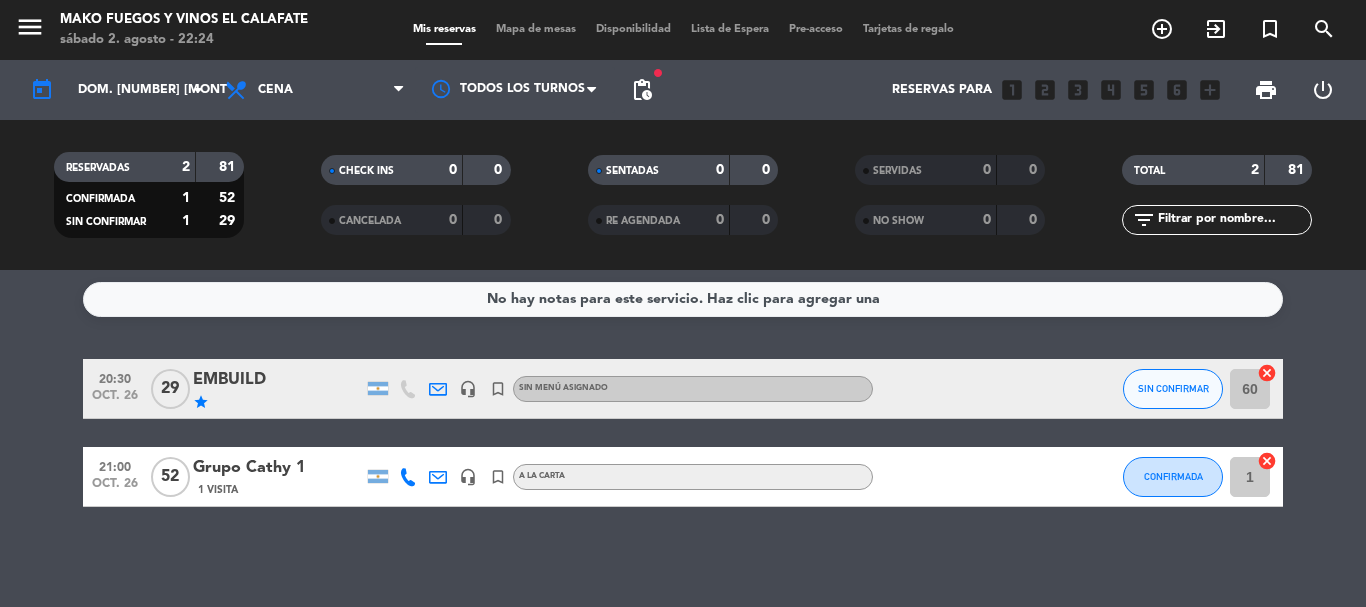 click on "EMBUILD" 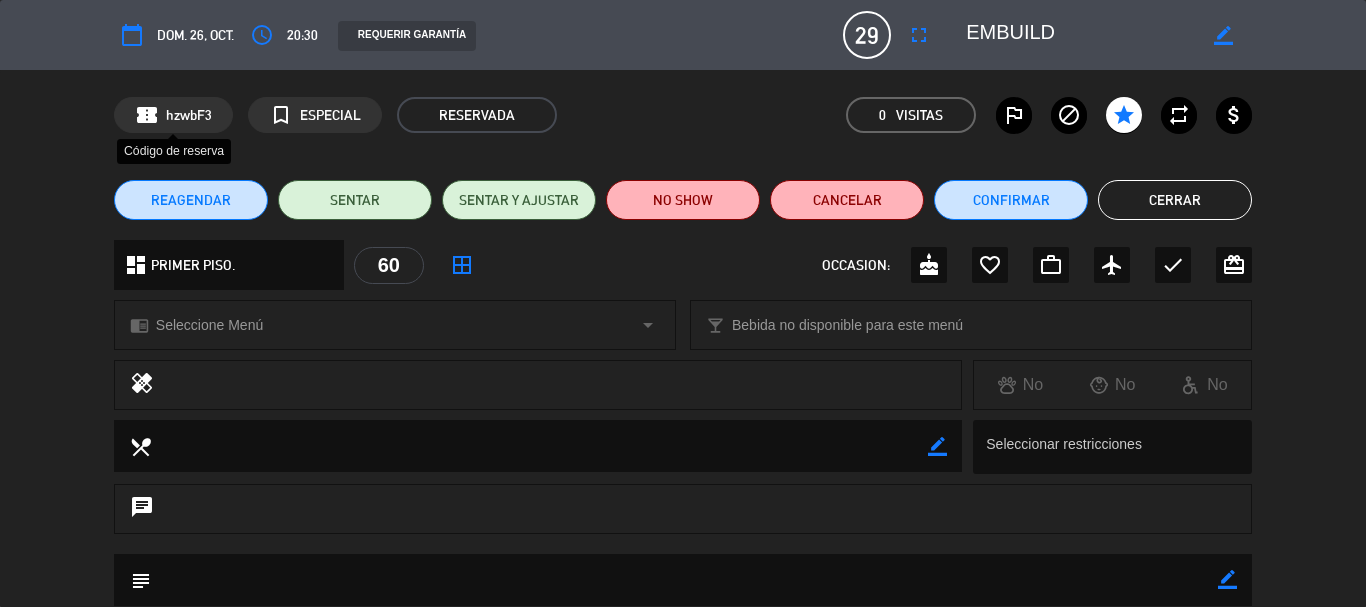 click on "hzwbF3" 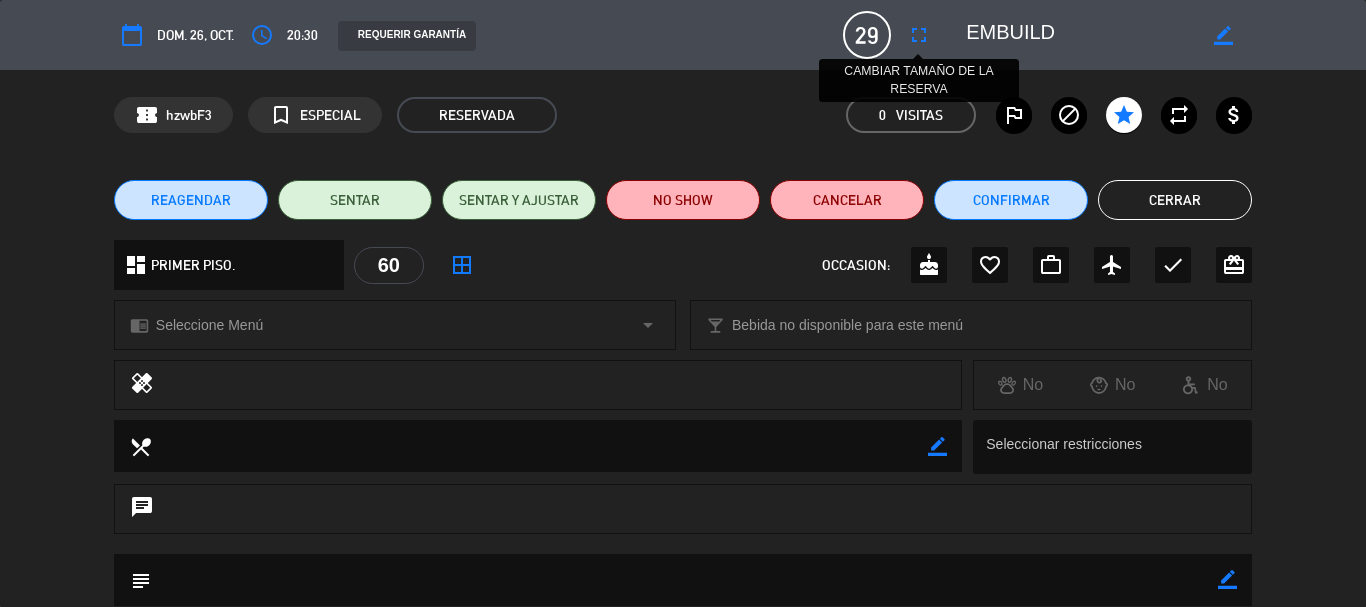 click on "fullscreen" at bounding box center [919, 35] 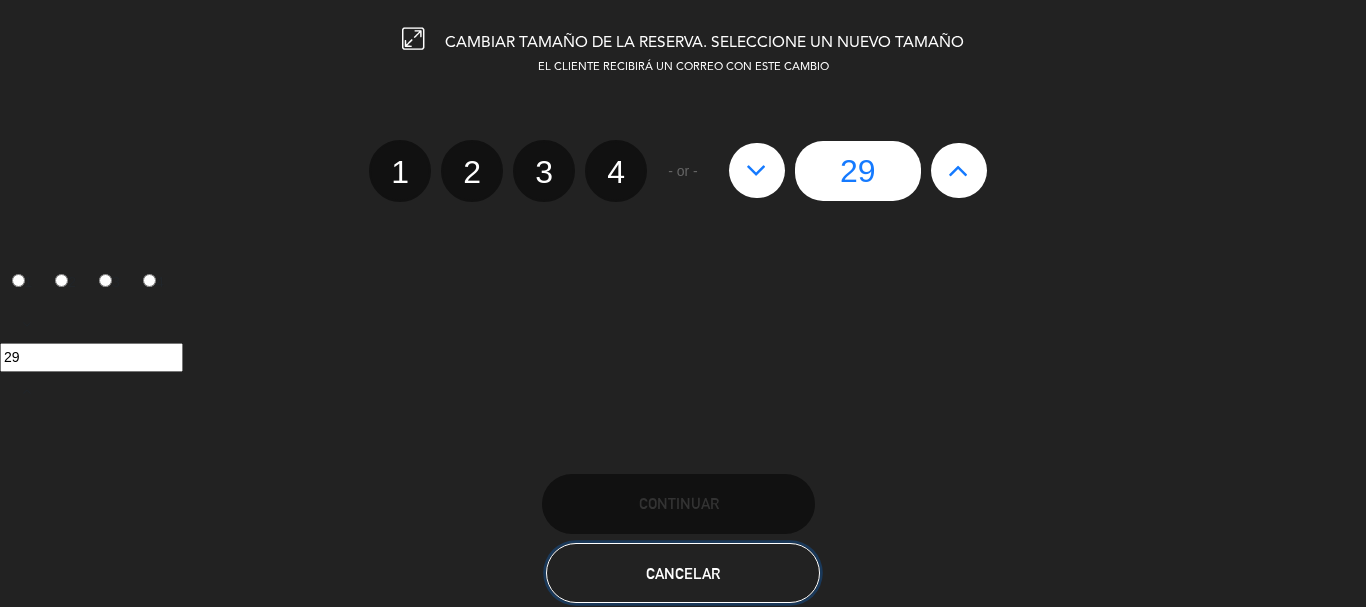click on "Cancelar" 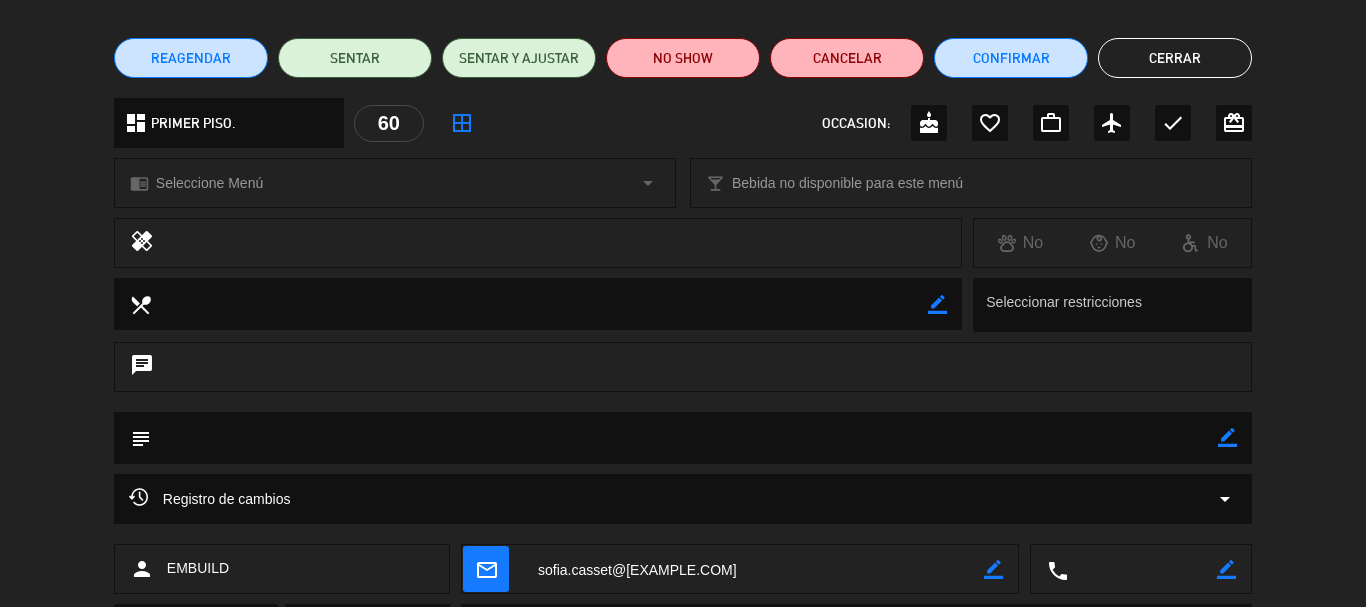 scroll, scrollTop: 331, scrollLeft: 0, axis: vertical 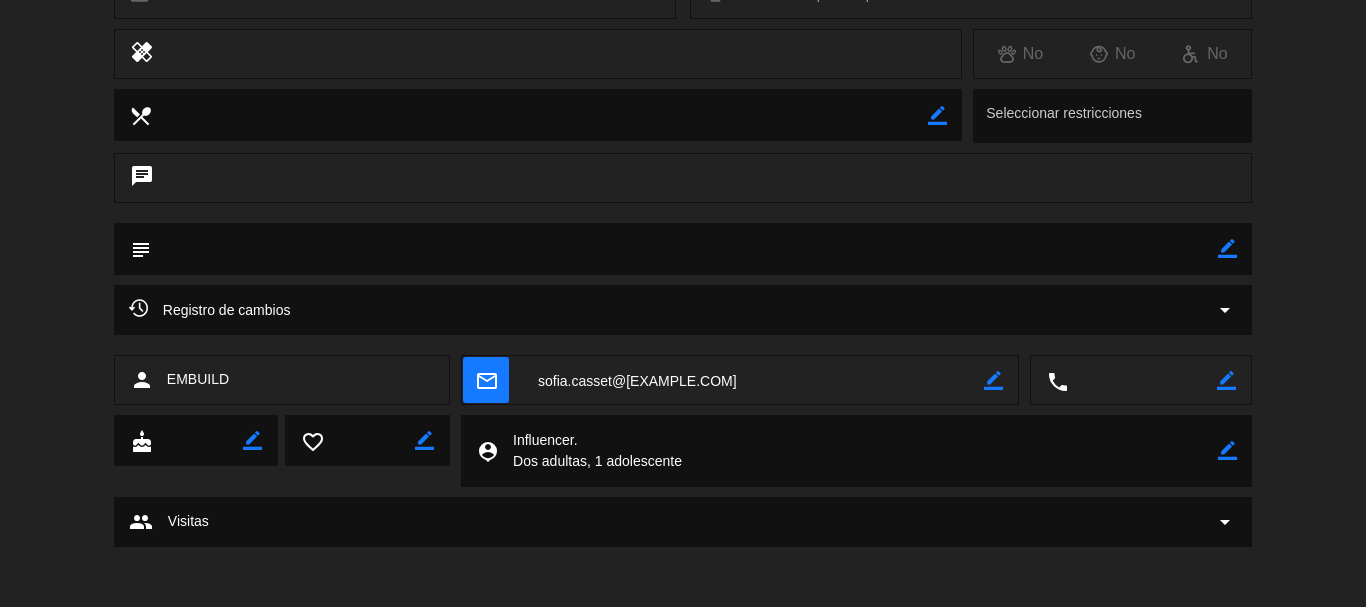 click 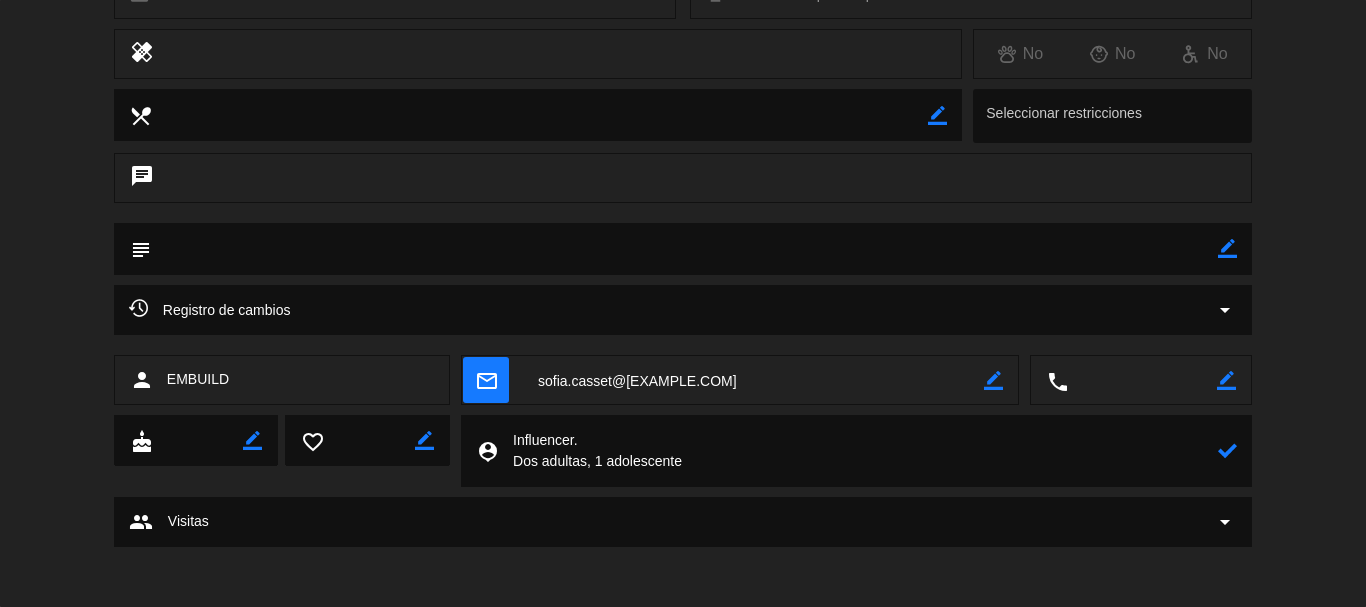 drag, startPoint x: 715, startPoint y: 466, endPoint x: 494, endPoint y: 435, distance: 223.16362 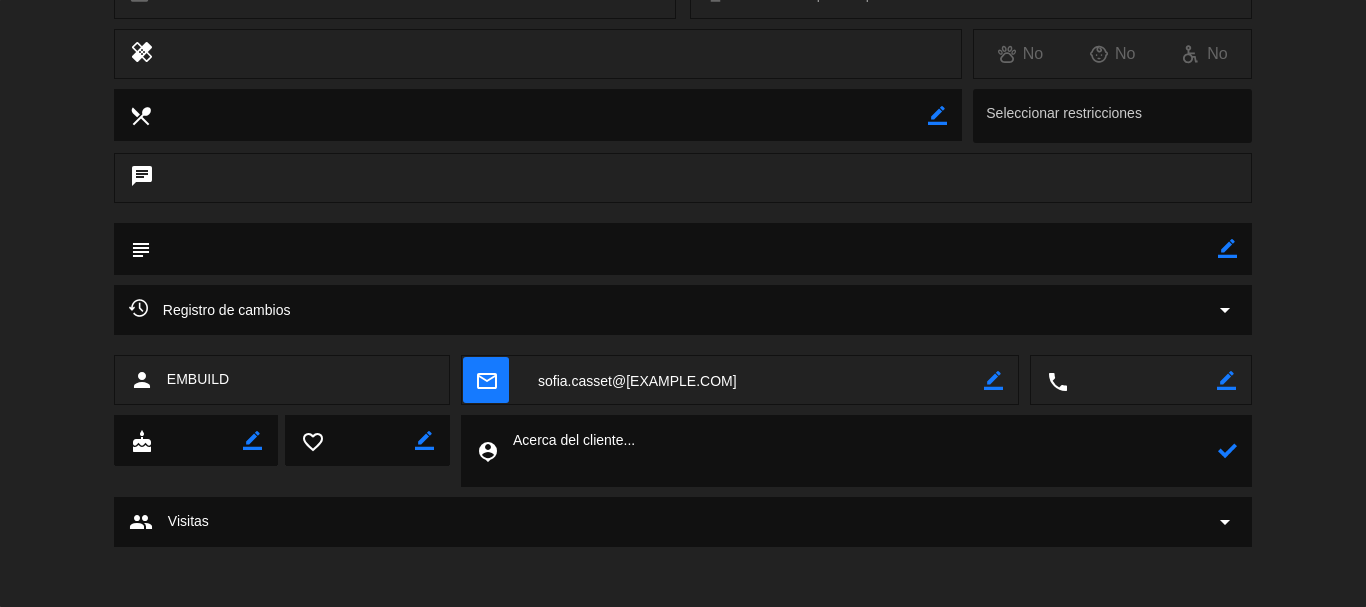 scroll, scrollTop: 310, scrollLeft: 0, axis: vertical 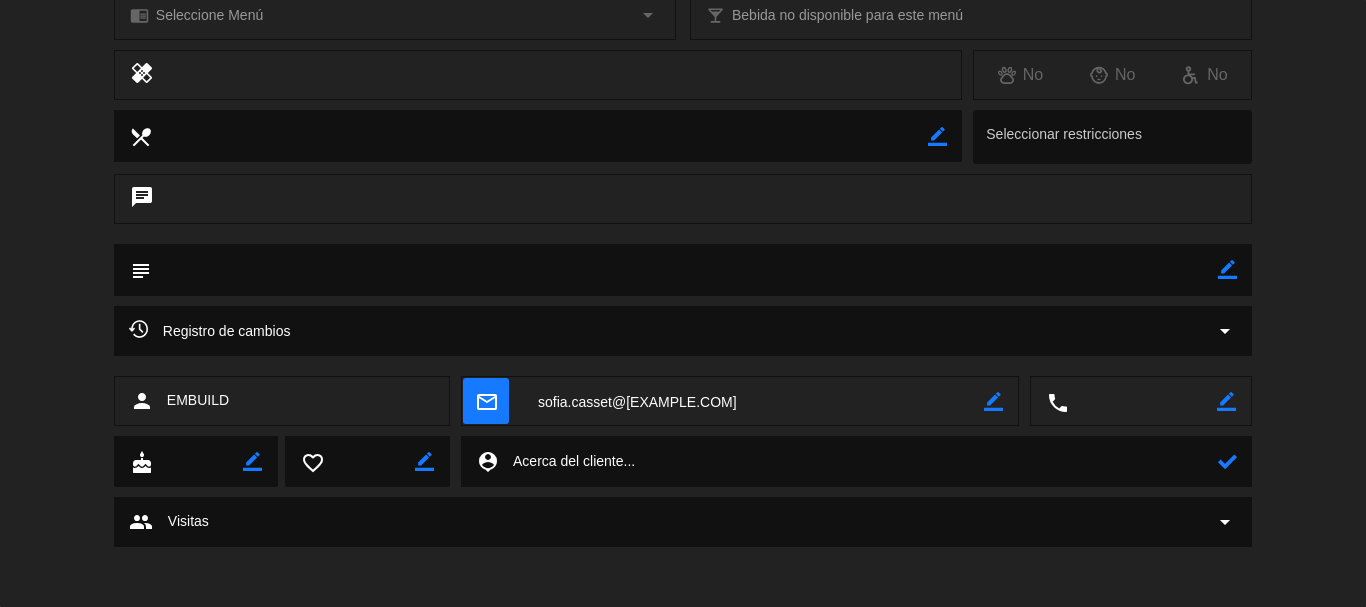 type 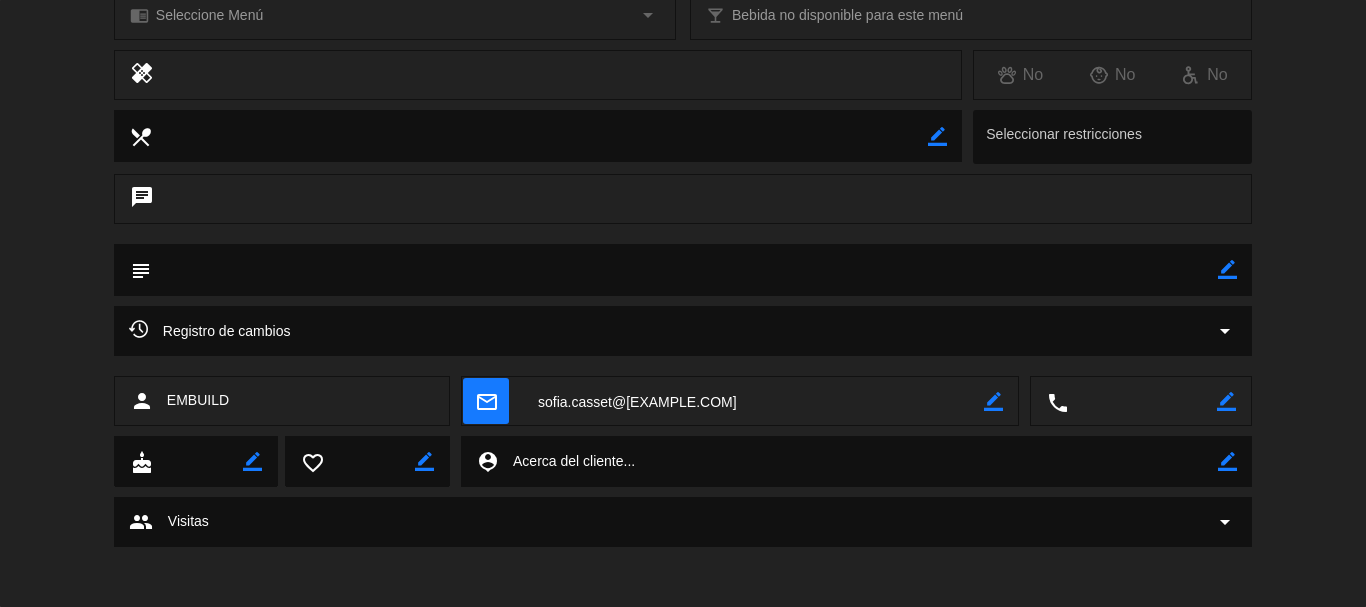 scroll, scrollTop: 0, scrollLeft: 0, axis: both 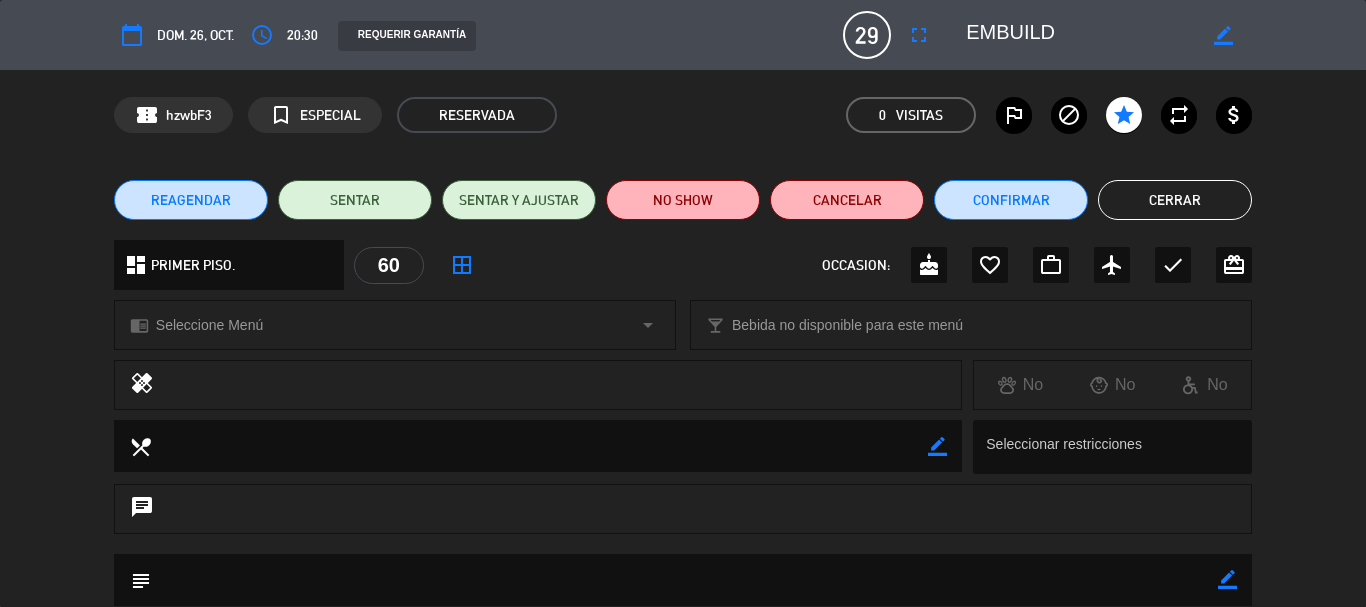 click on "Cerrar" 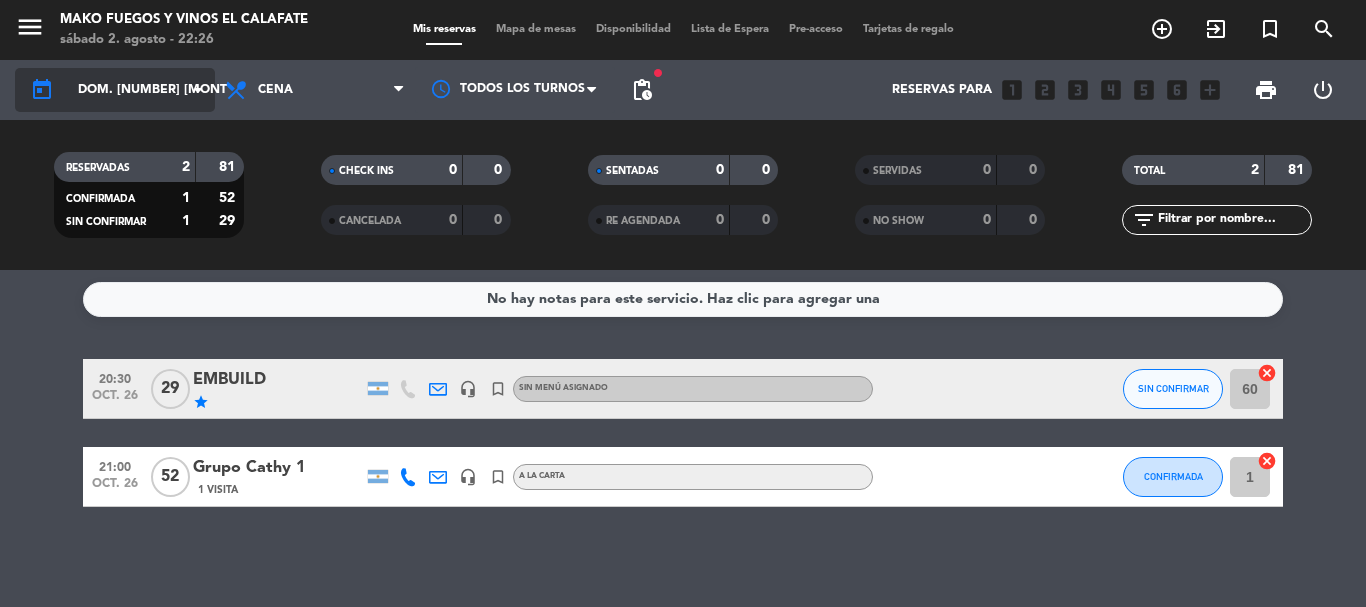 click on "arrow_drop_down" 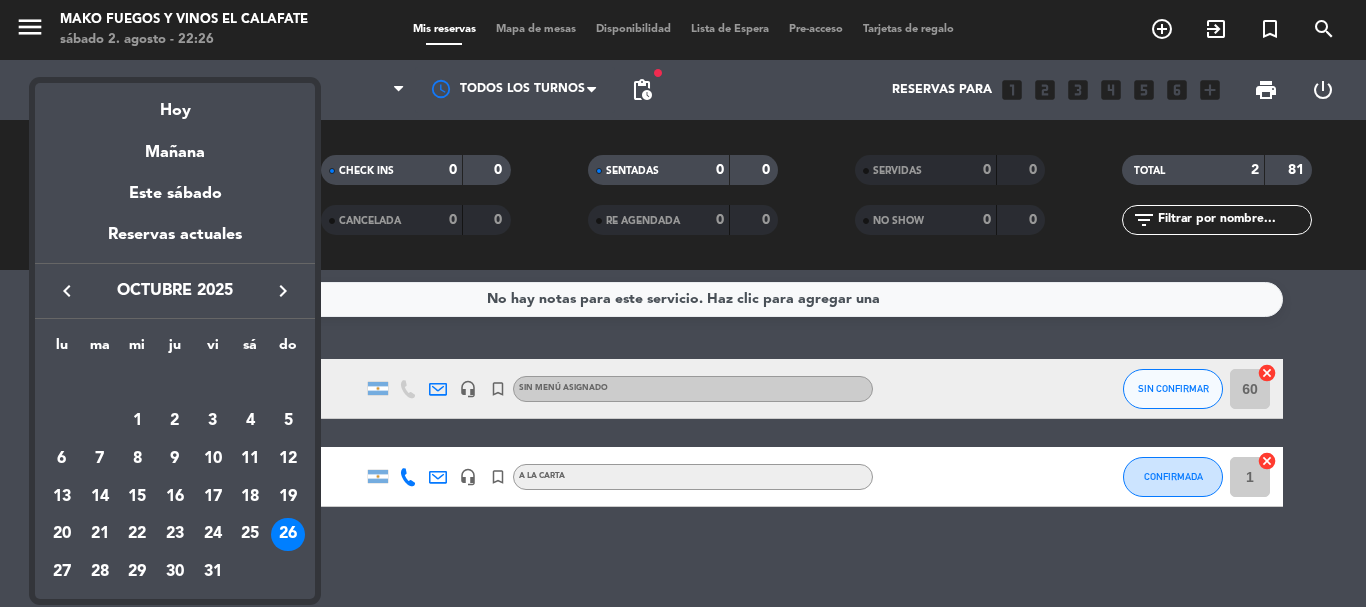 click on "keyboard_arrow_left" at bounding box center [67, 291] 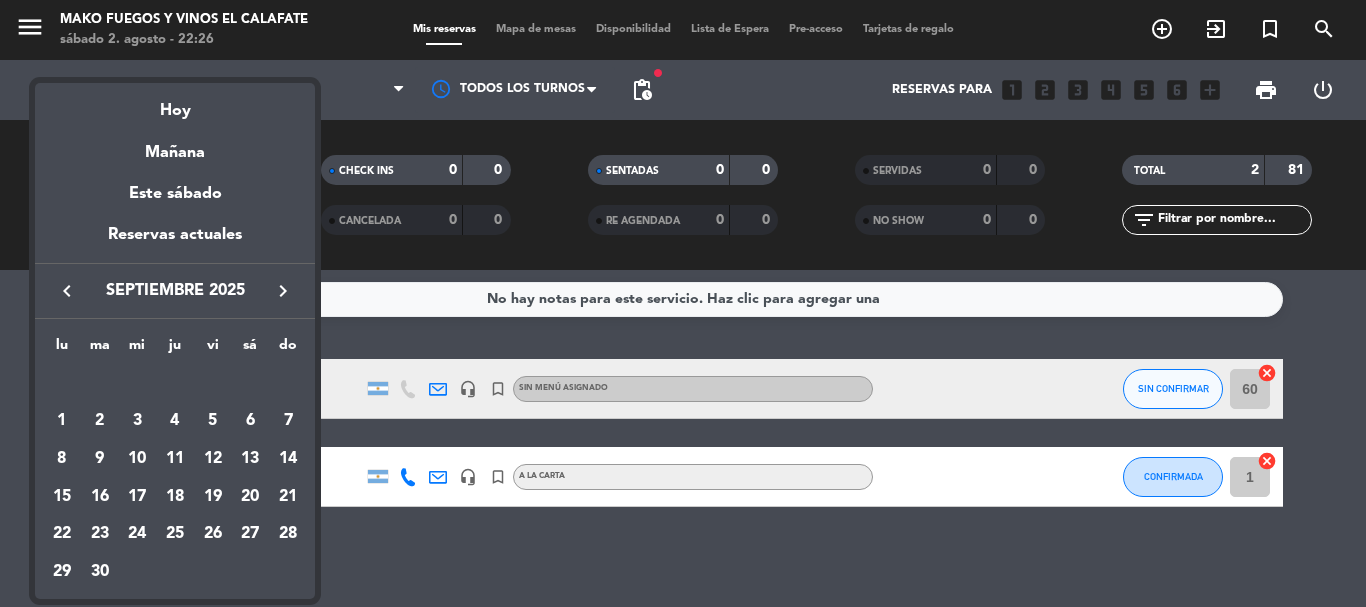 click on "keyboard_arrow_left" at bounding box center (67, 291) 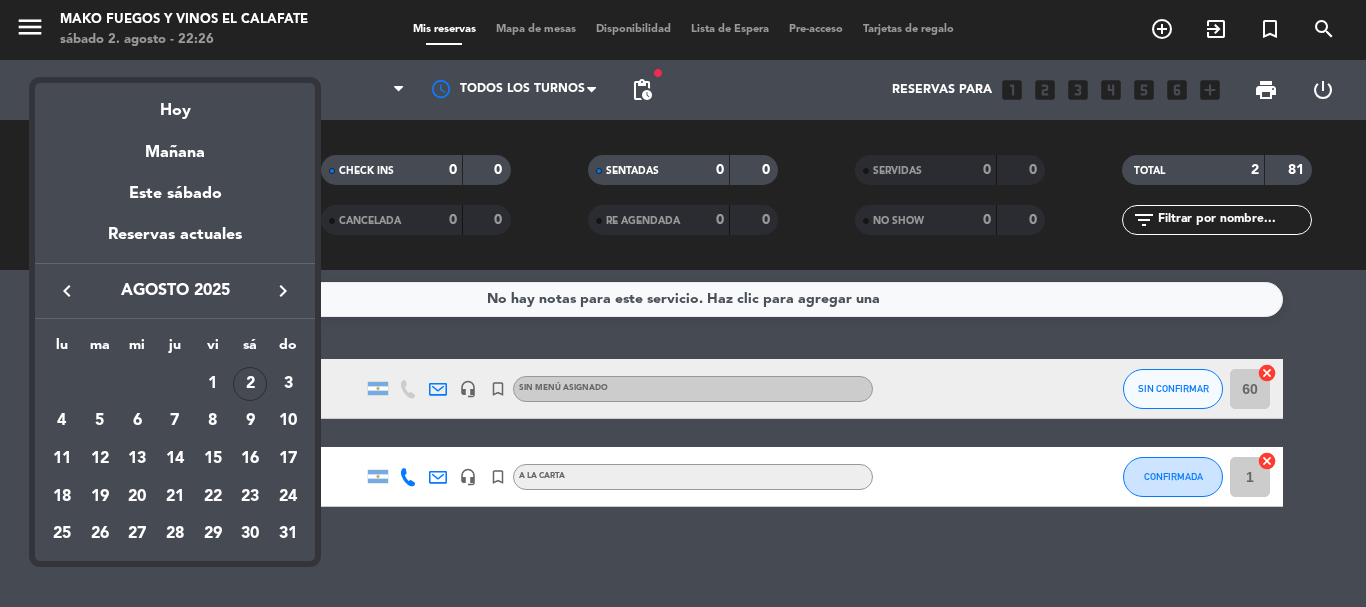 click on "11" at bounding box center [62, 459] 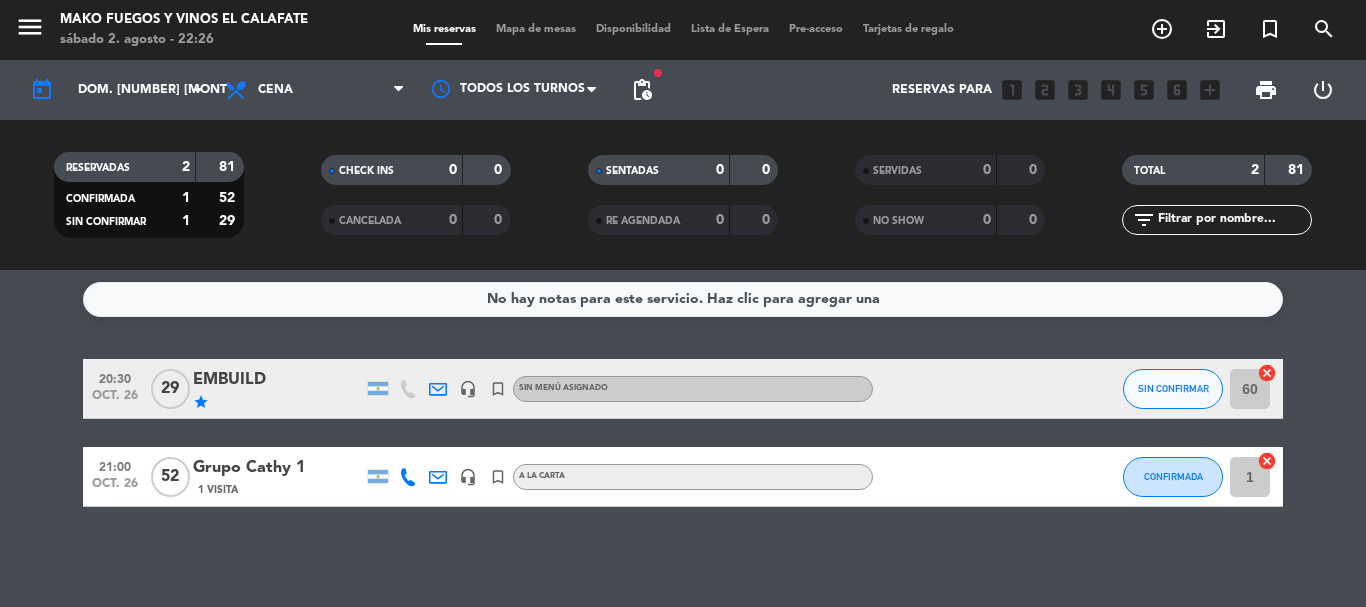 type on "lun. 11 ago." 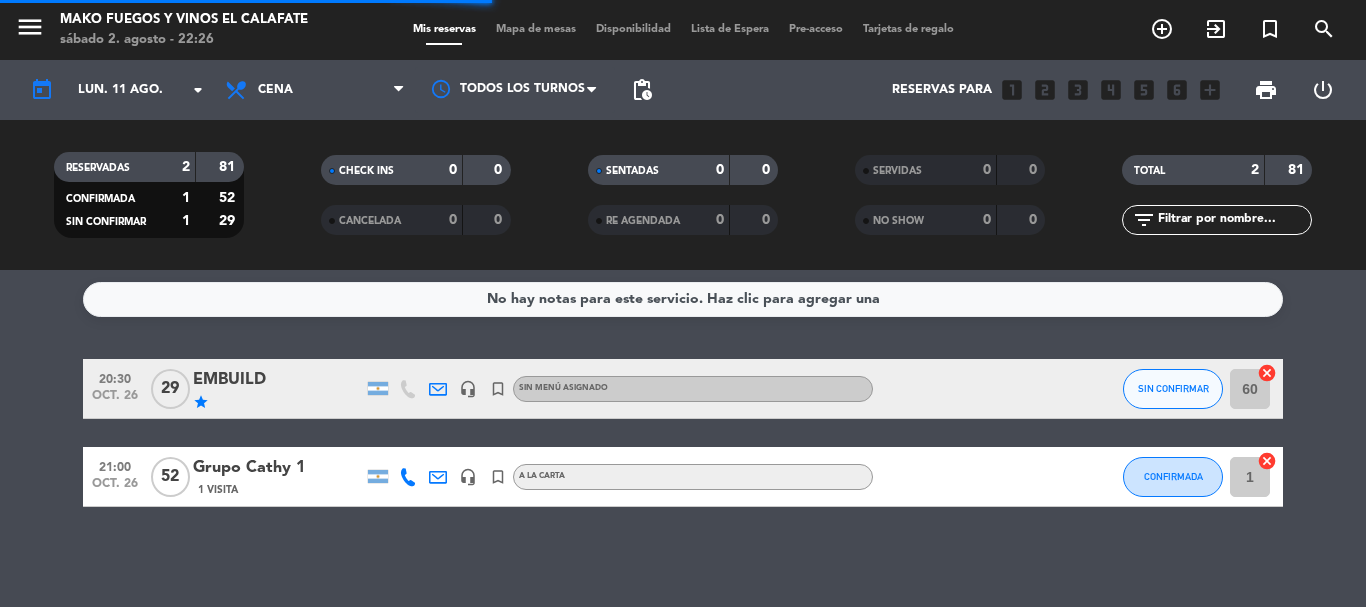 scroll, scrollTop: 0, scrollLeft: 0, axis: both 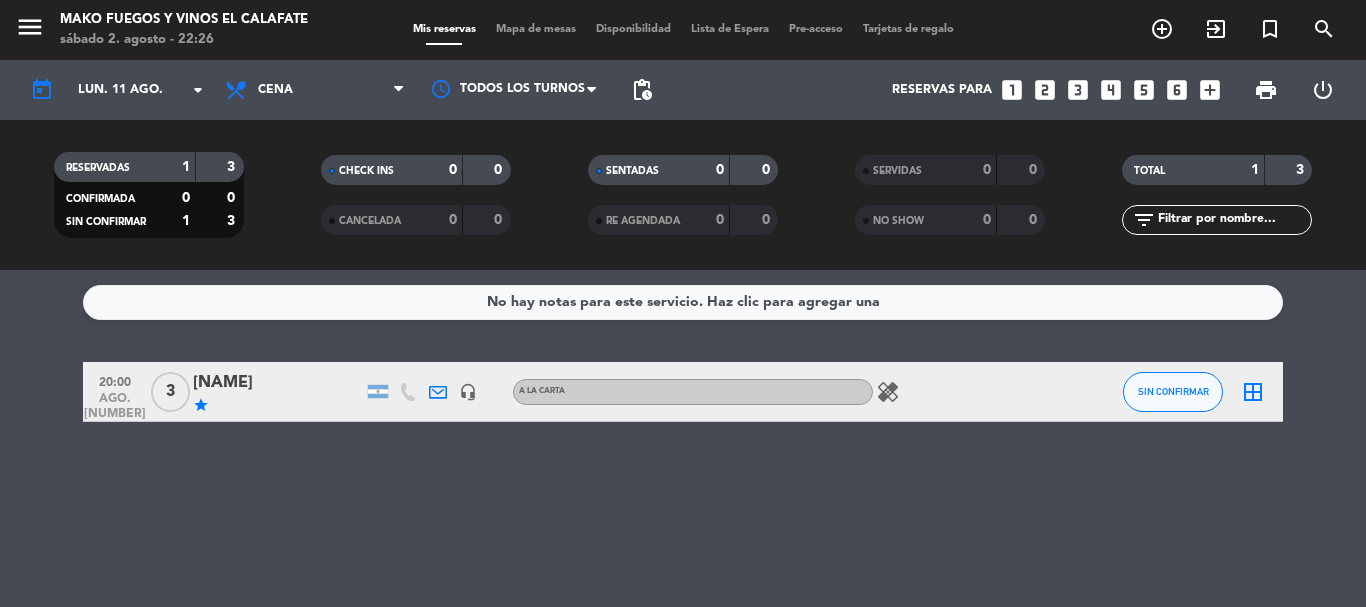 click on "star" 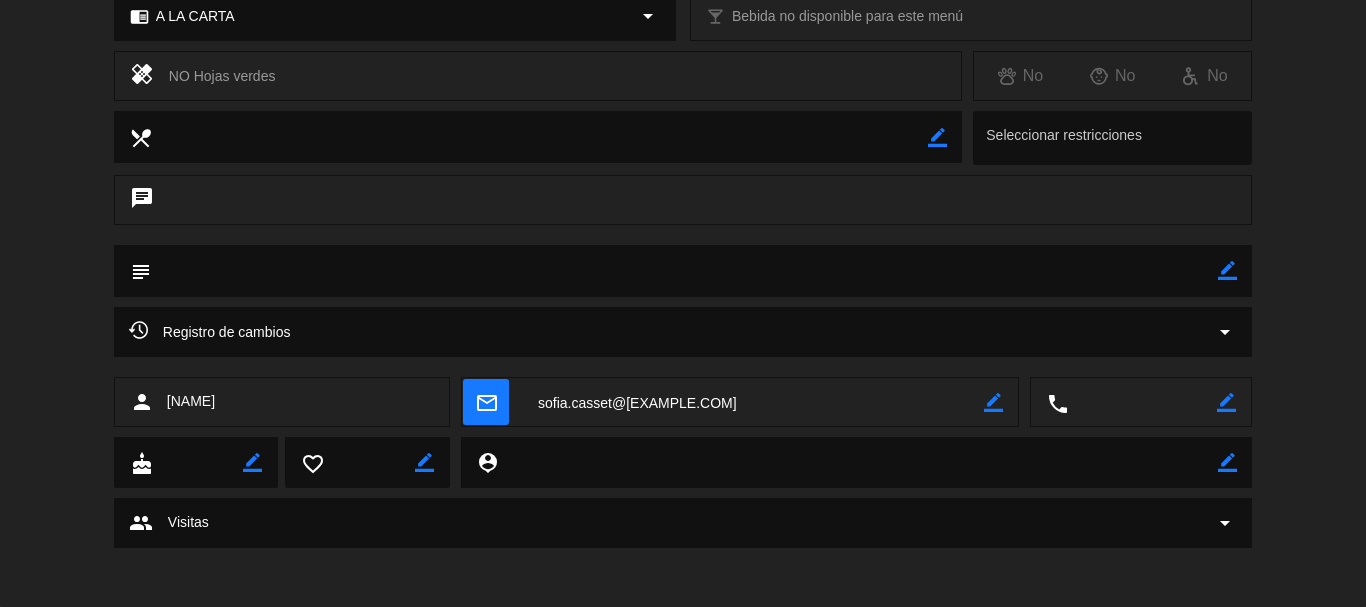 scroll, scrollTop: 310, scrollLeft: 0, axis: vertical 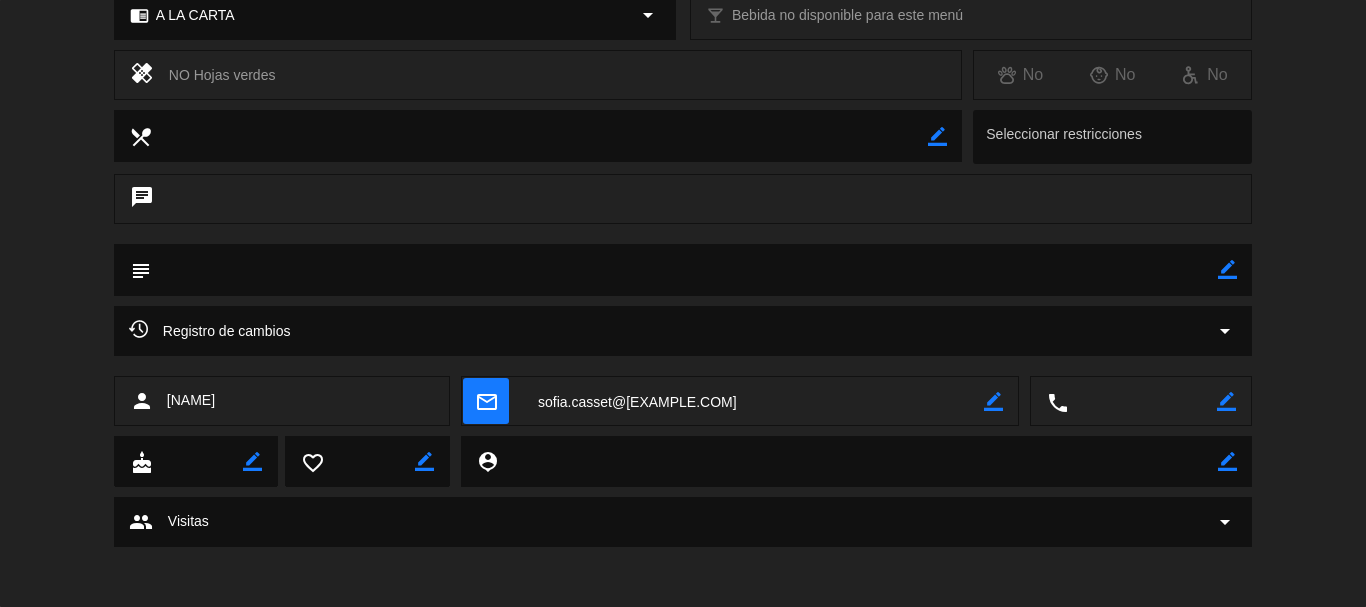 click on "border_color" 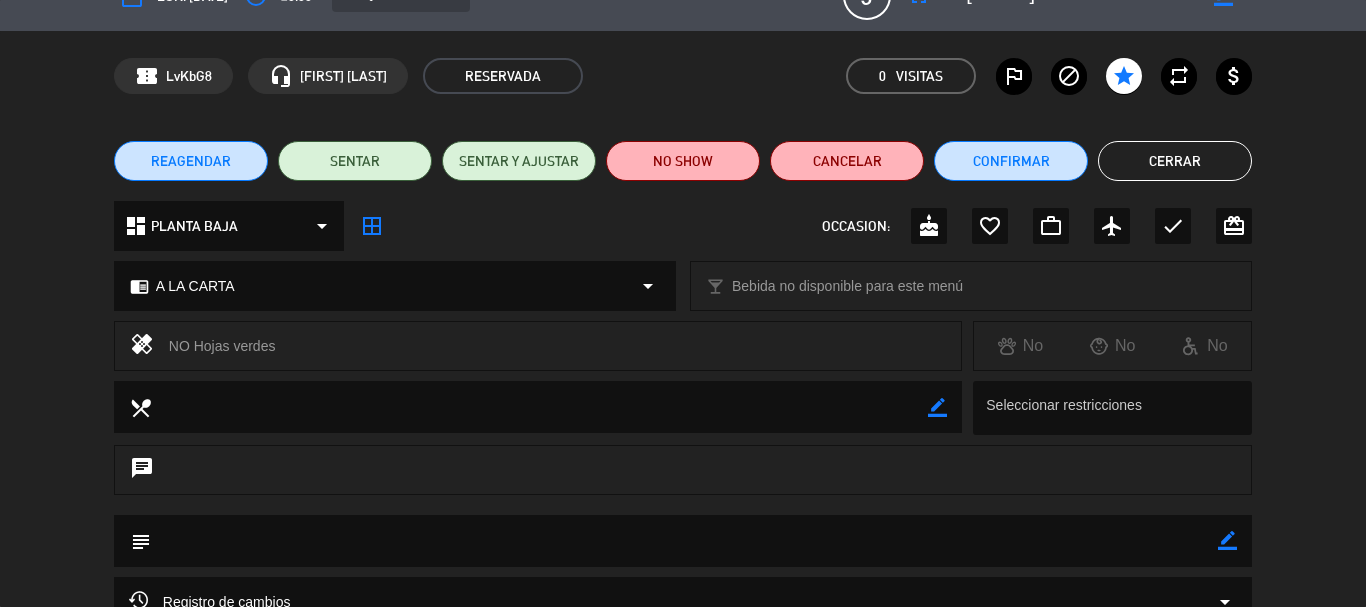 scroll, scrollTop: 10, scrollLeft: 0, axis: vertical 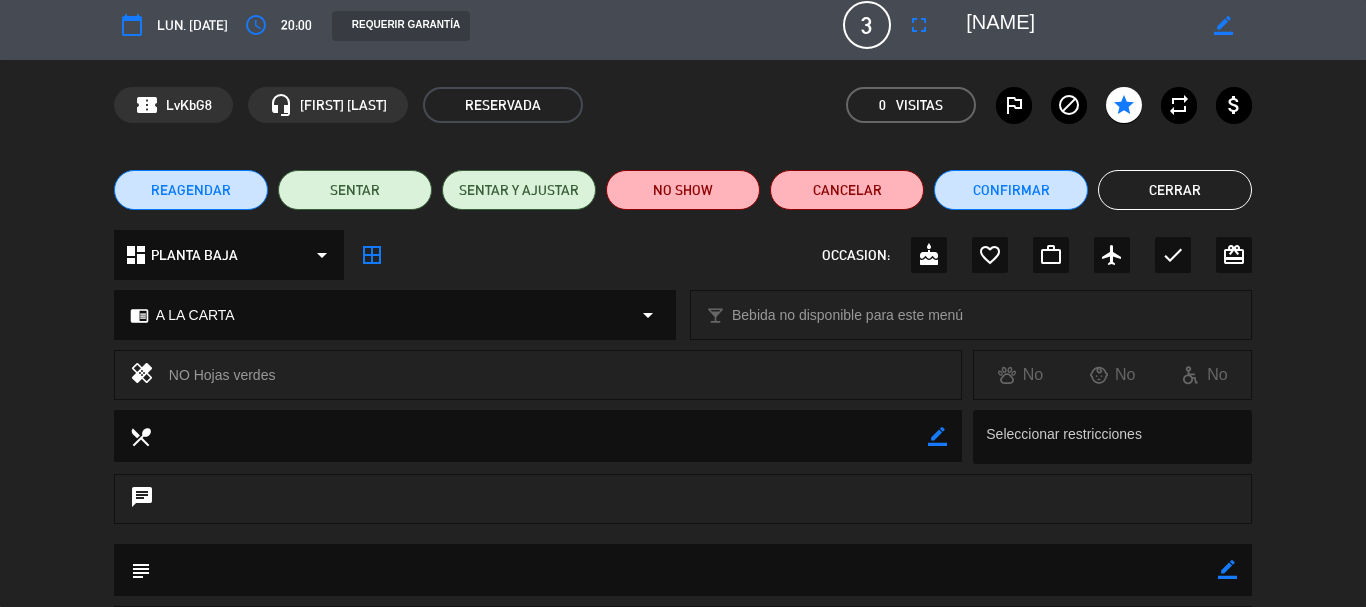 drag, startPoint x: 1153, startPoint y: 511, endPoint x: 1143, endPoint y: 513, distance: 10.198039 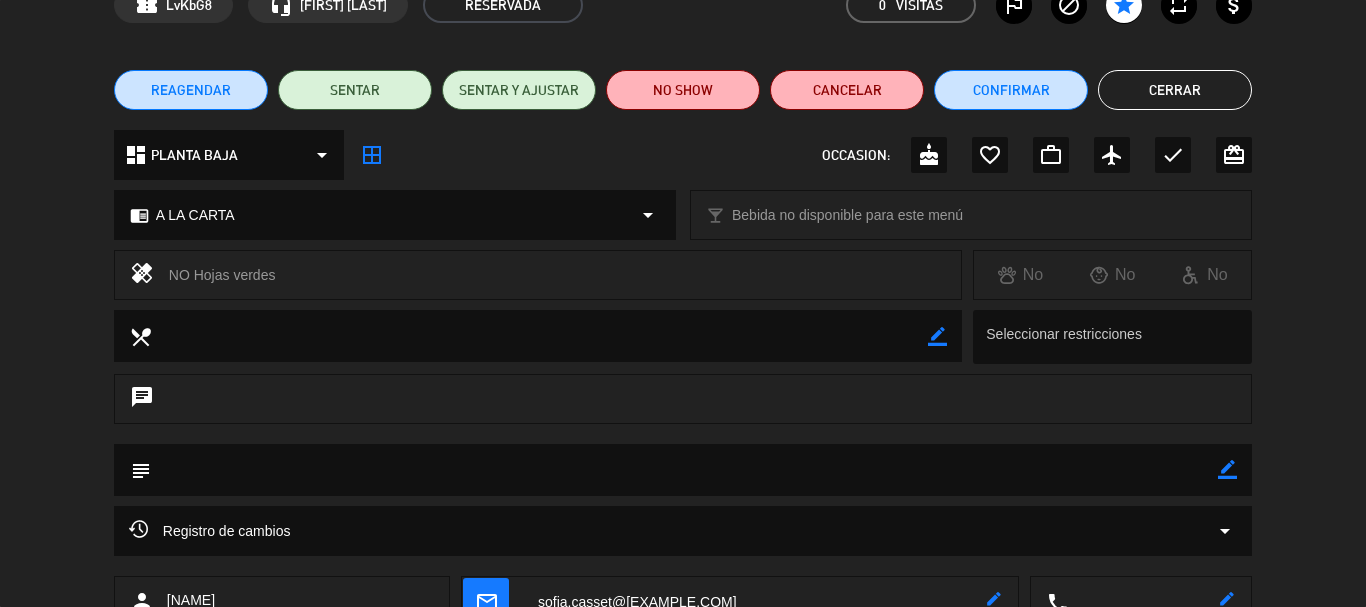 click on "border_color" 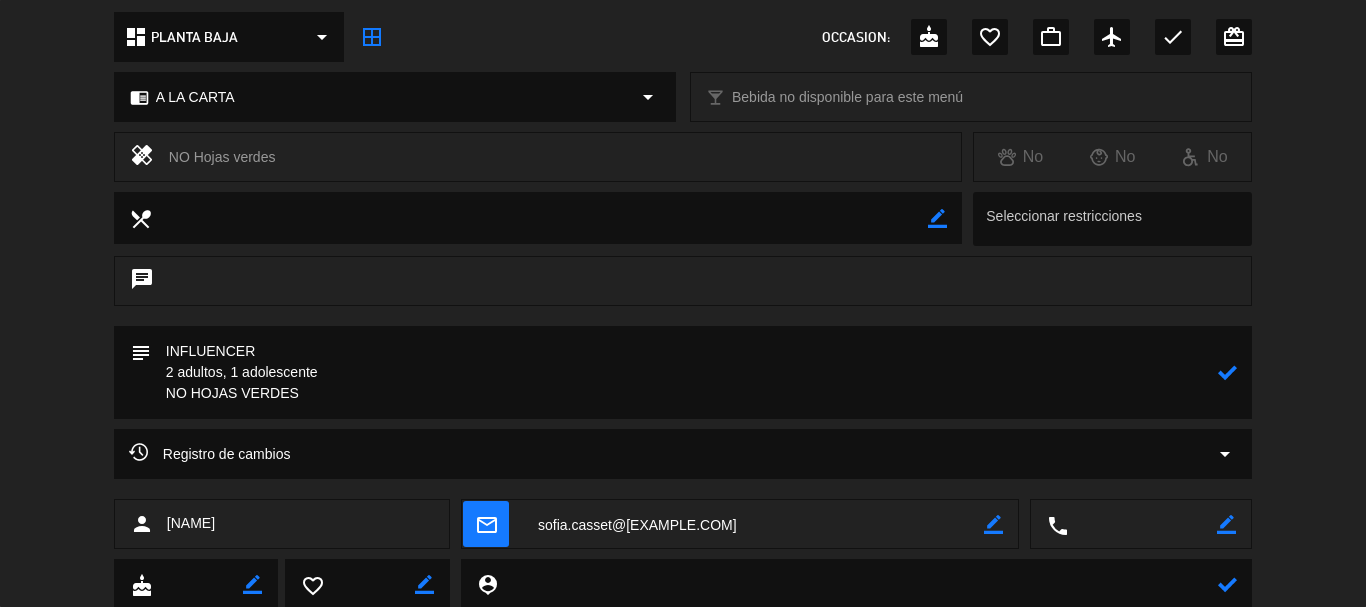 scroll, scrollTop: 310, scrollLeft: 0, axis: vertical 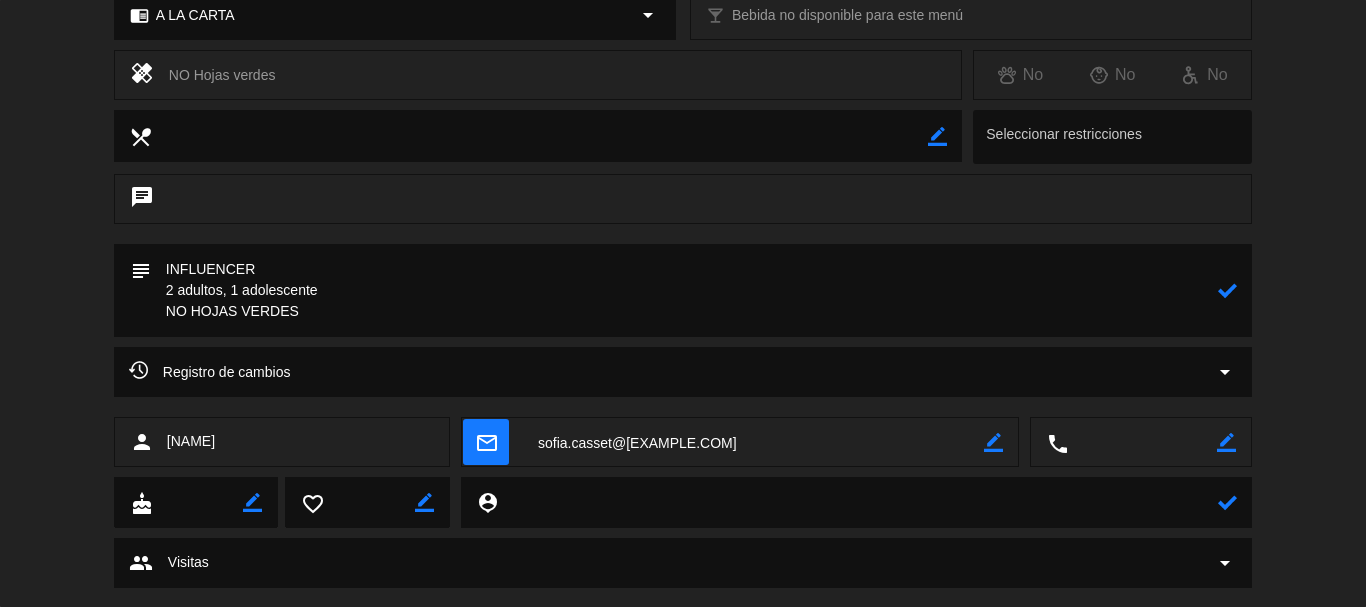 type on "INFLUENCER
2 adultos, 1 adolescente
NO HOJAS VERDES" 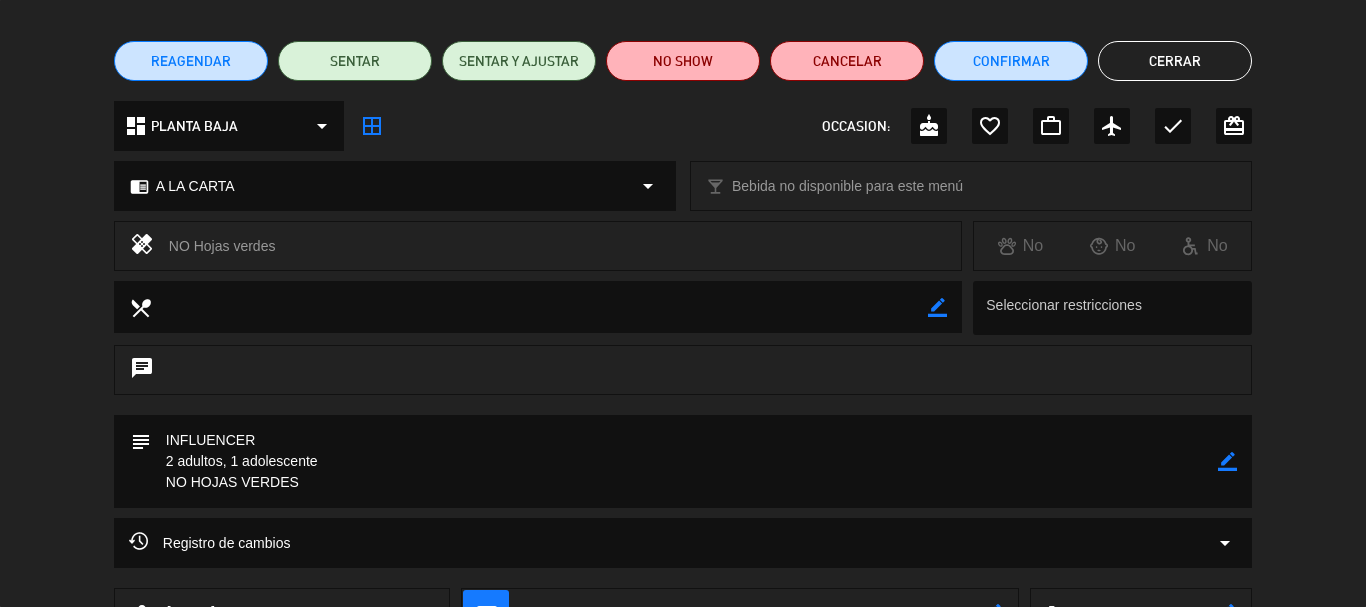 scroll, scrollTop: 0, scrollLeft: 0, axis: both 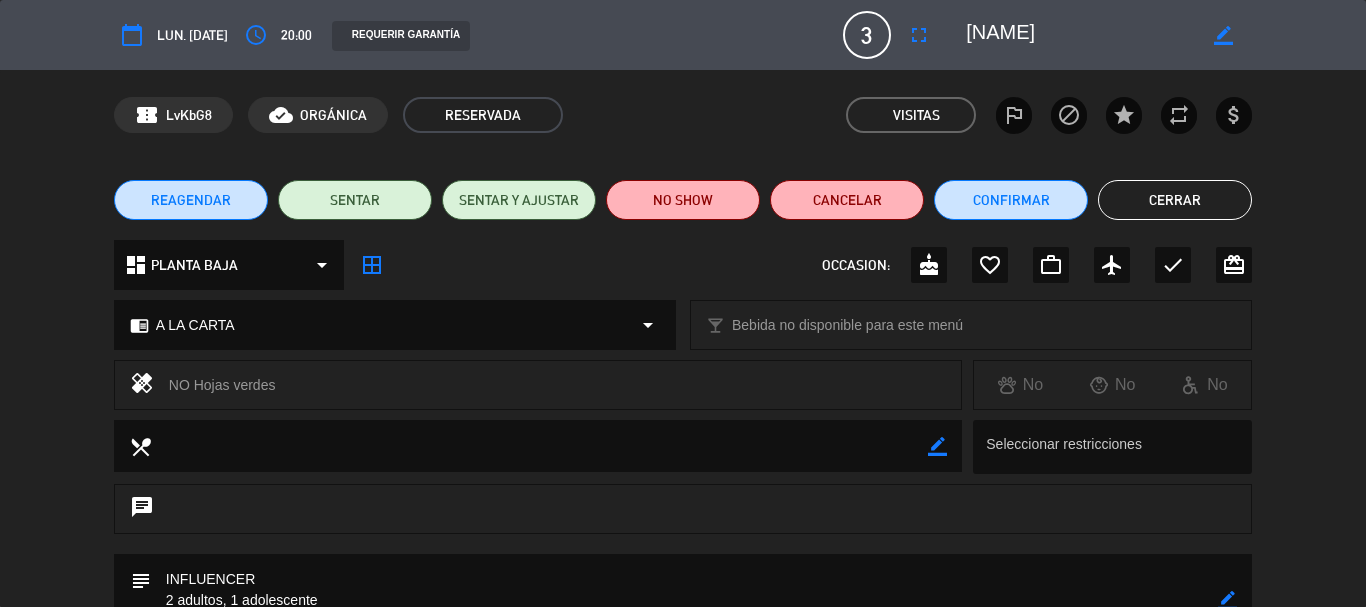 click on "Cerrar" 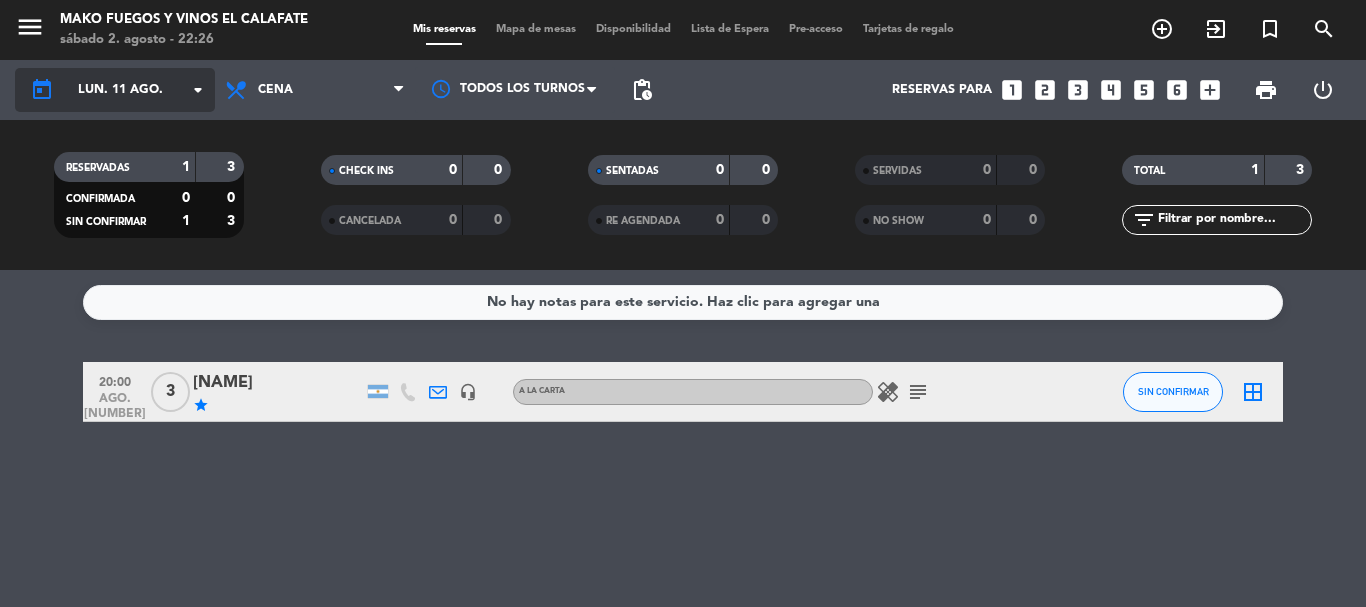 click on "arrow_drop_down" 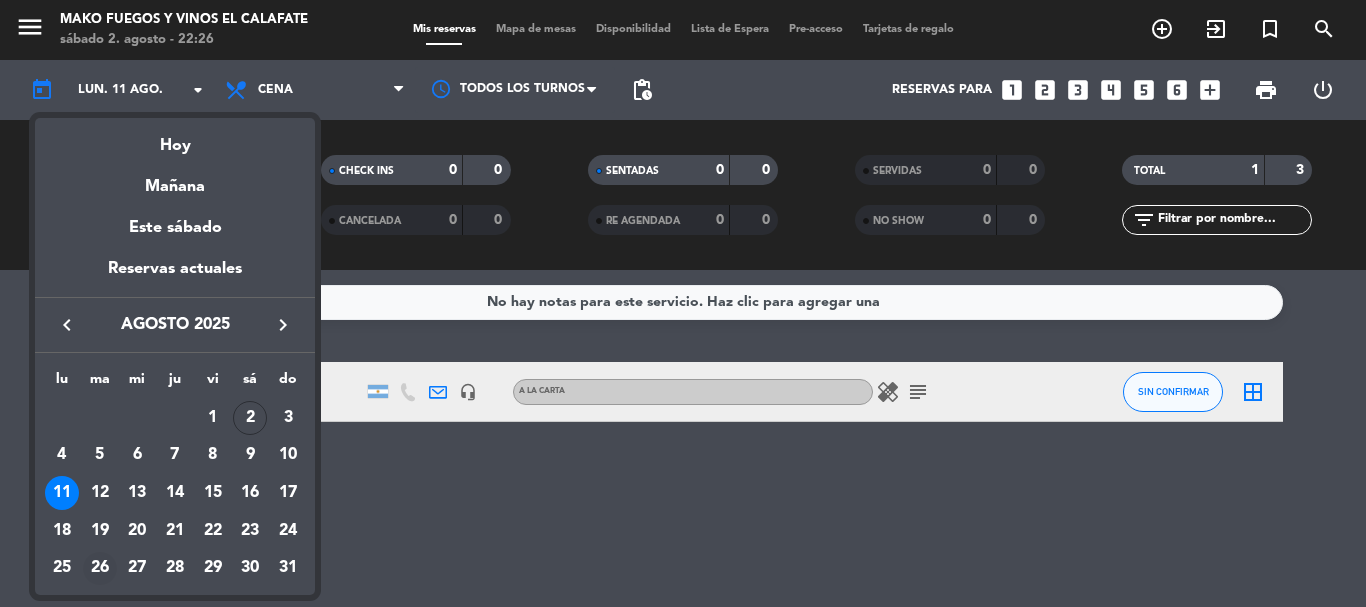 click on "26" at bounding box center (100, 569) 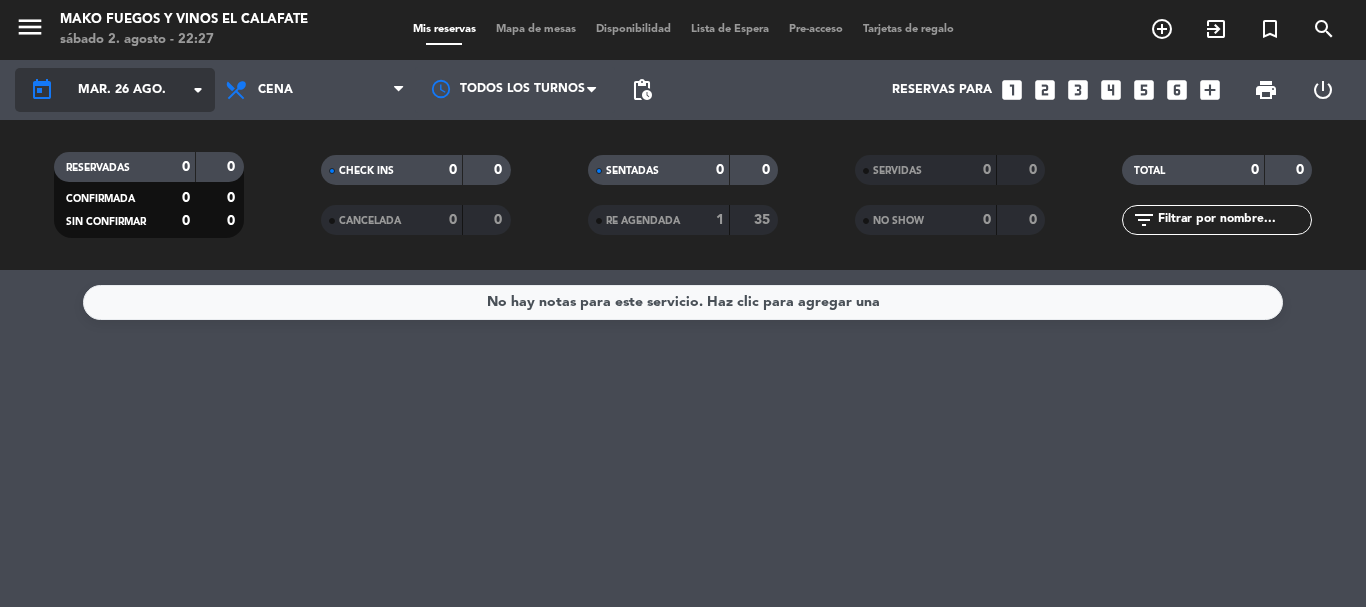 click on "mar. 26 ago." 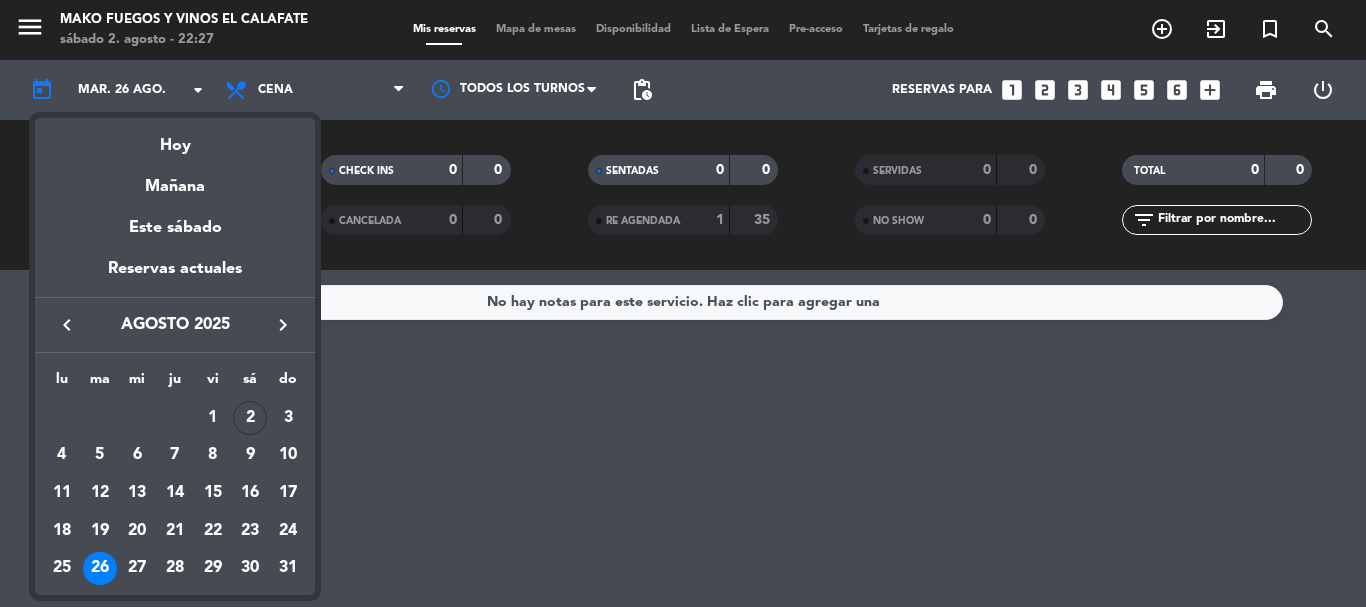 click on "keyboard_arrow_right" at bounding box center [283, 325] 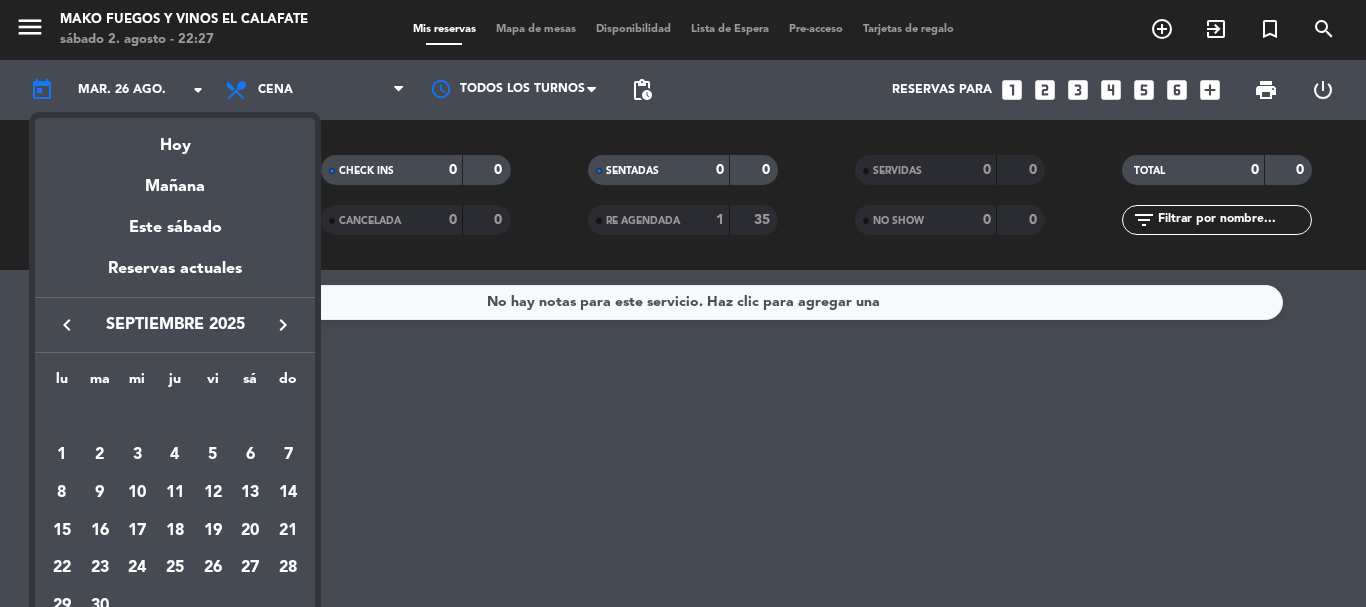 click on "keyboard_arrow_right" at bounding box center (283, 325) 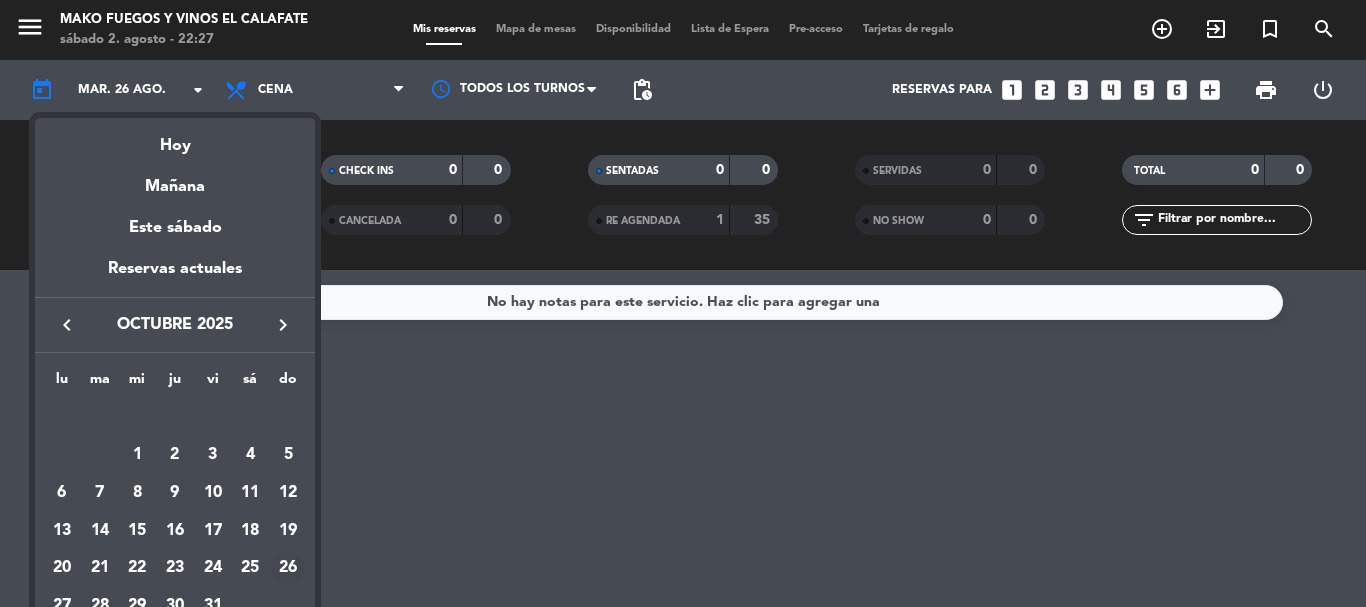 click on "26" at bounding box center (288, 569) 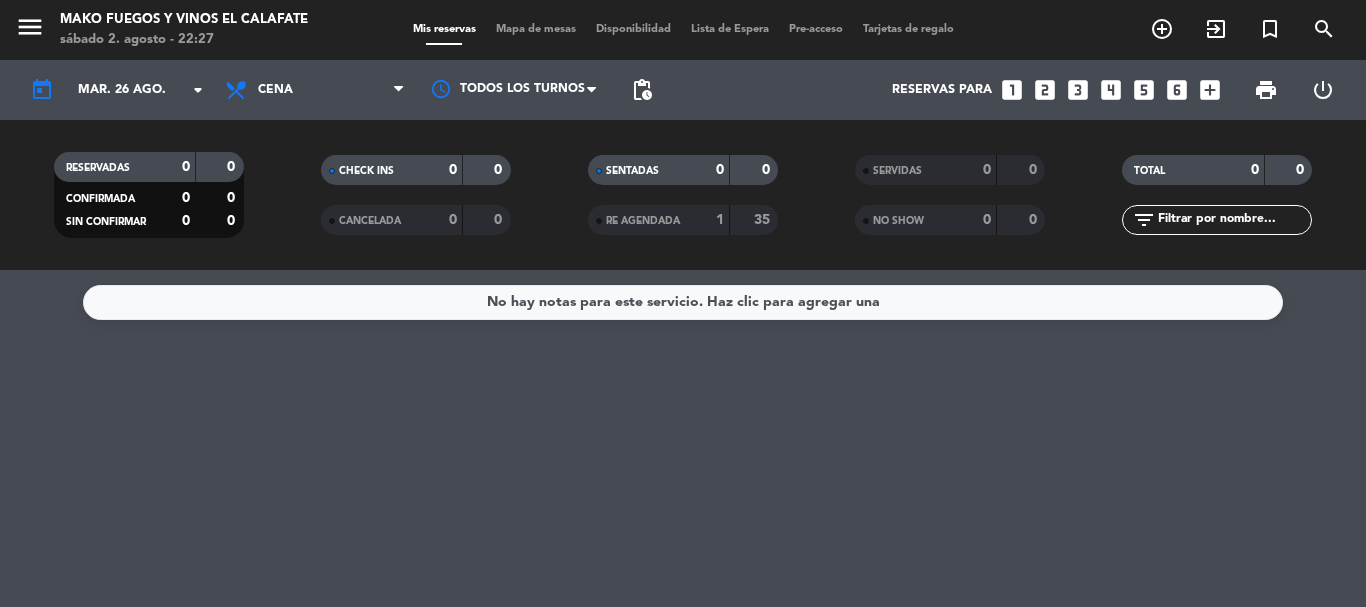 type on "dom. [NUMBER] [MONTH]" 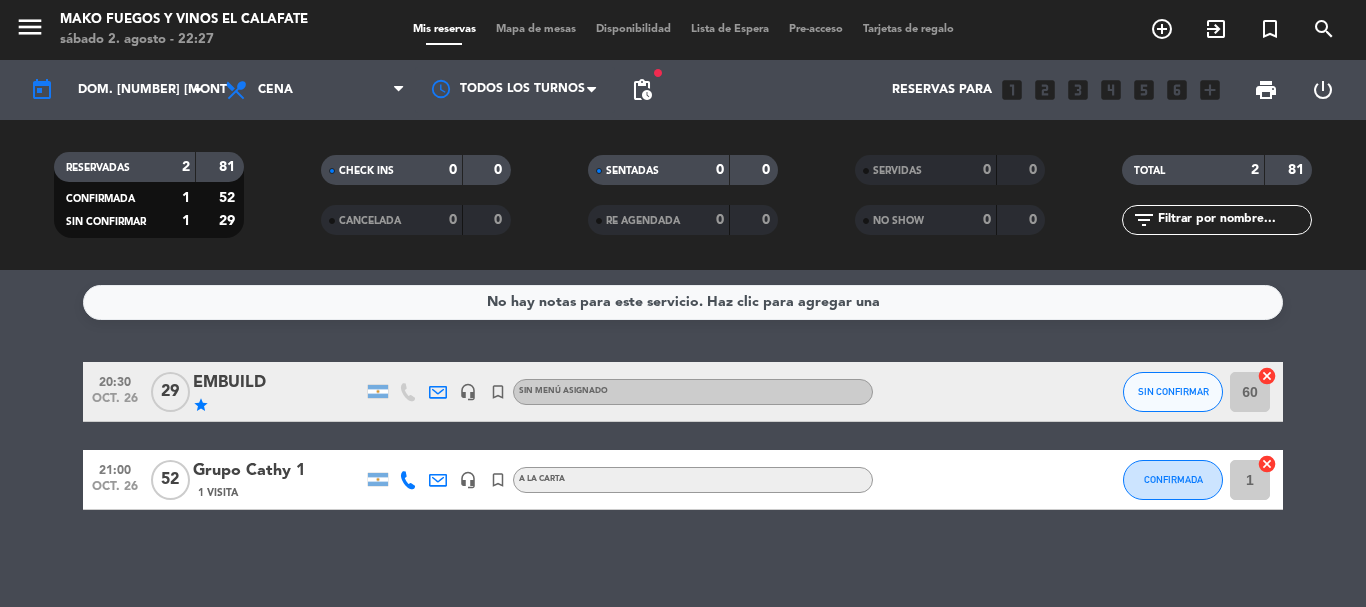 click on "EMBUILD" 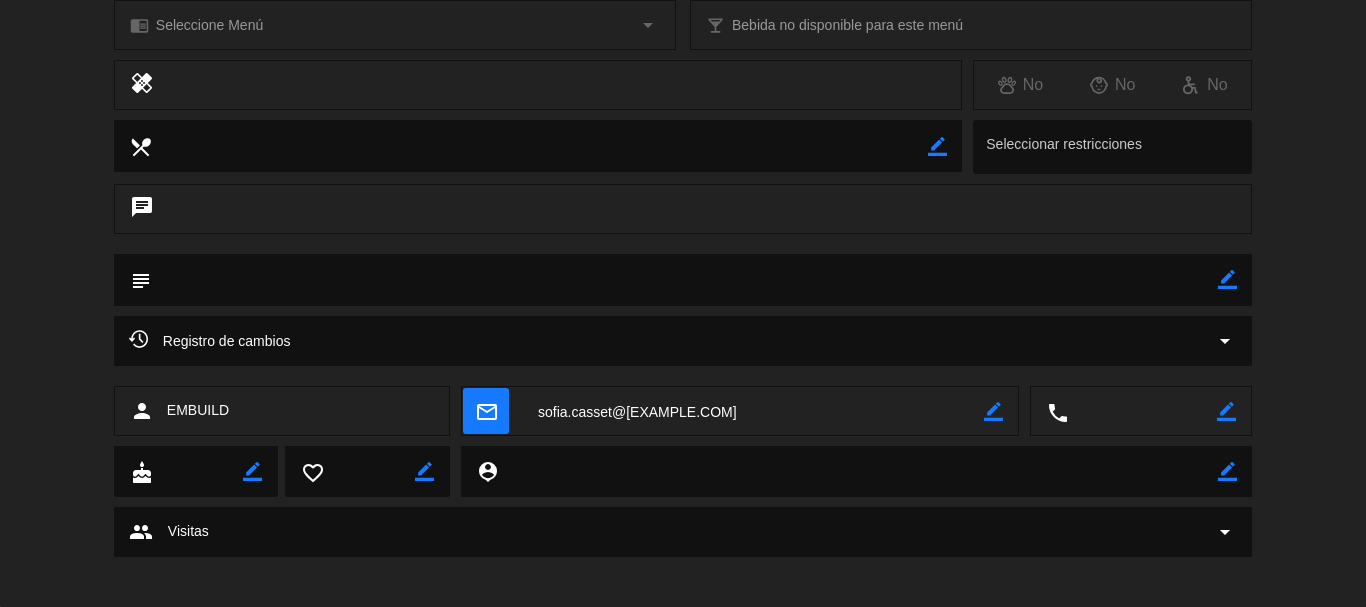 scroll, scrollTop: 0, scrollLeft: 0, axis: both 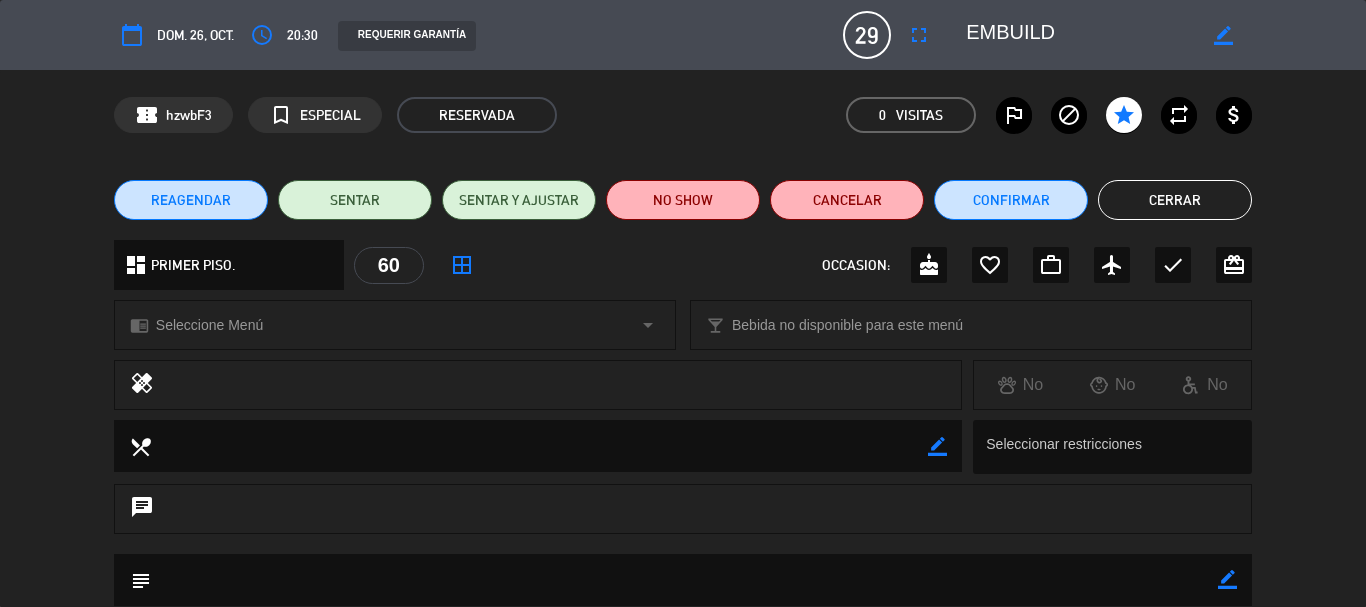 click on "border_all" 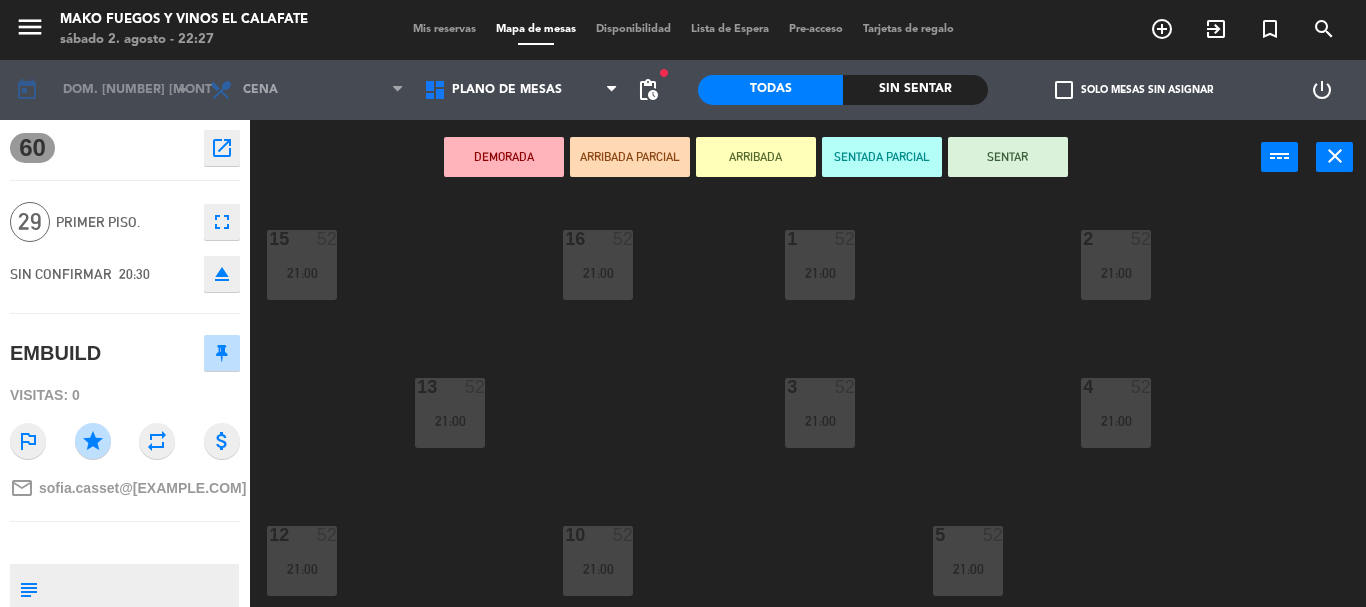 click on "eject" 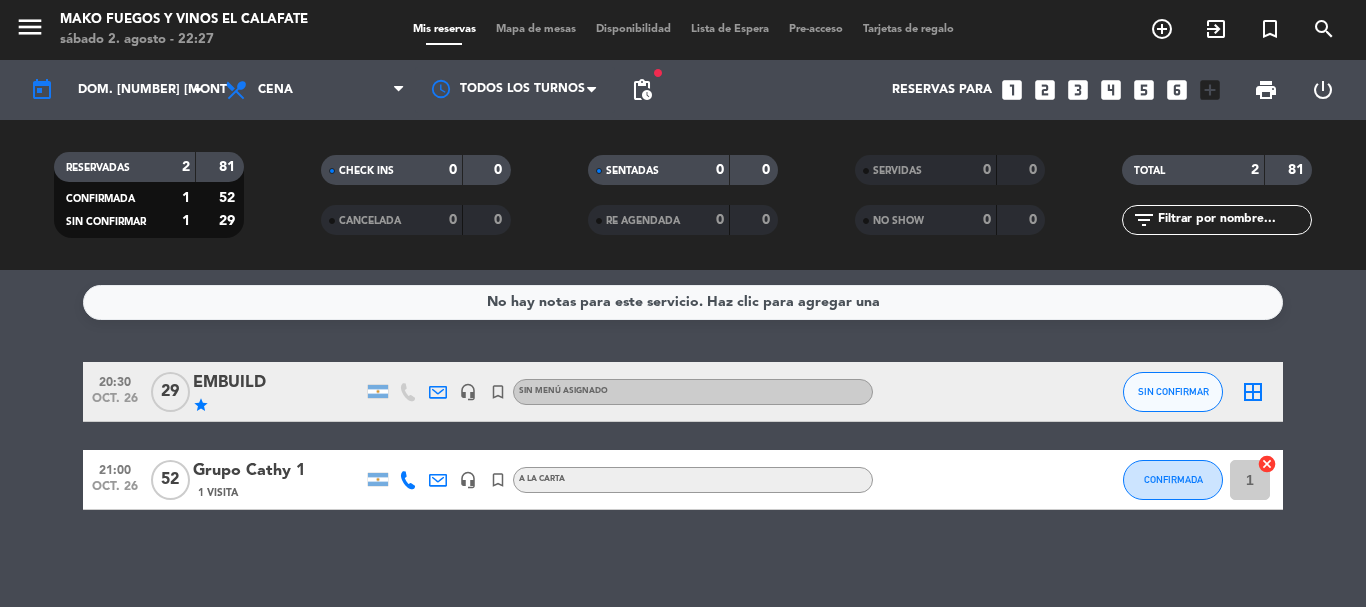 click on "Grupo Cathy 1" 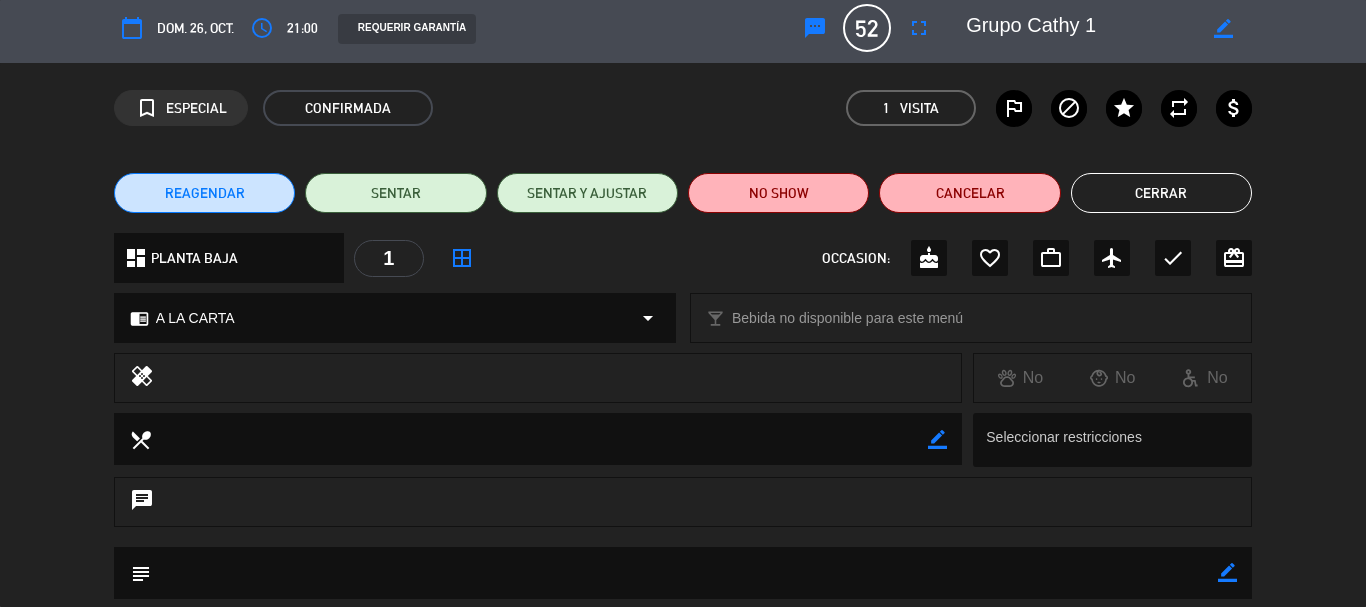 scroll, scrollTop: 0, scrollLeft: 0, axis: both 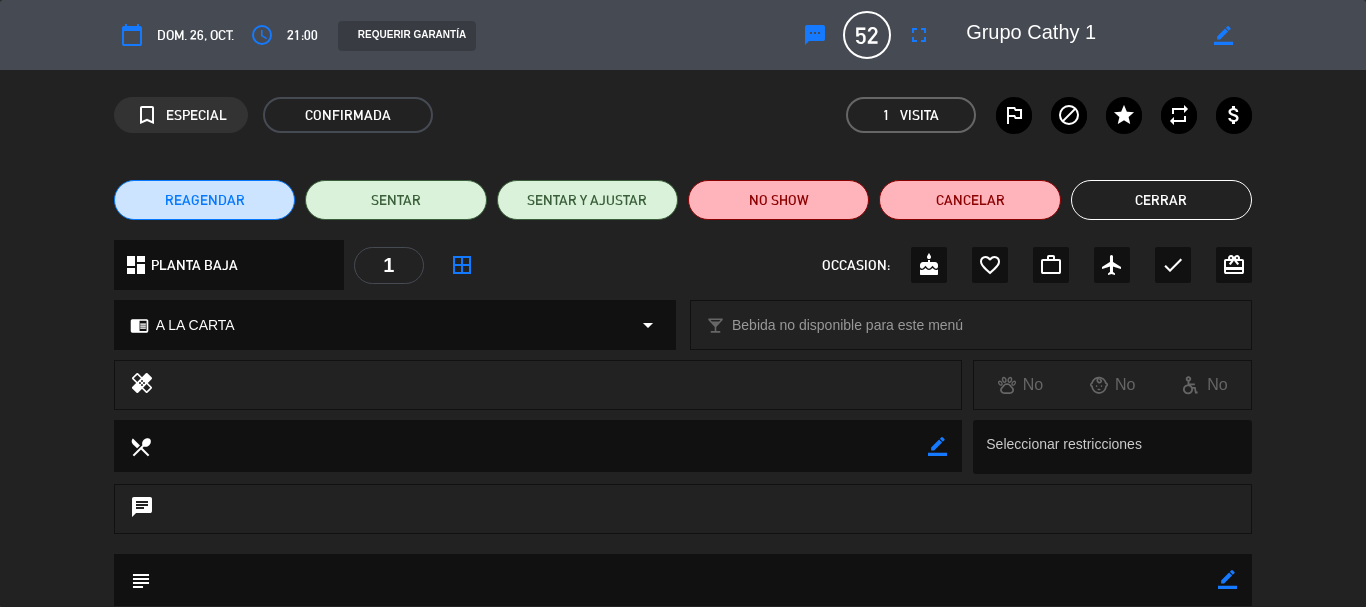 click on "border_all" 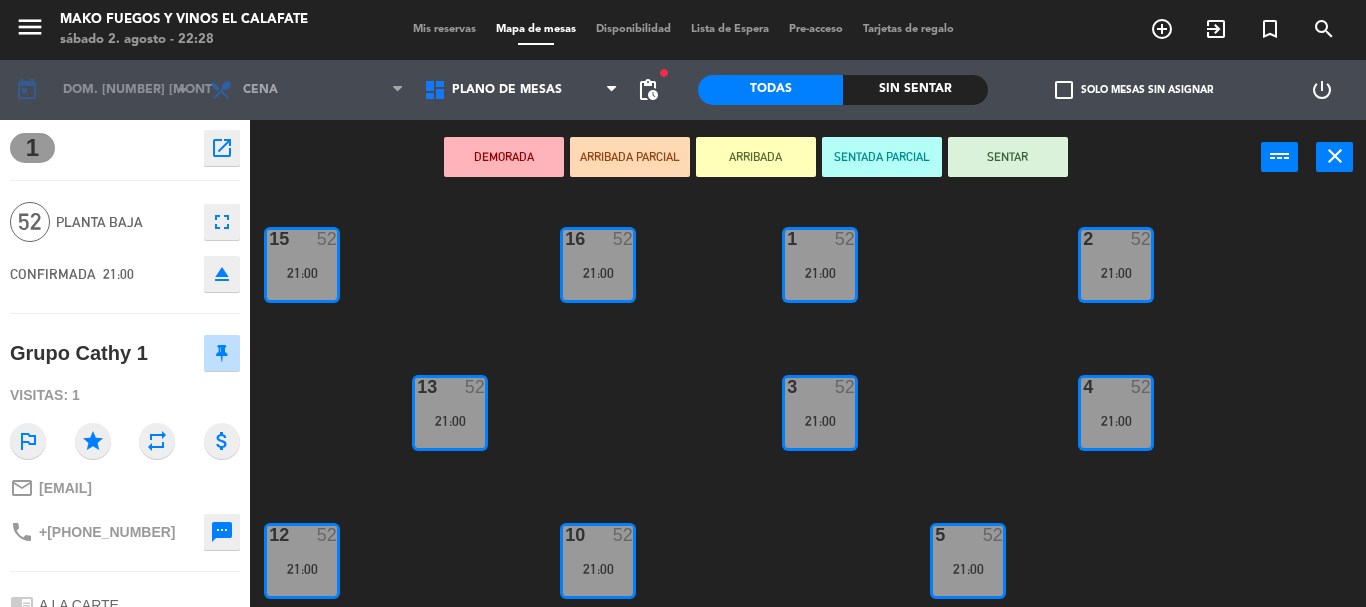 click on "eject" 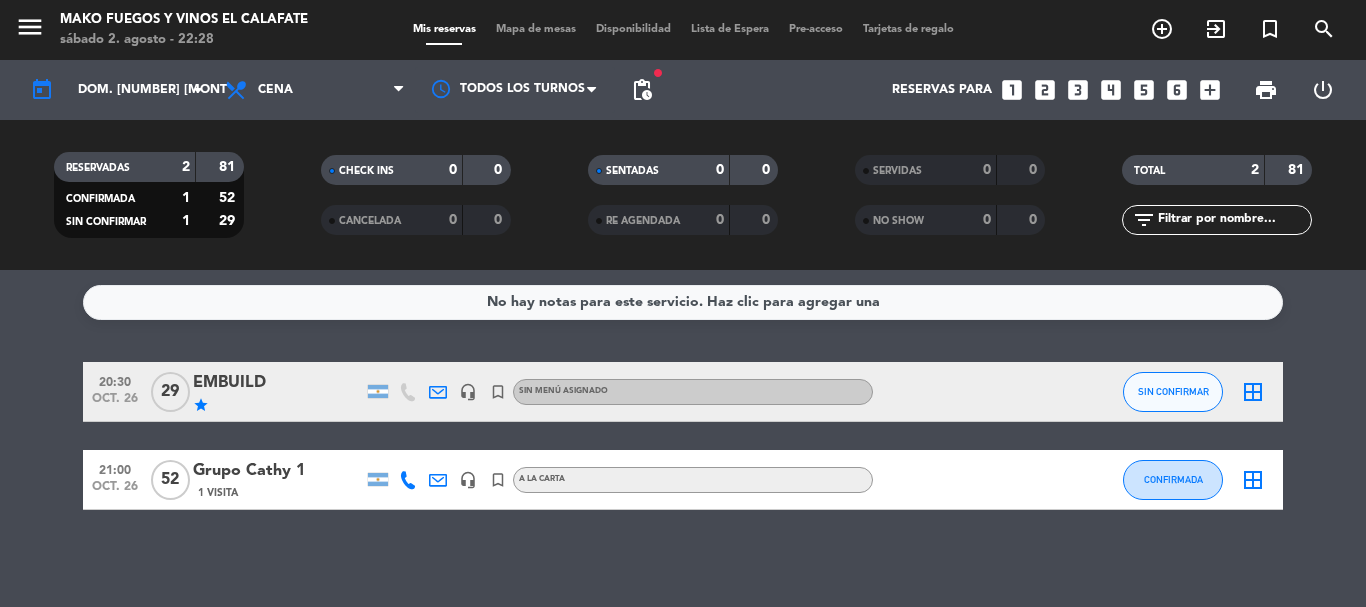 click on "EMBUILD" 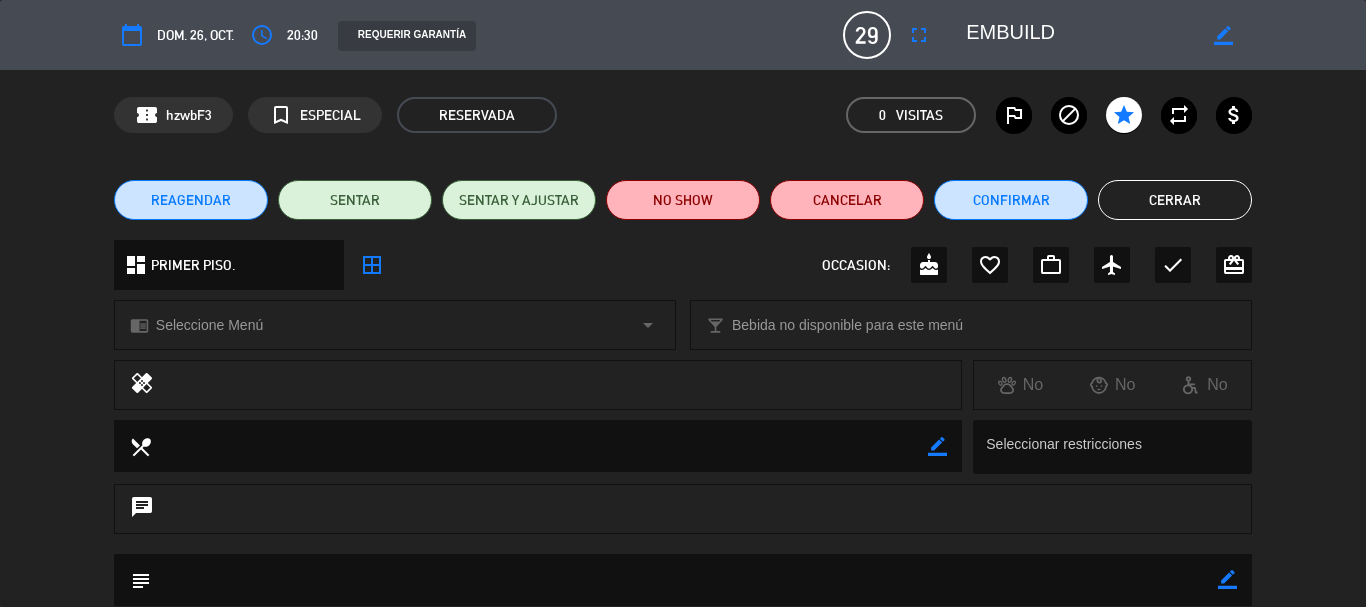 click on "Cerrar" 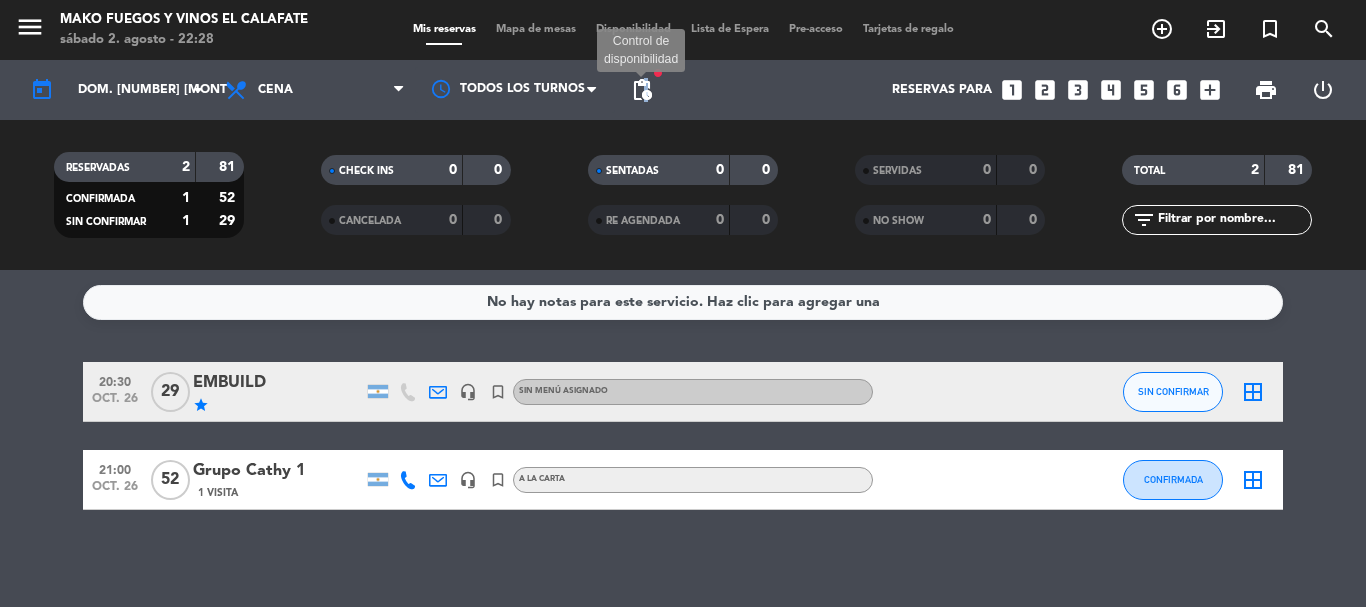 click on "pending_actions" 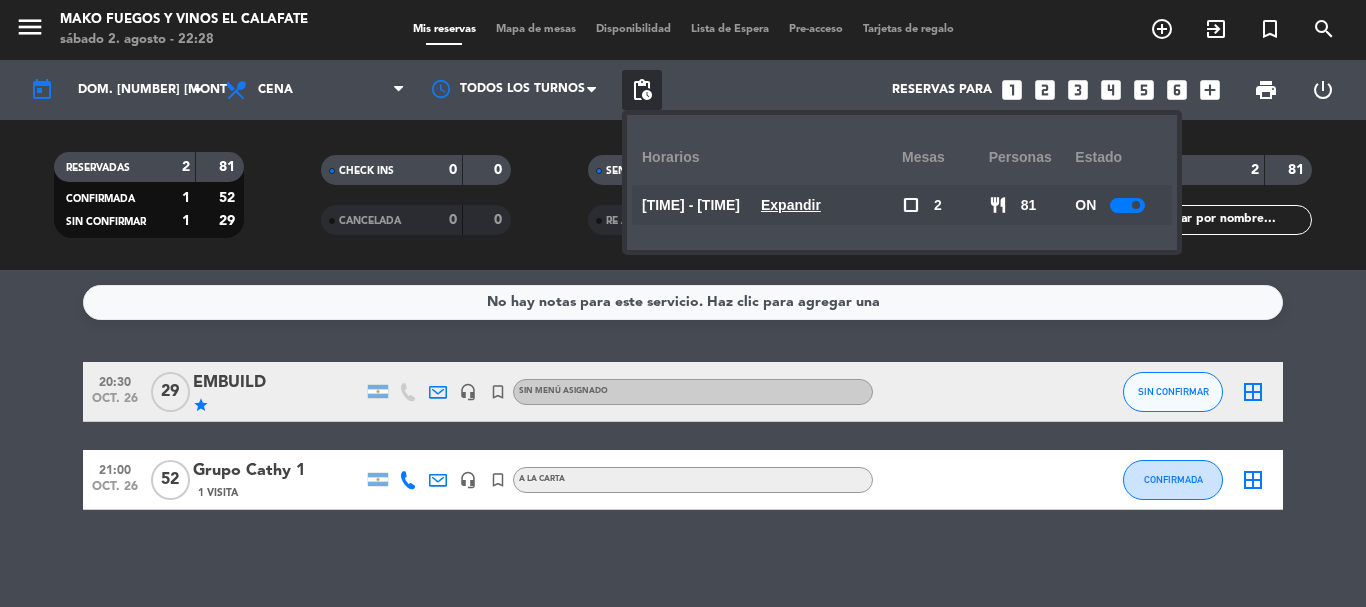 click on "Expandir" 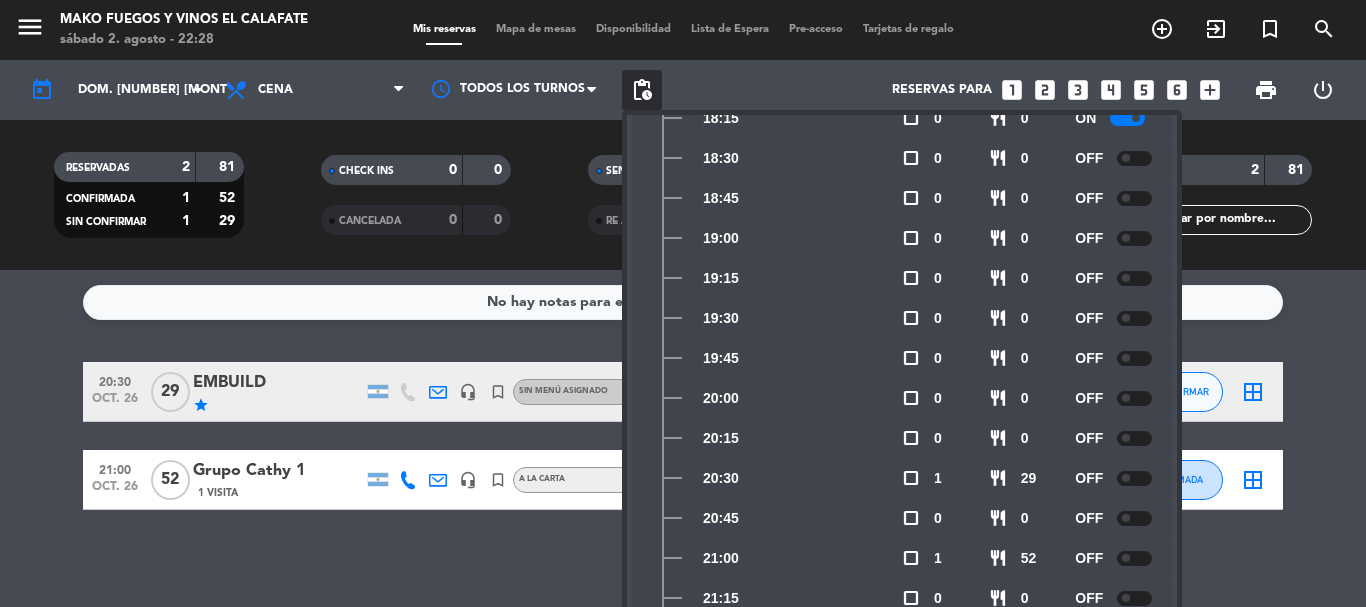 scroll, scrollTop: 615, scrollLeft: 0, axis: vertical 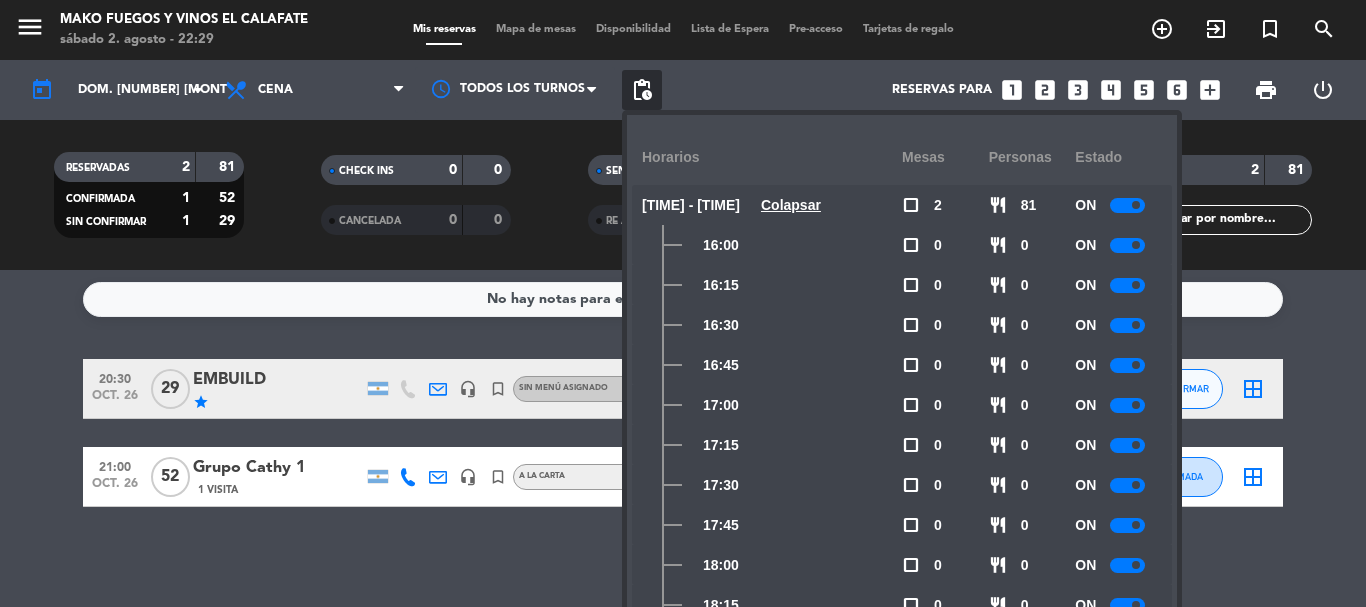 drag, startPoint x: 801, startPoint y: 287, endPoint x: 903, endPoint y: 646, distance: 373.20905 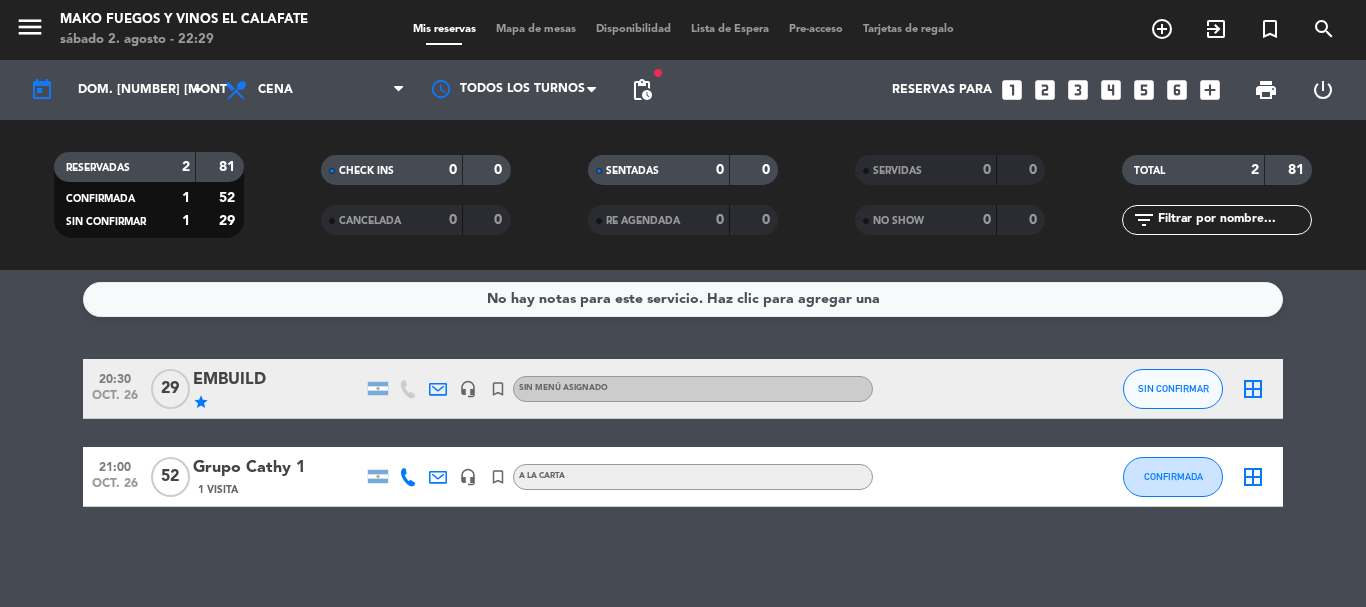 drag, startPoint x: 831, startPoint y: 559, endPoint x: 821, endPoint y: 430, distance: 129.38702 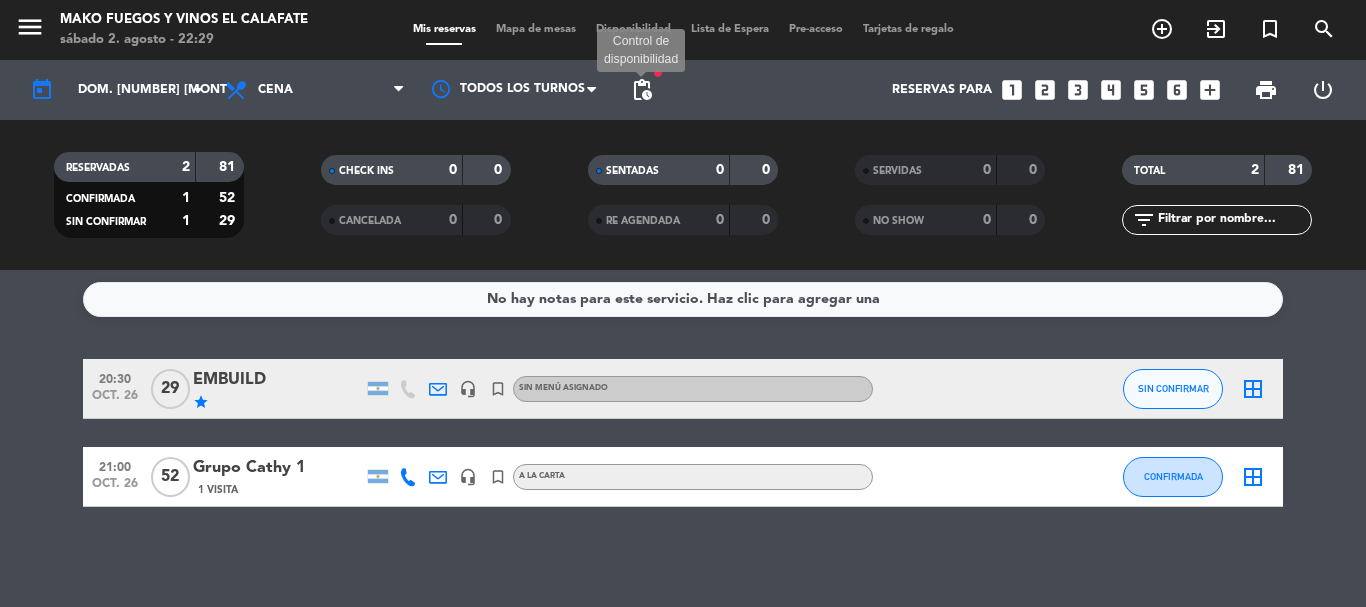 click on "pending_actions" 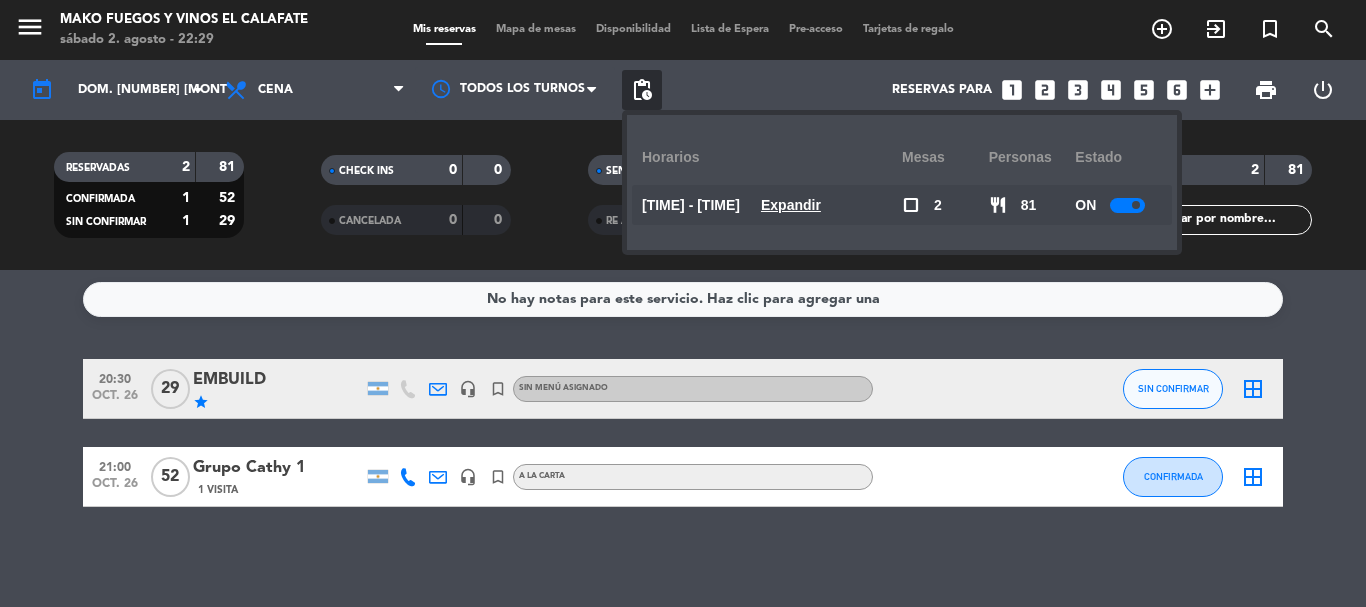 click on "Expandir" 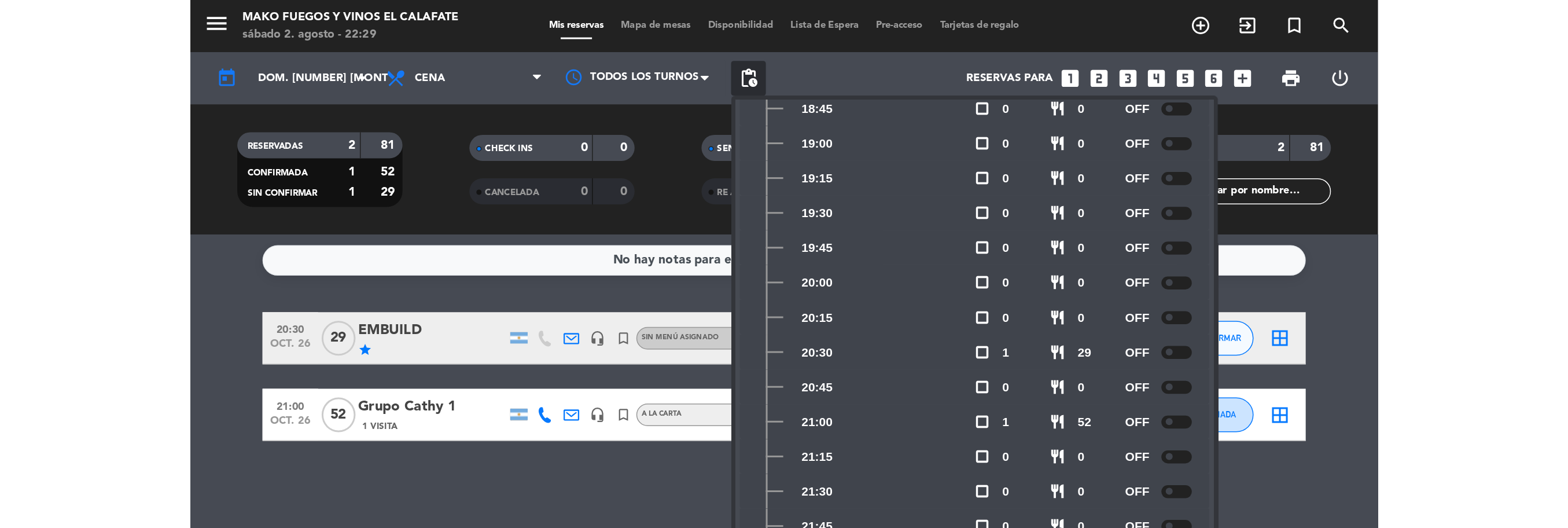 scroll, scrollTop: 356, scrollLeft: 0, axis: vertical 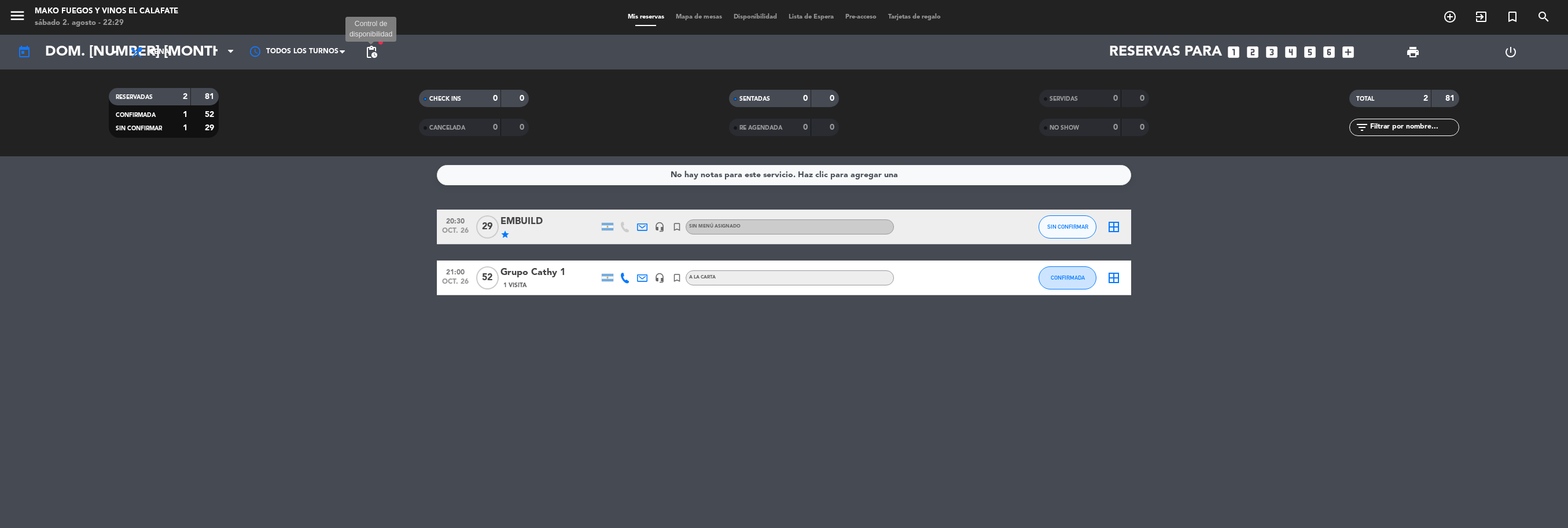 click on "pending_actions" 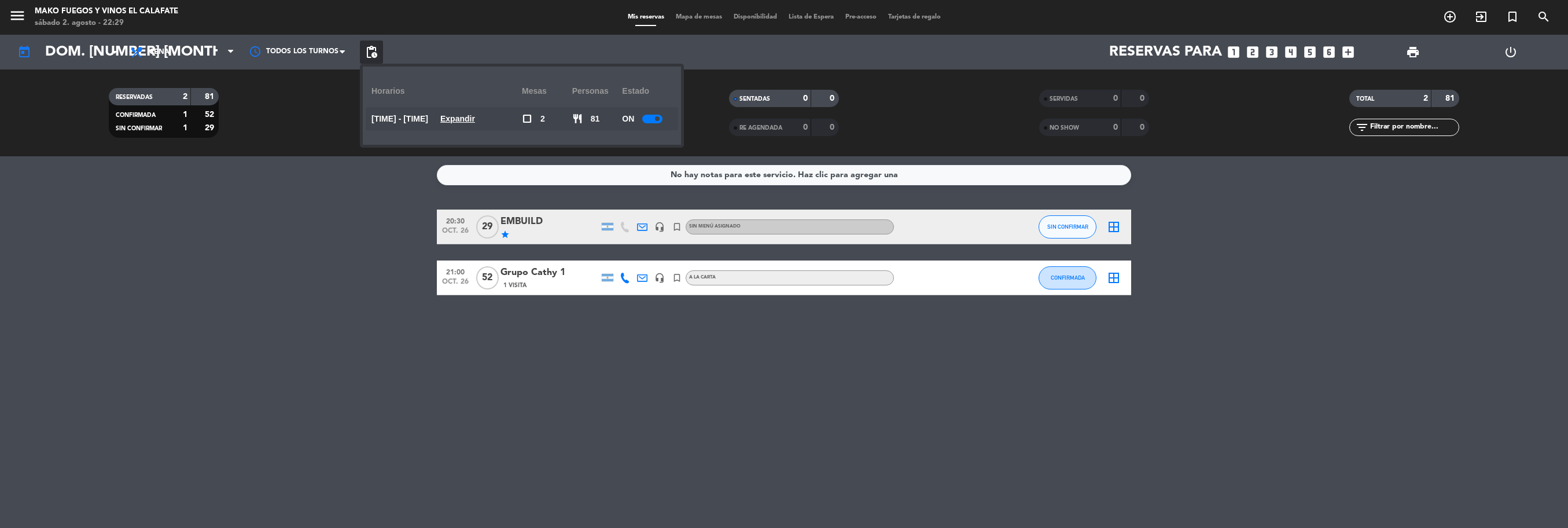 click on "Expandir" 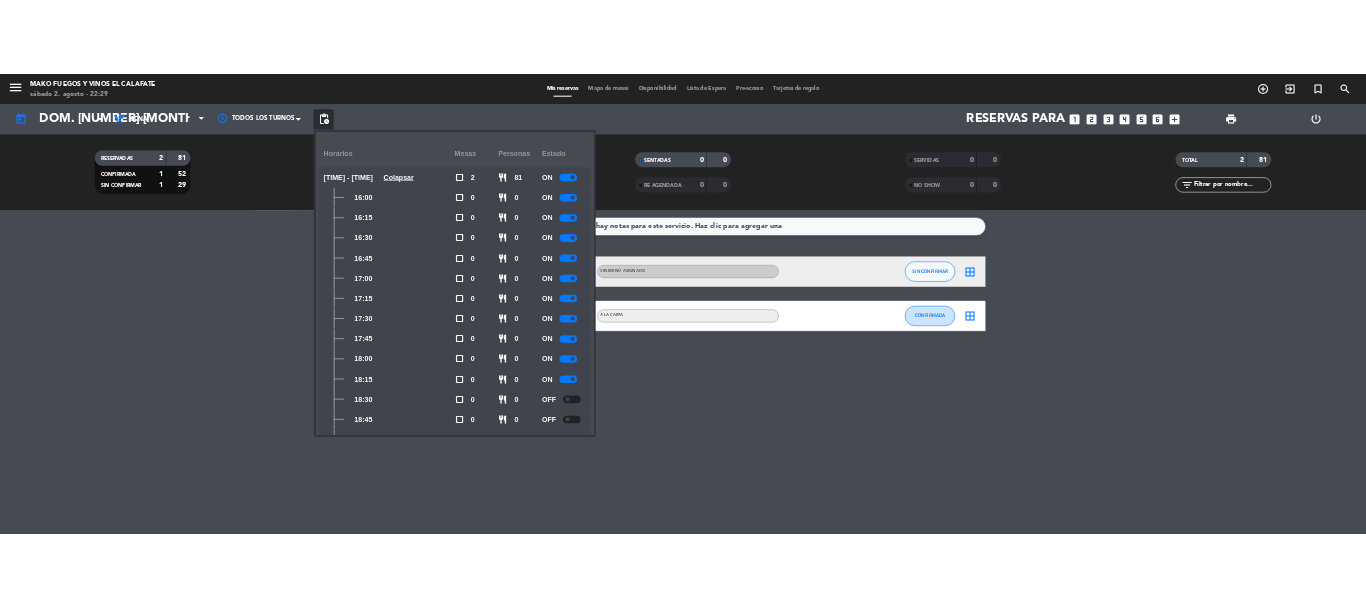 scroll, scrollTop: 614, scrollLeft: 0, axis: vertical 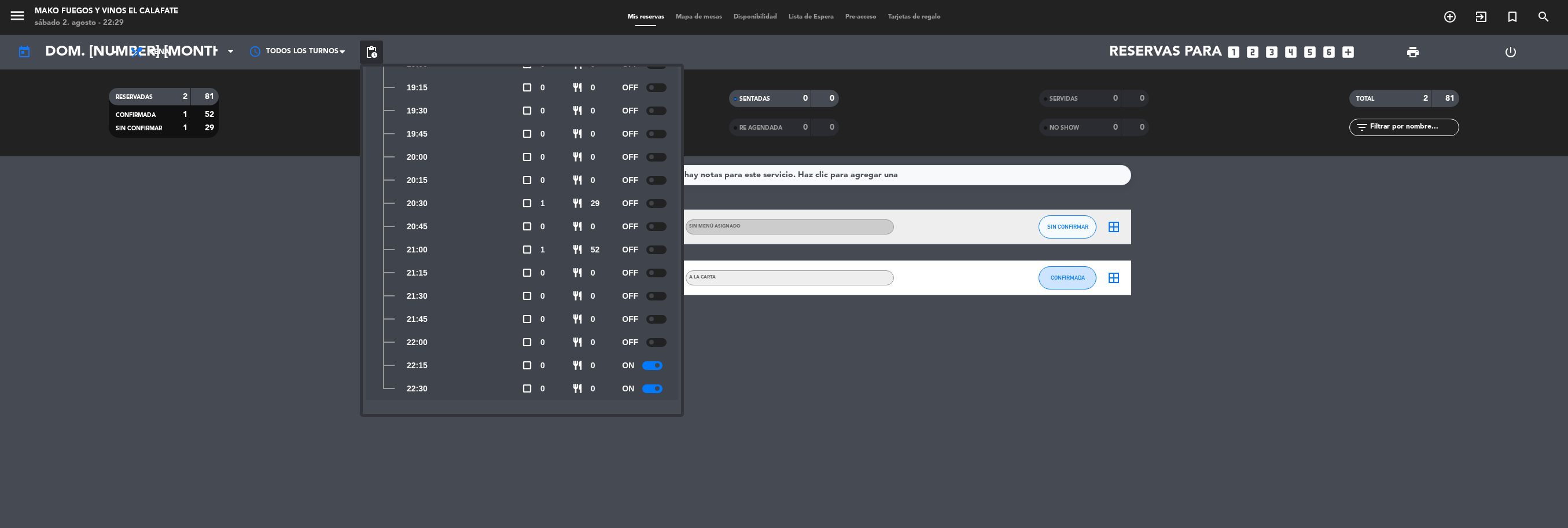 click 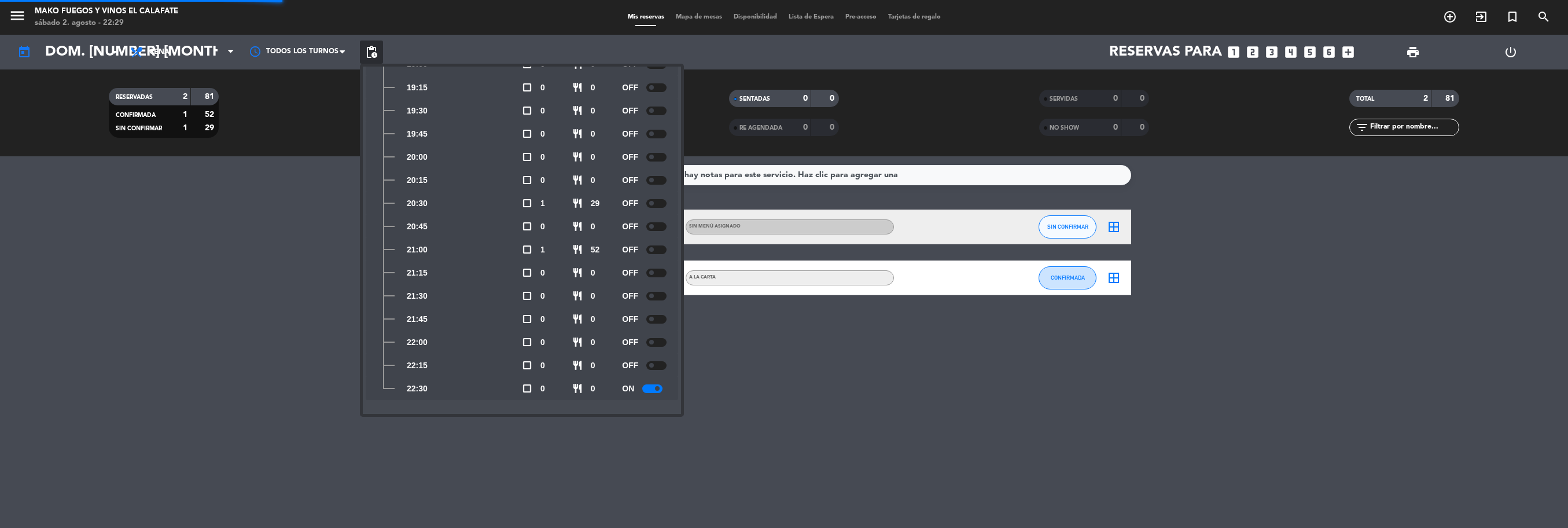 click on "ON" 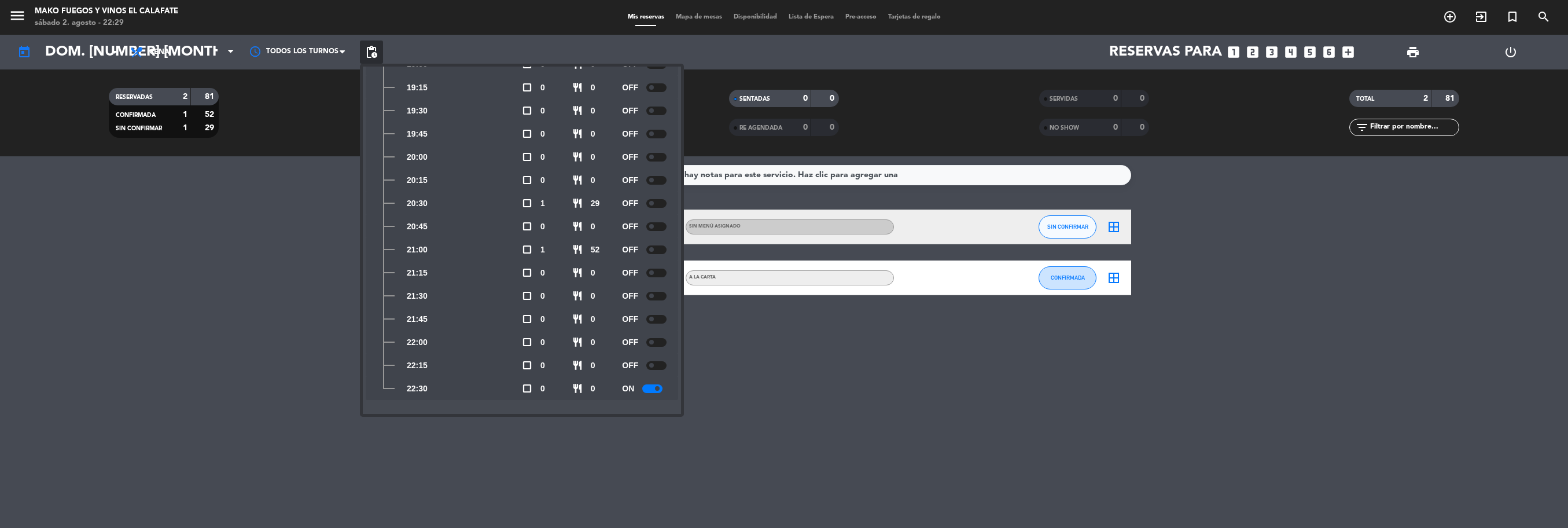 click 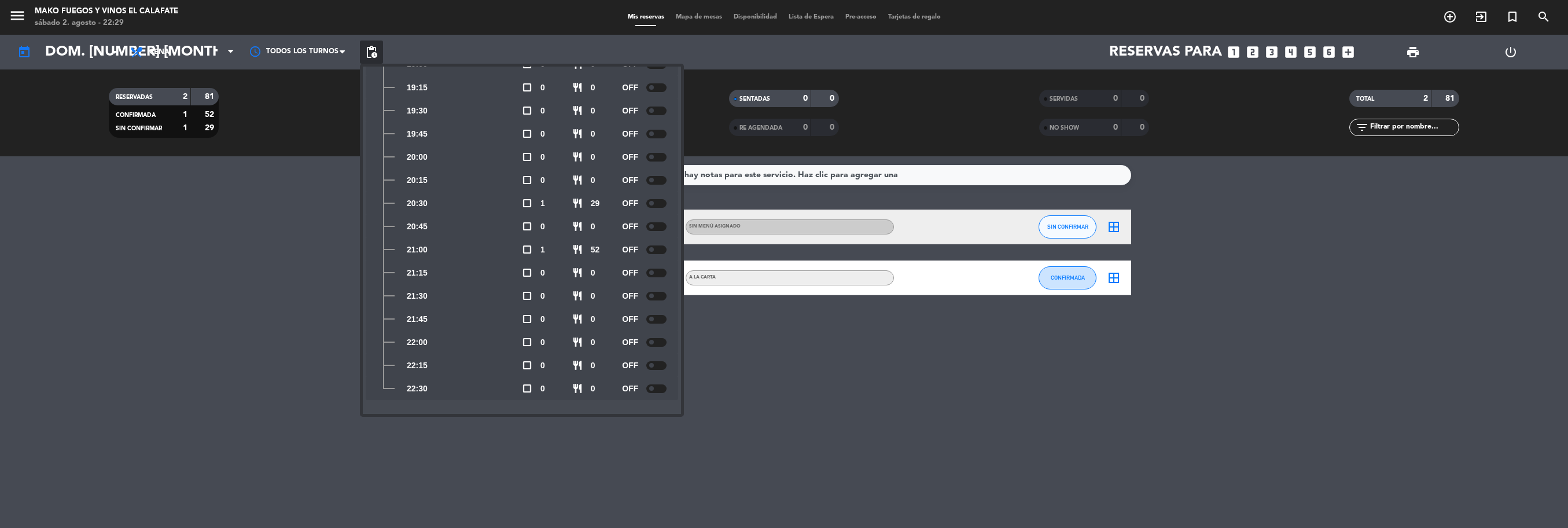 click on "No hay notas para este servicio. Haz clic para agregar una   [TIME]   [MONTH] [DAY]   [NUMBER]   EMBUILD   star   headset_mic   turned_in_not  Sin menú asignado SIN CONFIRMAR  border_all   [TIME]   [MONTH] [DAY]   [NUMBER]   Grupo Cathy 1   1 Visita   headset_mic   turned_in_not   A LA CARTA CONFIRMADA  border_all" 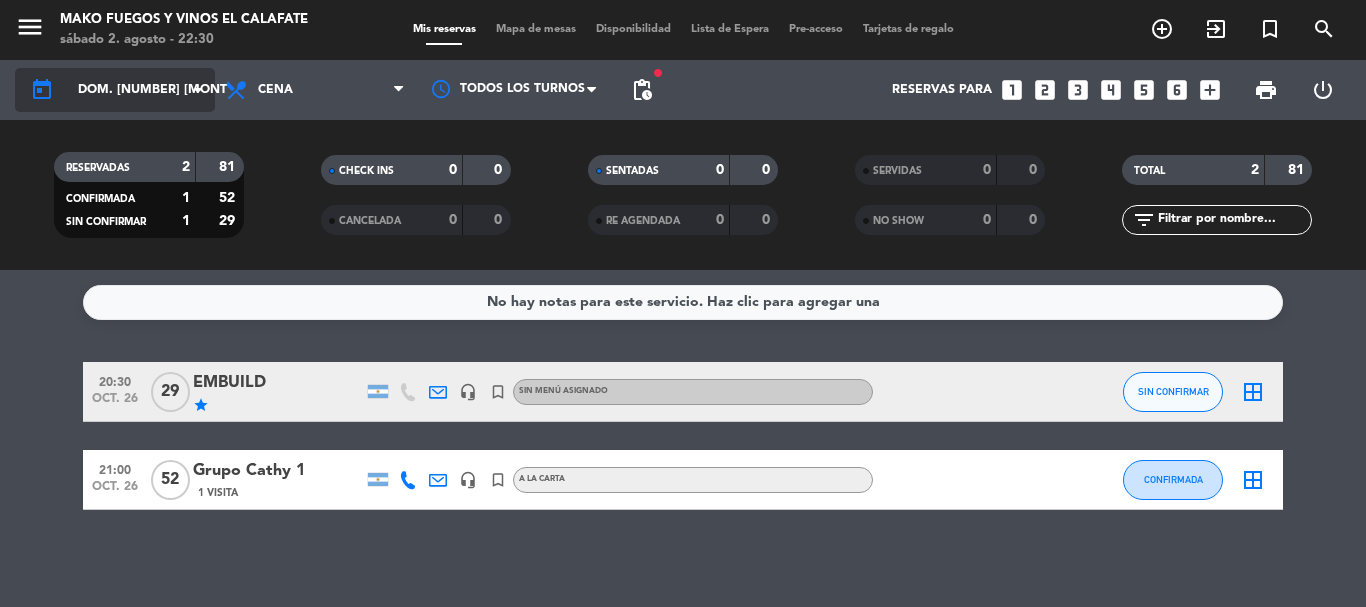 click on "arrow_drop_down" 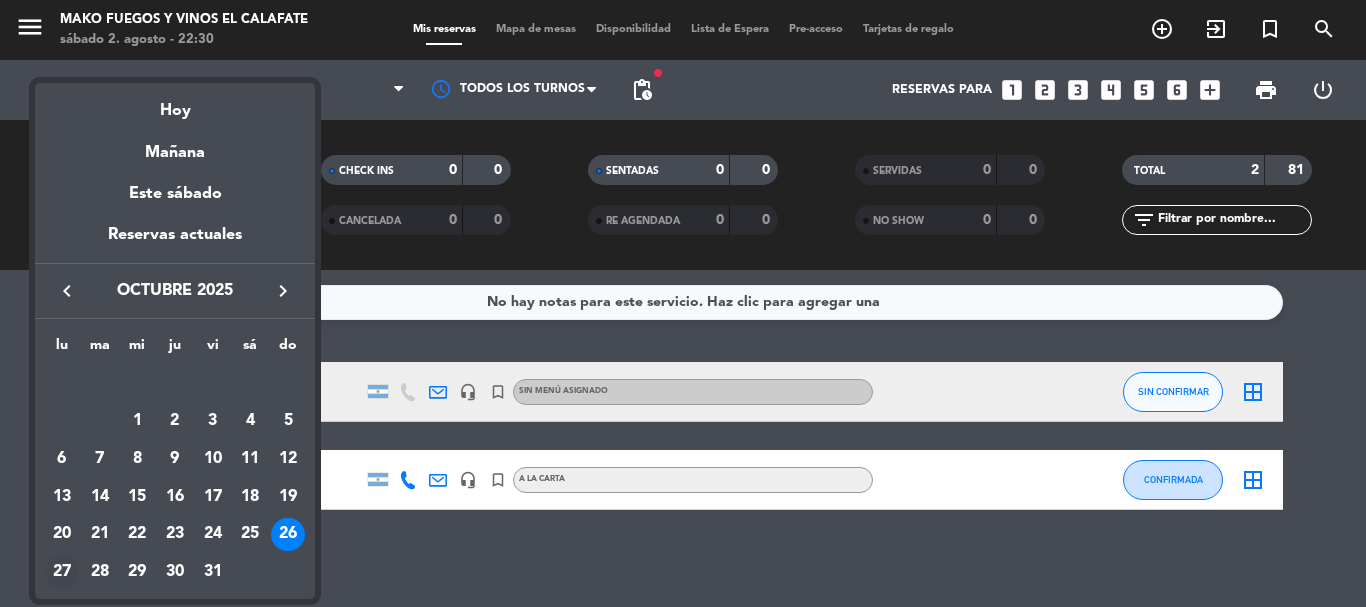 click on "27" at bounding box center (62, 572) 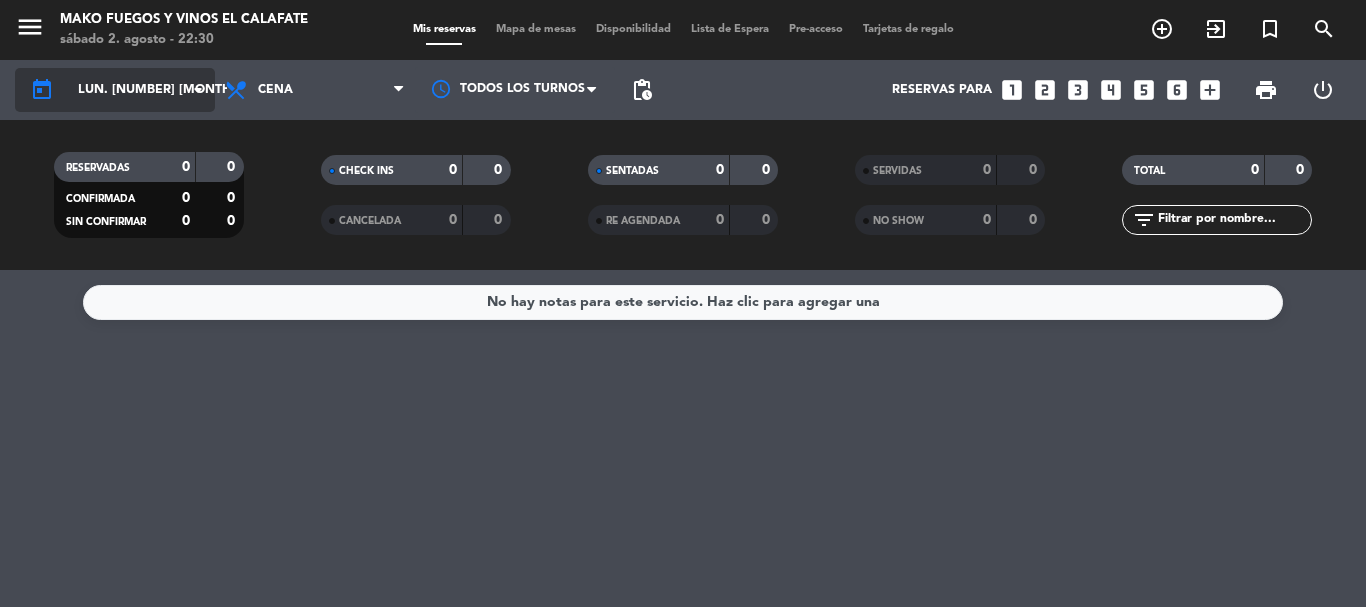 click on "lun. [NUMBER] [MONTH]" 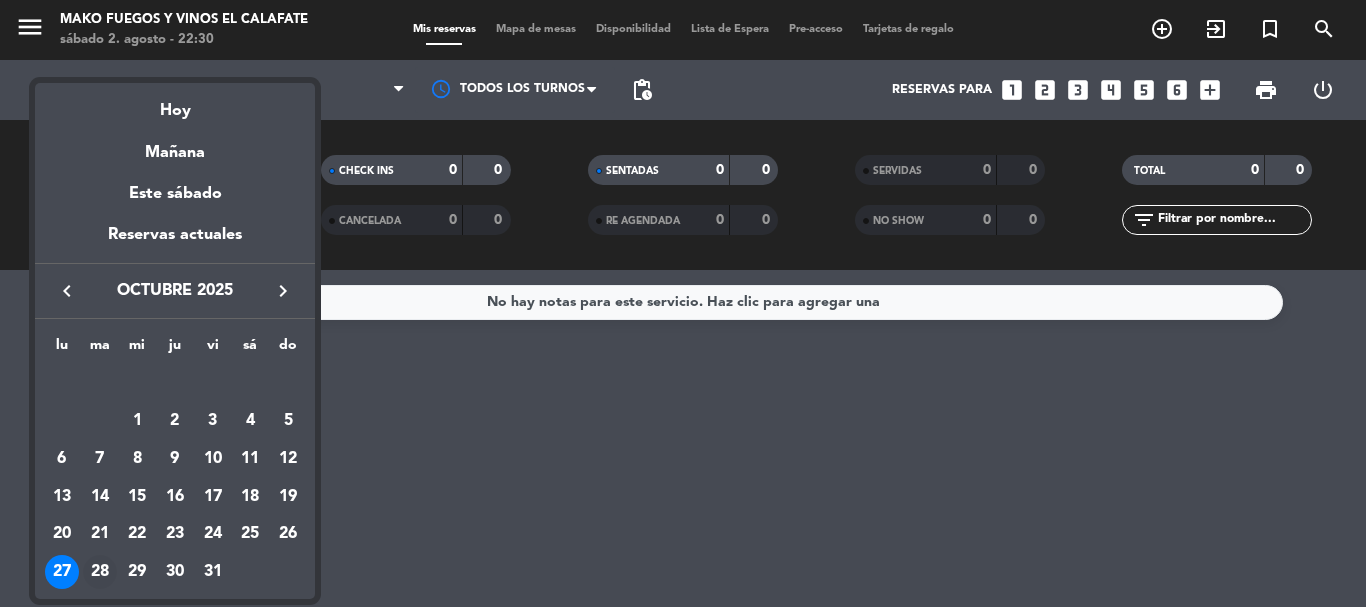click on "28" at bounding box center (100, 572) 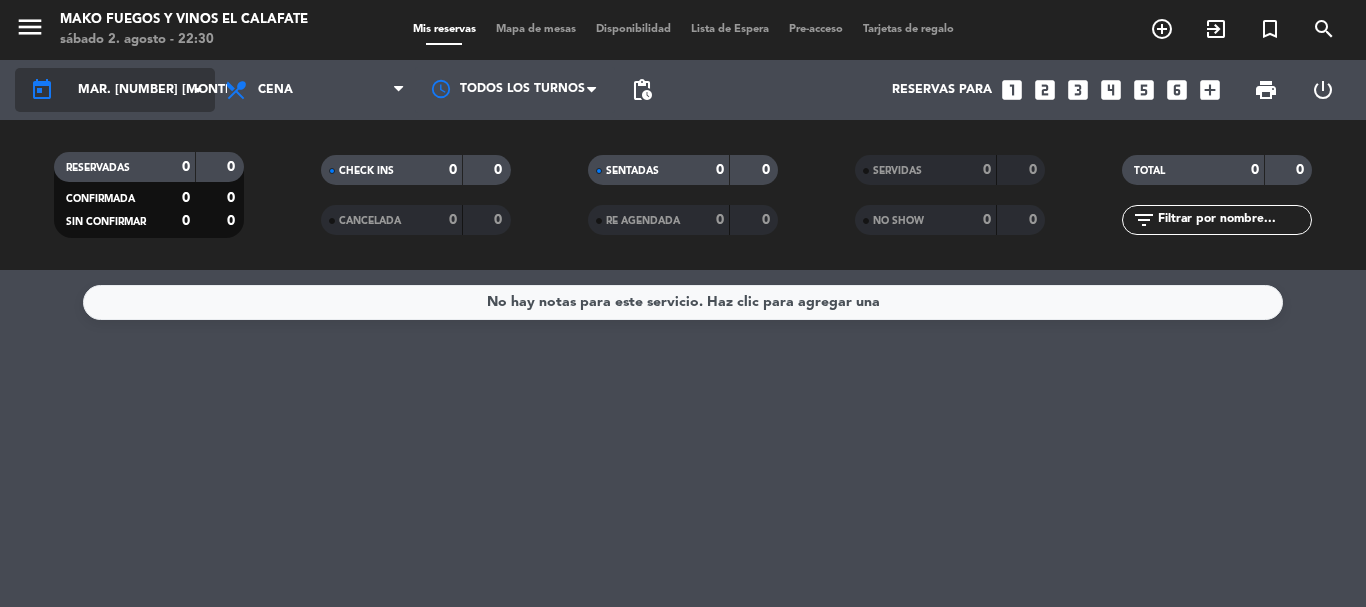 click on "arrow_drop_down" 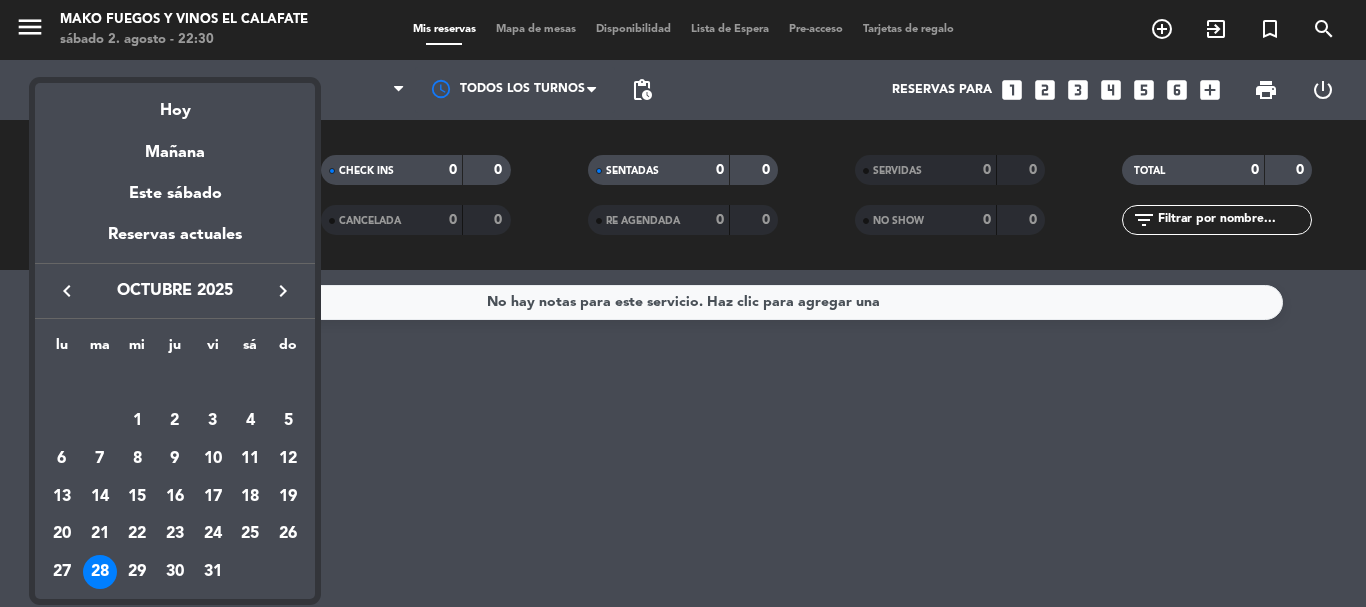 click on "29" at bounding box center [137, 572] 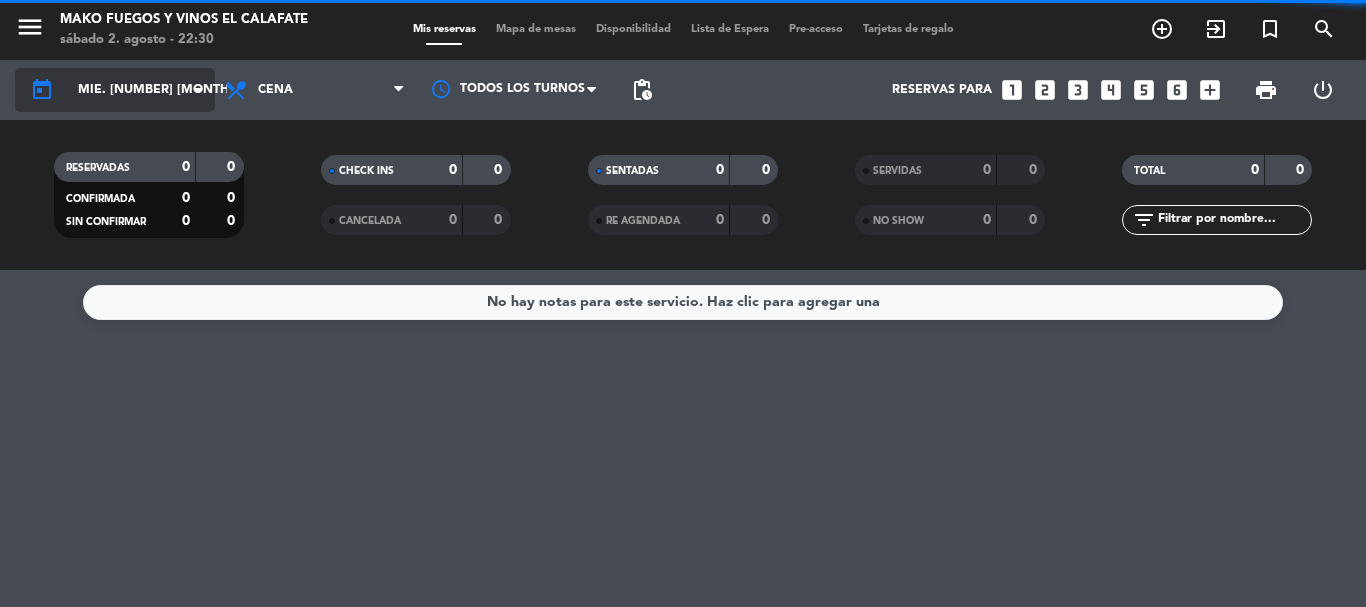 click on "arrow_drop_down" 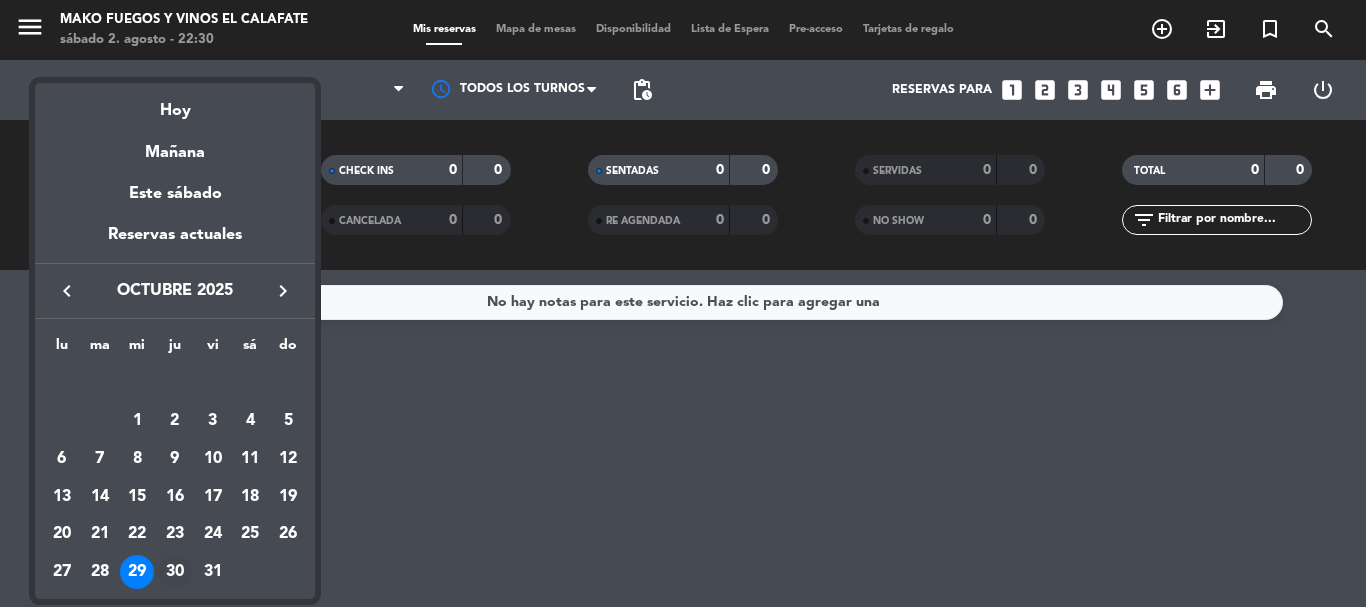 click on "30" at bounding box center [175, 572] 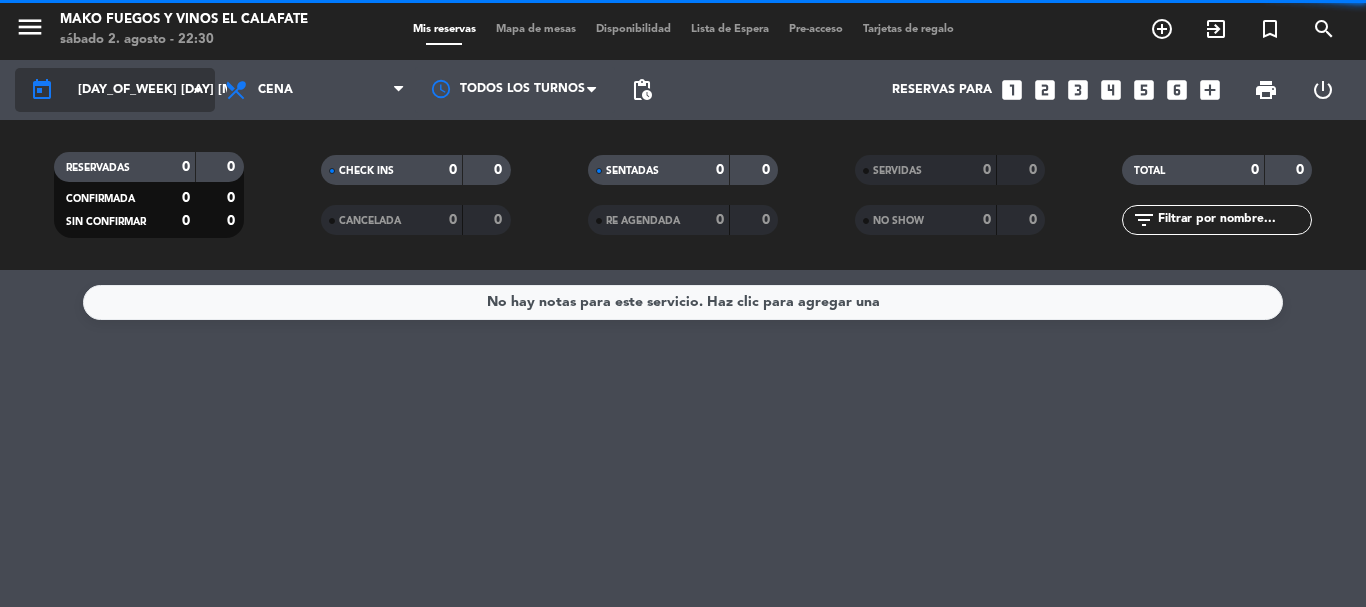 click on "arrow_drop_down" 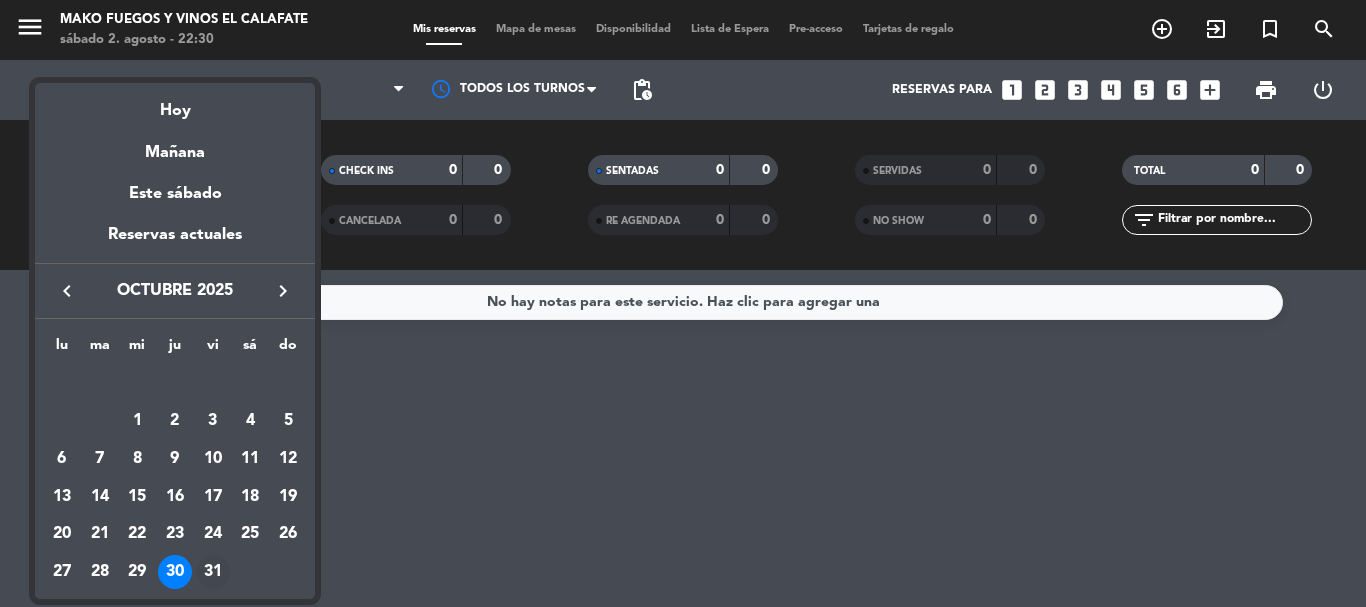 click on "31" at bounding box center (213, 572) 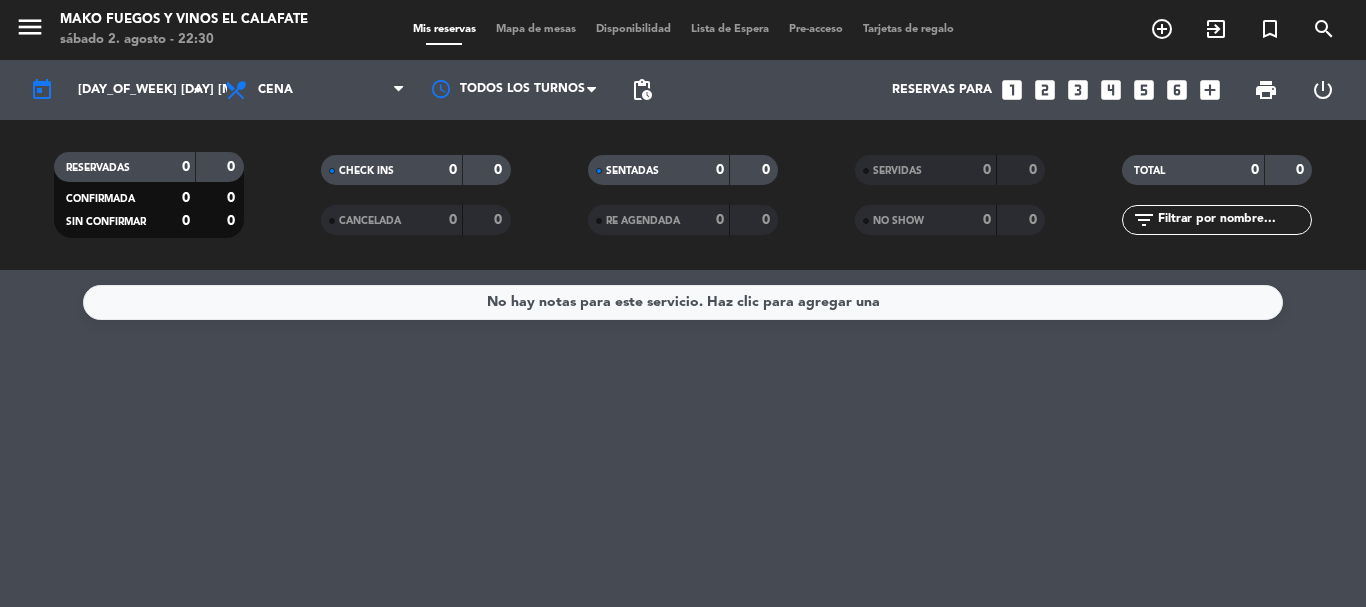 type on "vie. 31 oct." 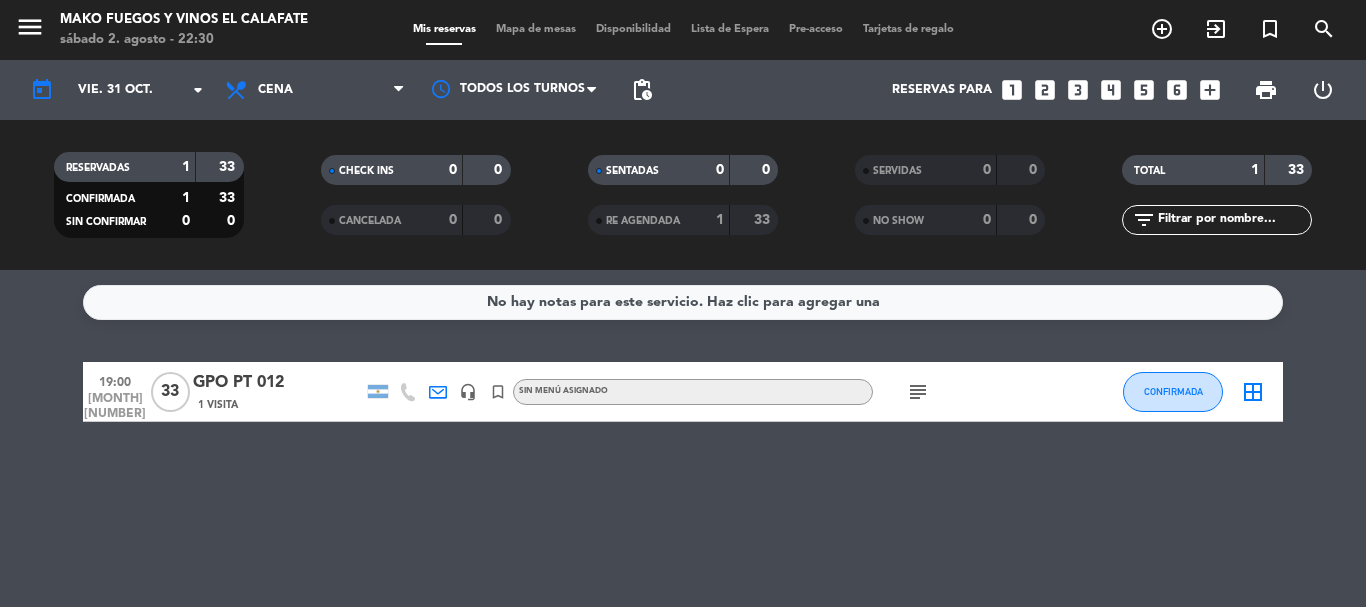 click on "GPO PT 012" 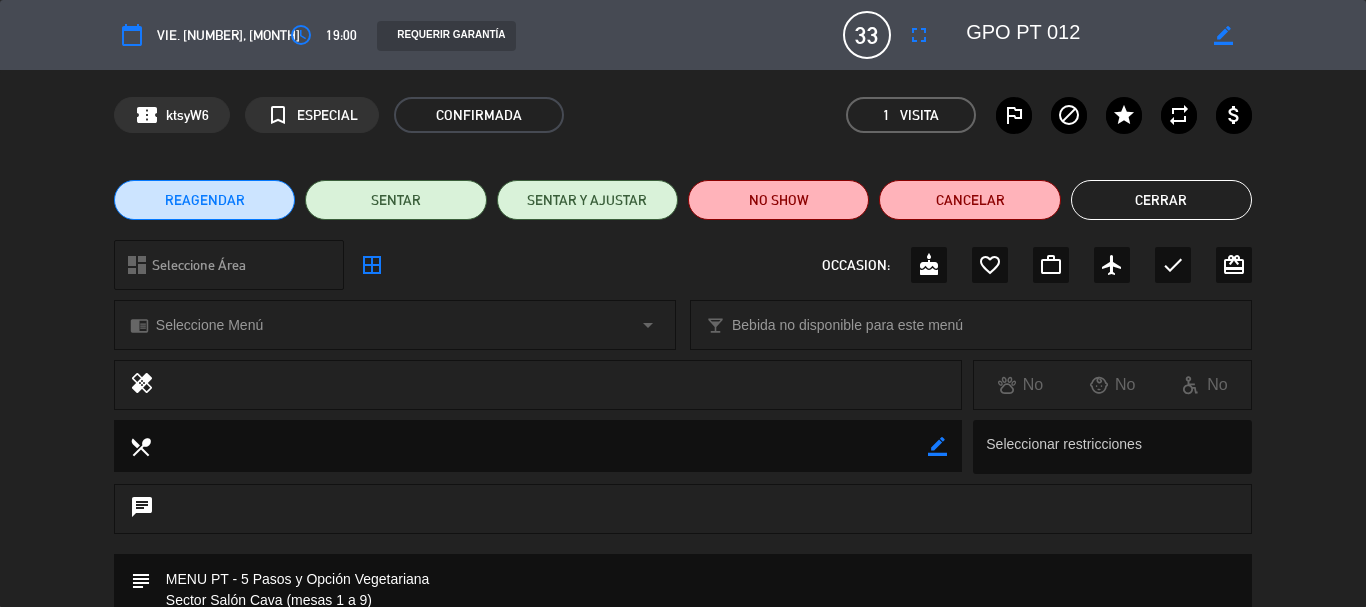 click on "border_all" 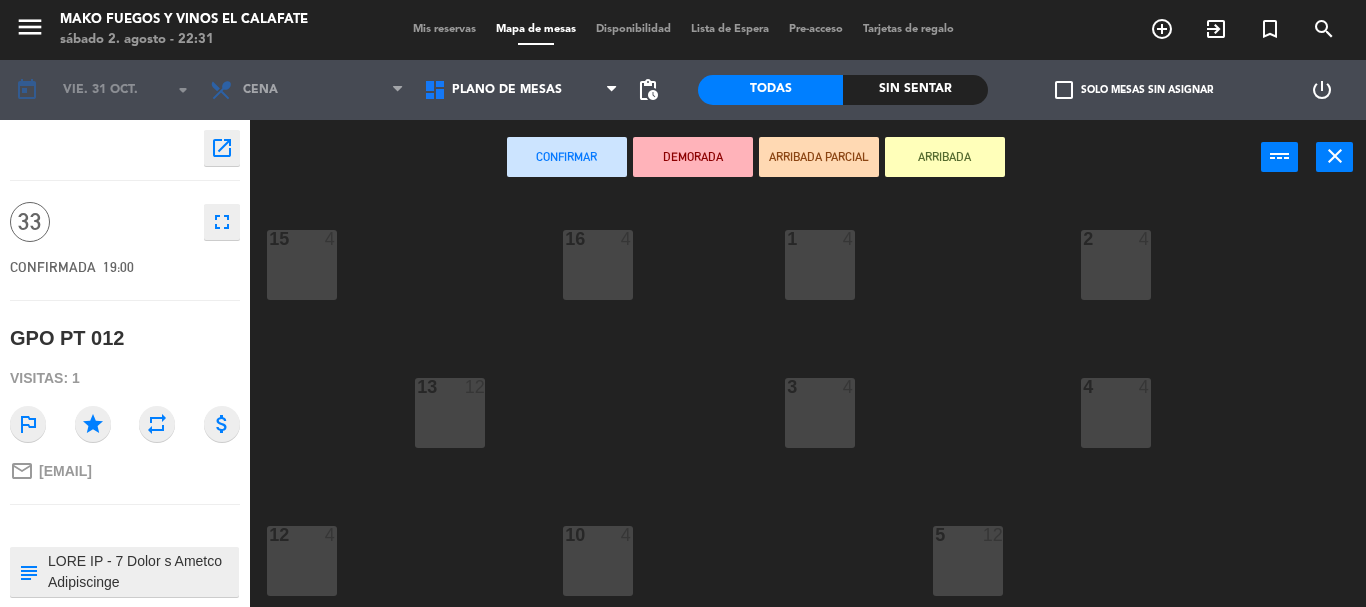 click on "1  4" at bounding box center (820, 265) 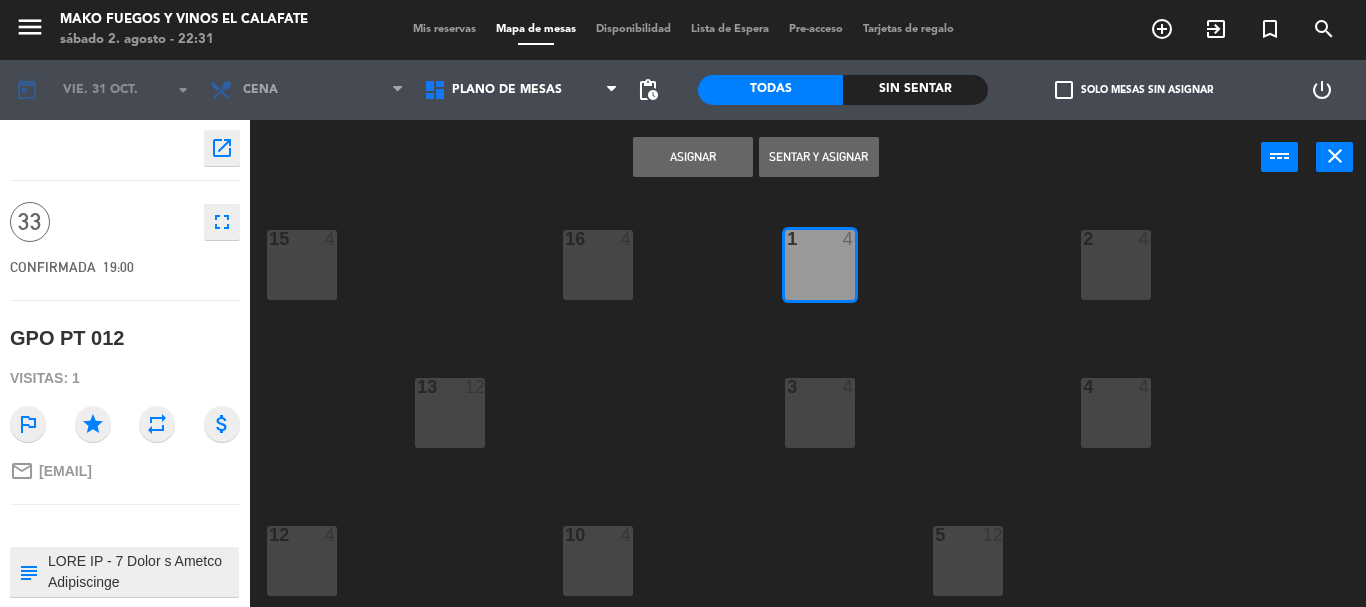 click on "2  4" at bounding box center [1116, 265] 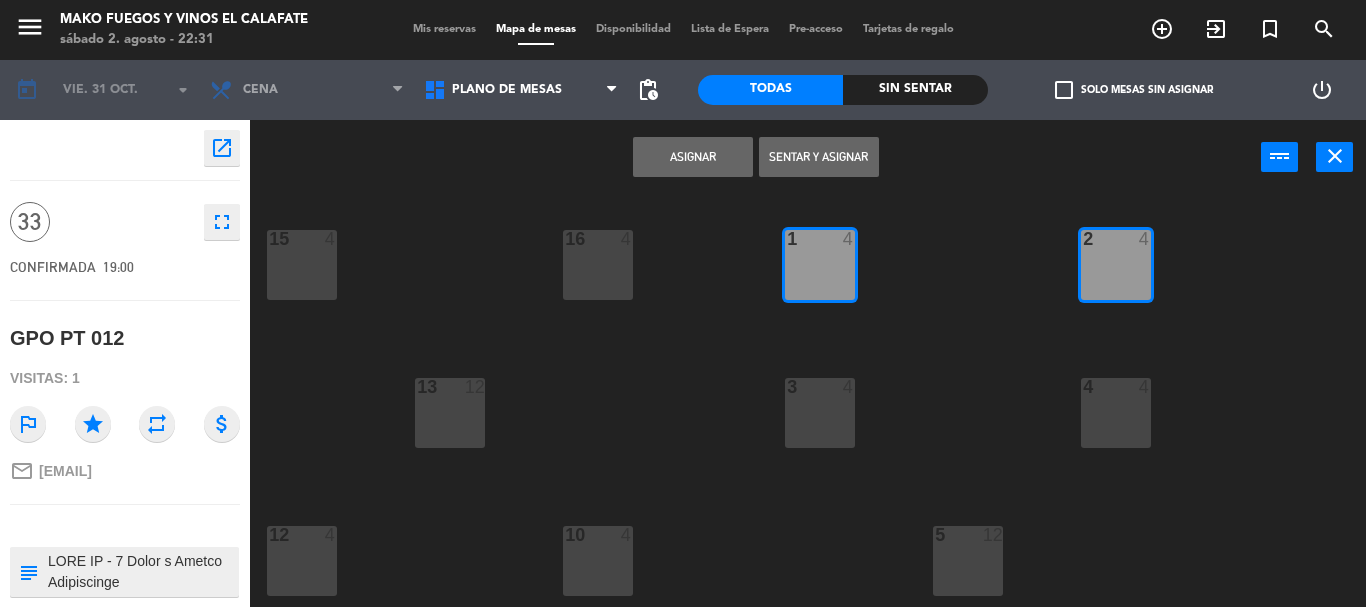 click on "3  4" at bounding box center [820, 413] 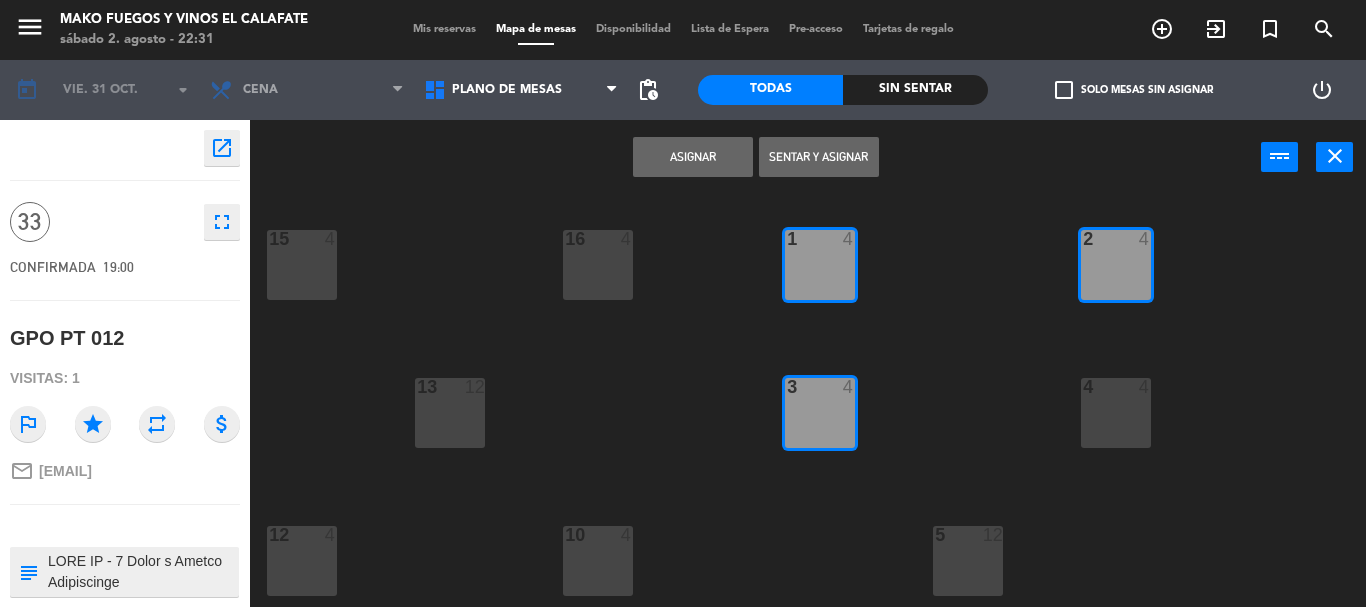 click on "4  4" at bounding box center (1116, 413) 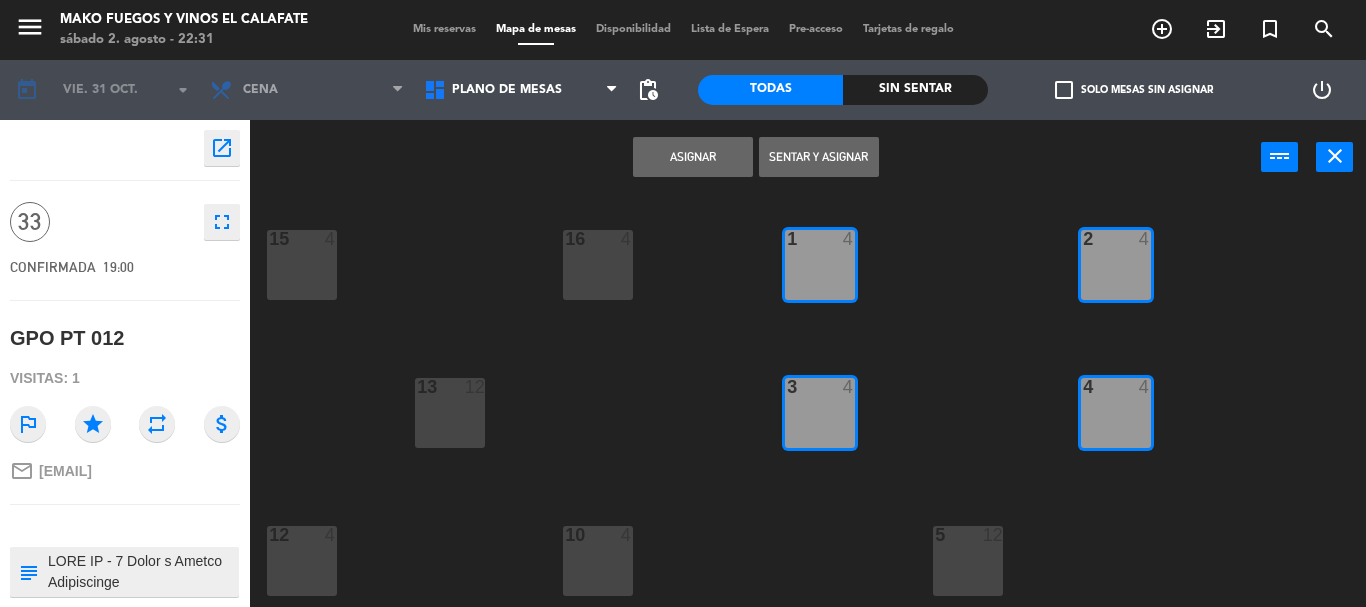 drag, startPoint x: 981, startPoint y: 567, endPoint x: 964, endPoint y: 510, distance: 59.48109 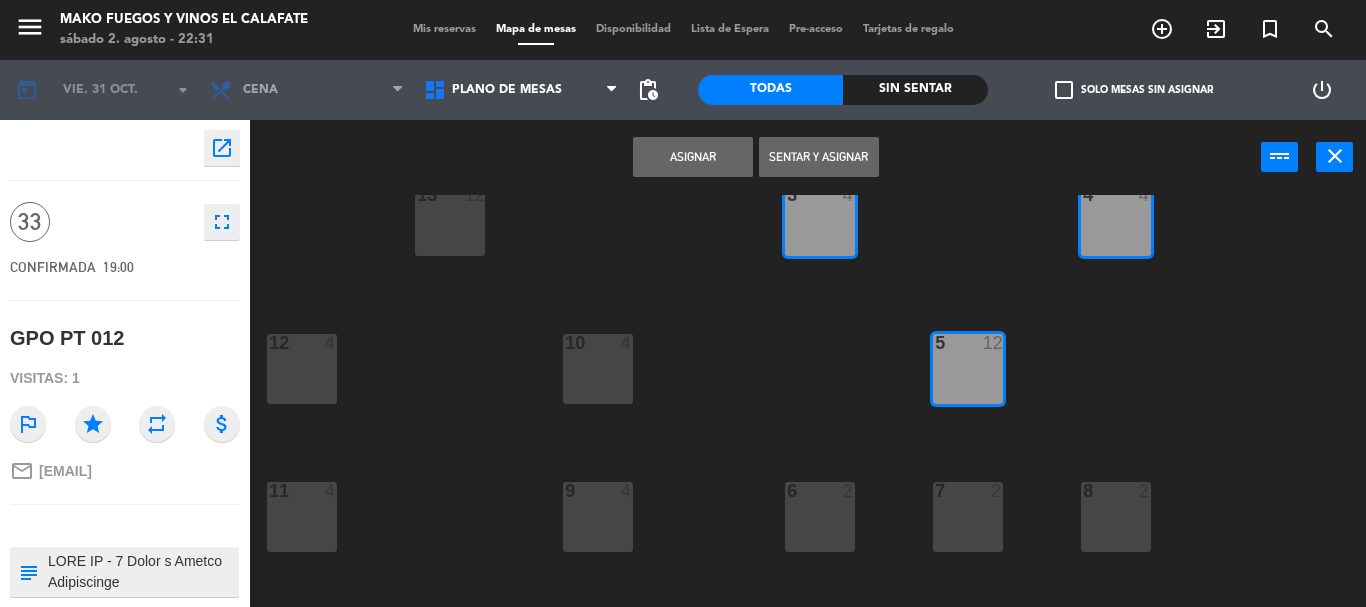 scroll, scrollTop: 300, scrollLeft: 0, axis: vertical 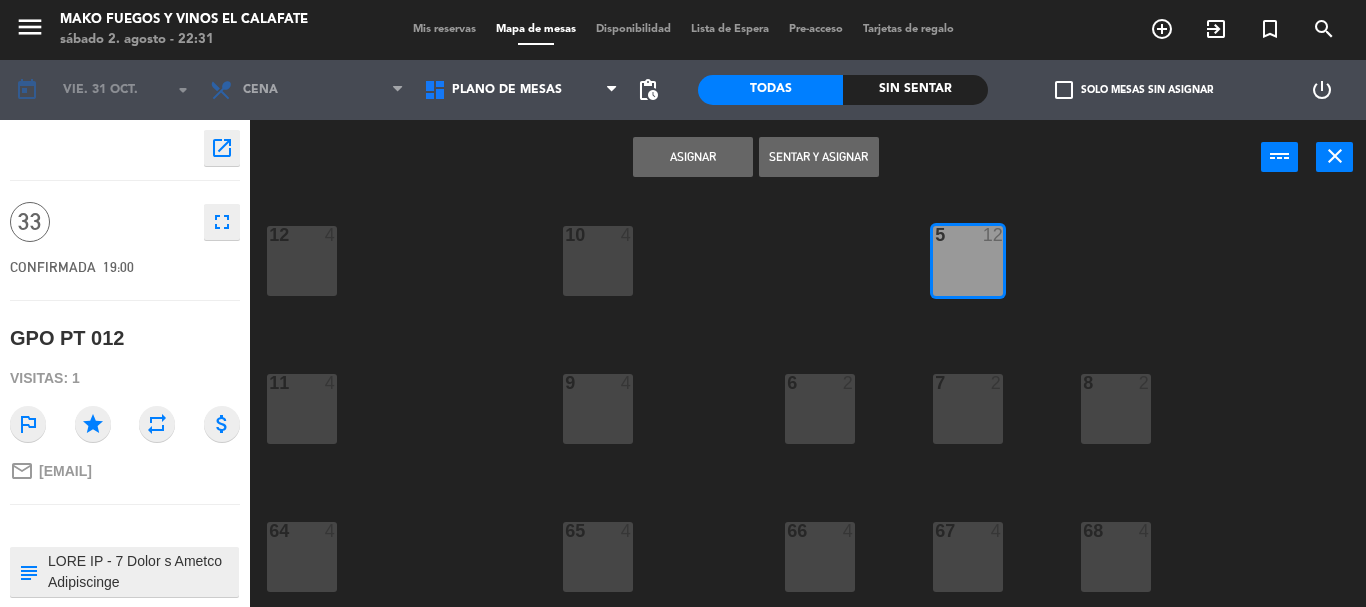 click on "6  2" at bounding box center (820, 409) 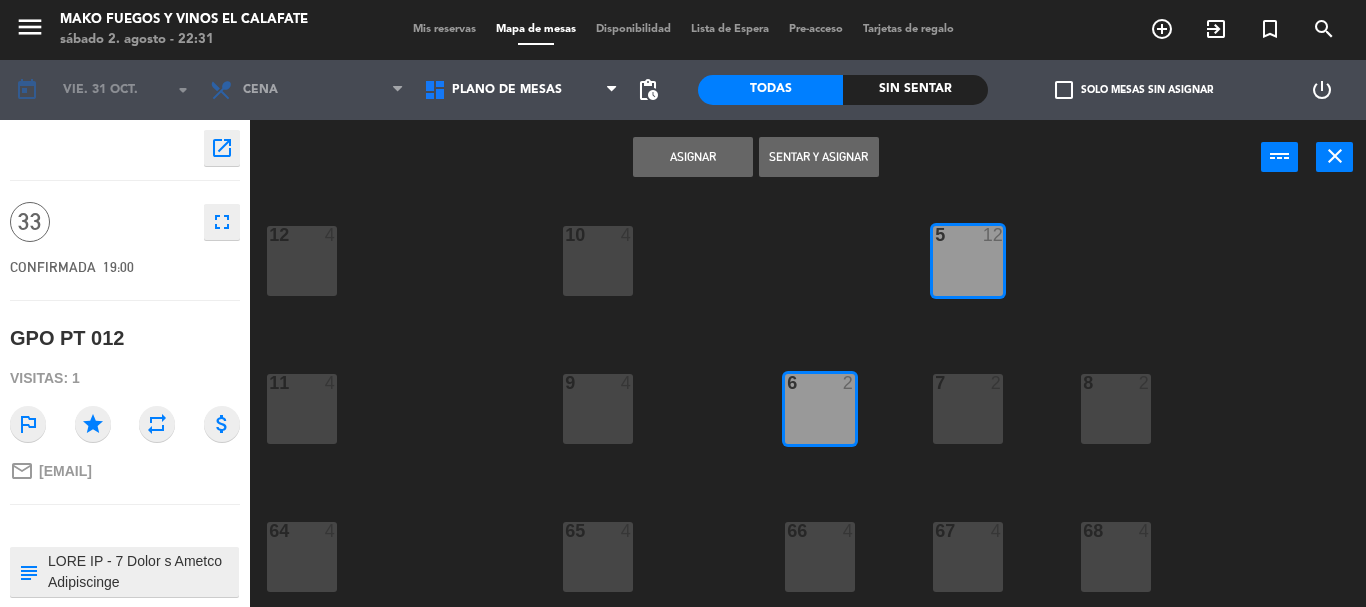click on "7  2" at bounding box center [968, 409] 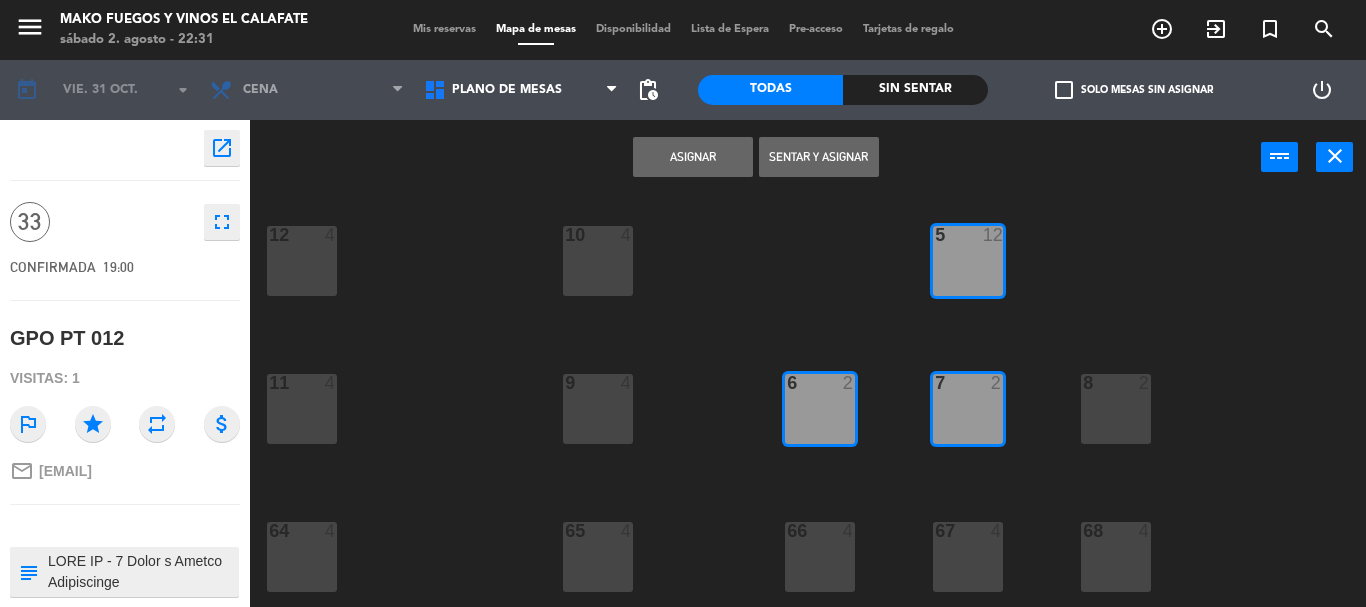 click on "8  2" at bounding box center [1116, 409] 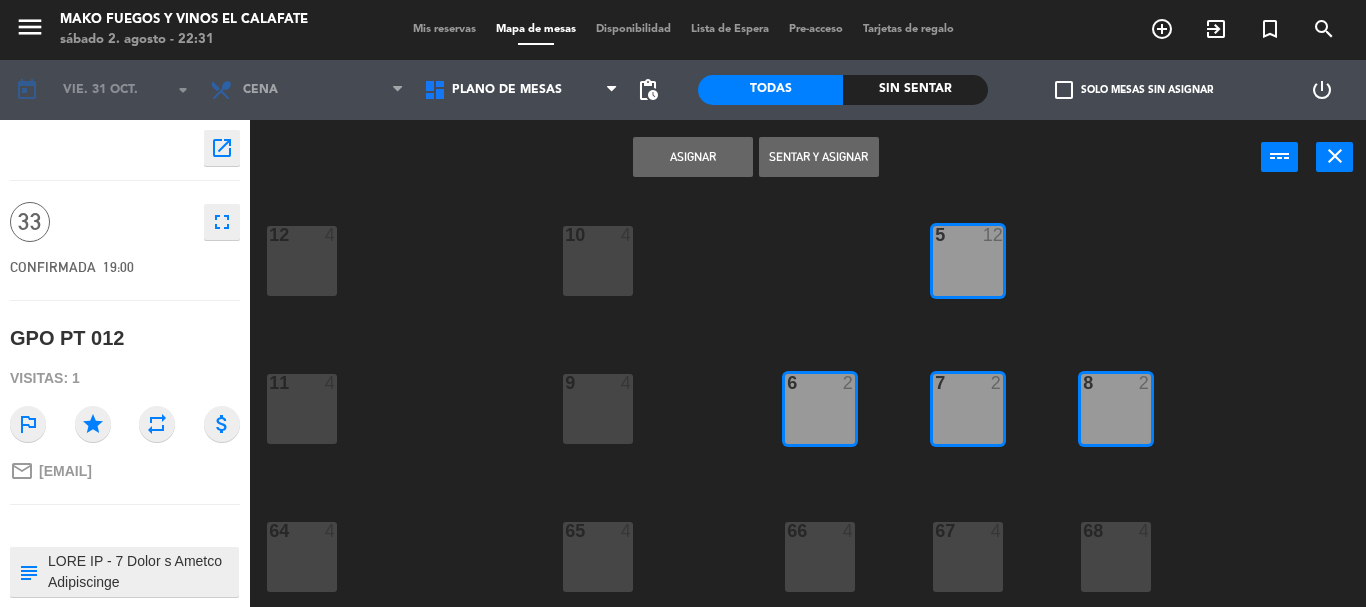 click on "Asignar" at bounding box center [693, 157] 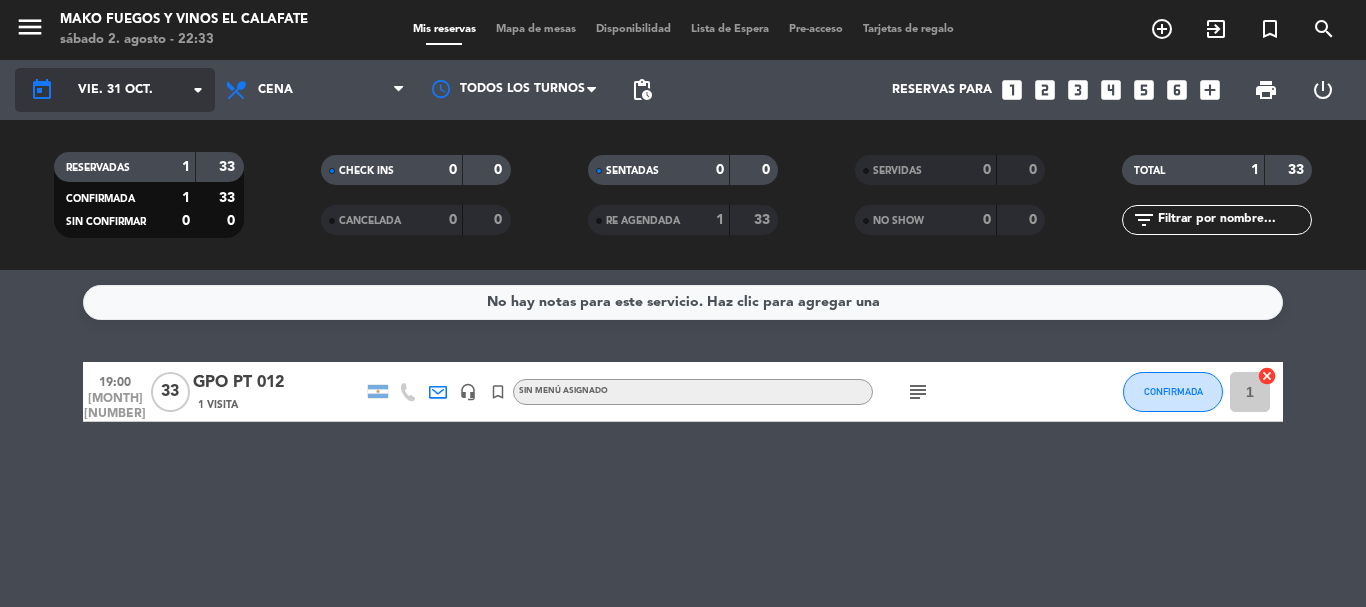 click on "vie. 31 oct." 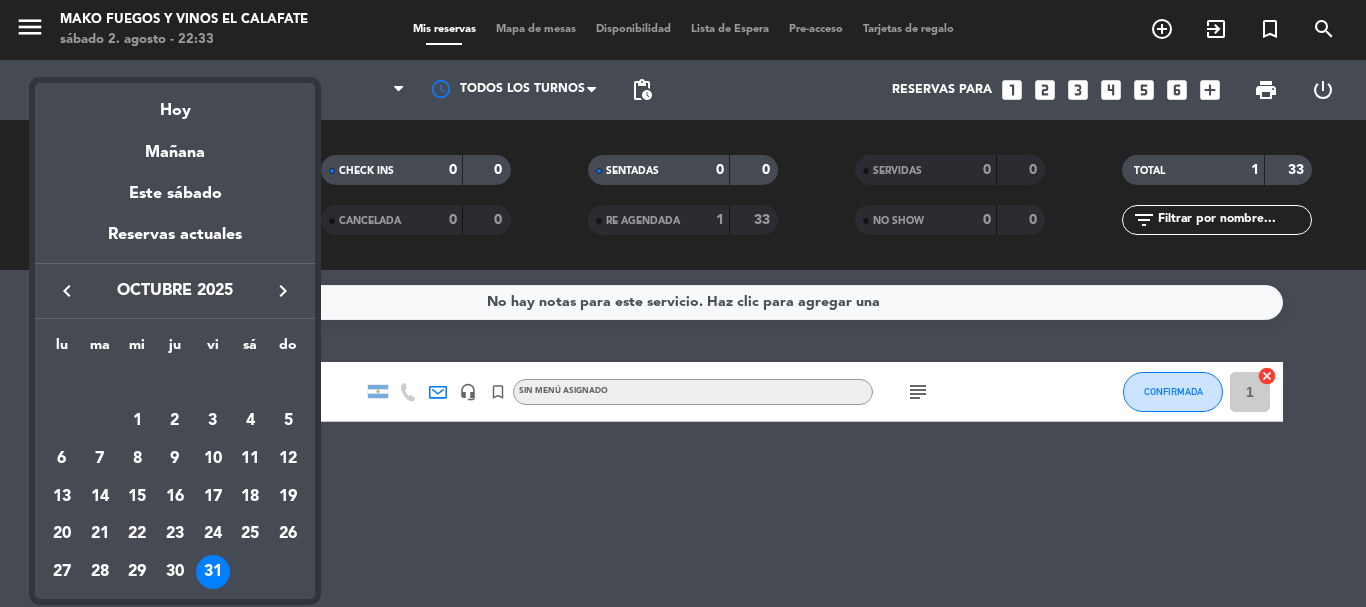 click on "keyboard_arrow_right" at bounding box center (283, 291) 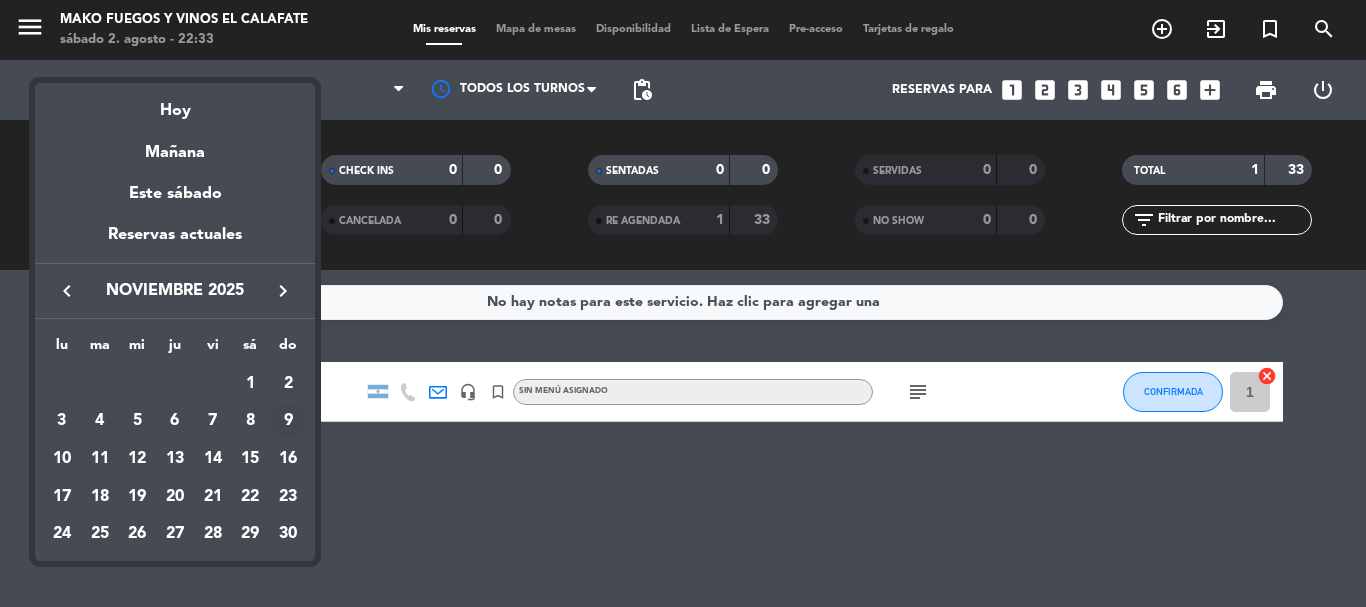 click on "9" at bounding box center [288, 421] 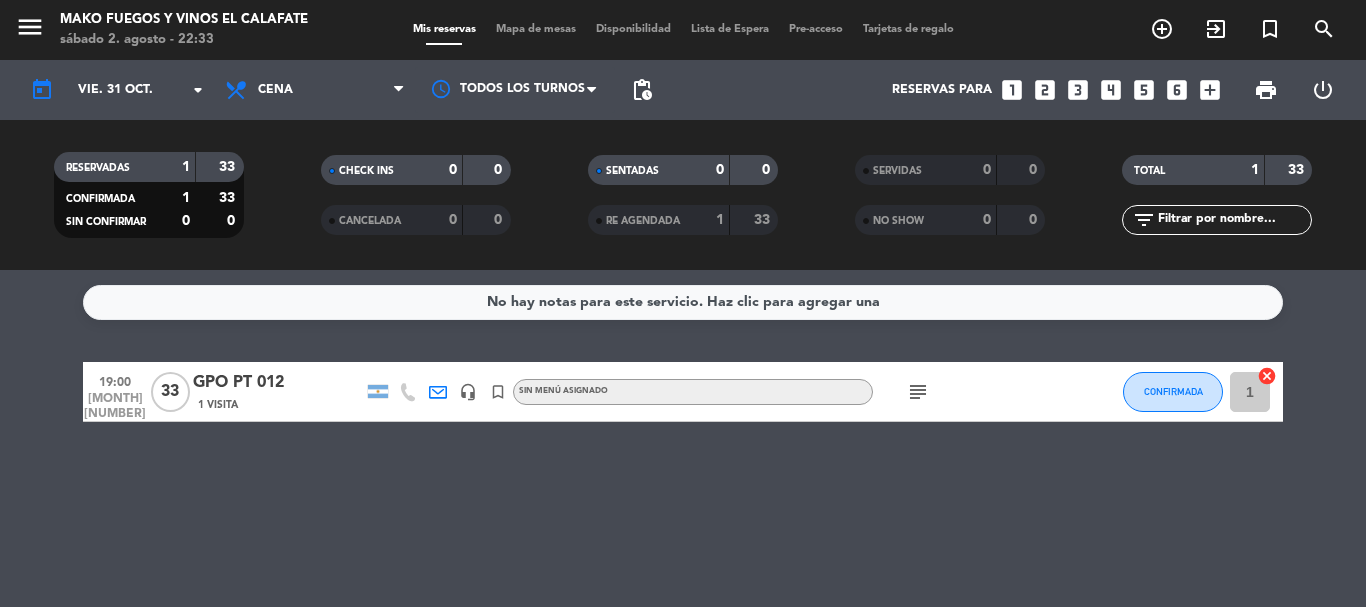 type on "dom. 9 nov." 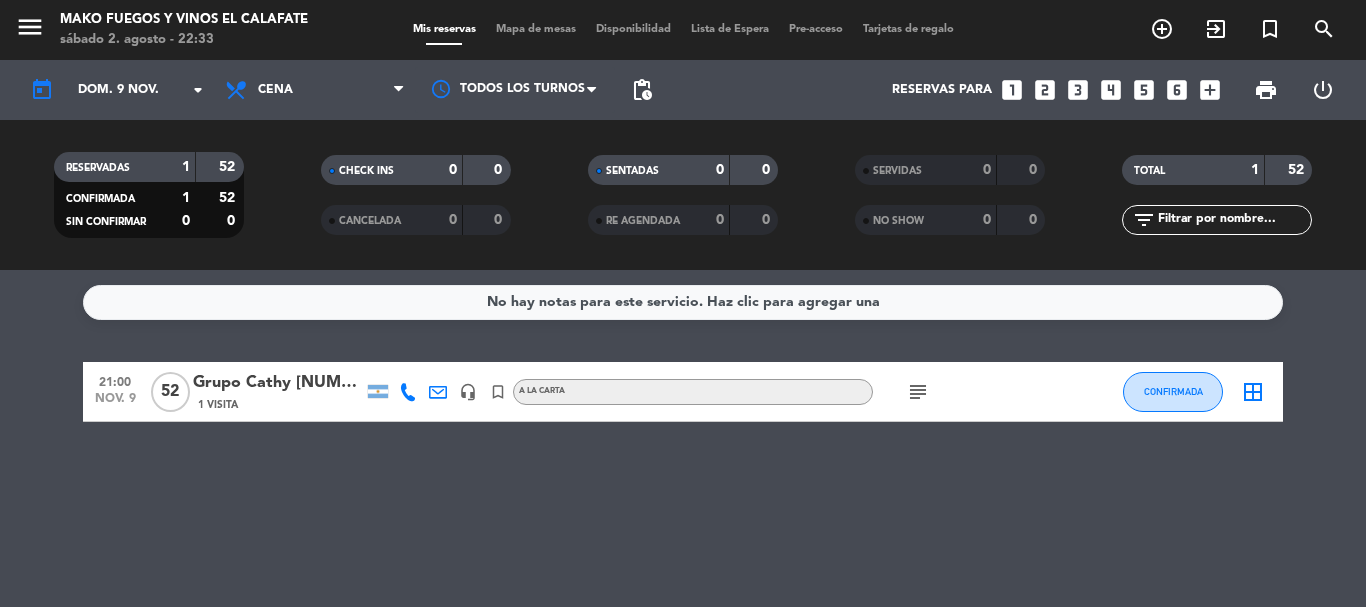 click on "border_all" 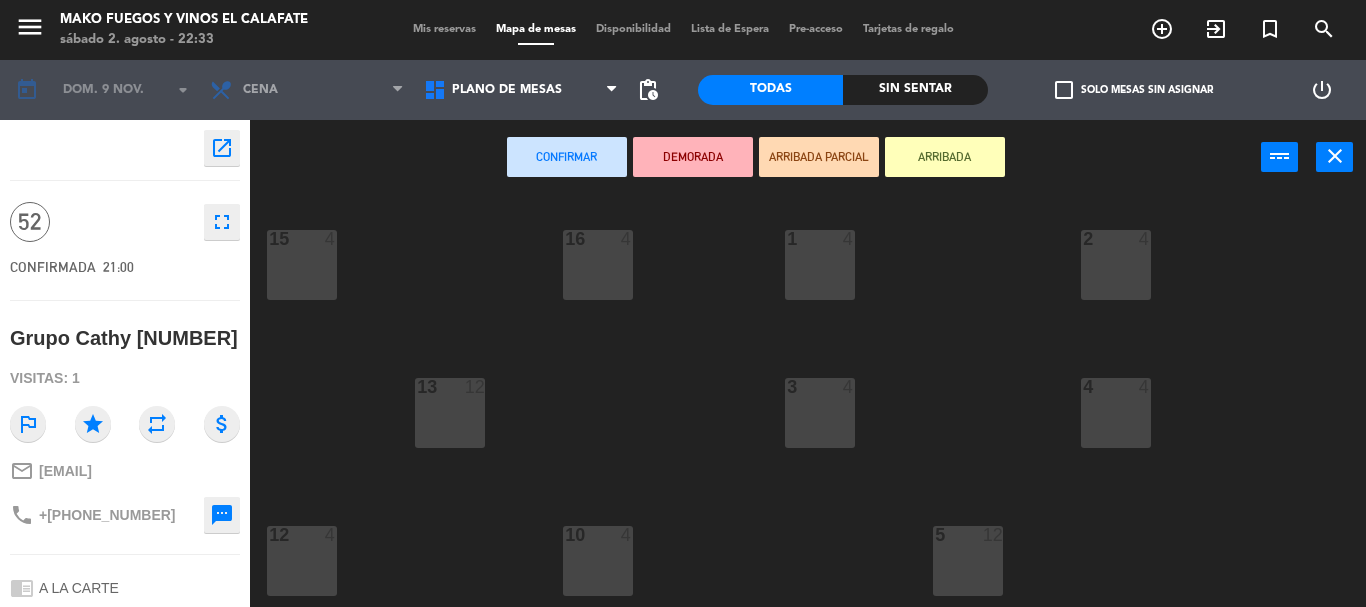 click on "1  4" at bounding box center (820, 265) 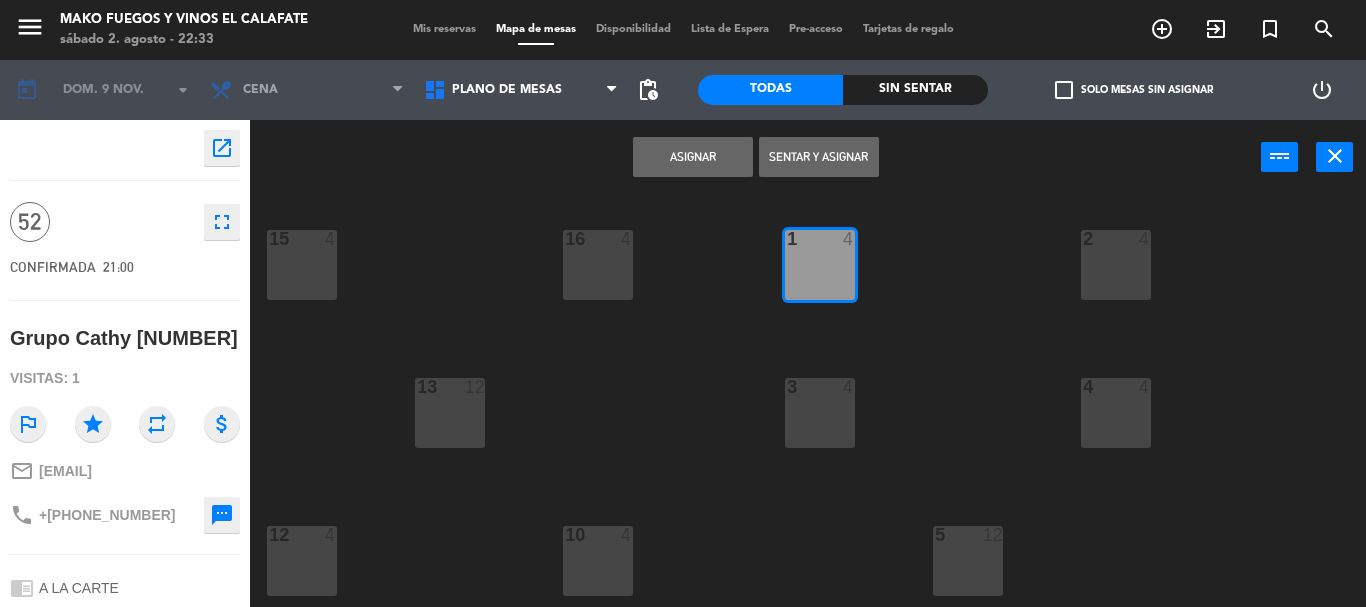 click on "2  4" at bounding box center [1116, 265] 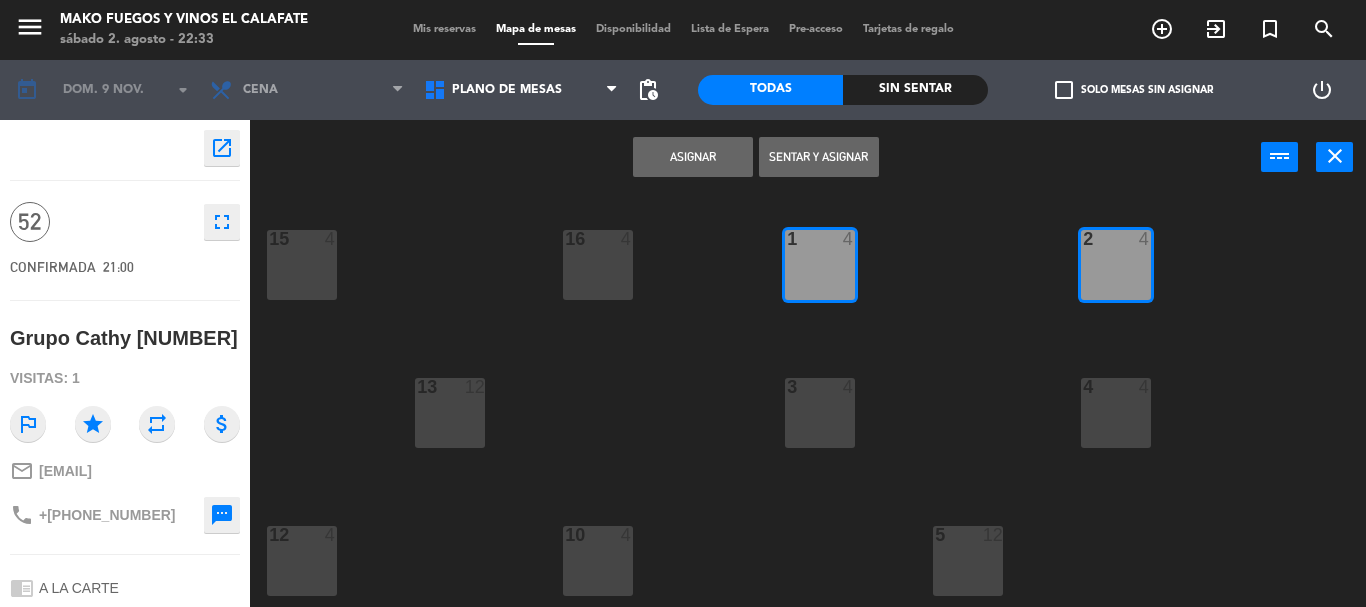 click on "3  4" at bounding box center (820, 413) 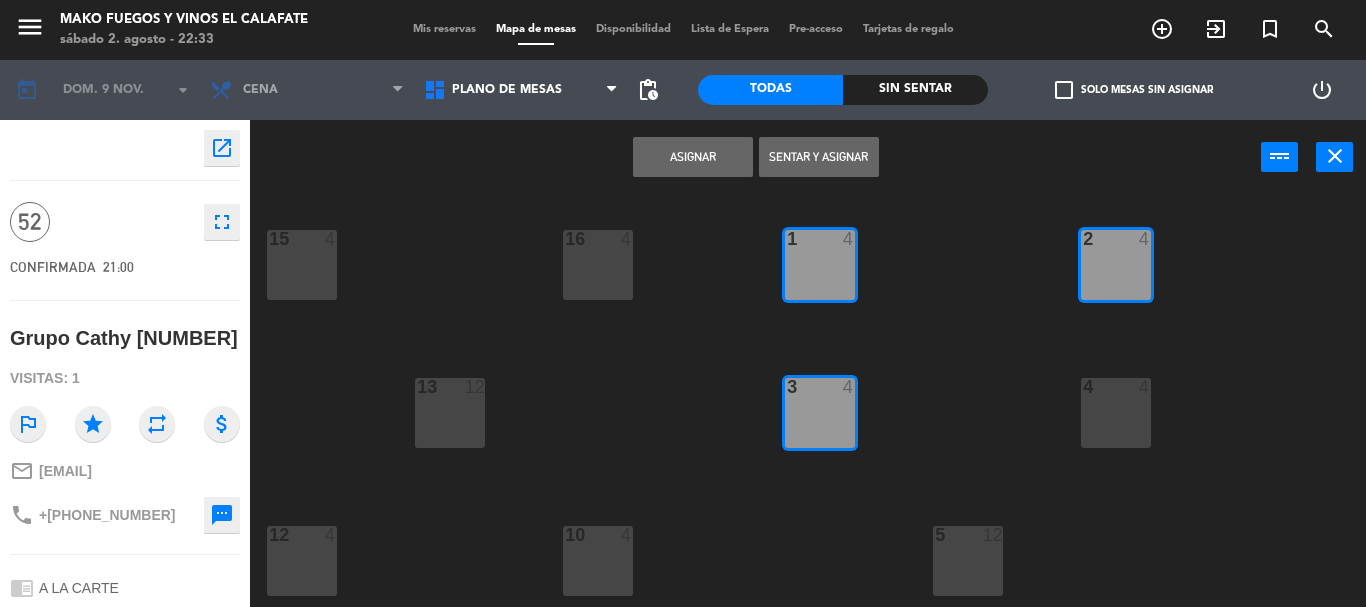 click on "4  4" at bounding box center [1116, 388] 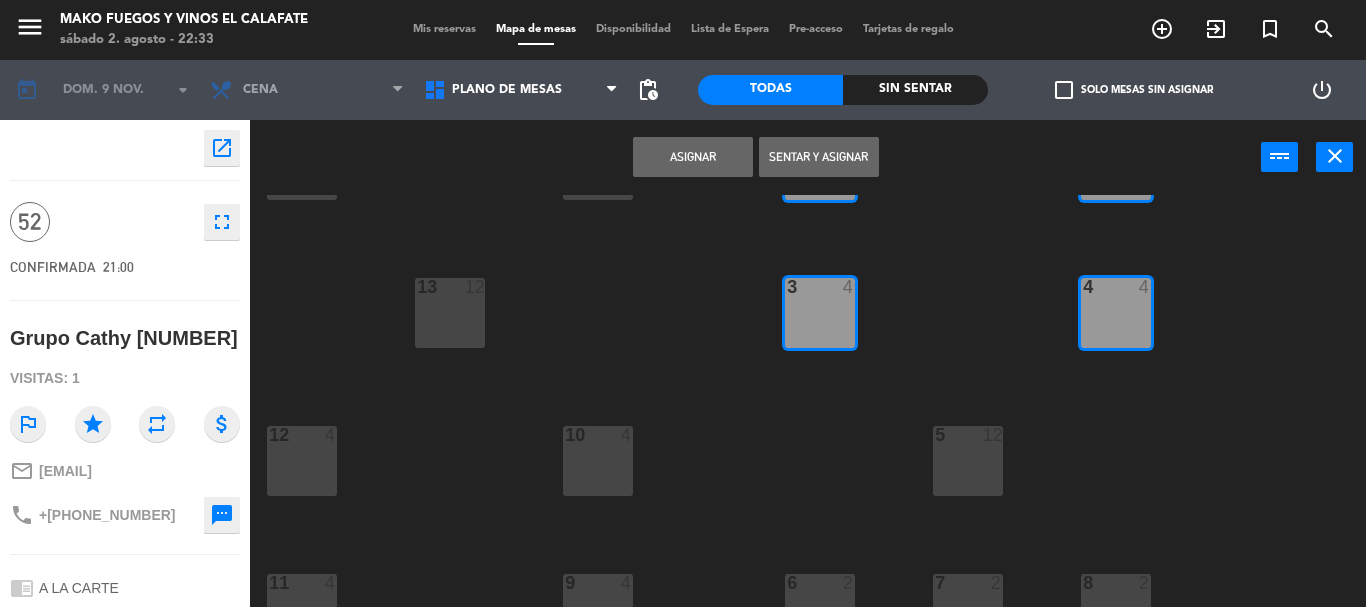 click at bounding box center (967, 435) 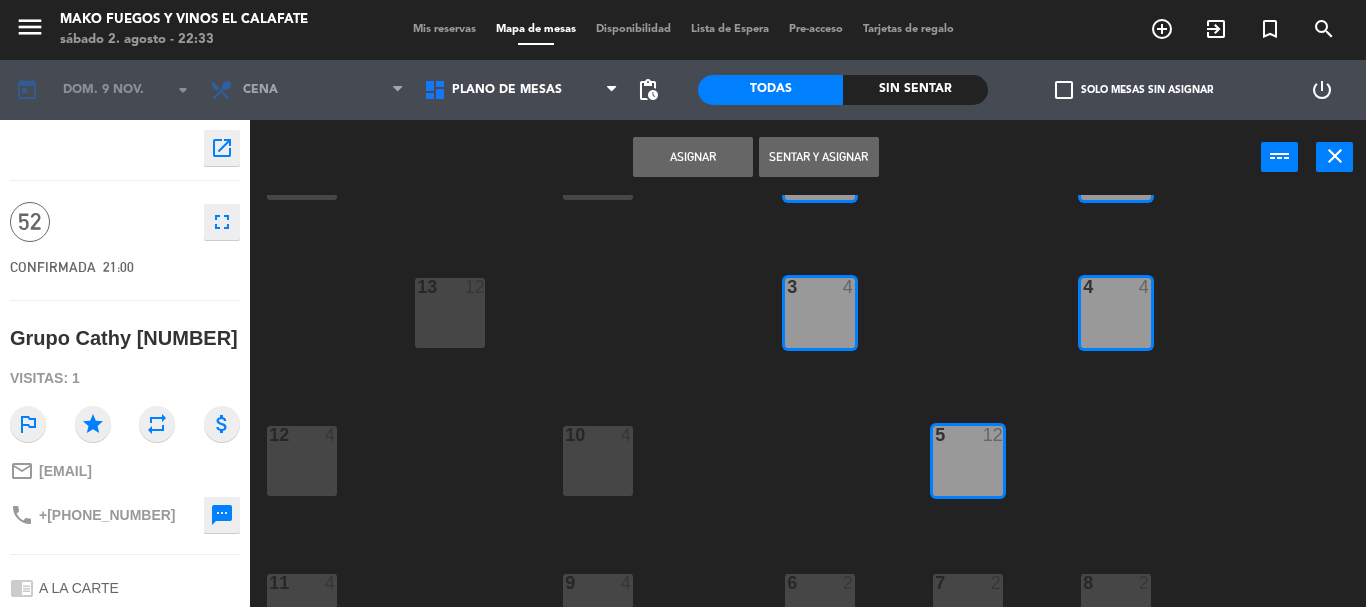 scroll, scrollTop: 200, scrollLeft: 0, axis: vertical 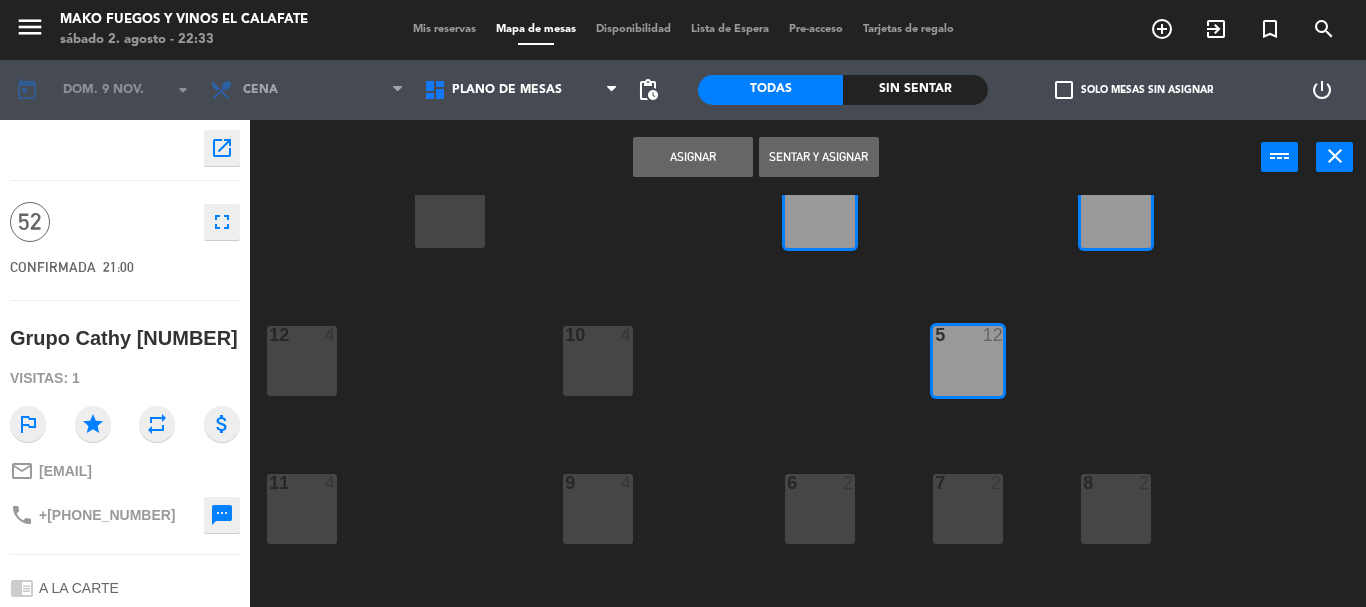 click on "6  2" at bounding box center [820, 509] 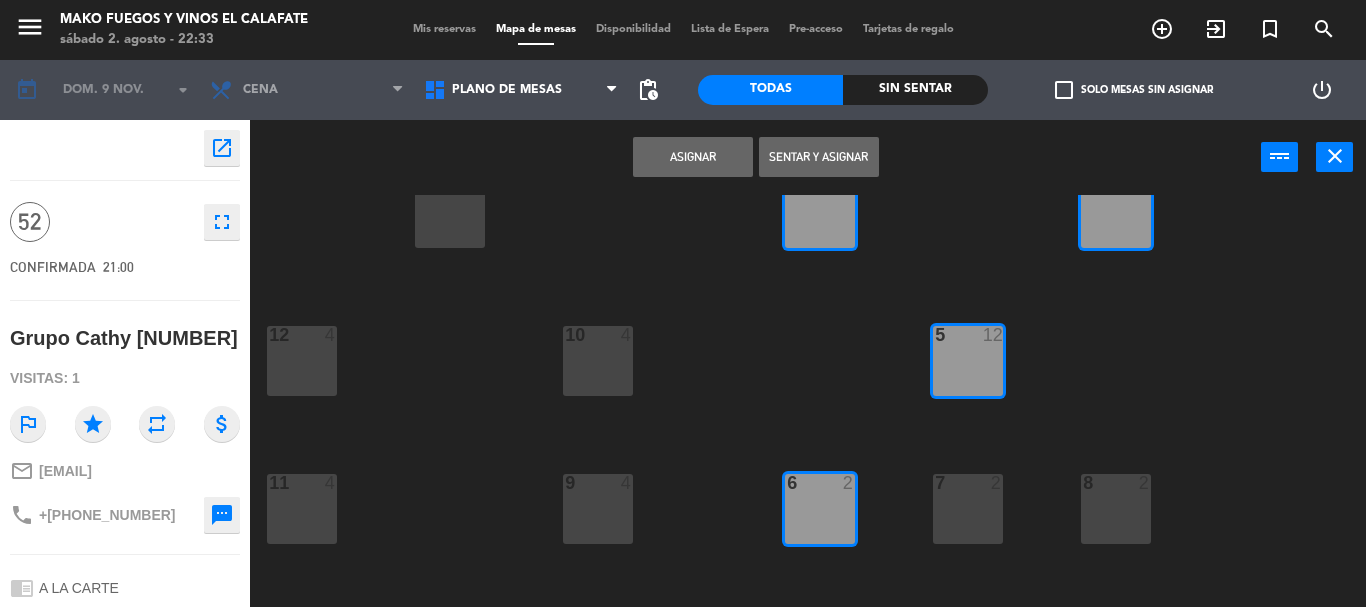 click on "[NUMBER]  4  [NUMBER]  4  1  4  2  4  13  4  15  4  16  4  1  4  2  4  13  15   20:00  3  4  4  4  12  15   20:00  10  4  5  12  11  15   20:00  9  4  6  6   20:00  7  6   20:00  8  6   20:00  64  4  65  4  66  4  67  4  68  4  63  4  69  4  70  4  71  4  72  4  62  4  73  4  61  4  60  4" 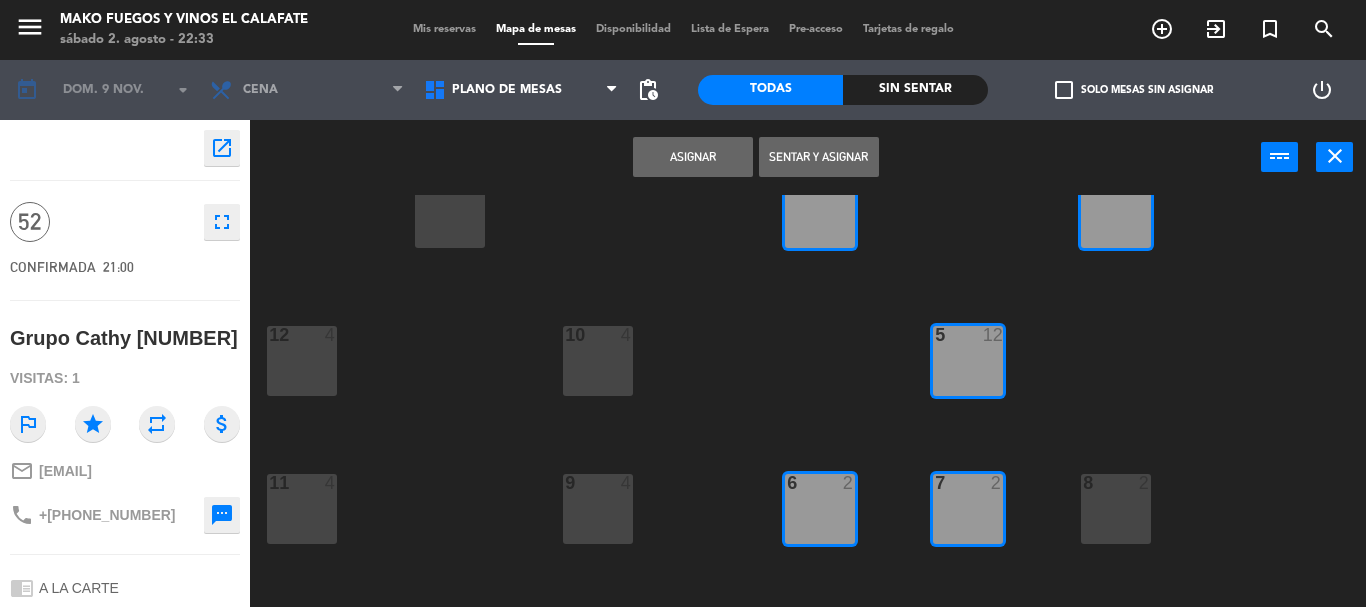 click on "8  2" at bounding box center (1116, 509) 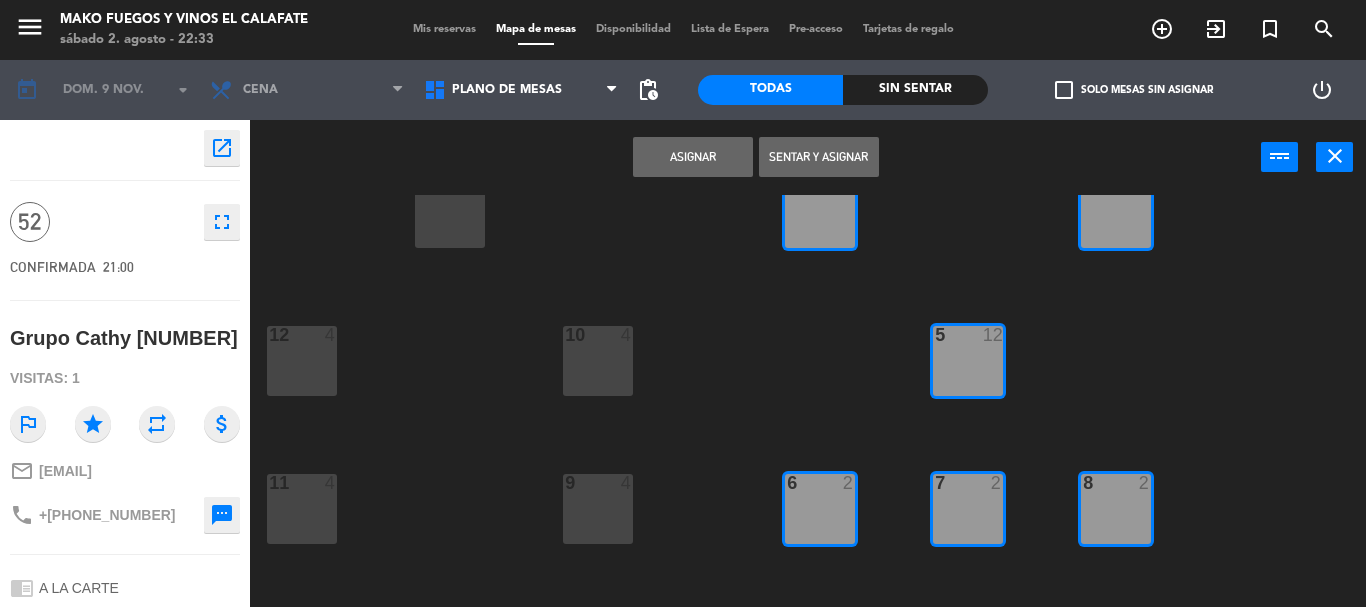 click on "9  4" at bounding box center [598, 509] 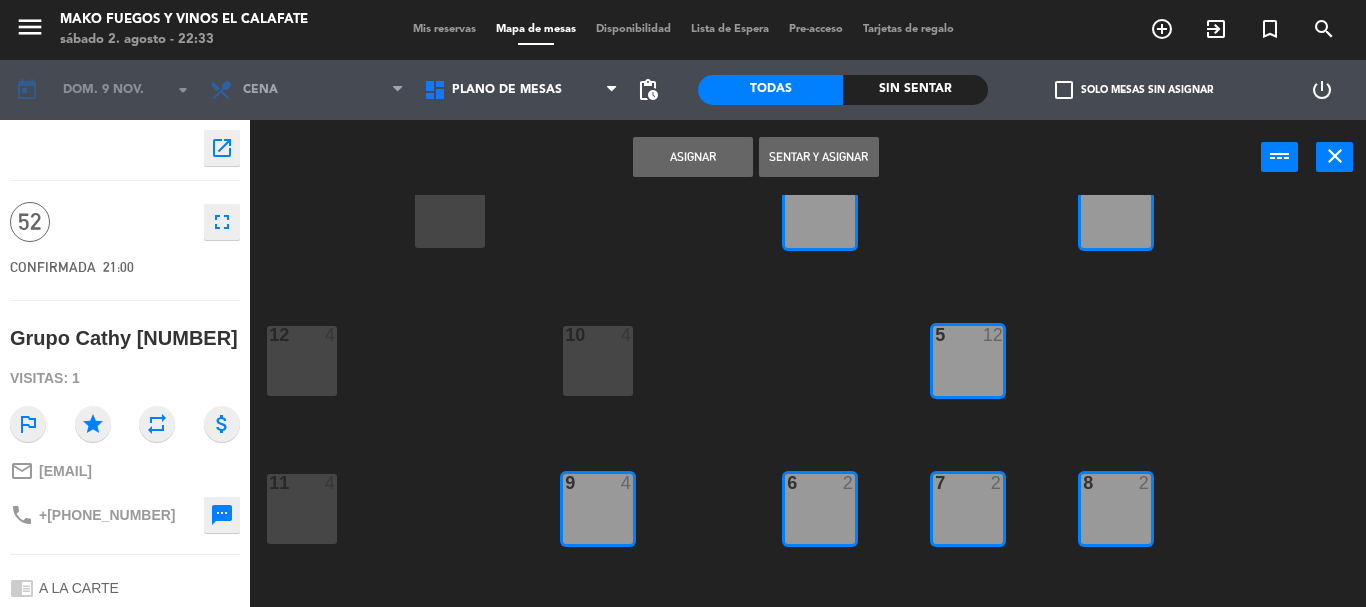 drag, startPoint x: 283, startPoint y: 511, endPoint x: 288, endPoint y: 365, distance: 146.08559 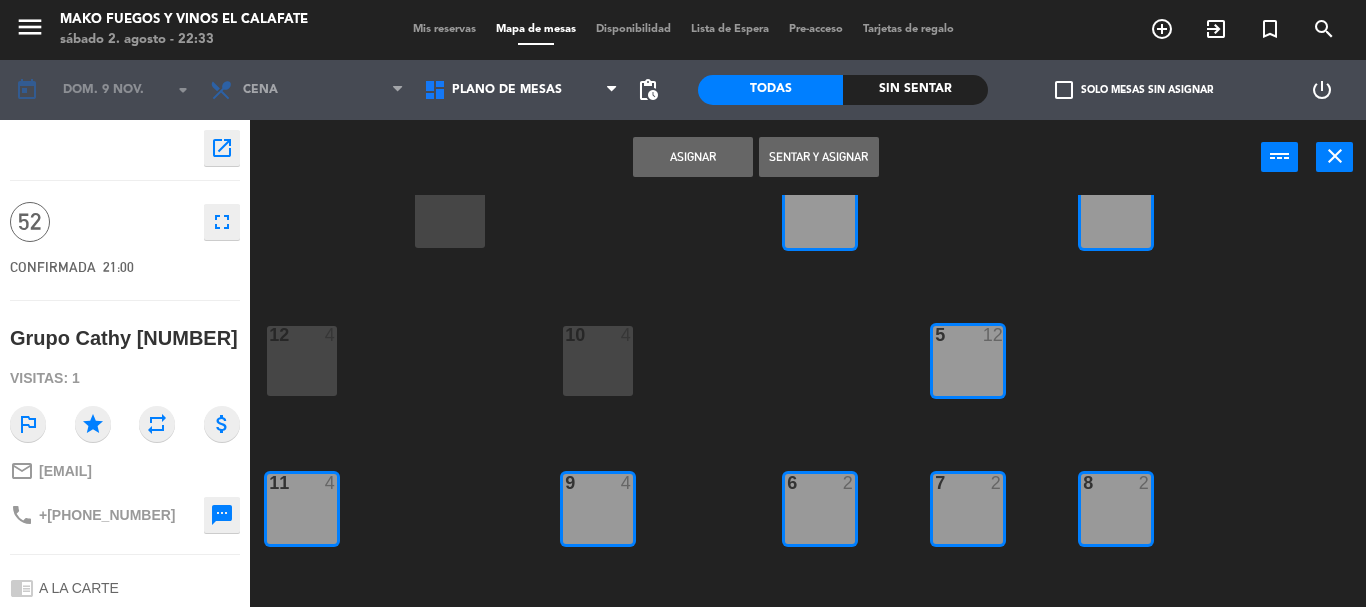 click on "[NUMBER]  4  [NUMBER]  4  1  4  2  4  13  4  15  4  16  4  1  4  2  4  13  15   20:00  3  4  4  4  12  15   20:00  10  4  5  12  11  15   20:00  9  4  6  6   20:00  7  6   20:00  8  6   20:00  64  4  65  4  66  4  67  4  68  4  63  4  69  4  70  4  71  4  72  4  62  4  73  4  61  4  60  4" 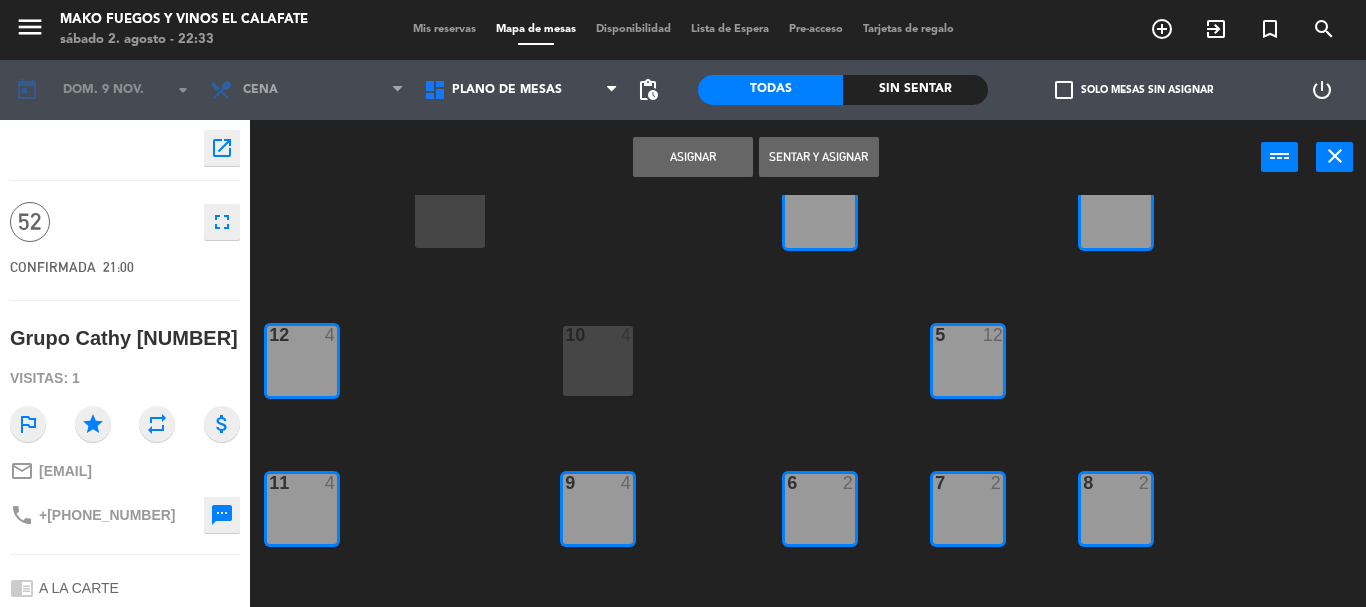 click on "10  4" at bounding box center [598, 361] 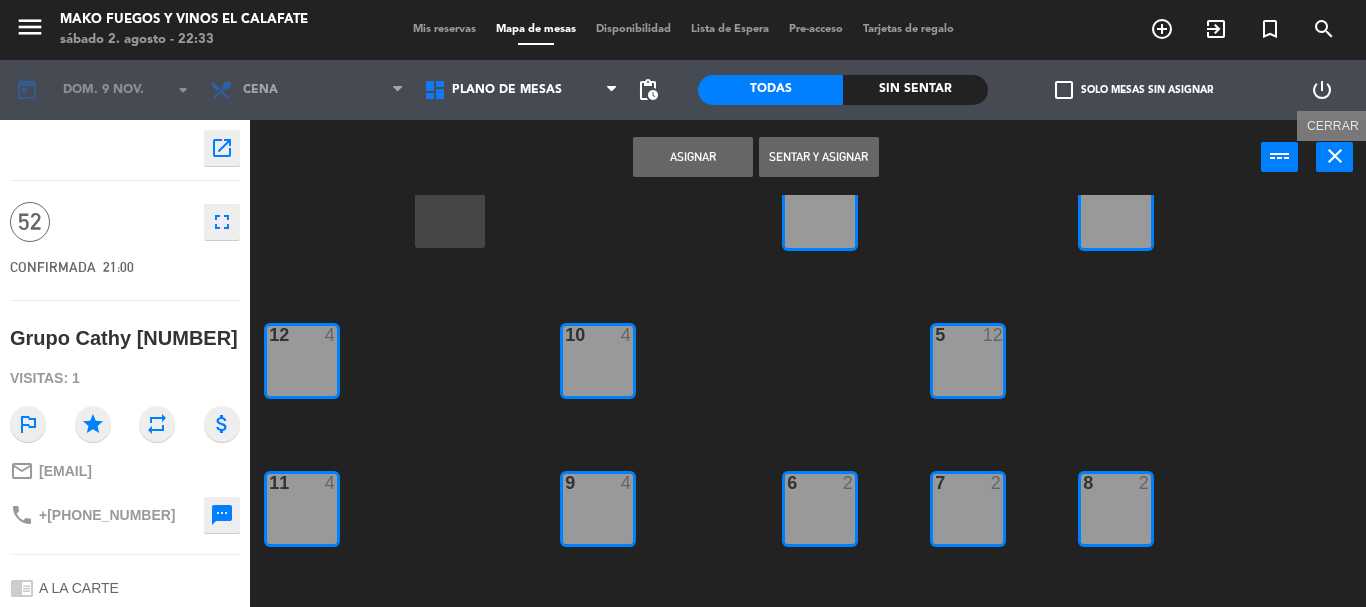 click on "close" at bounding box center [1335, 156] 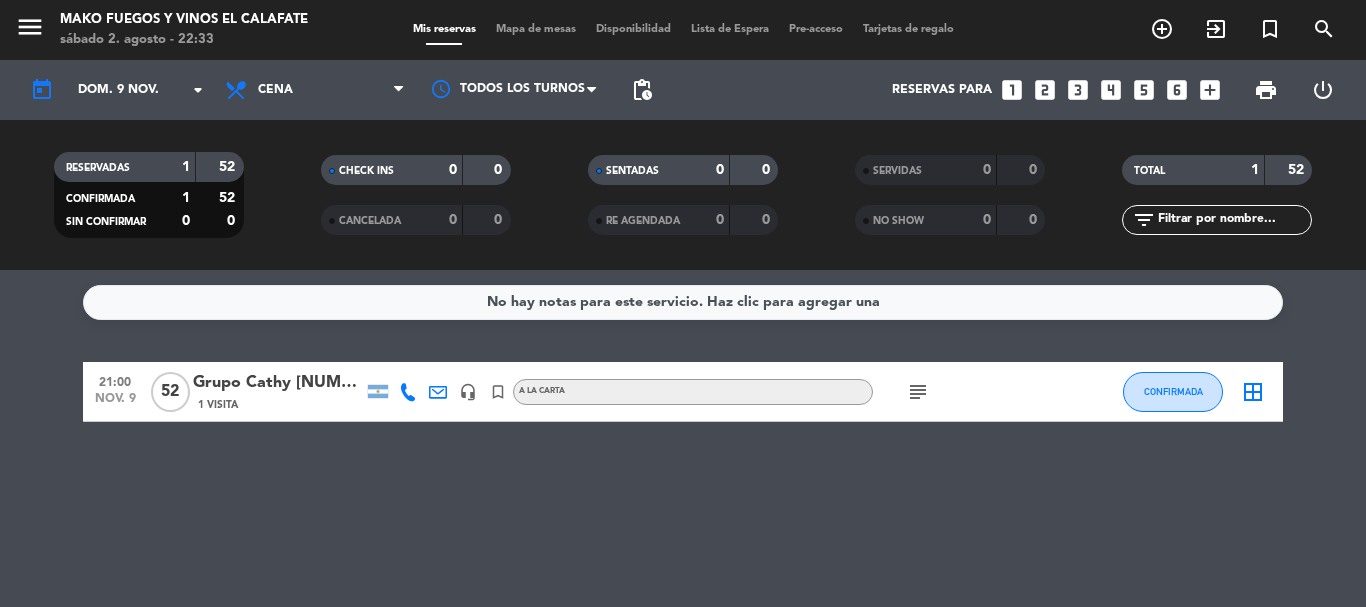 click on "1 Visita" 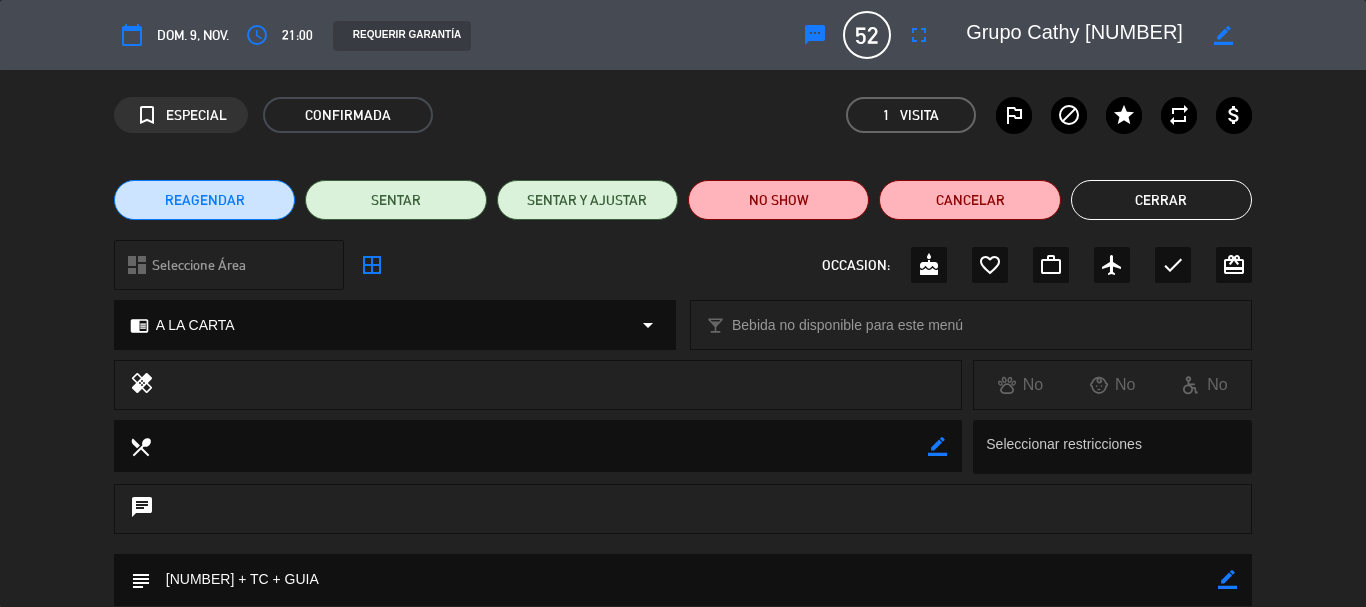 click on "border_all" 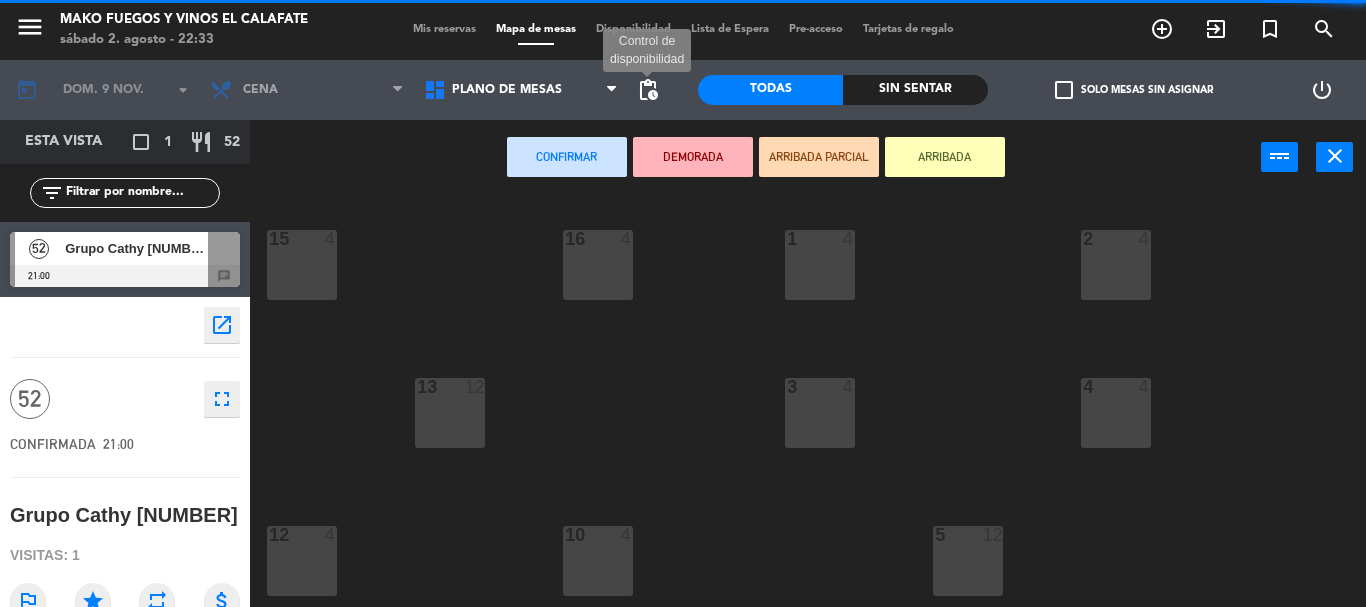 click on "pending_actions" 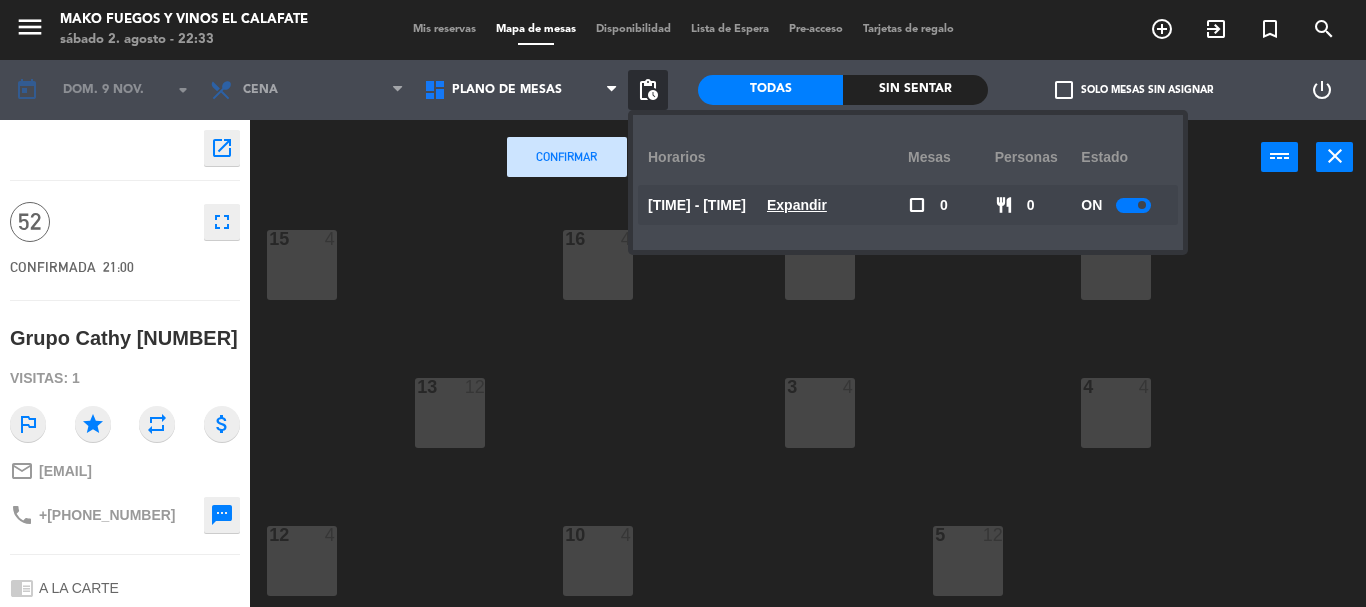 click on "Expandir" 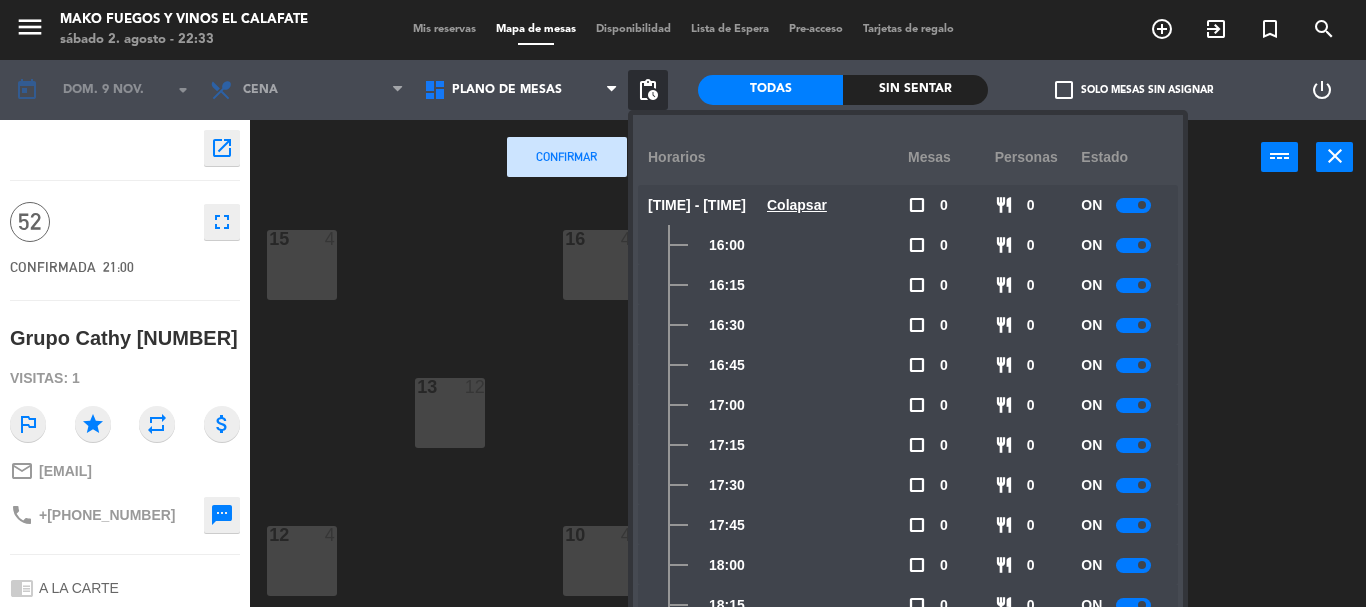 scroll, scrollTop: 100, scrollLeft: 0, axis: vertical 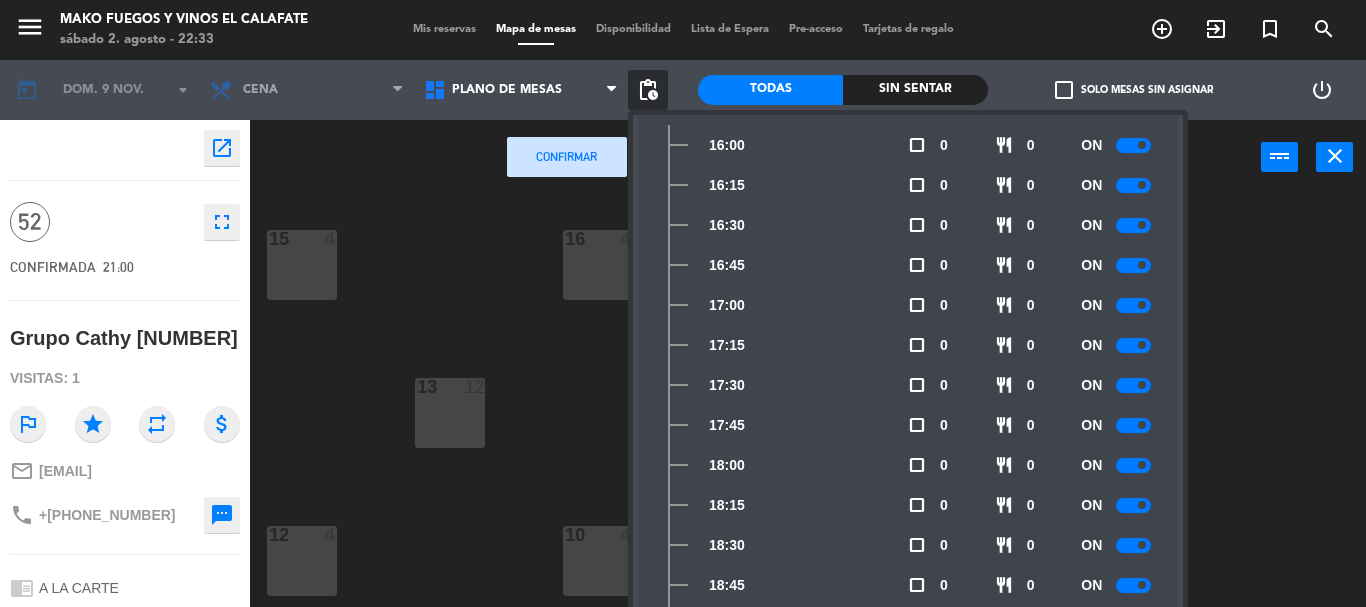 click 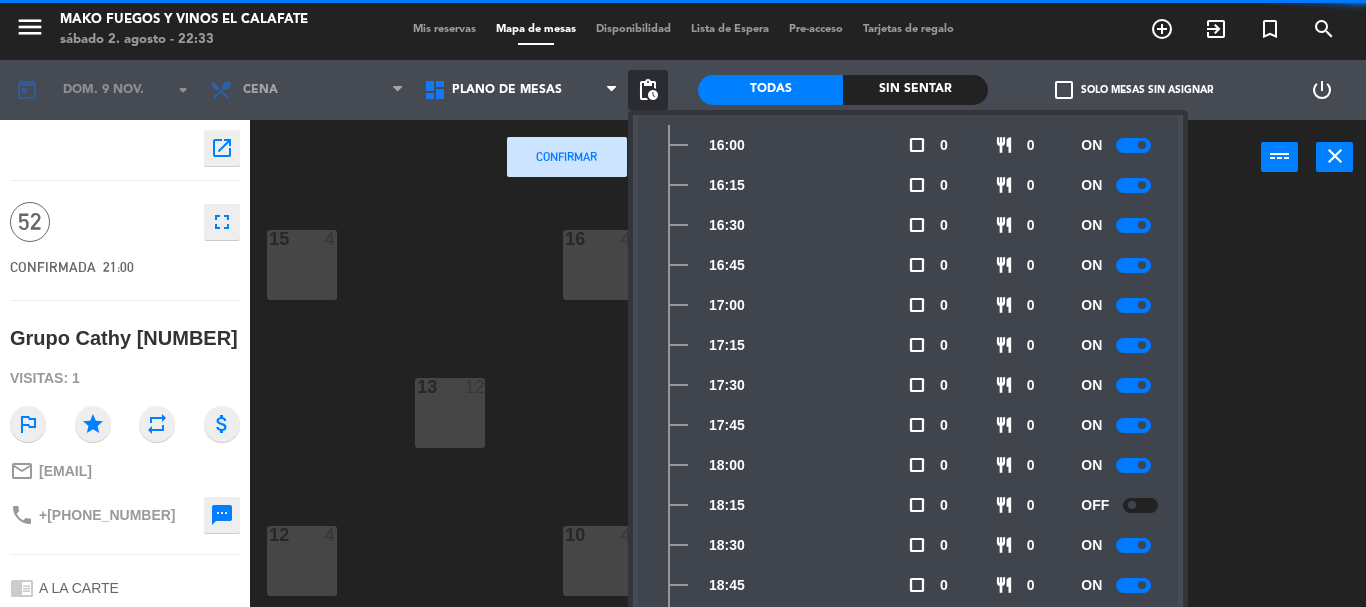 click 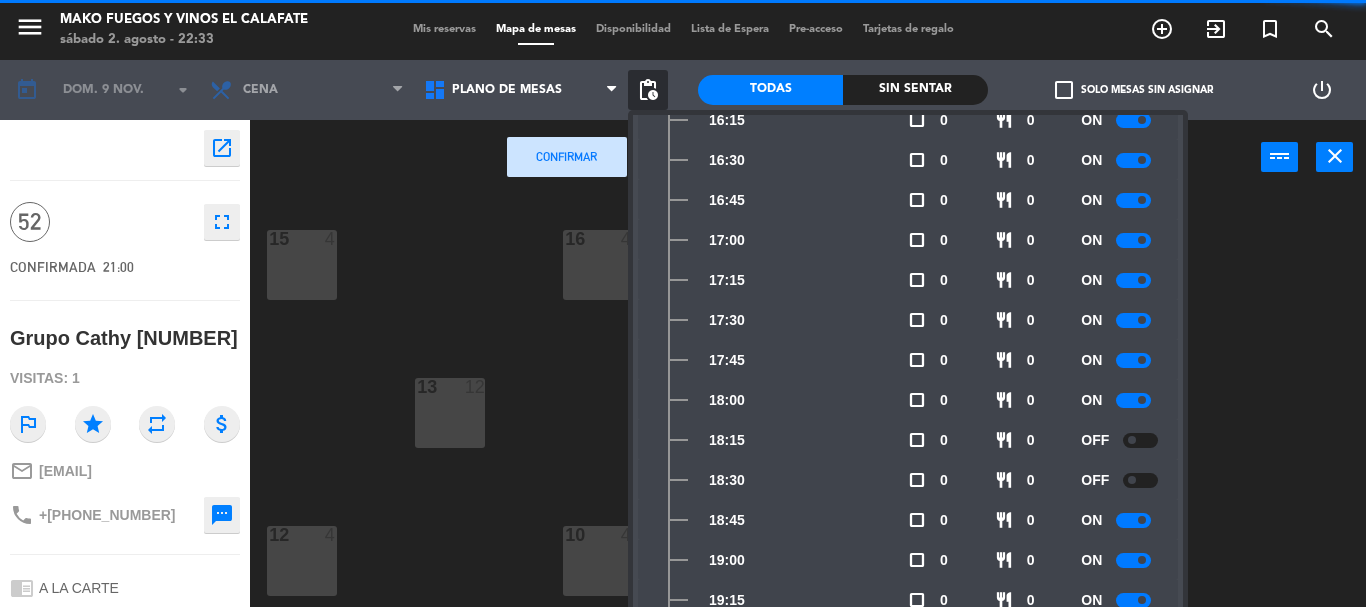 scroll, scrollTop: 200, scrollLeft: 0, axis: vertical 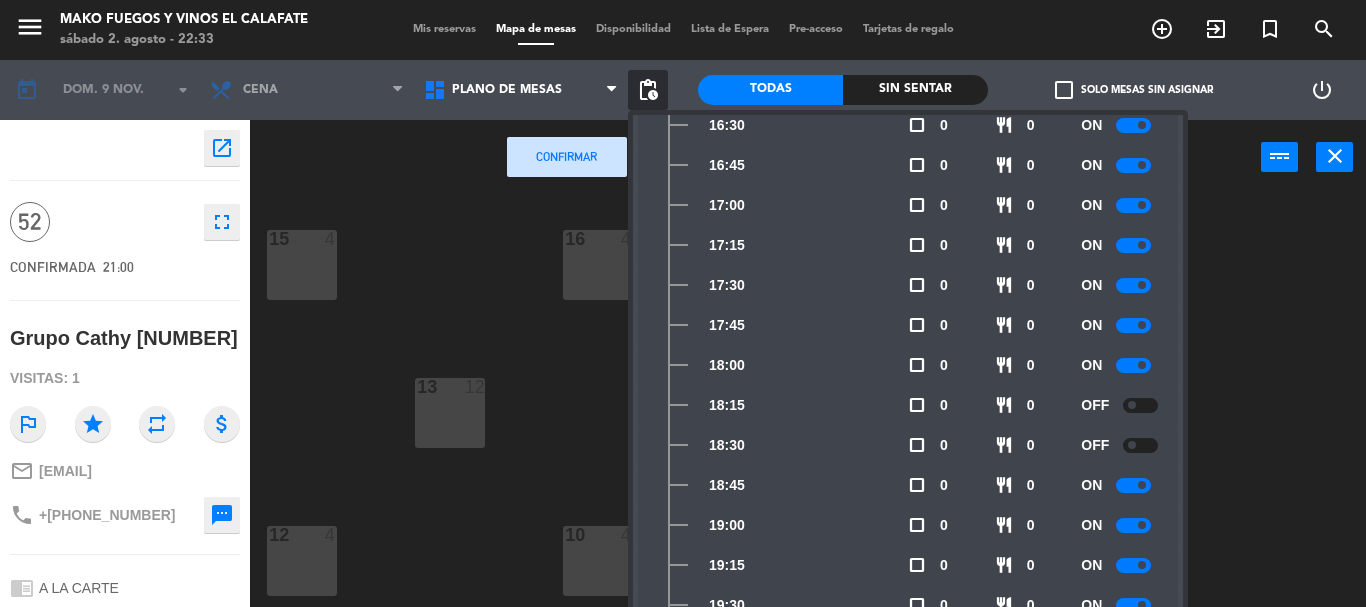 click 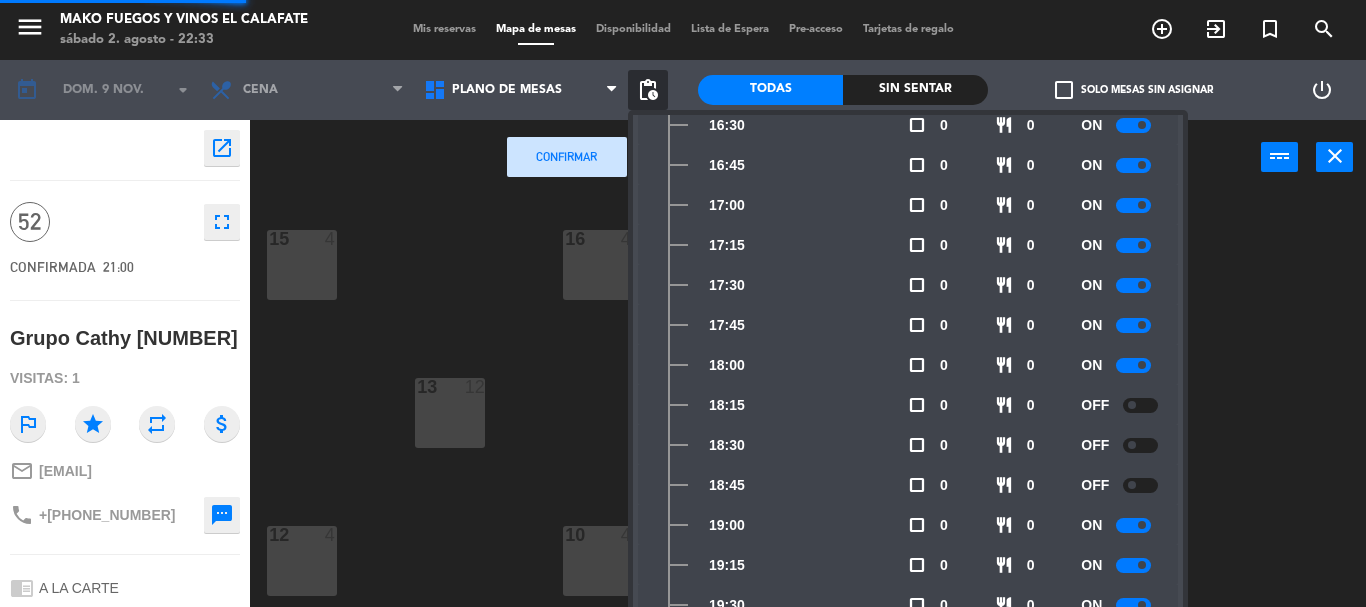 click 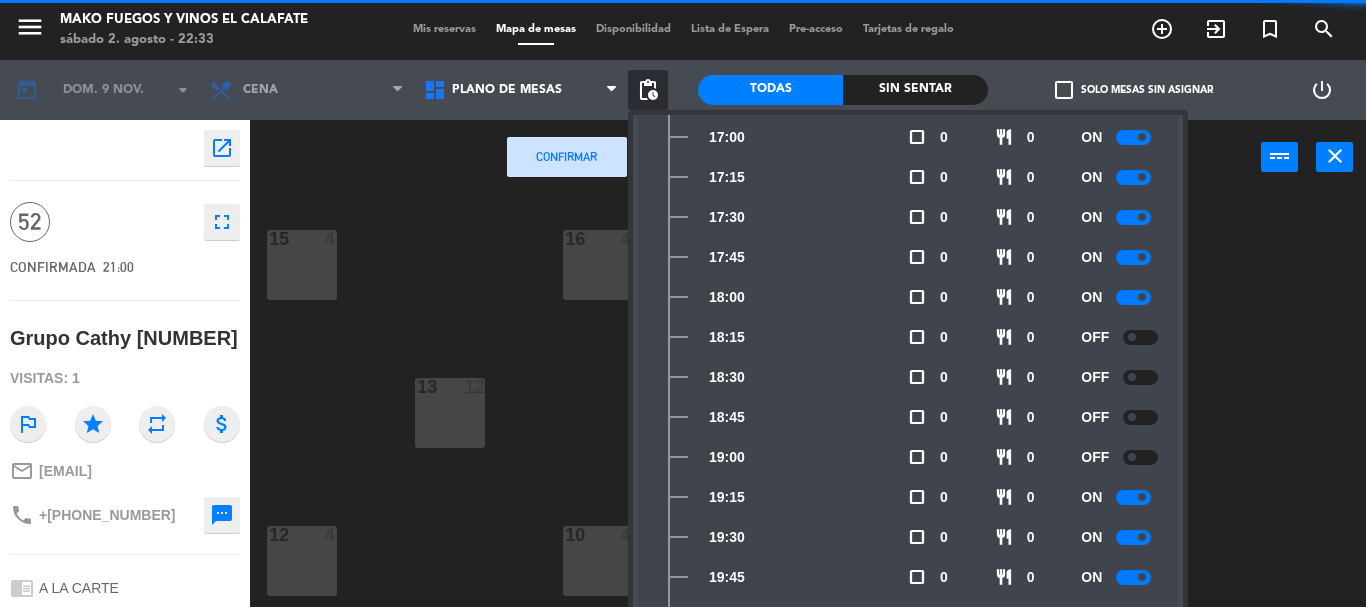scroll, scrollTop: 300, scrollLeft: 0, axis: vertical 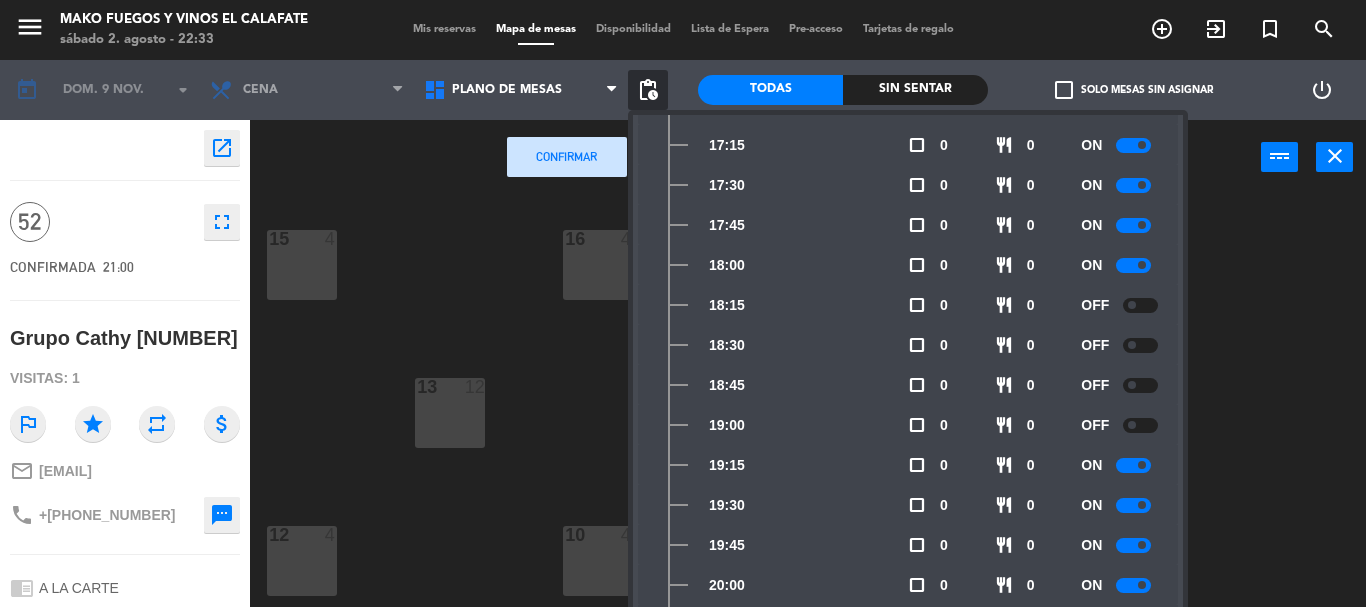 click 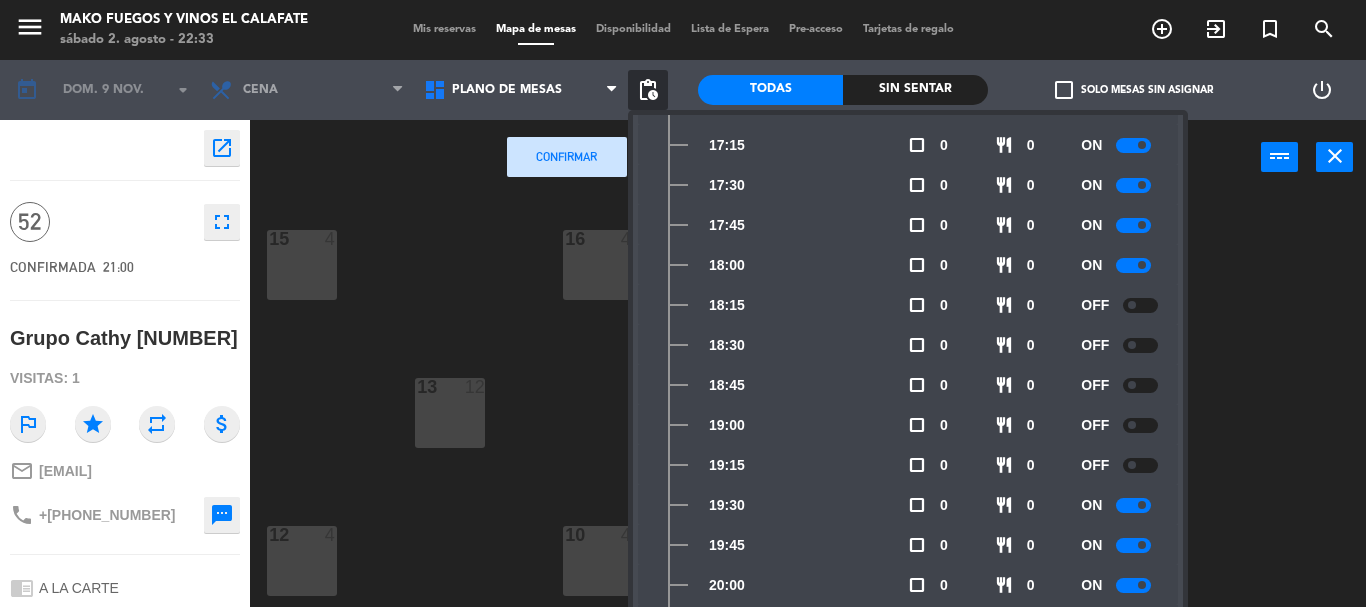 click 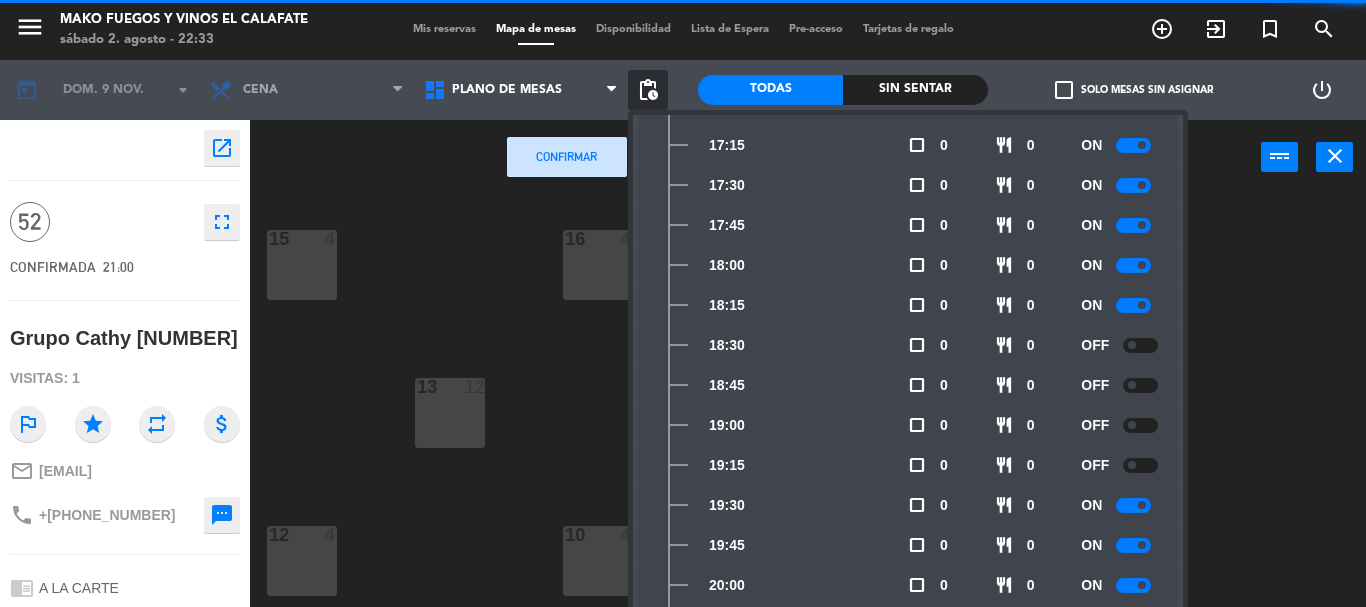 click 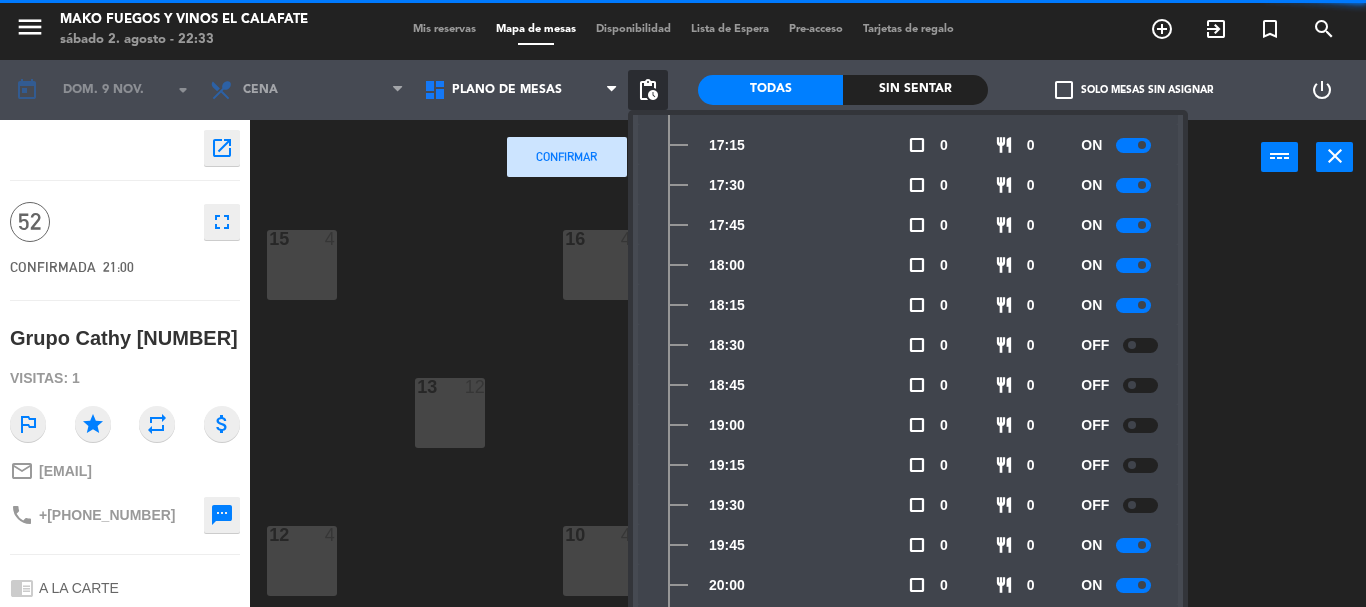 click 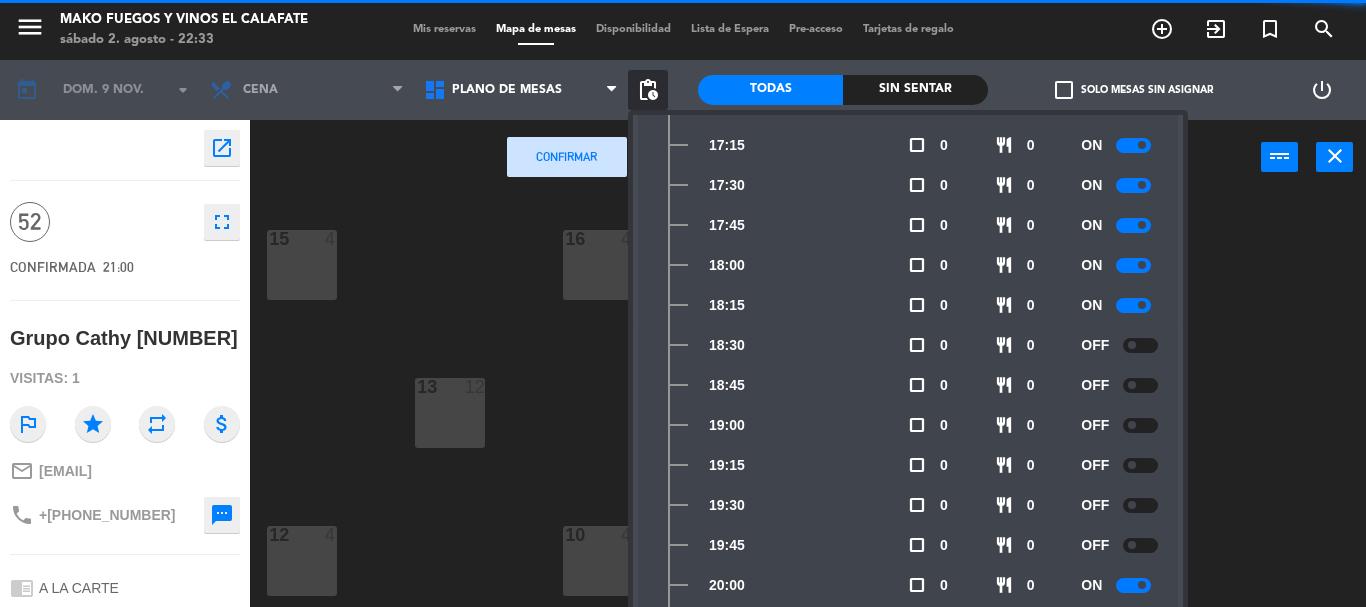 scroll, scrollTop: 400, scrollLeft: 0, axis: vertical 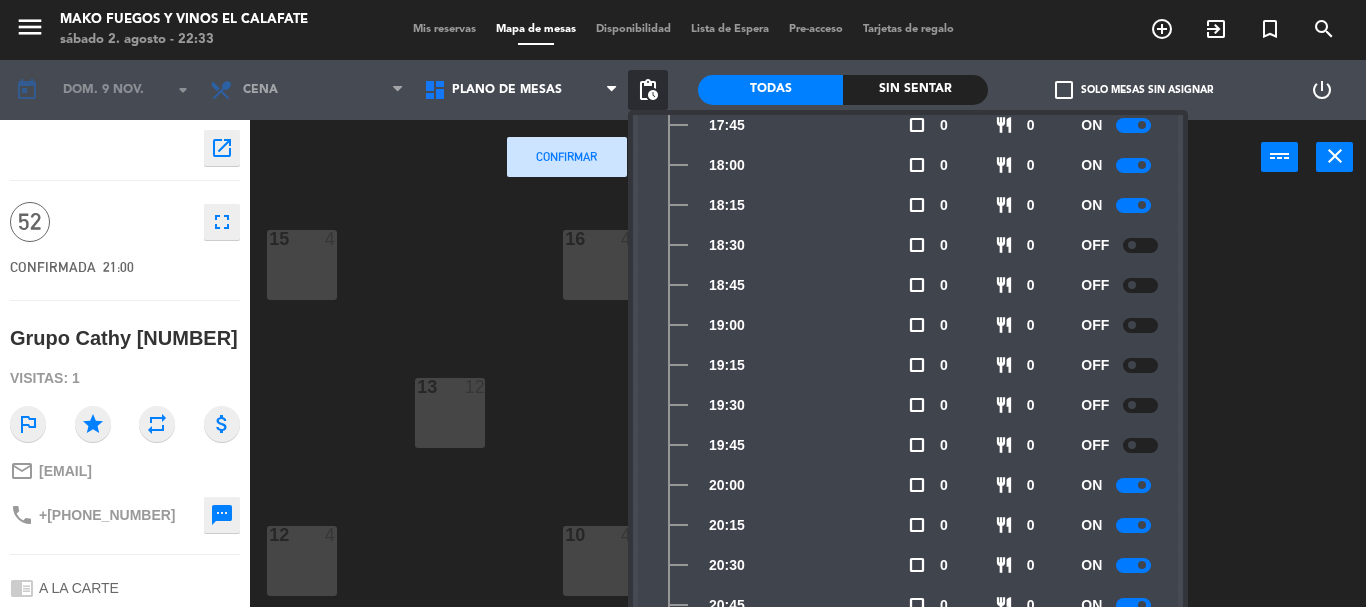 click on "ON" 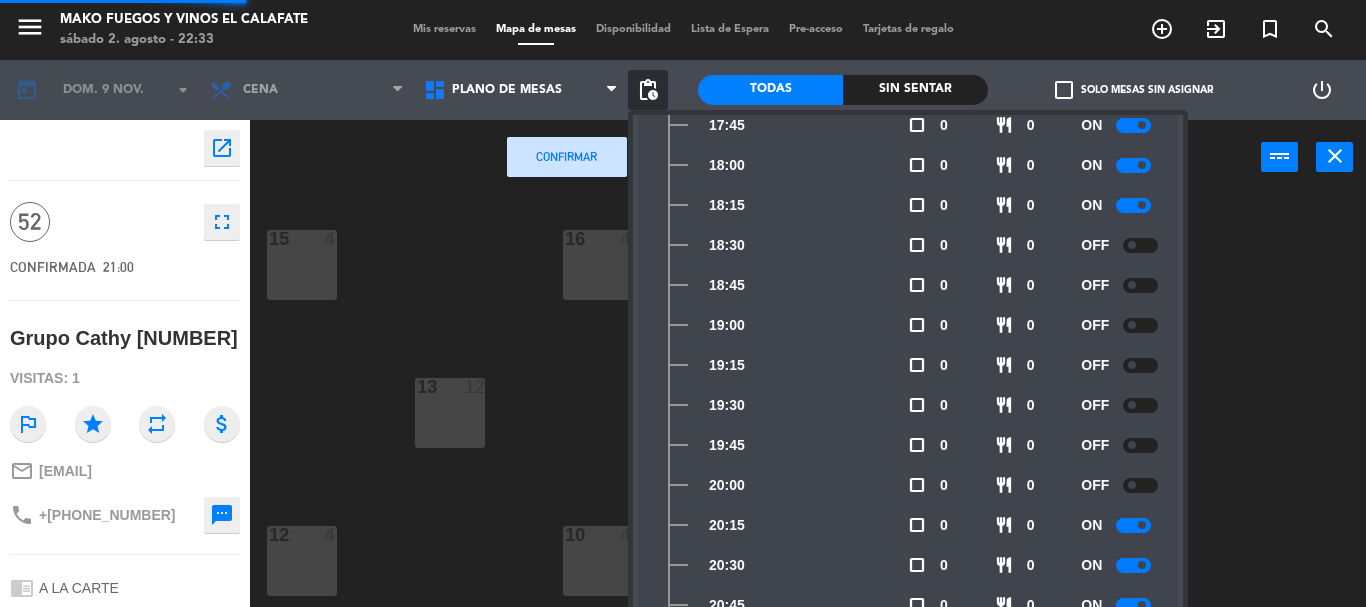 click 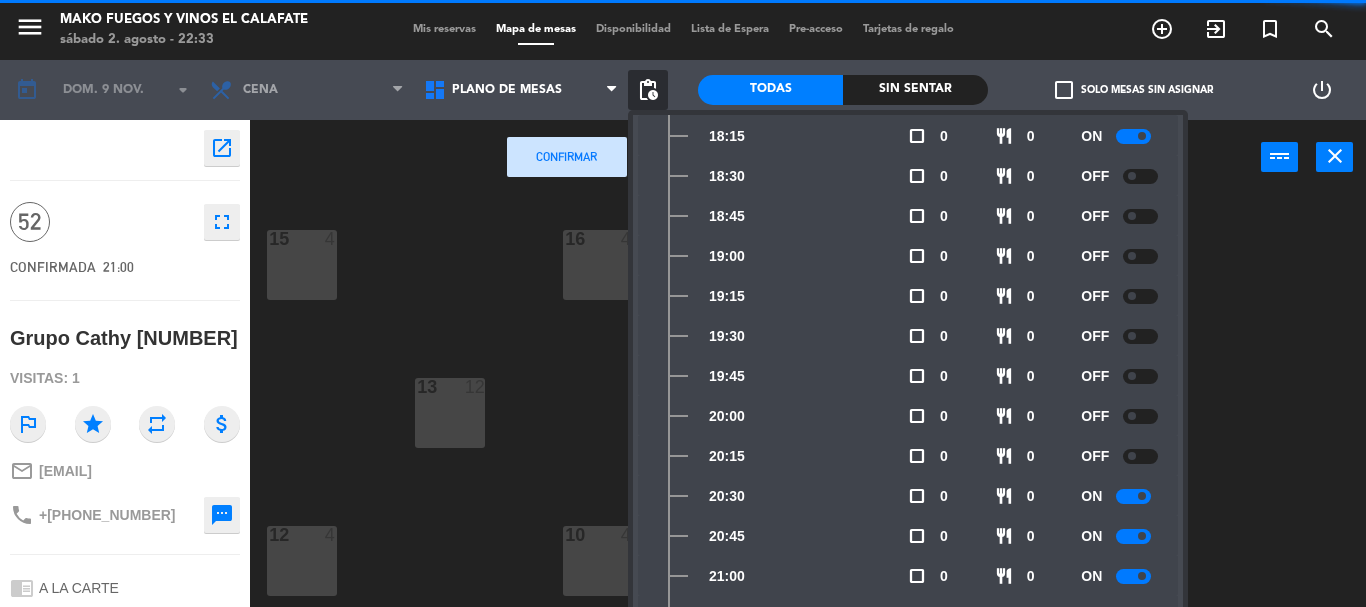 scroll, scrollTop: 500, scrollLeft: 0, axis: vertical 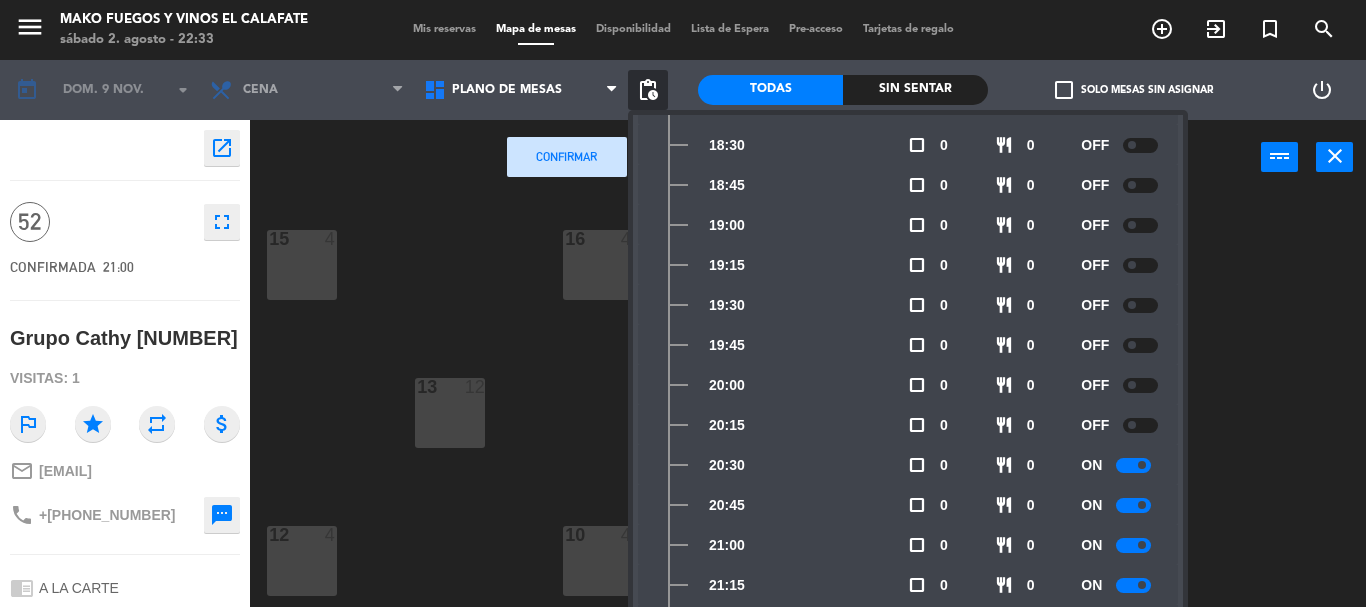 click 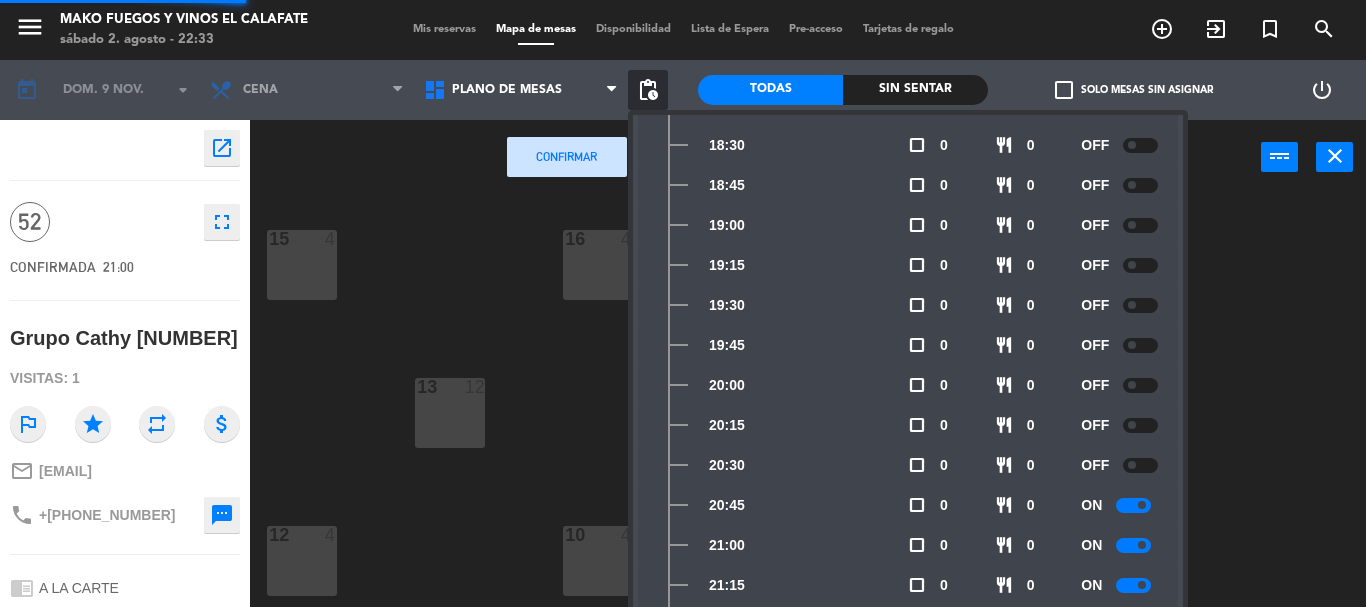 click 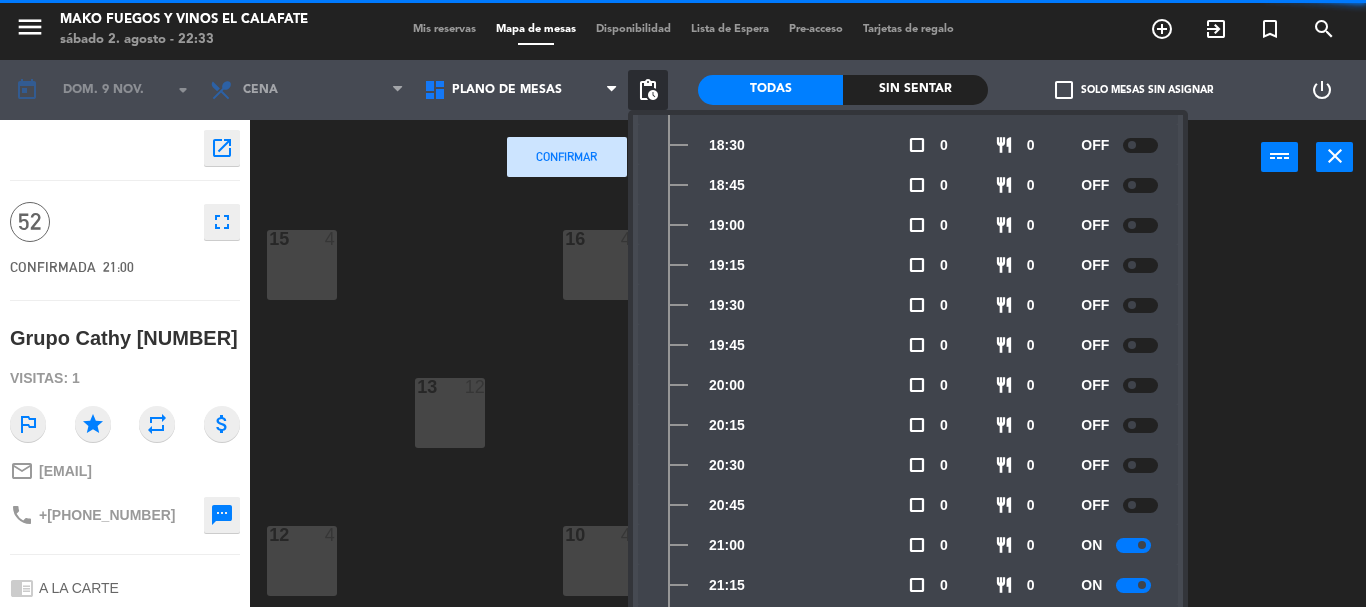 click 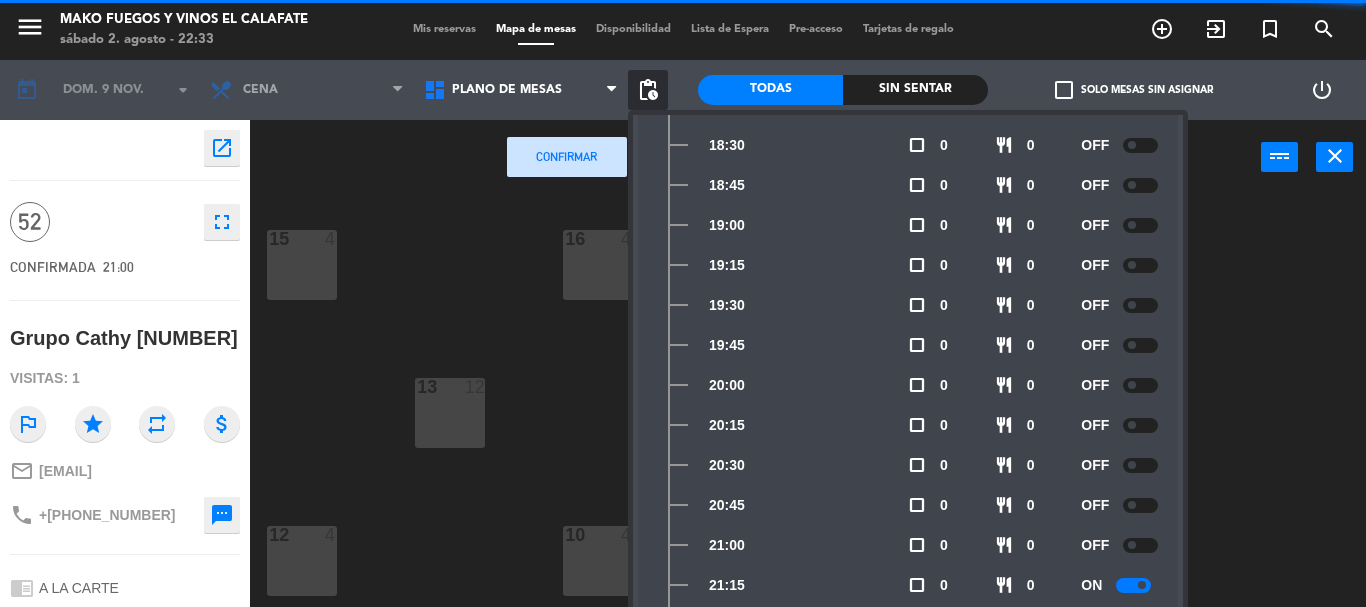 click 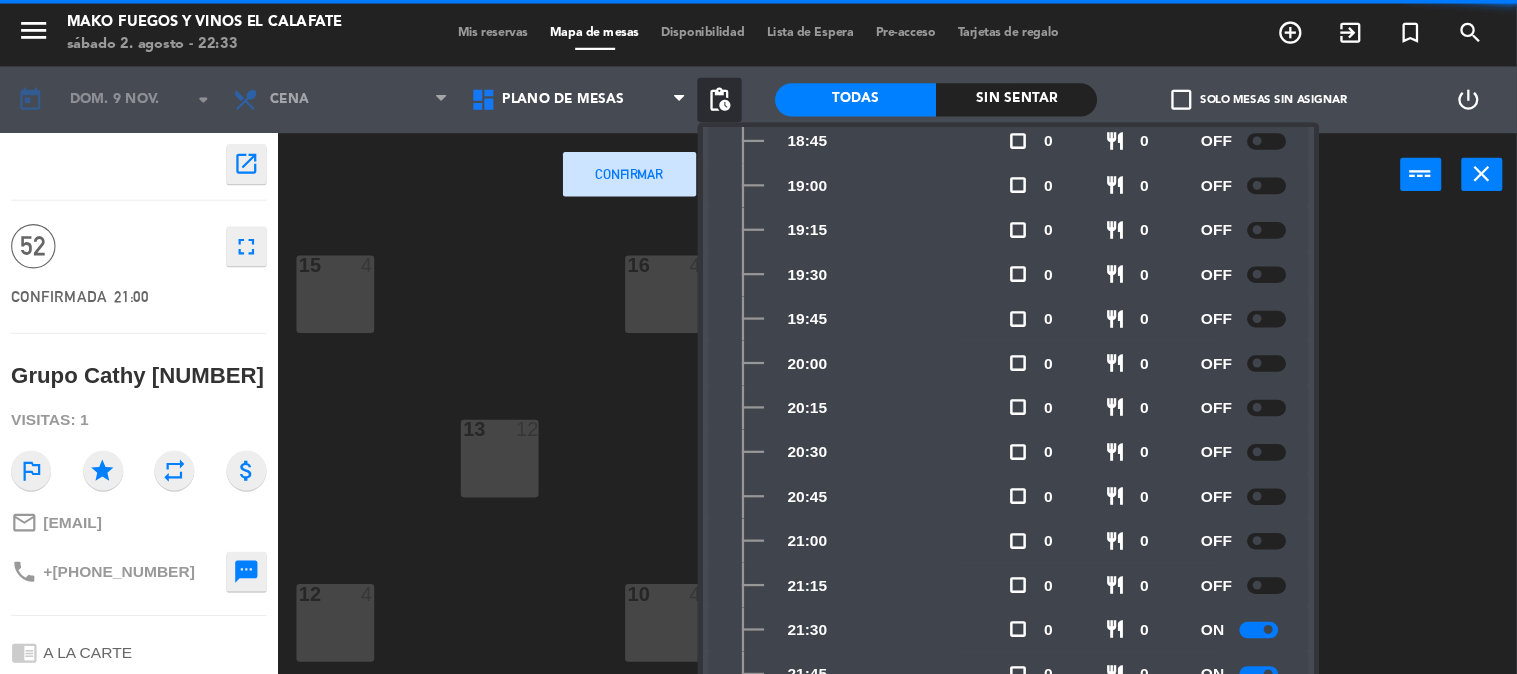 scroll, scrollTop: 615, scrollLeft: 0, axis: vertical 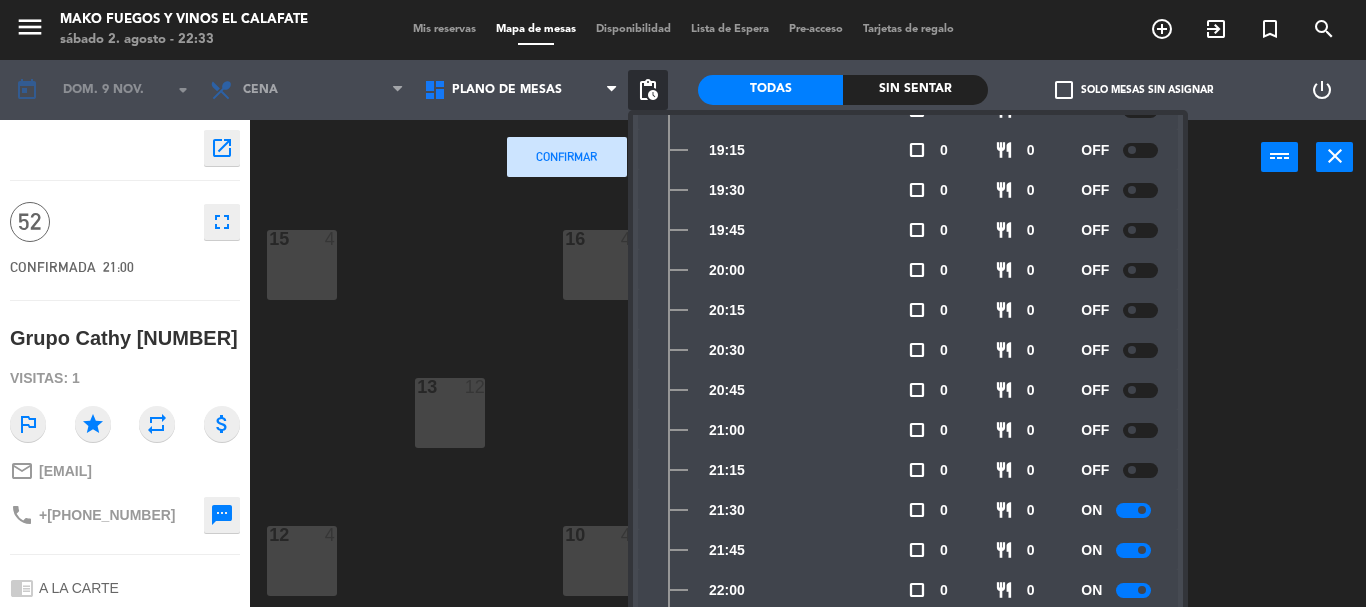 click 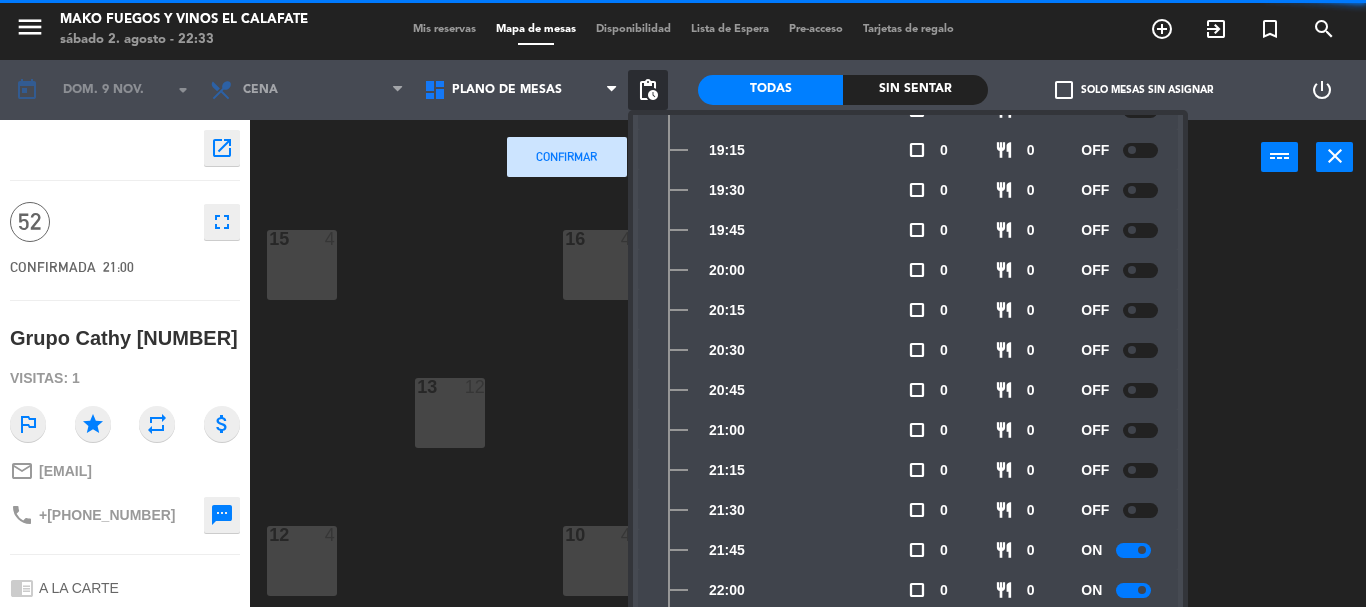 click 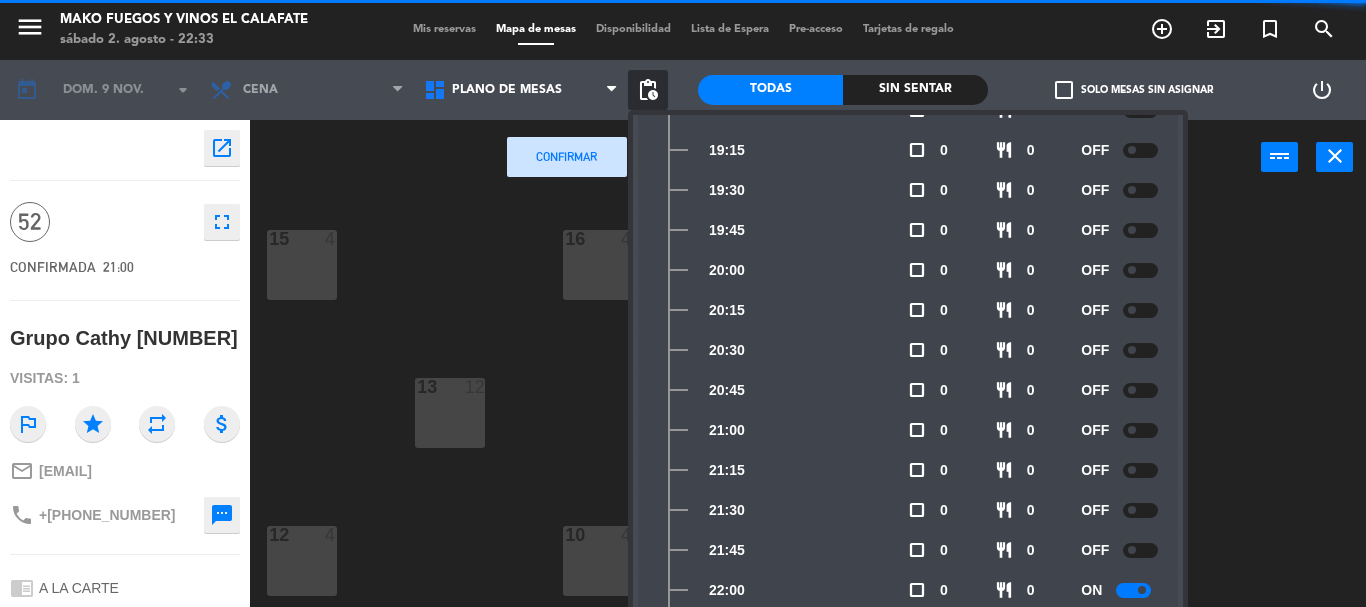 click 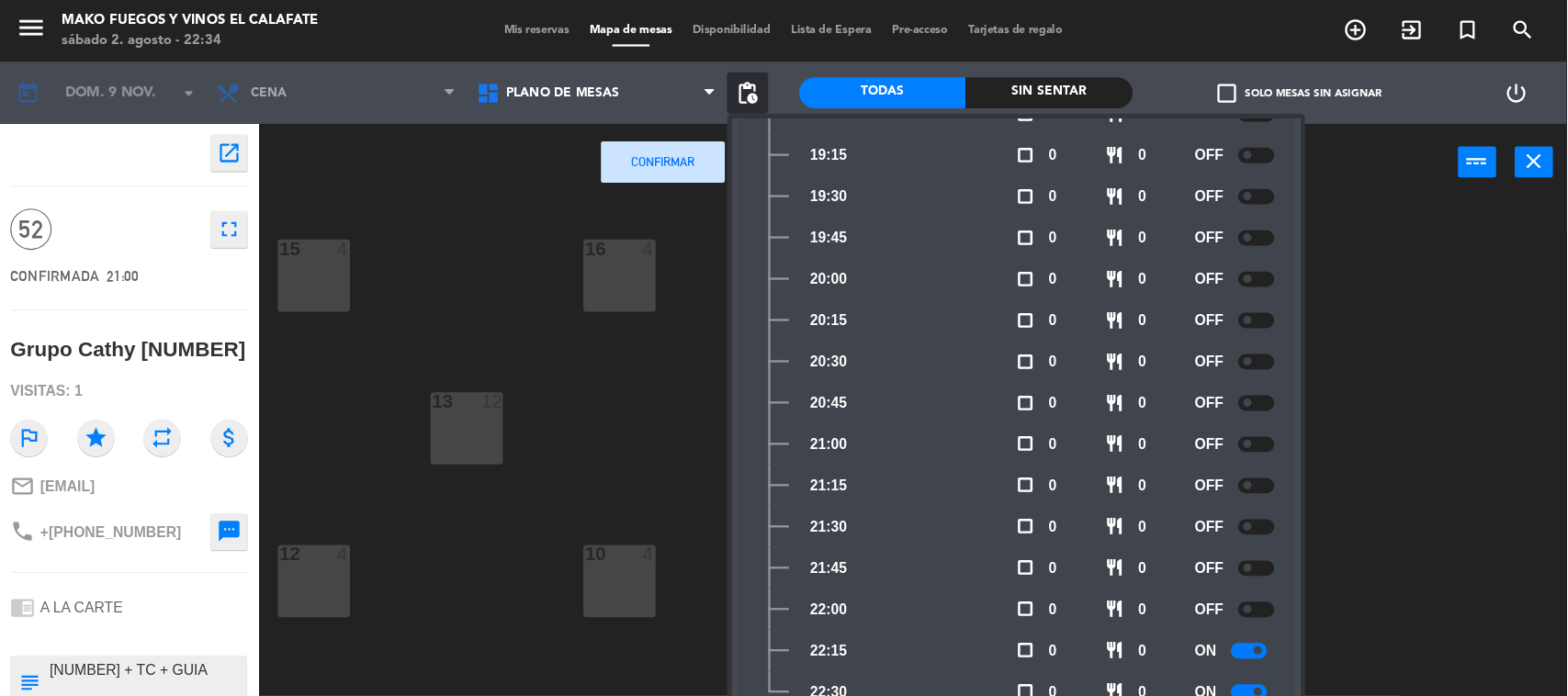 scroll, scrollTop: 565, scrollLeft: 0, axis: vertical 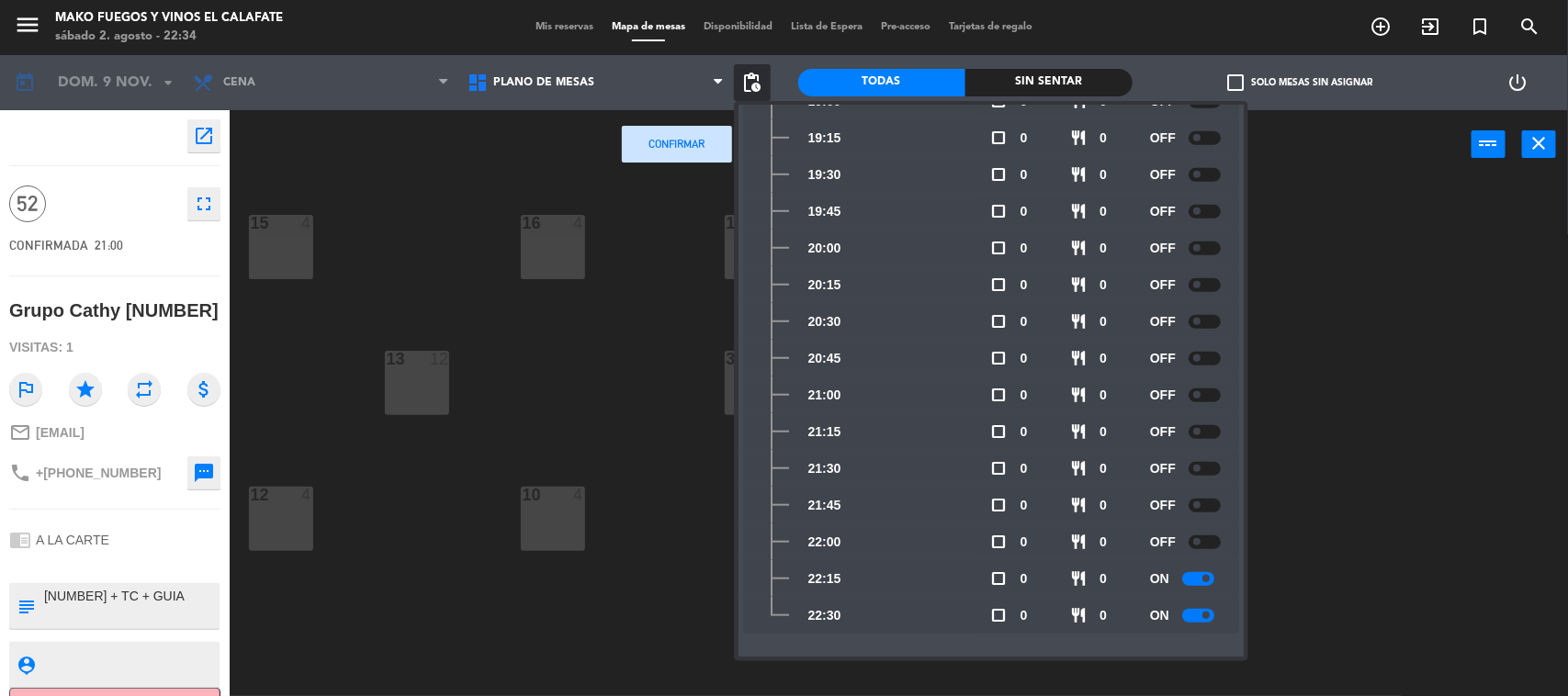 drag, startPoint x: 1201, startPoint y: 576, endPoint x: 1209, endPoint y: 593, distance: 18.788294 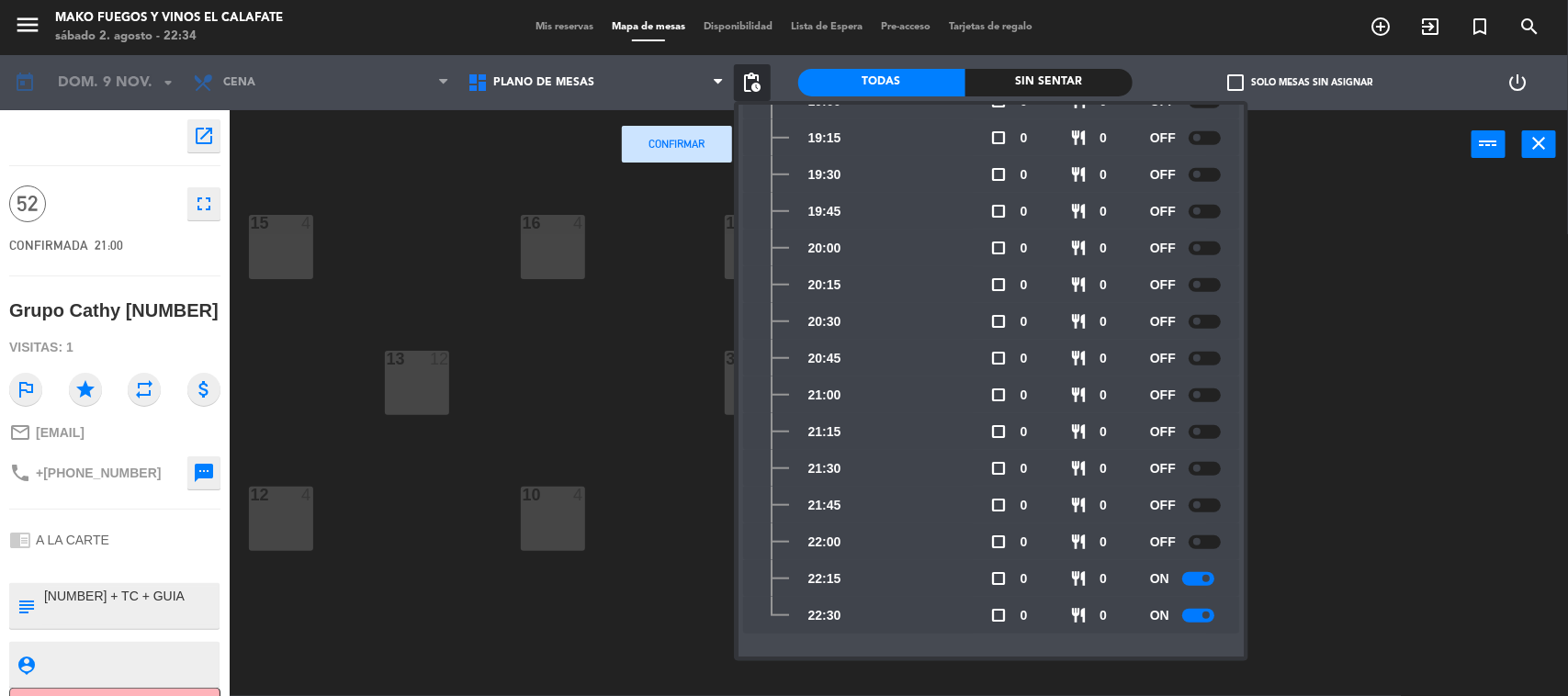 click 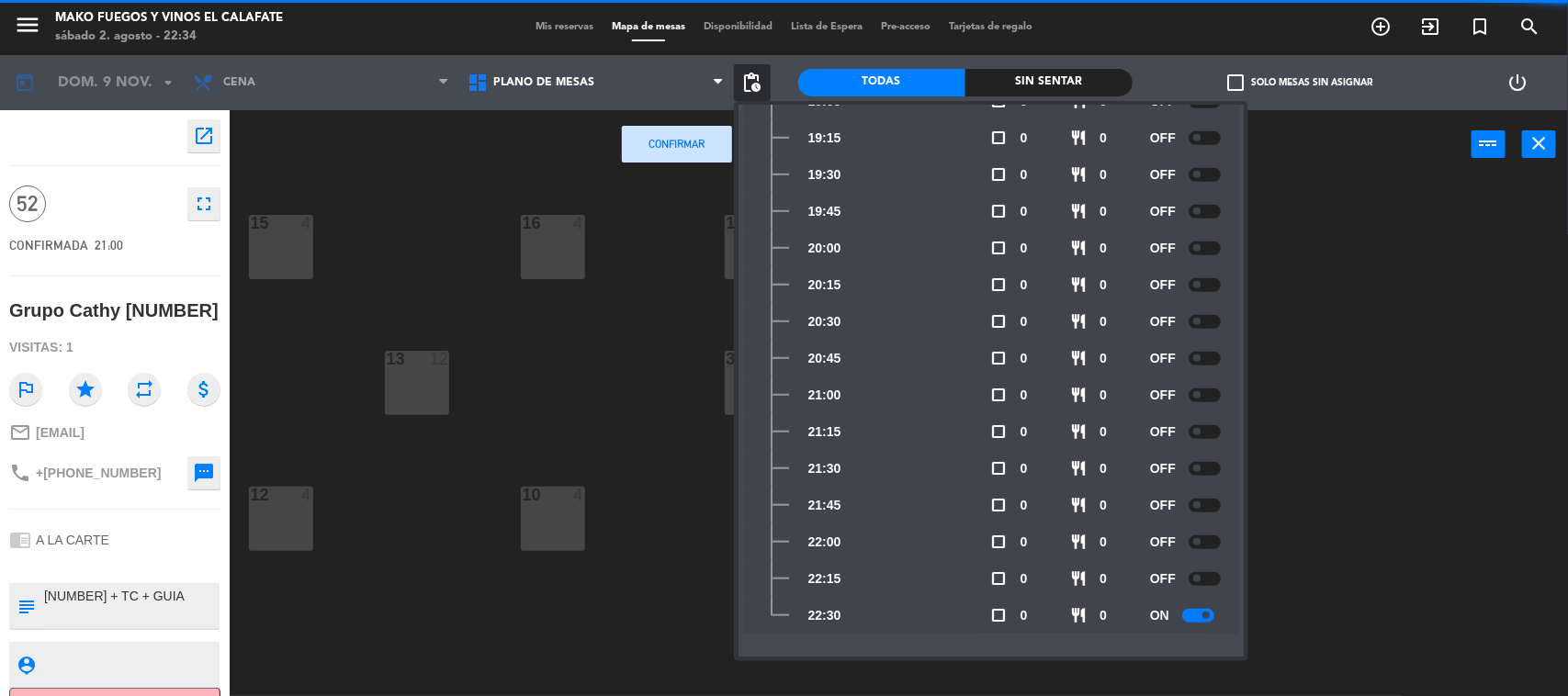 click 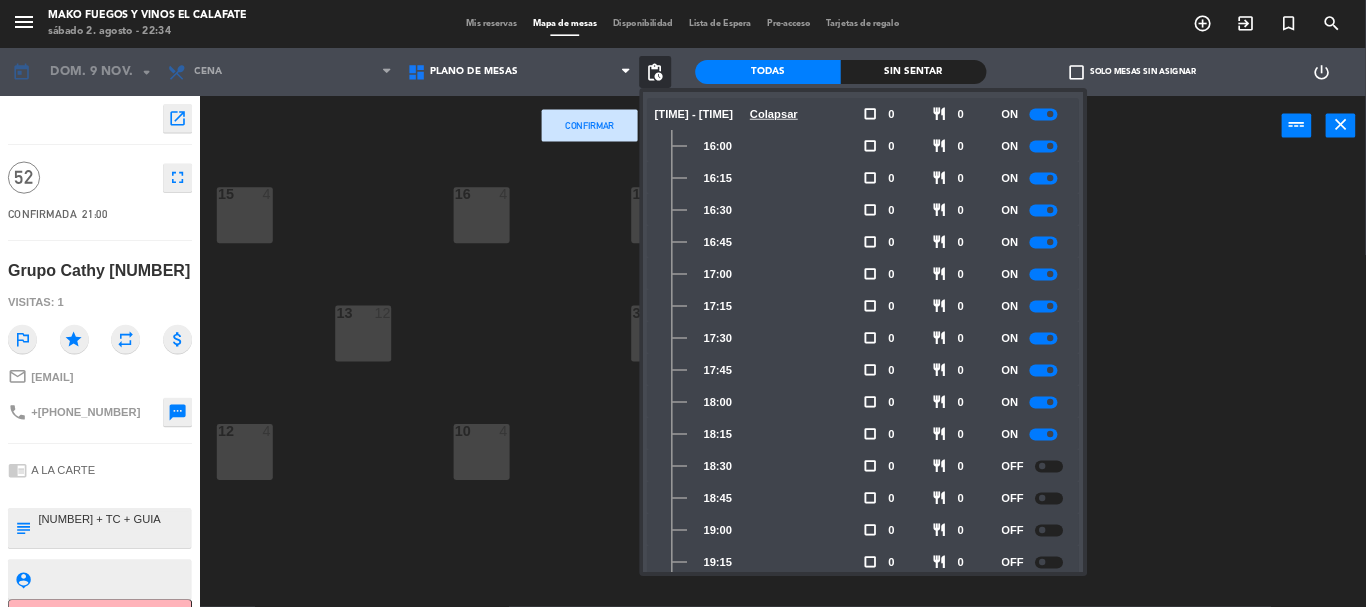 scroll, scrollTop: 0, scrollLeft: 0, axis: both 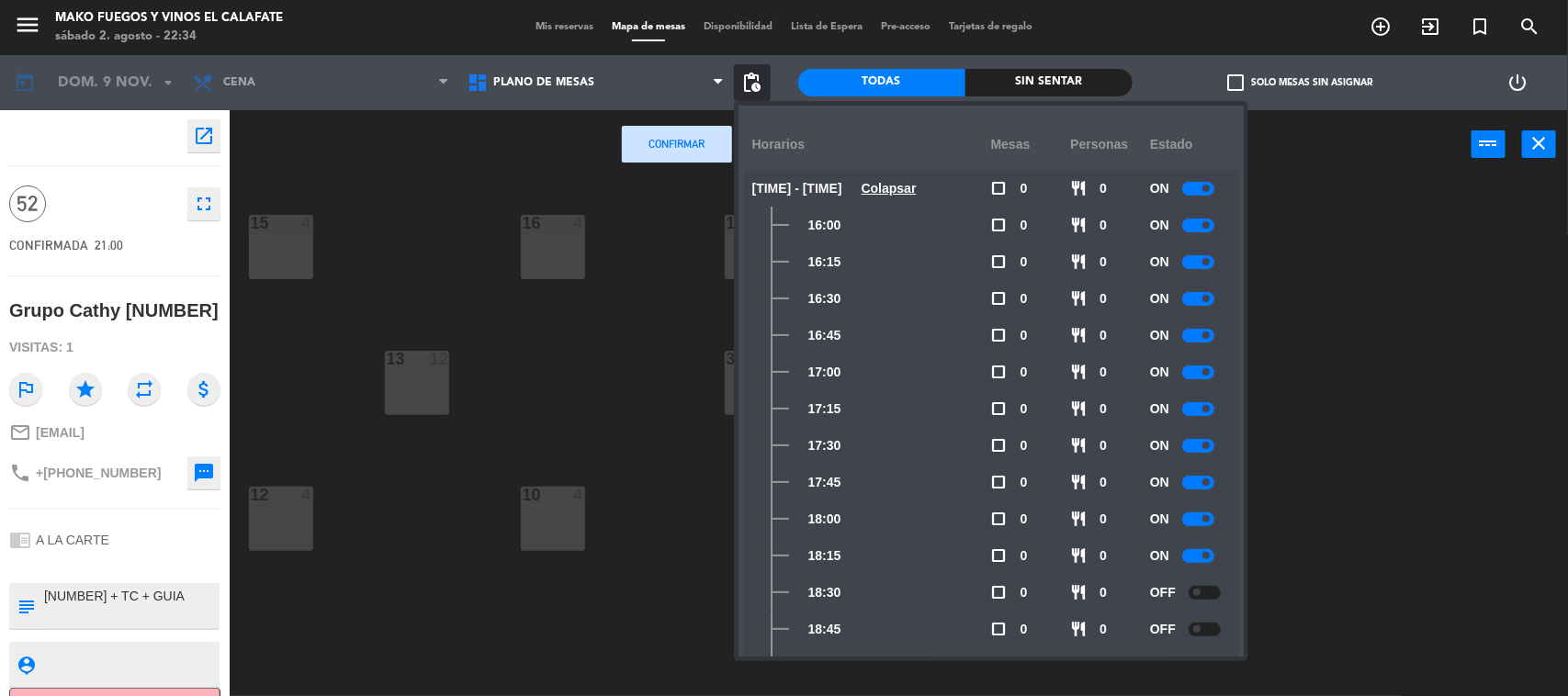click on "Colapsar" 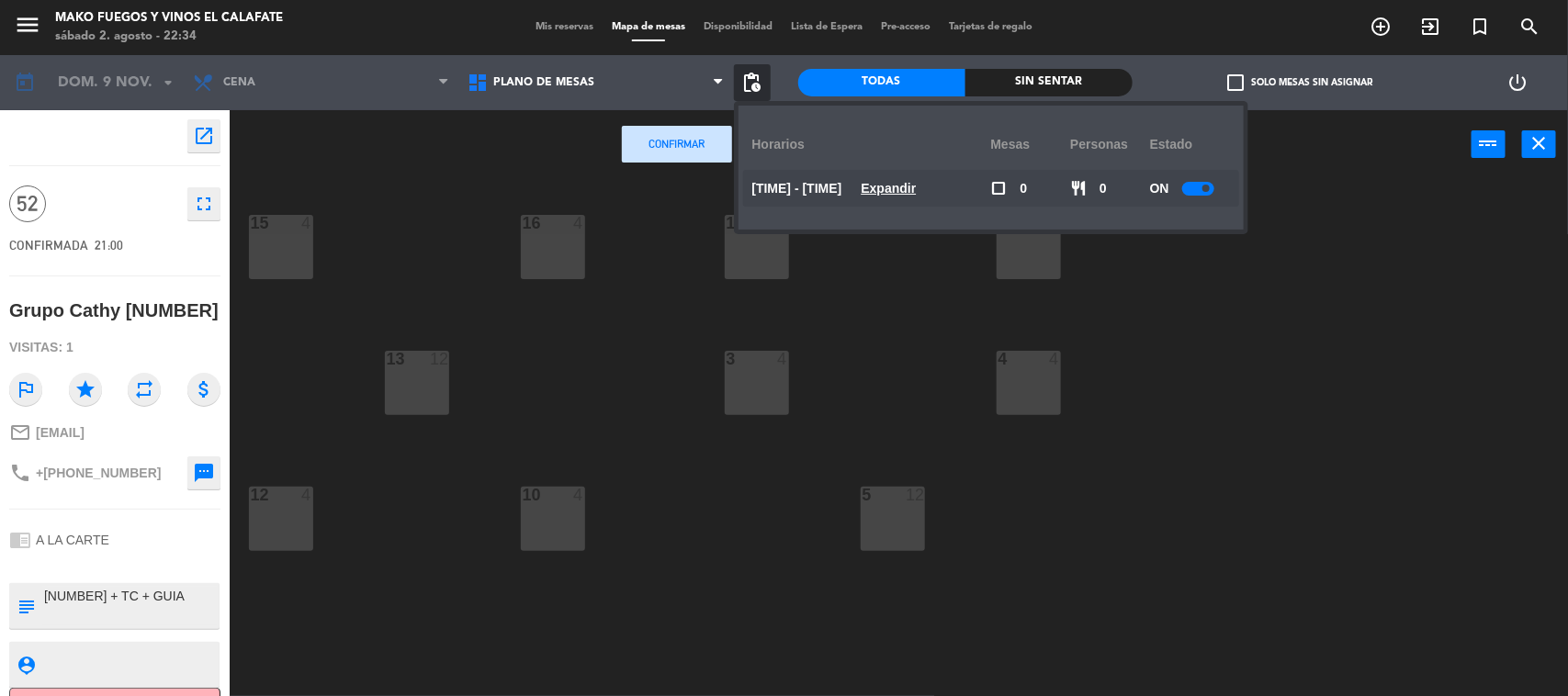 click on "[NUMBER]  4  [NUMBER]  4  1  4  2  4  13  4  15  4  16  4  1  4  2  4  13  15   20:00  3  4  4  4  12  15   20:00  10  4  5  12  11  15   20:00  9  4  6  6   20:00  7  6   20:00  8  6   20:00  64  4  65  4  66  4  67  4  68  4  63  4  69  4  70  4  71  4  72  4  62  4  73  4  61  4  60  4" 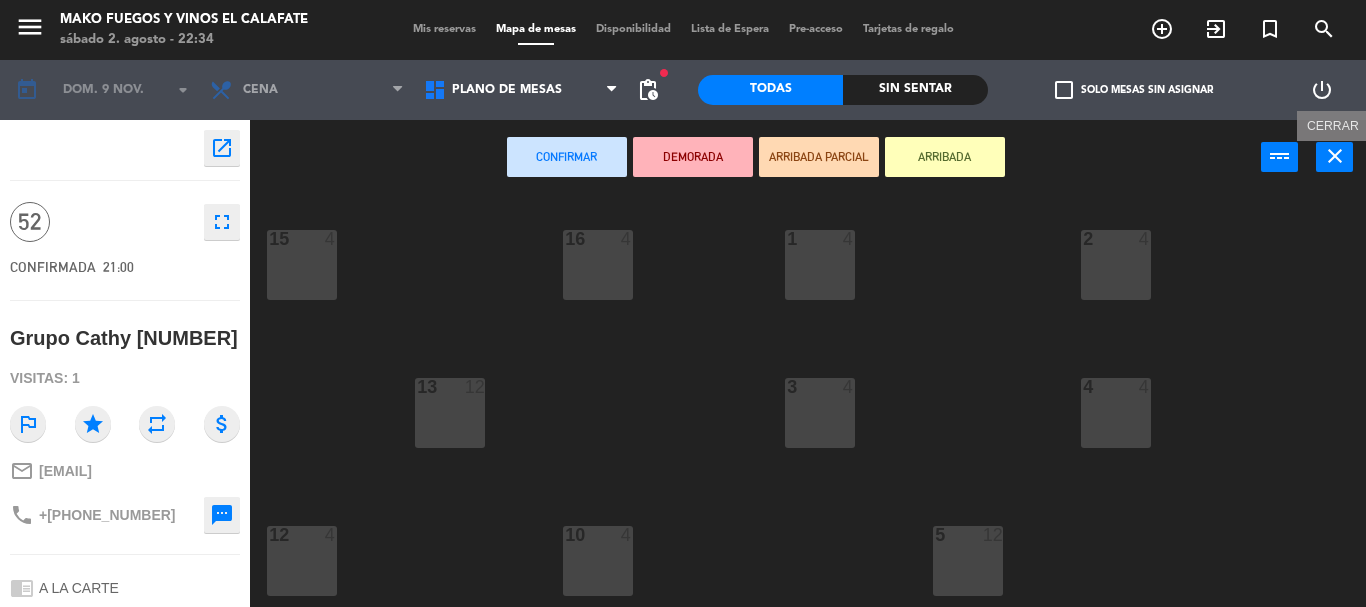 click on "close" at bounding box center (1335, 156) 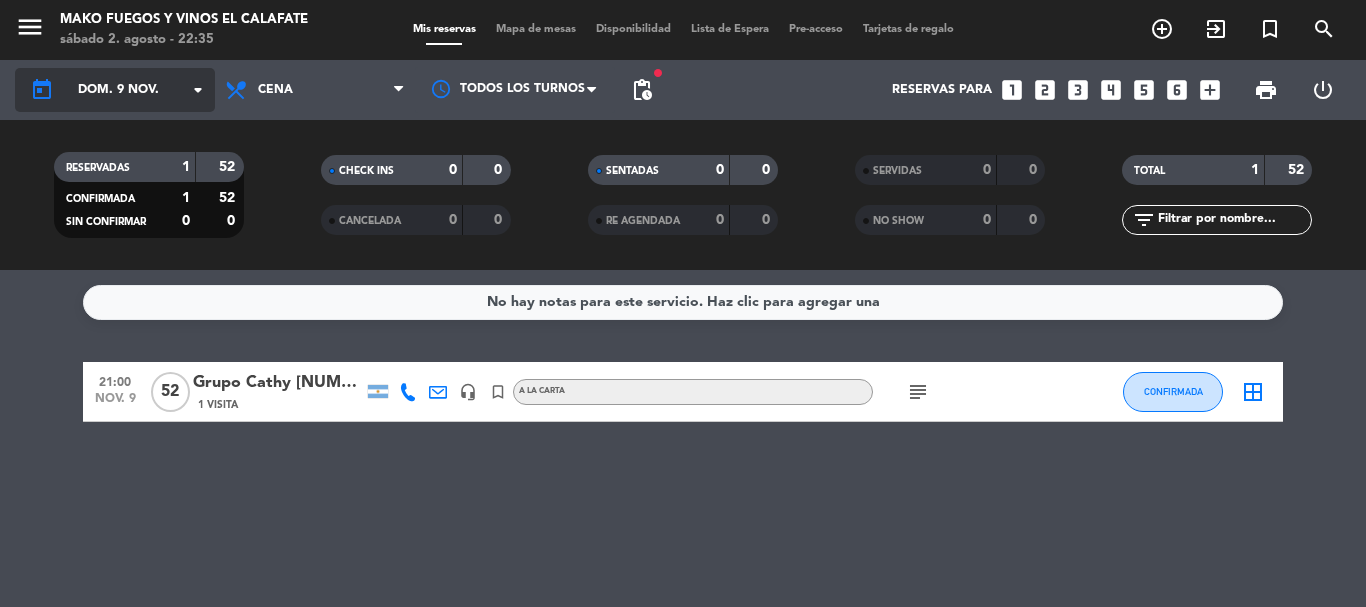 click on "arrow_drop_down" 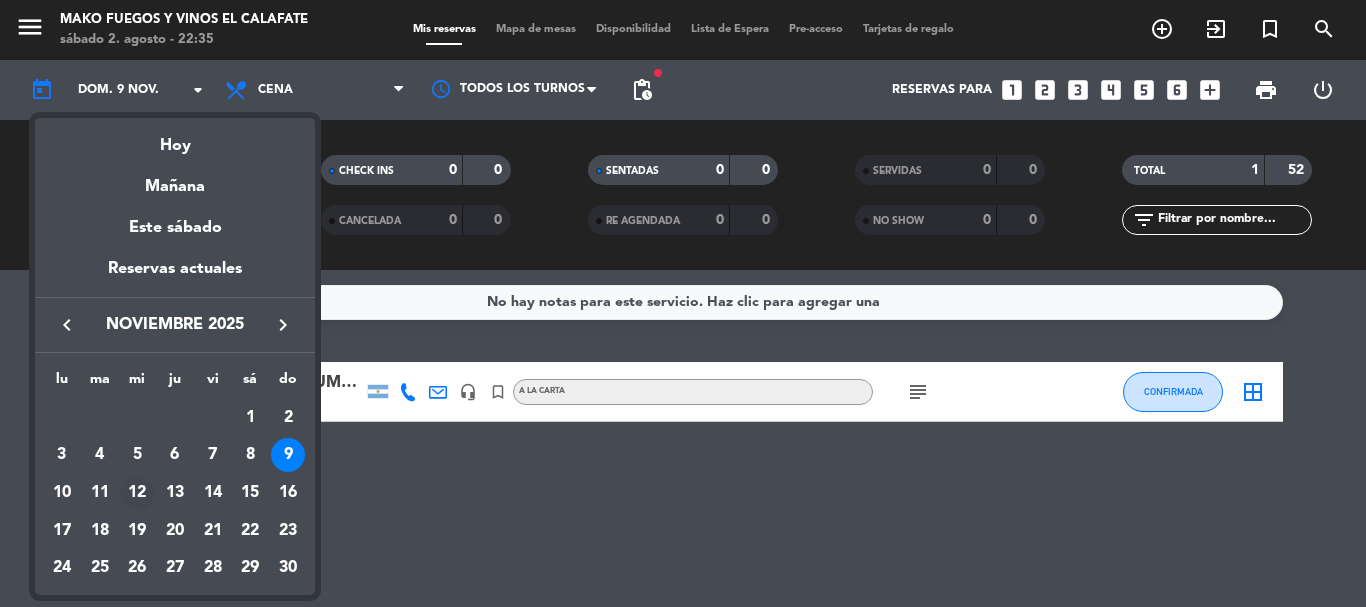click on "12" at bounding box center [137, 493] 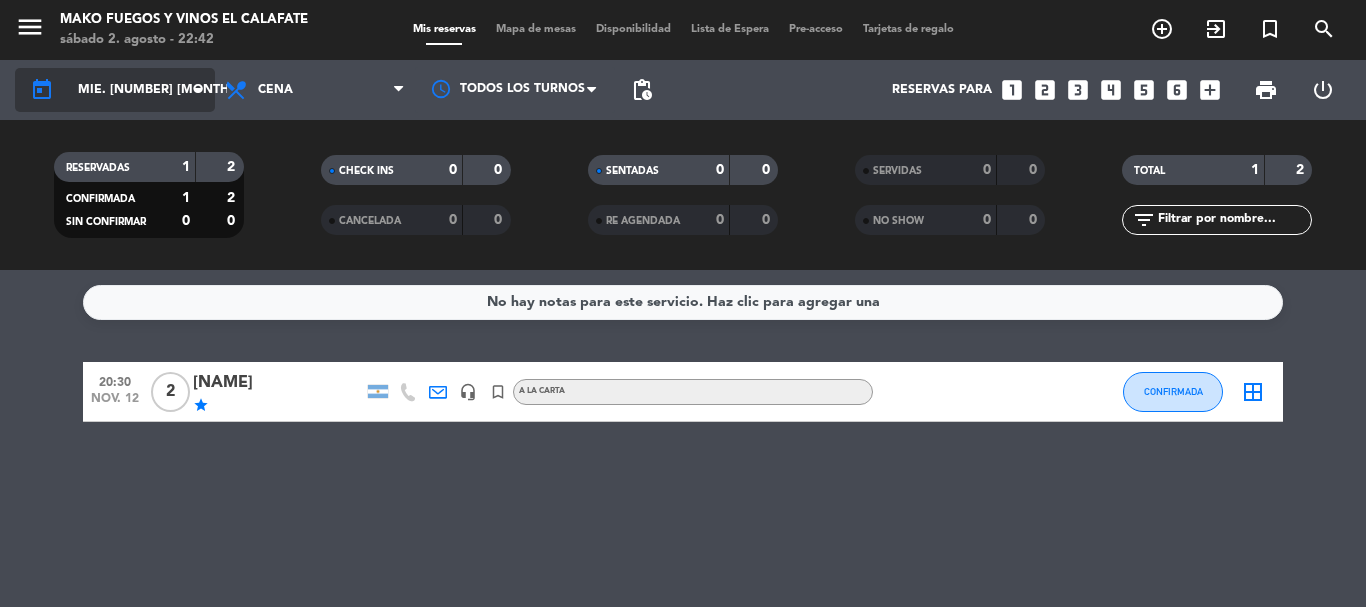 click on "arrow_drop_down" 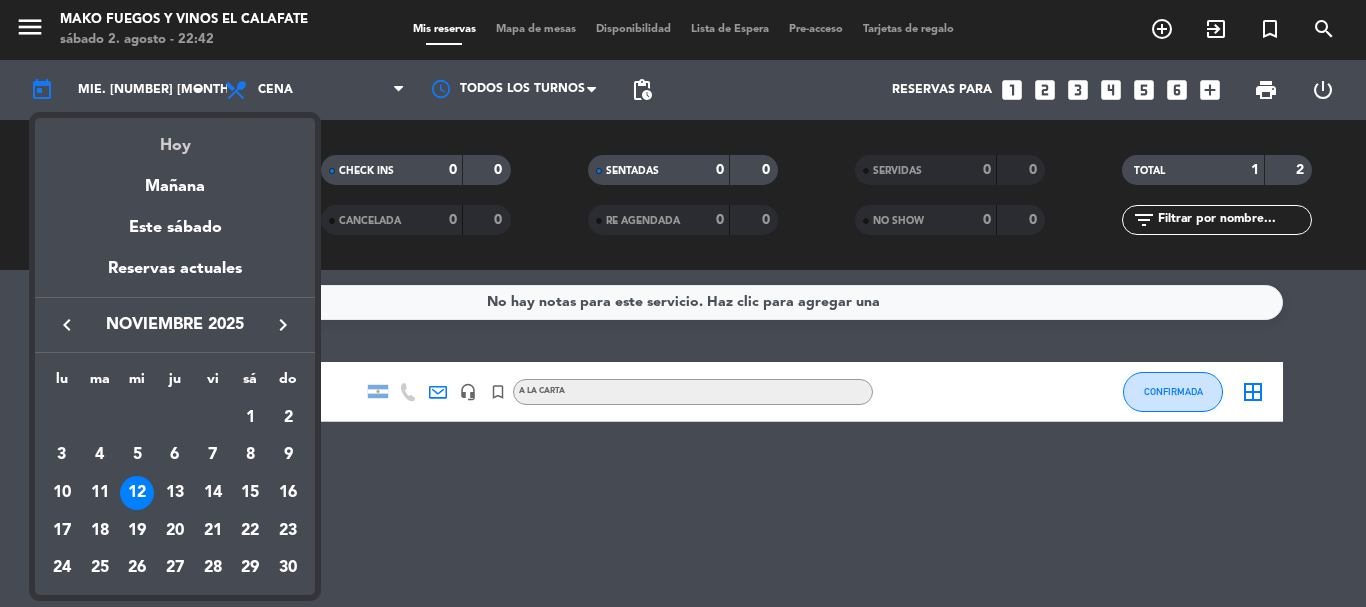 click on "Hoy" at bounding box center (175, 138) 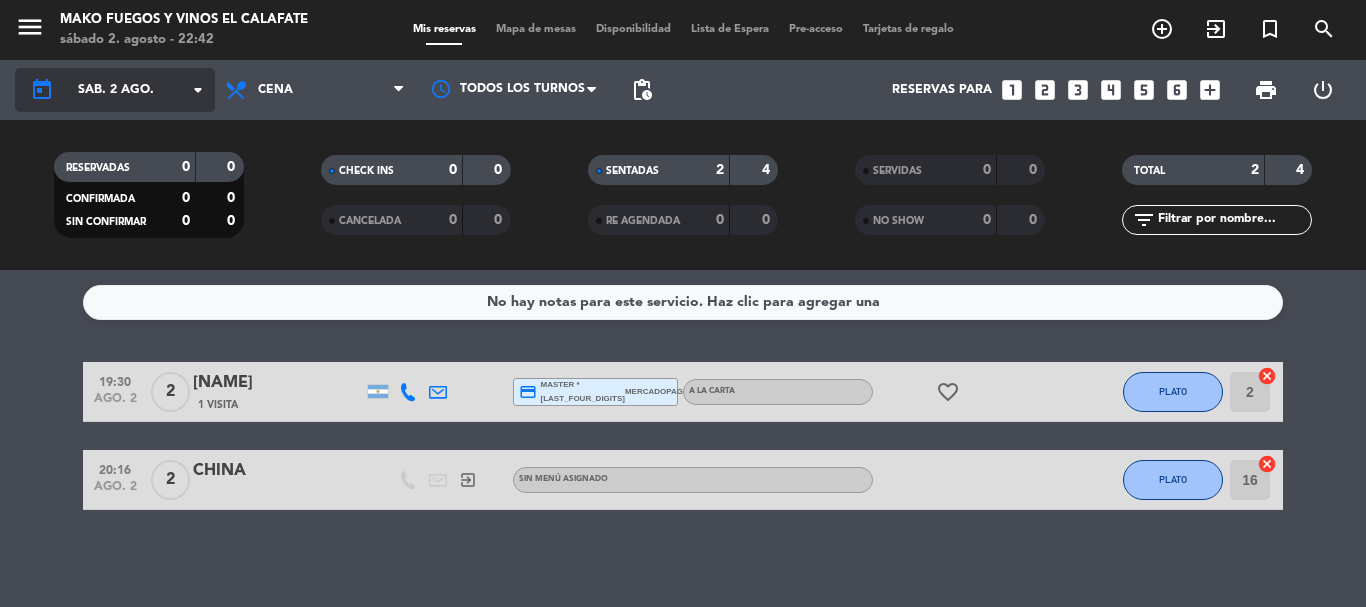 click on "sáb. 2 ago." 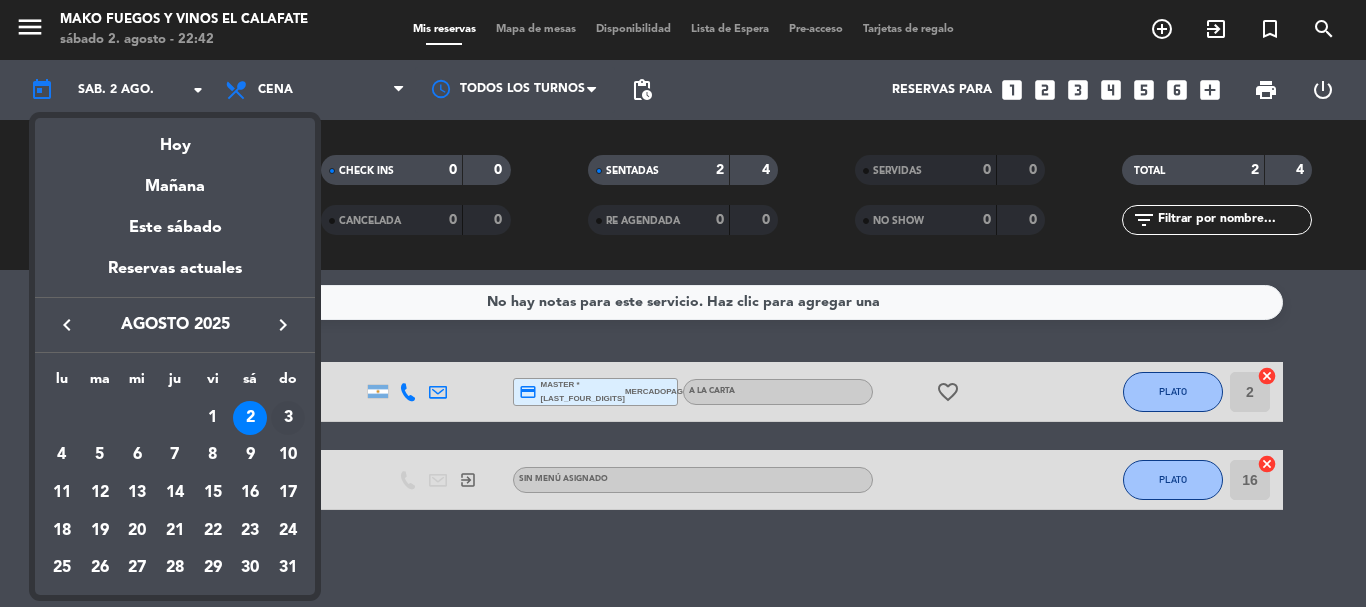 click on "3" at bounding box center [288, 418] 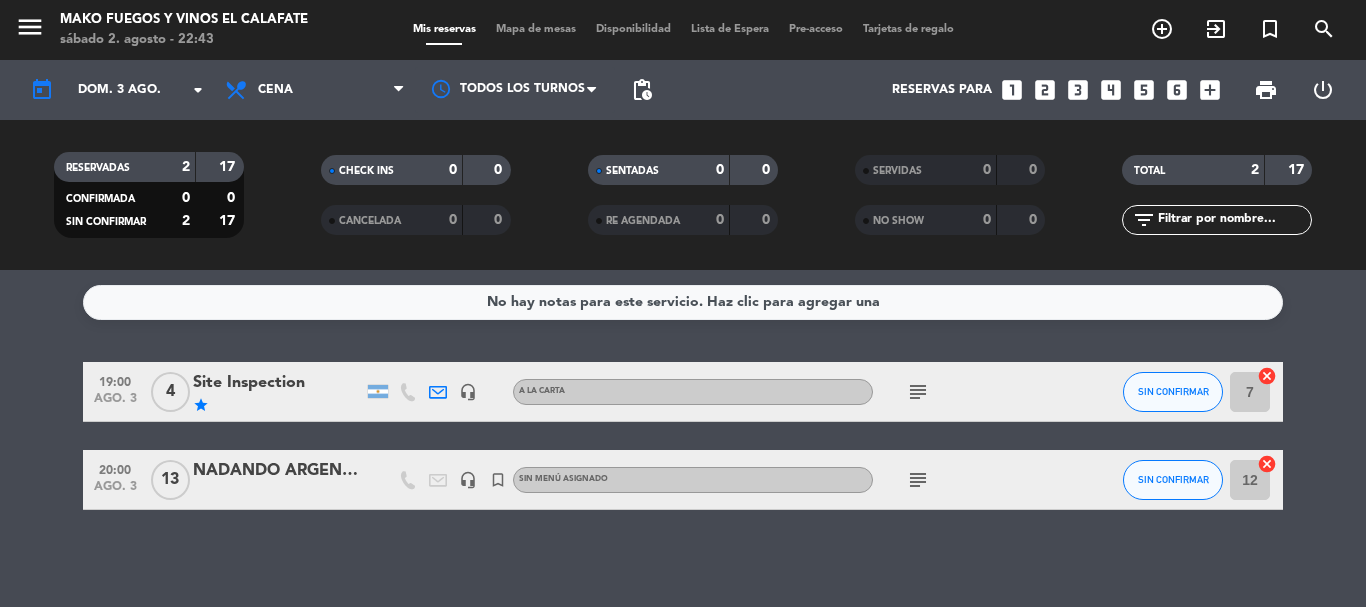 click on "subject" 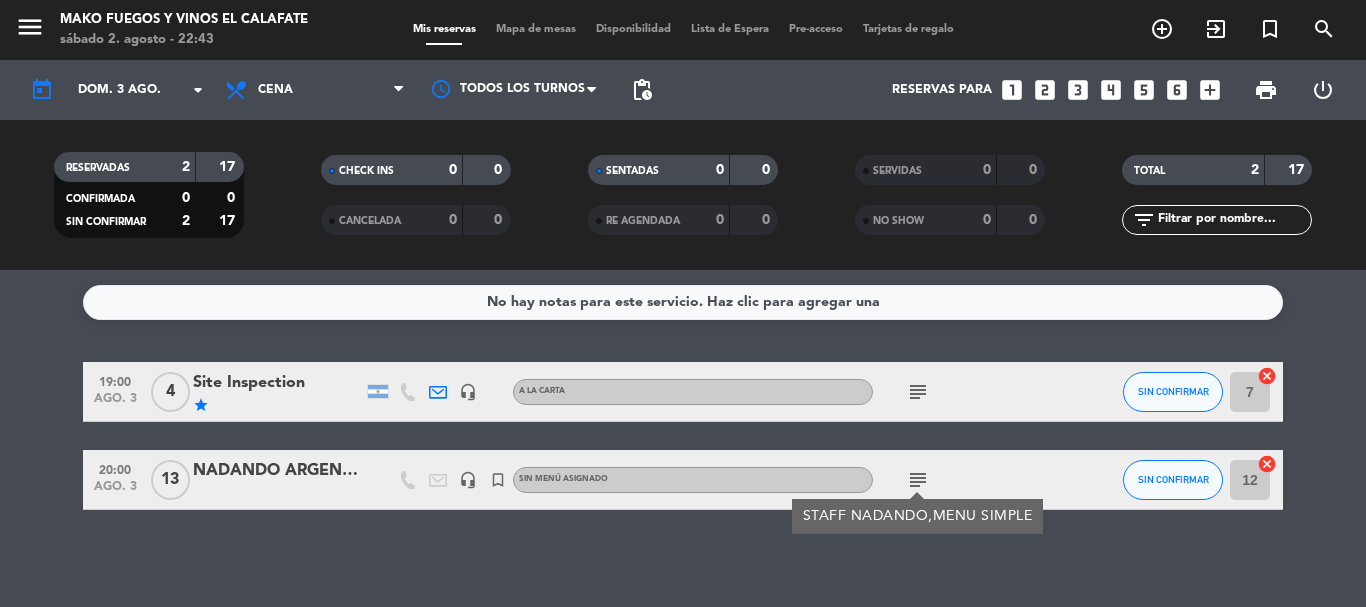 click on "subject" 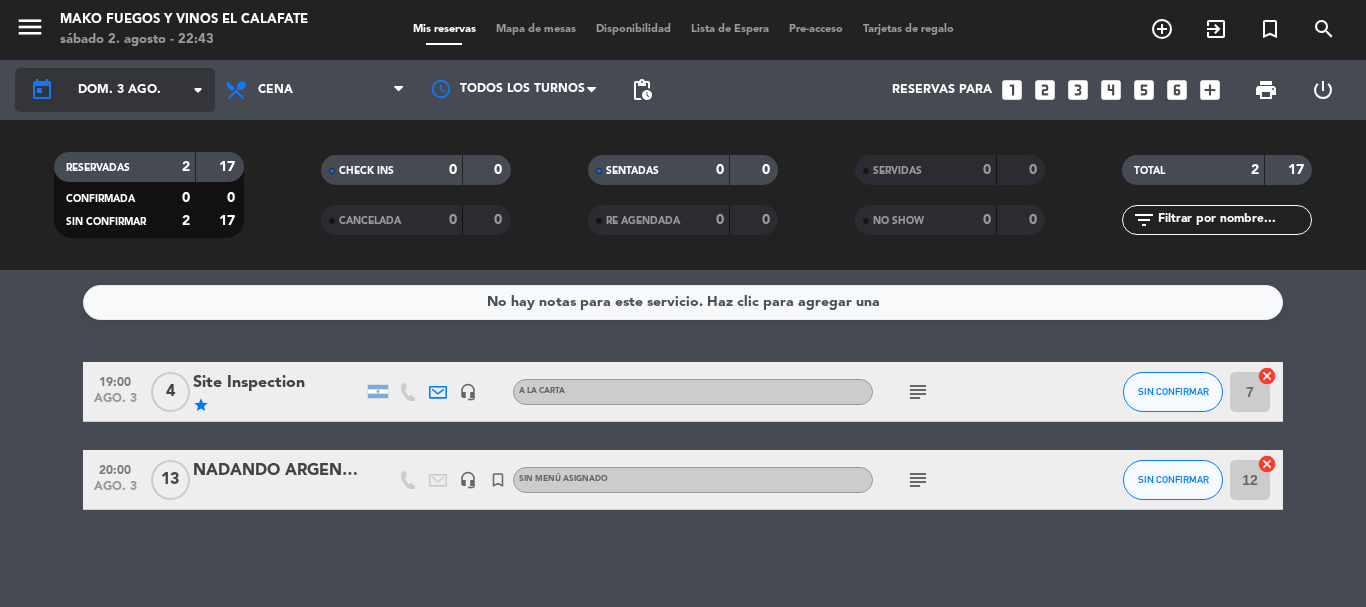 click on "dom. 3 ago." 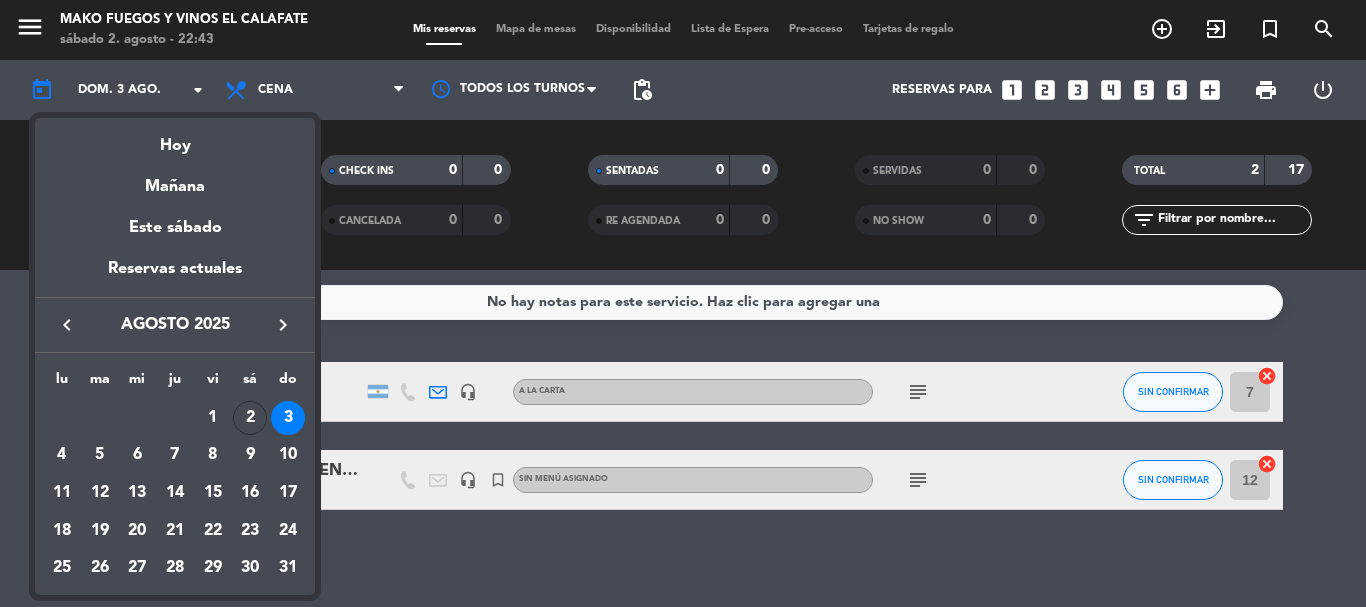 drag, startPoint x: 779, startPoint y: 550, endPoint x: 737, endPoint y: 544, distance: 42.426407 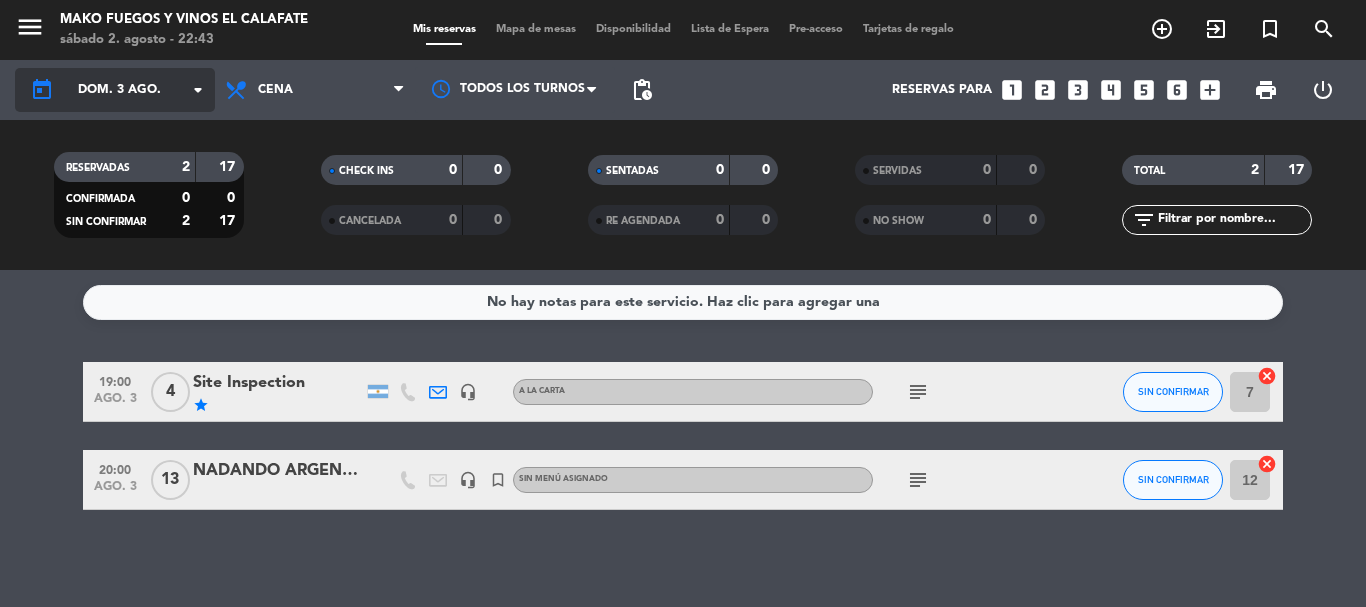 click on "arrow_drop_down" 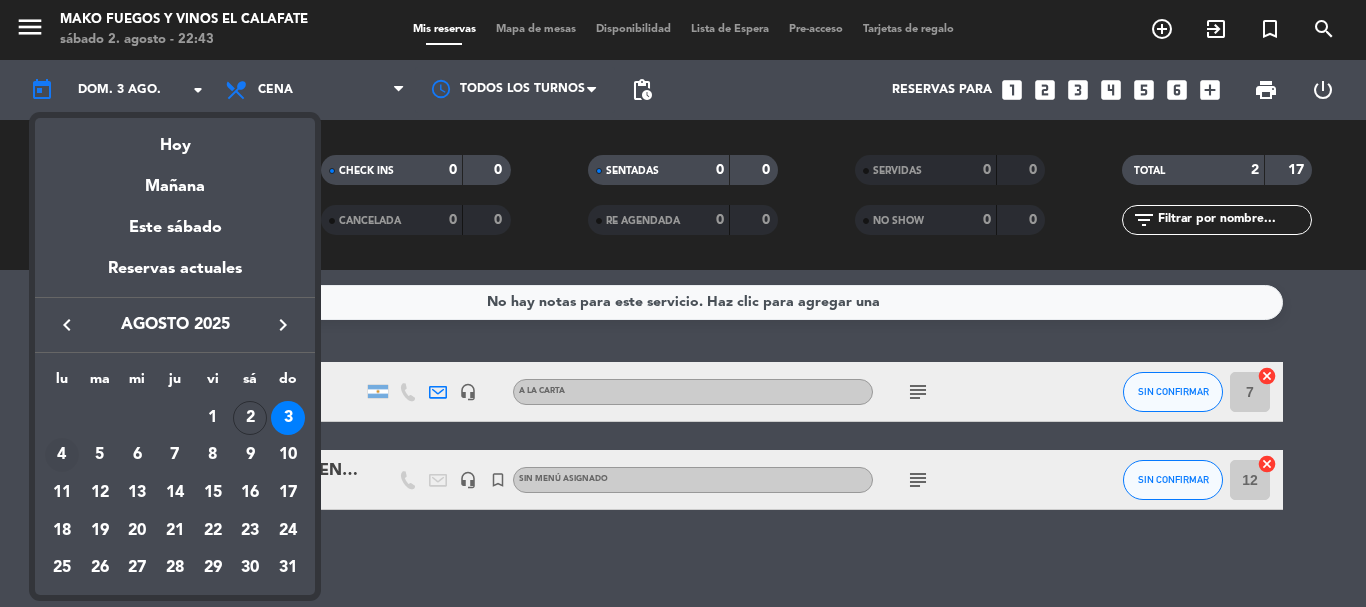 click on "4" at bounding box center (62, 455) 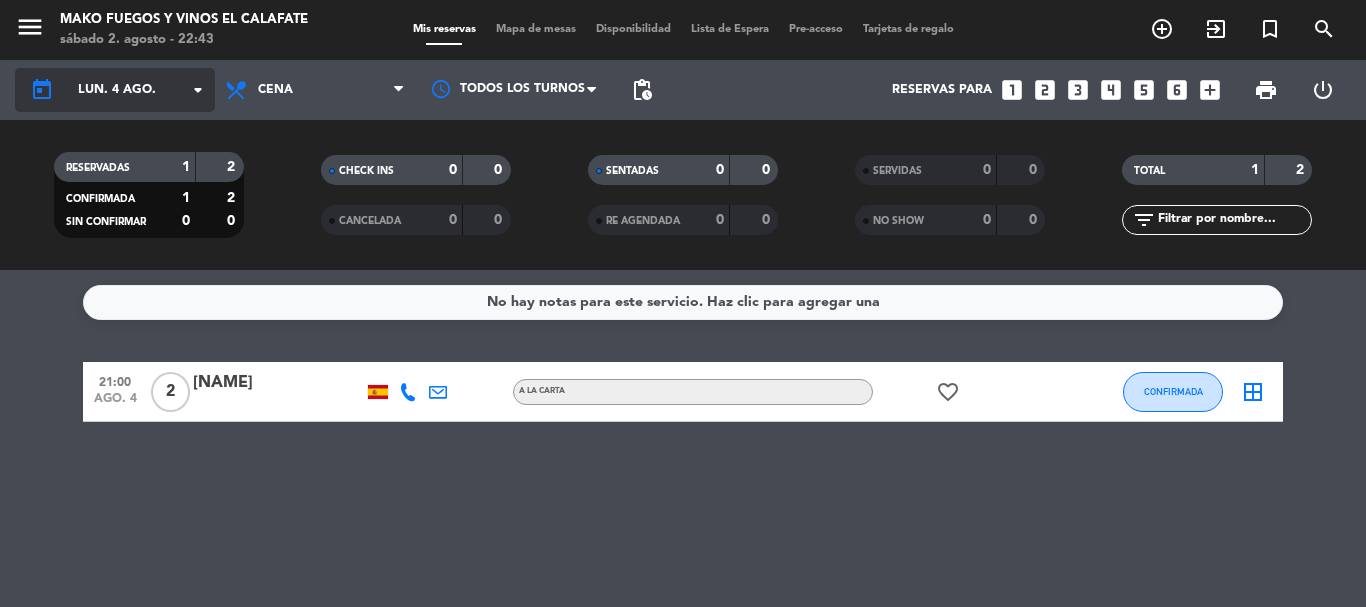 click on "lun. 4 ago." 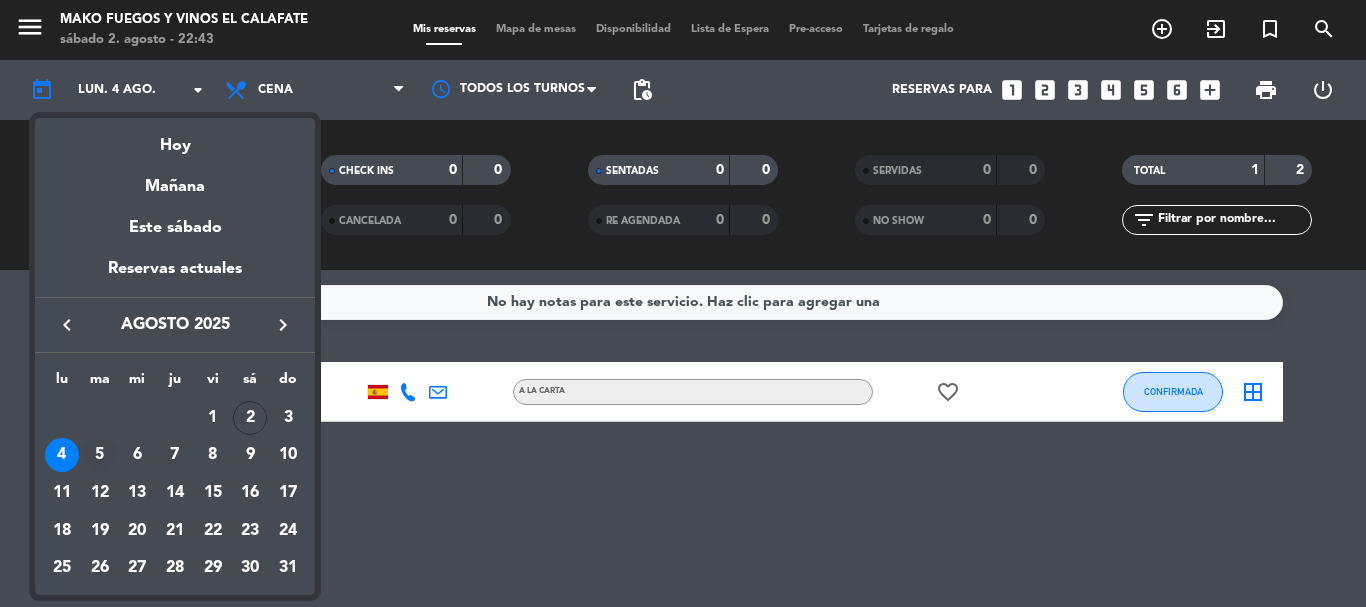 click on "5" at bounding box center [100, 455] 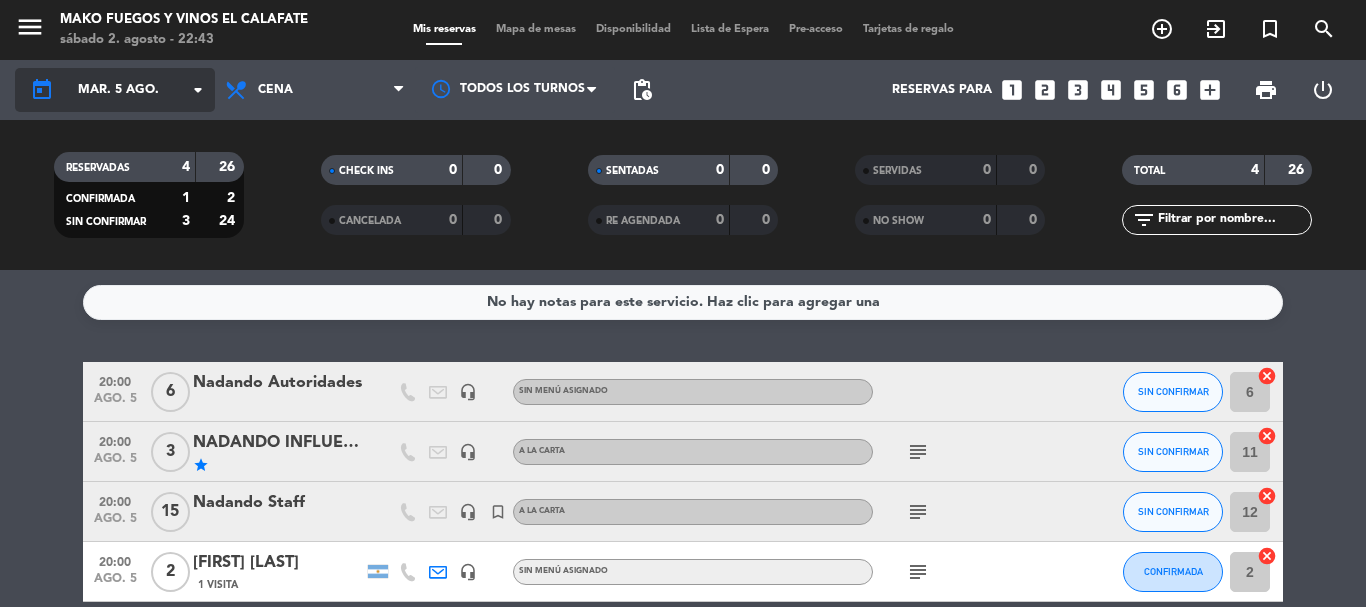 click on "mar. 5 ago." 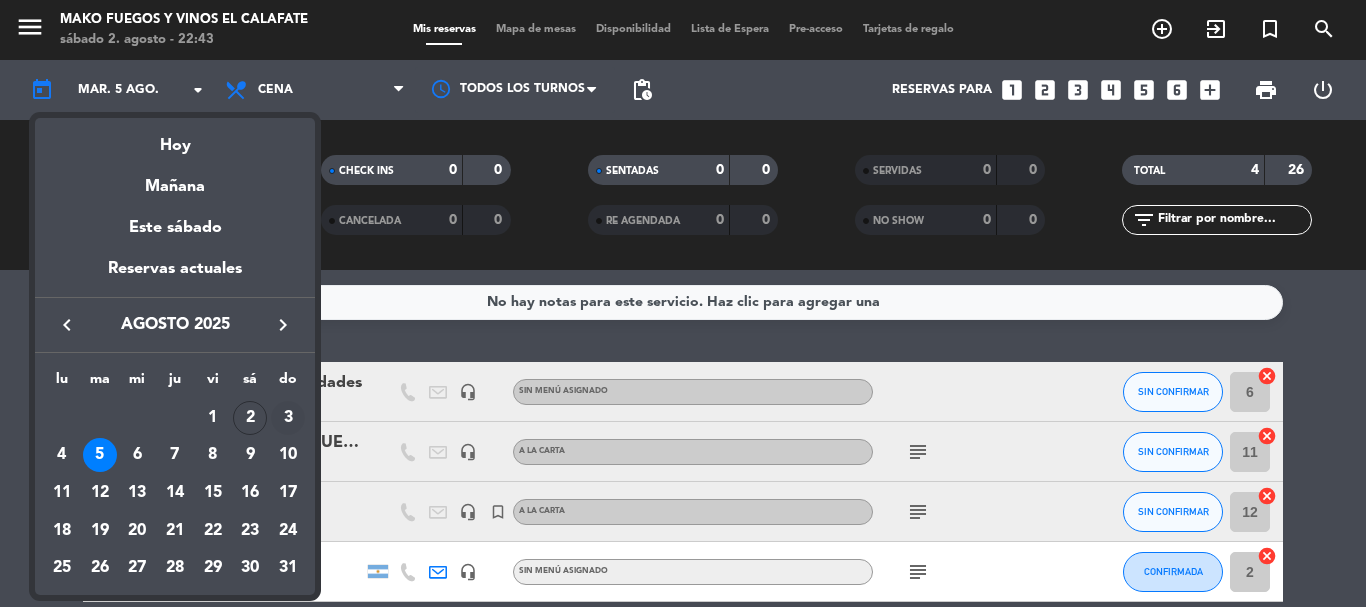 click on "3" at bounding box center [288, 418] 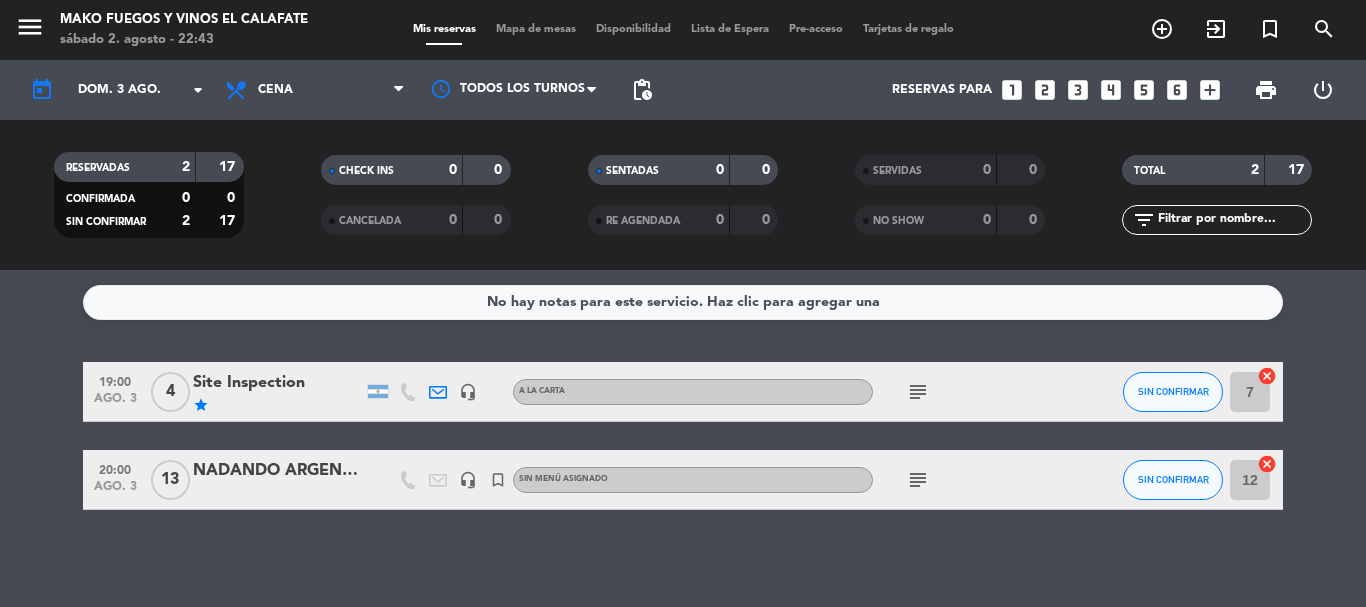 click on "subject" 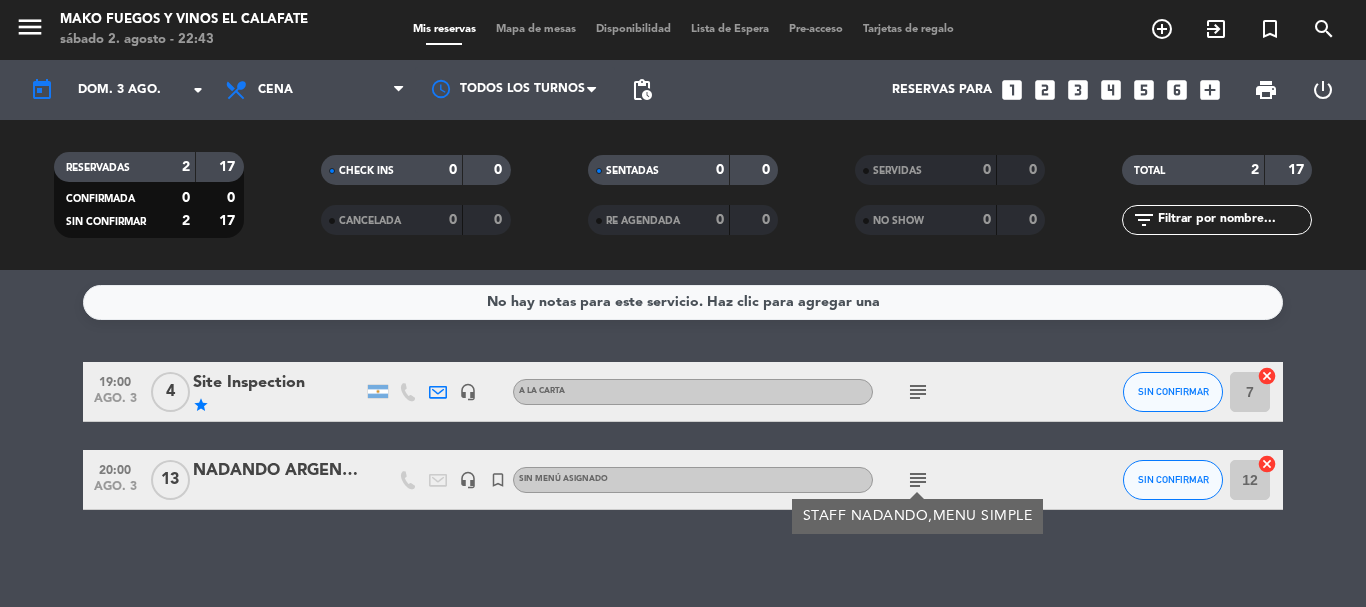 click on "subject" 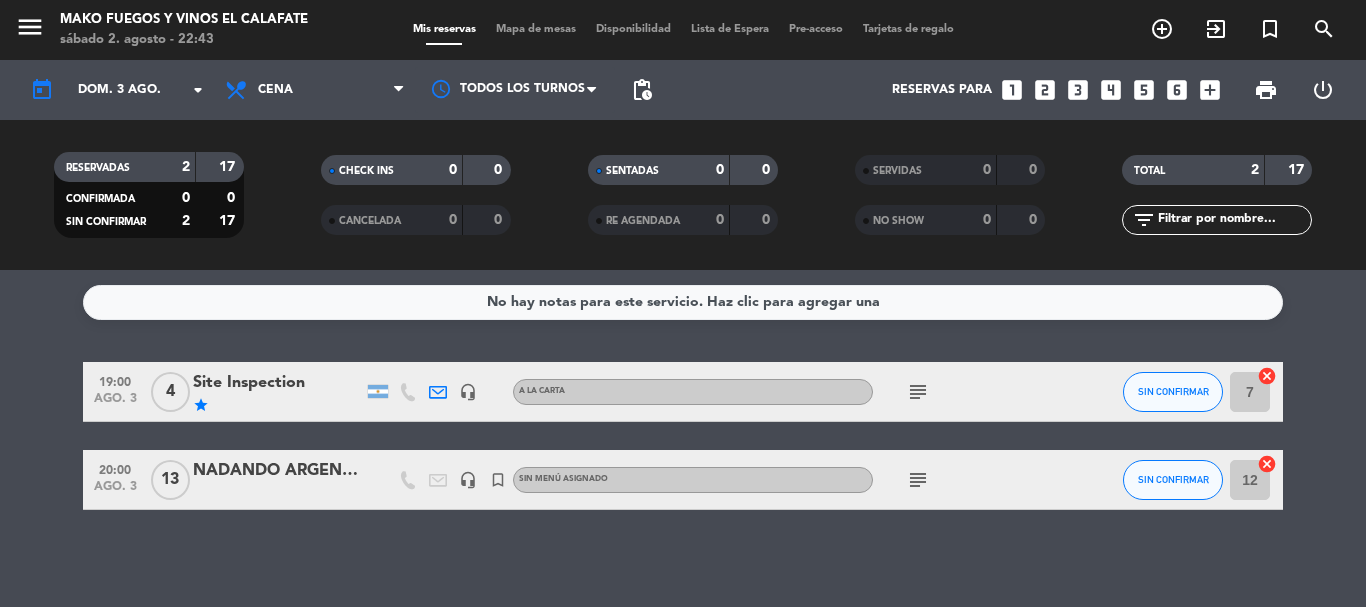 click on "subject" 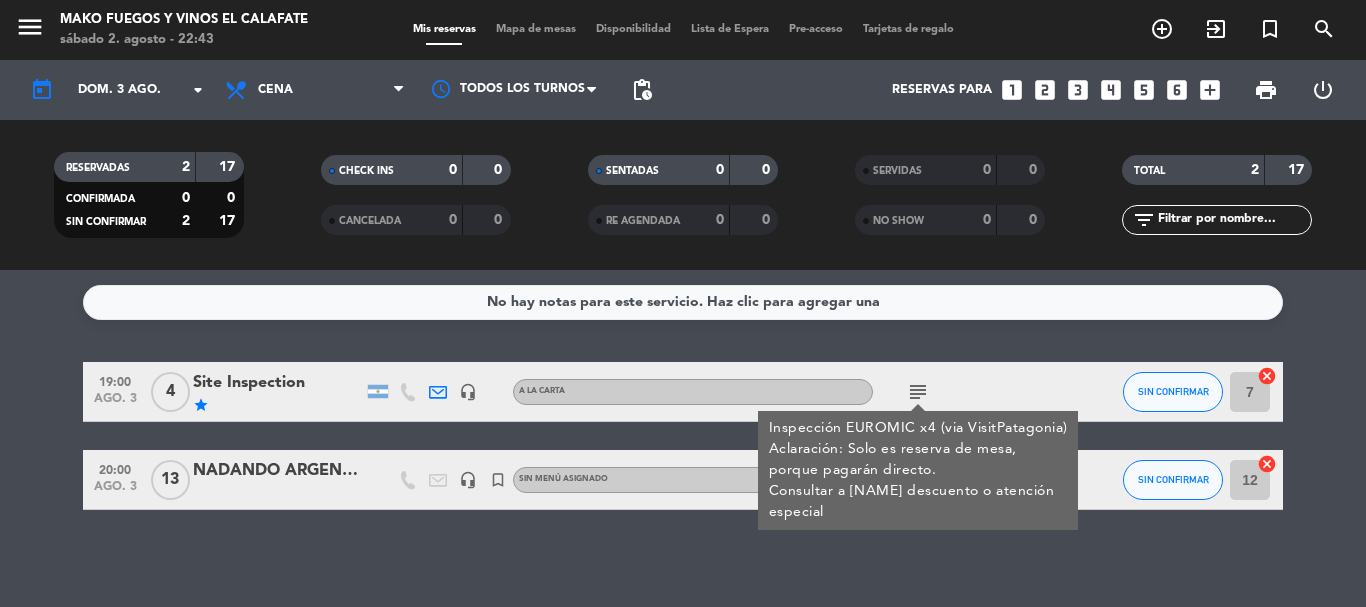 click on "subject" 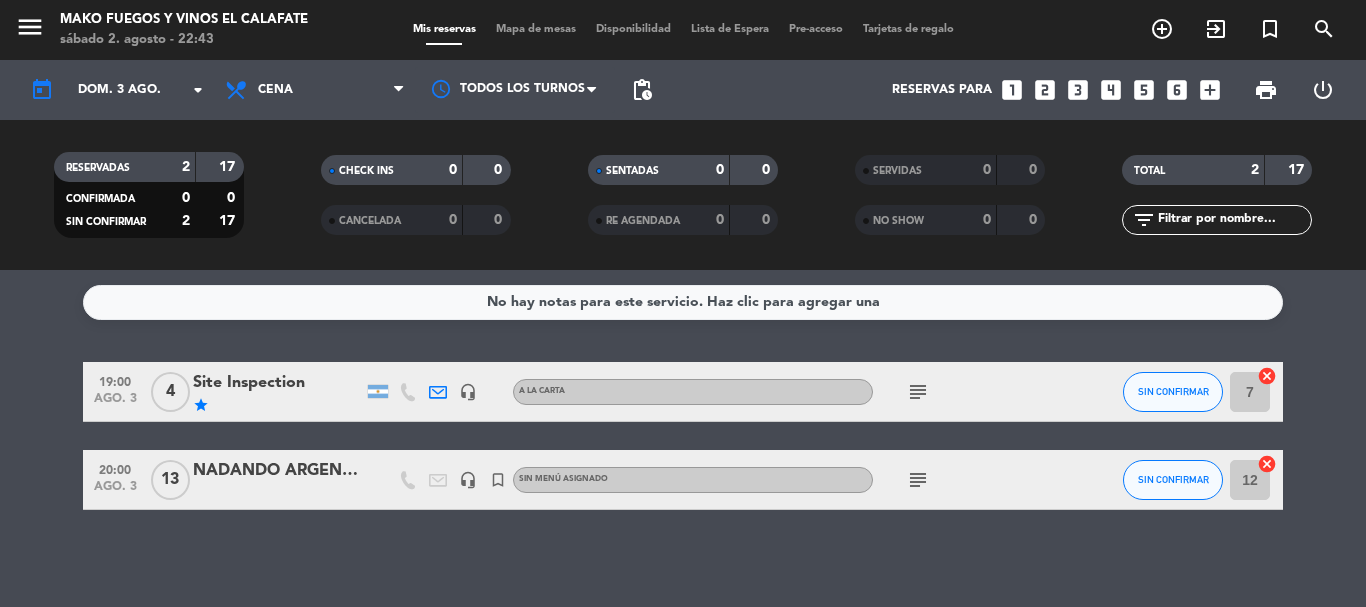 click on "subject" 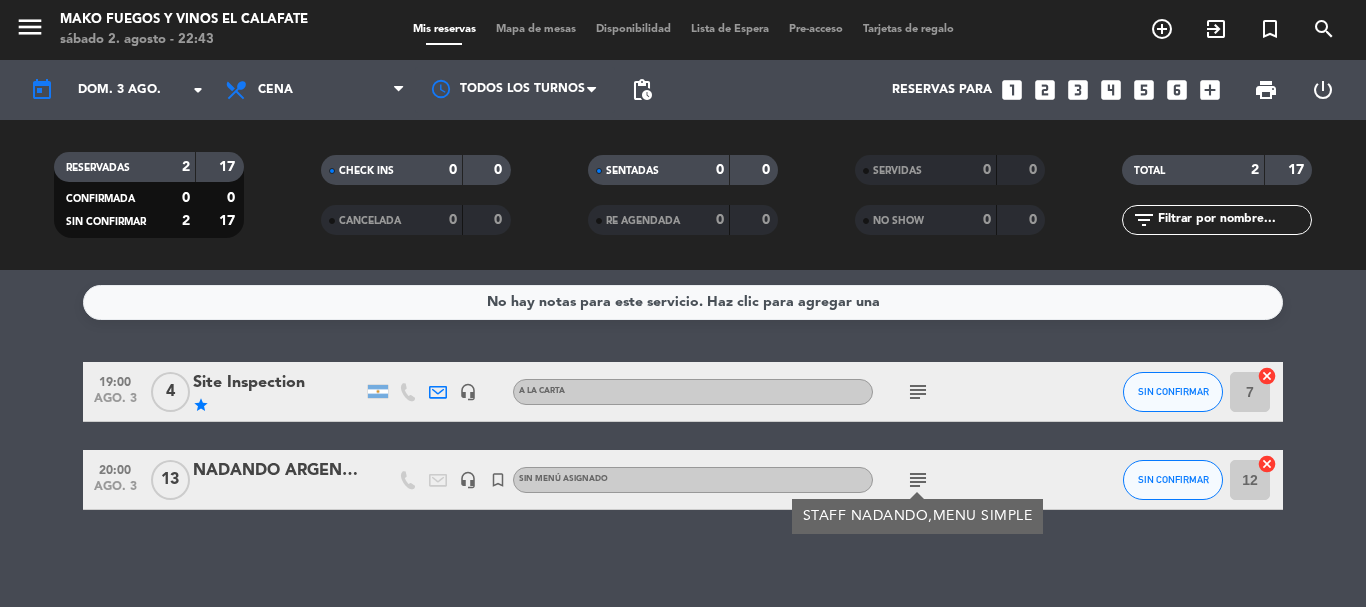 click on "subject" 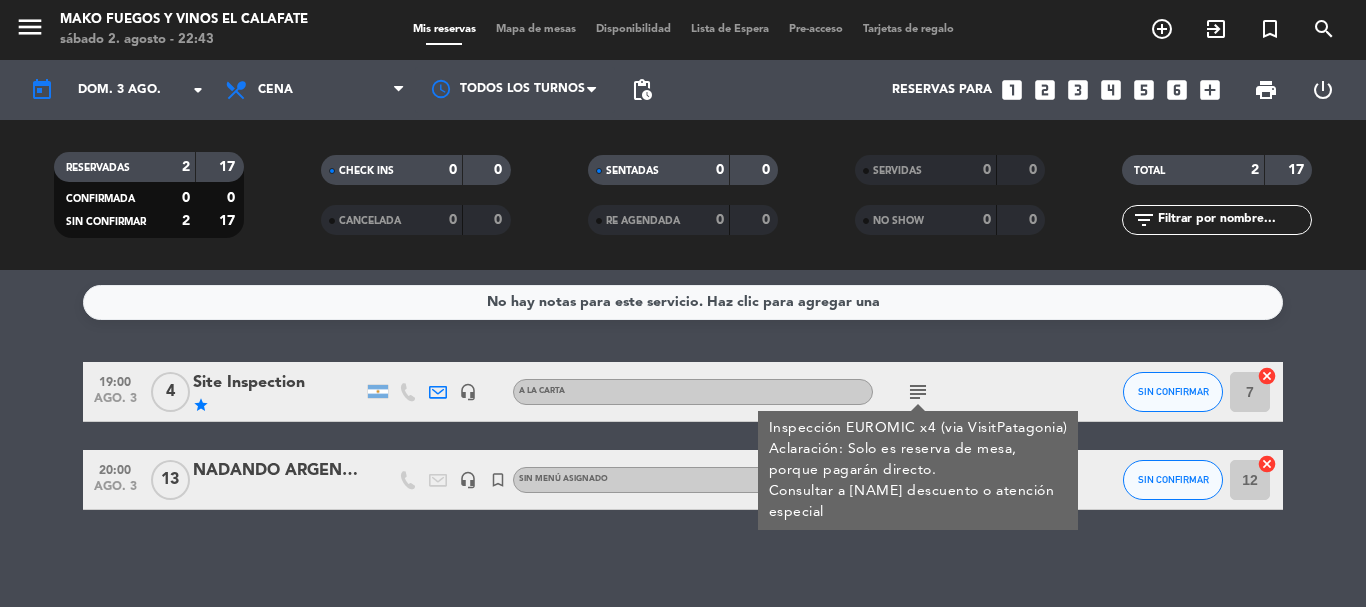 click on "subject" 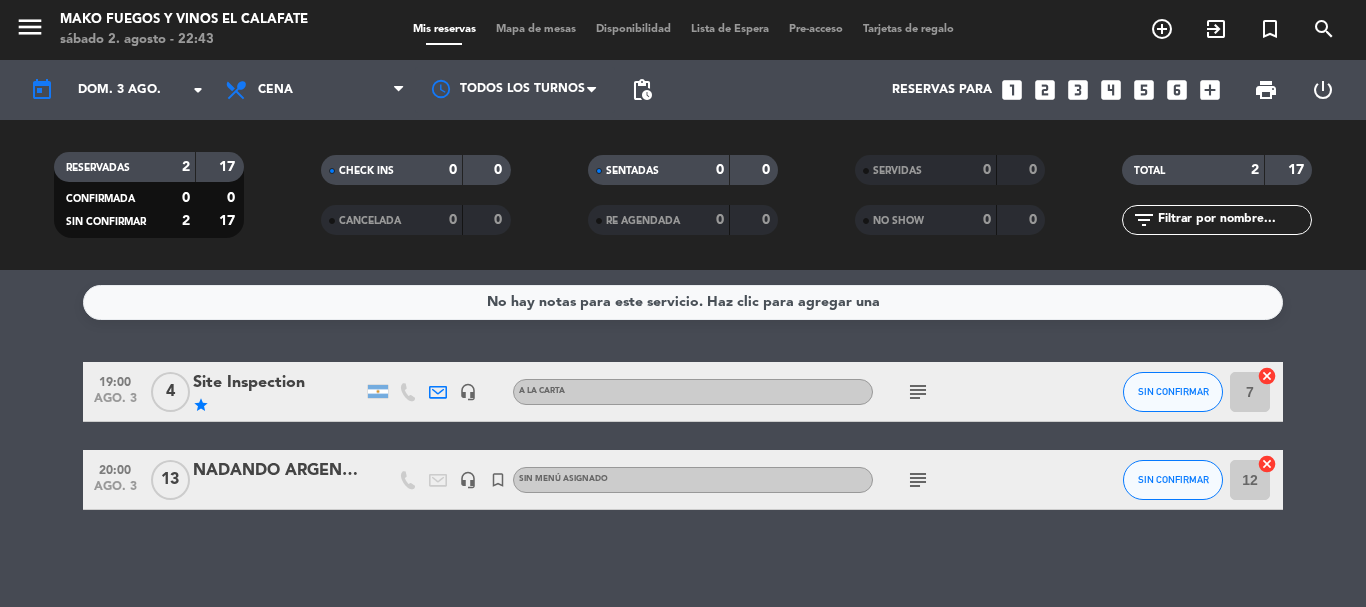 click on "subject" 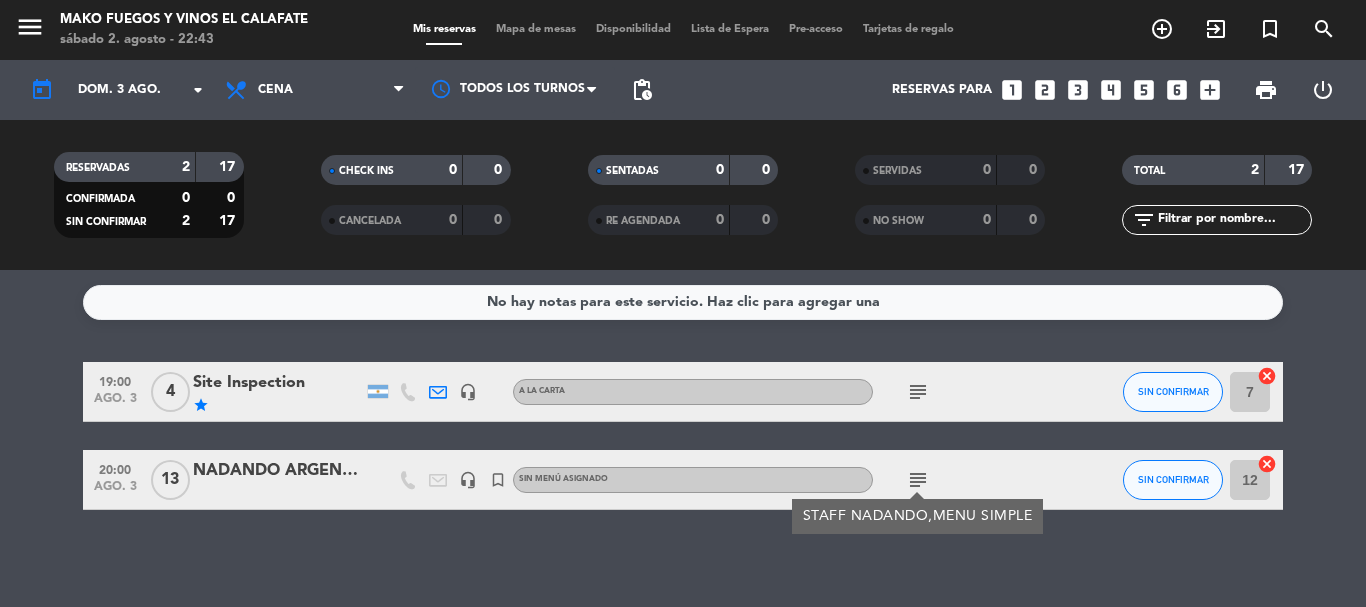 click on "subject" 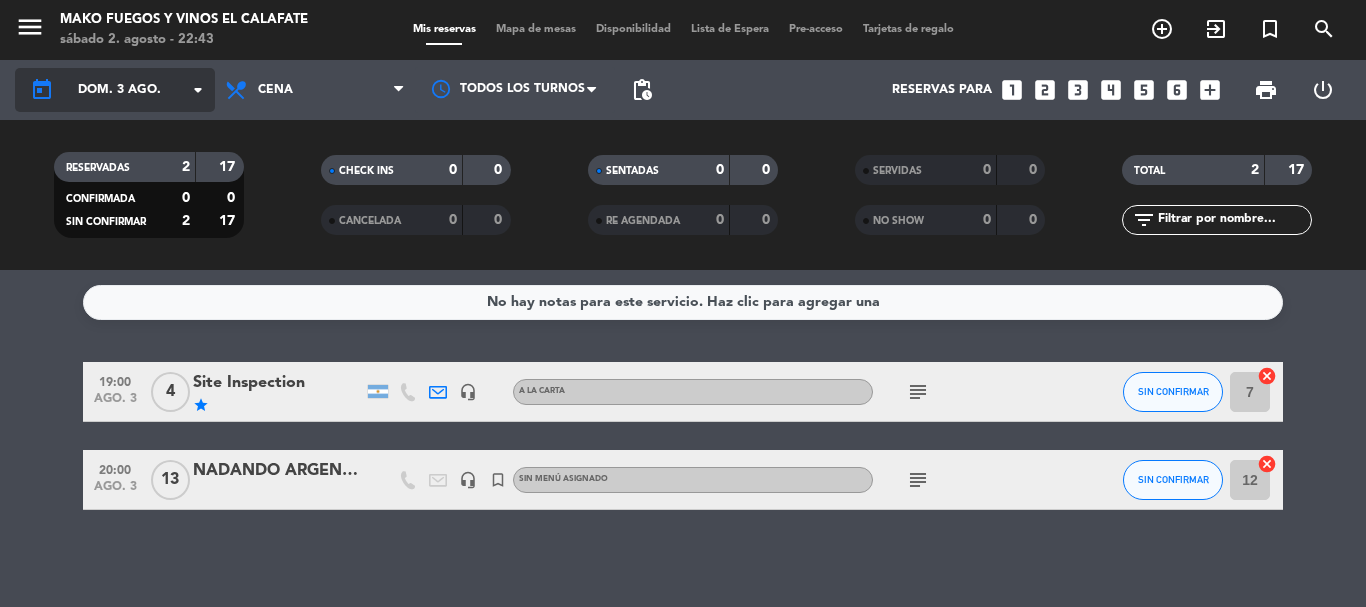 click on "dom. 3 ago." 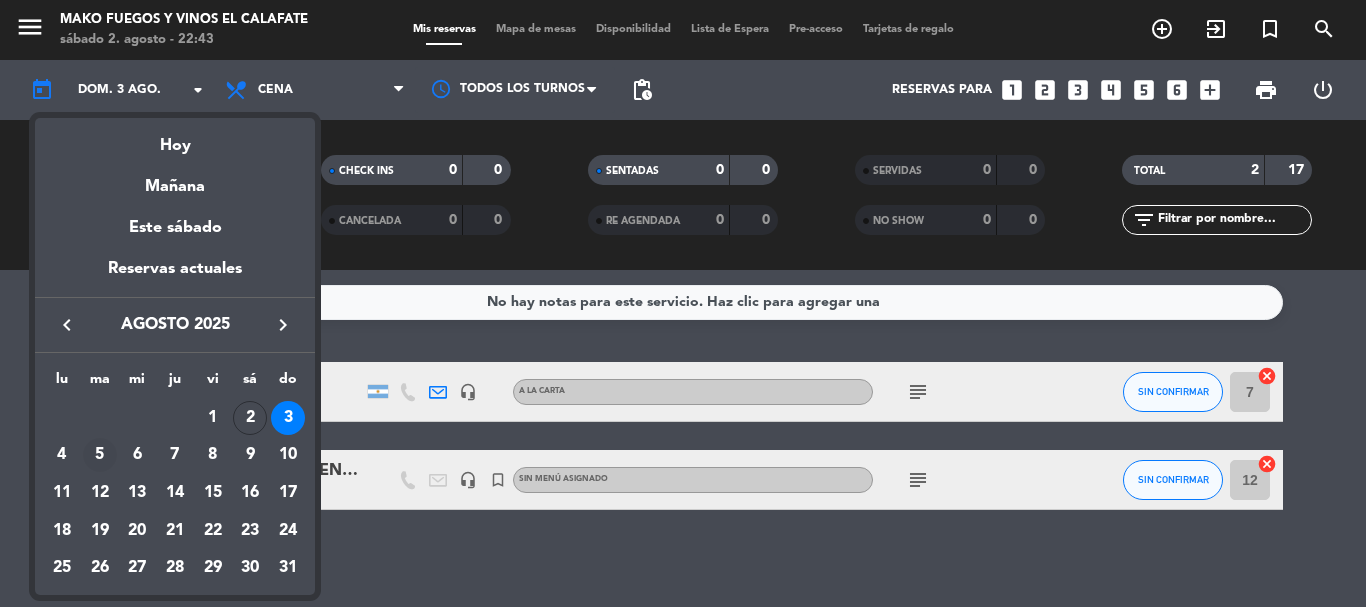 click on "5" at bounding box center (100, 455) 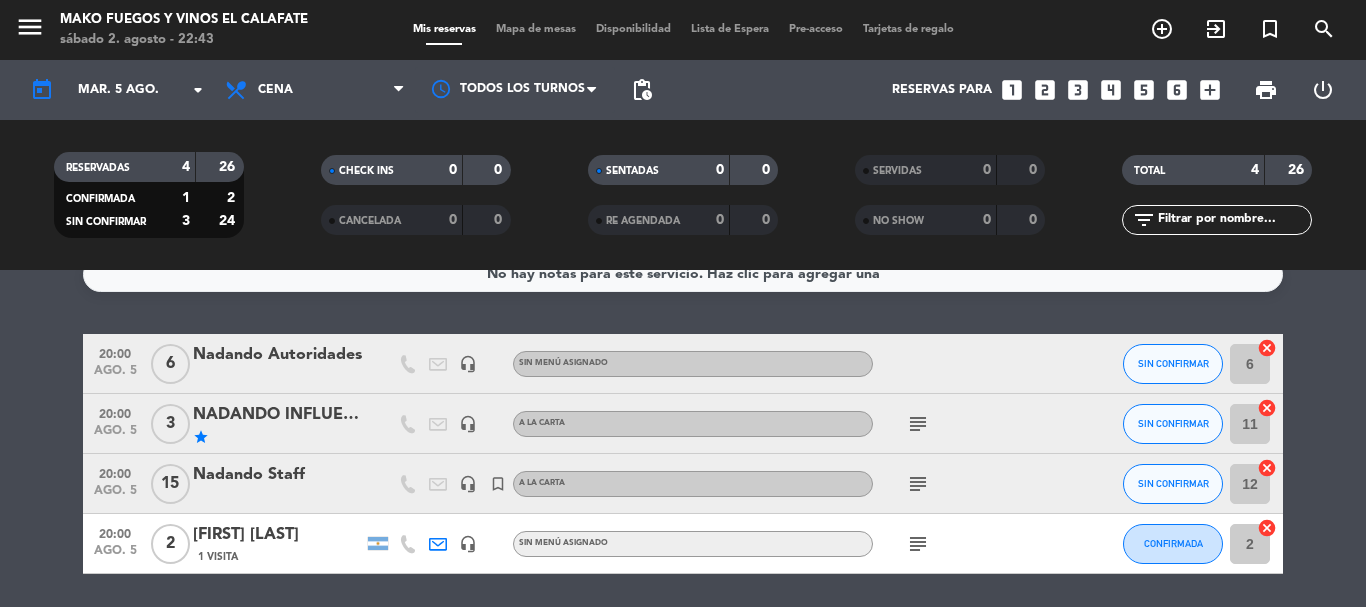 scroll, scrollTop: 0, scrollLeft: 0, axis: both 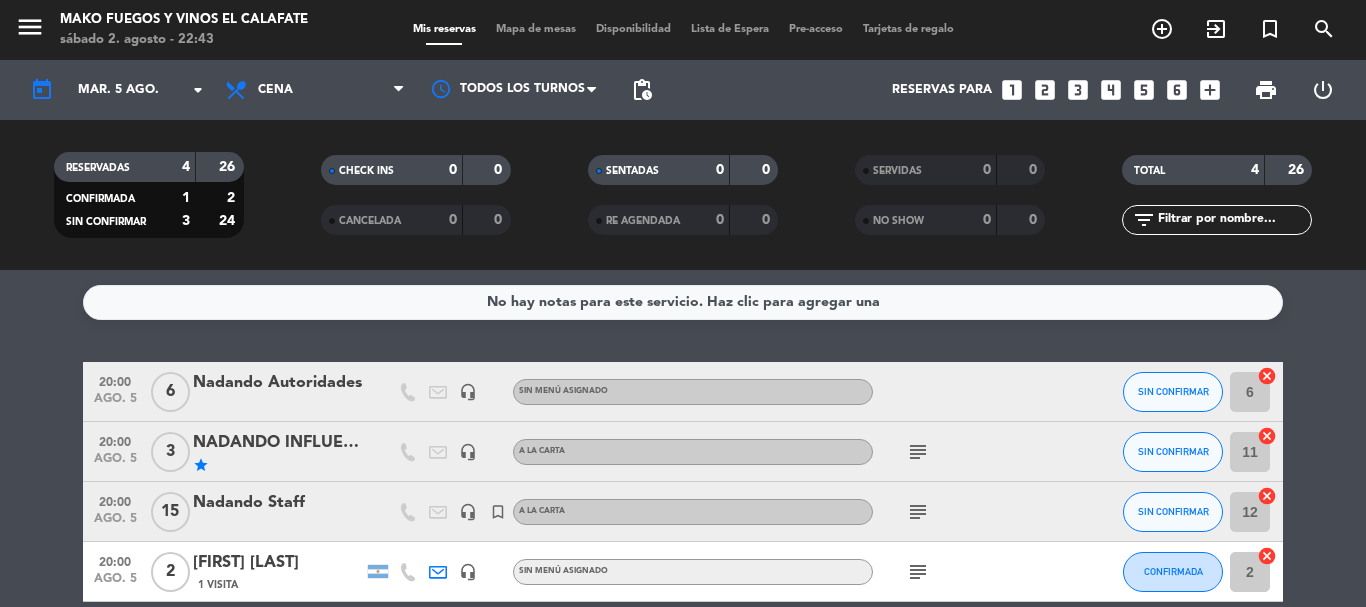 click on "subject" 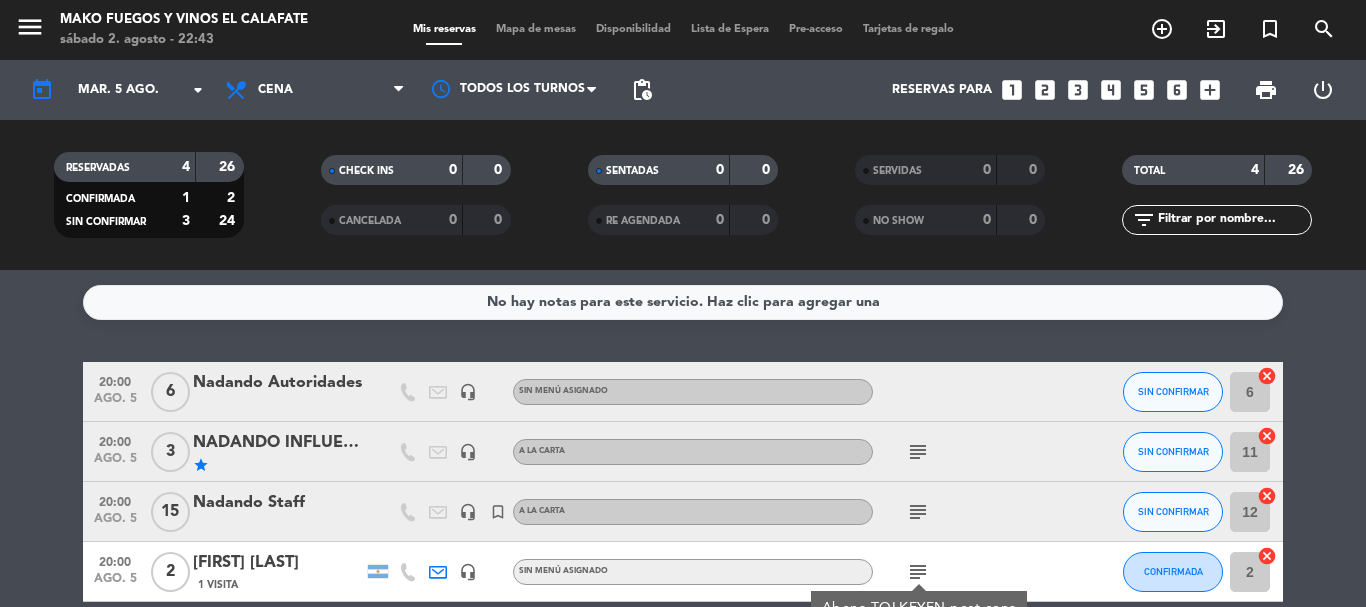 scroll, scrollTop: 95, scrollLeft: 0, axis: vertical 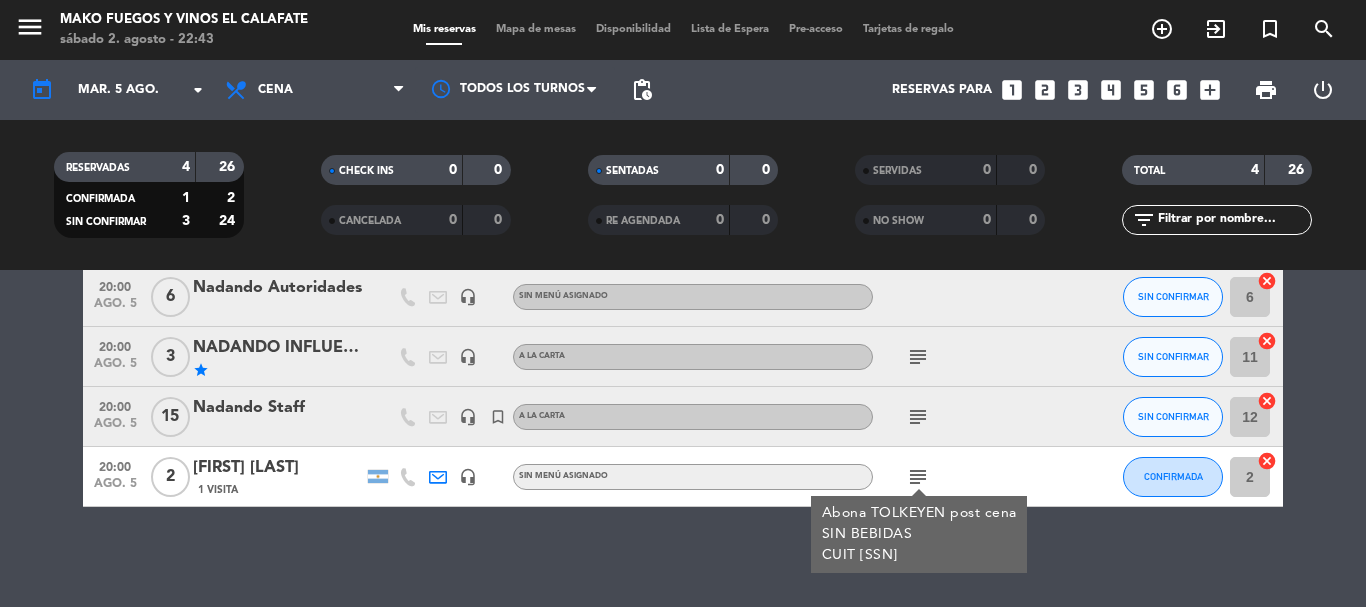click on "No hay notas para este servicio. Haz clic para agregar una   [TIME]   [MONTH] [DAY]   [NUMBER]   Nadando Autoridades   headset_mic  Sin menú asignado SIN CONFIRMAR [NUMBER]  cancel   [TIME]   [MONTH] [DAY]   [NUMBER]   NADANDO INFLUENCERS   star   headset_mic   A LA CARTA  subject  SIN CONFIRMAR [NUMBER]  cancel   [TIME]   [MONTH] [DAY]   [NUMBER]   Nadando STAFF   headset_mic   turned_in_not   A LA CARTA  subject  SIN CONFIRMAR [NUMBER]  cancel   [TIME]   [MONTH] [DAY]   [NUMBER]   PEZONE CHIARA   1 Visita   headset_mic  Sin menú asignado  subject  Abona TOLKEYEN post cena
SIN BEBIDAS
CUIT [NUMBER]-[NUMBER] CONFIRMADA [NUMBER]  cancel" 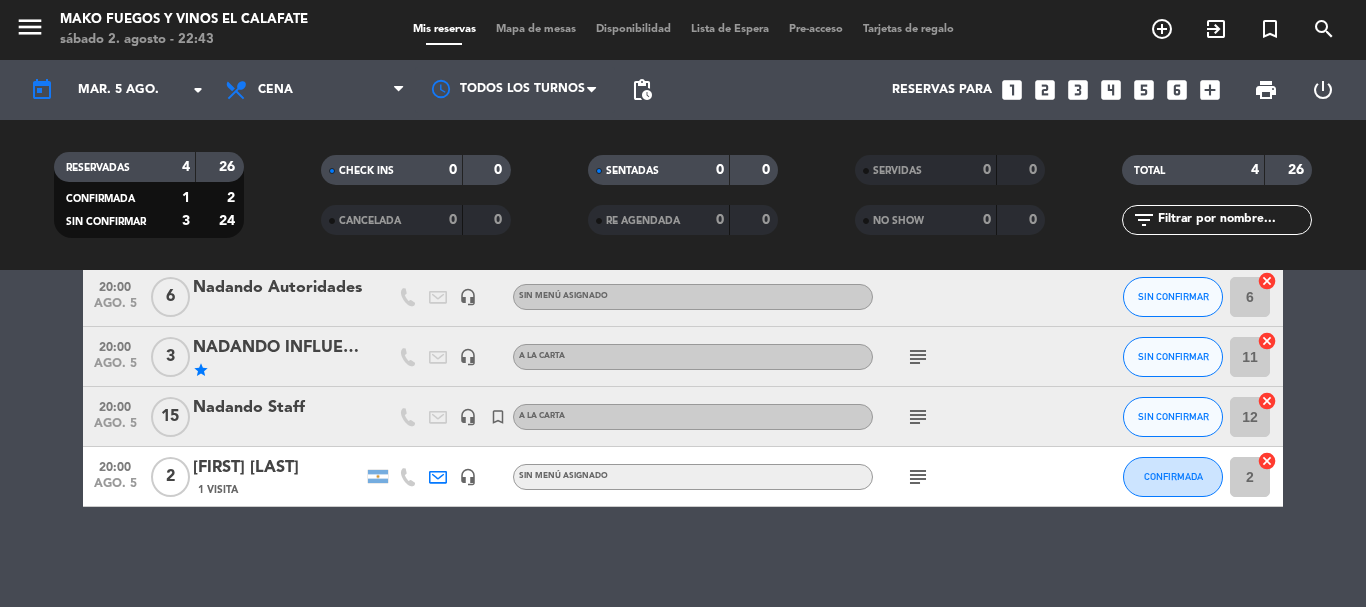 click on "subject" 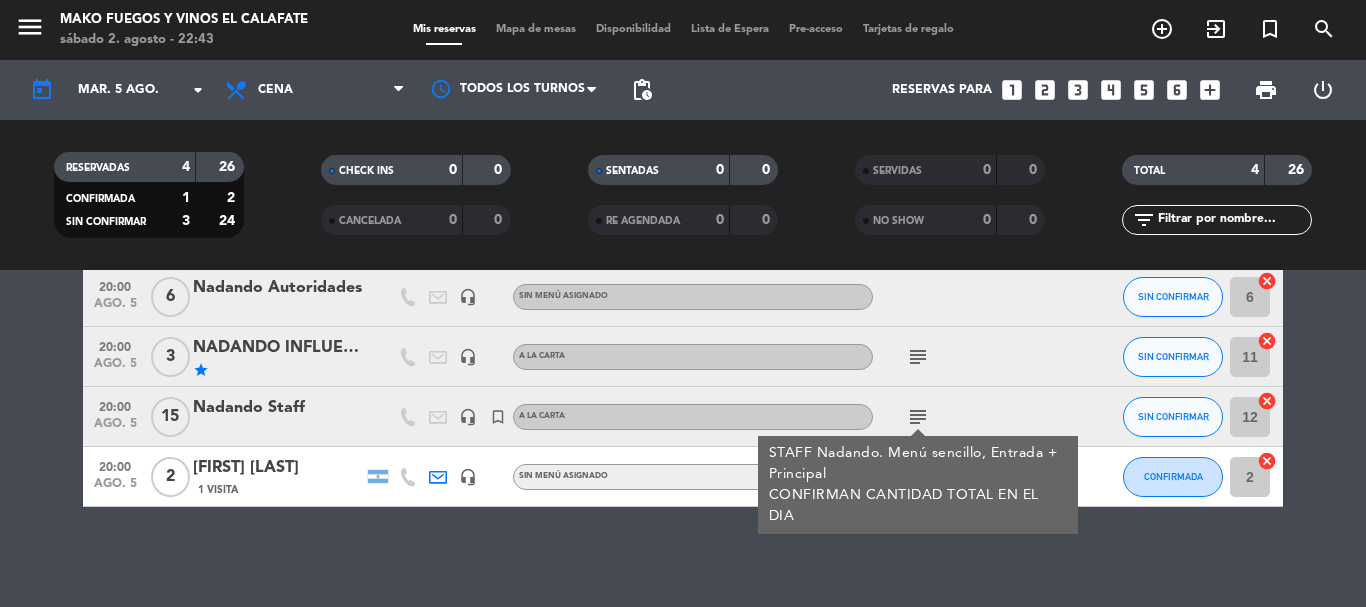 click on "subject" 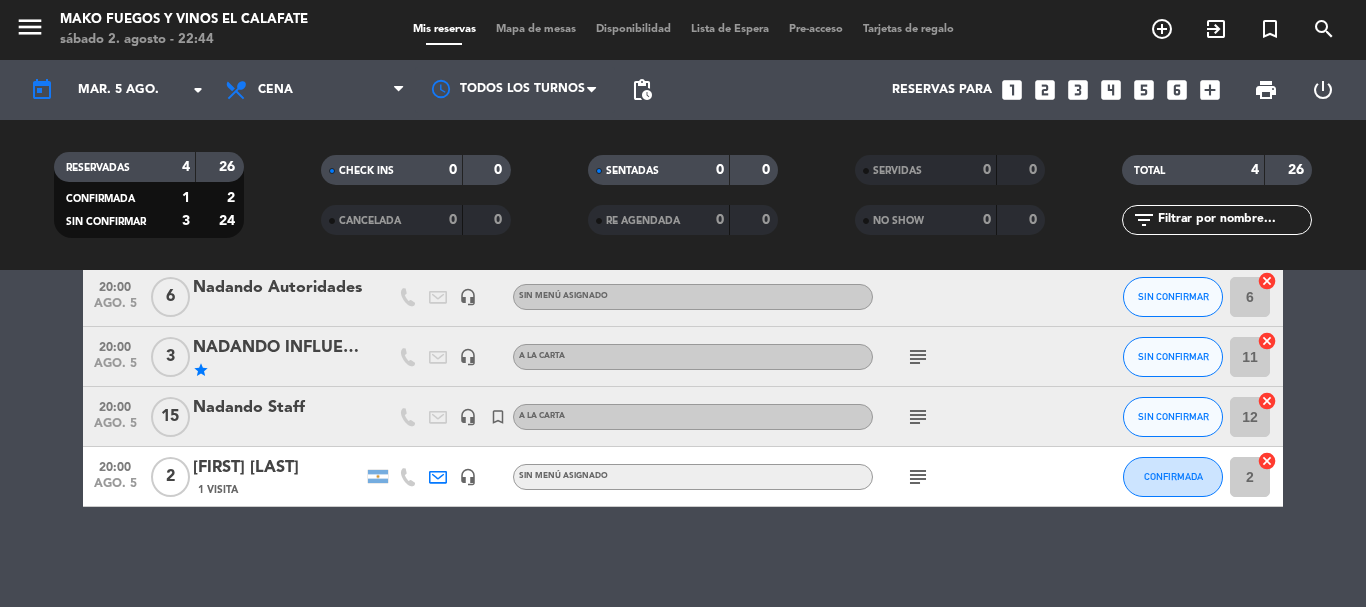 click on "subject" 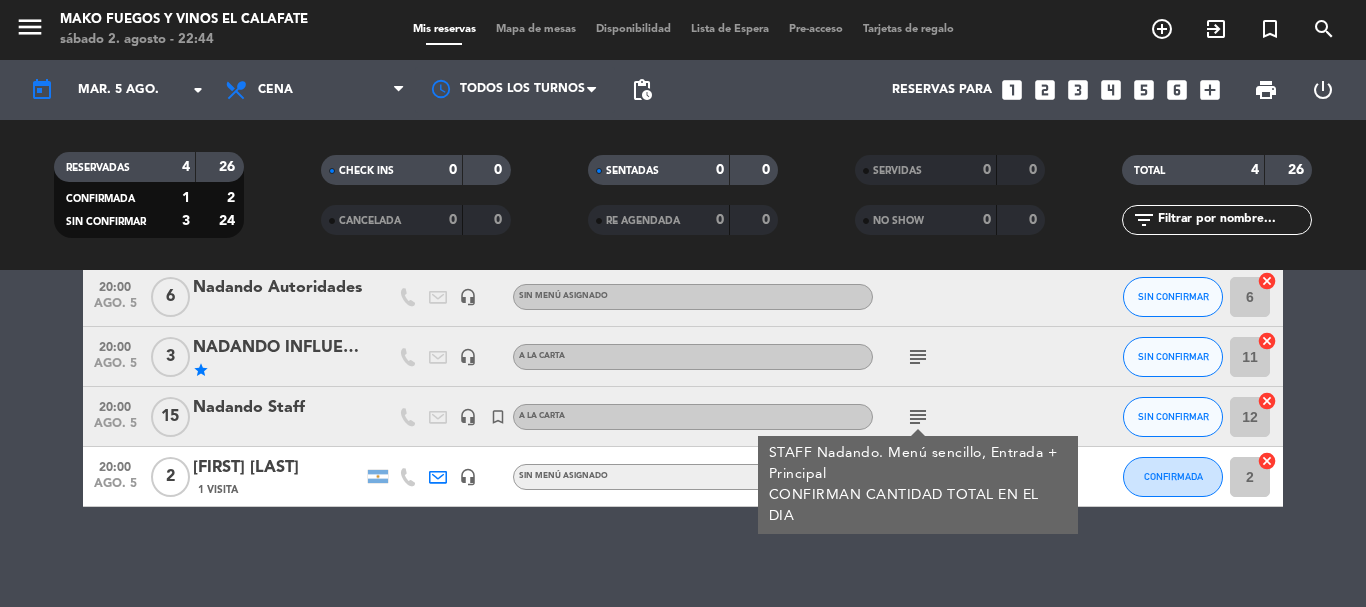 click on "subject" 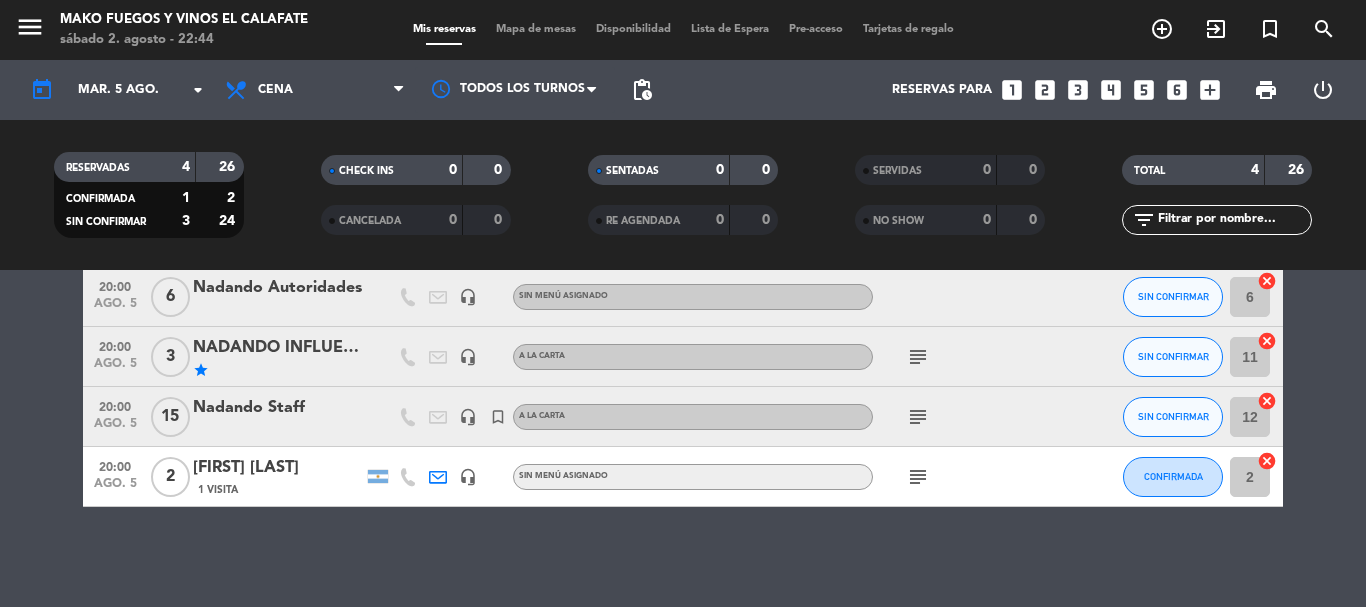 click on "subject" 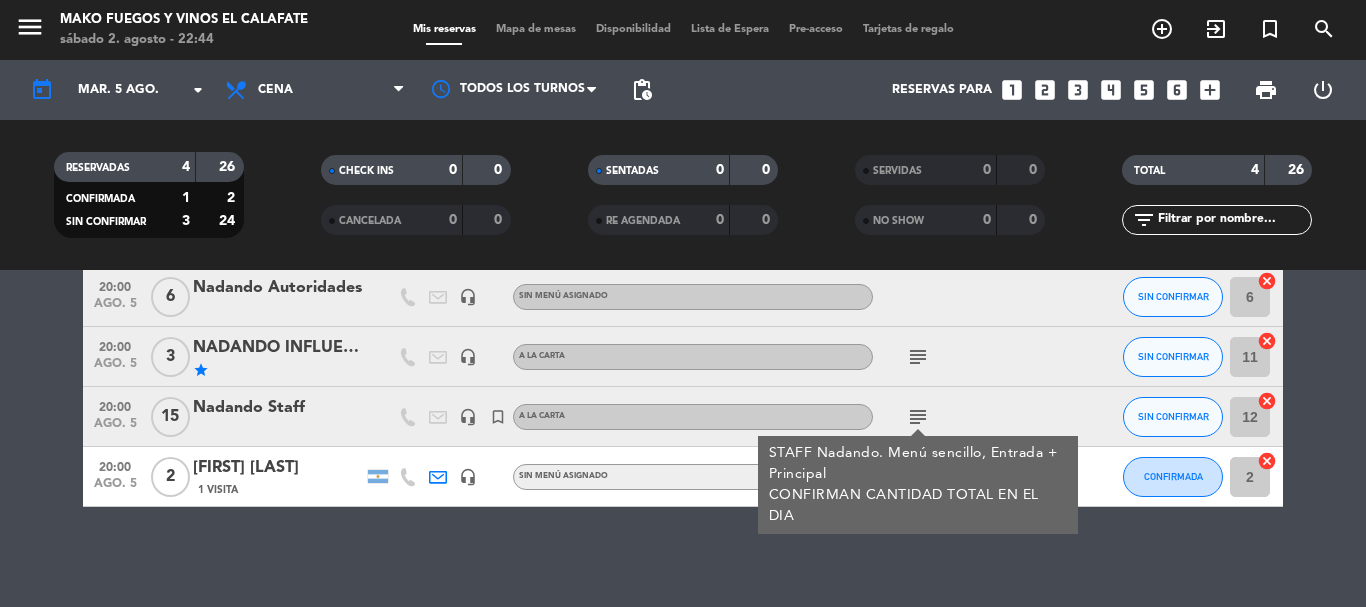 click on "subject" 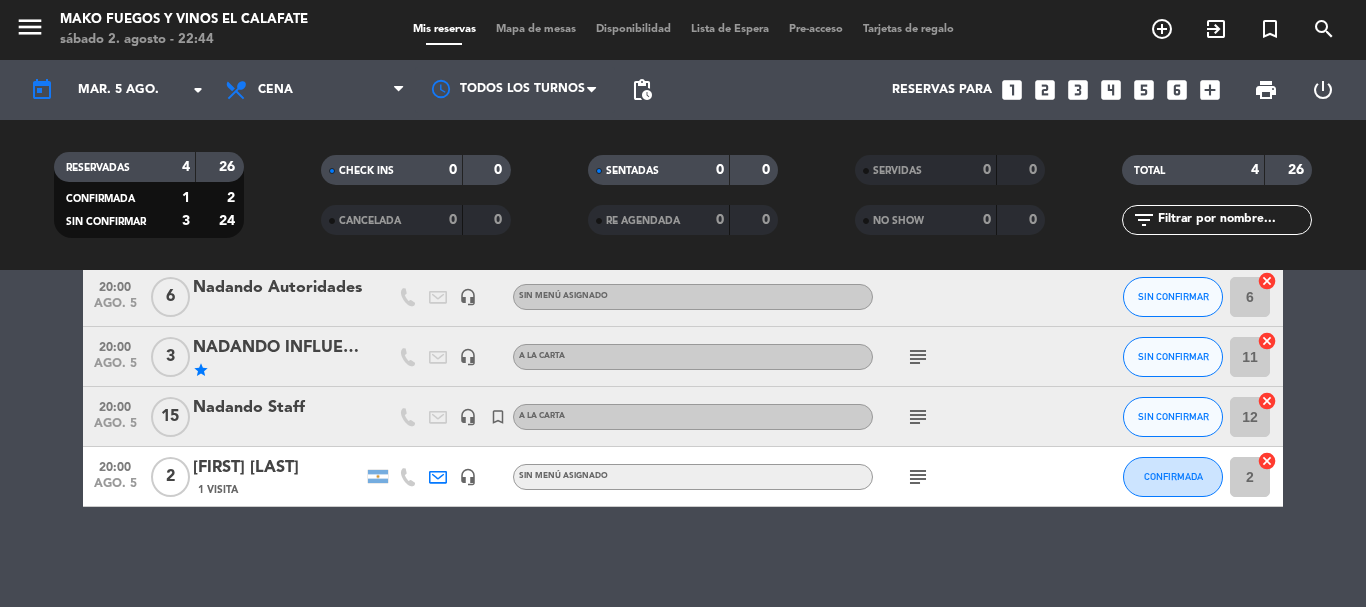 click on "subject" 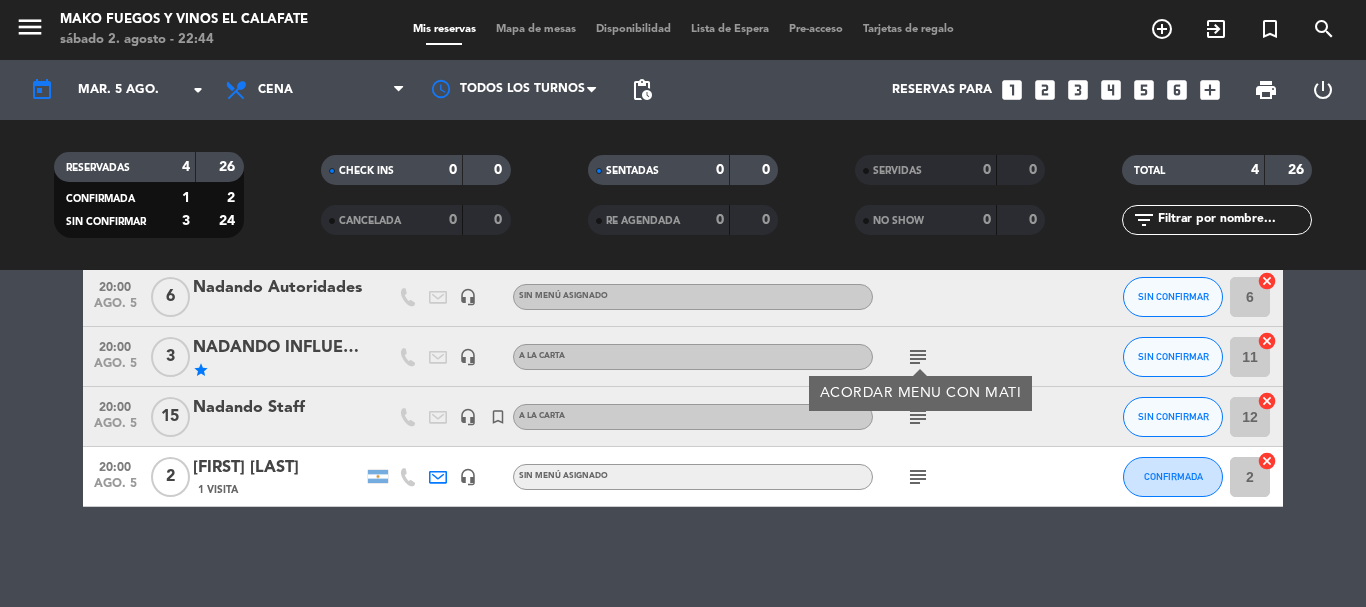 click on "subject" 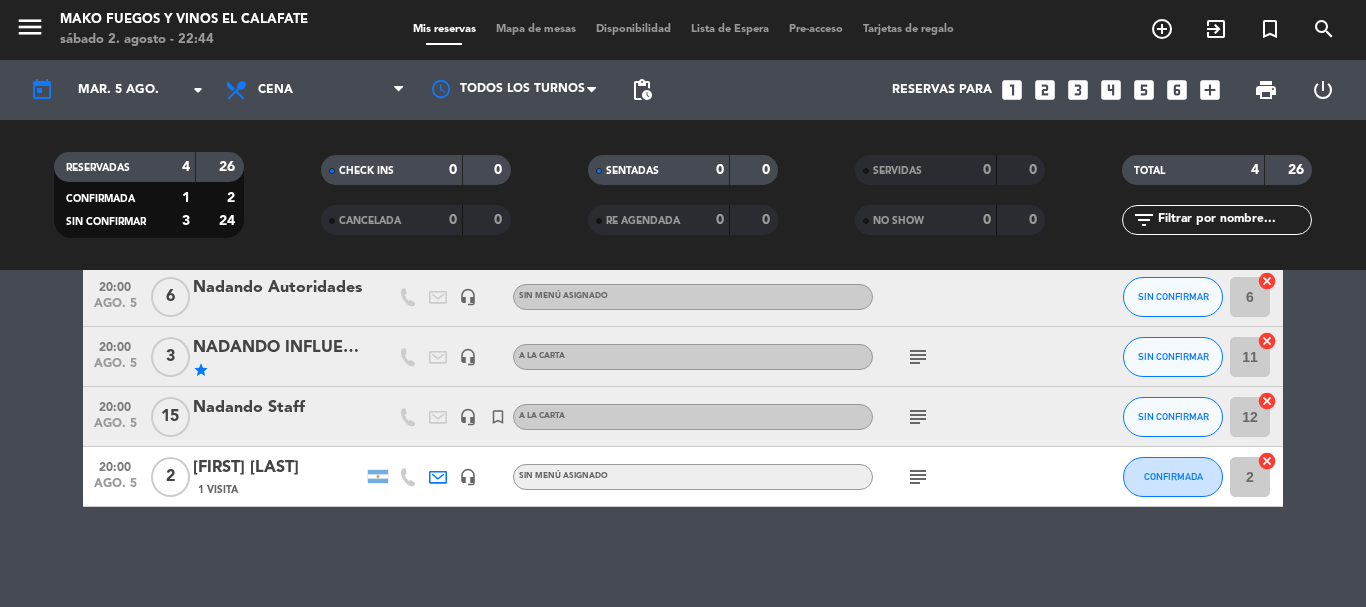 scroll, scrollTop: 0, scrollLeft: 0, axis: both 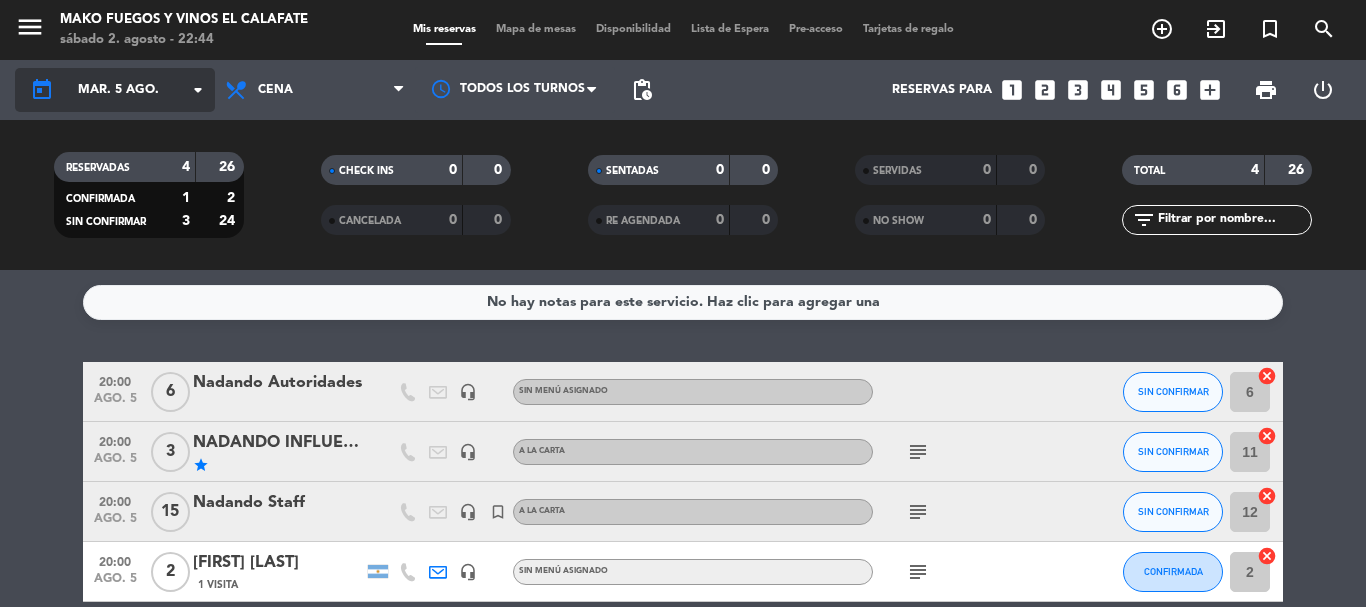 click on "mar. 5 ago." 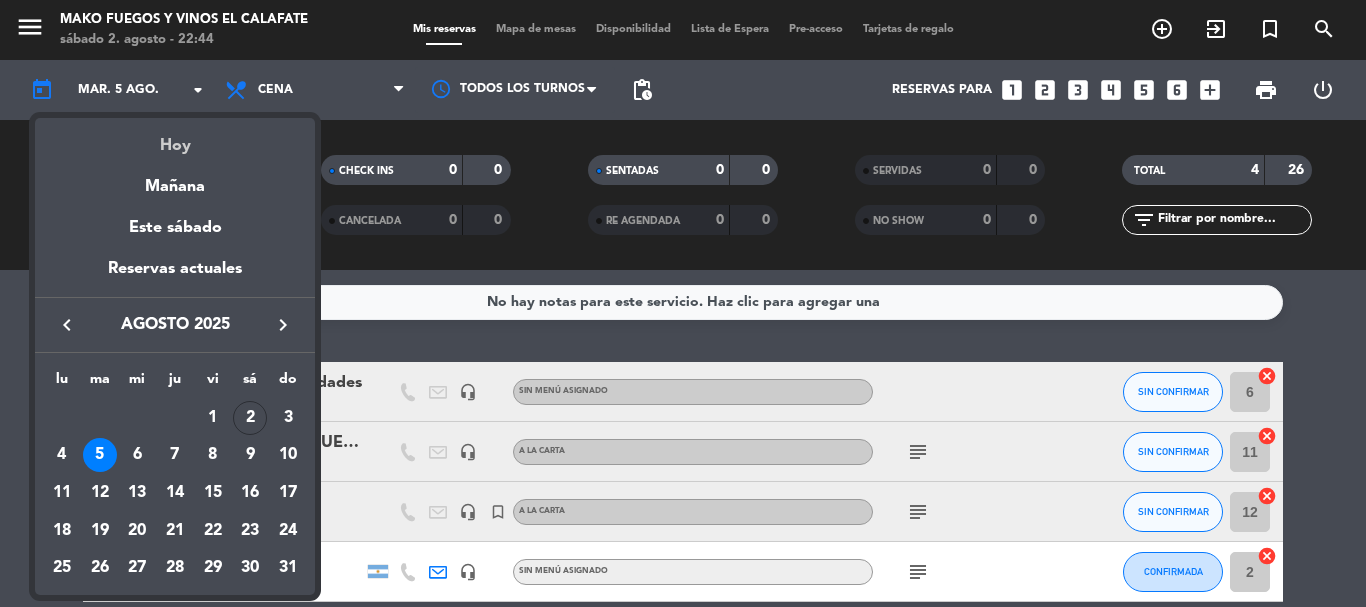 click on "Hoy" at bounding box center (175, 138) 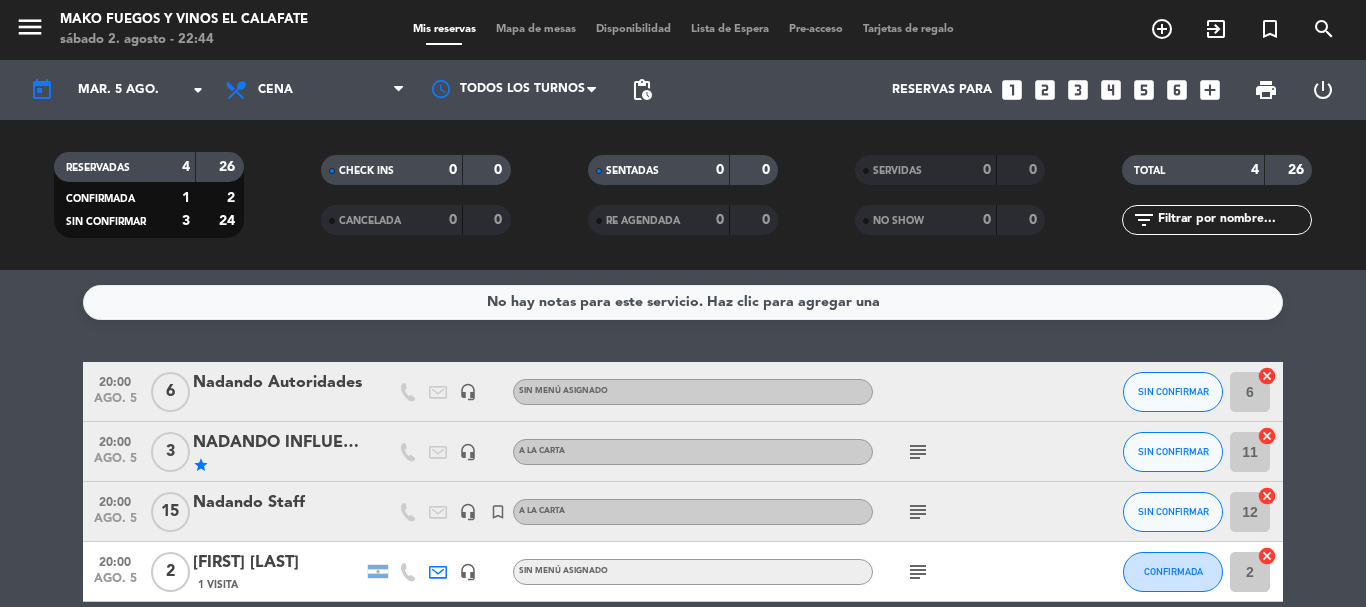 type on "sáb. 2 ago." 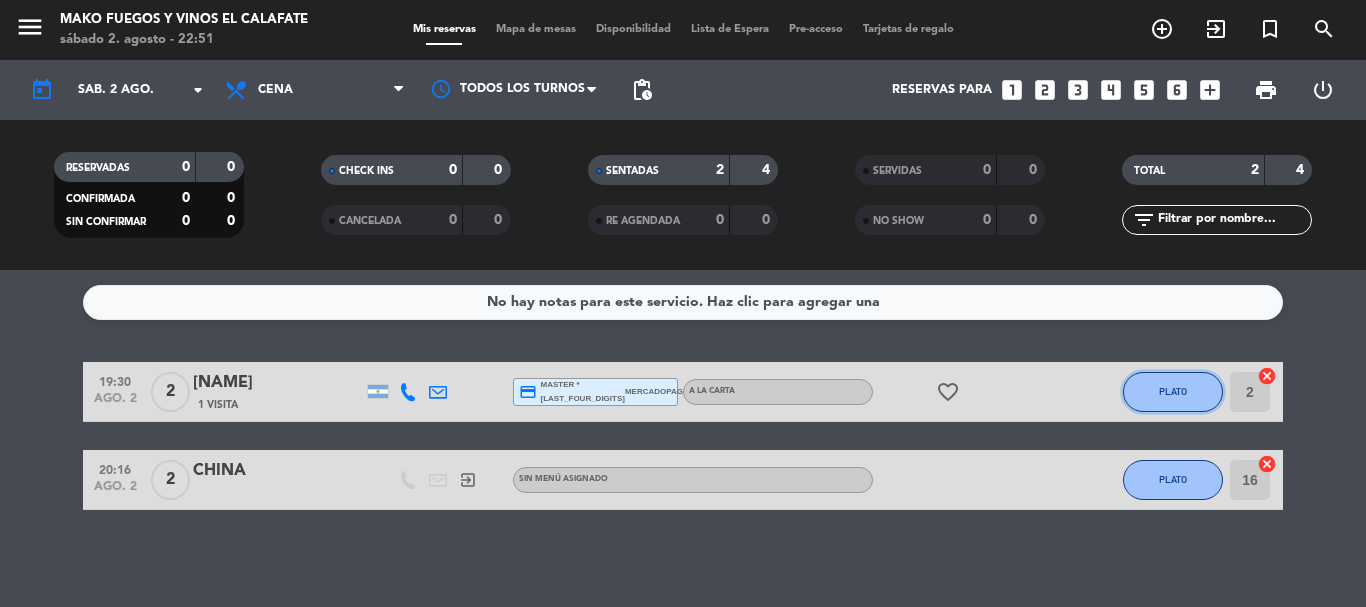 click on "PLATO" 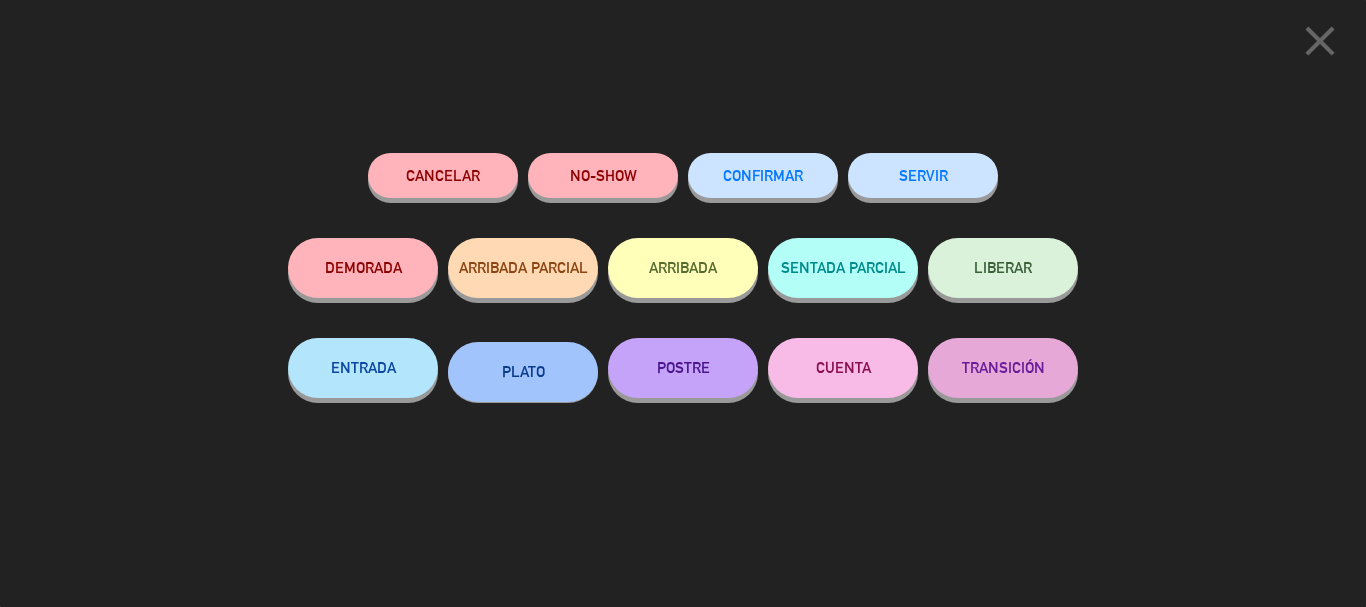 click on "SERVIR" 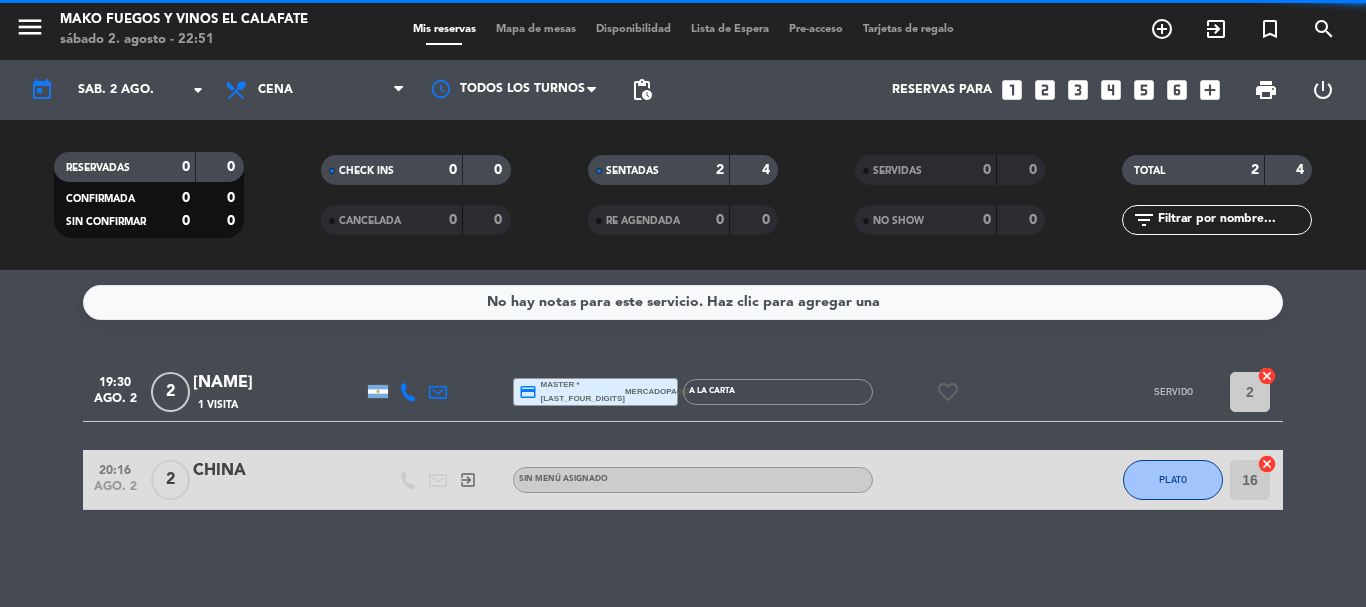 click on "No hay notas para este servicio. Haz clic para agregar una   19:30   ago. [NUMBER]   2   [NAME]   1 Visita  credit_card  master * [LAST_FOUR_DIGITS]   mercadopago   A LA CARTA  favorite_border  SERVIDO 2  cancel   20:16   ago. [NUMBER]   2   CHINA   exit_to_app  Sin menú asignado PLATO 16  cancel" 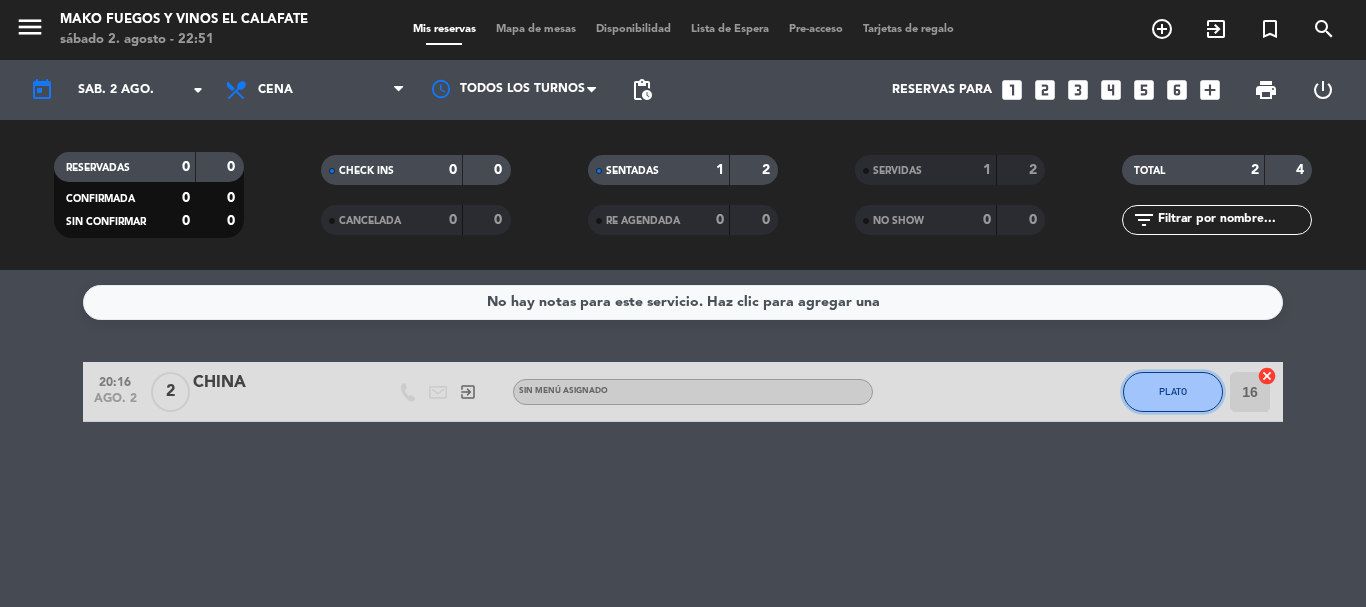 click on "PLATO" 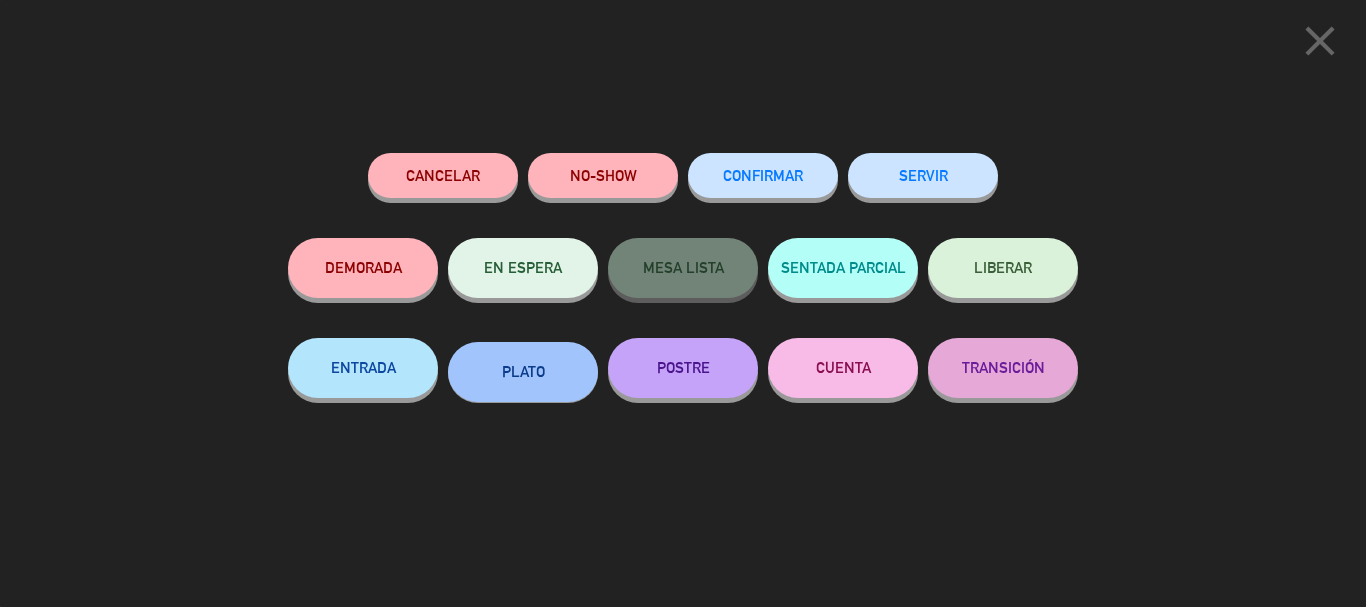 click on "SERVIR" 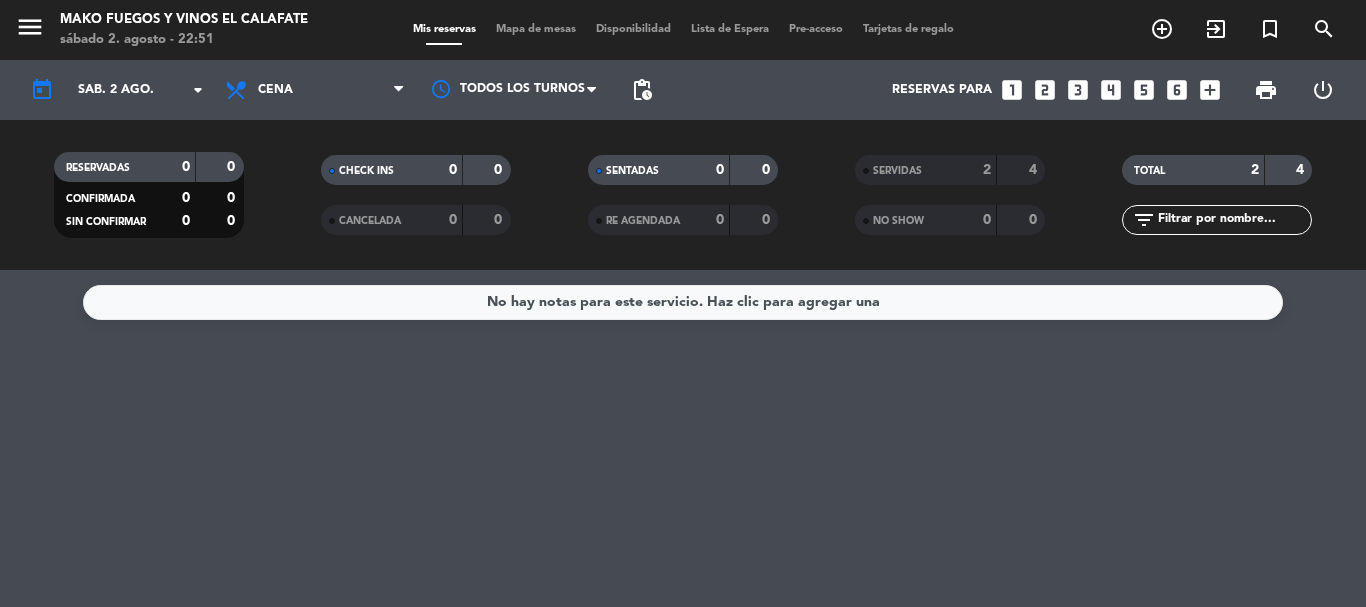 click on "exit_to_app" at bounding box center [1162, 29] 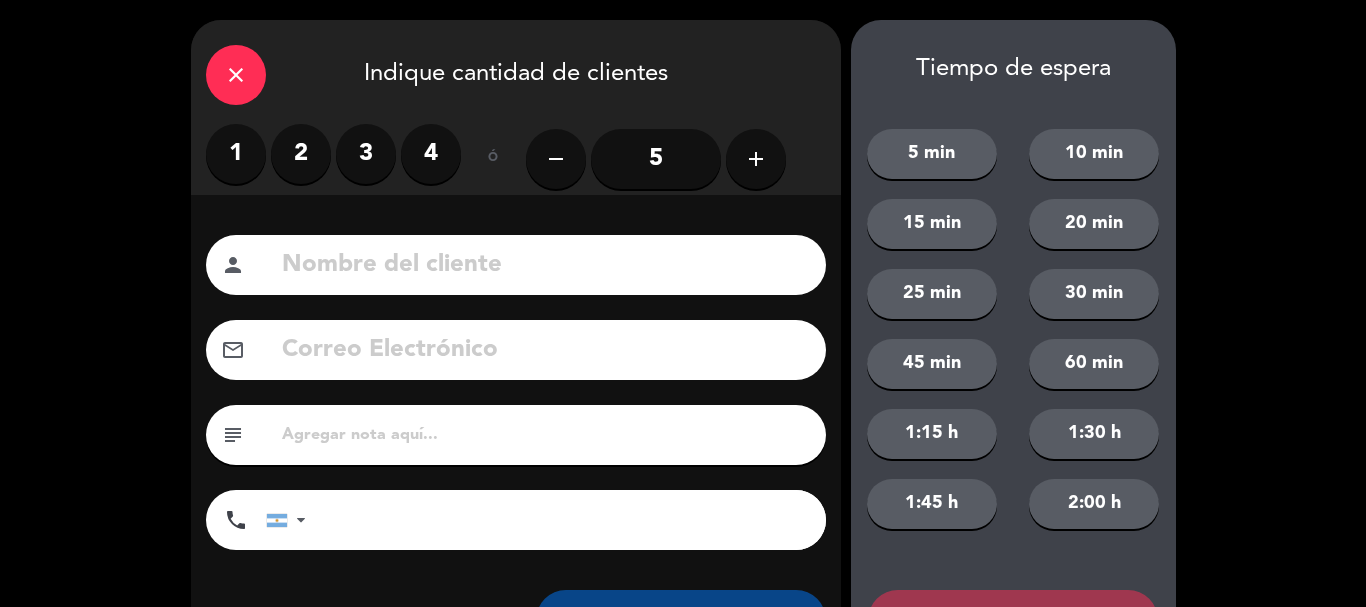 click on "4" at bounding box center [431, 154] 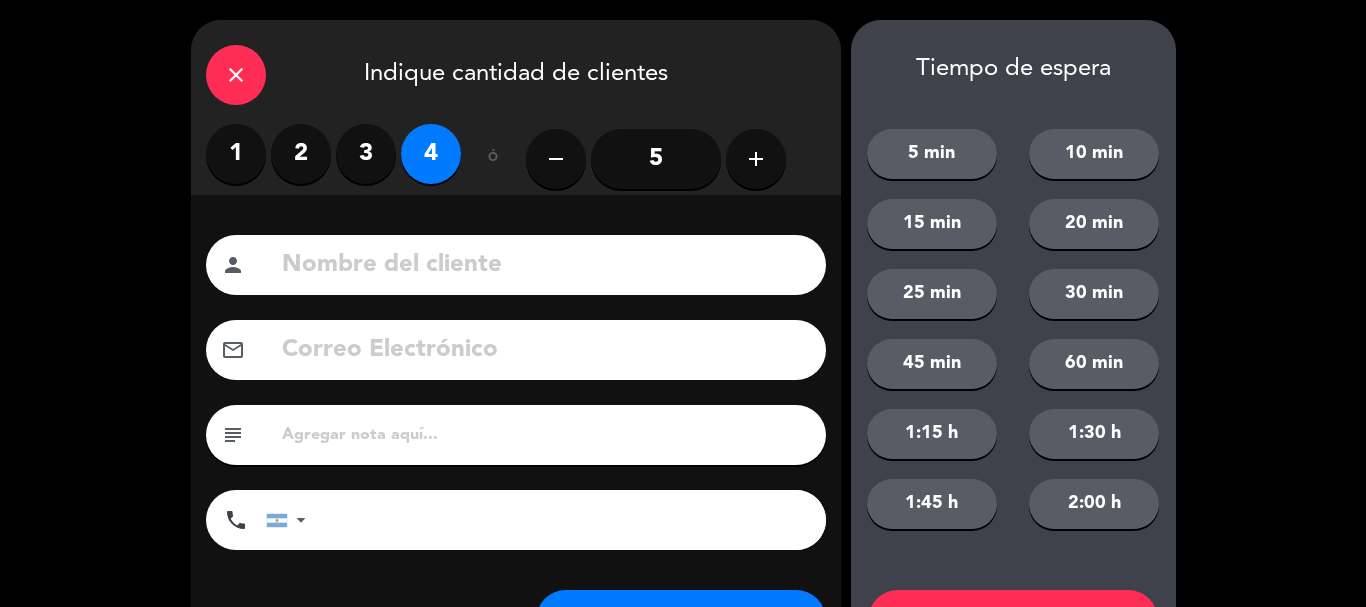 scroll, scrollTop: 93, scrollLeft: 0, axis: vertical 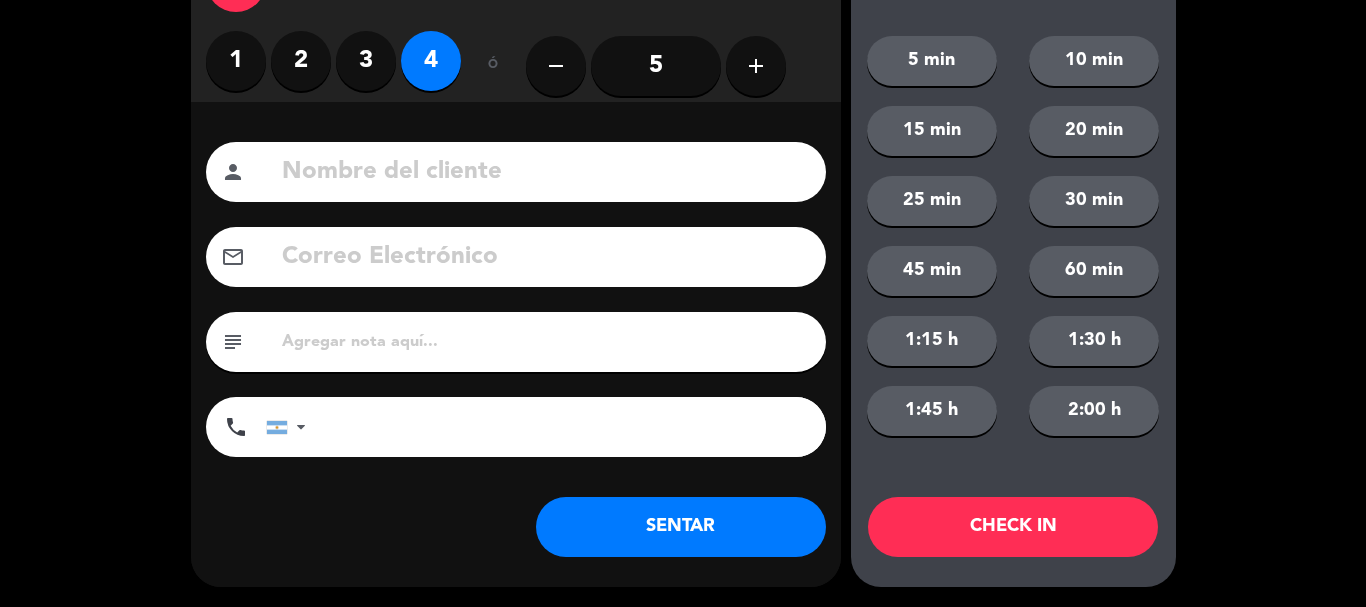 click 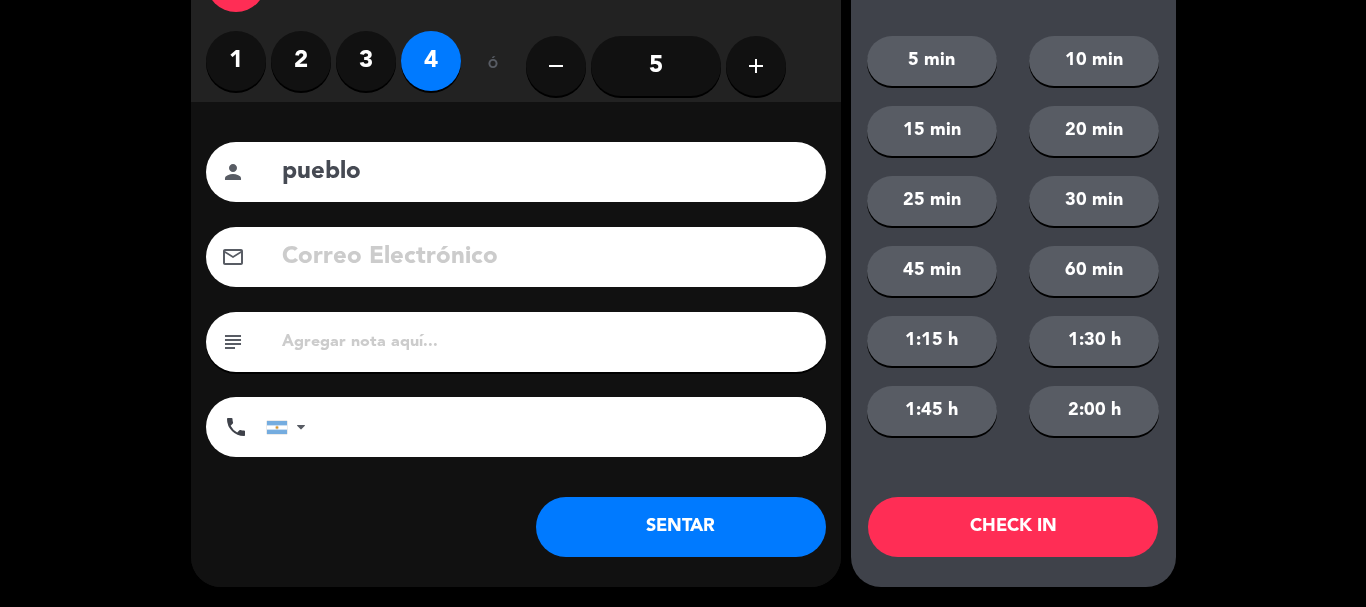 type on "pueblo" 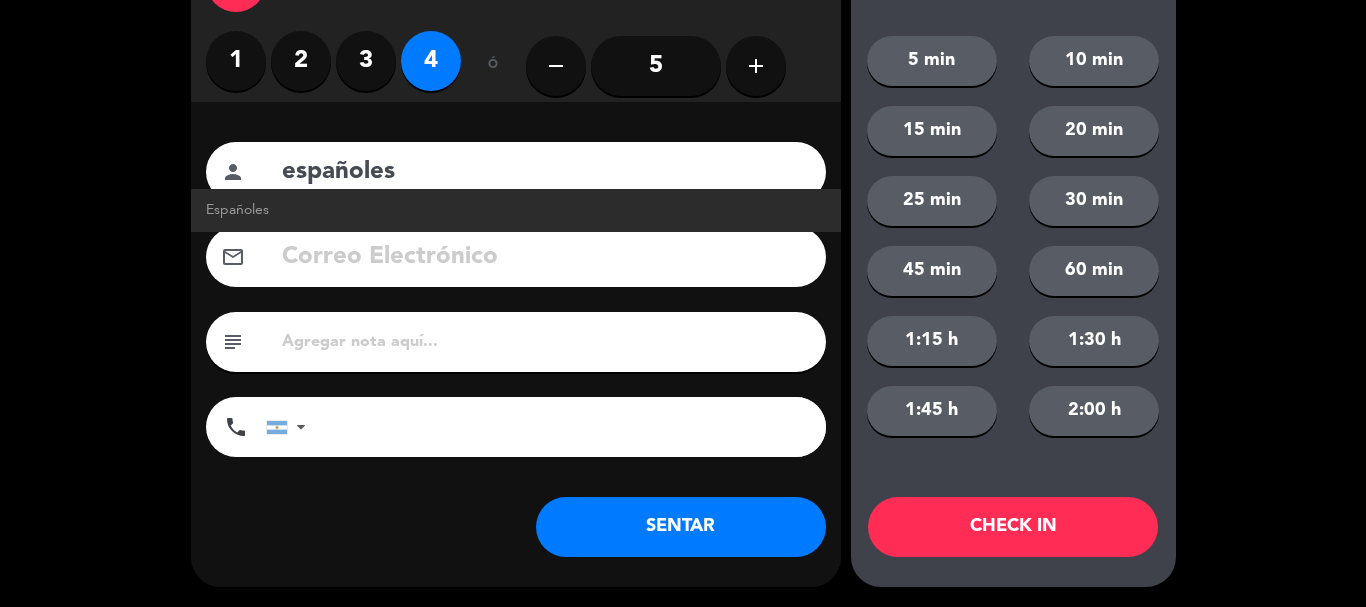 type on "españoles" 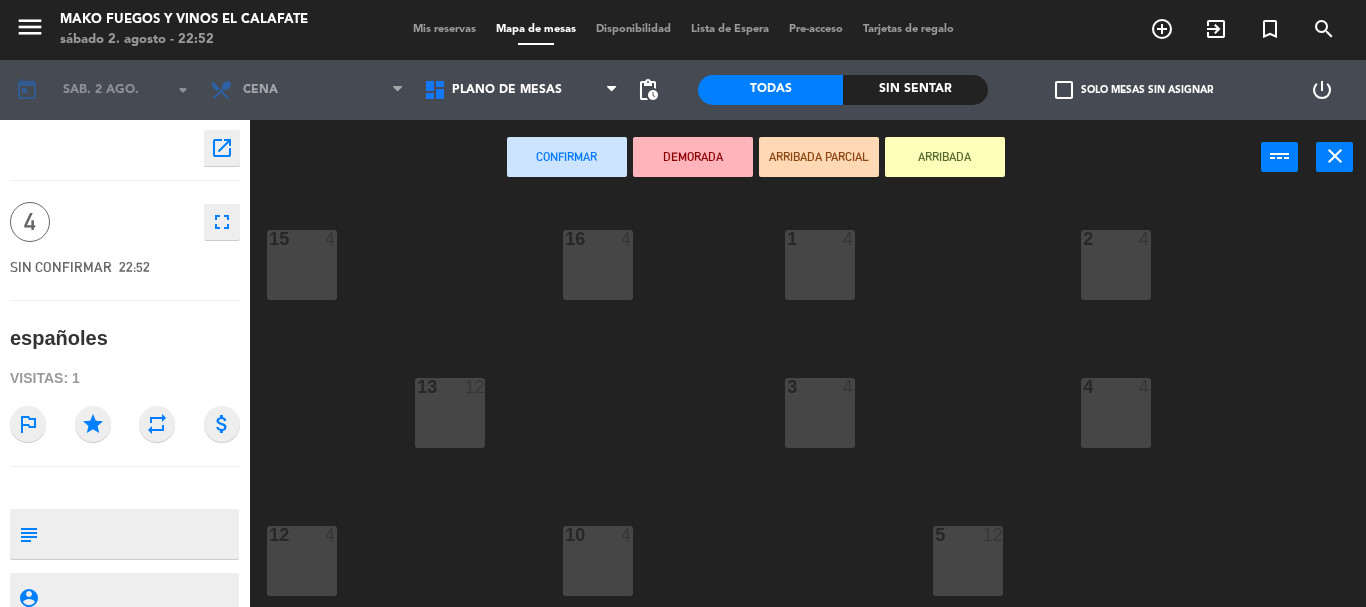 click on "2" at bounding box center (1082, 239) 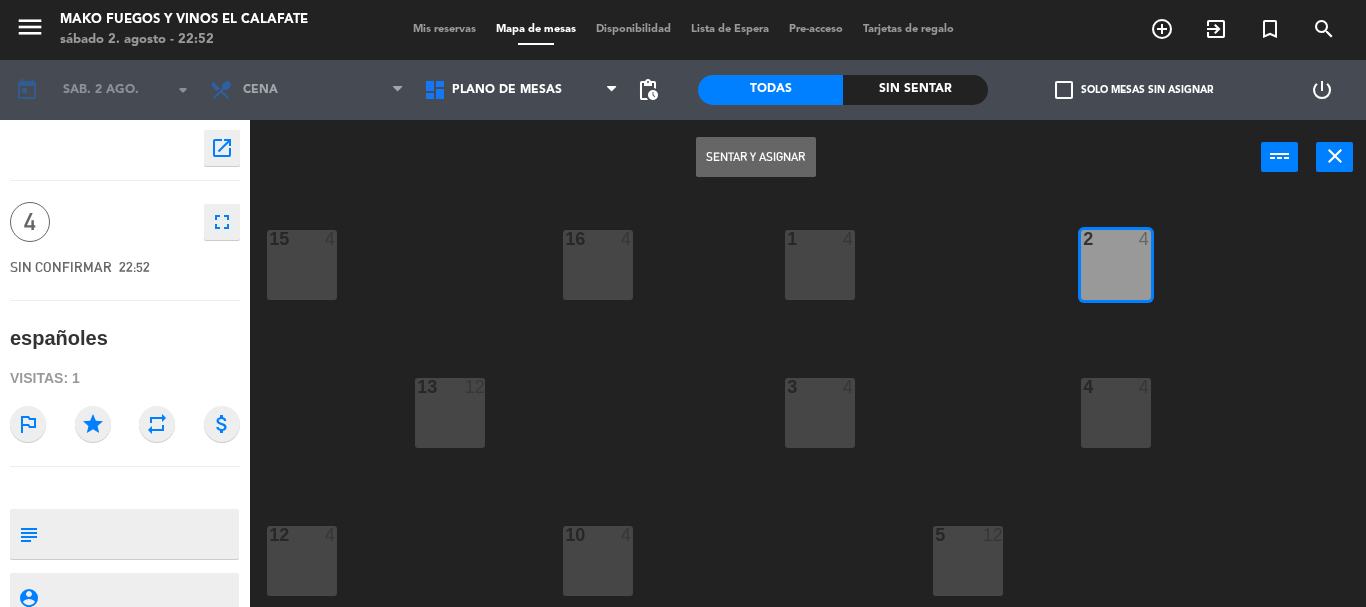click on "Sentar y Asignar" at bounding box center [756, 157] 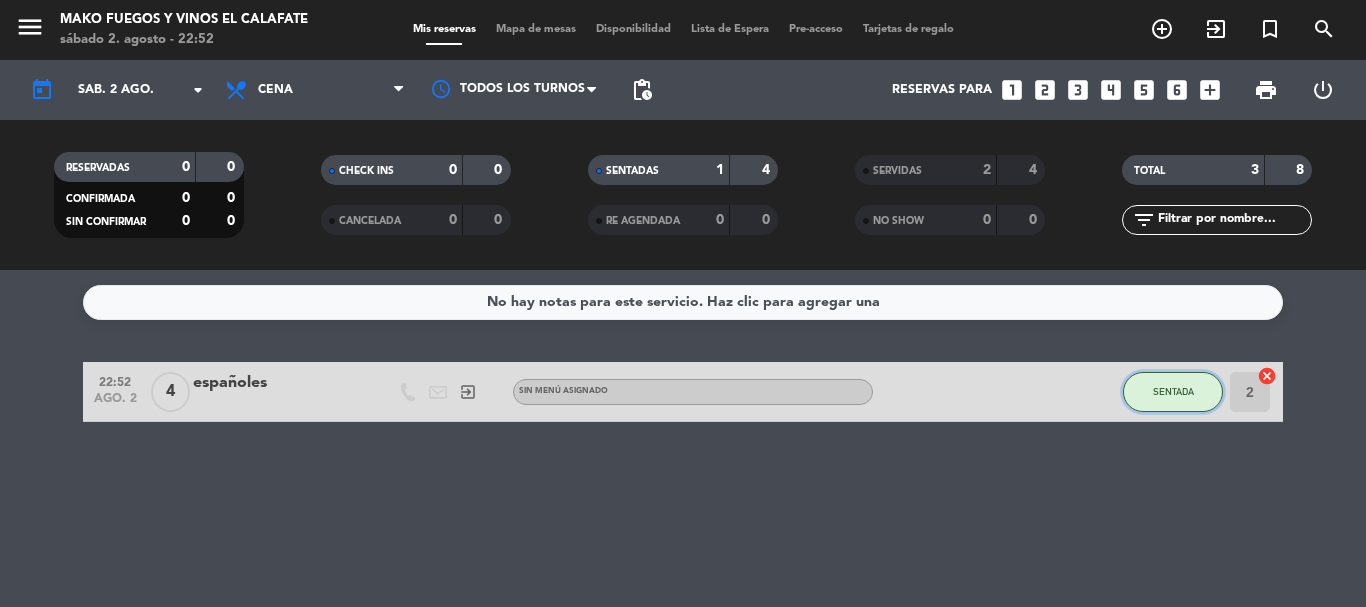 click on "SENTADA" 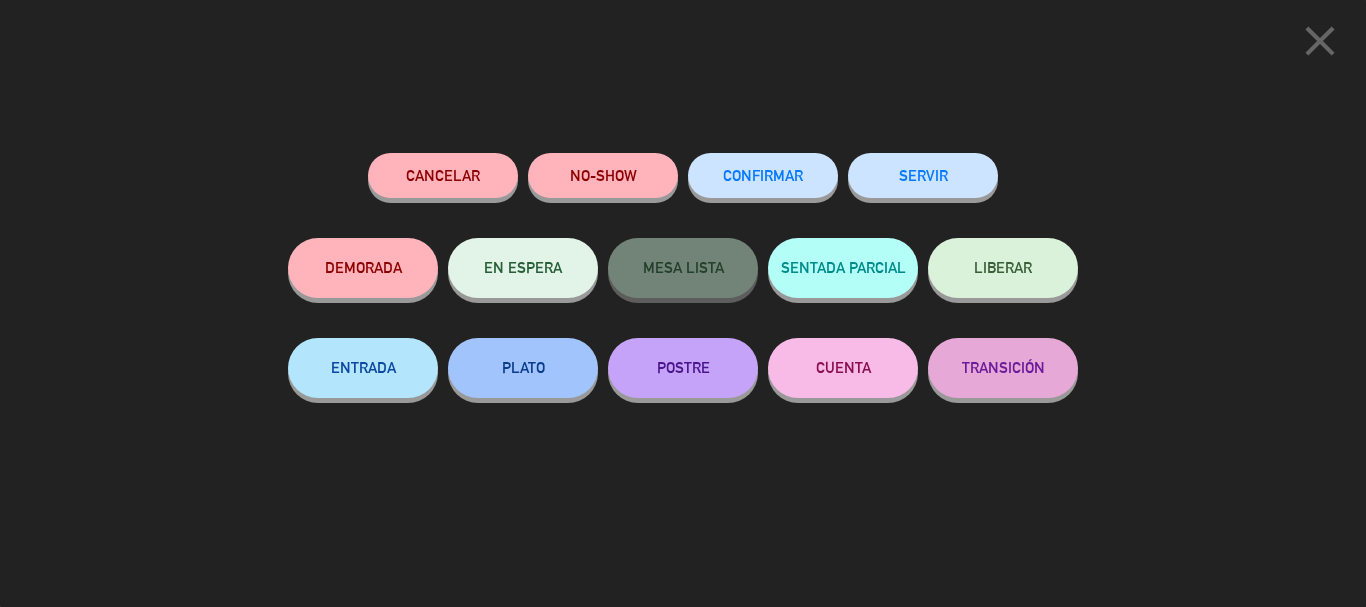 click on "PLATO" 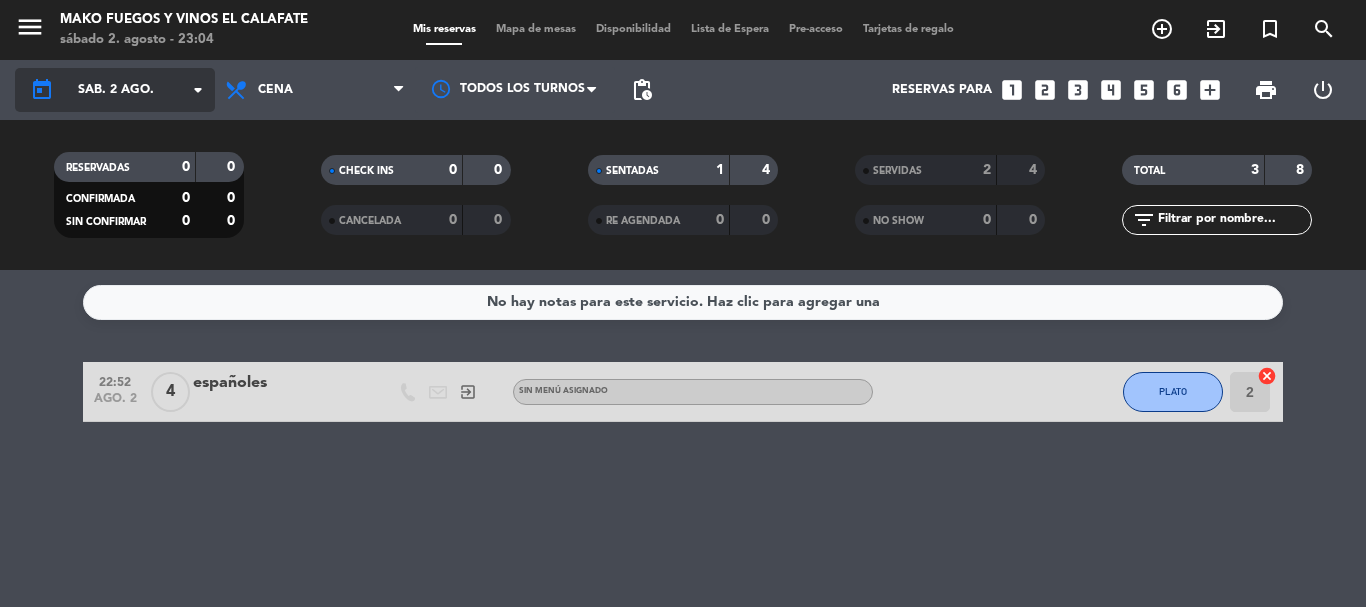 click on "sáb. 2 ago." 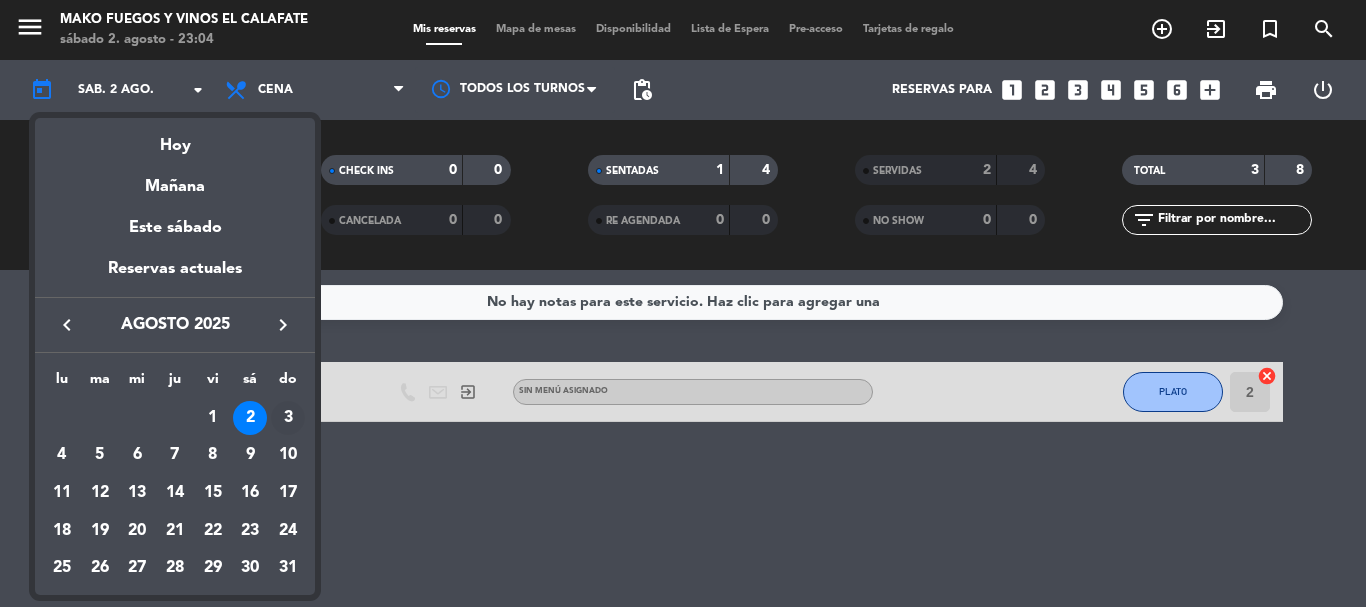 click on "3" at bounding box center (288, 418) 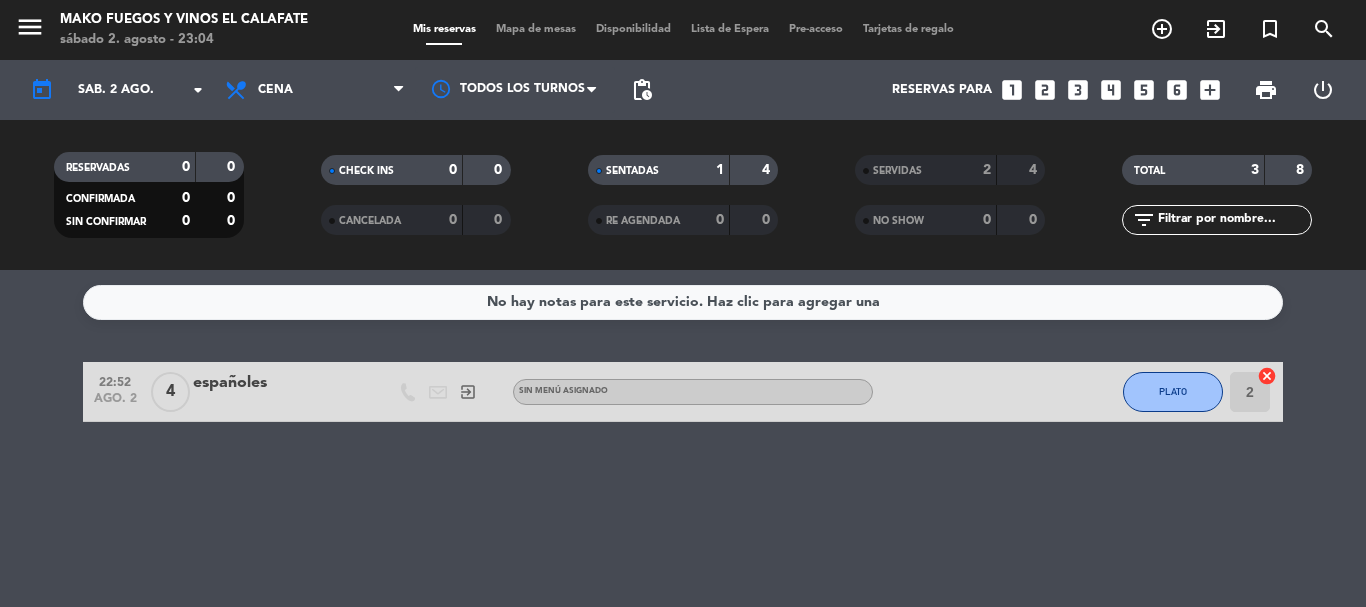 type on "dom. 3 ago." 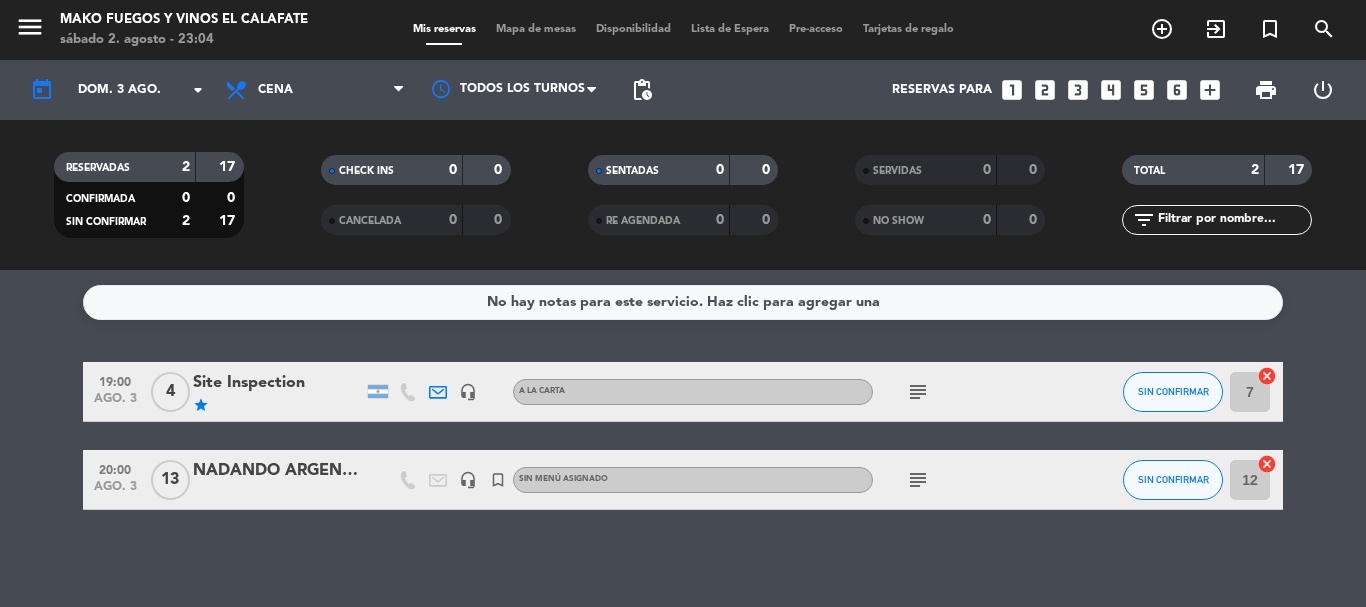 click on "subject" 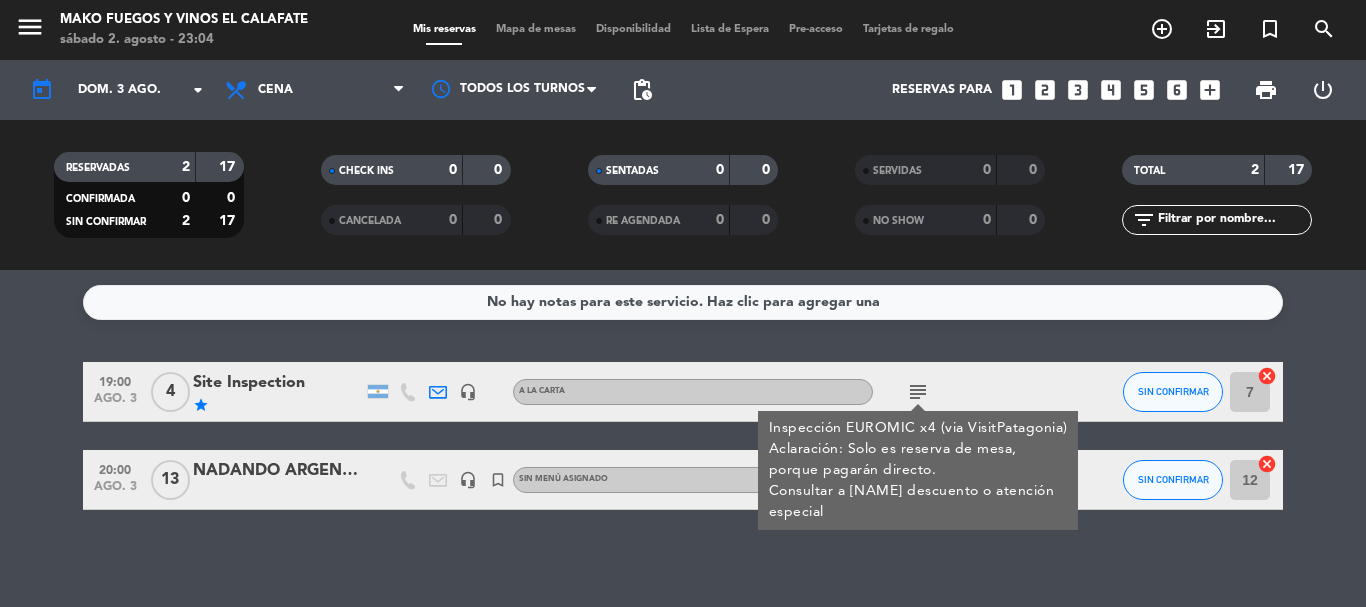 click on "No hay notas para este servicio. Haz clic para agregar una   [TIME]   [MONTH] [DAY]   [NUMBER]   Site Inspection   star   headset_mic   A LA CARTA  subject  Inspección EUROMIC x4 (via VisitPatagonia)
Aclaración: Solo es reserva de mesa, porque pagarán directo.
Consultar a [NAME] descuento o atención especial SIN CONFIRMAR [NUMBER]  cancel   [TIME]   [MONTH] [DAY]   [NUMBER]   NADANDO ARGENTINA   headset_mic   turned_in_not  Sin menú asignado  subject  SIN CONFIRMAR [NUMBER]  cancel" 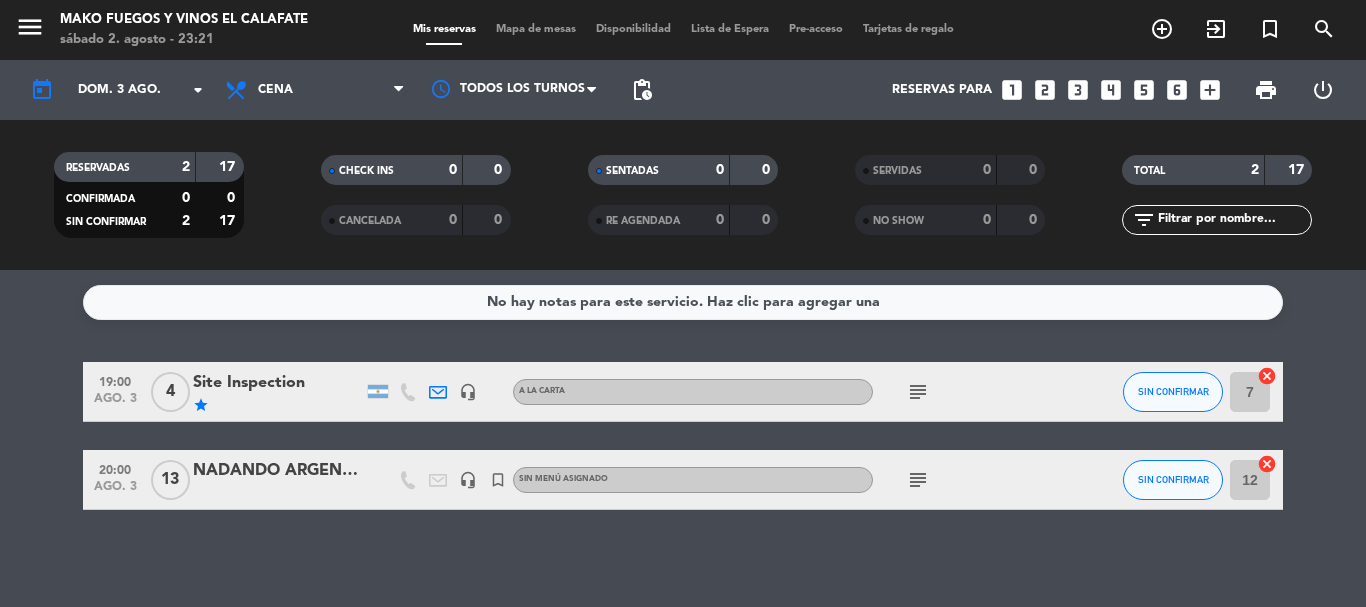 drag, startPoint x: 1054, startPoint y: 531, endPoint x: 1055, endPoint y: 547, distance: 16.03122 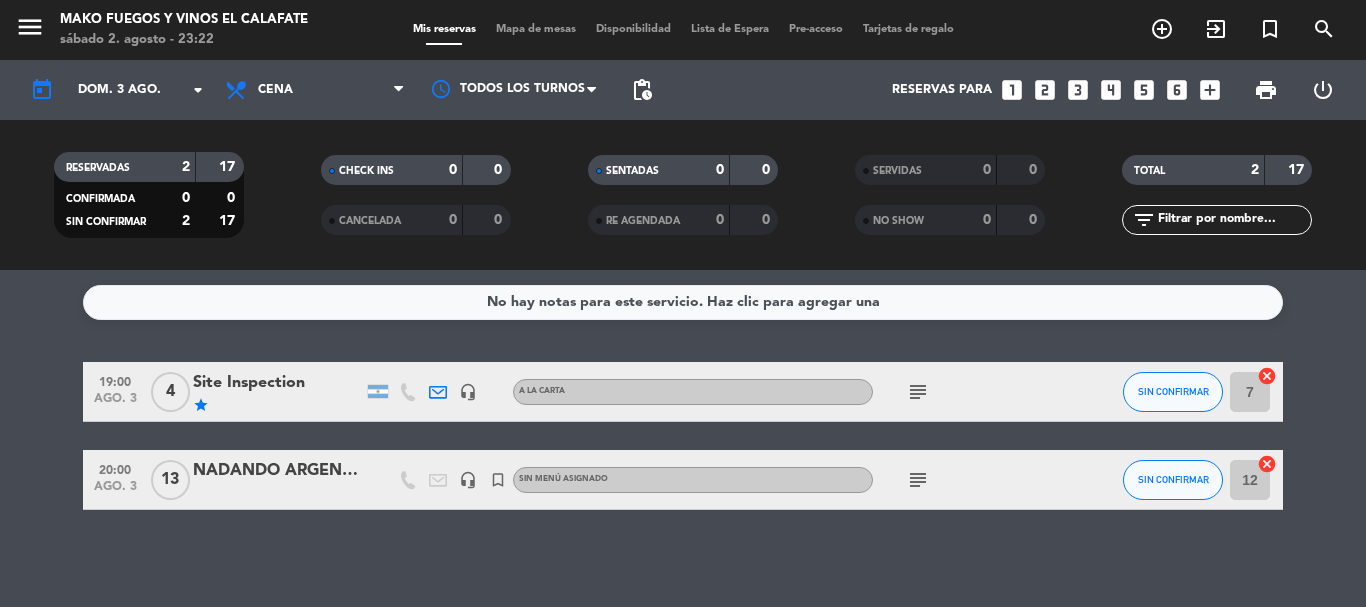click on "No hay notas para este servicio. Haz clic para agregar una   19:00   ago. [NUMBER]   4   Site Inspection   star   headset_mic   A LA CARTA  subject  SIN CONFIRMAR 7  cancel   20:00   ago. [NUMBER]   13   NADANDO ARGENTINA   headset_mic   turned_in_not  Sin menú asignado  subject  SIN CONFIRMAR 12  cancel" 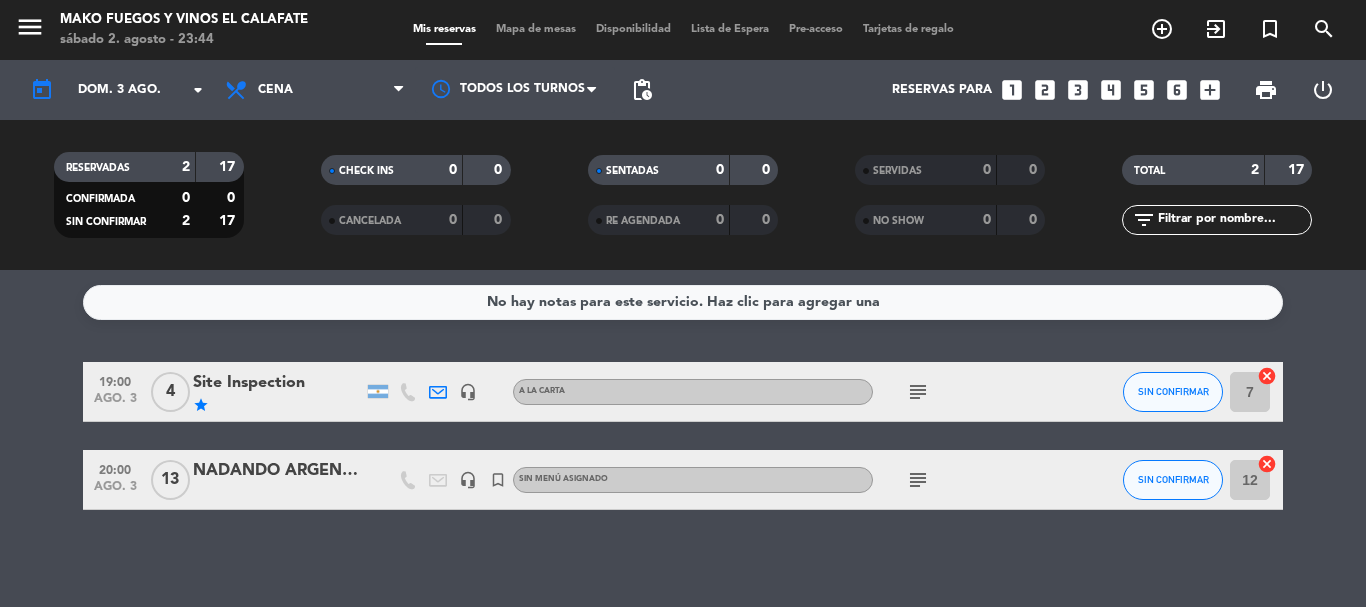 scroll, scrollTop: 3, scrollLeft: 0, axis: vertical 